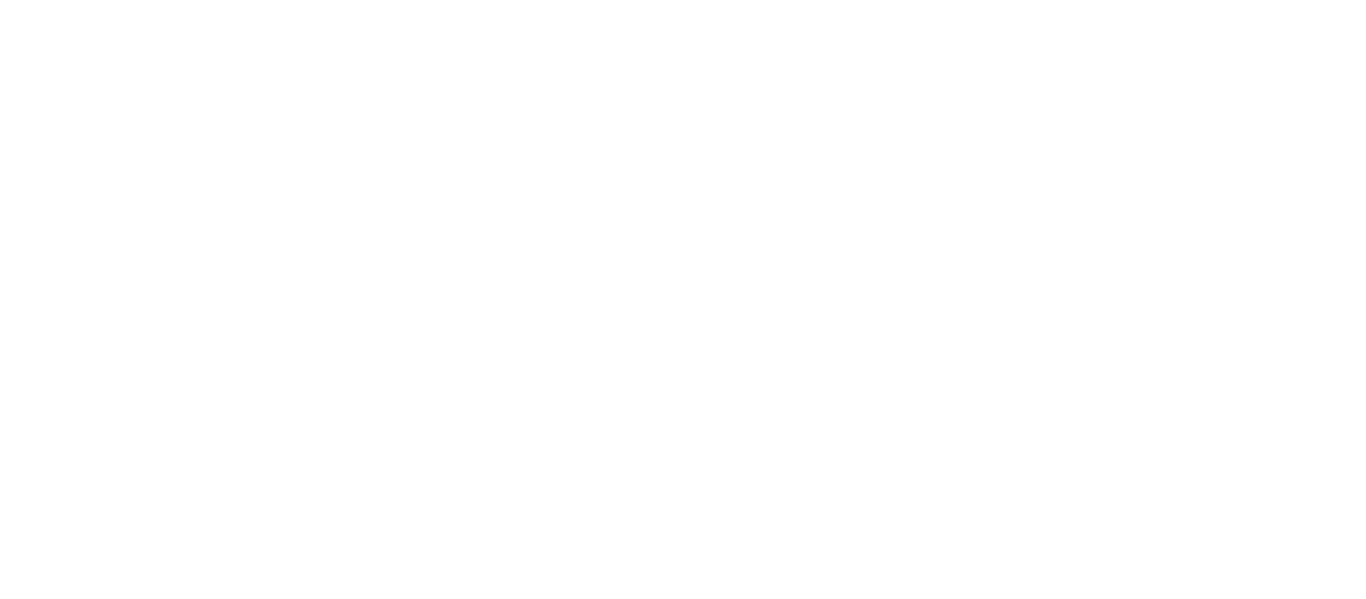 scroll, scrollTop: 0, scrollLeft: 0, axis: both 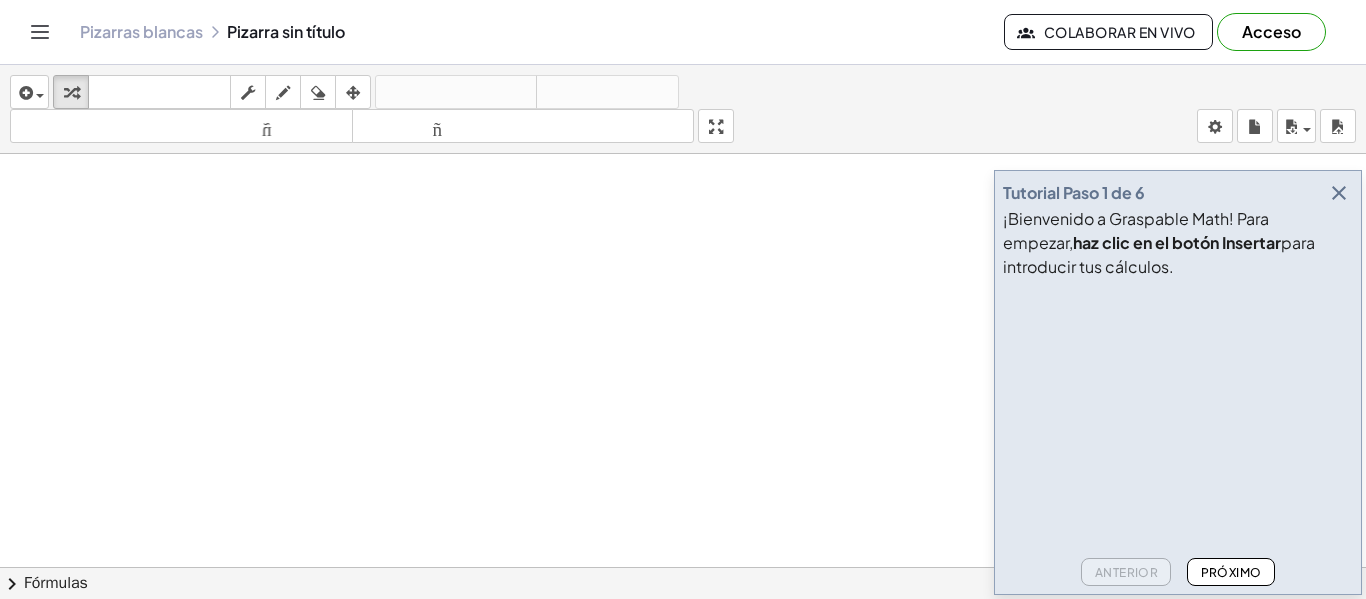 click at bounding box center [1339, 193] 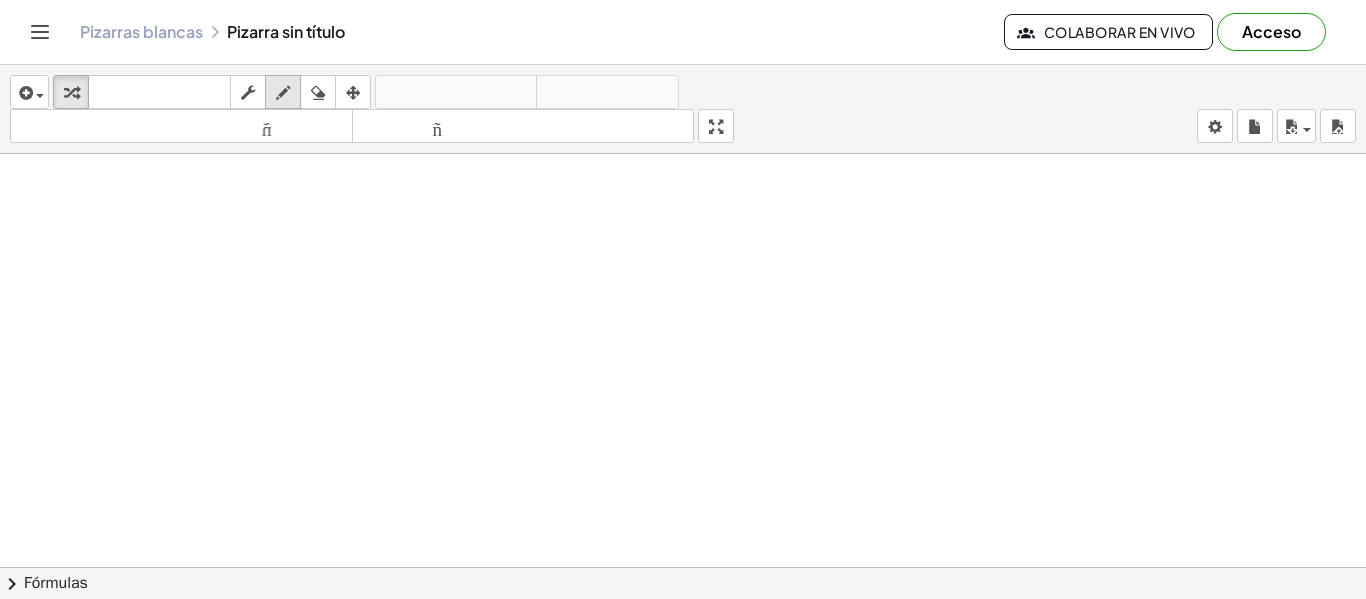 click at bounding box center [283, 93] 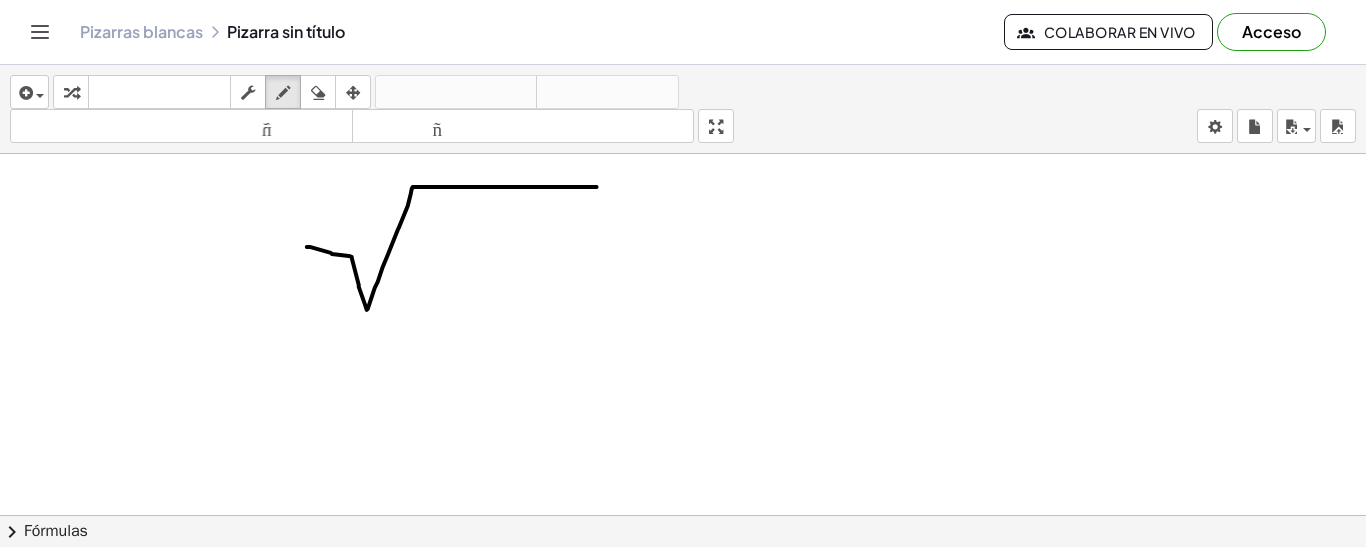 drag, startPoint x: 307, startPoint y: 245, endPoint x: 597, endPoint y: 185, distance: 296.14185 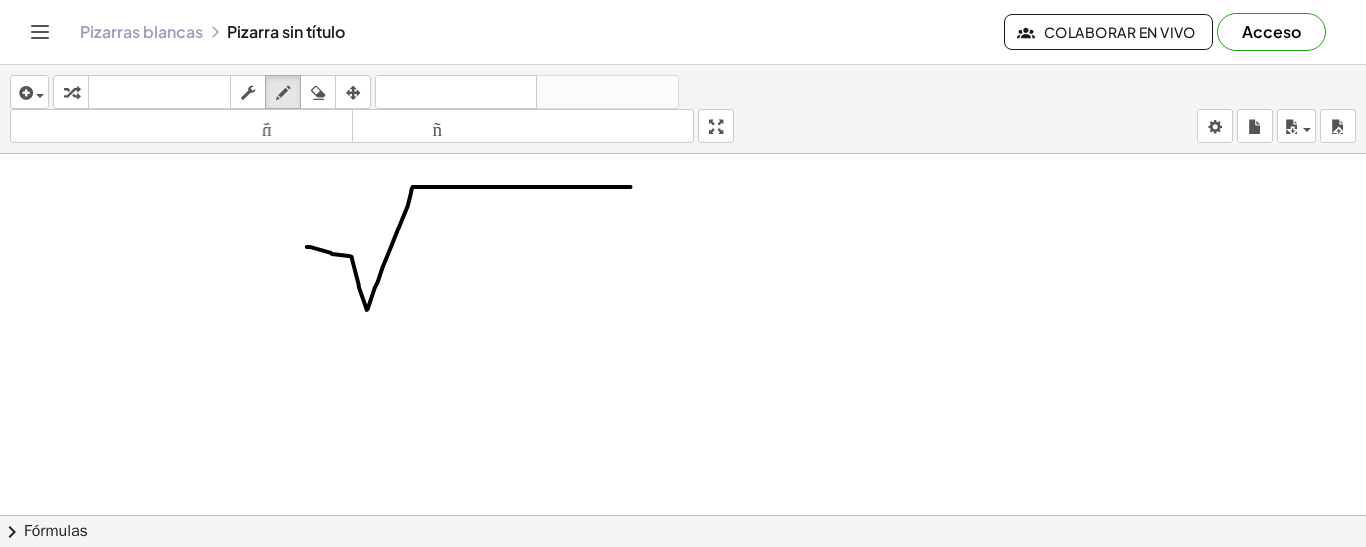 click at bounding box center (683, 515) 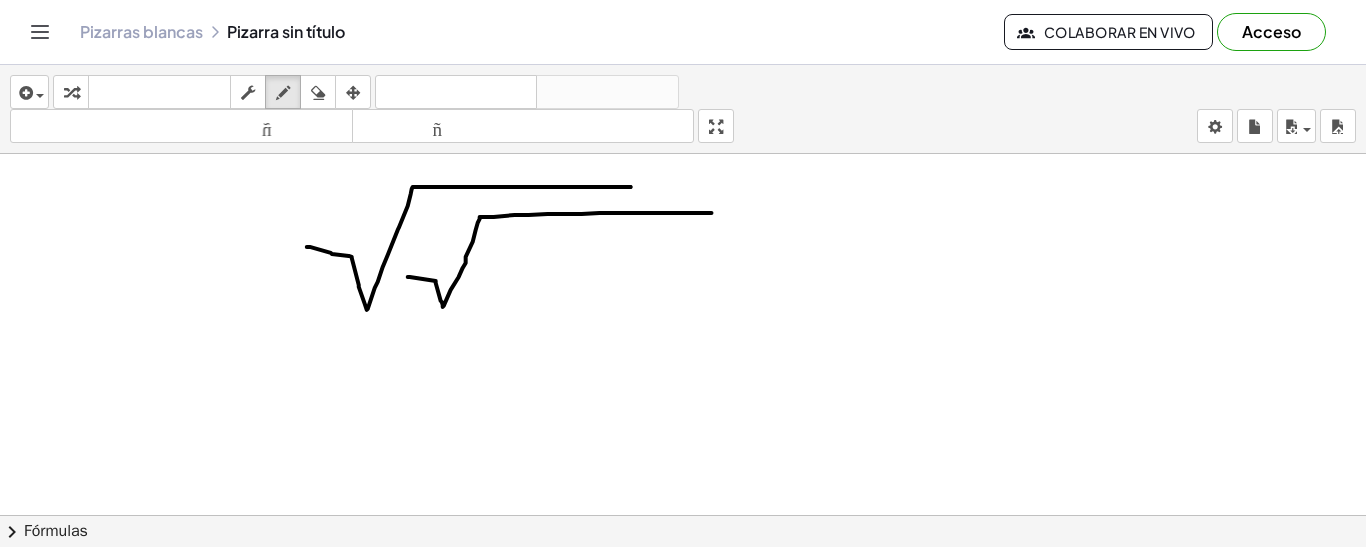 drag, startPoint x: 408, startPoint y: 275, endPoint x: 712, endPoint y: 211, distance: 310.66382 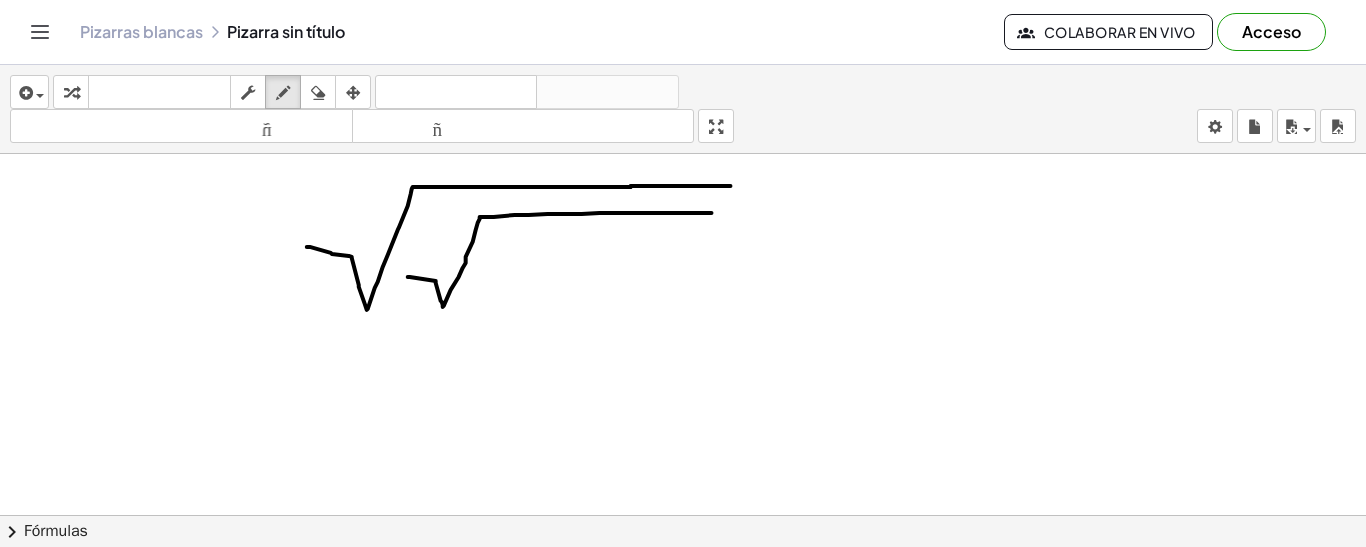 drag, startPoint x: 631, startPoint y: 184, endPoint x: 732, endPoint y: 184, distance: 101 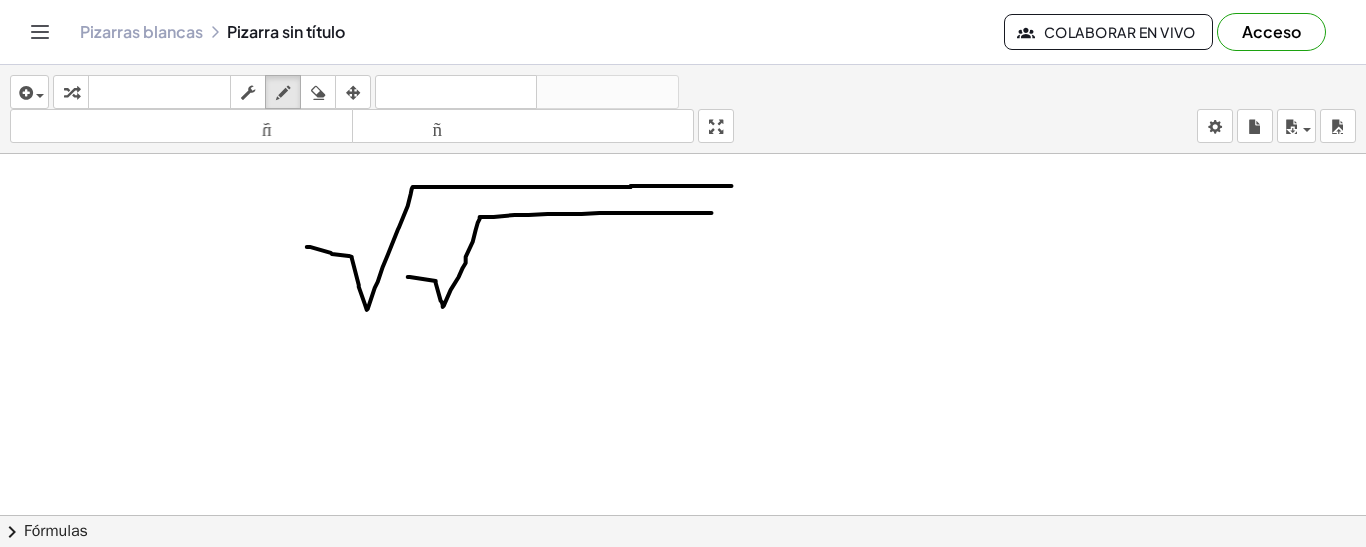 click on "insertar Seleccione uno: Expresión matemática Función Texto Vídeo de YouTube Graficando Geometría Geometría 3D transformar teclado teclado fregar dibujar borrar arreglar deshacer deshacer rehacer rehacer tamaño_del_formato menor tamaño_del_formato más grande pantalla completa carga   ahorrar nuevo ajustes" at bounding box center [683, 109] 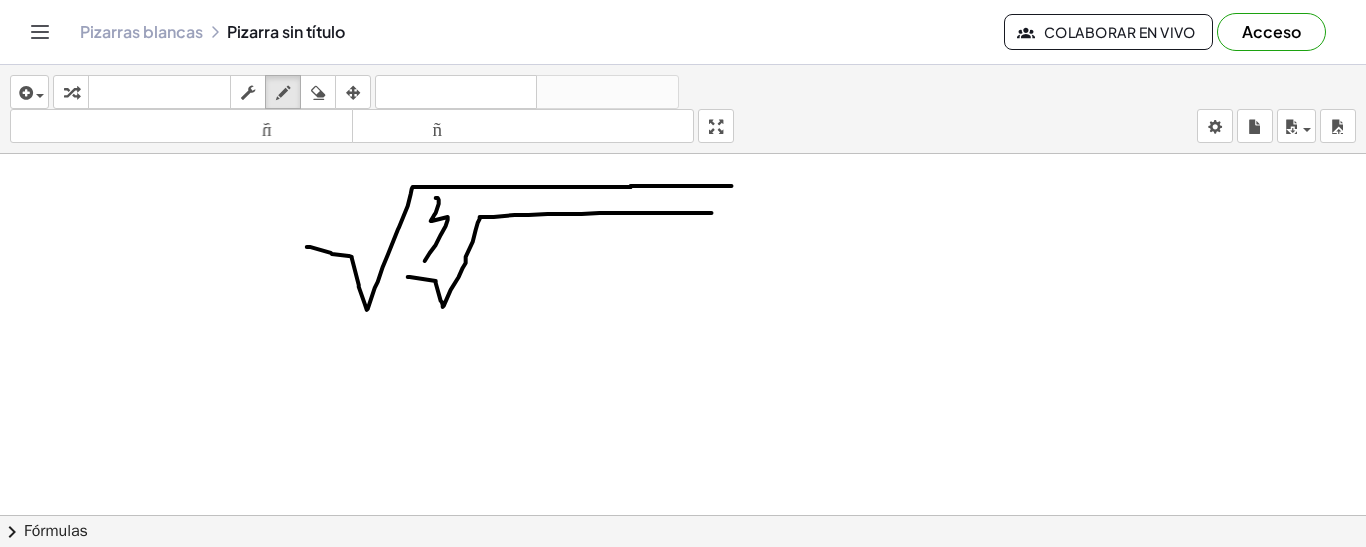 drag, startPoint x: 436, startPoint y: 196, endPoint x: 425, endPoint y: 259, distance: 63.953106 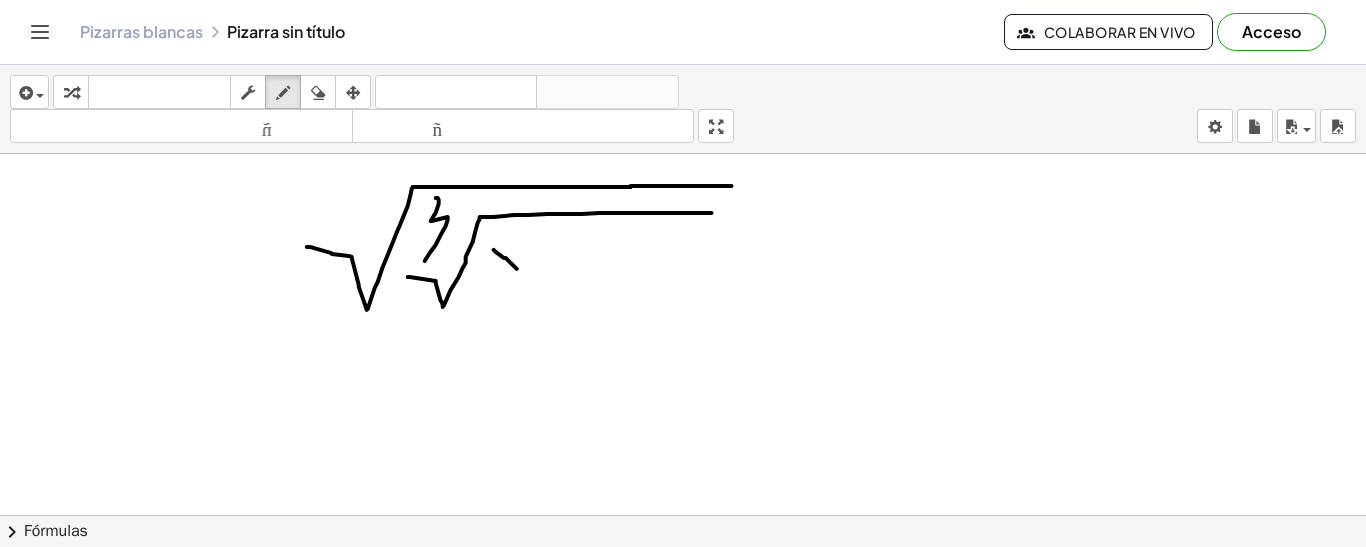 drag, startPoint x: 494, startPoint y: 248, endPoint x: 511, endPoint y: 268, distance: 26.24881 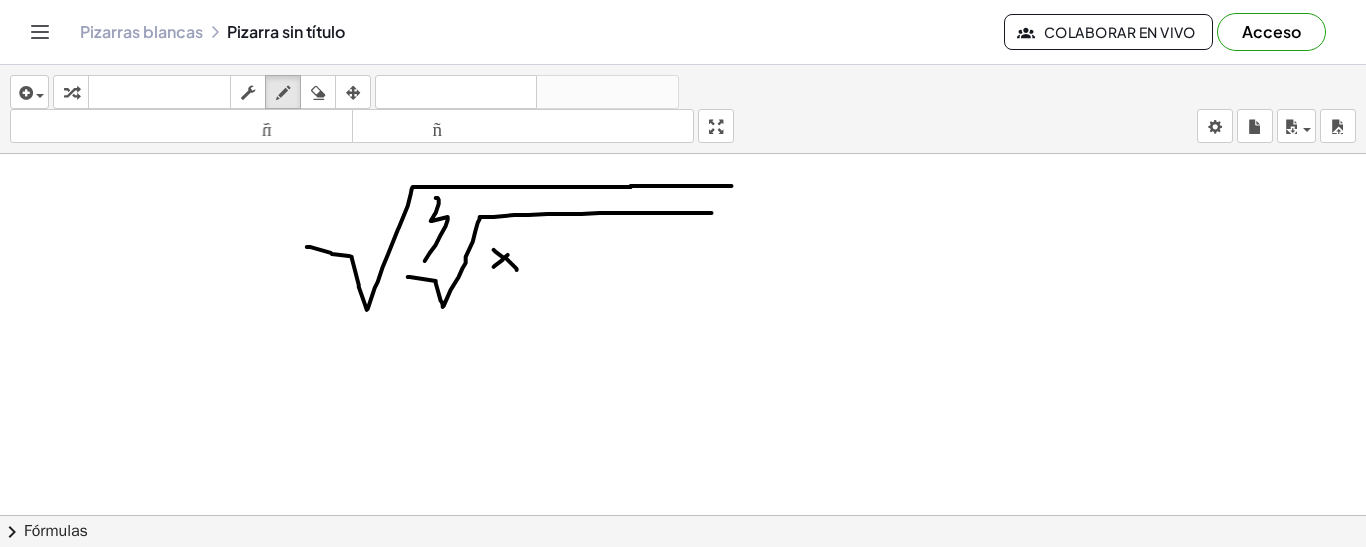 drag, startPoint x: 494, startPoint y: 265, endPoint x: 522, endPoint y: 245, distance: 34.4093 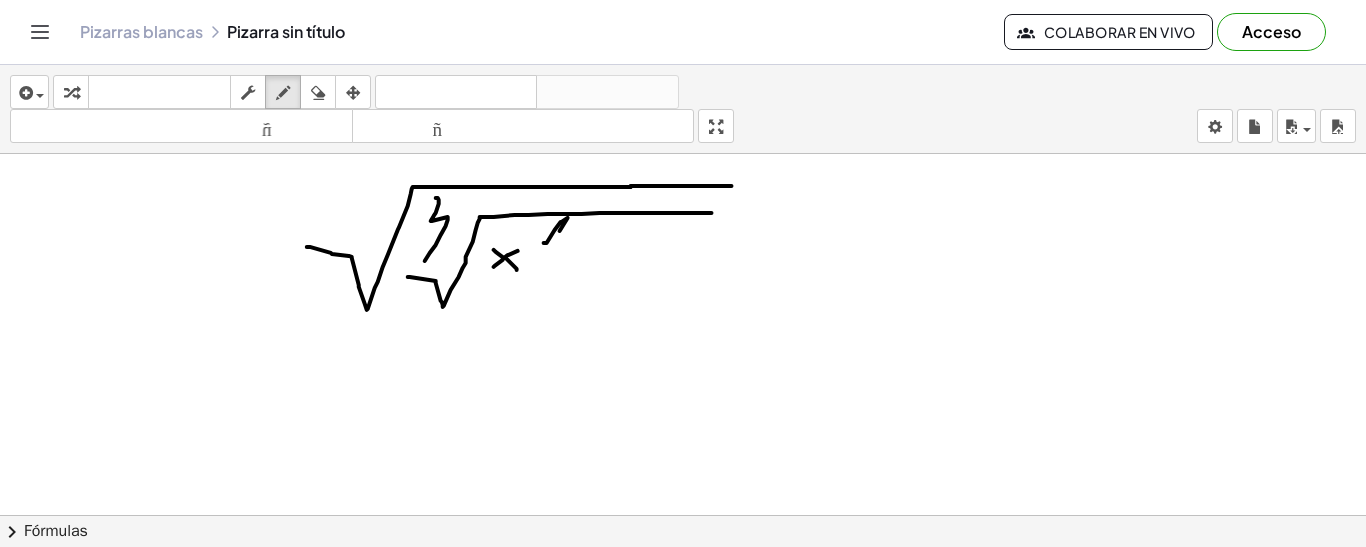 drag, startPoint x: 544, startPoint y: 241, endPoint x: 560, endPoint y: 229, distance: 20 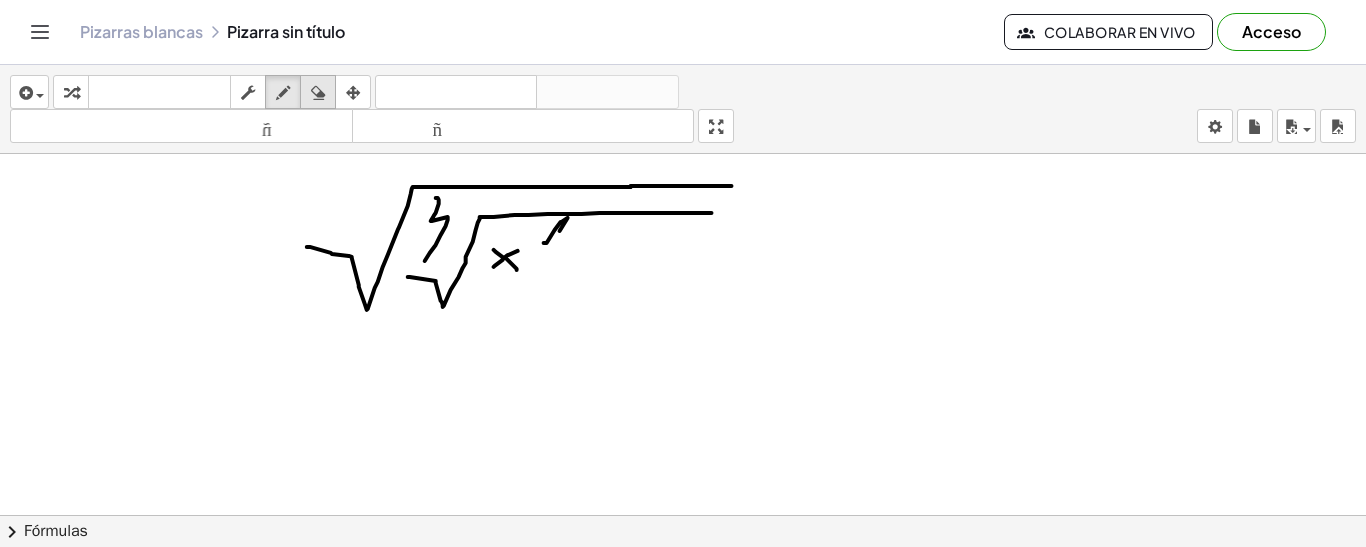 click at bounding box center [318, 93] 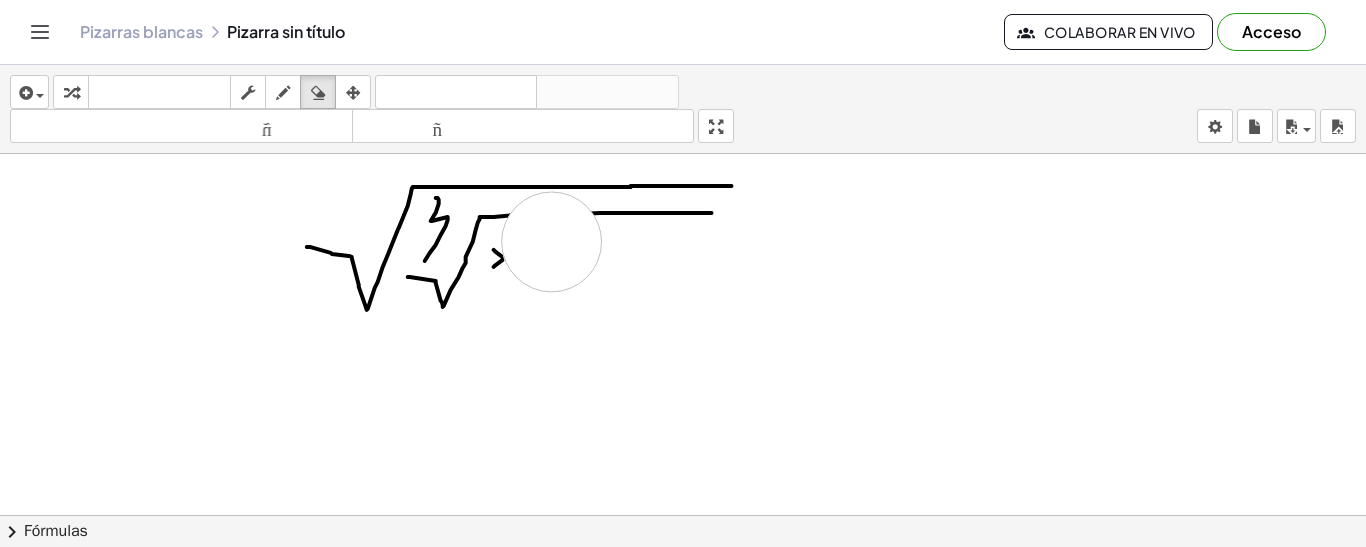click at bounding box center (683, 515) 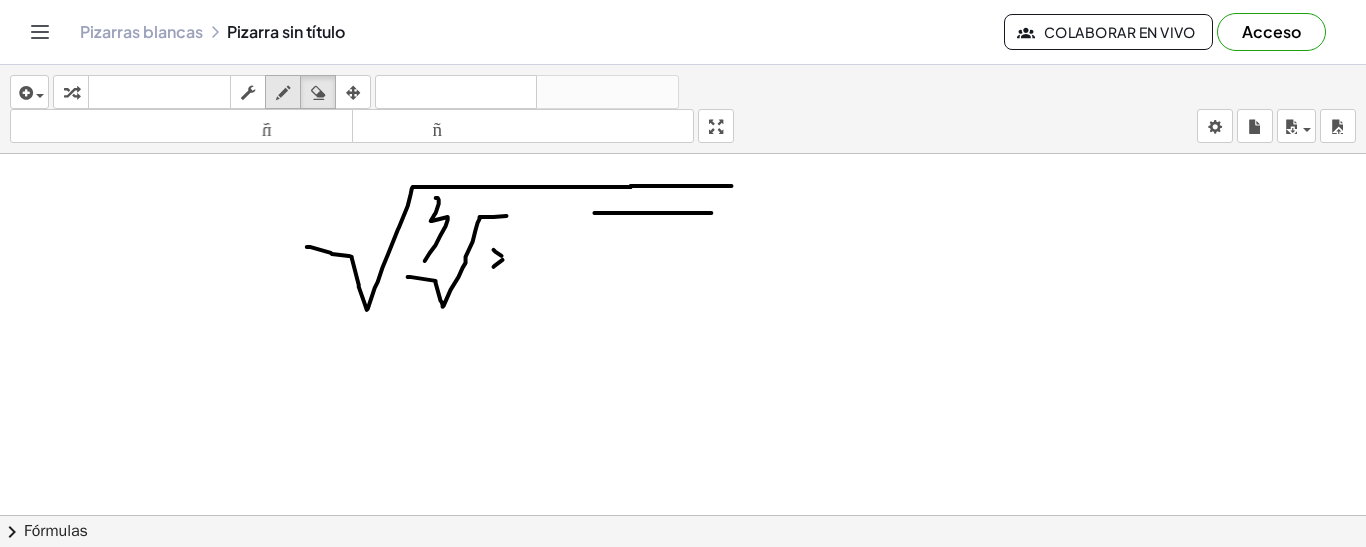 click on "dibujar" at bounding box center (283, 92) 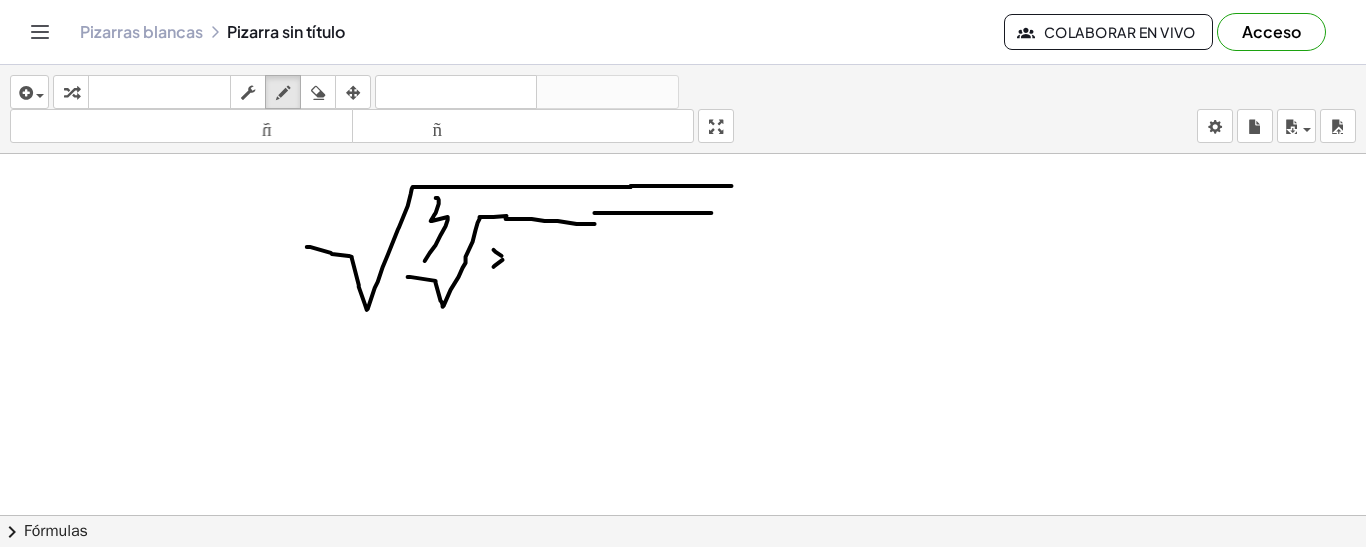 drag, startPoint x: 506, startPoint y: 215, endPoint x: 595, endPoint y: 222, distance: 89.27486 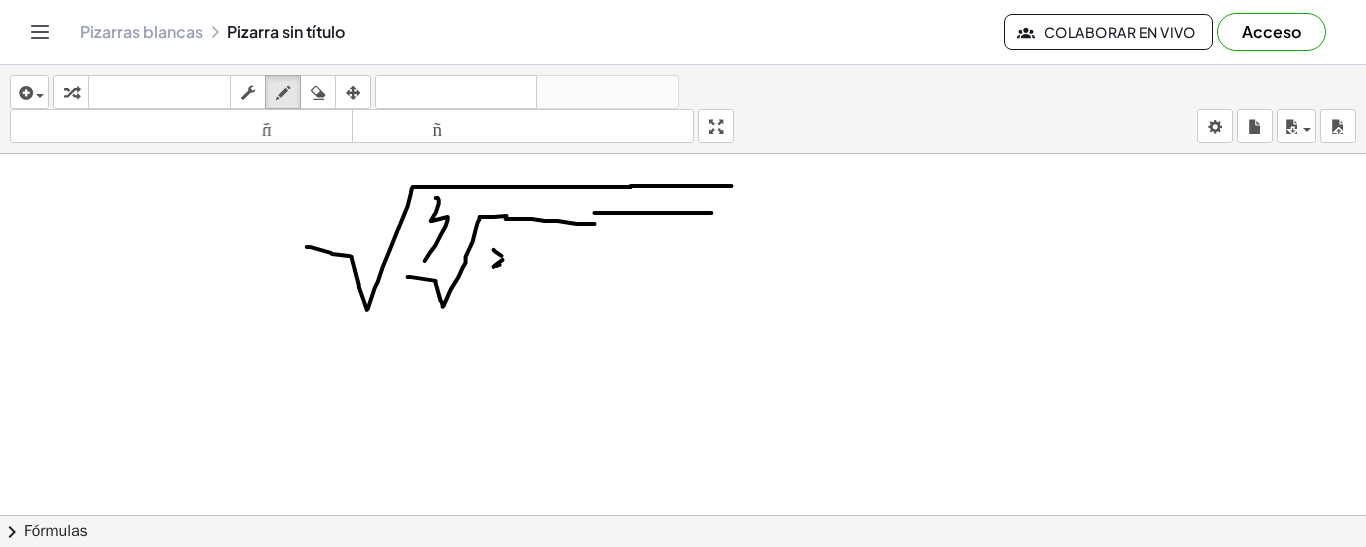 click at bounding box center [683, 515] 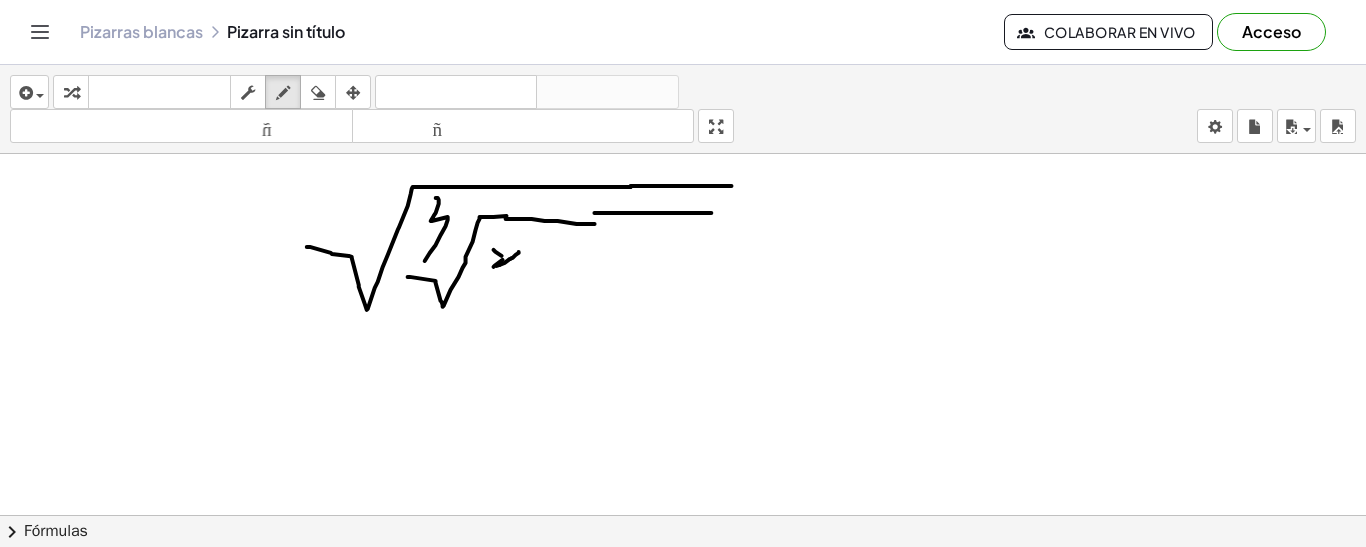 drag, startPoint x: 510, startPoint y: 257, endPoint x: 525, endPoint y: 246, distance: 18.601076 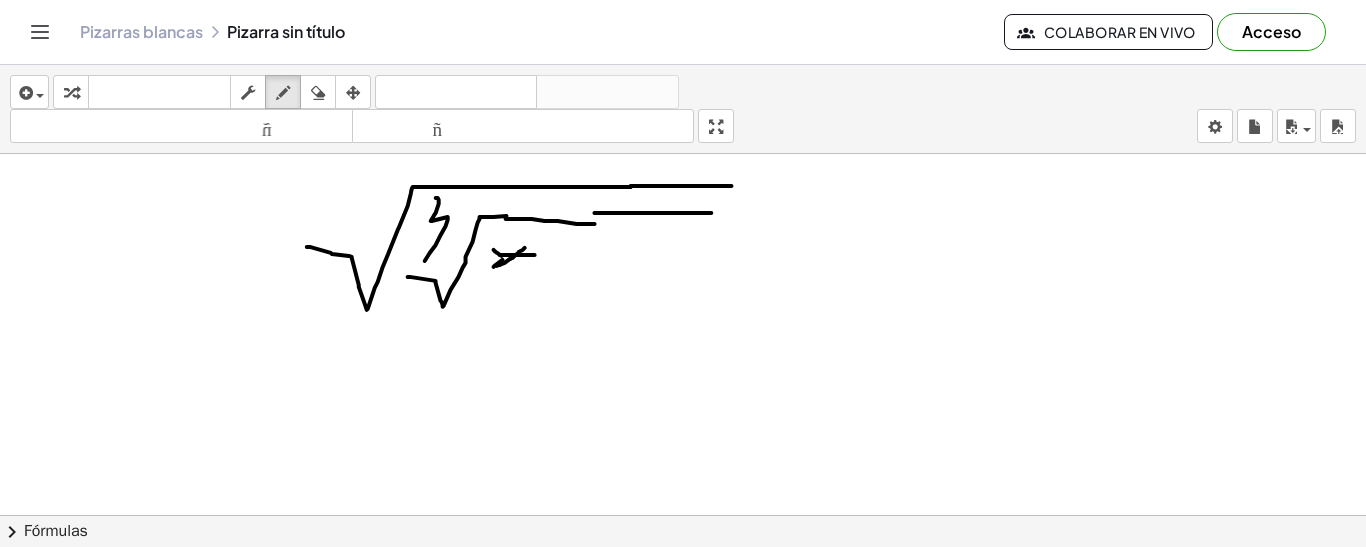 drag, startPoint x: 500, startPoint y: 253, endPoint x: 535, endPoint y: 253, distance: 35 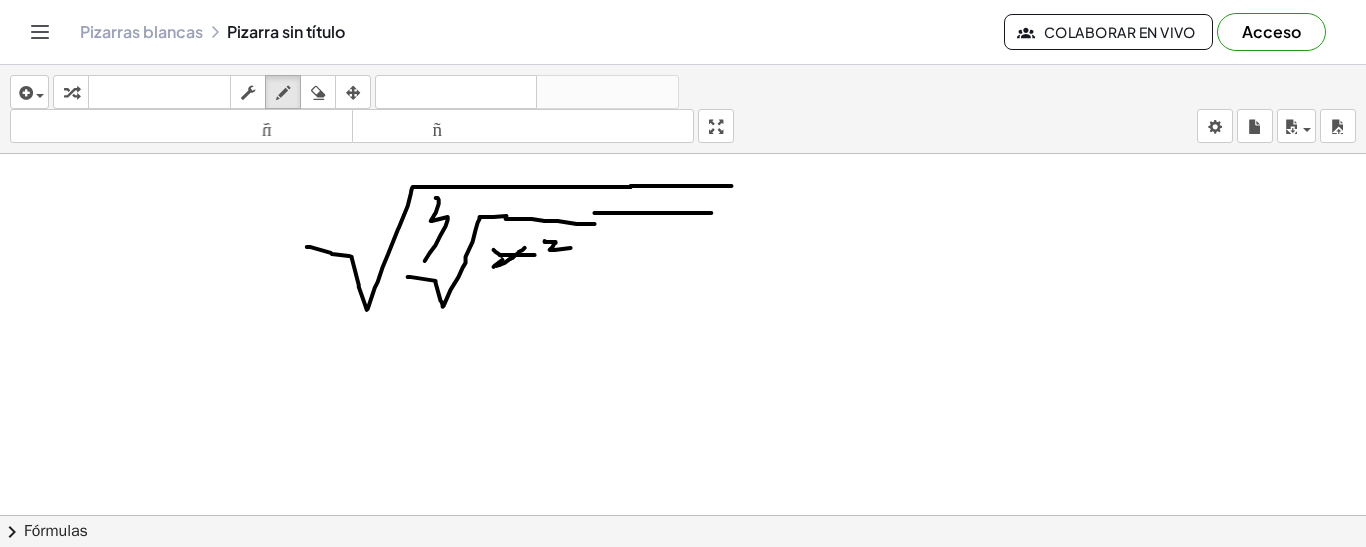 drag, startPoint x: 545, startPoint y: 239, endPoint x: 571, endPoint y: 246, distance: 26.925823 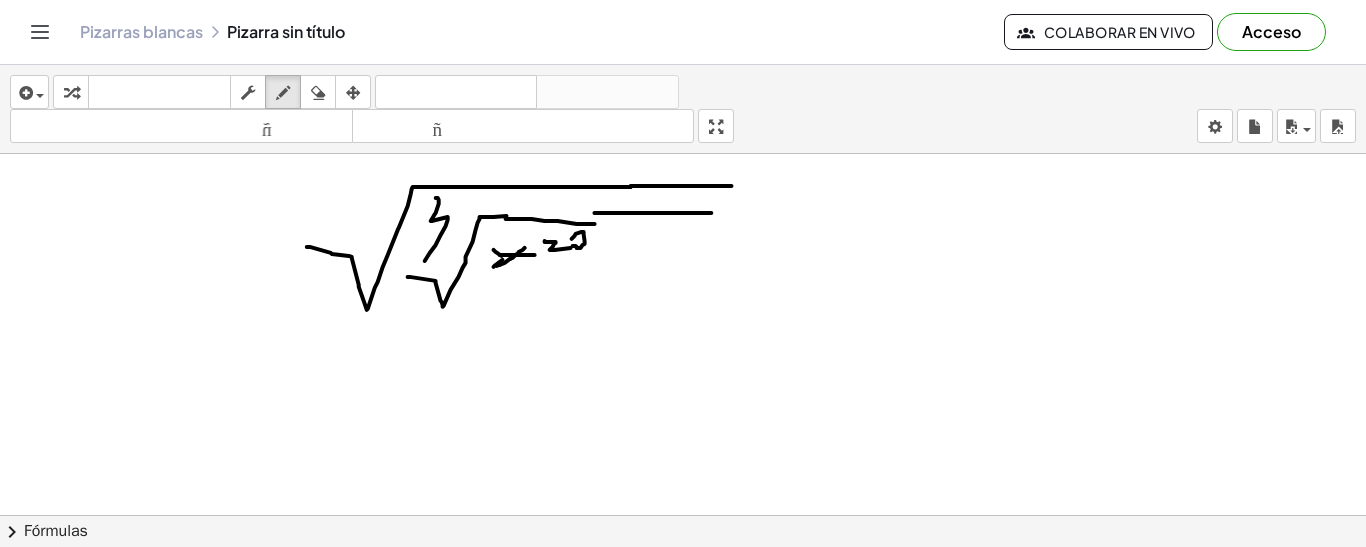 click at bounding box center (683, 515) 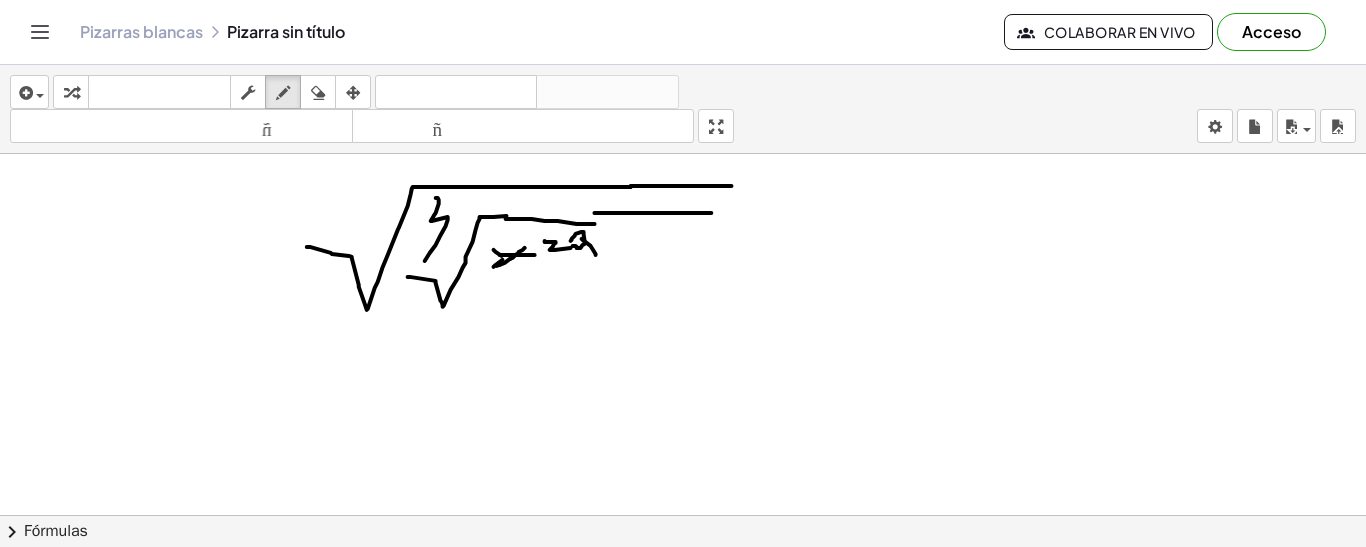 drag, startPoint x: 582, startPoint y: 237, endPoint x: 596, endPoint y: 253, distance: 21.260292 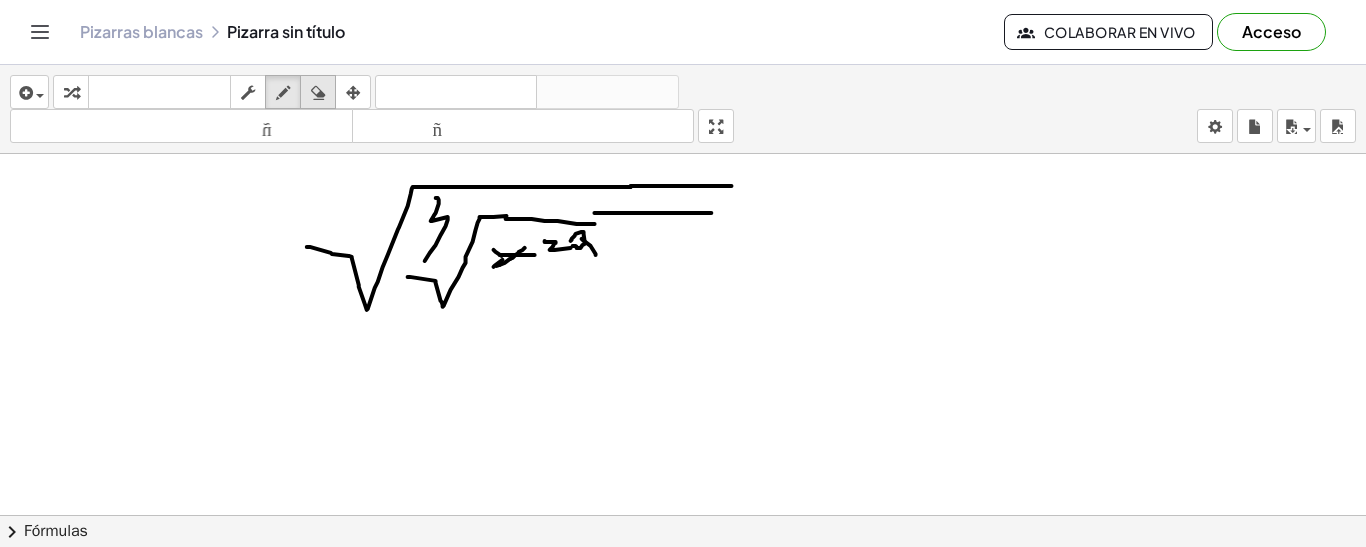 click at bounding box center [318, 92] 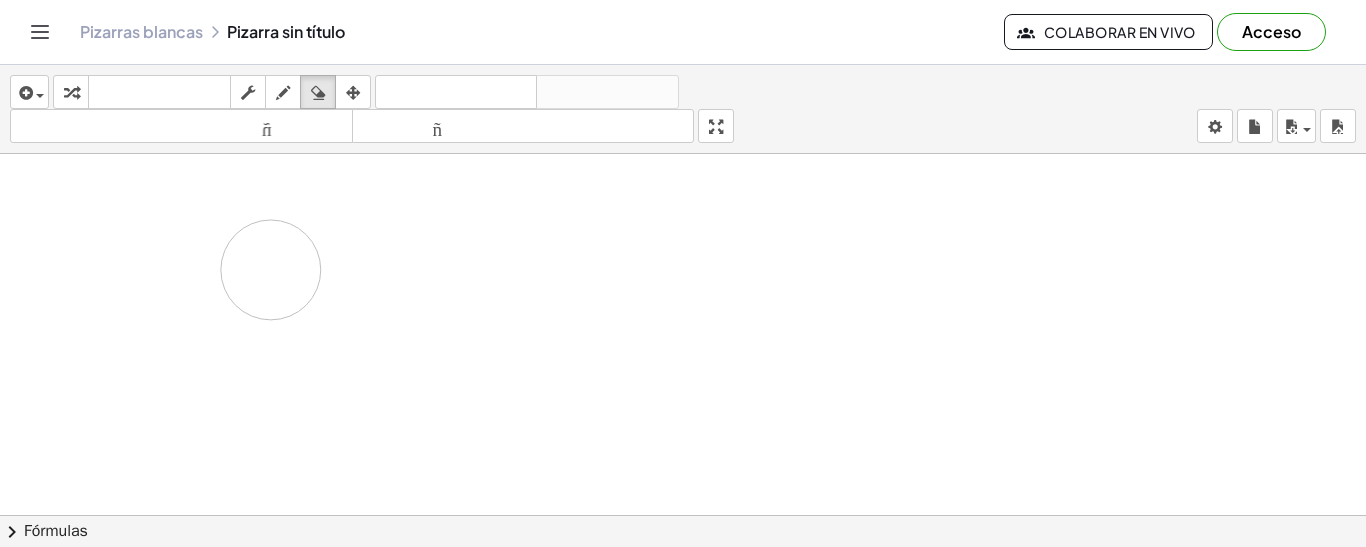 drag, startPoint x: 557, startPoint y: 259, endPoint x: 202, endPoint y: 232, distance: 356.02527 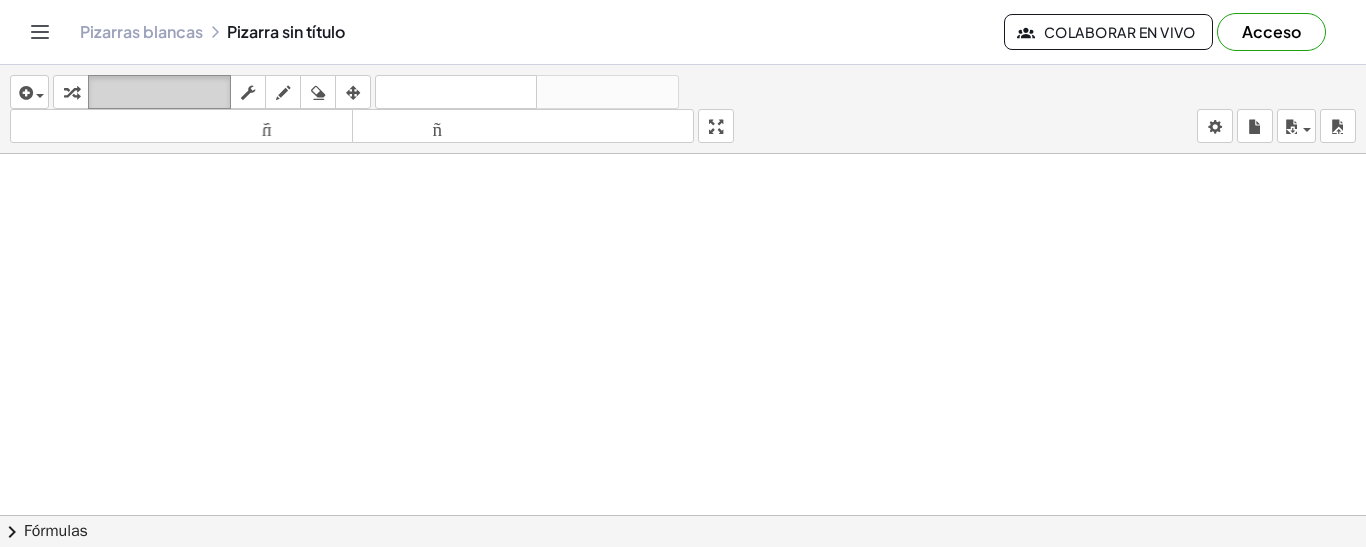 click on "teclado" at bounding box center (159, 92) 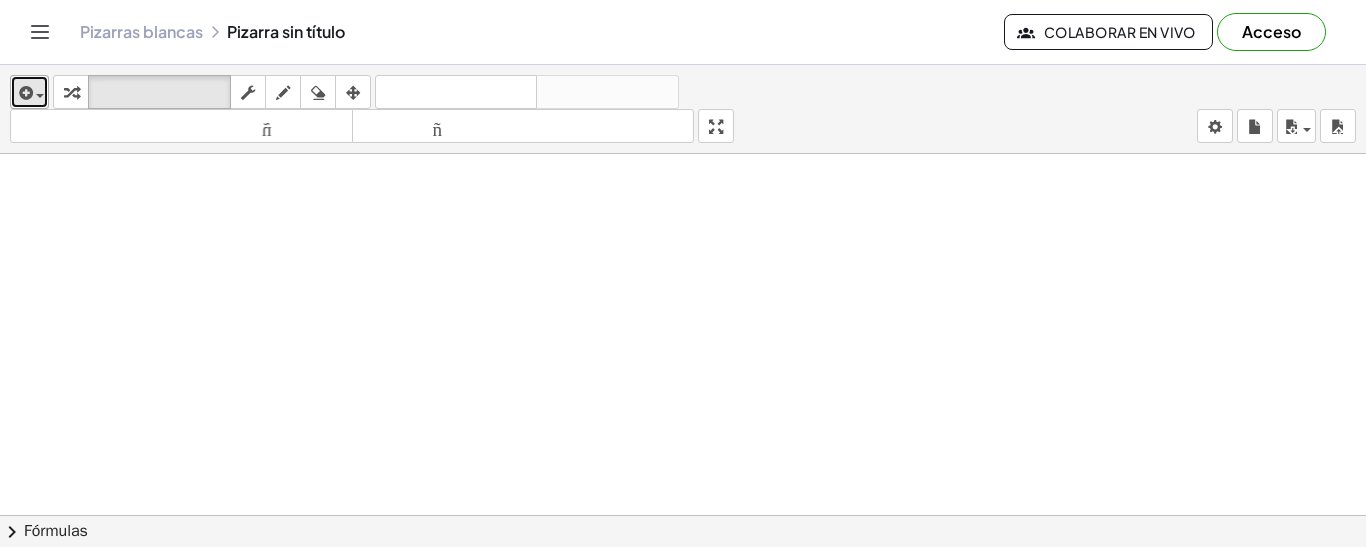 click at bounding box center [29, 92] 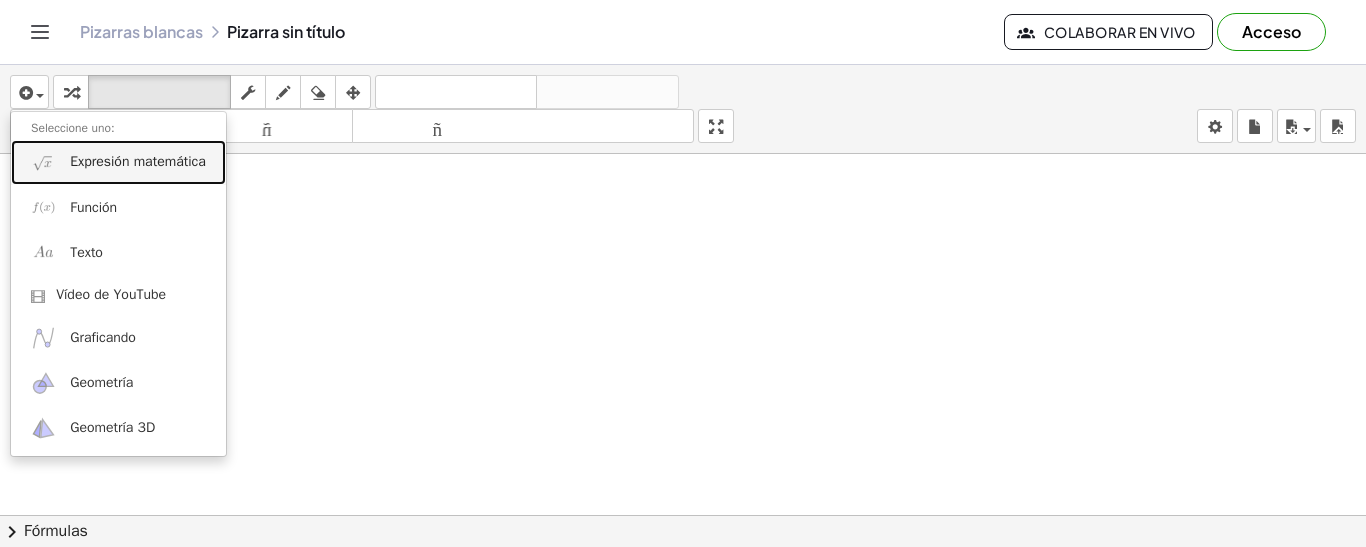 click on "Expresión matemática" at bounding box center (138, 161) 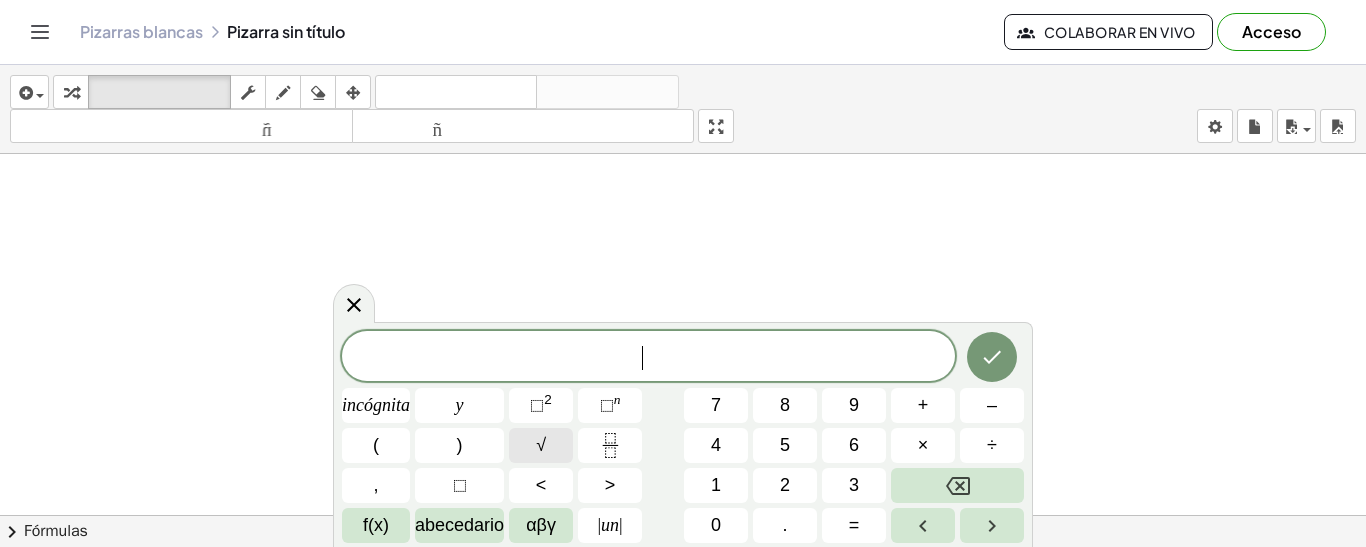 click on "√" at bounding box center [541, 445] 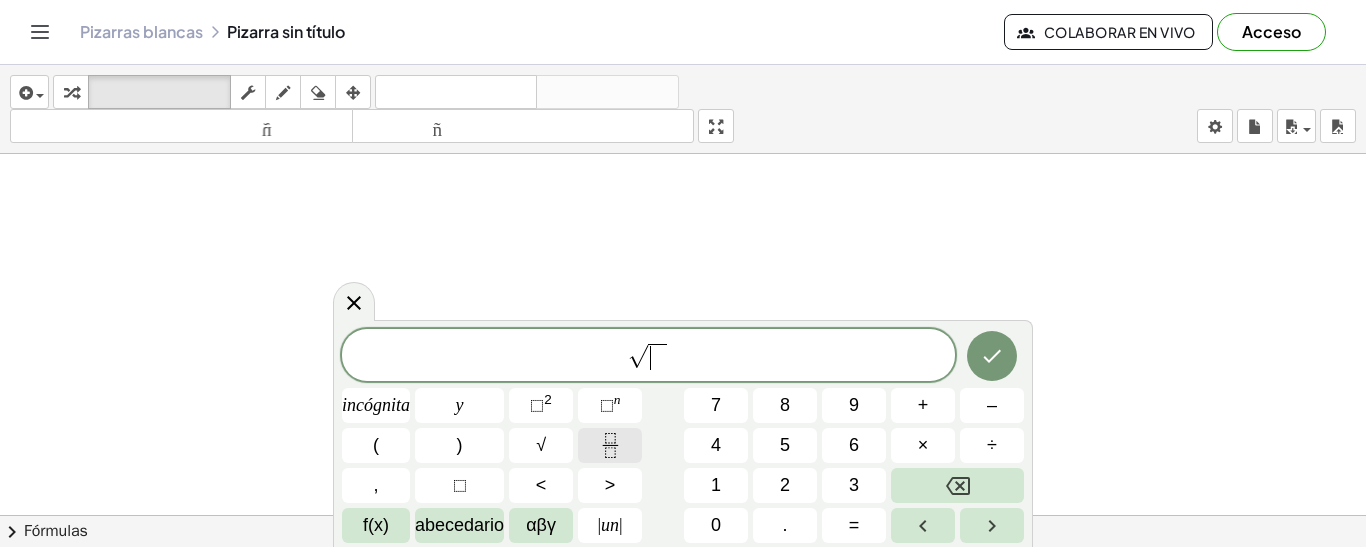 click 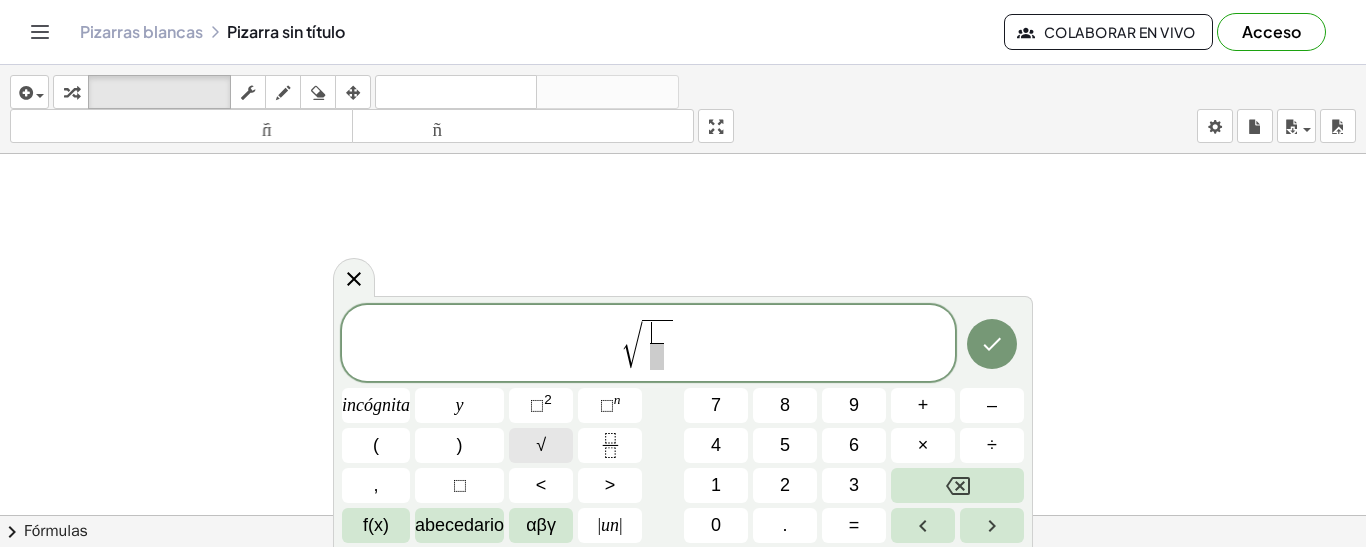 click on "√" at bounding box center (541, 445) 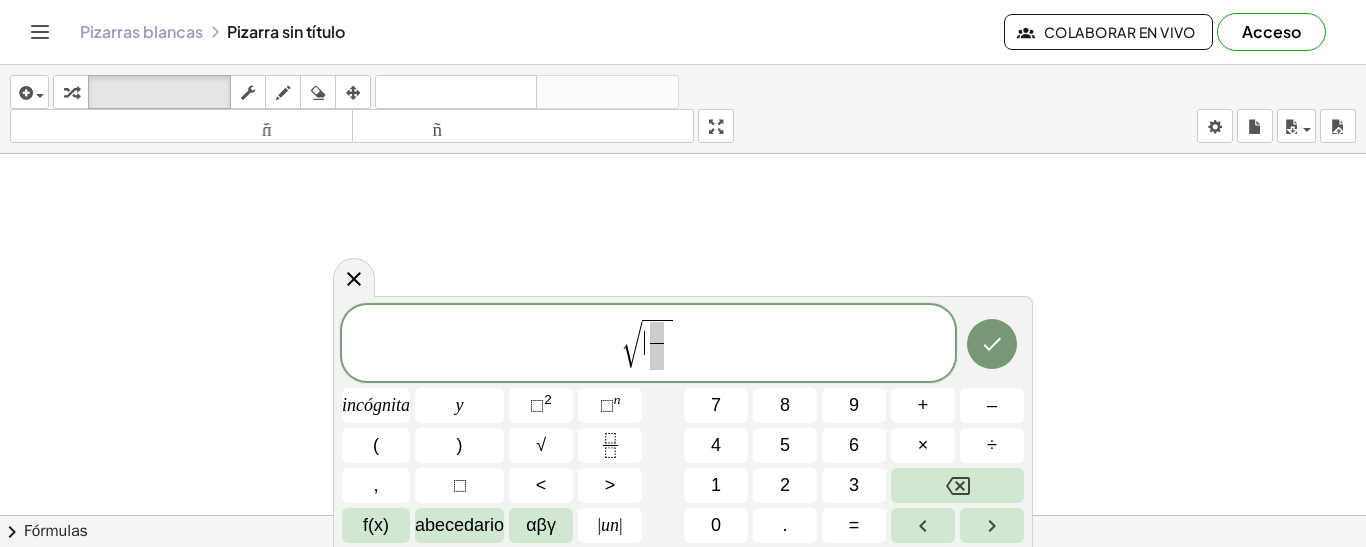 click on "√" at bounding box center [632, 344] 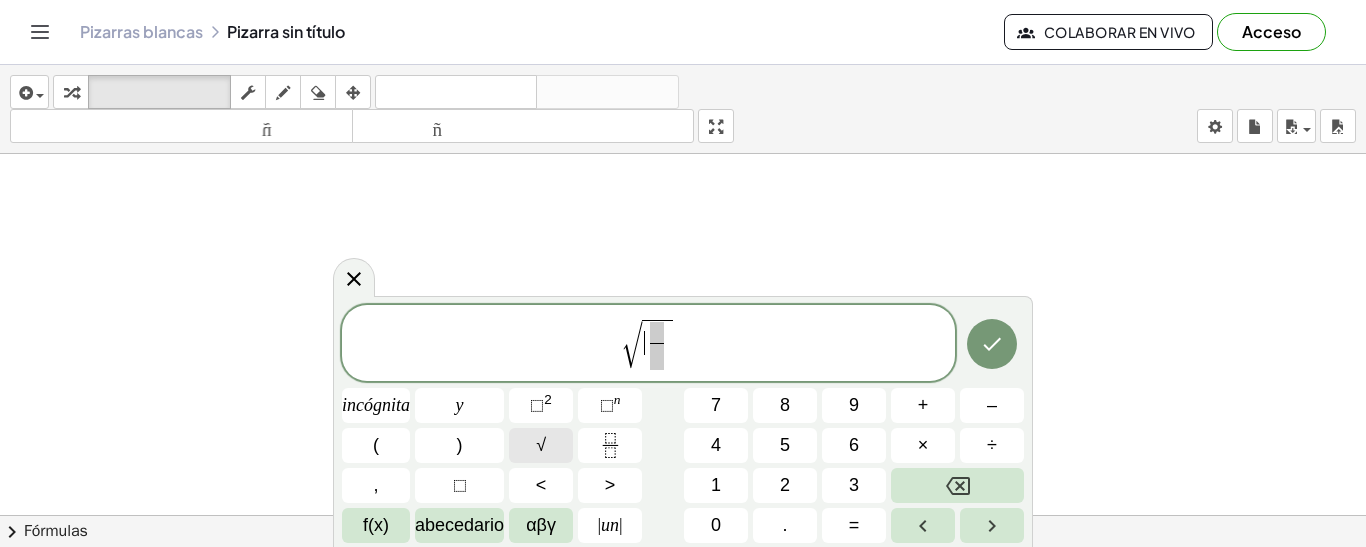 click on "√" at bounding box center (541, 445) 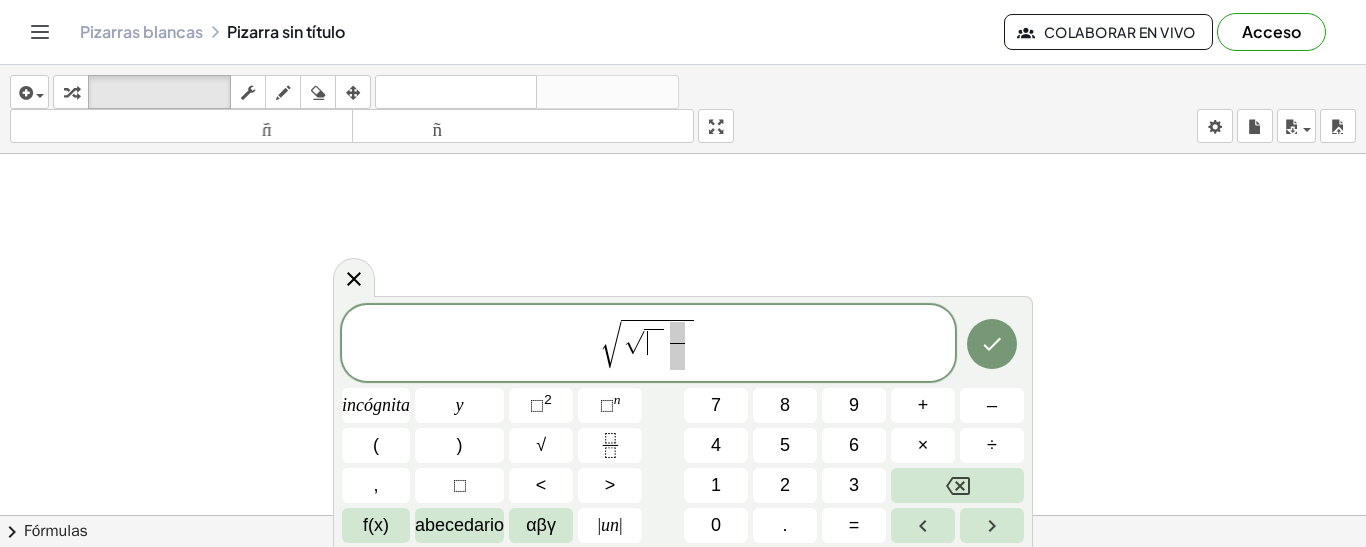 click on "√ ​ ​" at bounding box center (657, 345) 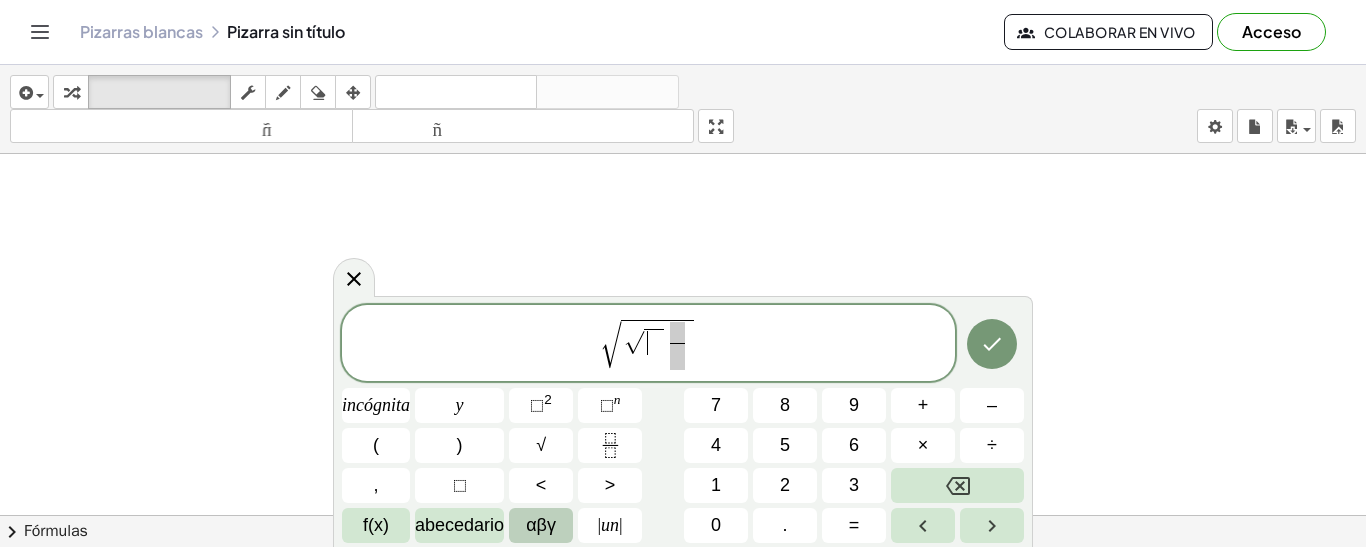 click on "αβγ" at bounding box center [541, 525] 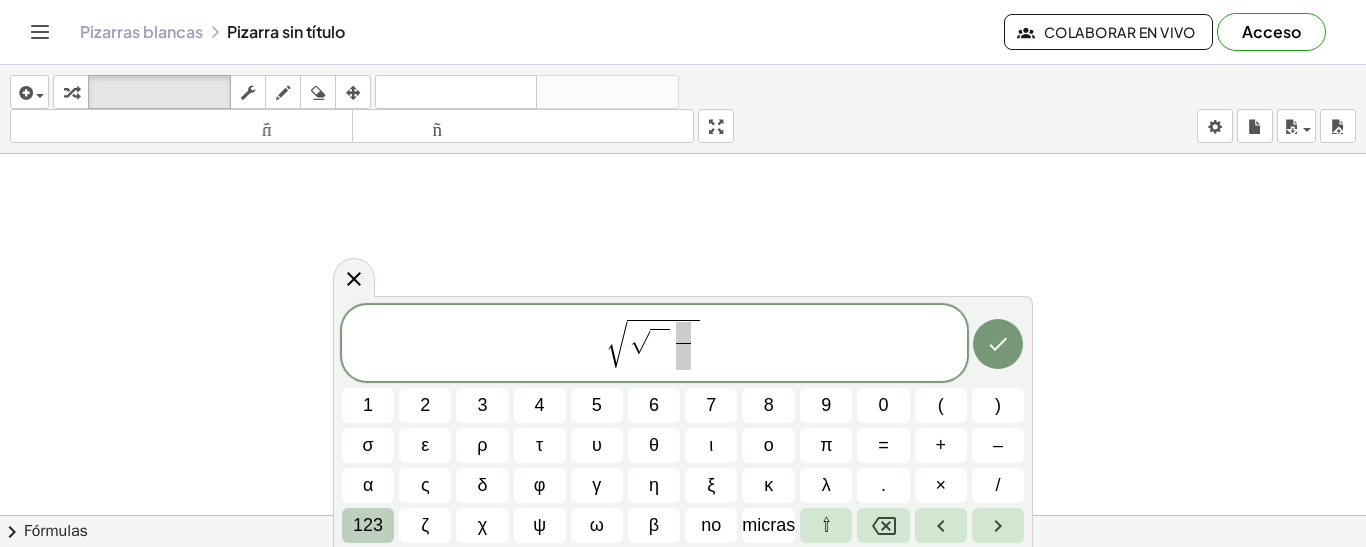 click on "123" at bounding box center (368, 525) 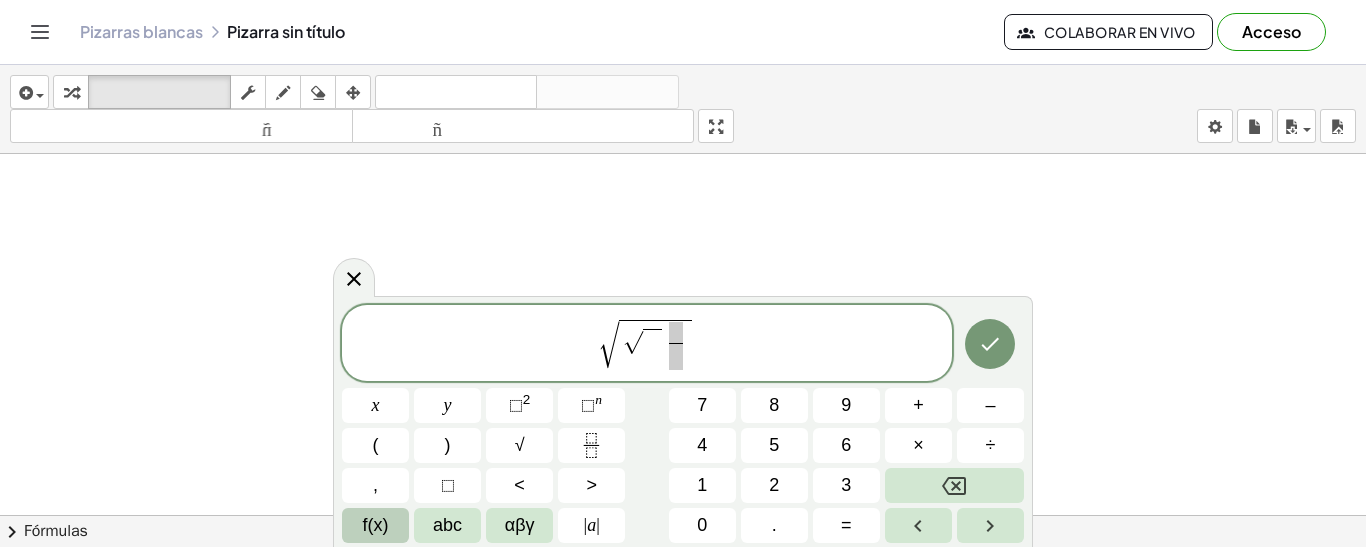 click on "f(x)" at bounding box center (375, 525) 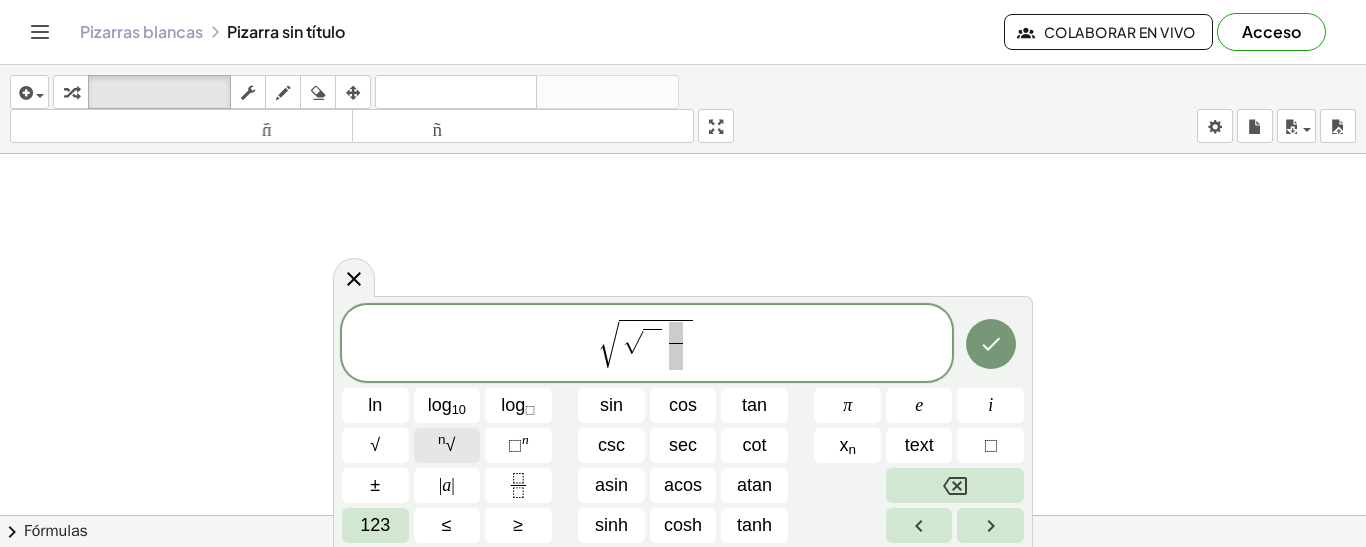 click on "n √" at bounding box center [447, 445] 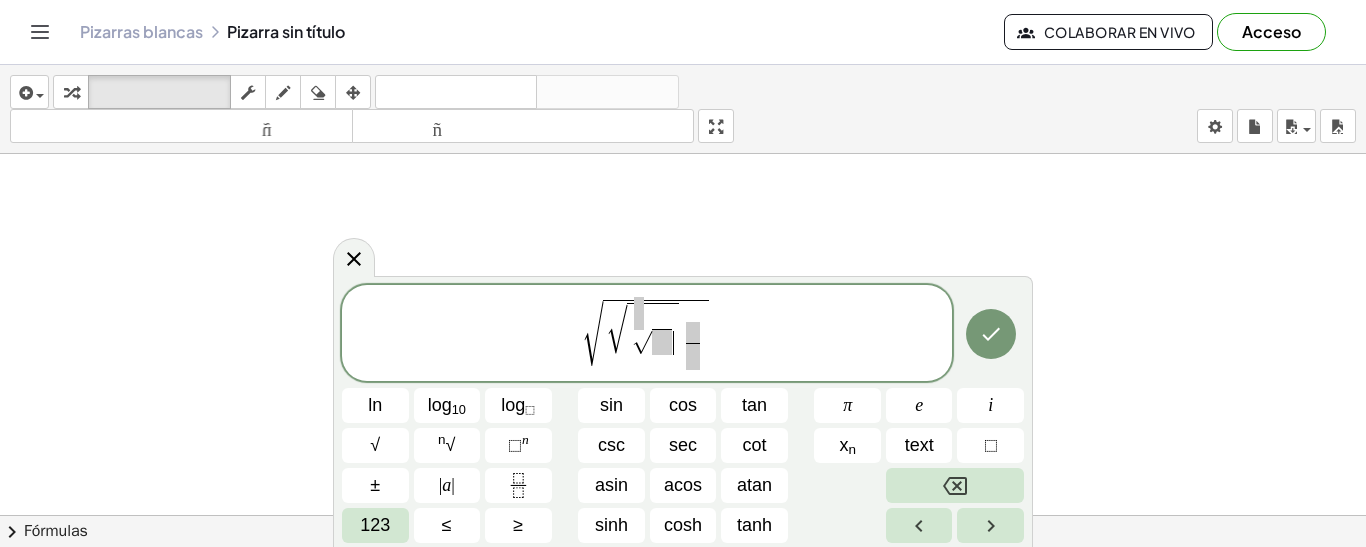 click on "√" at bounding box center [642, 342] 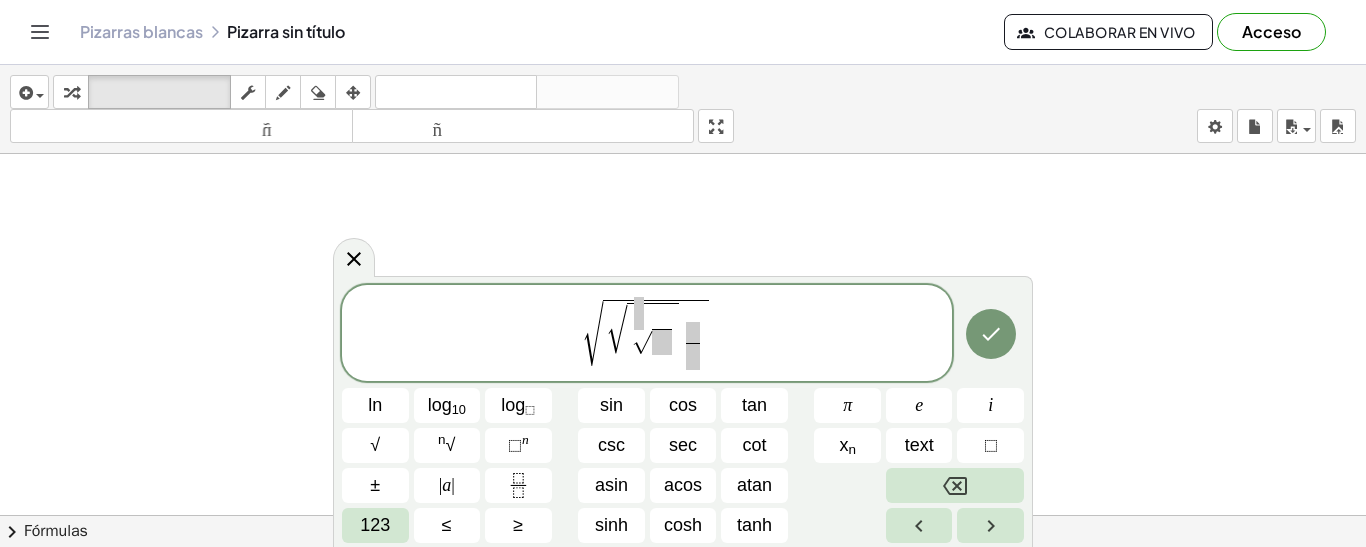 click at bounding box center (661, 342) 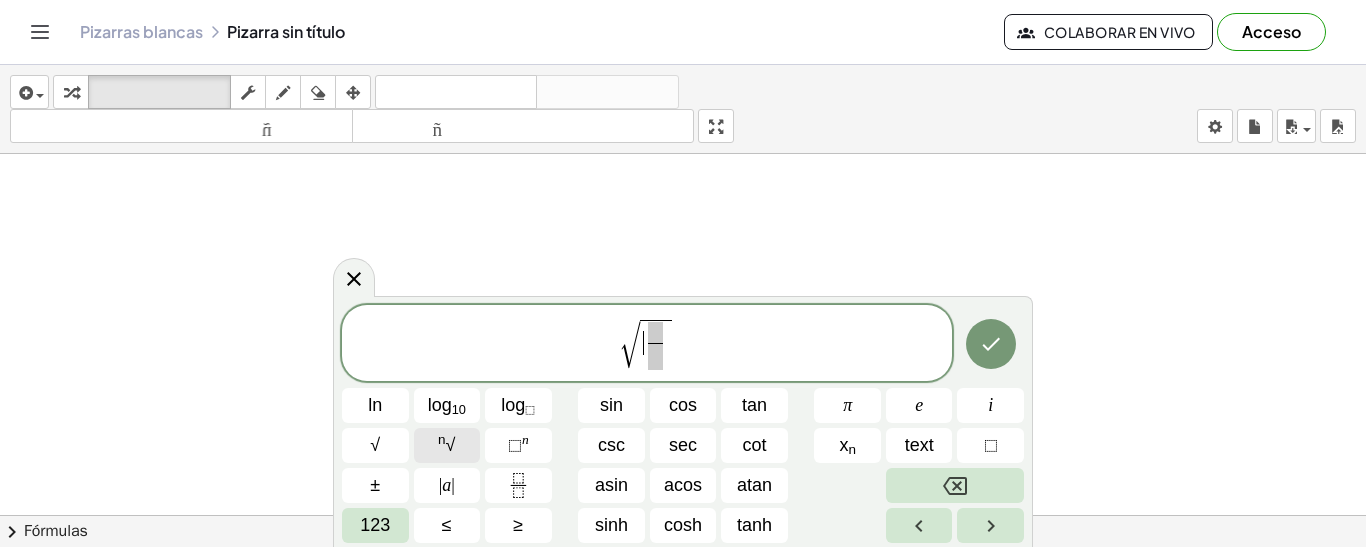 click on "n √" at bounding box center [447, 445] 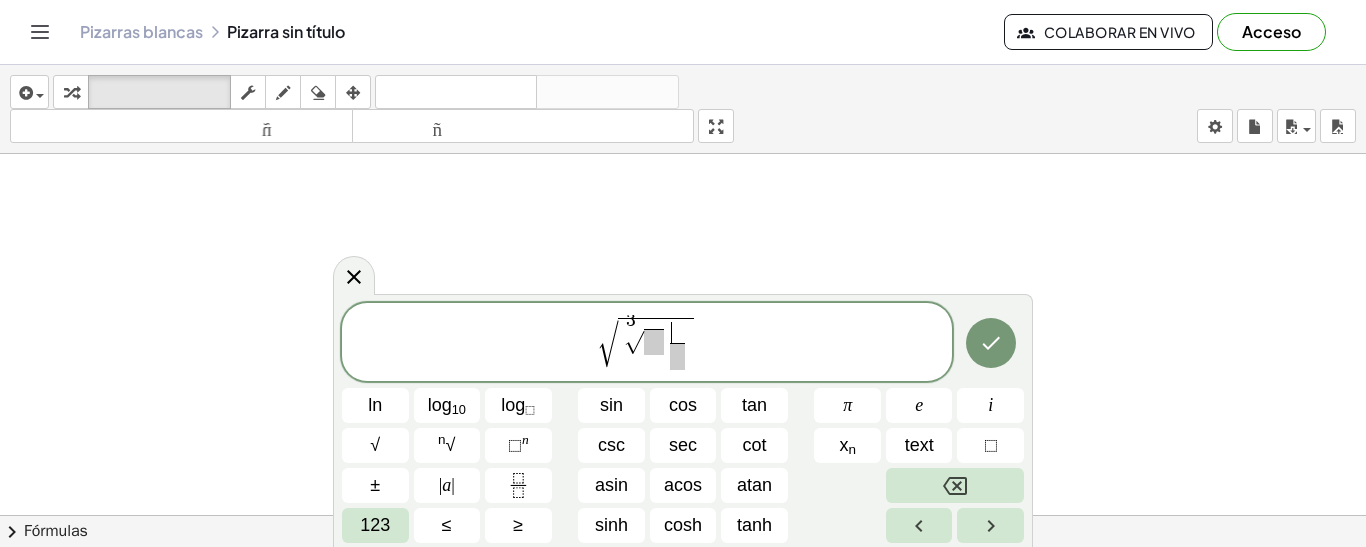 click on "​" at bounding box center [677, 333] 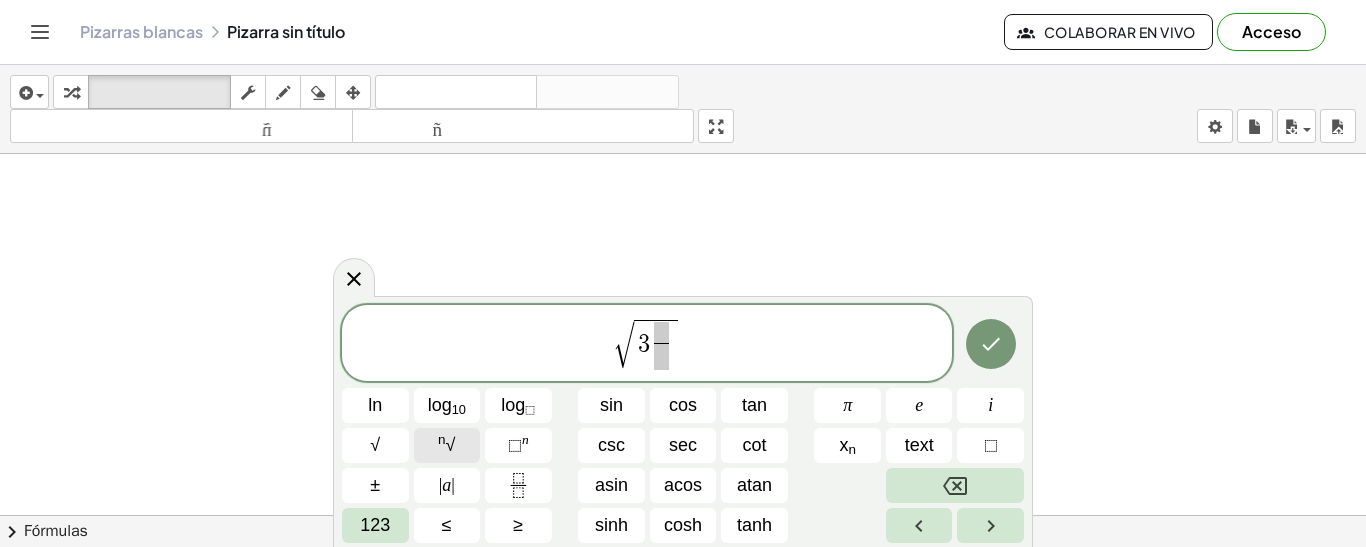 click on "n √" 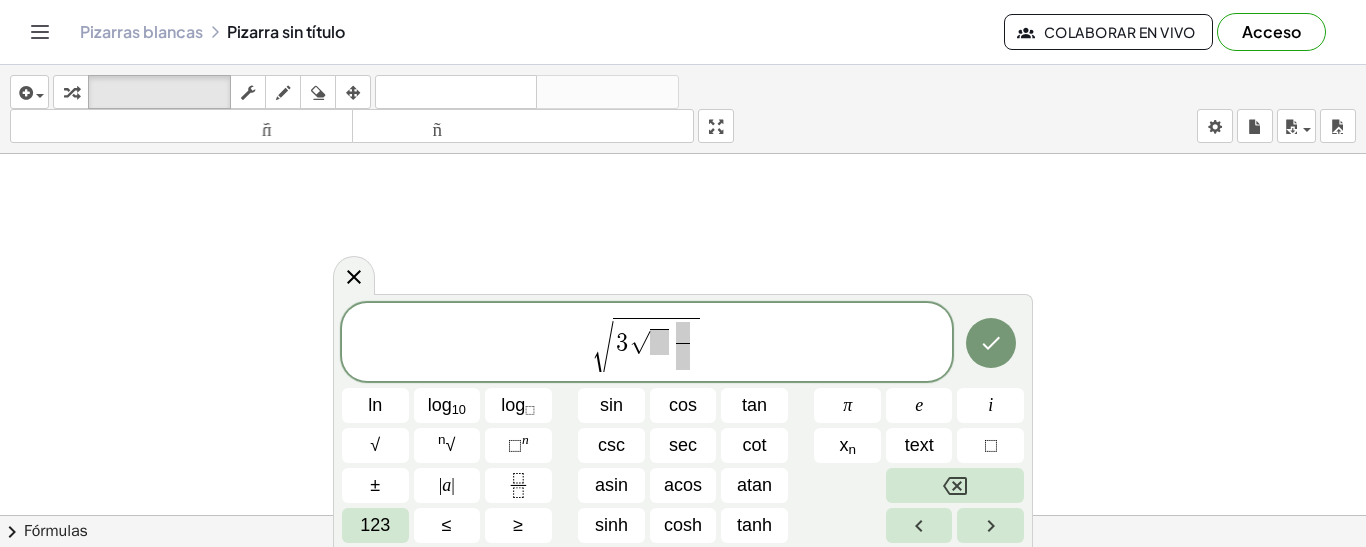 click at bounding box center [659, 342] 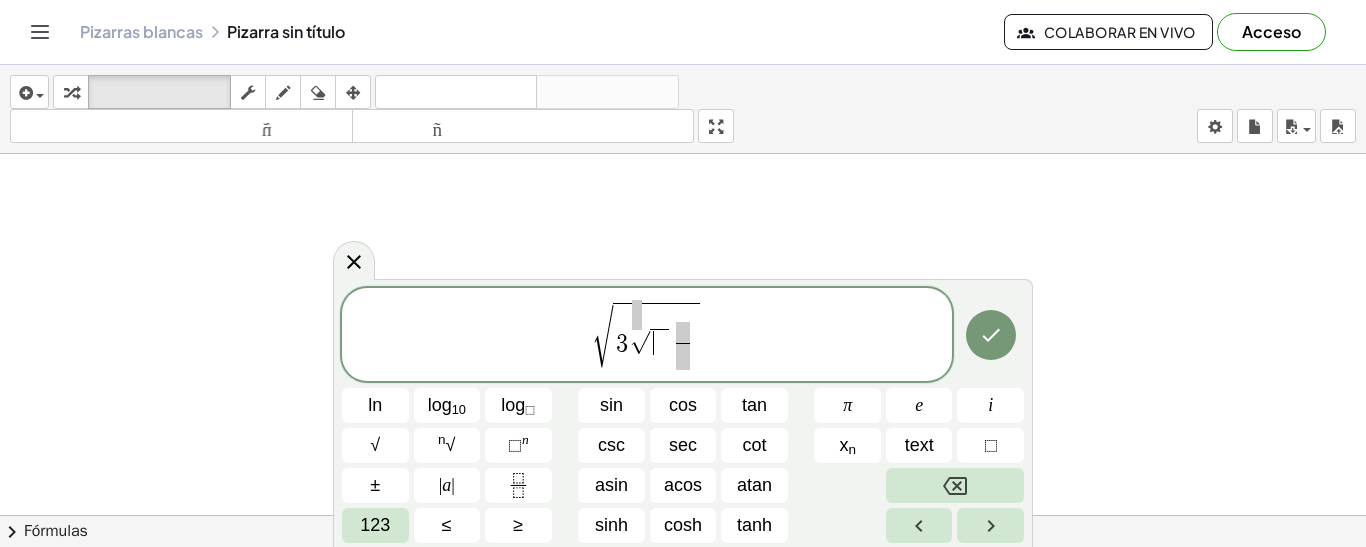 click on "​" at bounding box center (683, 346) 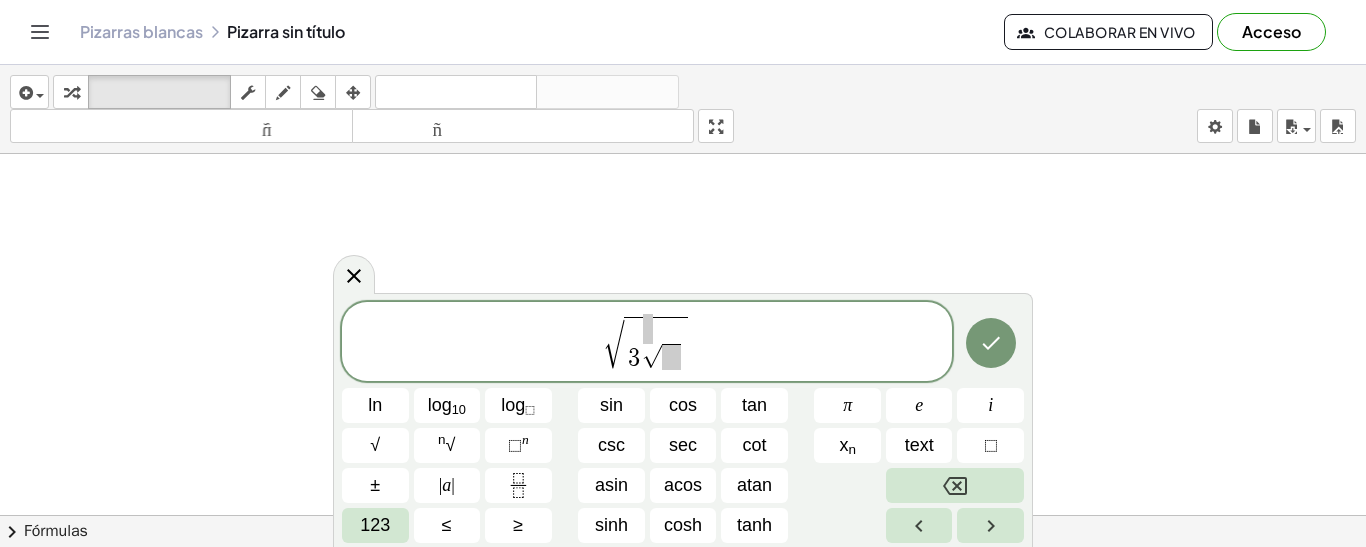 click at bounding box center [671, 357] 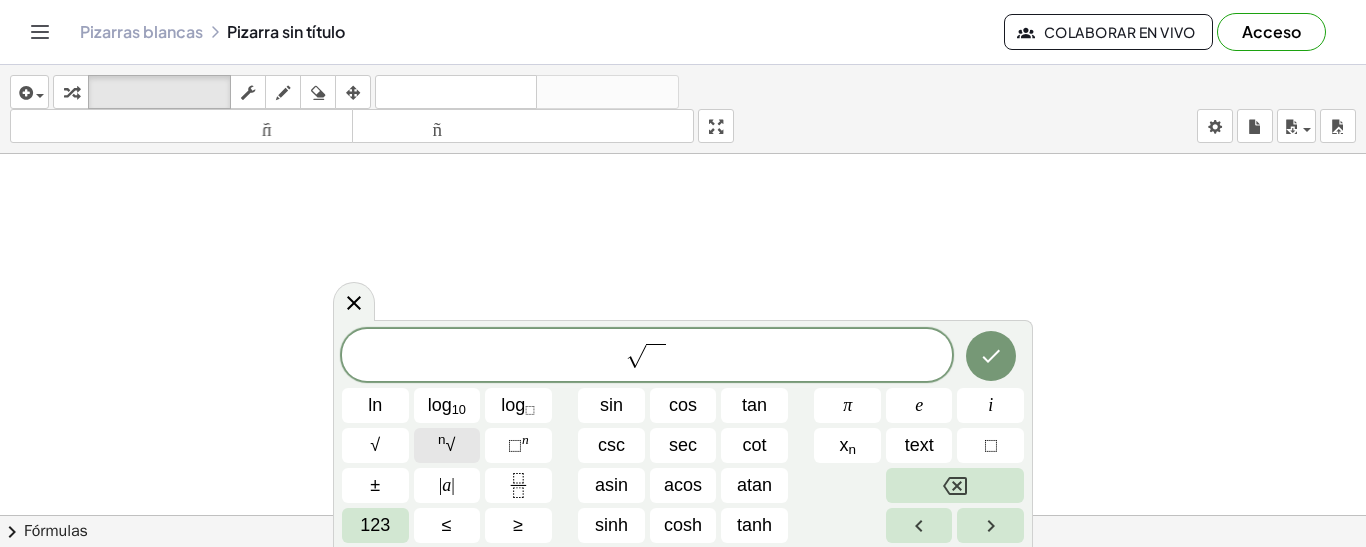 click on "n √" at bounding box center [447, 445] 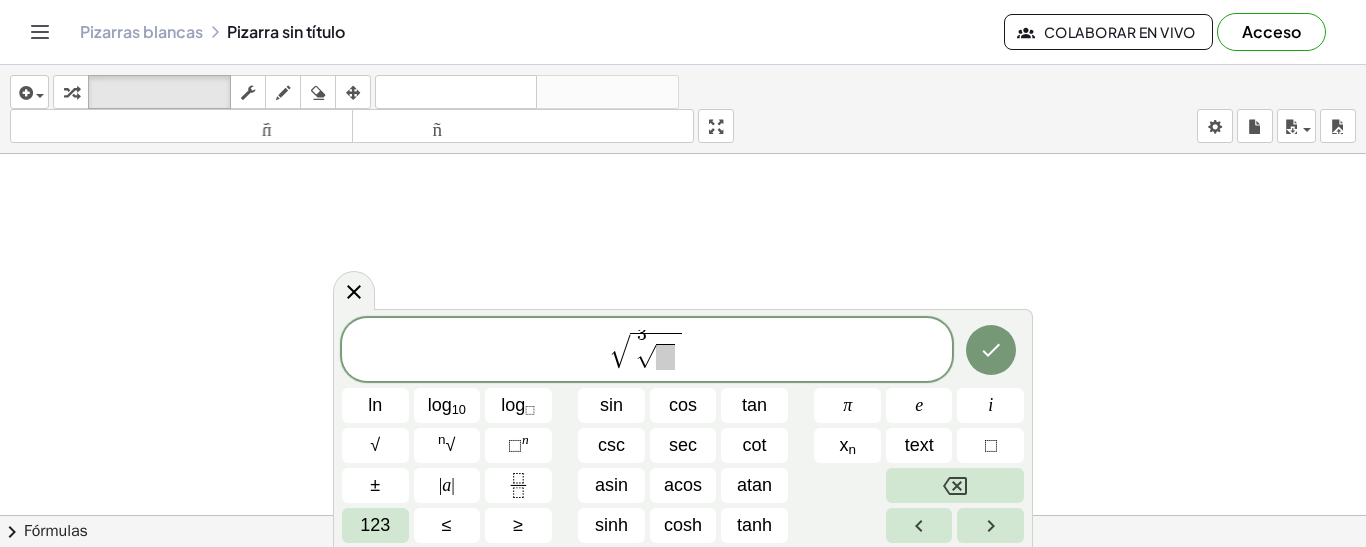 click at bounding box center [665, 357] 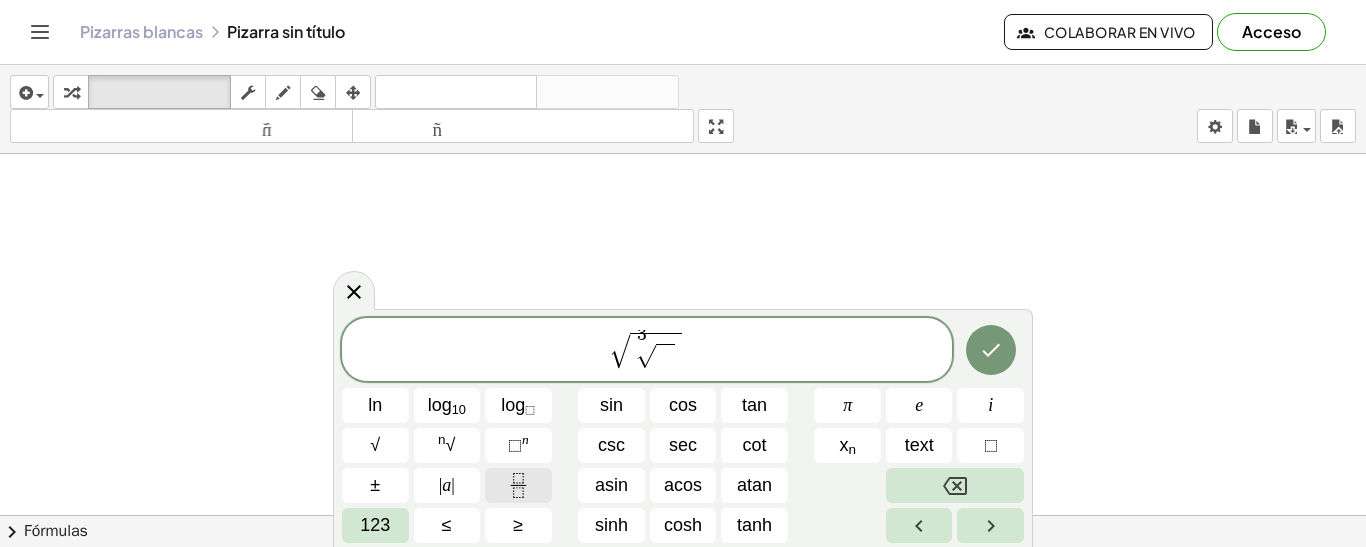 click 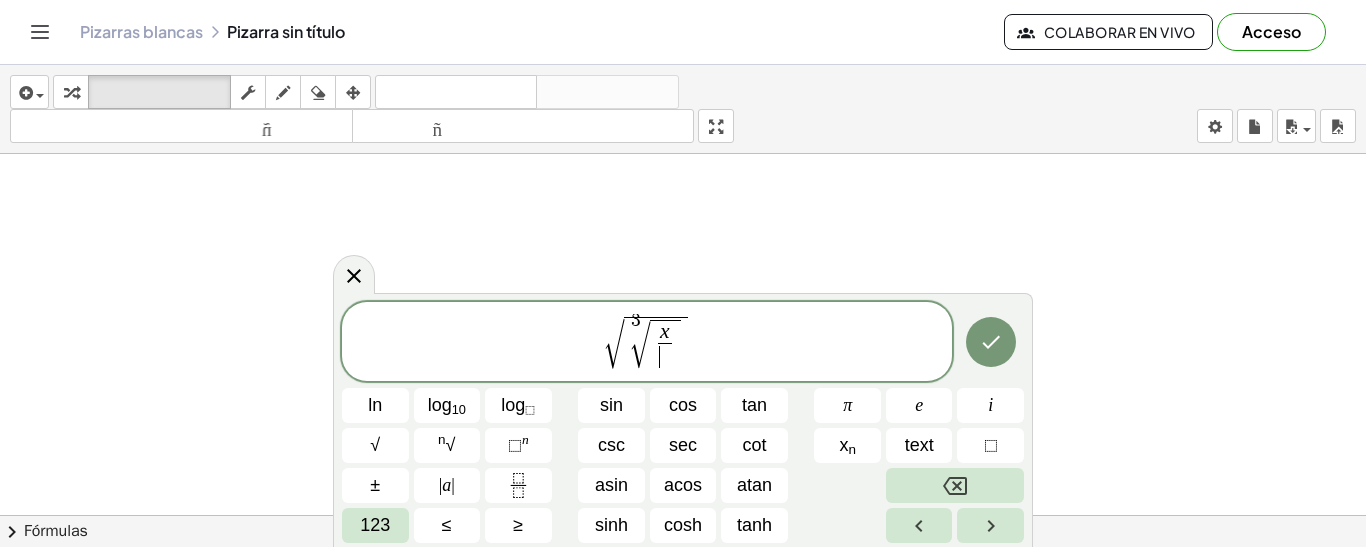 click on "x ​ ​" at bounding box center (664, 346) 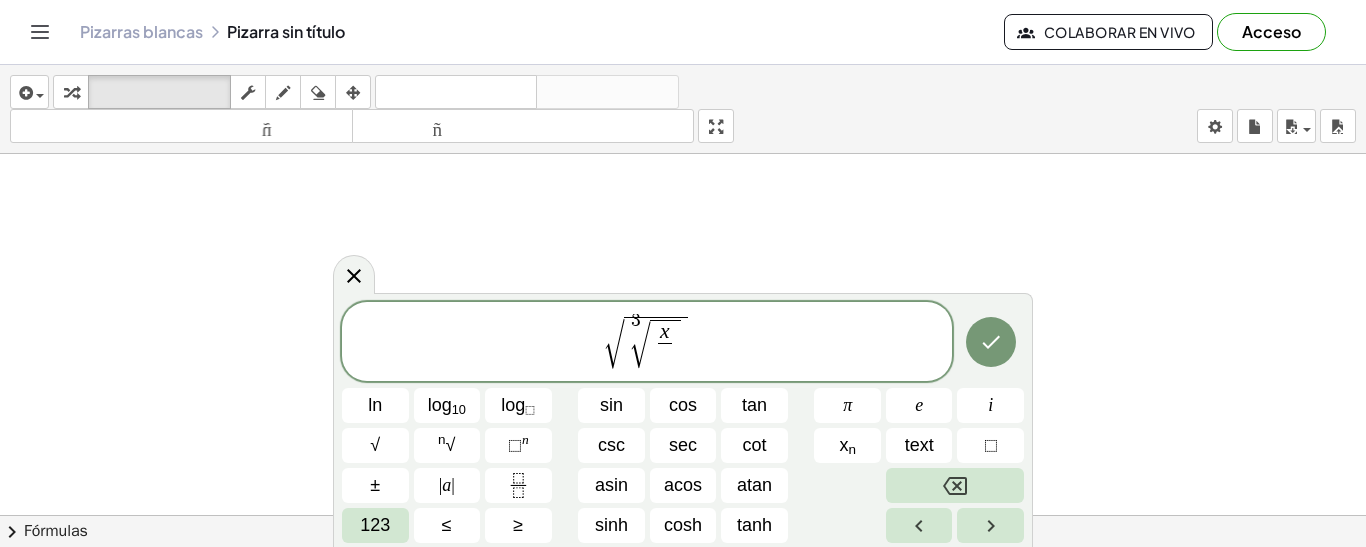 click on "x" at bounding box center (665, 331) 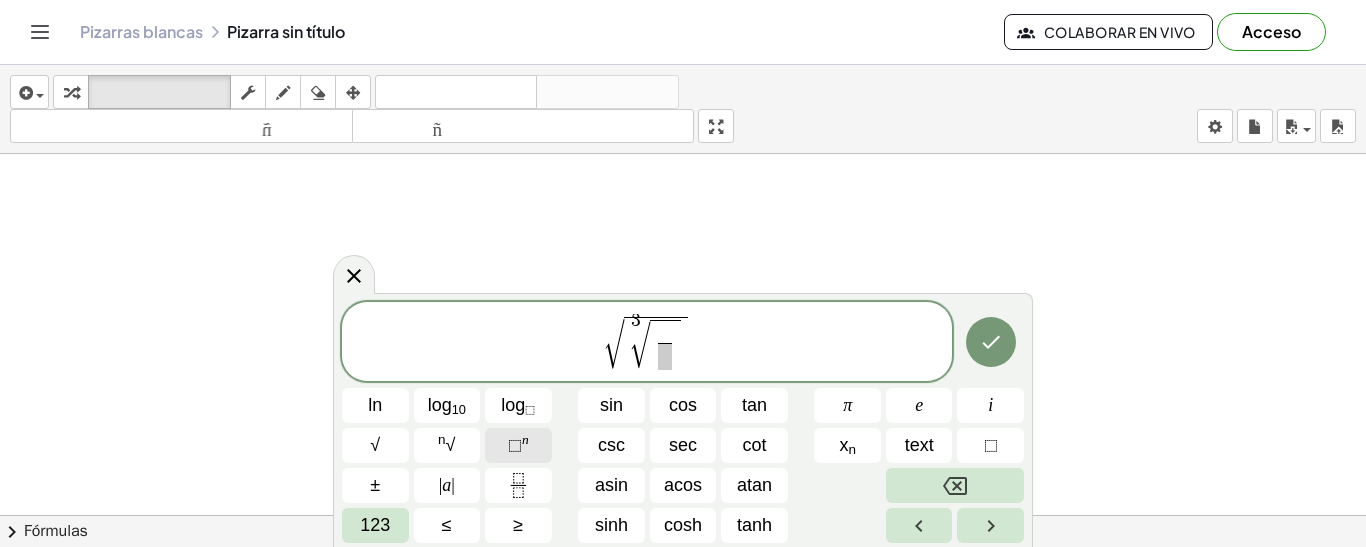 click on "⬚" at bounding box center (515, 445) 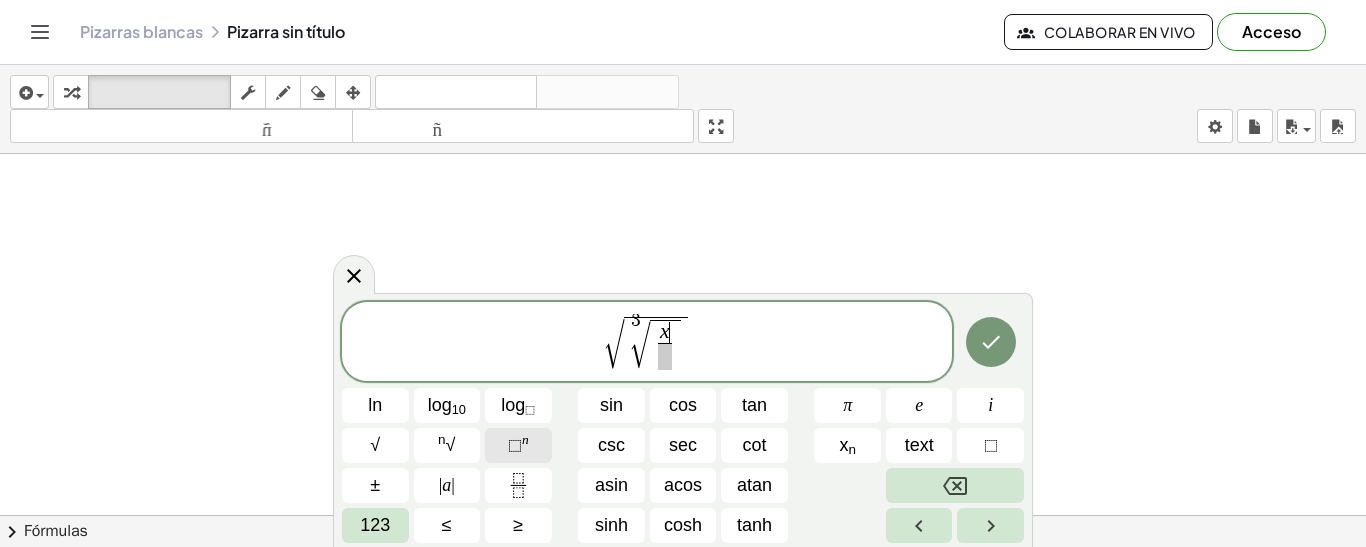 click on "⬚ n" at bounding box center (518, 445) 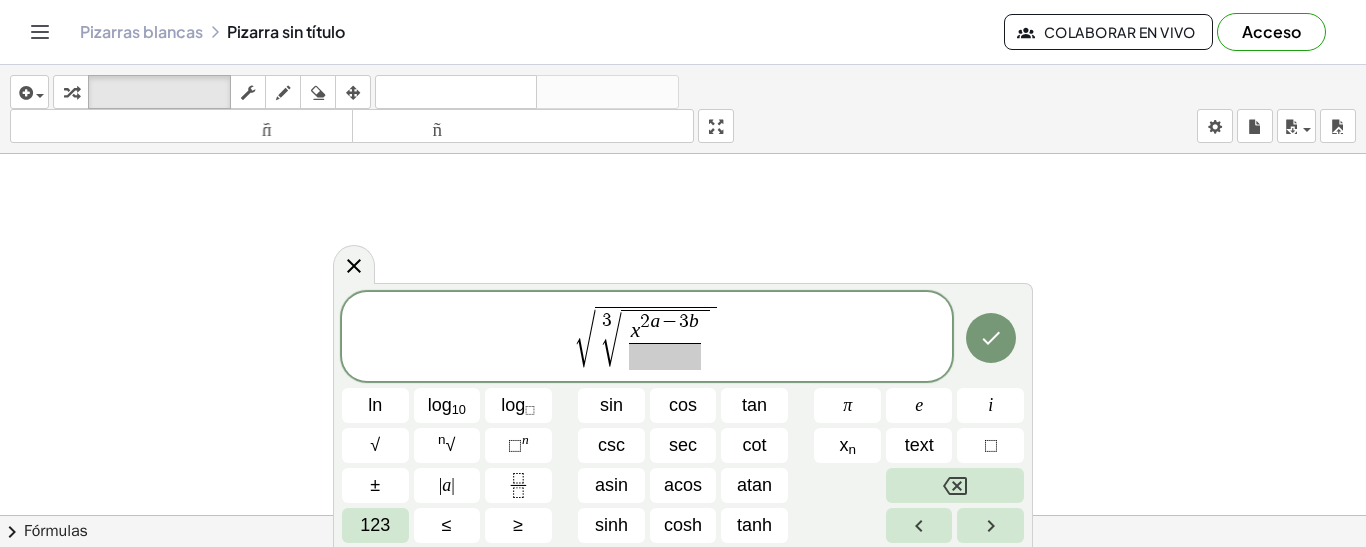 click on "2 a − 3 b ​" at bounding box center [669, 321] 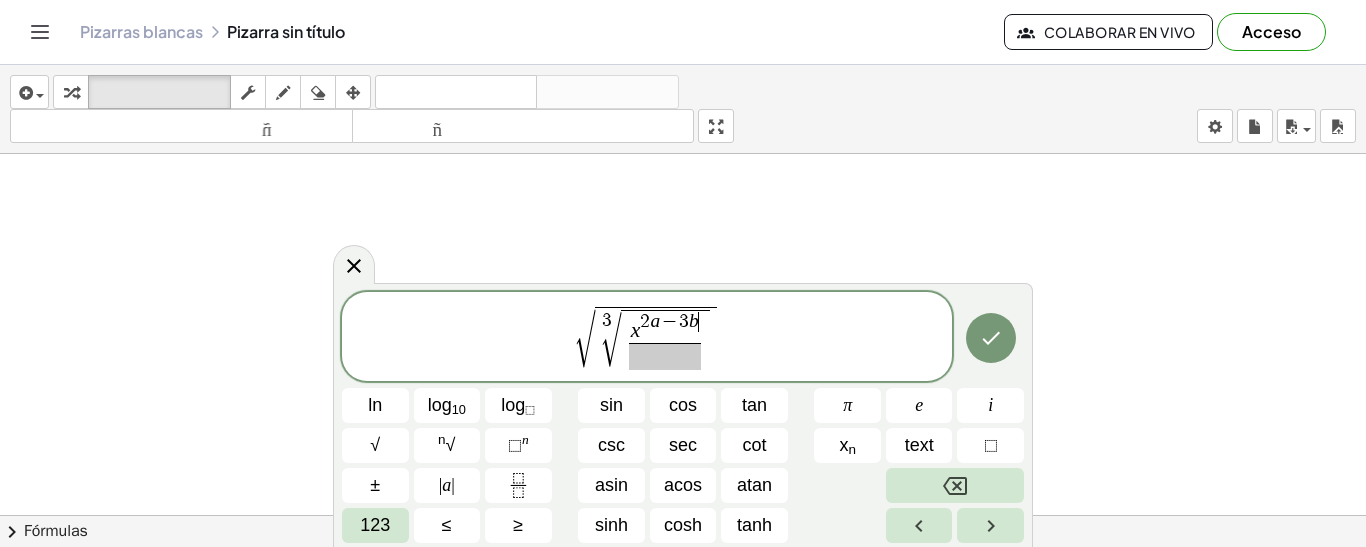 click on "2 a − 3 b ​" at bounding box center (669, 321) 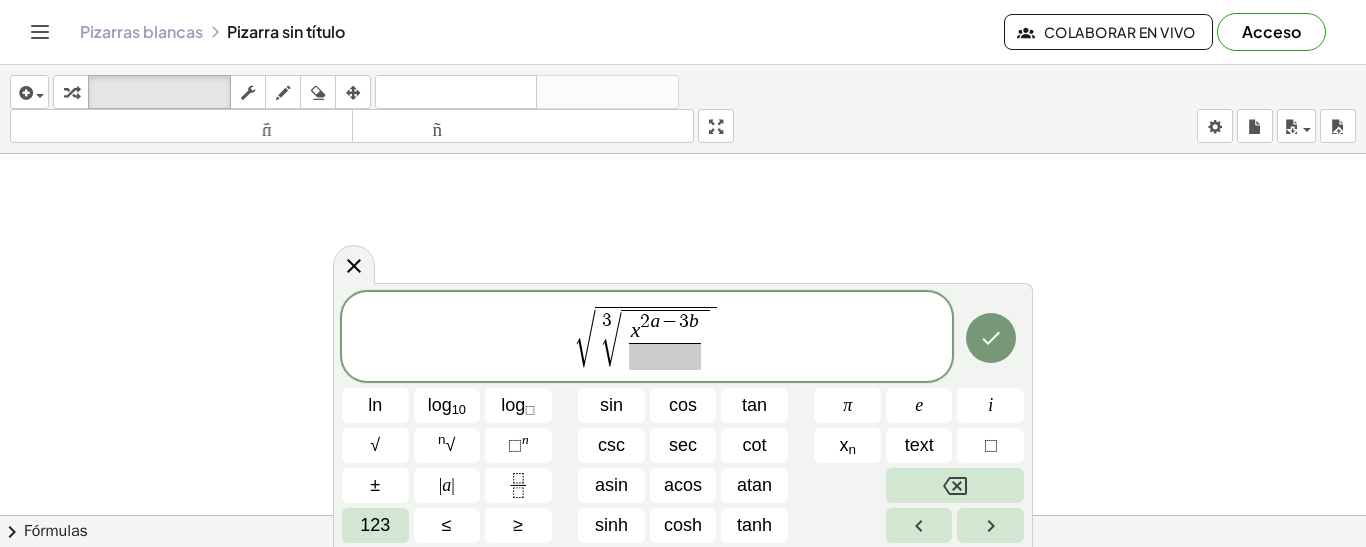 click on "x 2 a − 3 b ​" at bounding box center (664, 341) 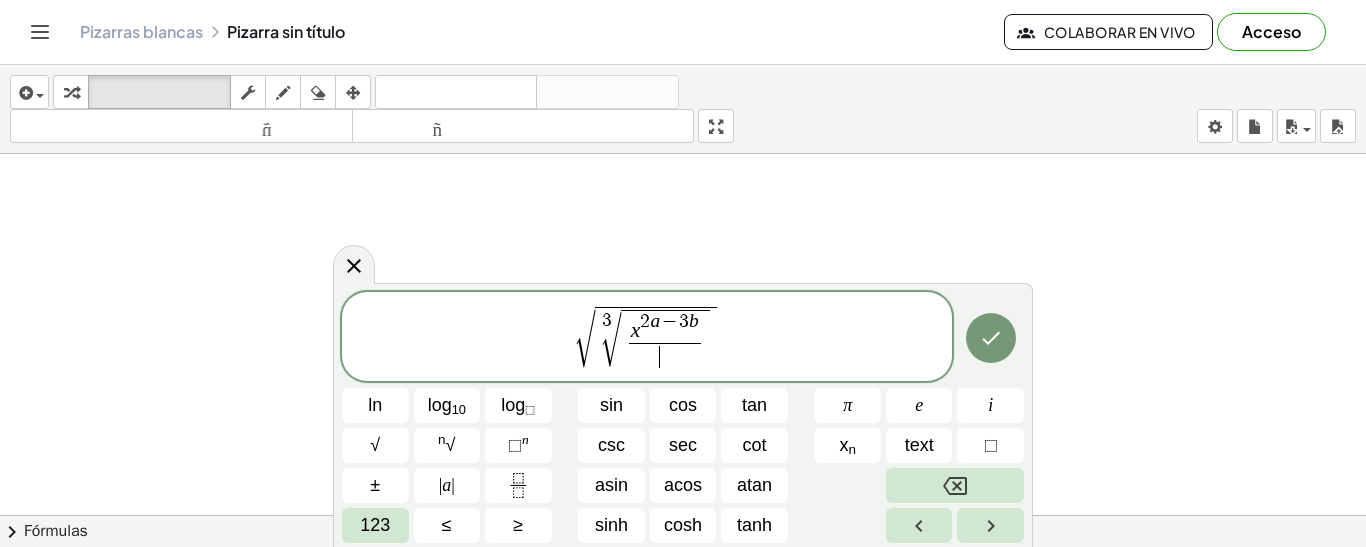 click on "b" at bounding box center [694, 320] 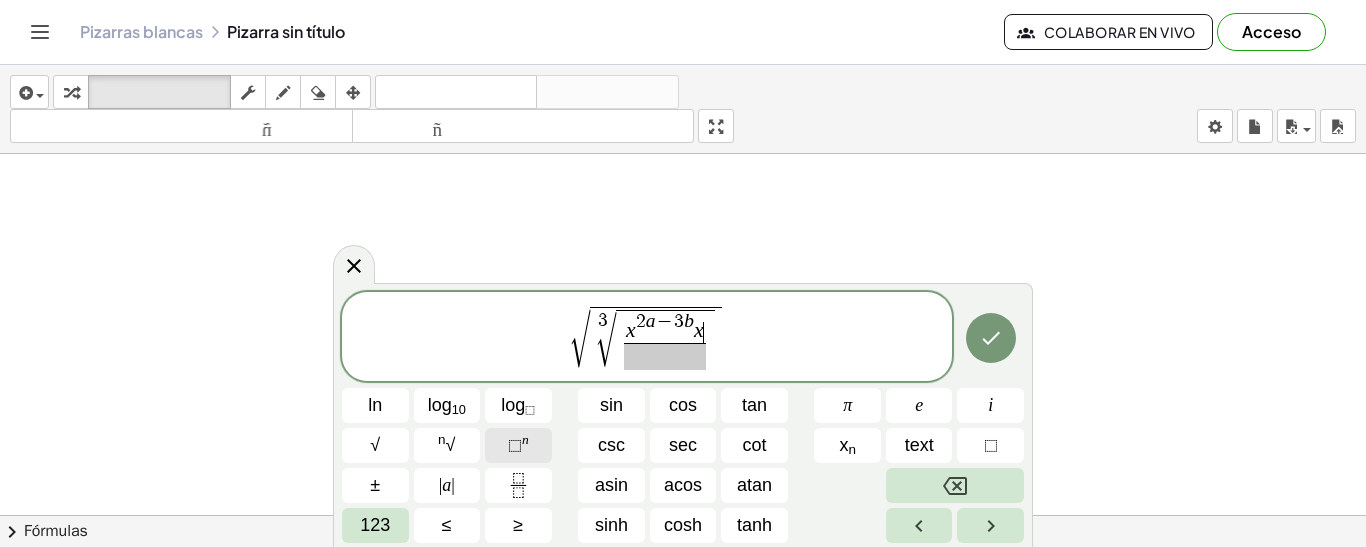 click on "⬚ n" at bounding box center [518, 445] 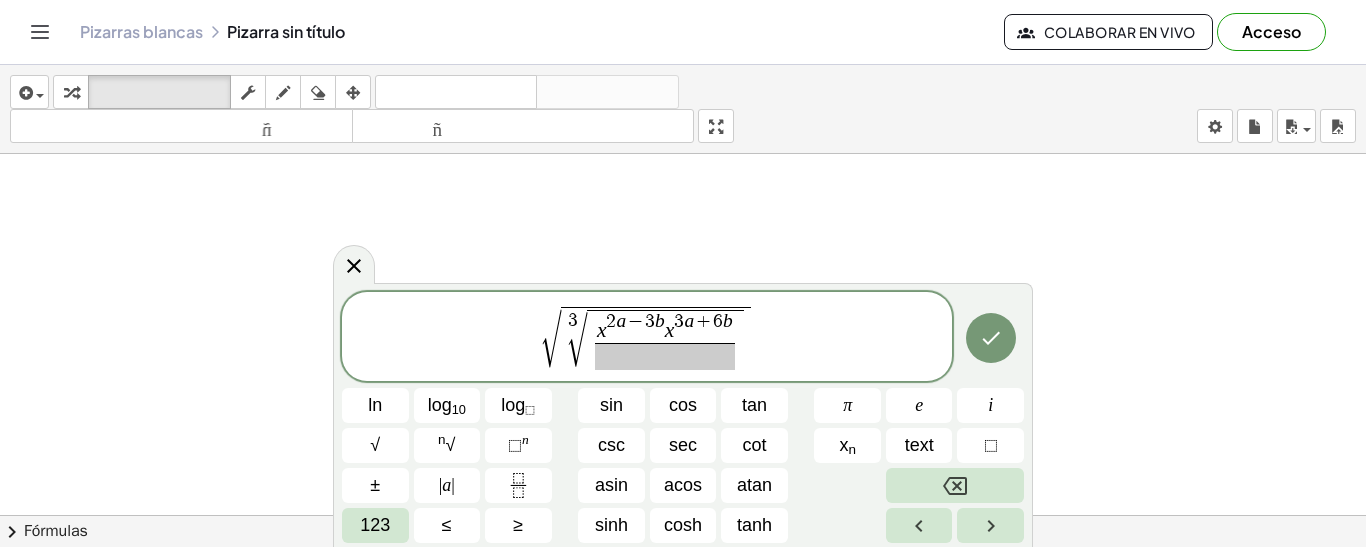 click on "x 2 a − 3 b x 3 a + 6 b ​" at bounding box center (665, 327) 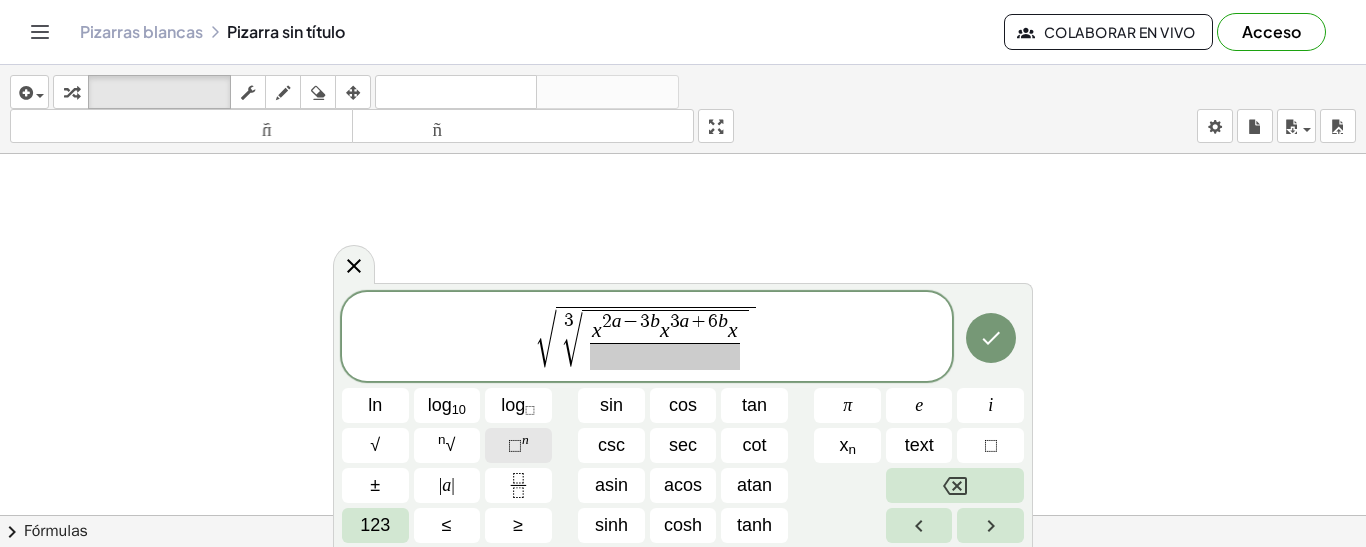 click on "⬚ n" at bounding box center [518, 445] 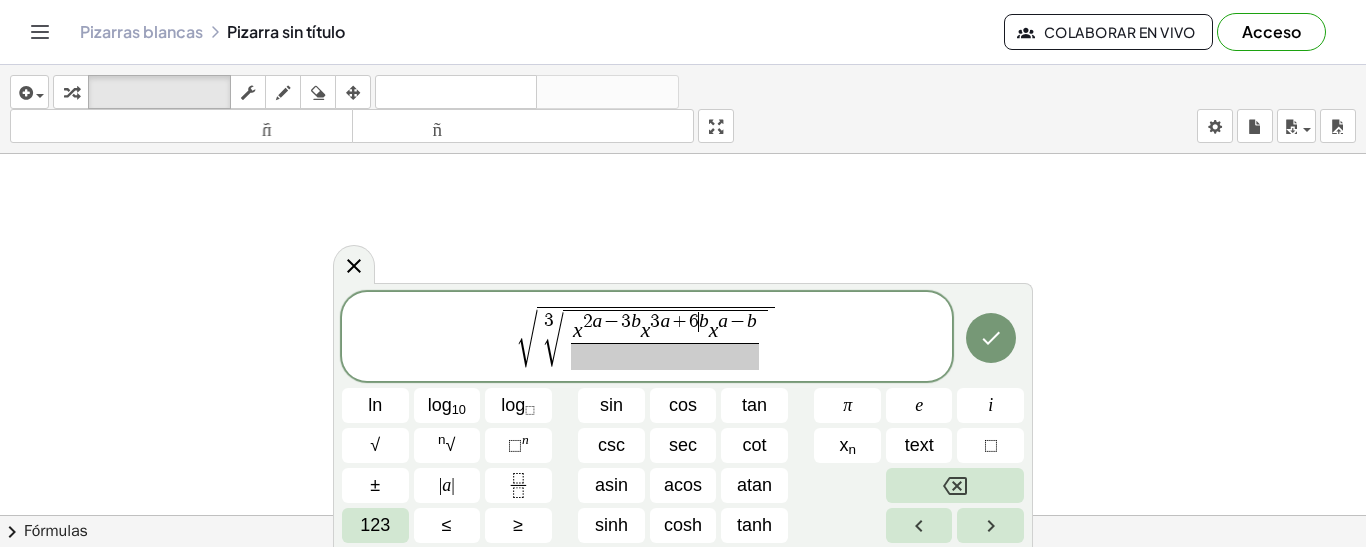 click on "x 2 a − 3 b x 3 a + 6 ​ b x a − b" at bounding box center (665, 327) 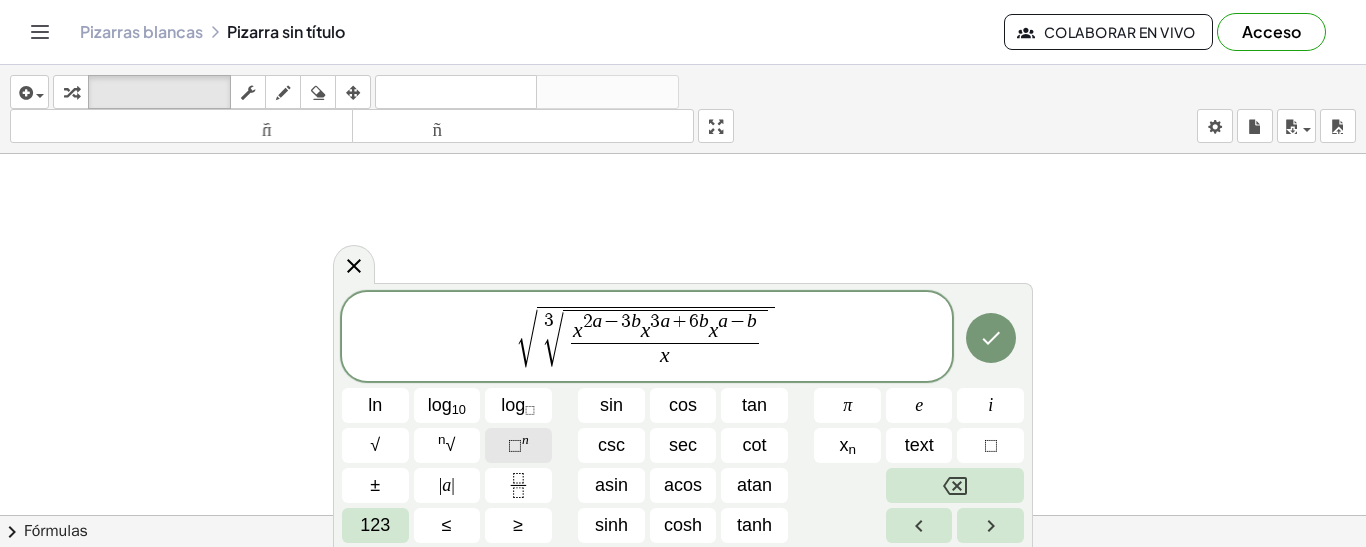 click on "⬚ n" 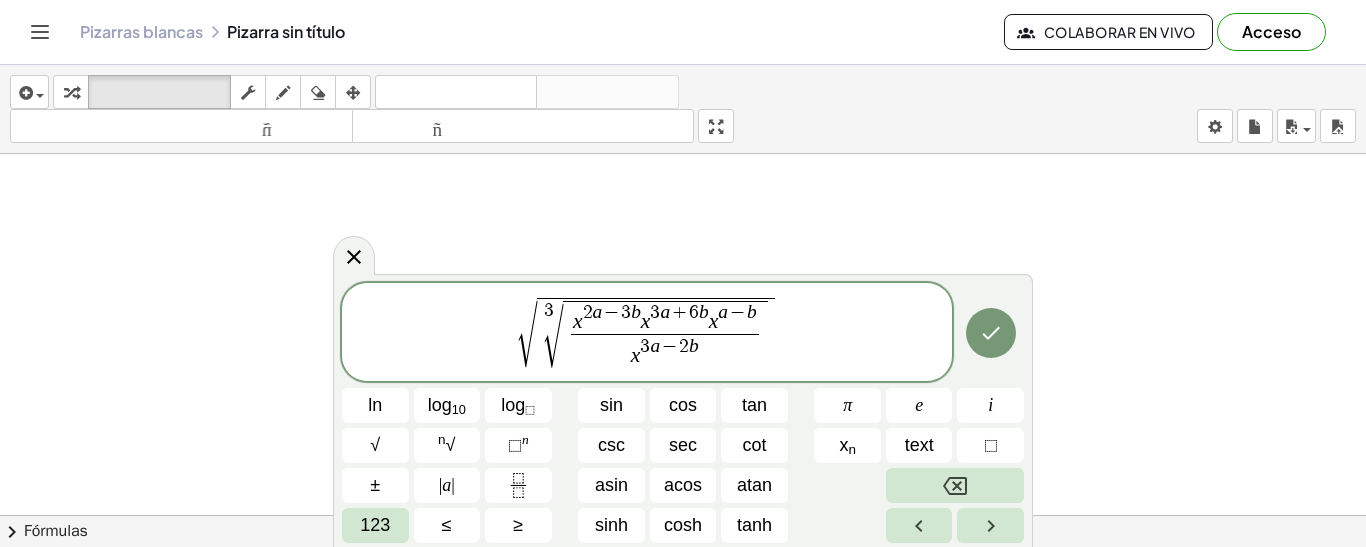 click on "x 3 a − 2 b ​" at bounding box center [665, 352] 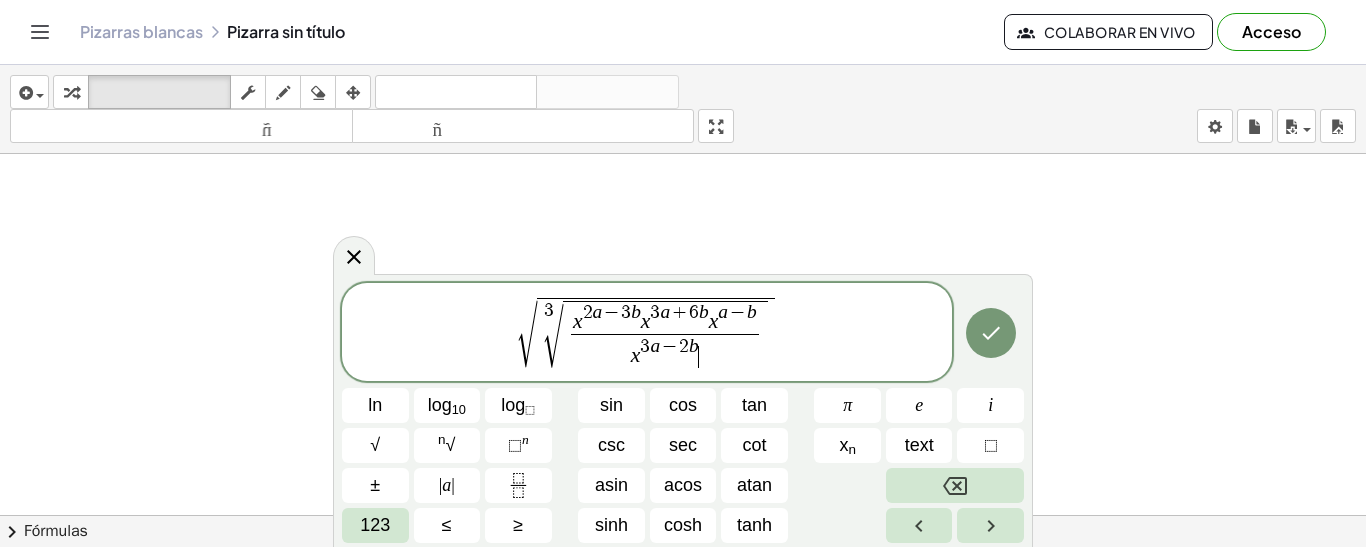 click on "x 3 a − 2 b ​" at bounding box center [665, 352] 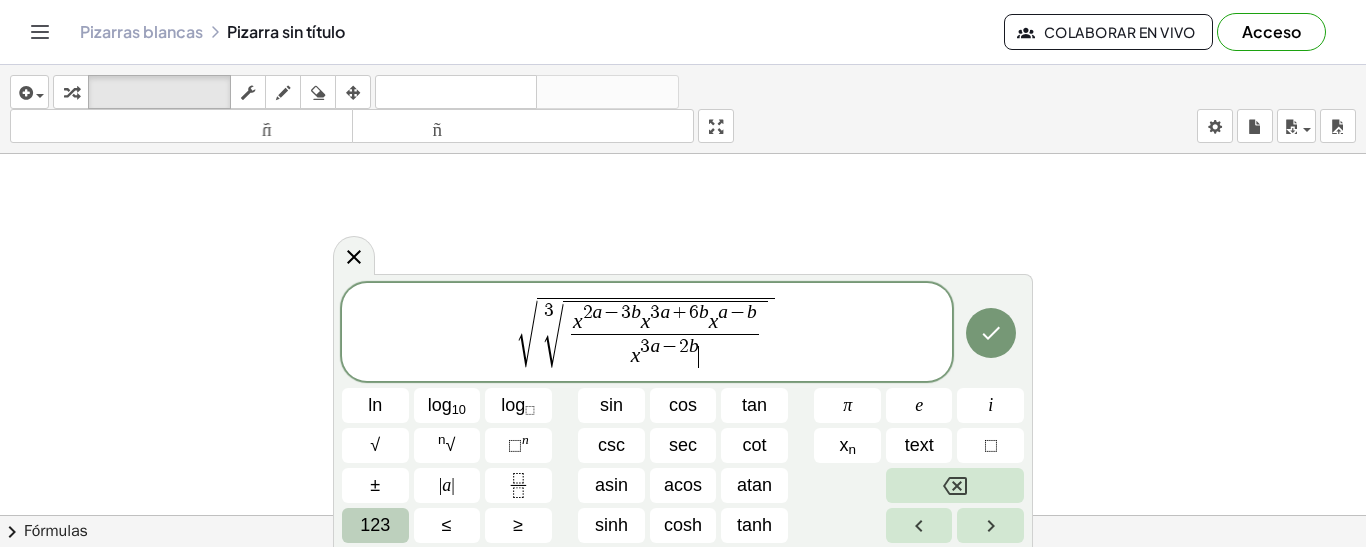 click on "123" at bounding box center (375, 525) 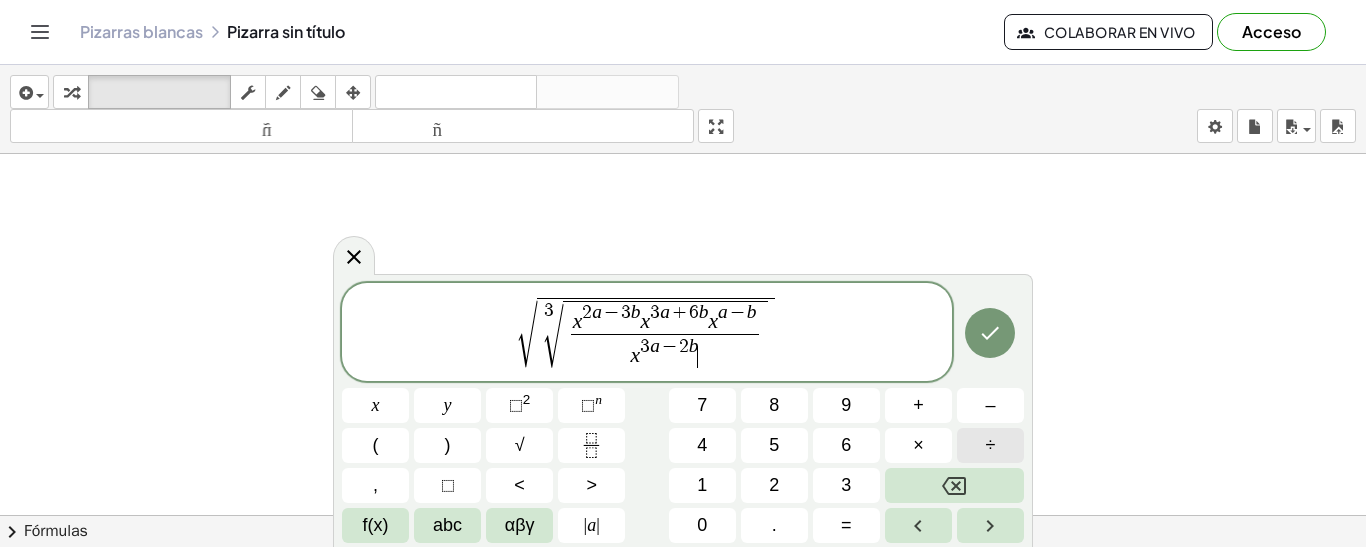 click on "÷" at bounding box center [991, 445] 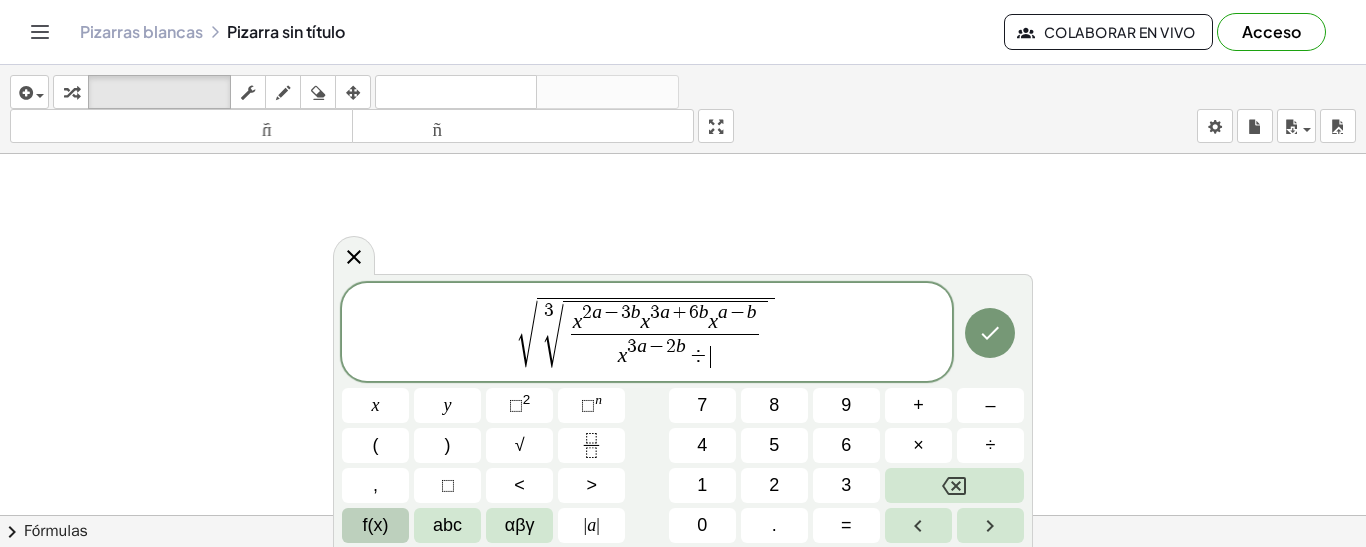 click on "f(x)" at bounding box center (375, 525) 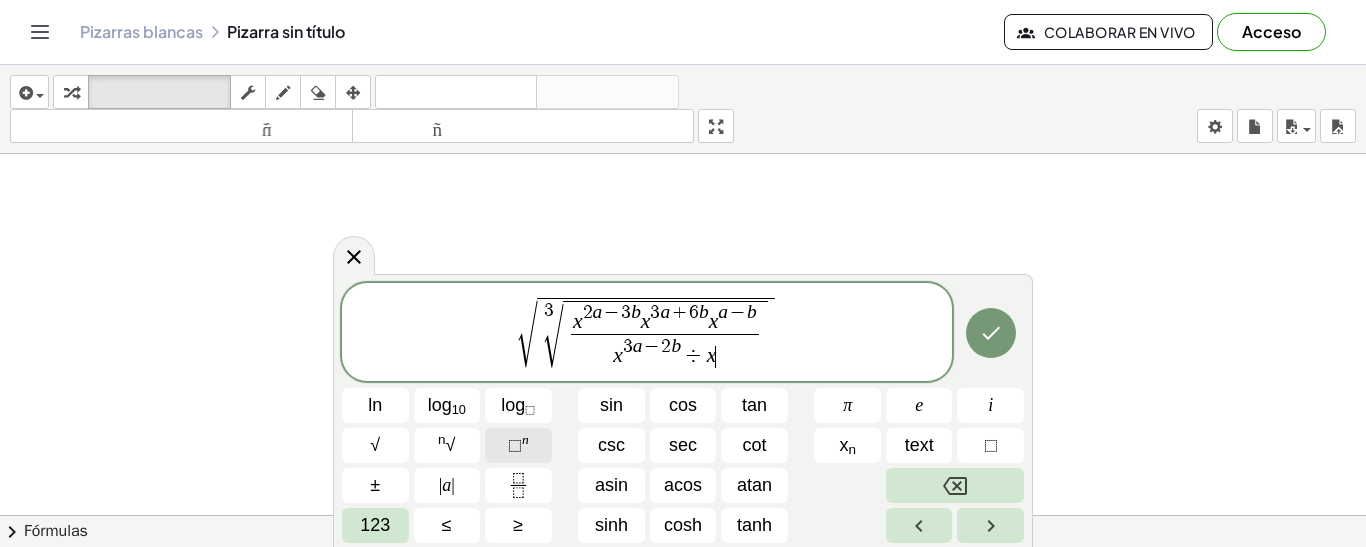 click on "⬚ n" at bounding box center [518, 445] 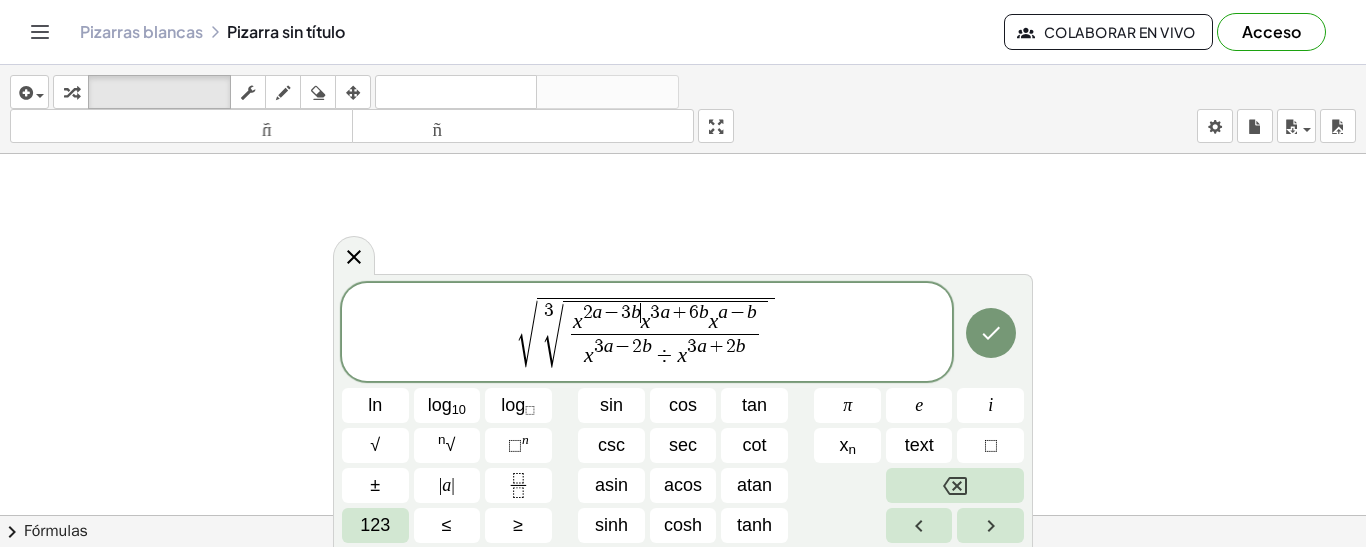 click on "x 2 a − 3 b ​ x 3 a + 6 b x a − b" at bounding box center [665, 318] 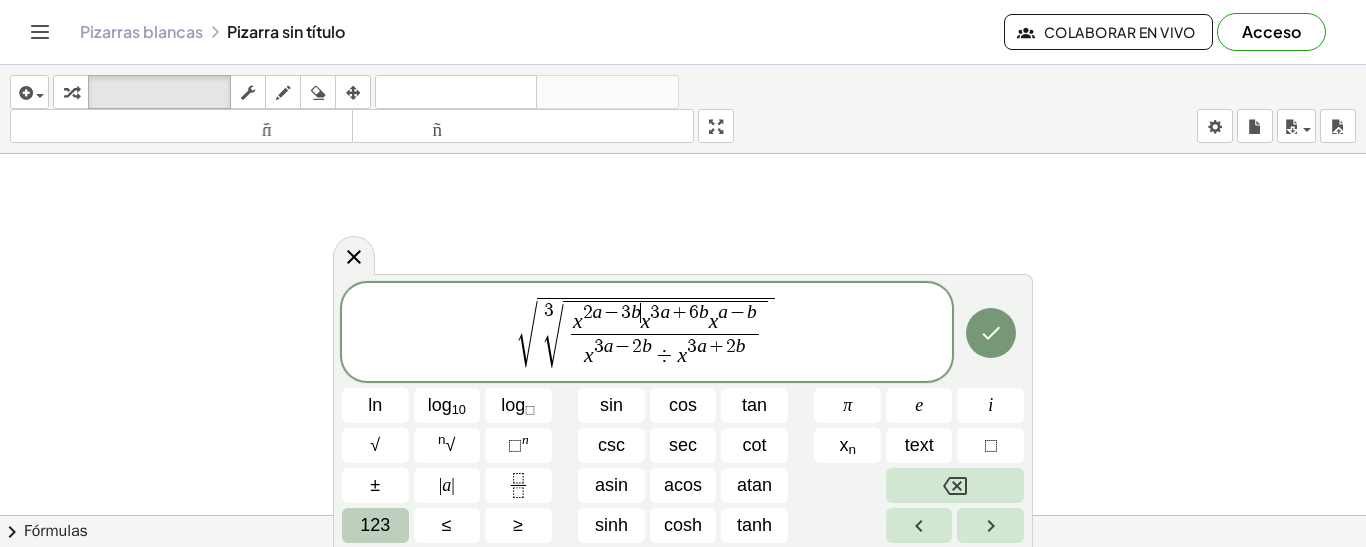 click on "123" at bounding box center [375, 525] 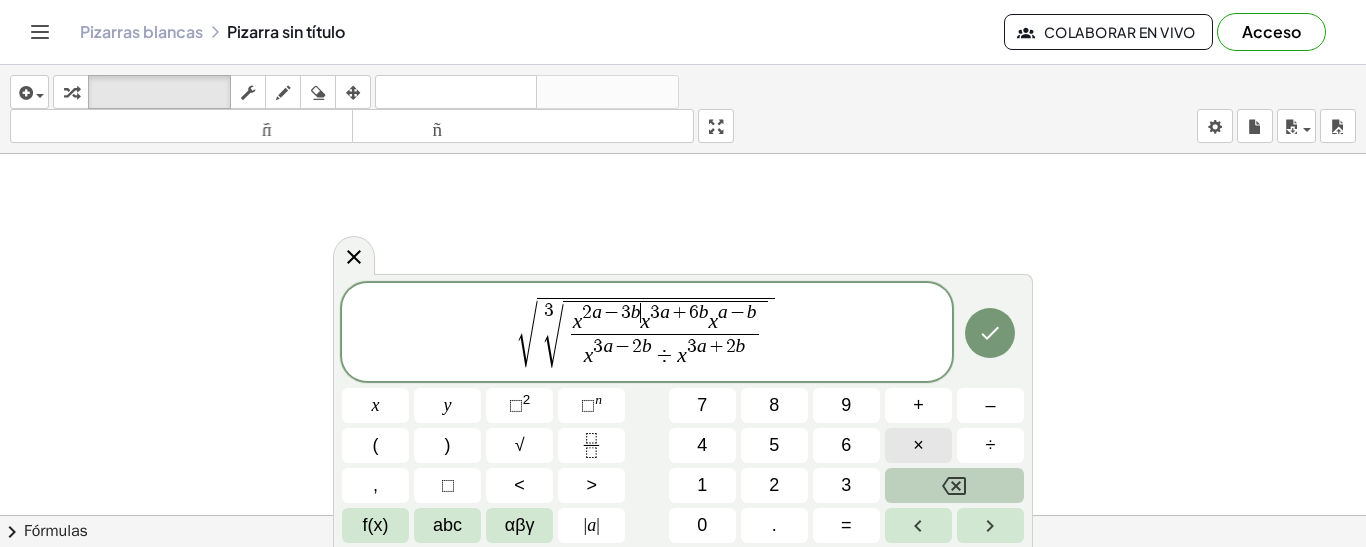 click on "×" at bounding box center (918, 445) 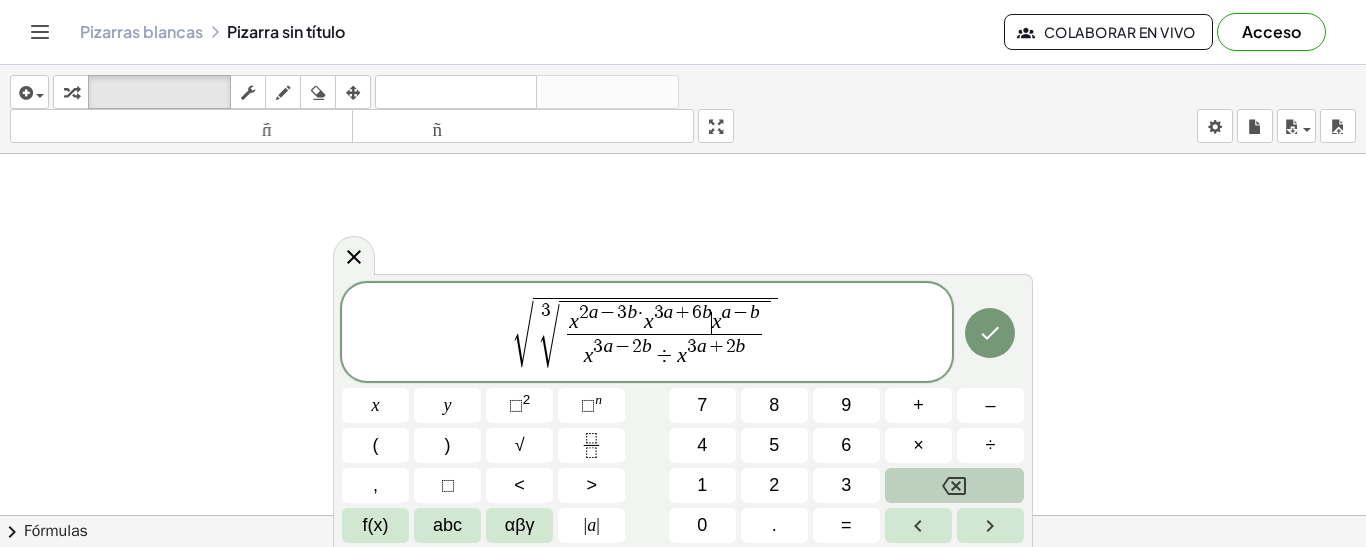 click on "x" at bounding box center [717, 321] 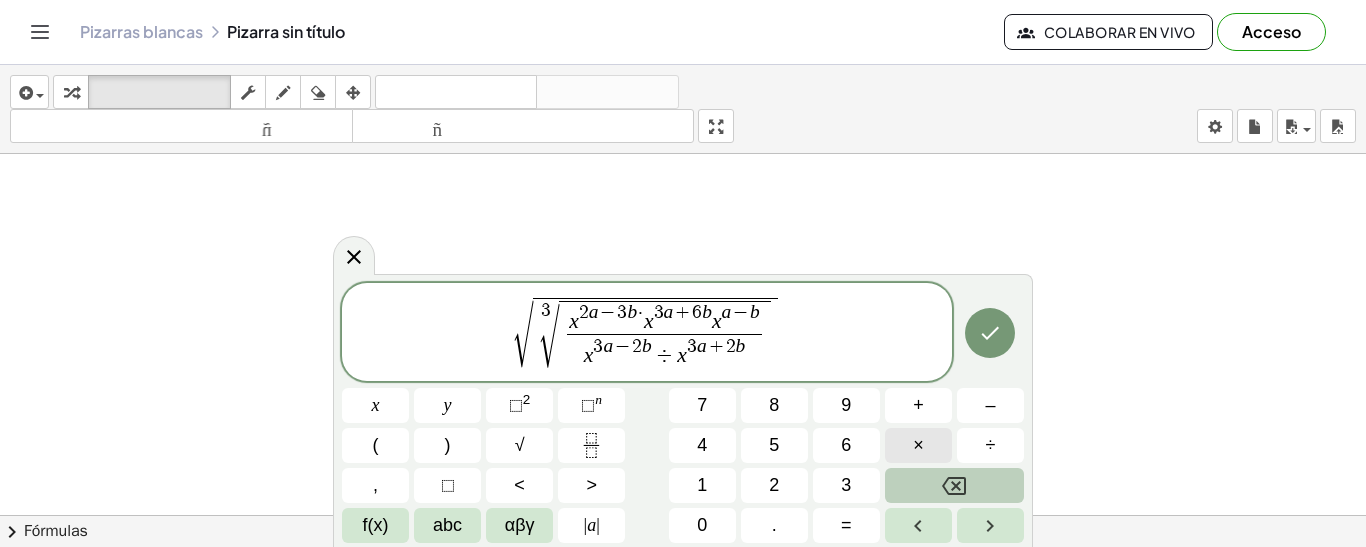 click on "×" at bounding box center (918, 445) 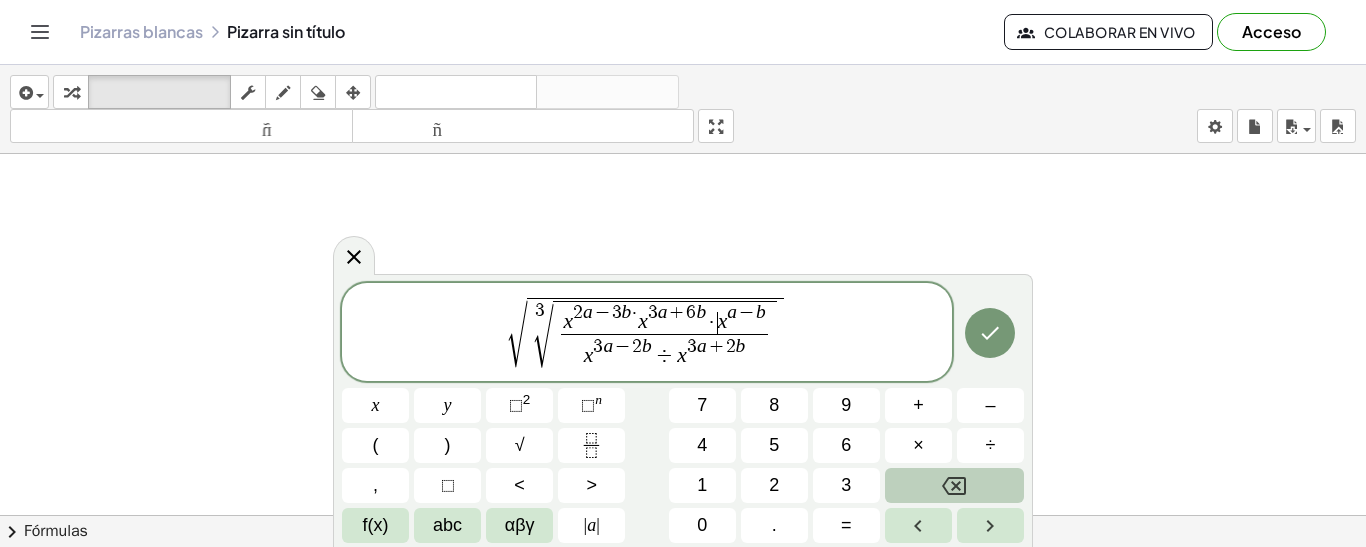 click on "√ 3 √ x 2 a − 3 b · x 3 a + 6 b · ​ x a − b x 3 a − 2 b ÷ x 3 a + 2 b ​" at bounding box center (646, 333) 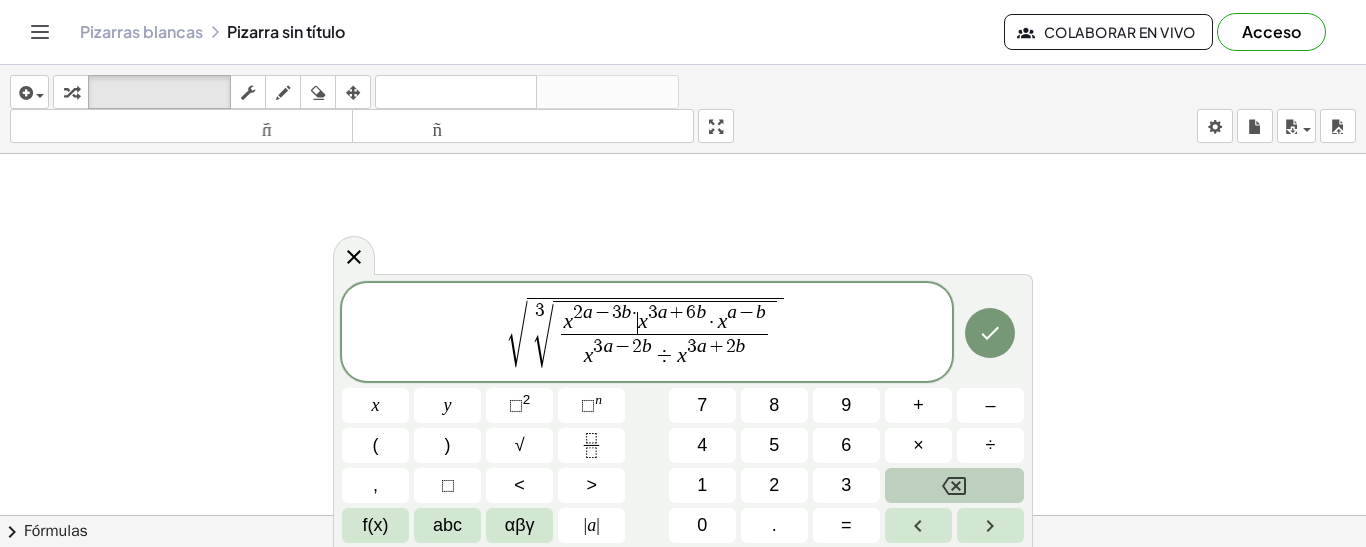 click on "x 2 a − 3 b · ​ x 3 a + 6 b · x a − b" at bounding box center [664, 318] 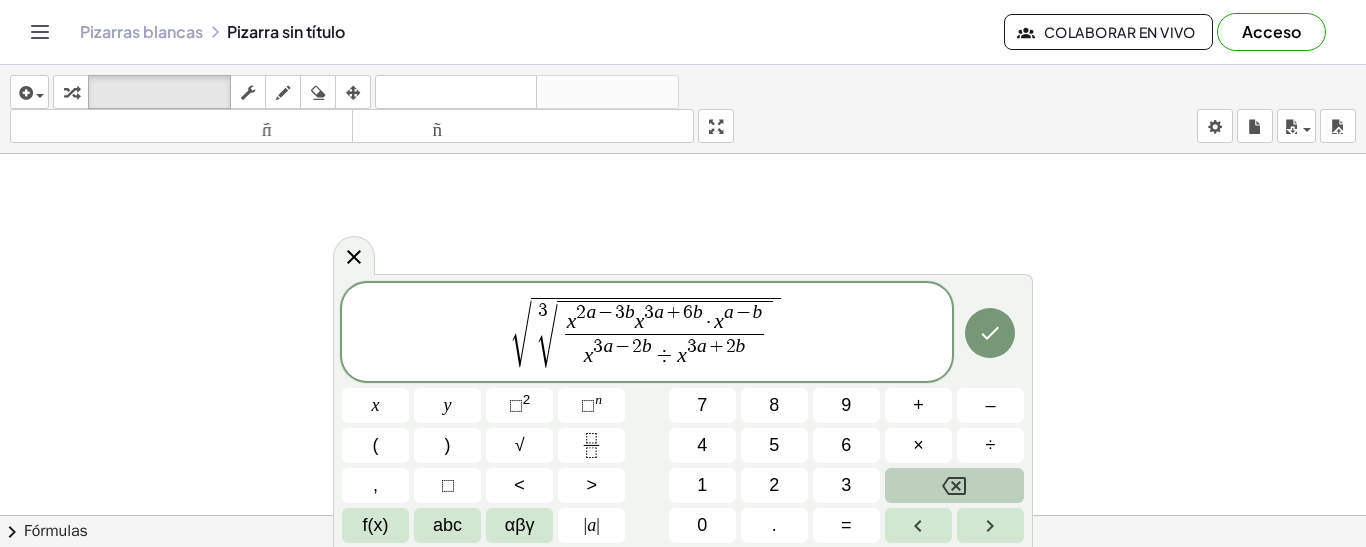 click on "x 2 a − 3 b ​ x 3 a + 6 b · x a − b" at bounding box center (665, 318) 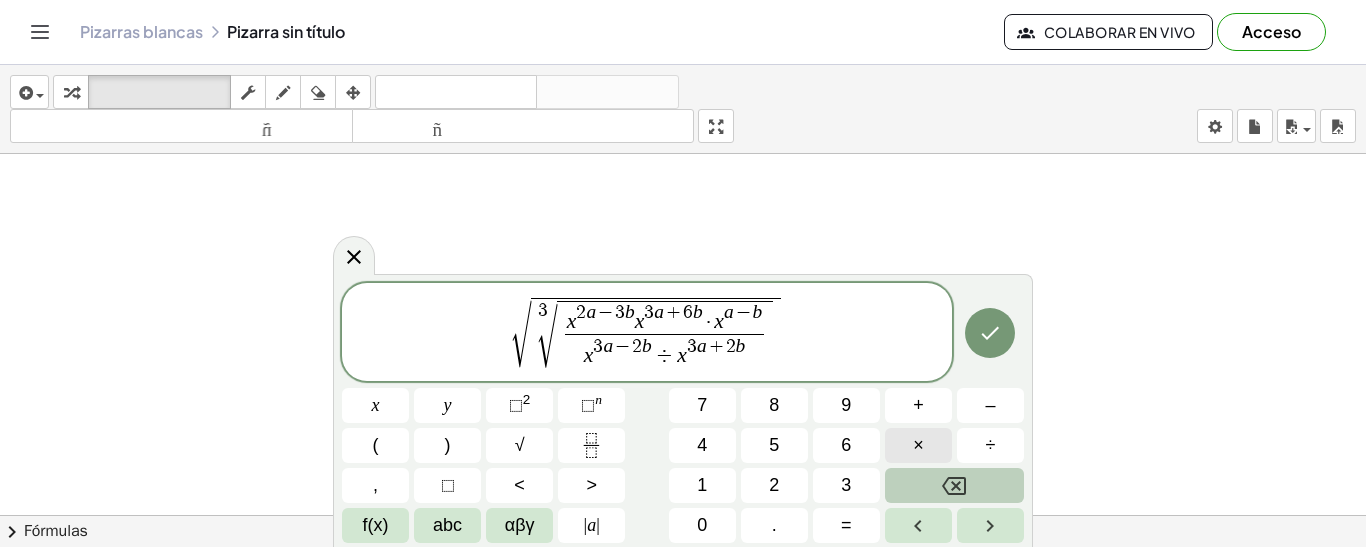 click on "×" at bounding box center [918, 445] 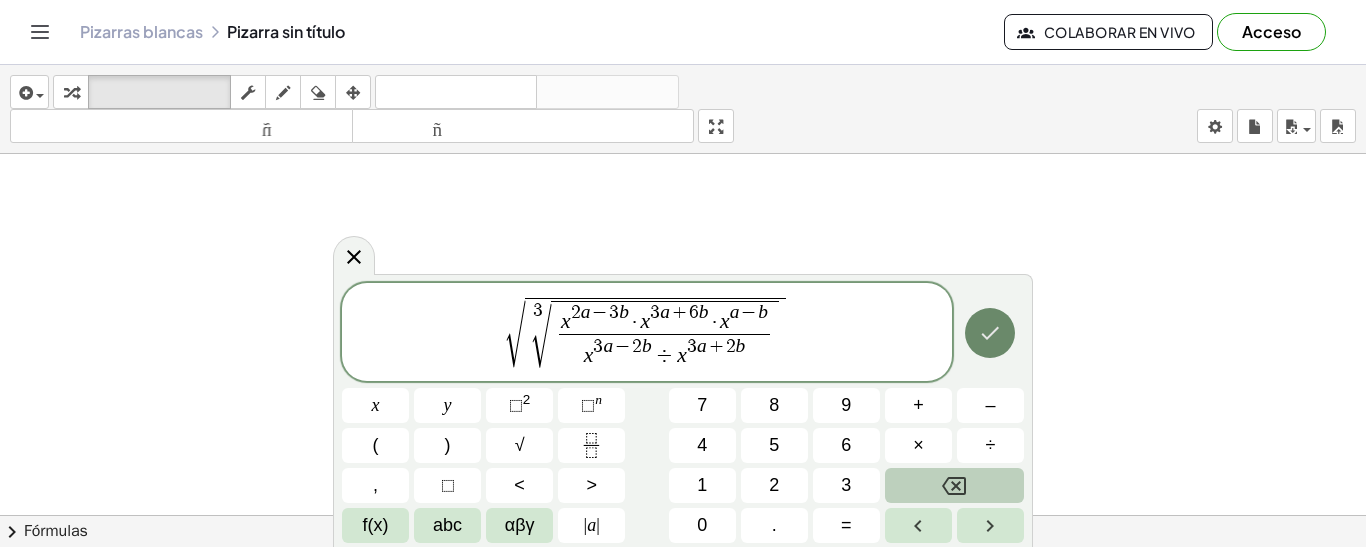 click 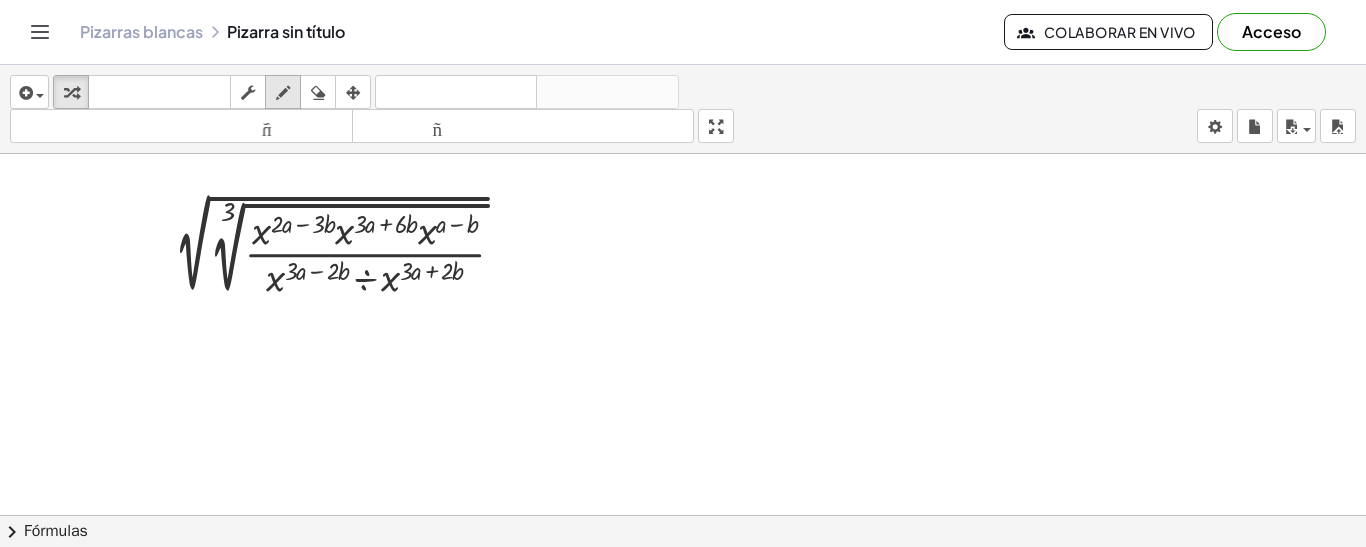 click at bounding box center [283, 92] 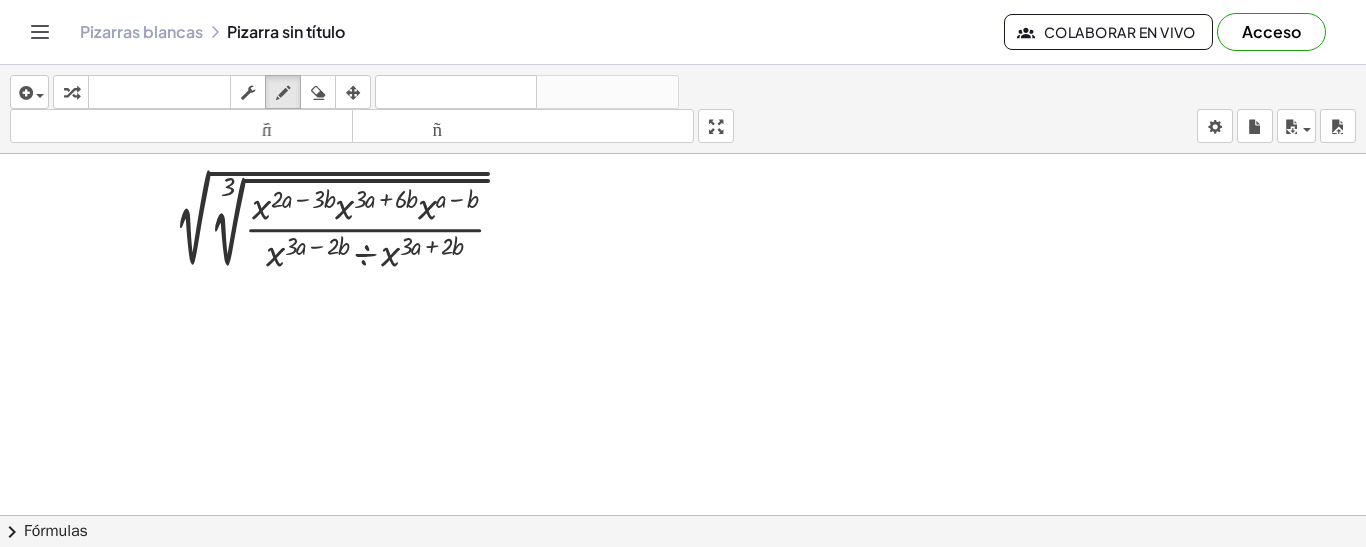 scroll, scrollTop: 0, scrollLeft: 0, axis: both 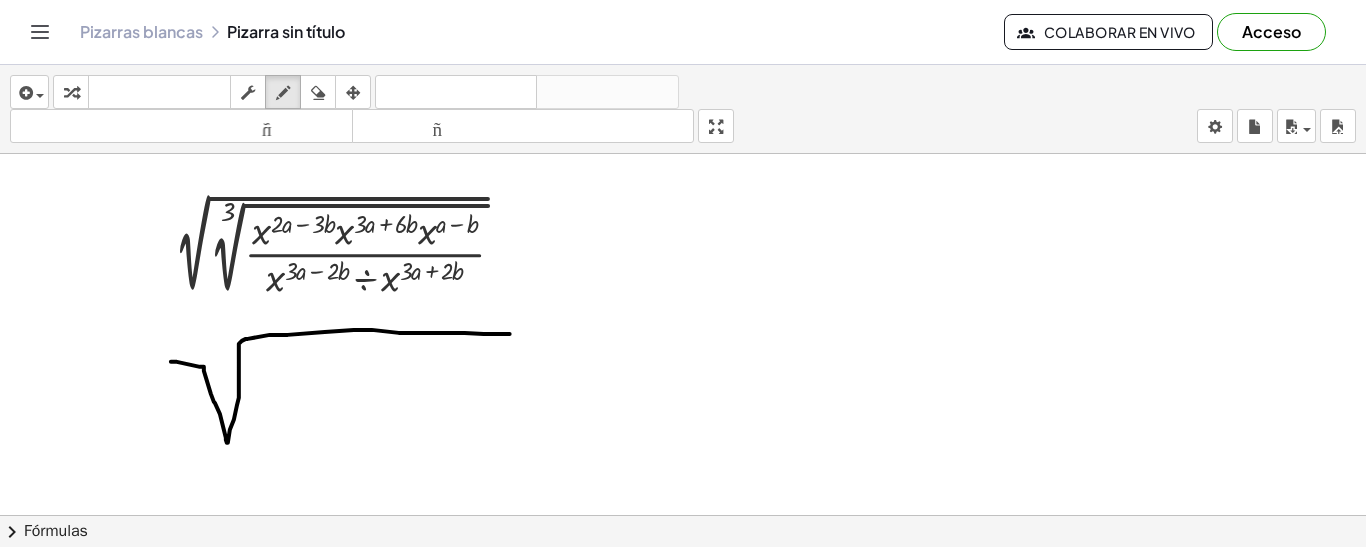 drag, startPoint x: 171, startPoint y: 360, endPoint x: 510, endPoint y: 332, distance: 340.1544 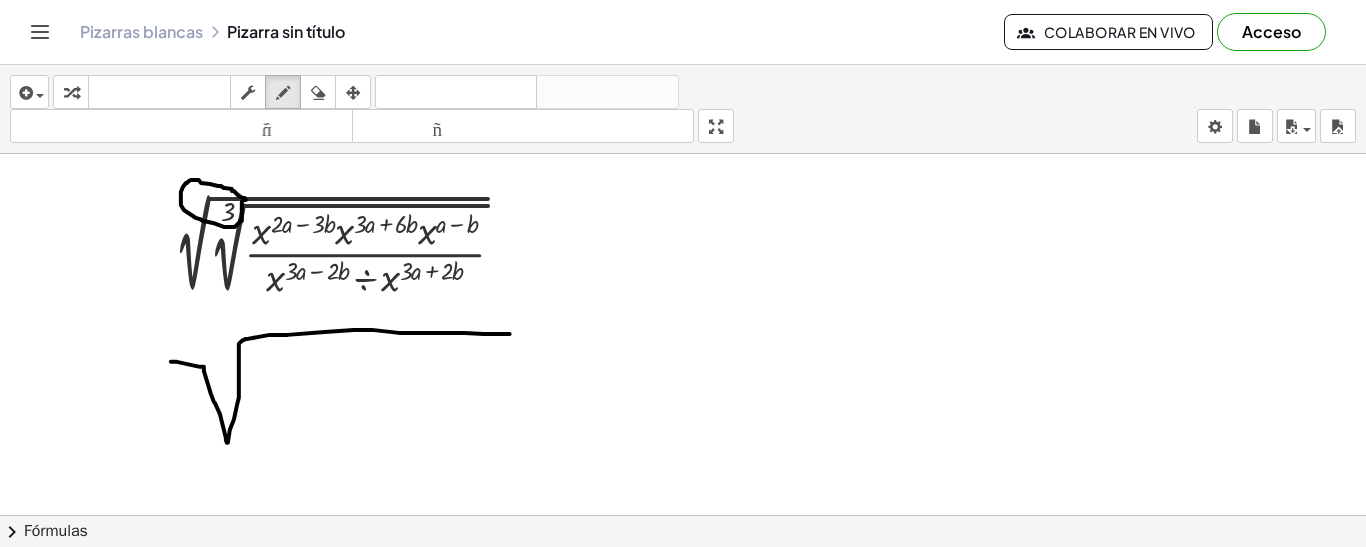 click at bounding box center [683, 515] 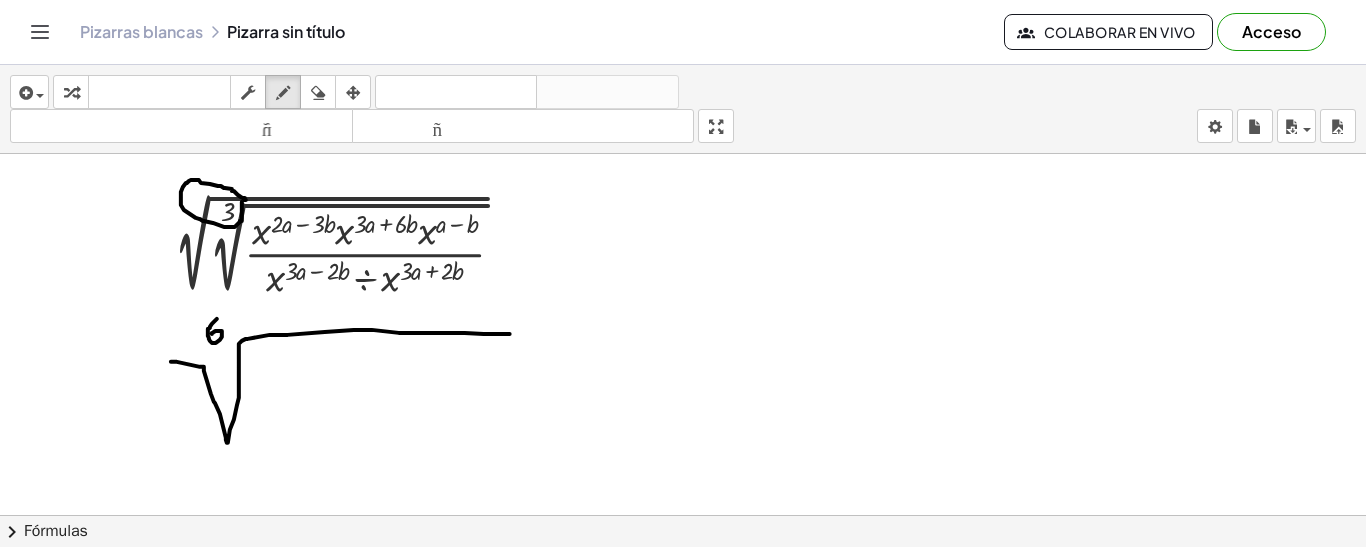 drag, startPoint x: 217, startPoint y: 317, endPoint x: 210, endPoint y: 333, distance: 17.464249 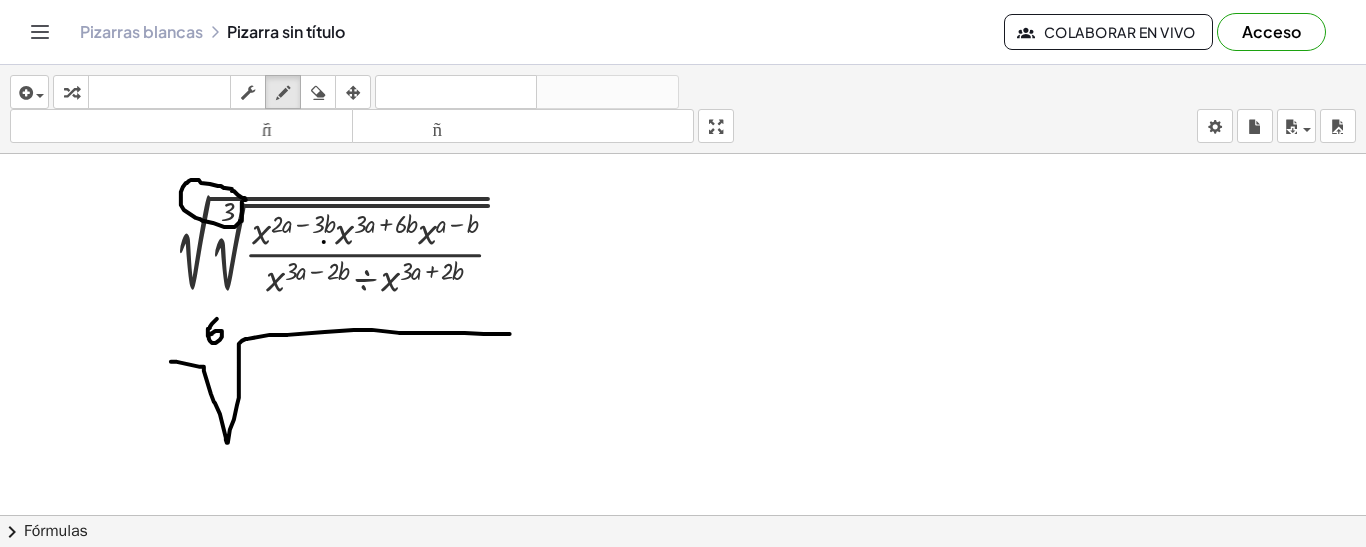 click at bounding box center [683, 515] 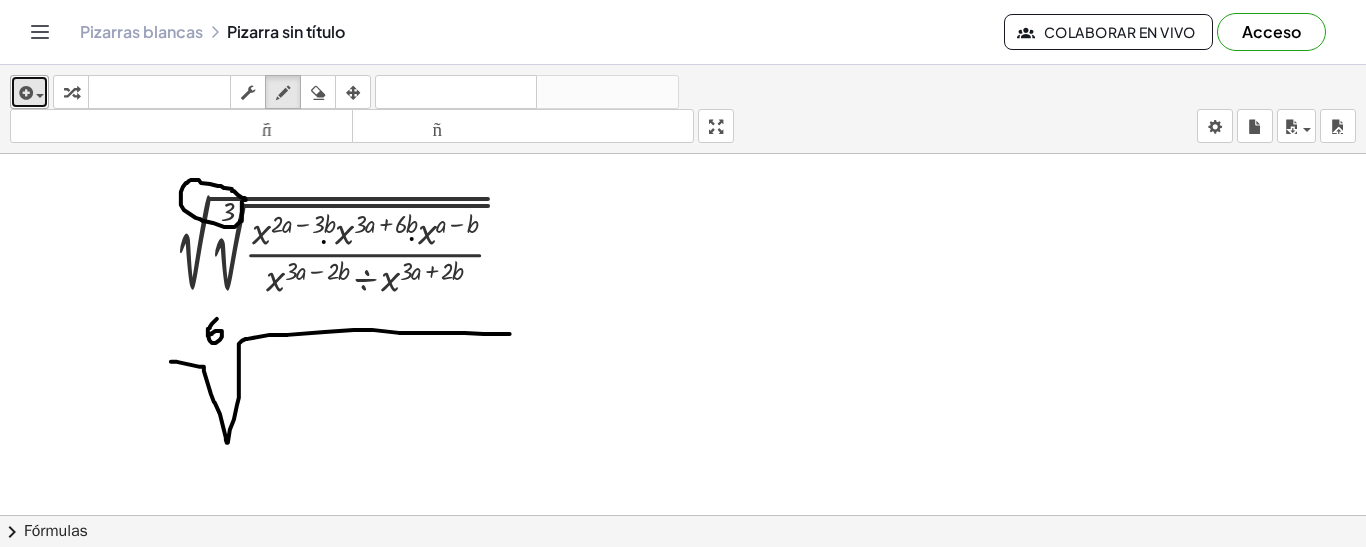 click at bounding box center [29, 92] 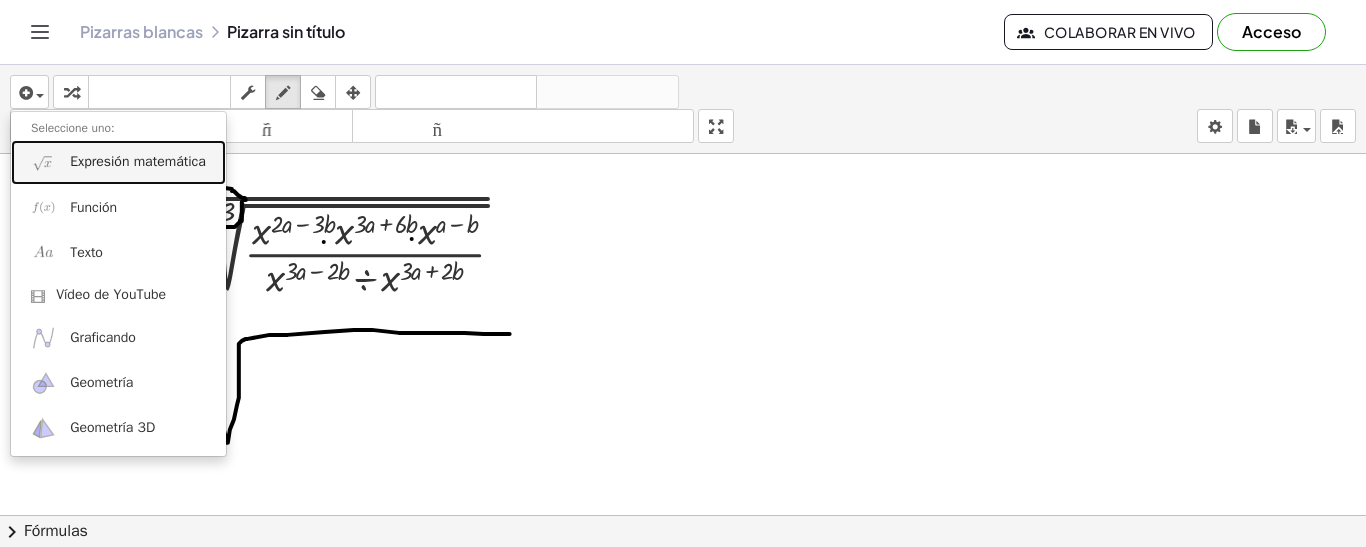 click on "Expresión matemática" at bounding box center [138, 161] 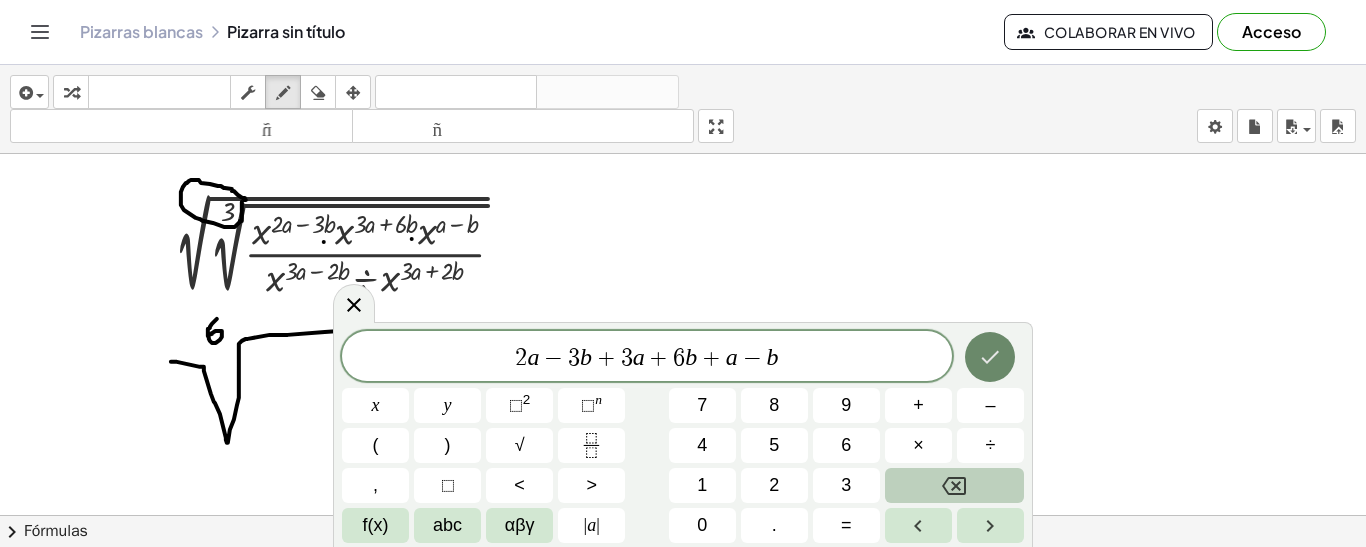 click 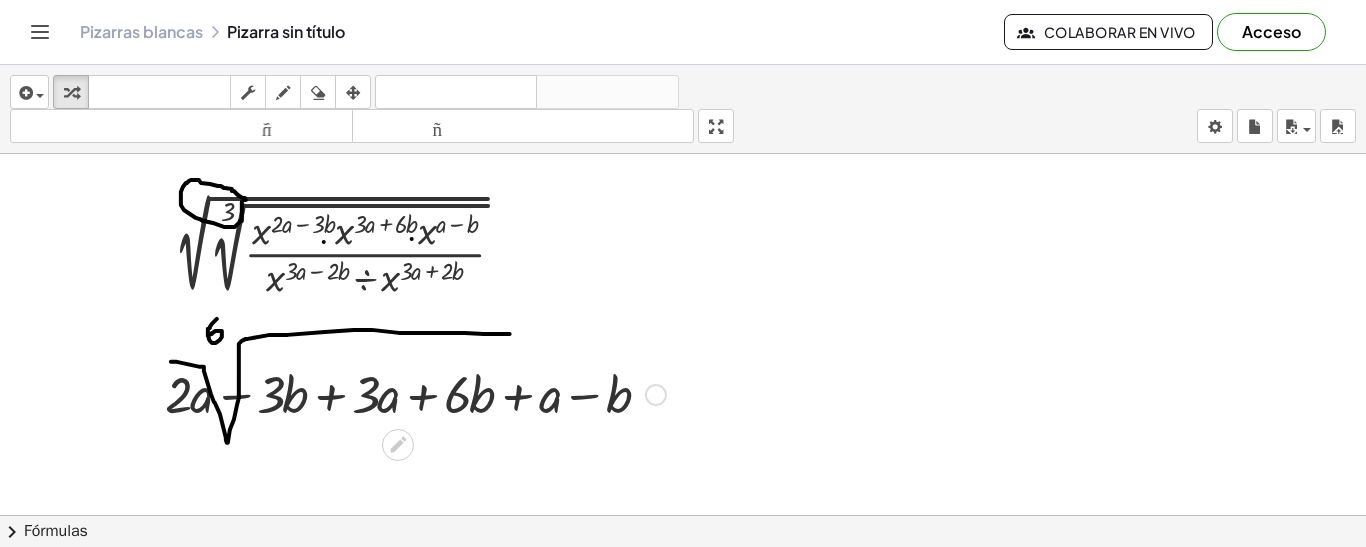 click at bounding box center (415, 393) 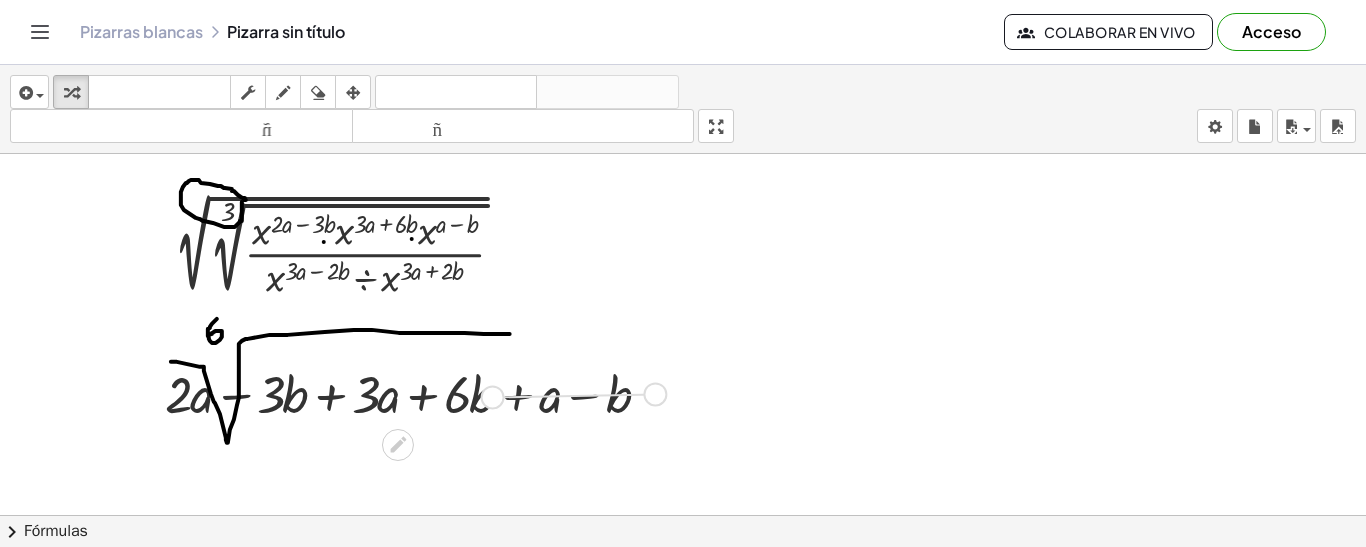 drag, startPoint x: 660, startPoint y: 391, endPoint x: 493, endPoint y: 396, distance: 167.07483 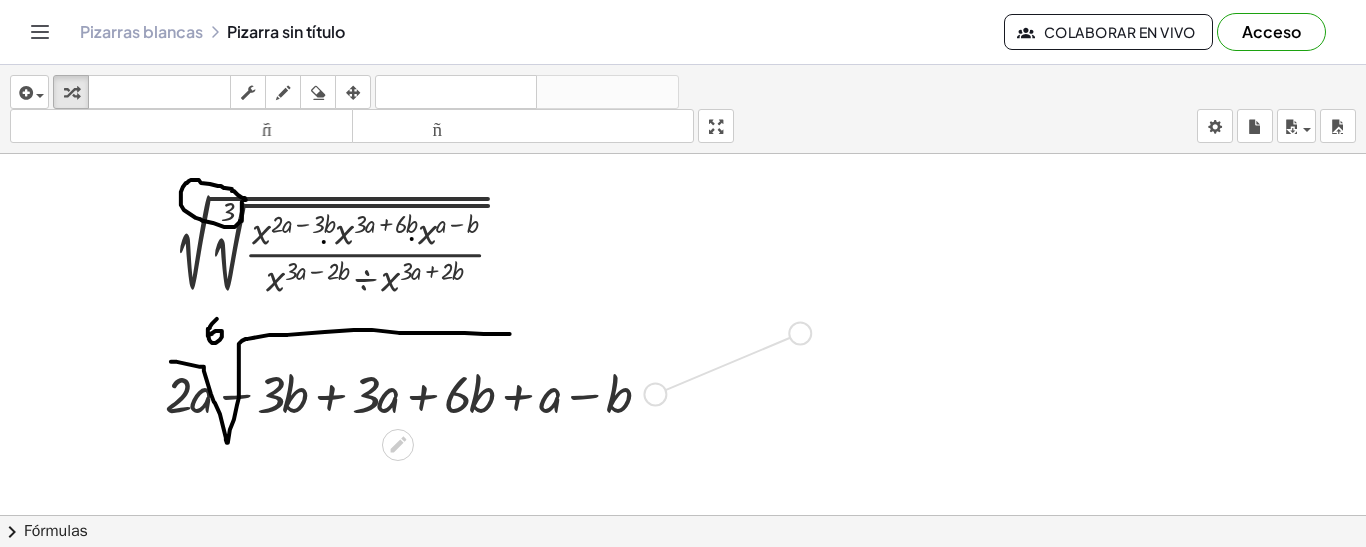 drag, startPoint x: 658, startPoint y: 392, endPoint x: 821, endPoint y: 323, distance: 177.00282 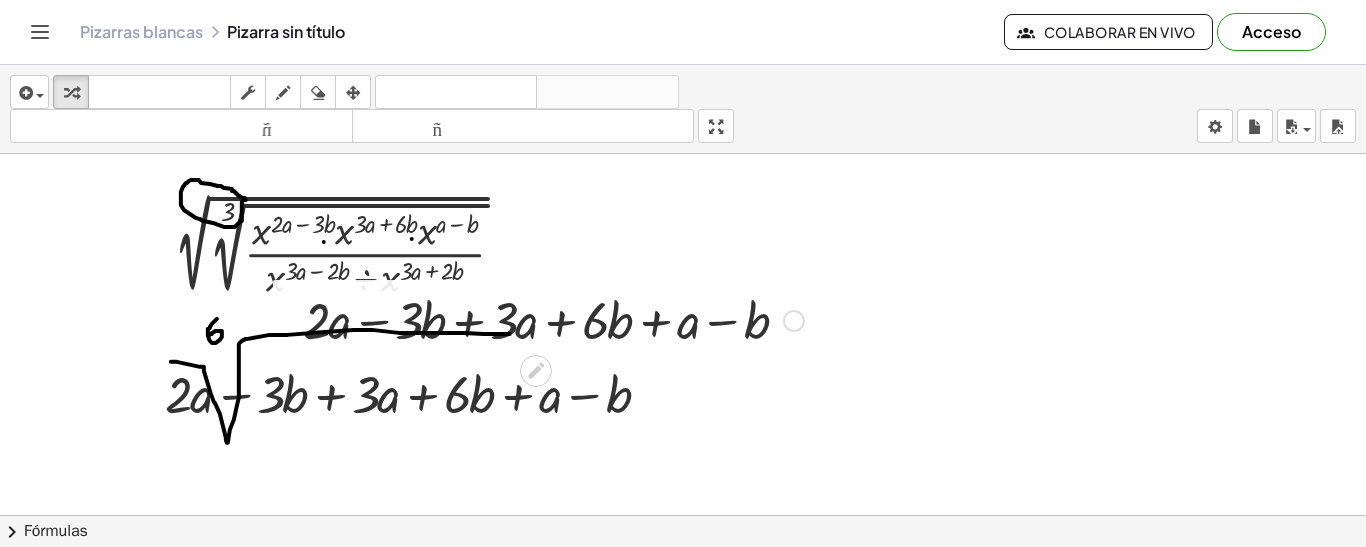 click at bounding box center (553, 319) 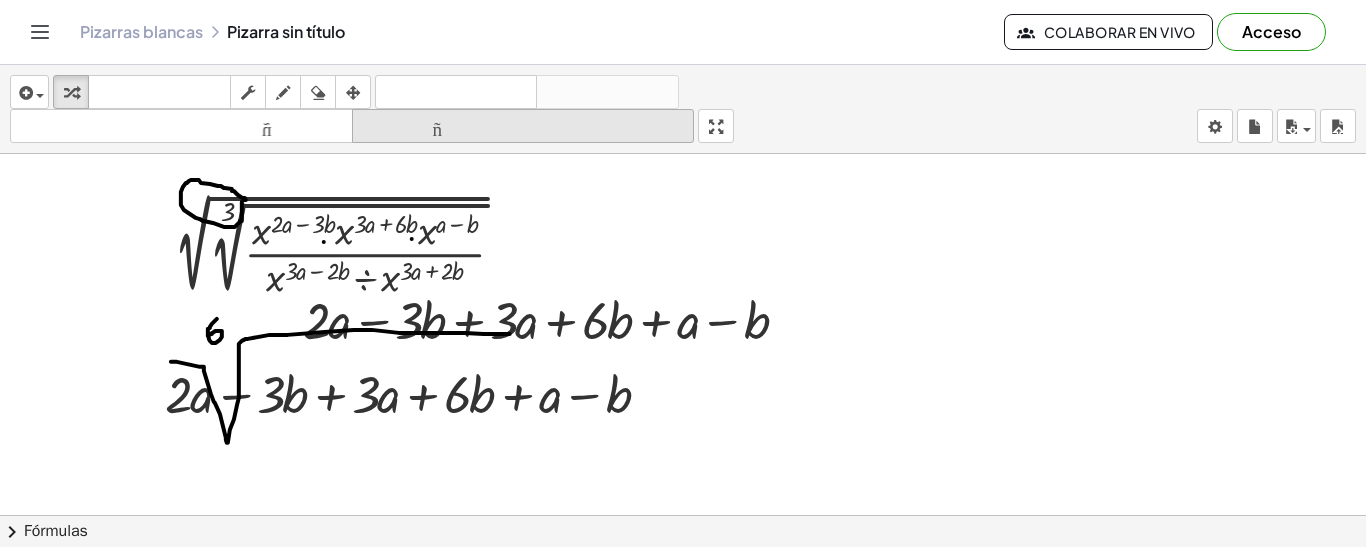click on "arreglar" at bounding box center [353, 92] 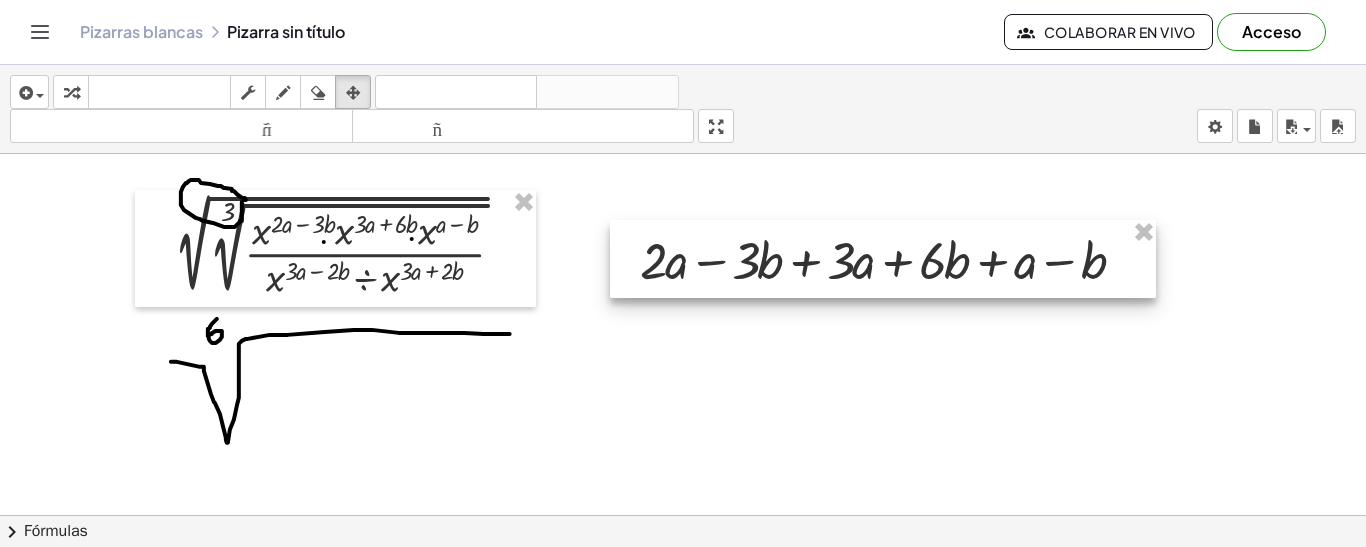 drag, startPoint x: 565, startPoint y: 373, endPoint x: 1040, endPoint y: 239, distance: 493.53925 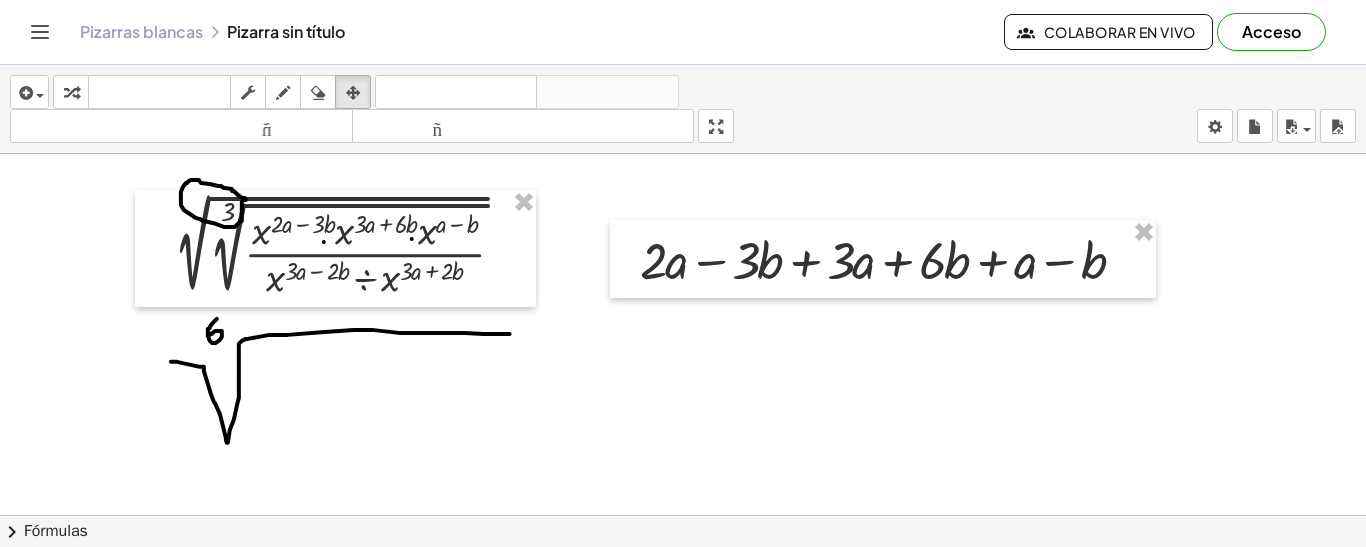 click at bounding box center (683, 515) 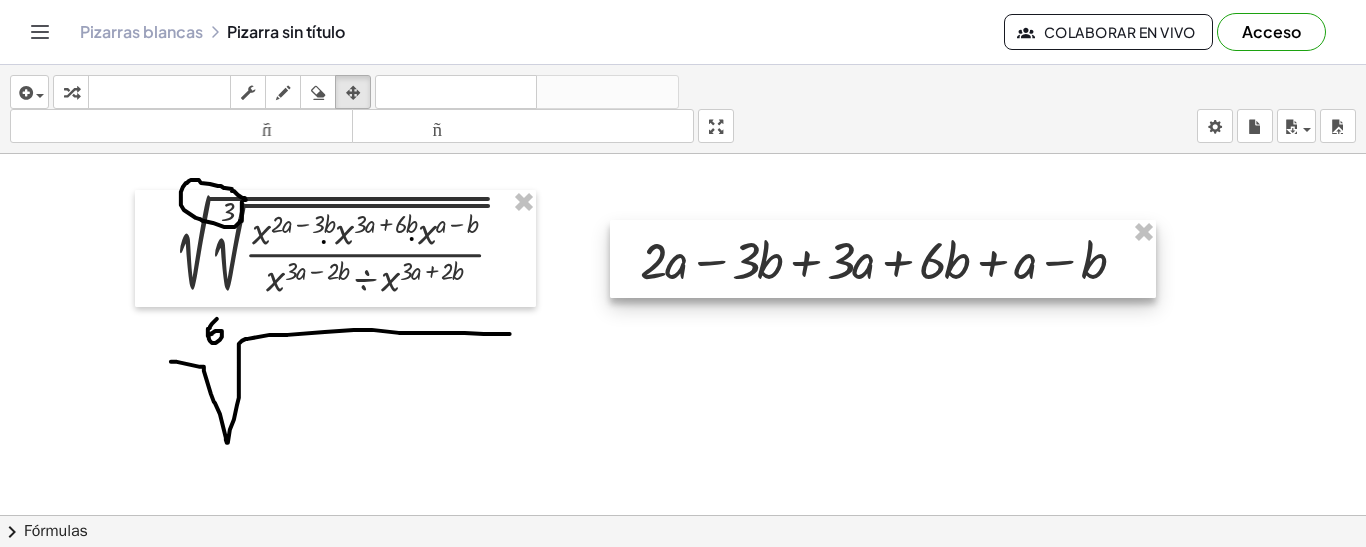 click at bounding box center [883, 259] 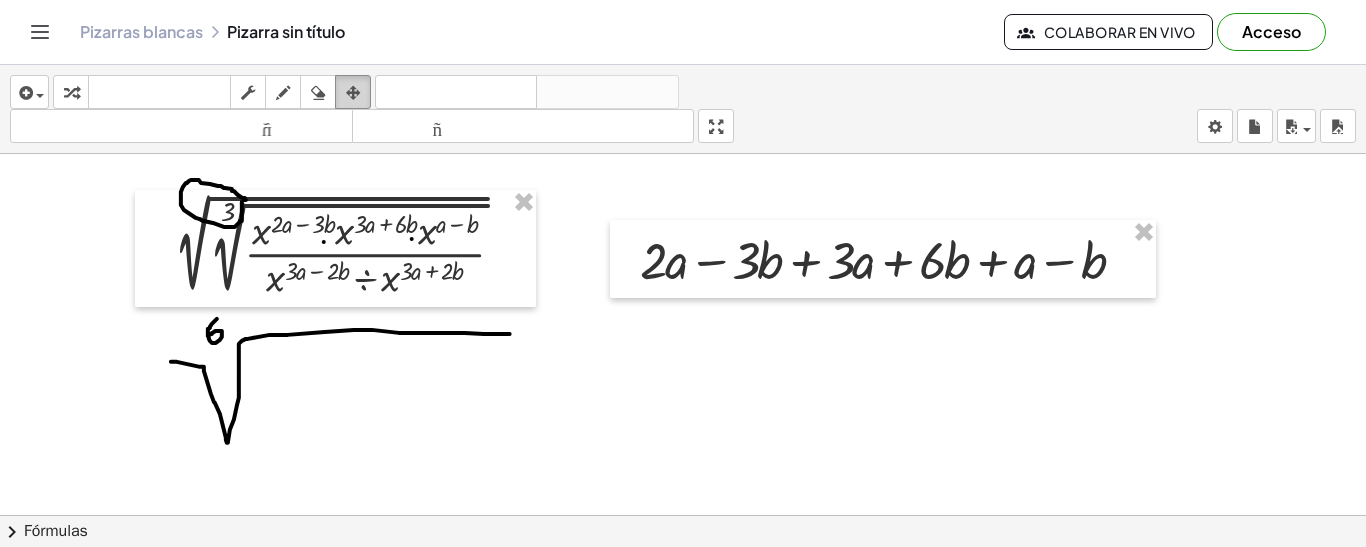 click at bounding box center (353, 92) 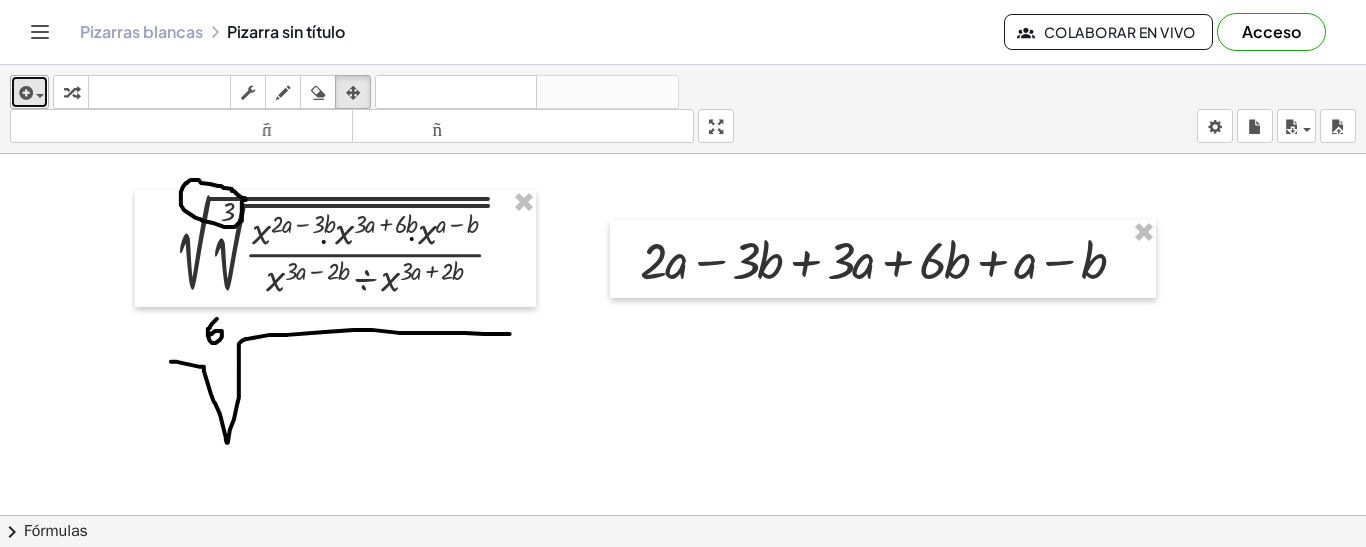 click at bounding box center [40, 96] 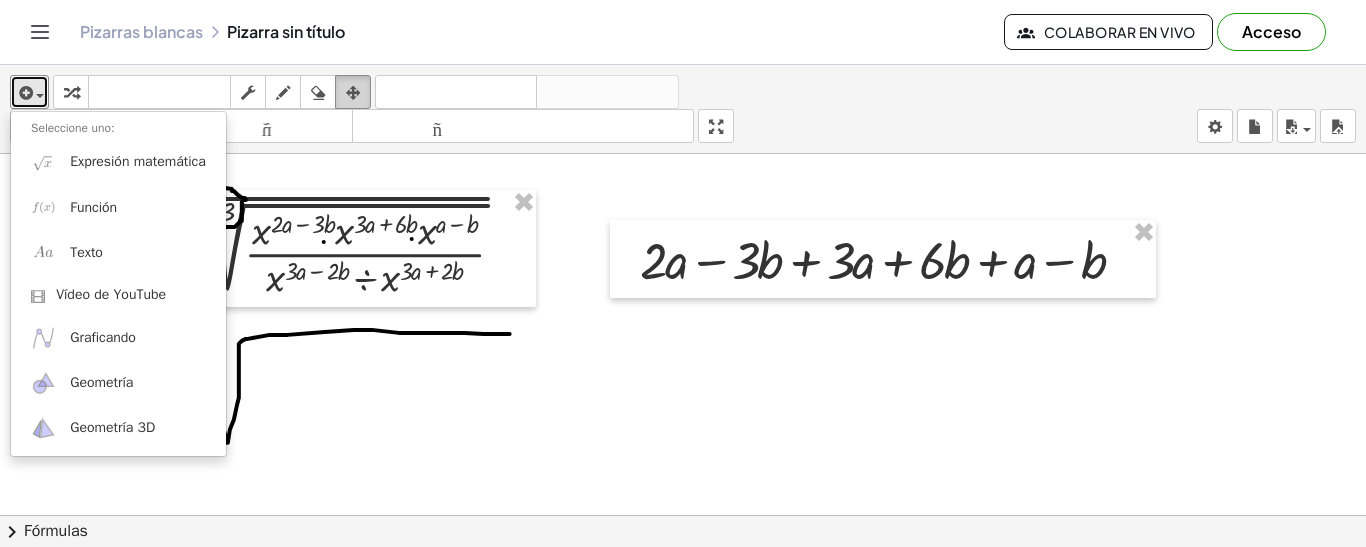 click at bounding box center [353, 92] 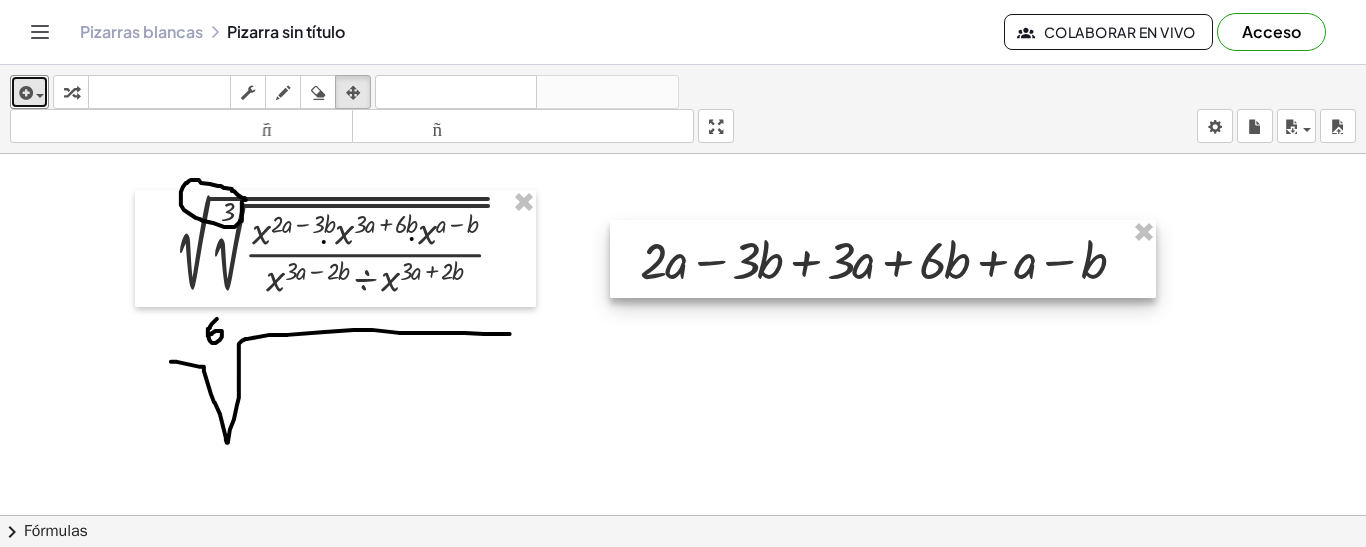 click at bounding box center [883, 259] 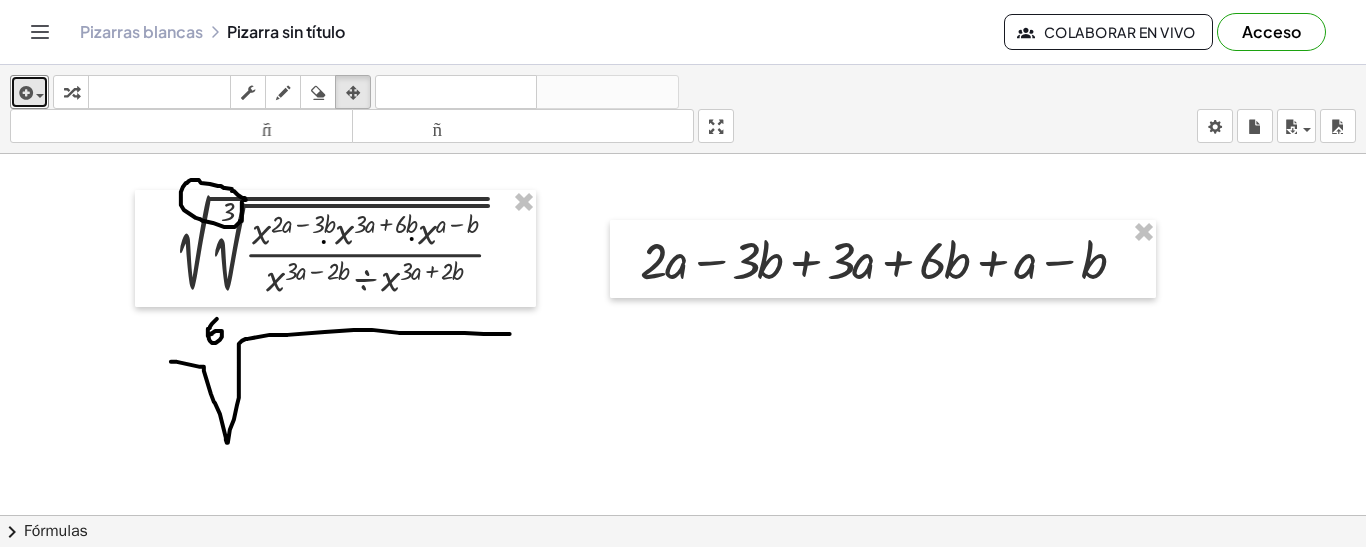 click at bounding box center (683, 515) 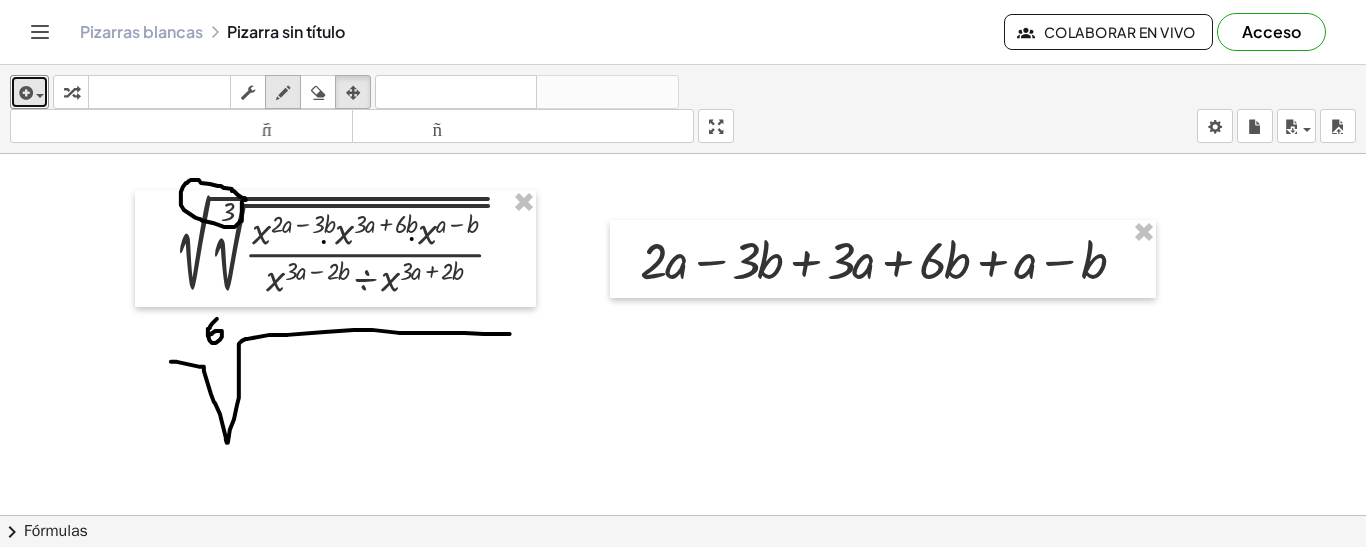 click at bounding box center [283, 93] 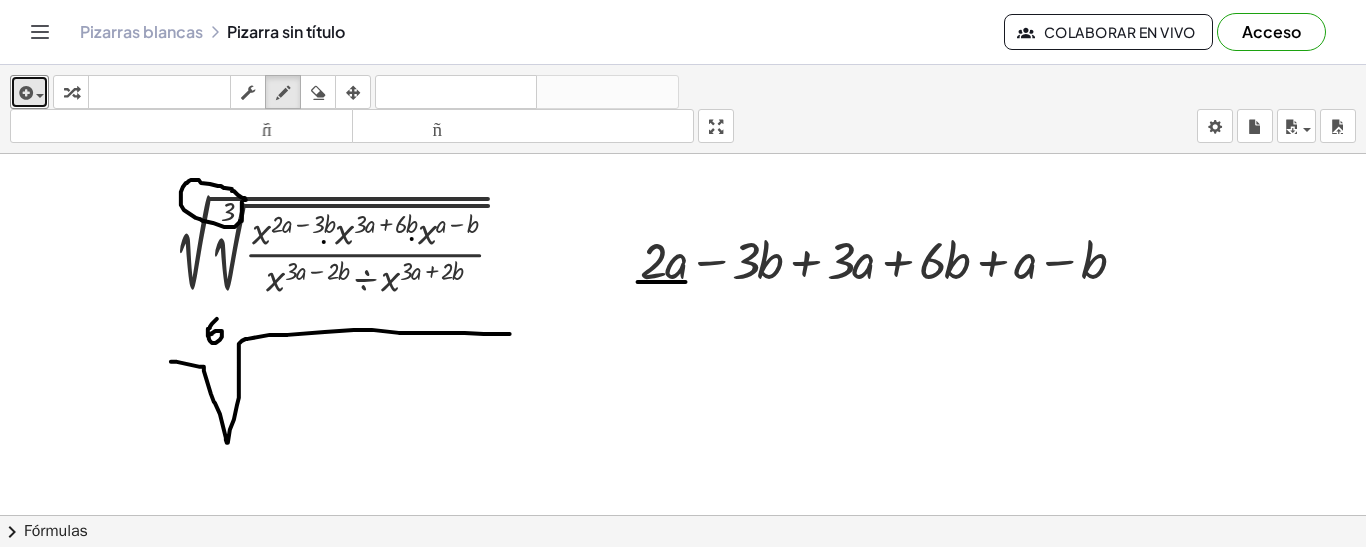 drag, startPoint x: 638, startPoint y: 280, endPoint x: 690, endPoint y: 280, distance: 52 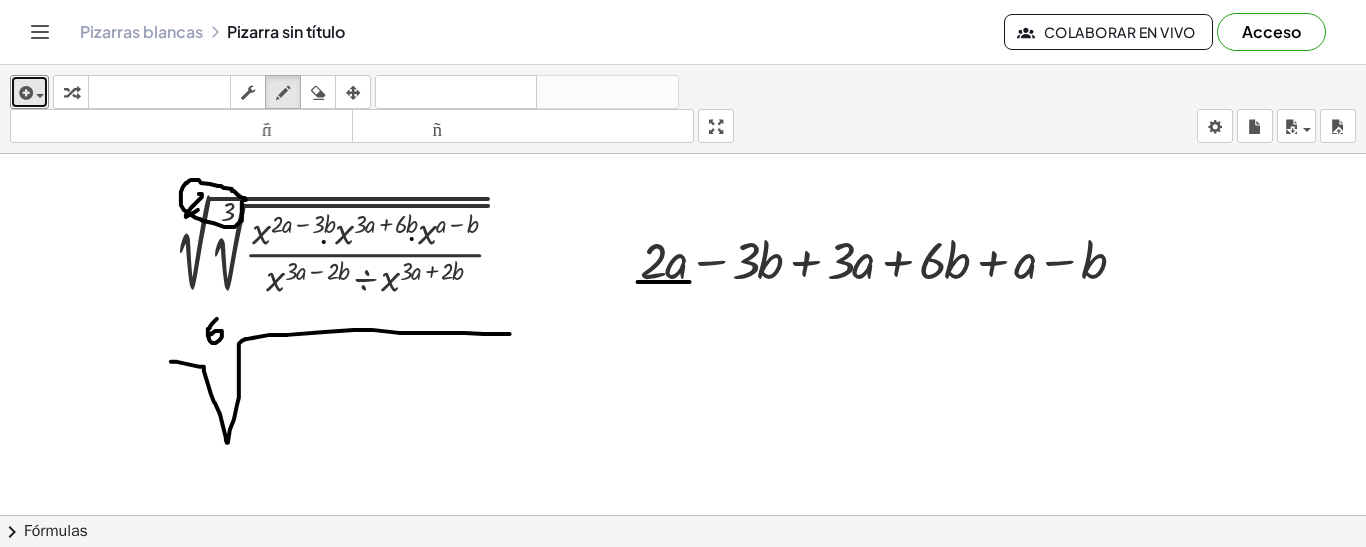 drag, startPoint x: 199, startPoint y: 192, endPoint x: 198, endPoint y: 208, distance: 16.03122 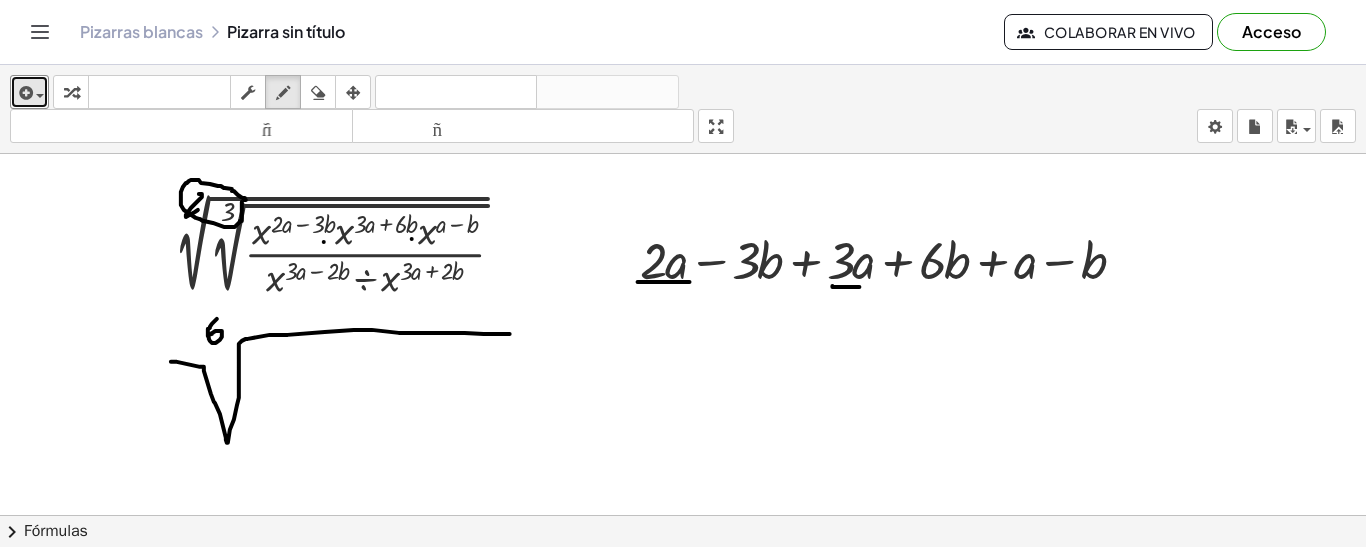 drag, startPoint x: 833, startPoint y: 284, endPoint x: 885, endPoint y: 285, distance: 52.009613 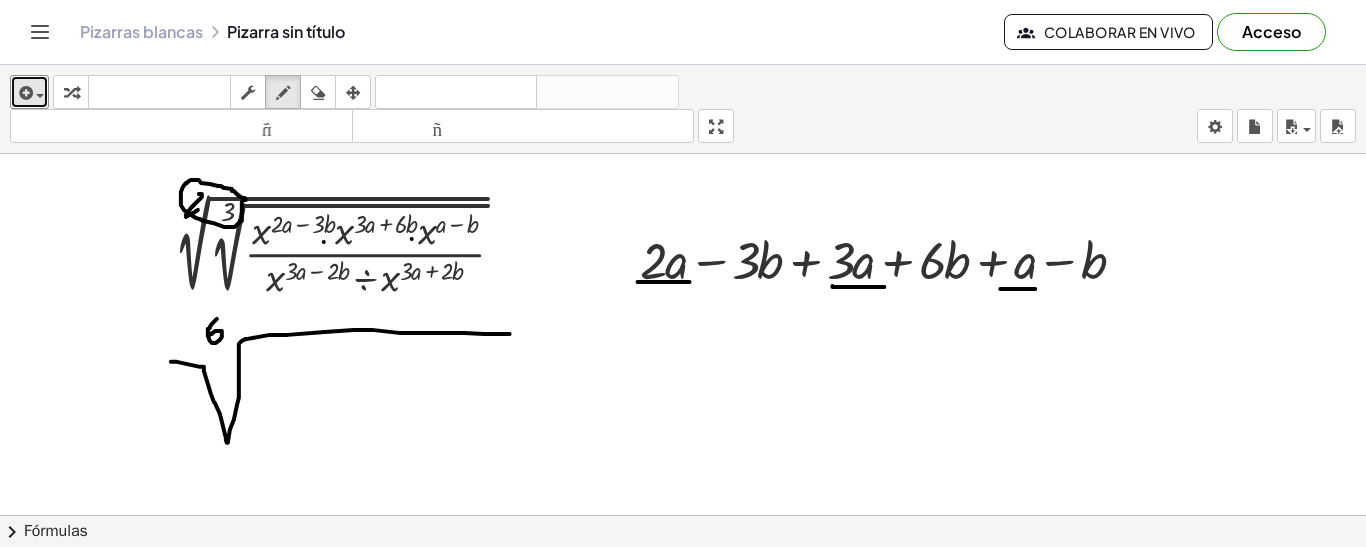 drag, startPoint x: 1001, startPoint y: 287, endPoint x: 1058, endPoint y: 286, distance: 57.00877 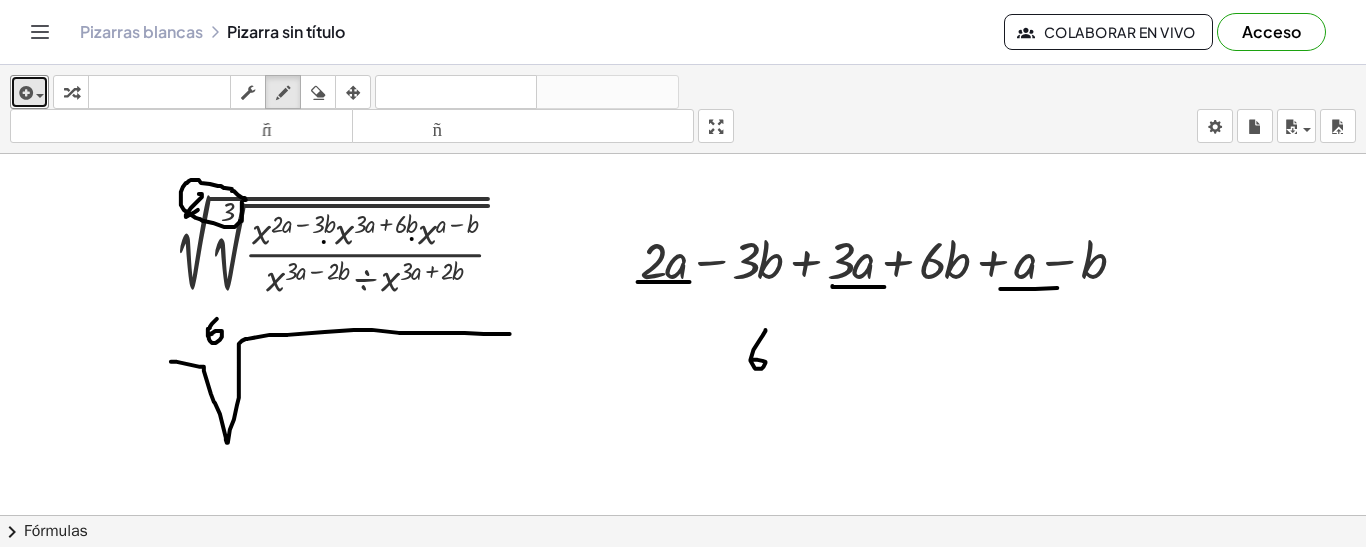 drag, startPoint x: 766, startPoint y: 328, endPoint x: 753, endPoint y: 358, distance: 32.695564 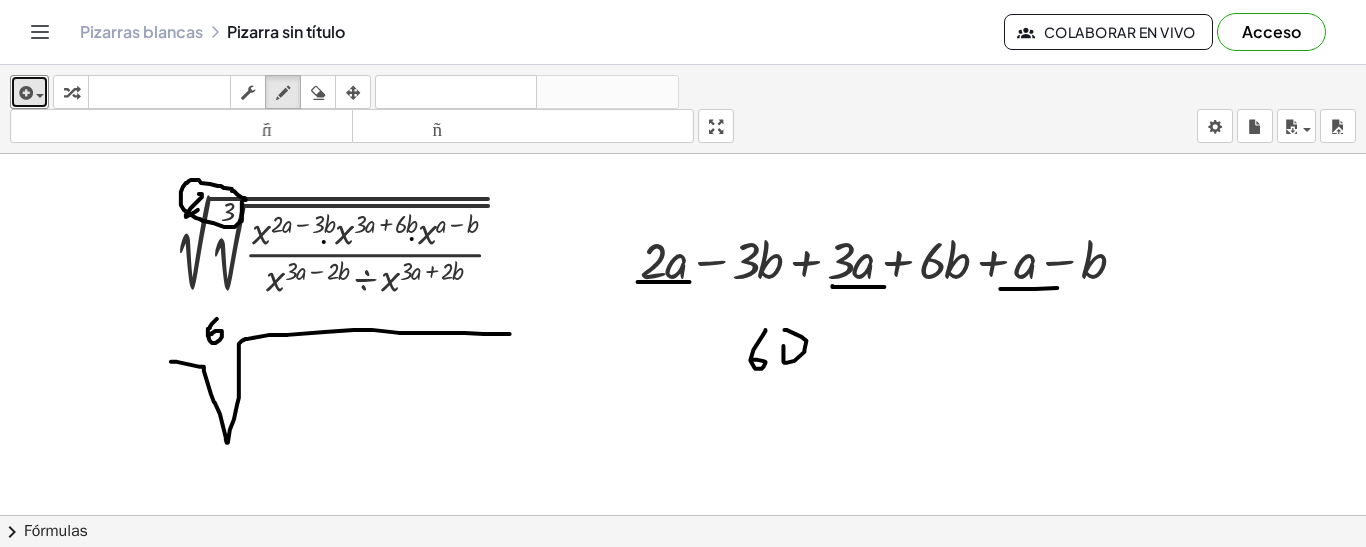 drag, startPoint x: 784, startPoint y: 344, endPoint x: 784, endPoint y: 330, distance: 14 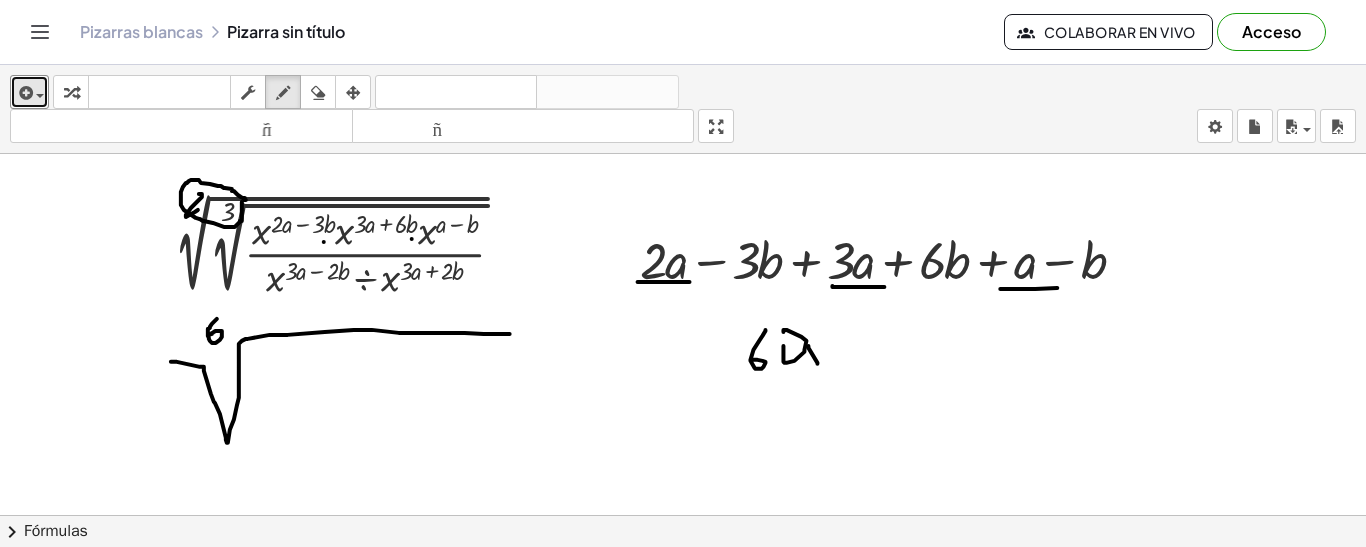 drag, startPoint x: 809, startPoint y: 344, endPoint x: 818, endPoint y: 363, distance: 21.023796 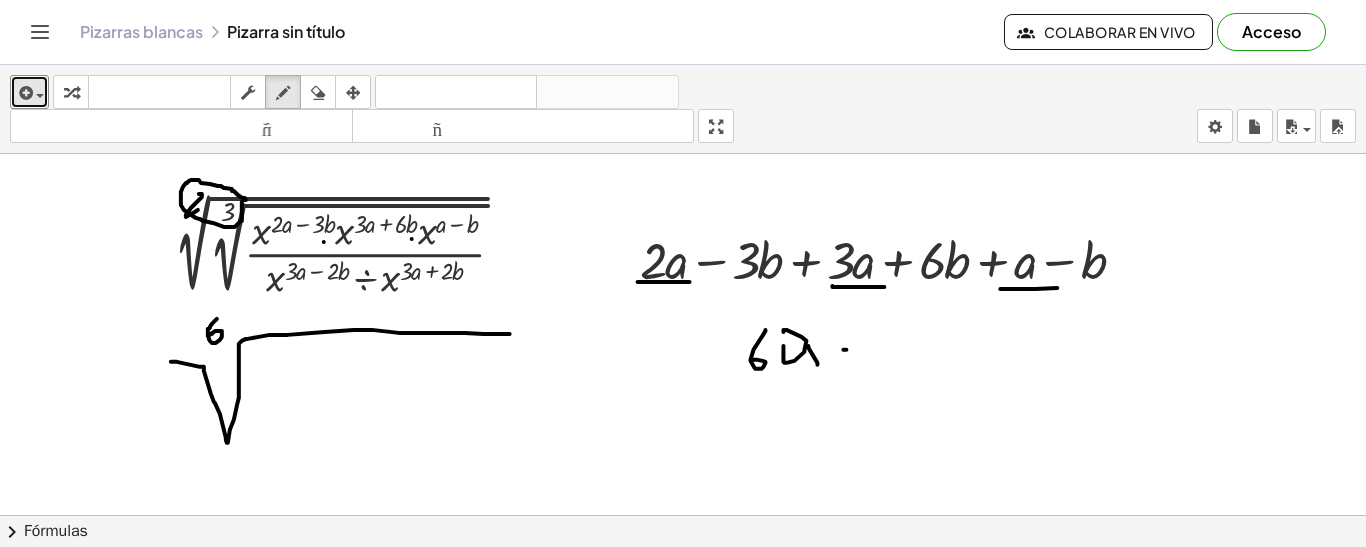 click at bounding box center [683, 515] 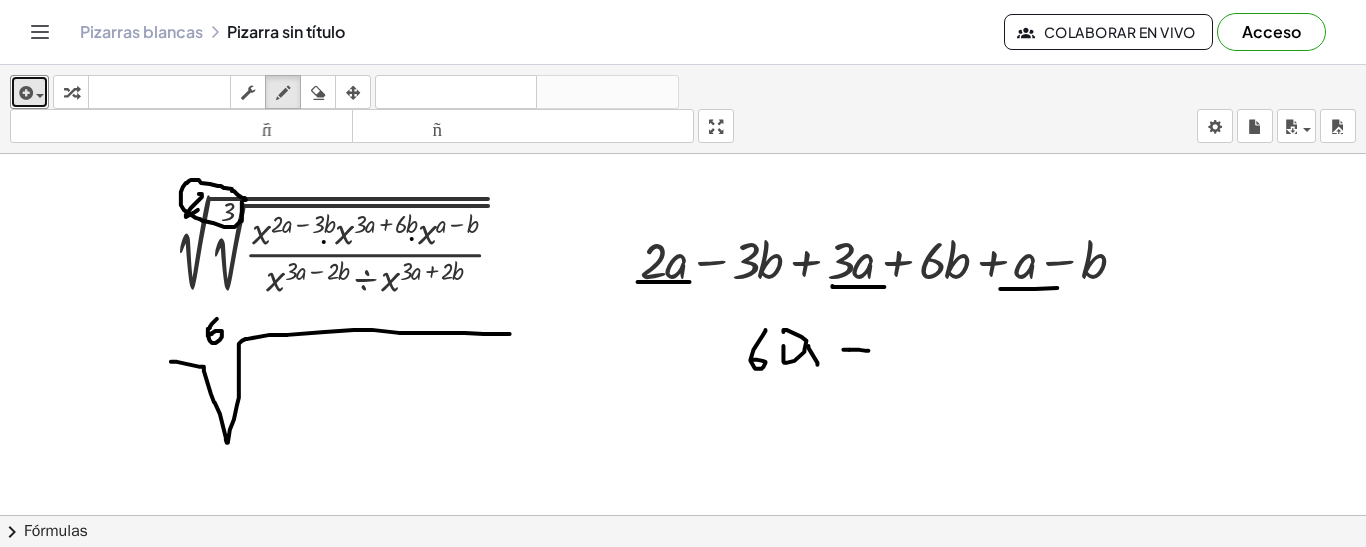 drag, startPoint x: 850, startPoint y: 348, endPoint x: 869, endPoint y: 349, distance: 19.026299 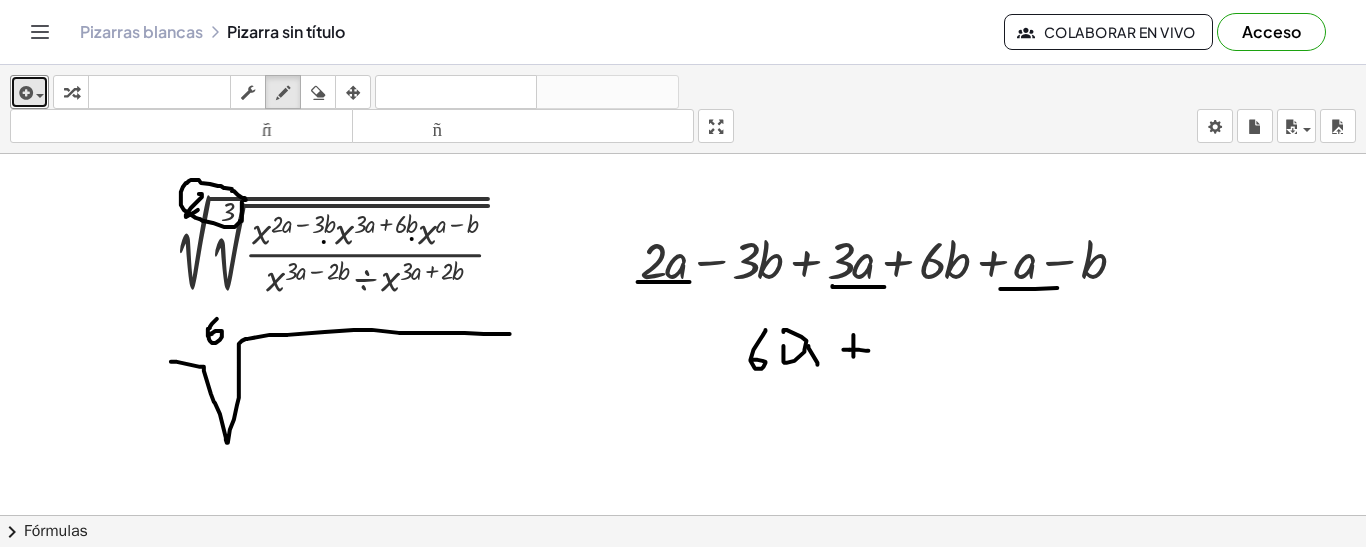 drag, startPoint x: 854, startPoint y: 333, endPoint x: 854, endPoint y: 356, distance: 23 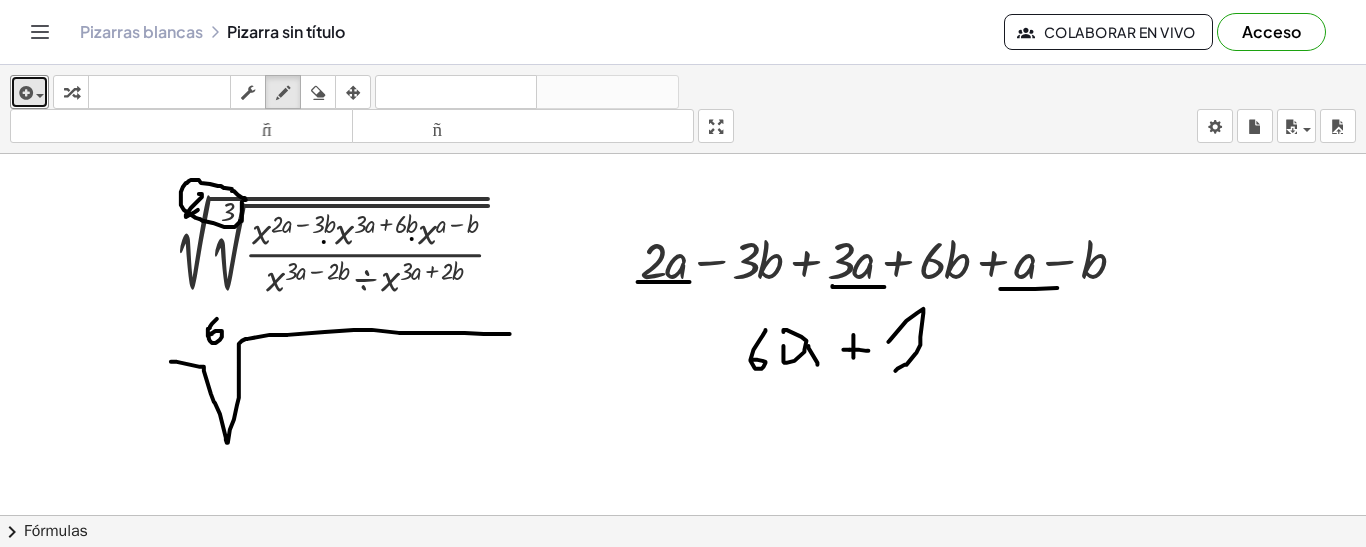 drag, startPoint x: 889, startPoint y: 340, endPoint x: 937, endPoint y: 364, distance: 53.66563 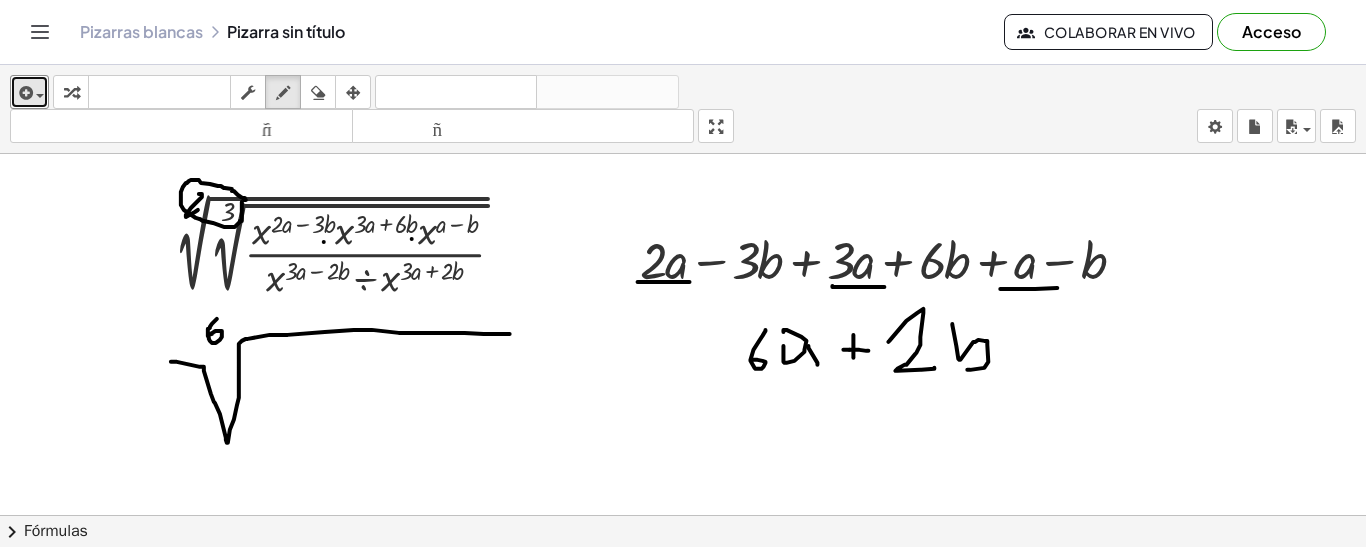 drag, startPoint x: 953, startPoint y: 322, endPoint x: 968, endPoint y: 368, distance: 48.38388 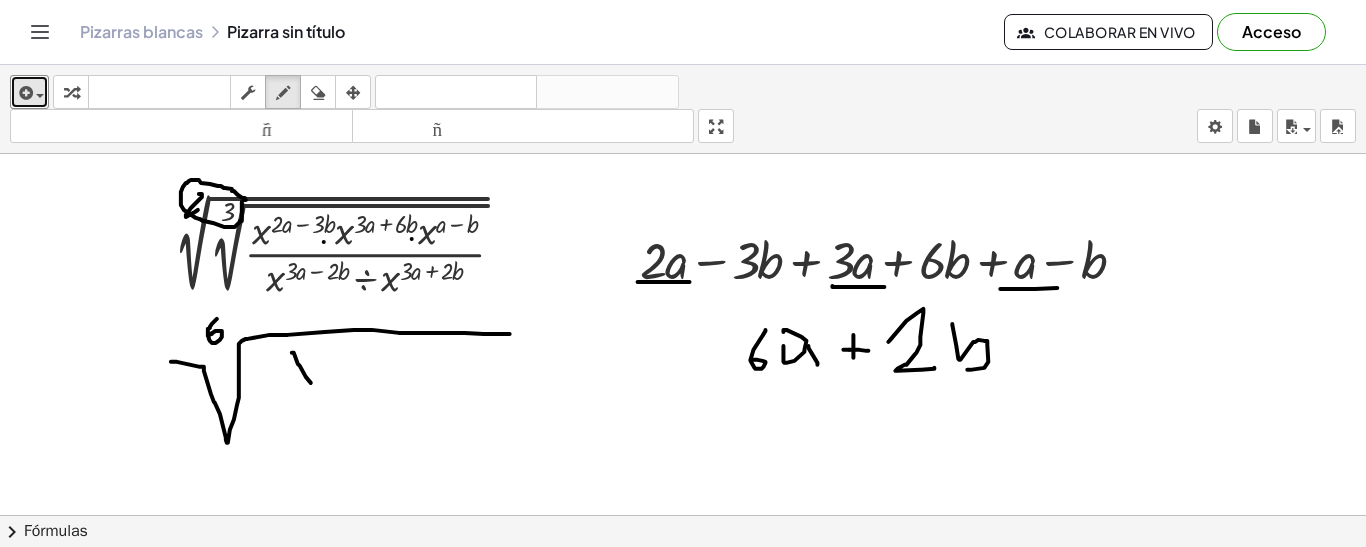drag, startPoint x: 292, startPoint y: 351, endPoint x: 311, endPoint y: 381, distance: 35.510563 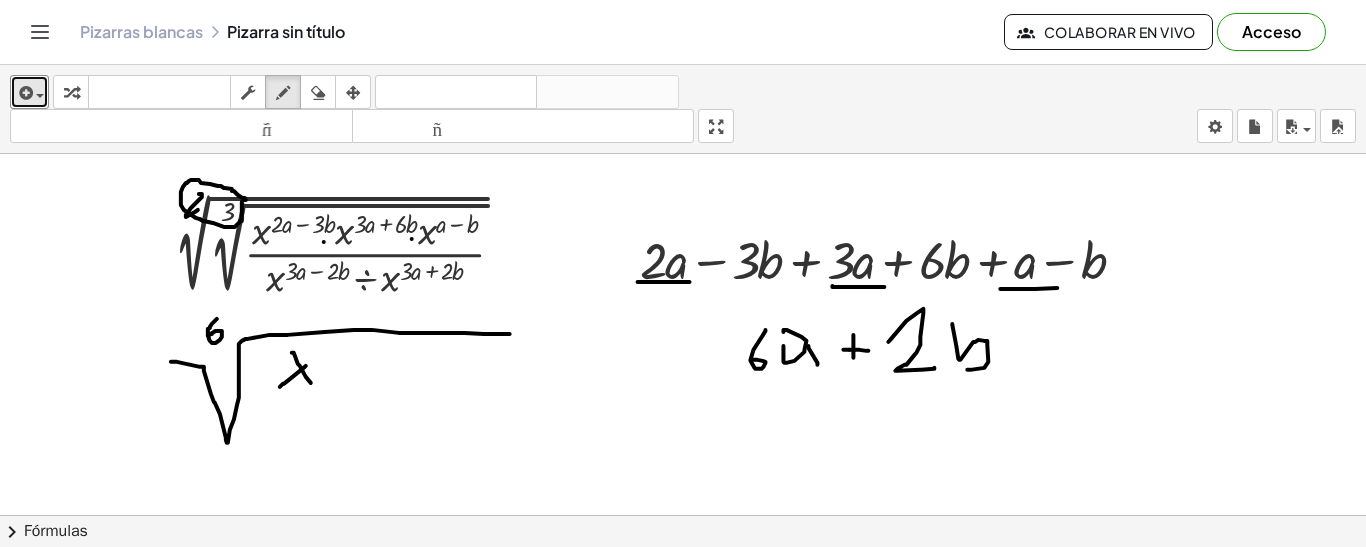 drag, startPoint x: 280, startPoint y: 385, endPoint x: 306, endPoint y: 364, distance: 33.42155 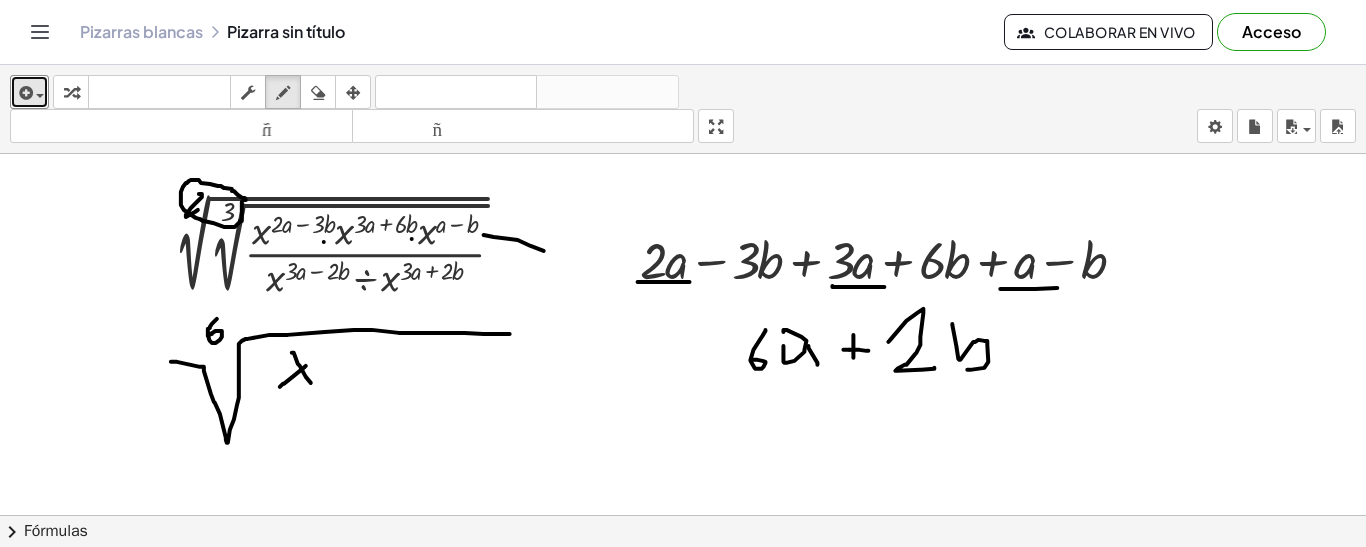 drag, startPoint x: 484, startPoint y: 233, endPoint x: 547, endPoint y: 251, distance: 65.52099 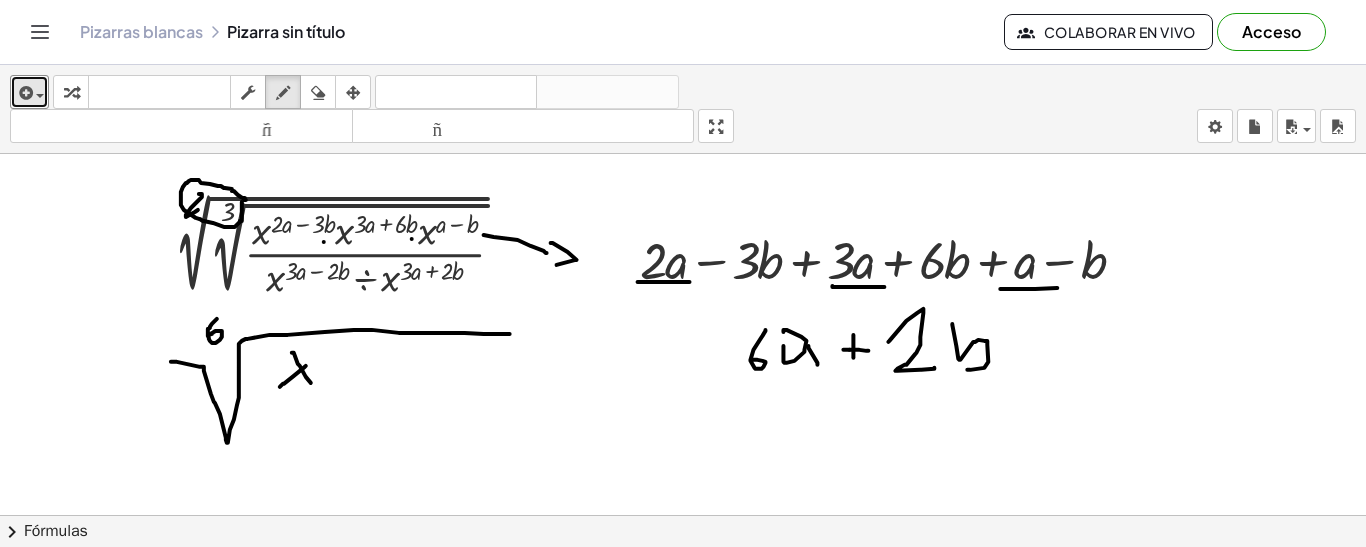 drag, startPoint x: 551, startPoint y: 241, endPoint x: 557, endPoint y: 263, distance: 22.803509 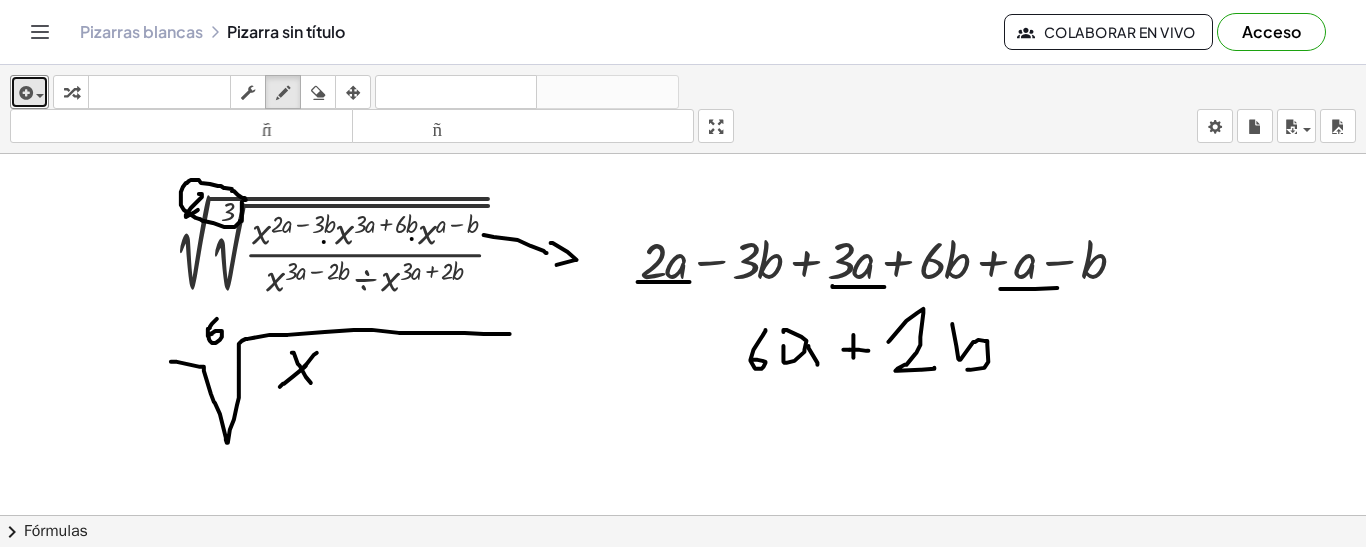 drag, startPoint x: 304, startPoint y: 365, endPoint x: 318, endPoint y: 350, distance: 20.518284 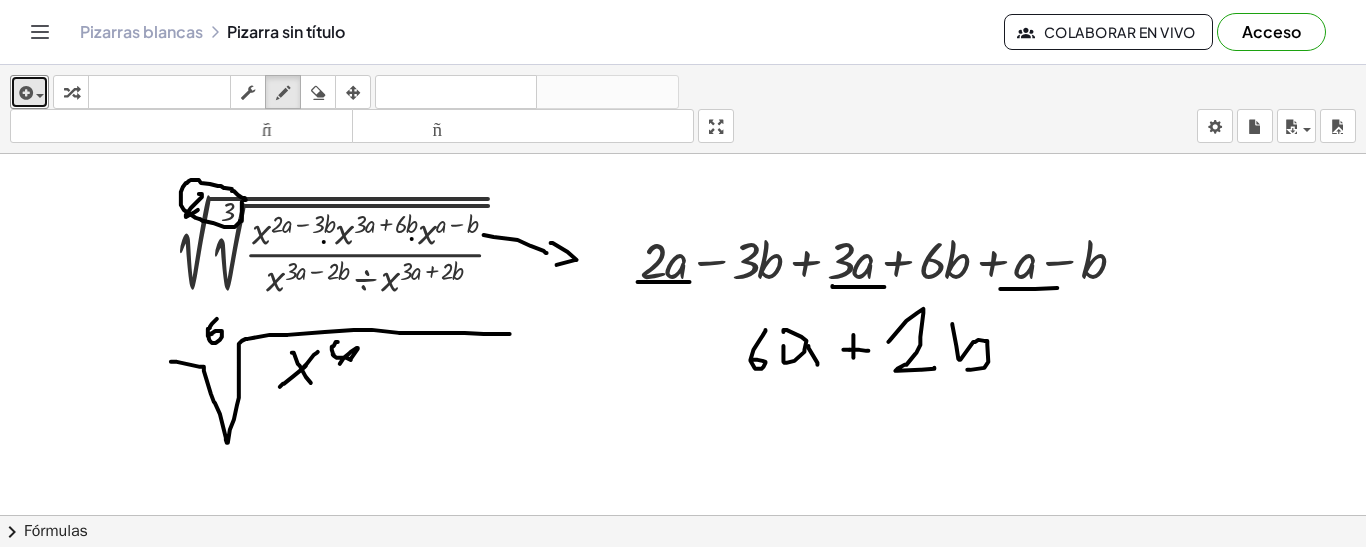 drag, startPoint x: 338, startPoint y: 340, endPoint x: 340, endPoint y: 362, distance: 22.090721 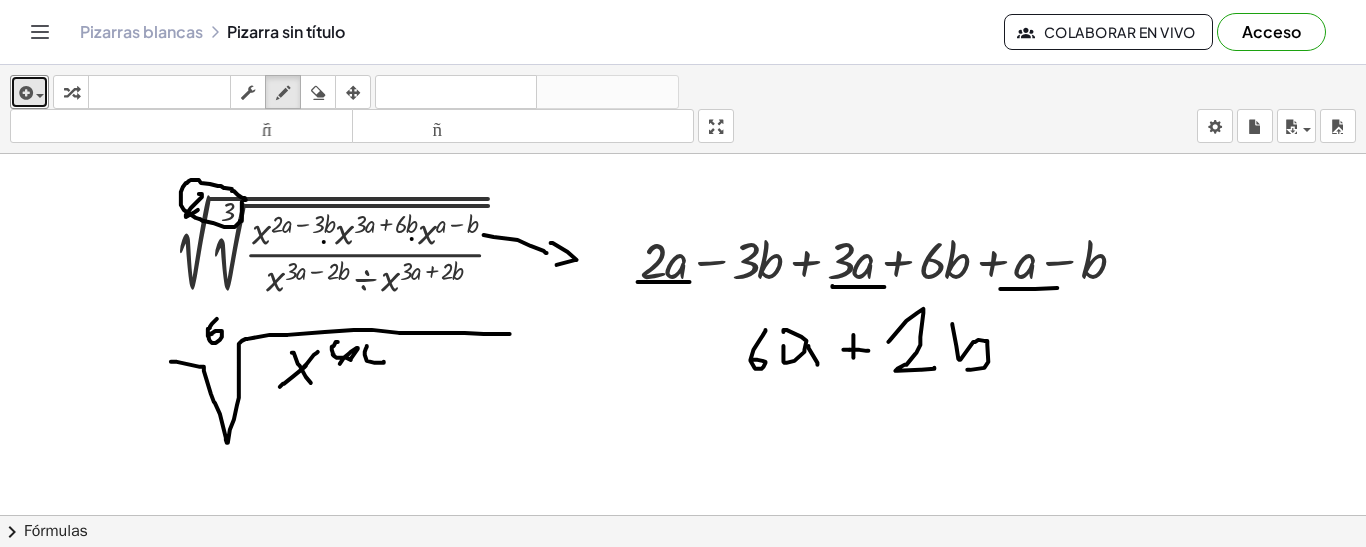 drag, startPoint x: 367, startPoint y: 344, endPoint x: 384, endPoint y: 360, distance: 23.345236 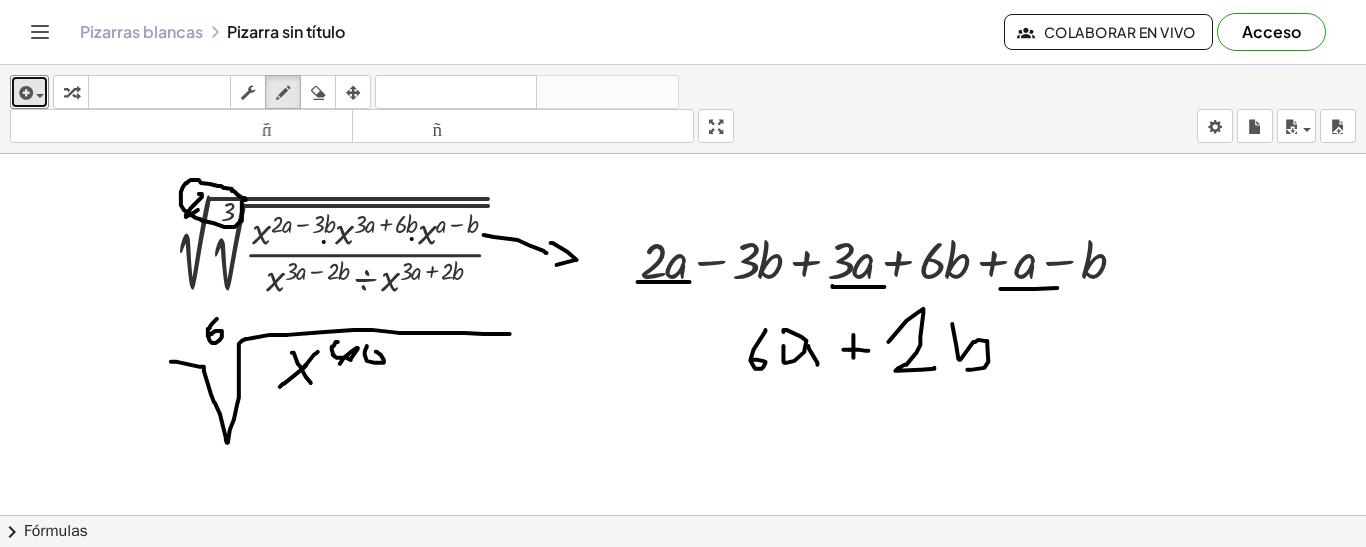 drag, startPoint x: 384, startPoint y: 360, endPoint x: 376, endPoint y: 350, distance: 12.806249 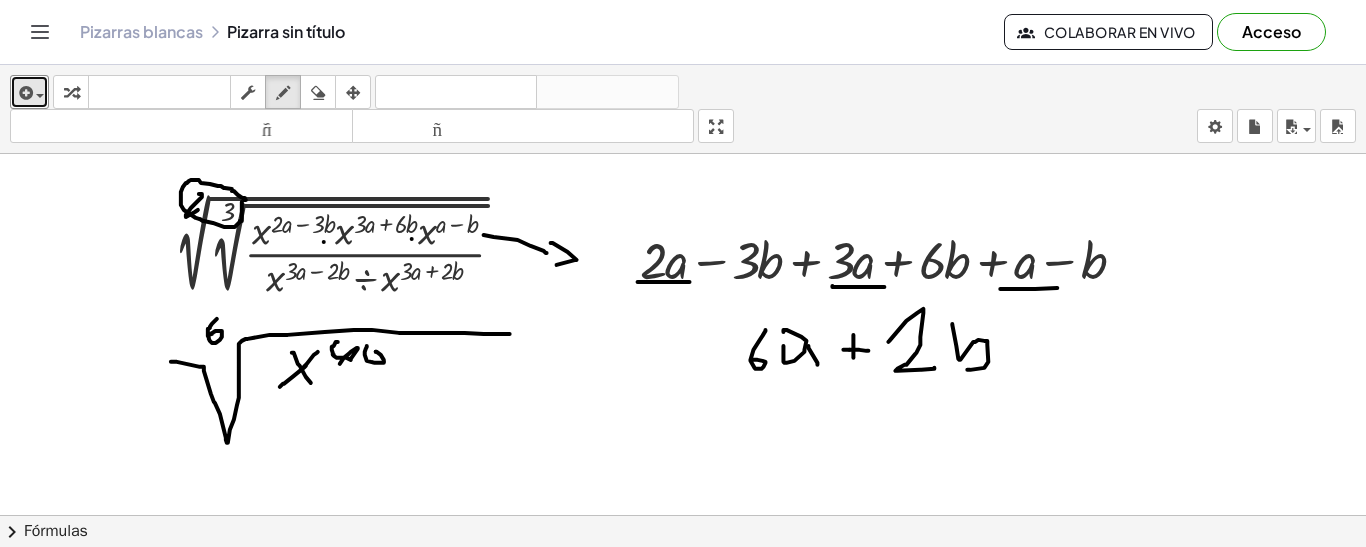 click at bounding box center (683, 515) 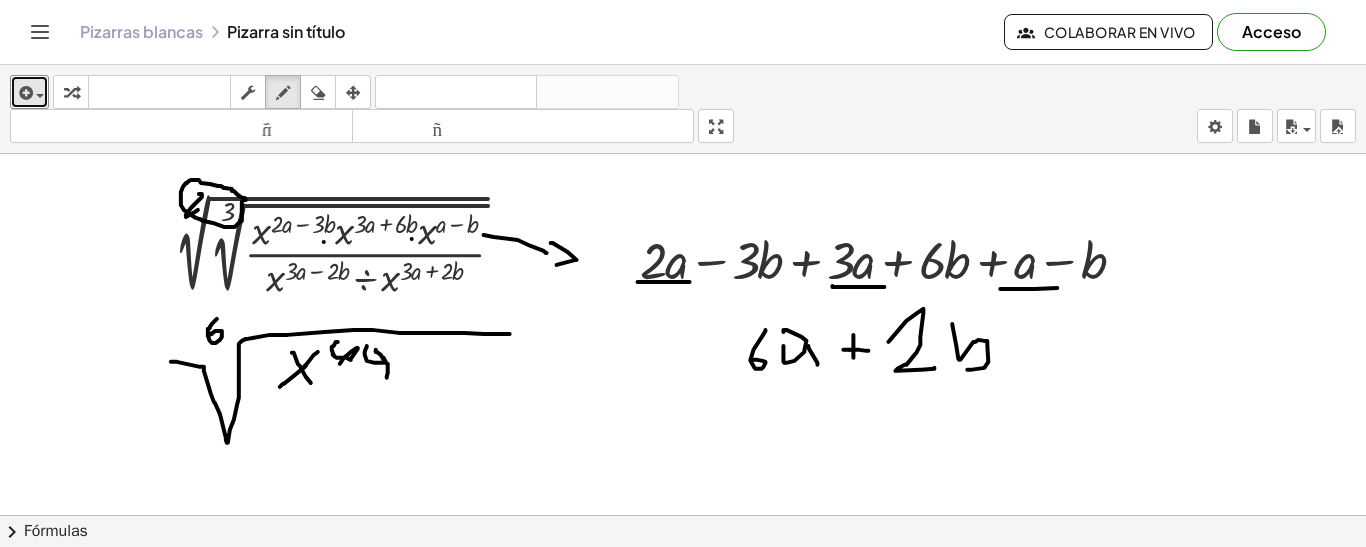 drag, startPoint x: 387, startPoint y: 362, endPoint x: 387, endPoint y: 376, distance: 14 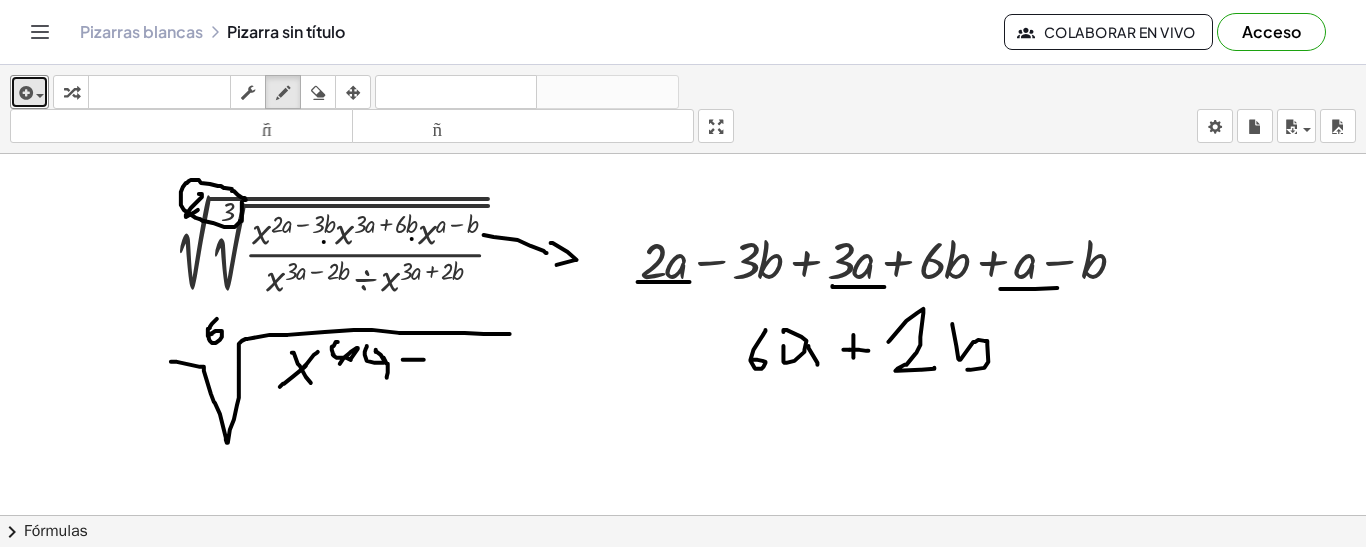 drag, startPoint x: 403, startPoint y: 358, endPoint x: 424, endPoint y: 358, distance: 21 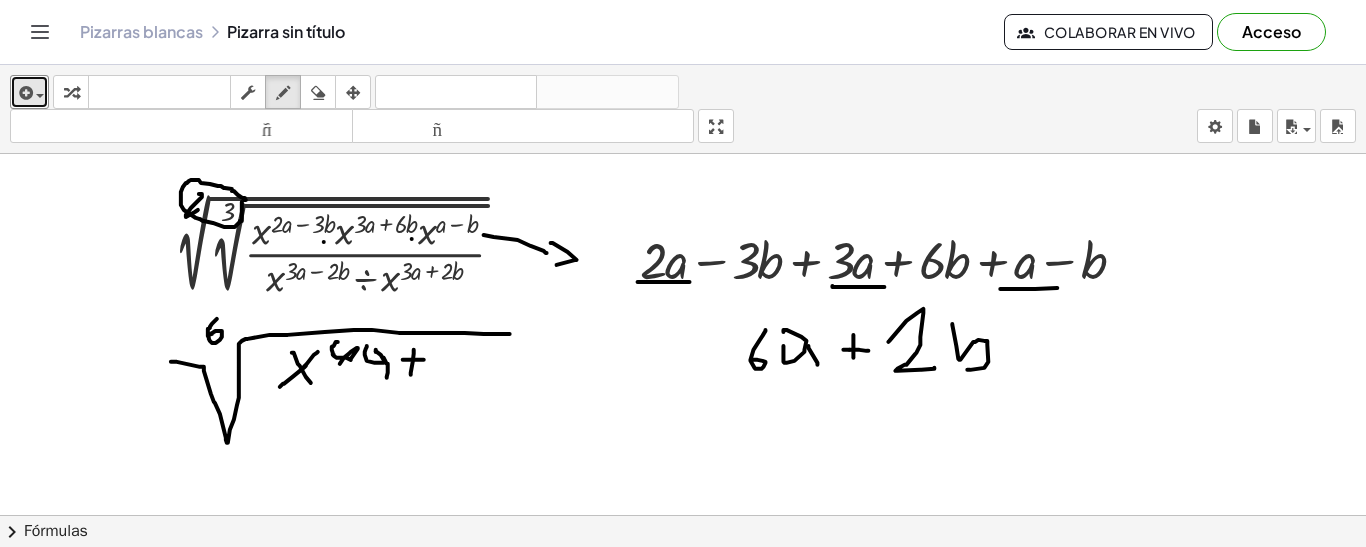 drag, startPoint x: 414, startPoint y: 348, endPoint x: 411, endPoint y: 374, distance: 26.172504 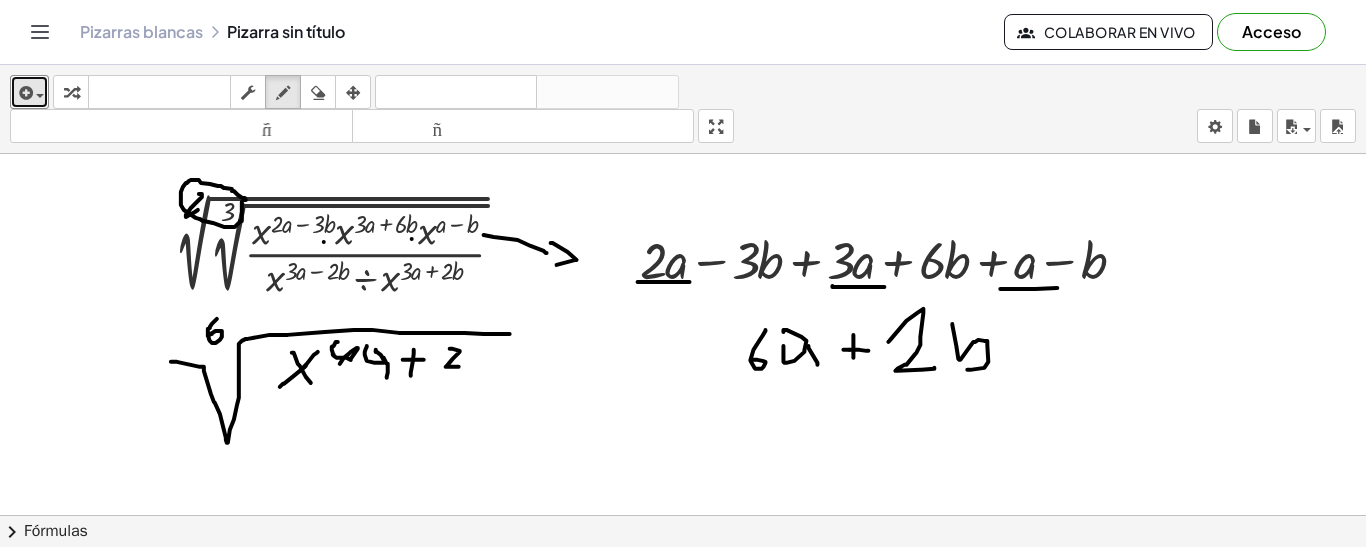drag, startPoint x: 450, startPoint y: 347, endPoint x: 459, endPoint y: 365, distance: 20.12461 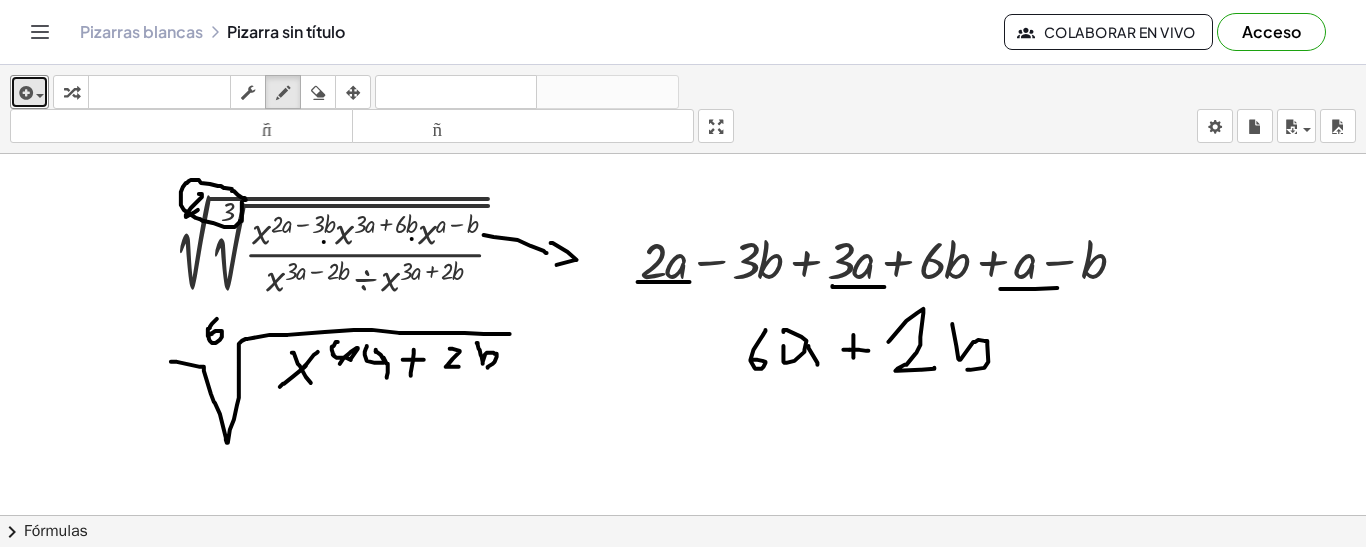 drag, startPoint x: 477, startPoint y: 341, endPoint x: 488, endPoint y: 366, distance: 27.313 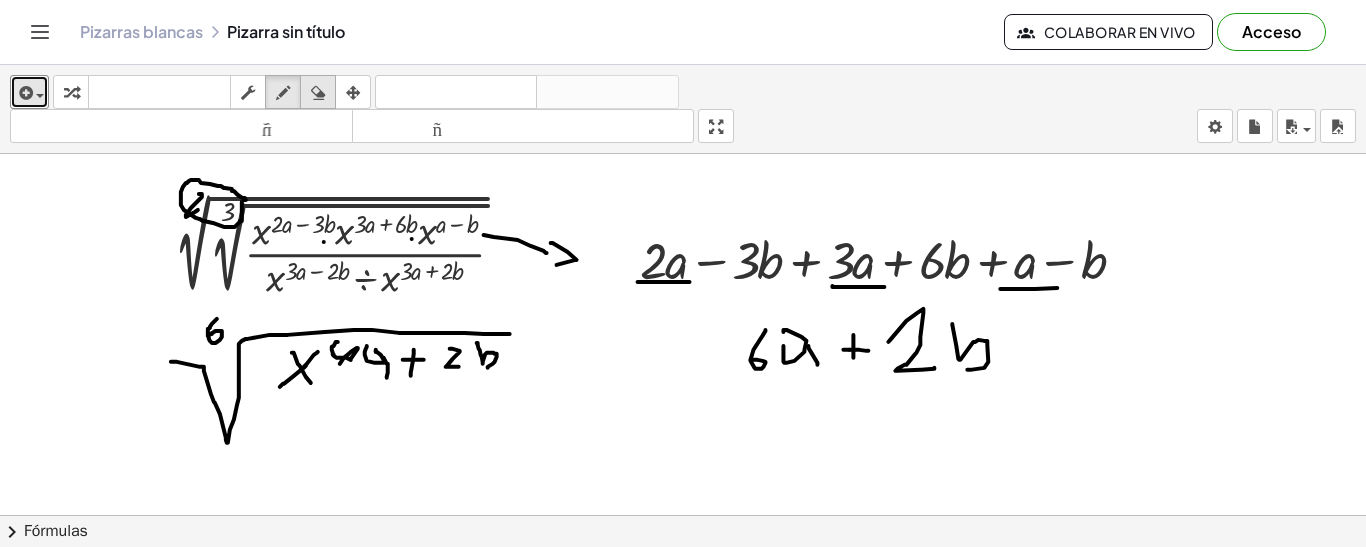 click at bounding box center [318, 93] 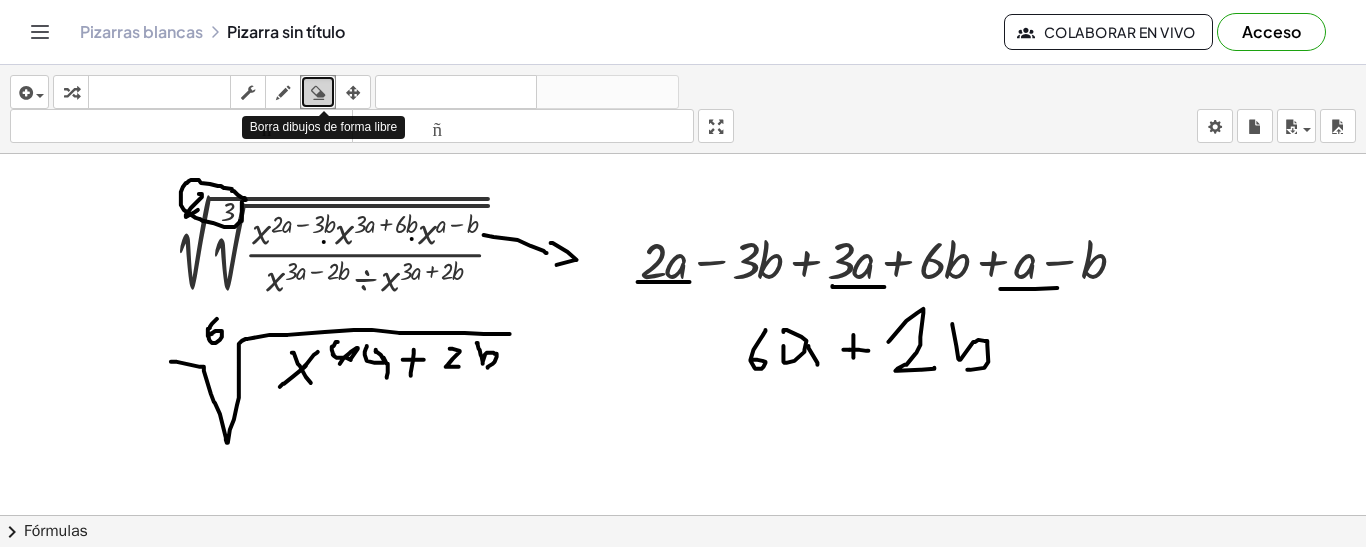 click at bounding box center [318, 93] 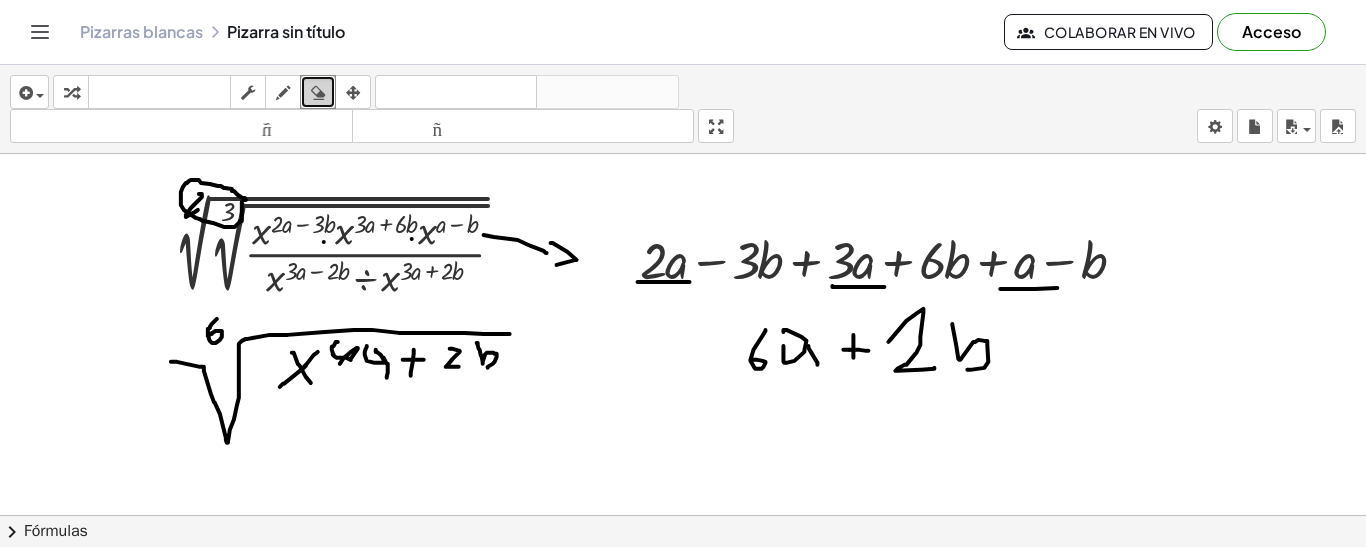 click at bounding box center [318, 93] 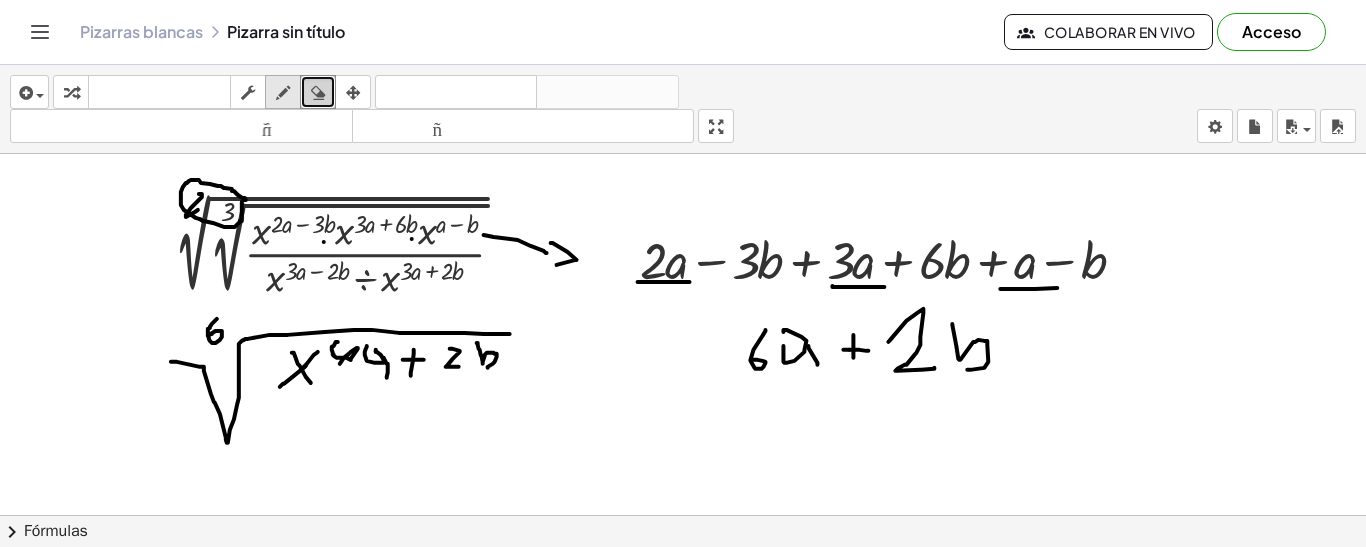 click at bounding box center [283, 92] 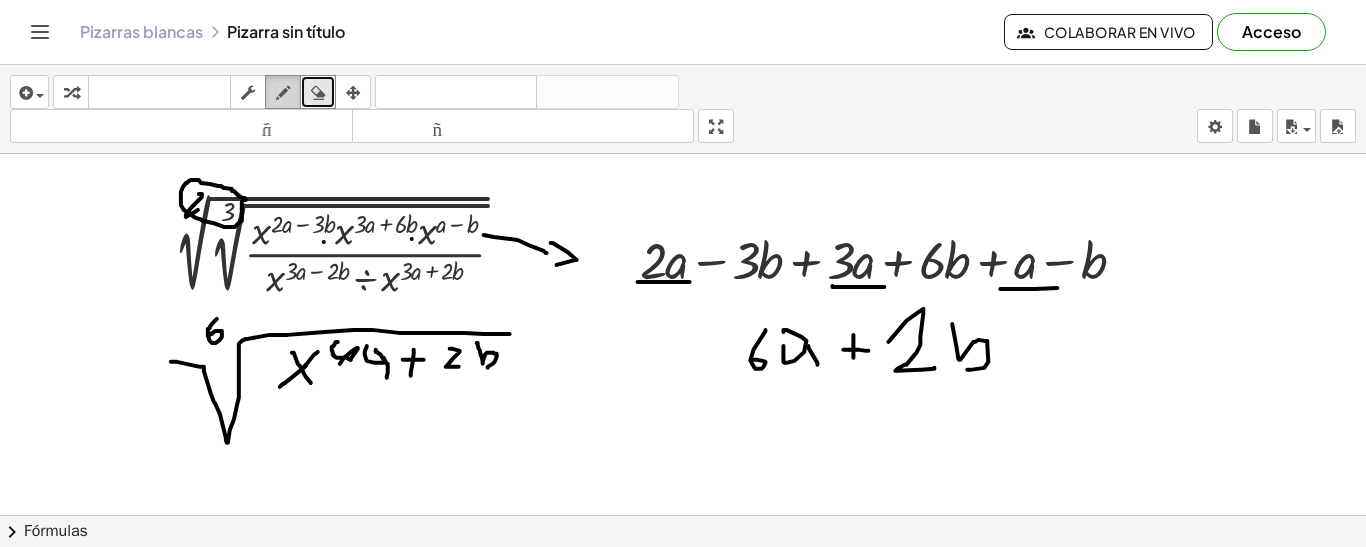 click at bounding box center (283, 93) 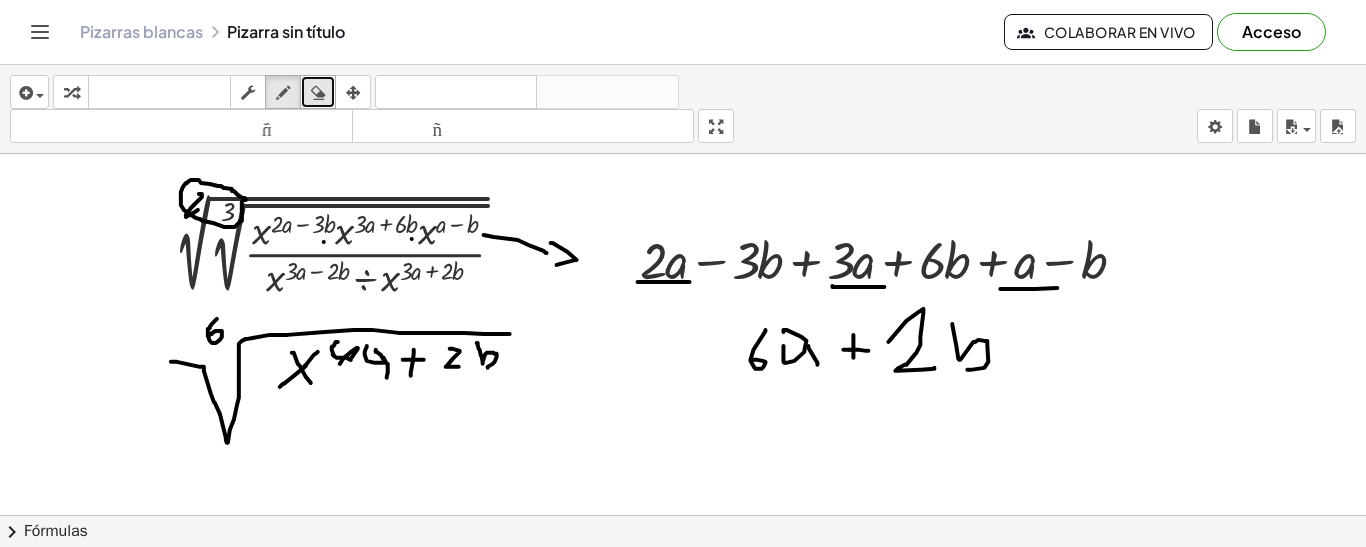 click at bounding box center [318, 93] 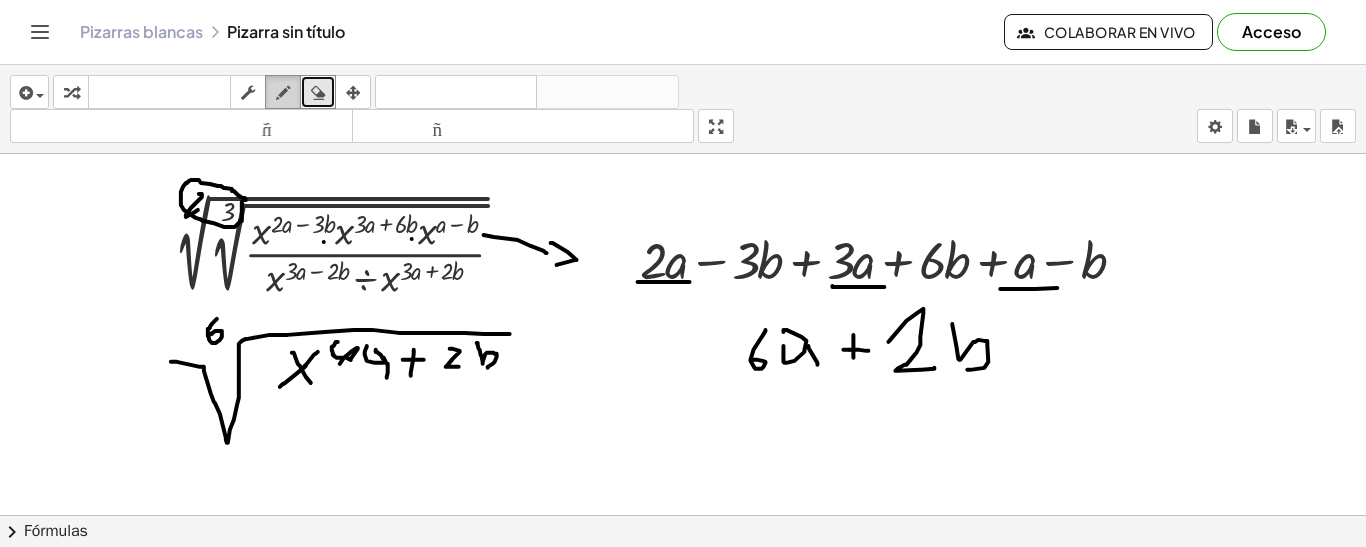 click at bounding box center [283, 93] 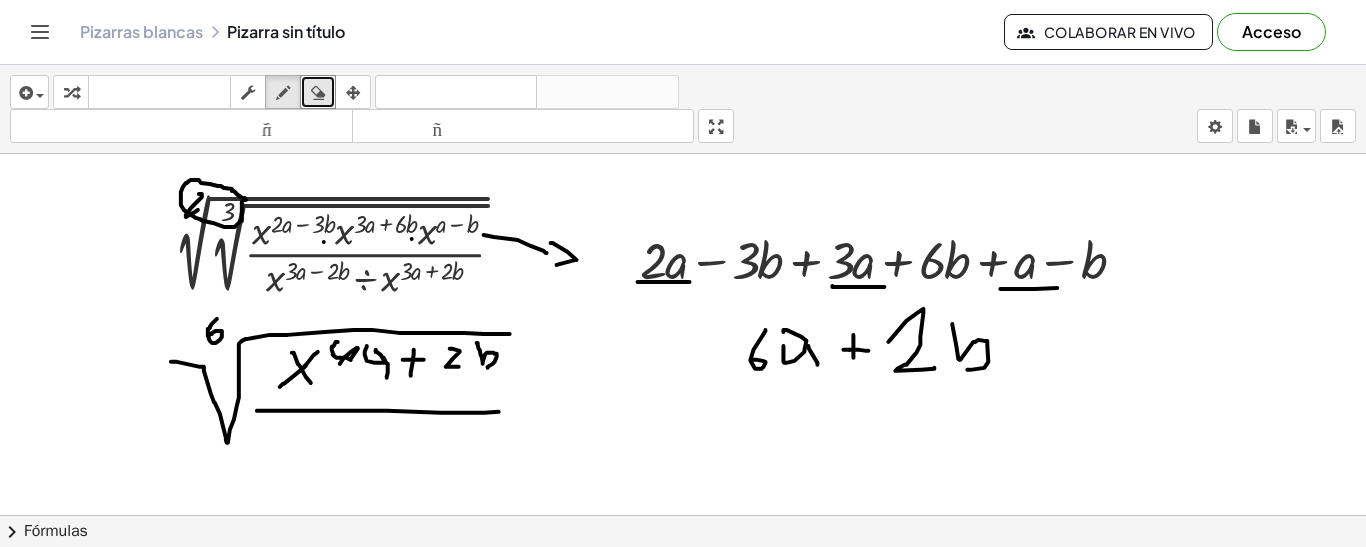 drag, startPoint x: 257, startPoint y: 409, endPoint x: 499, endPoint y: 410, distance: 242.00206 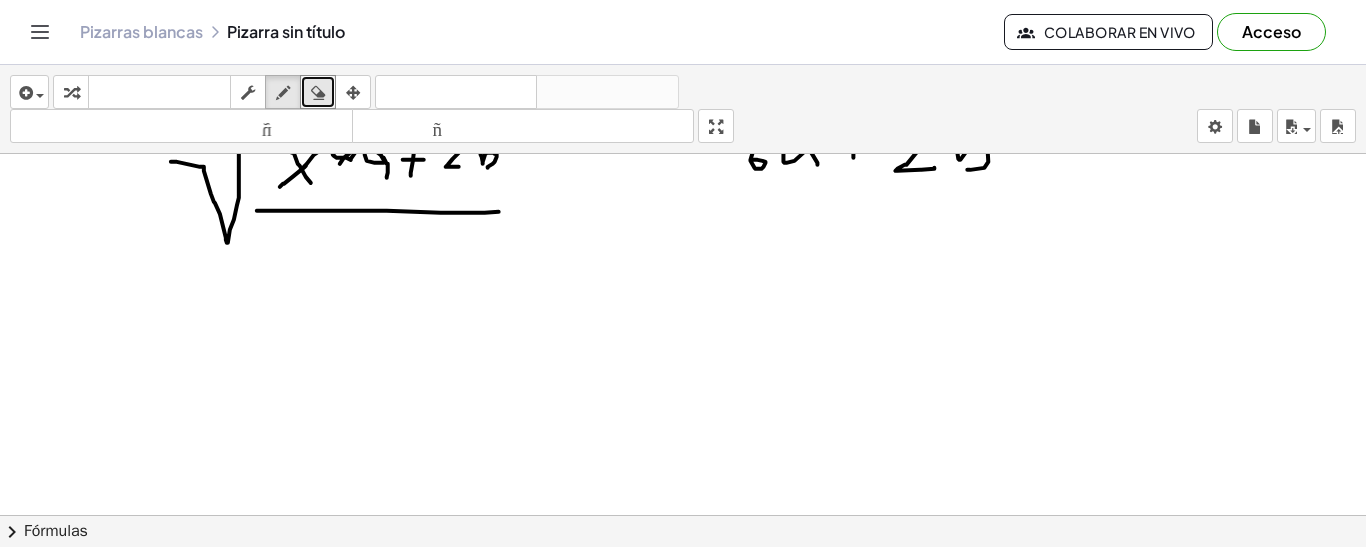 scroll, scrollTop: 0, scrollLeft: 0, axis: both 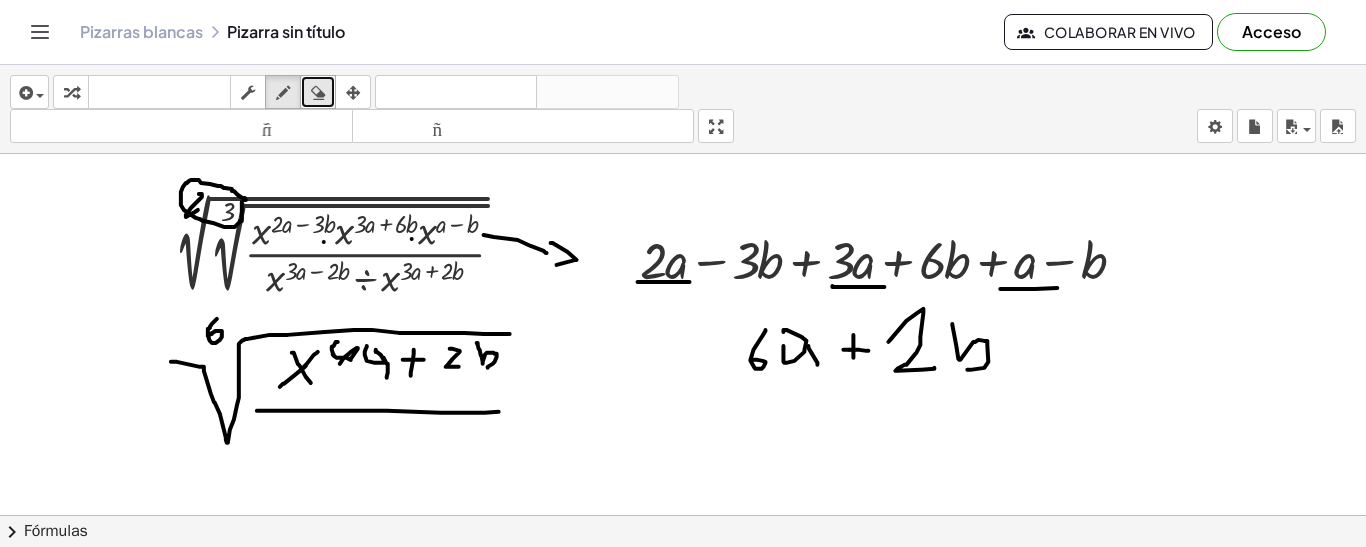 click at bounding box center (318, 93) 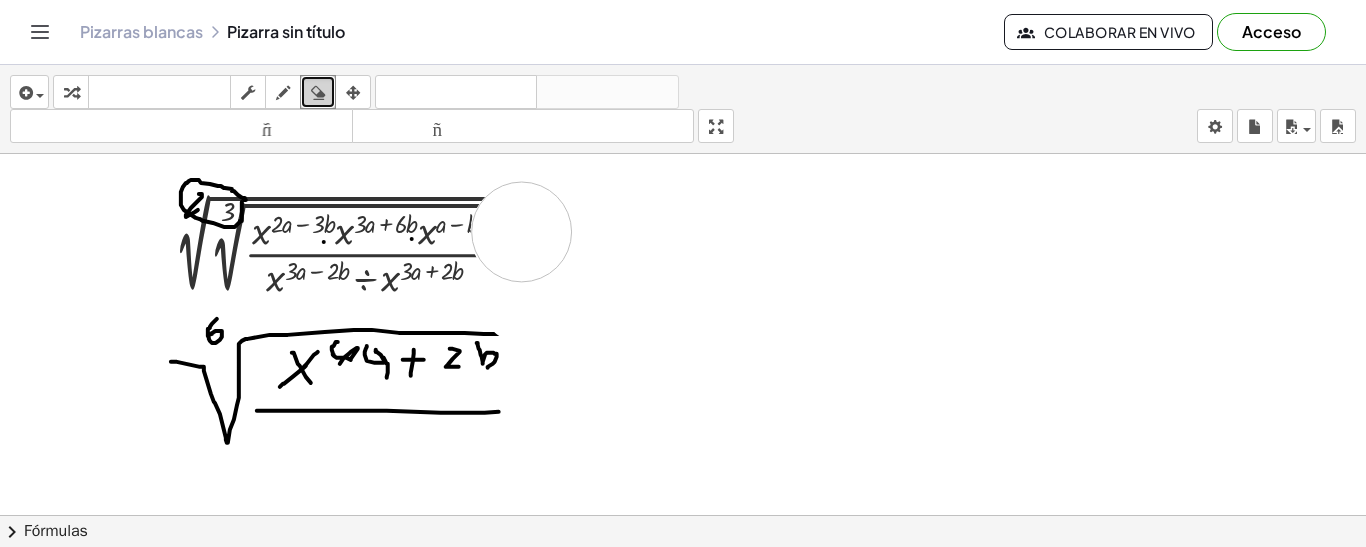 drag, startPoint x: 713, startPoint y: 291, endPoint x: 524, endPoint y: 230, distance: 198.6001 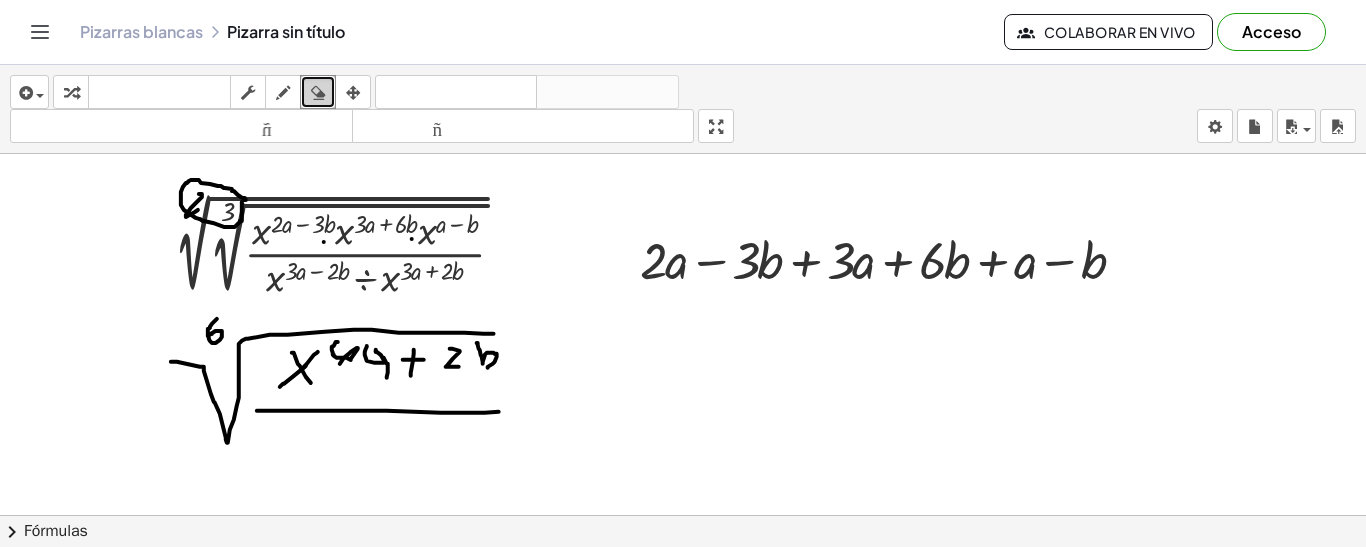 click at bounding box center (683, 515) 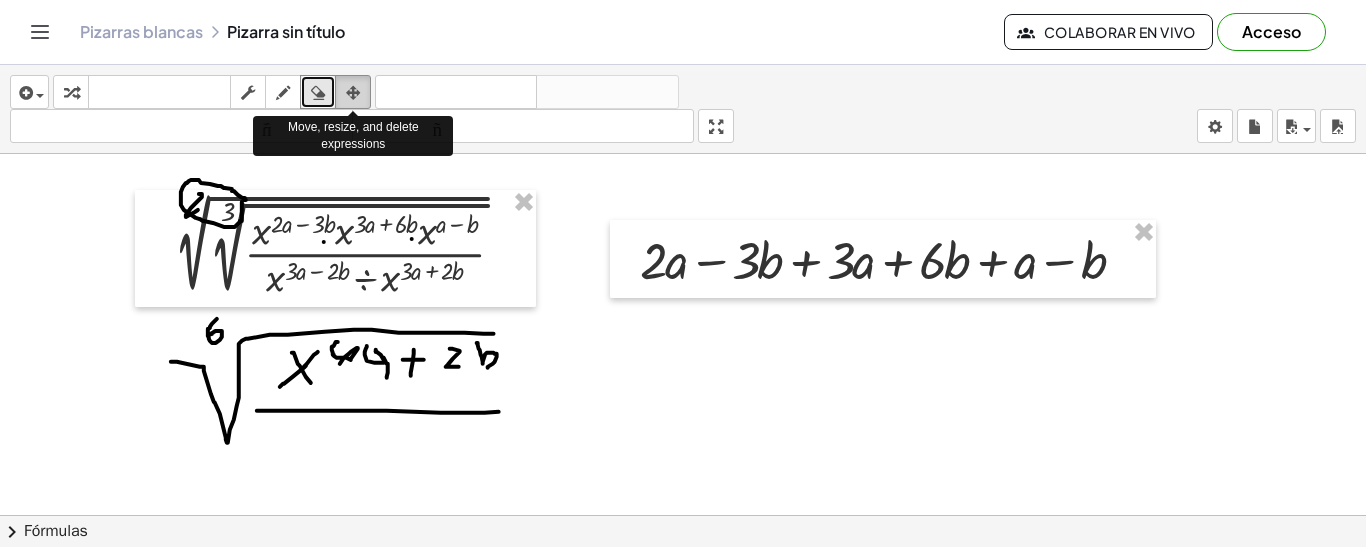 click at bounding box center [353, 93] 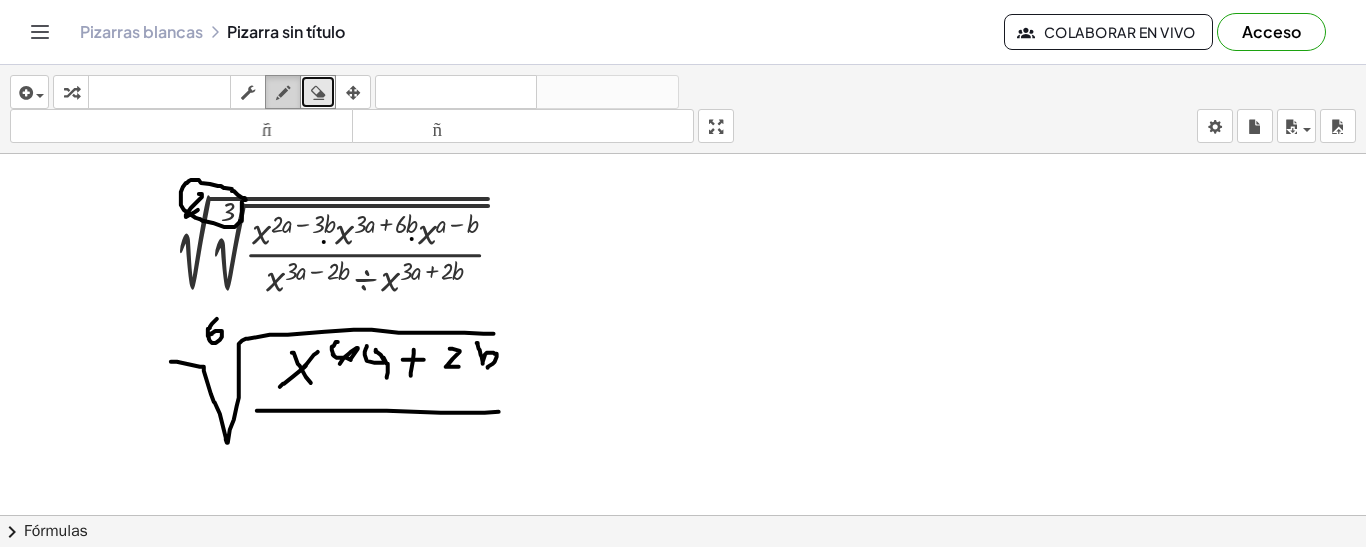 click at bounding box center (283, 93) 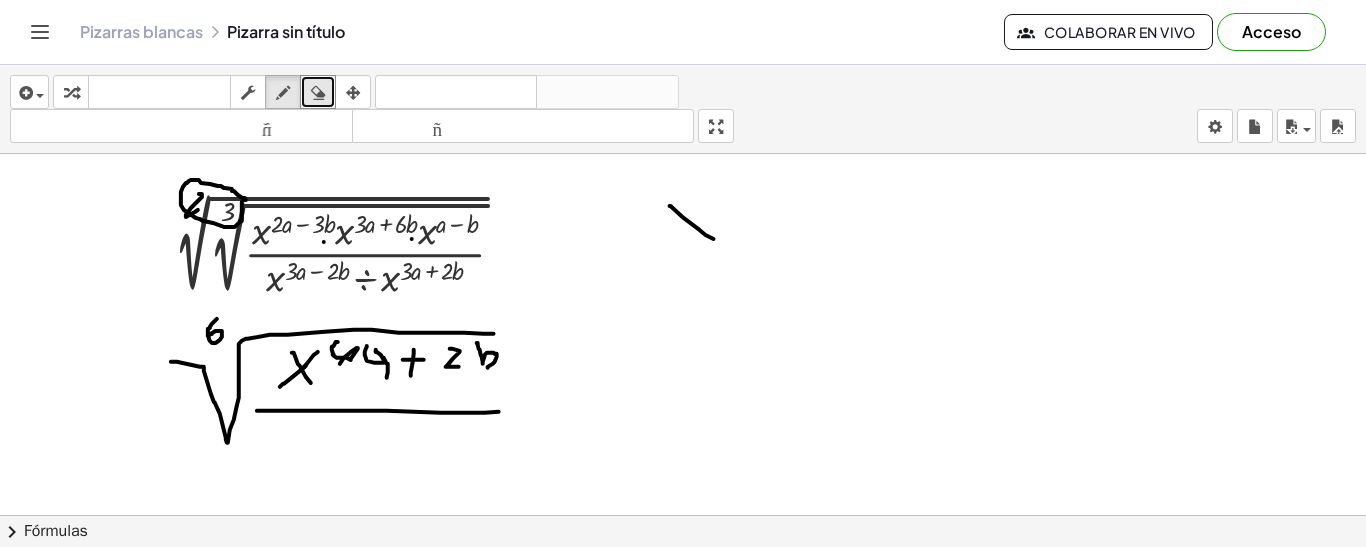 drag, startPoint x: 670, startPoint y: 204, endPoint x: 710, endPoint y: 239, distance: 53.15073 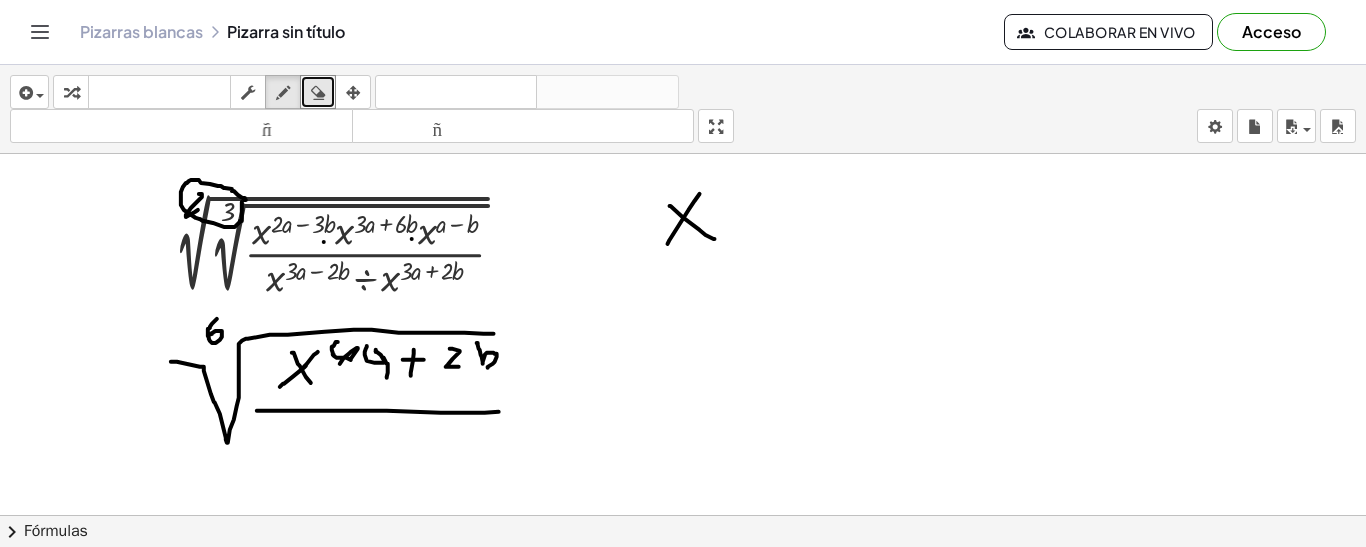 drag, startPoint x: 668, startPoint y: 242, endPoint x: 700, endPoint y: 191, distance: 60.207973 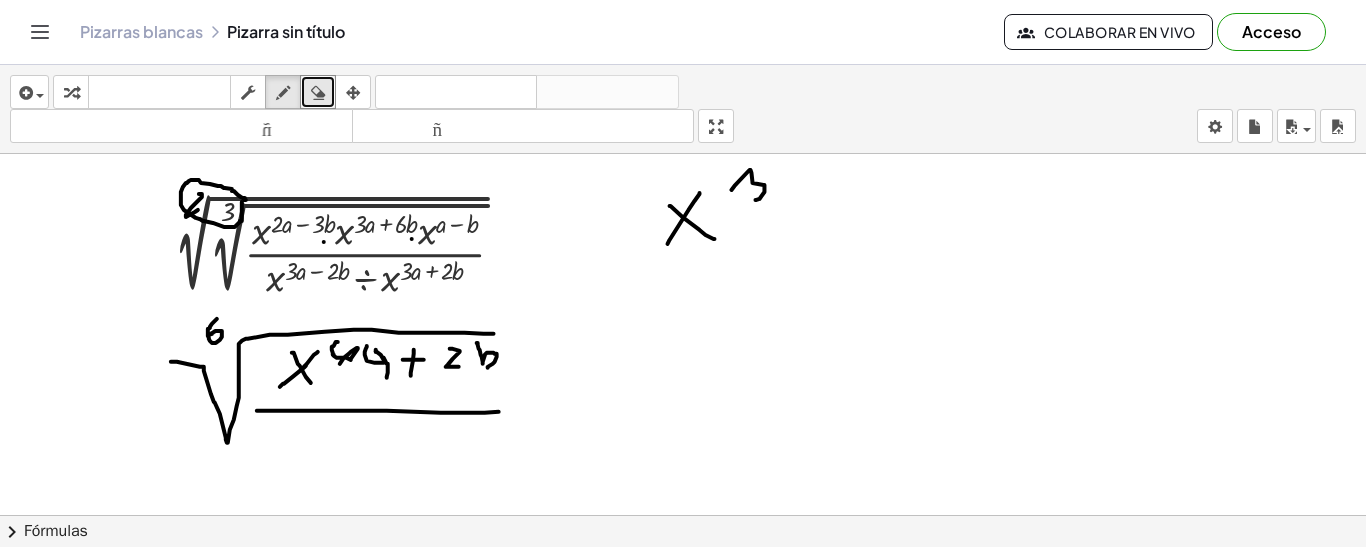 drag, startPoint x: 732, startPoint y: 188, endPoint x: 756, endPoint y: 198, distance: 26 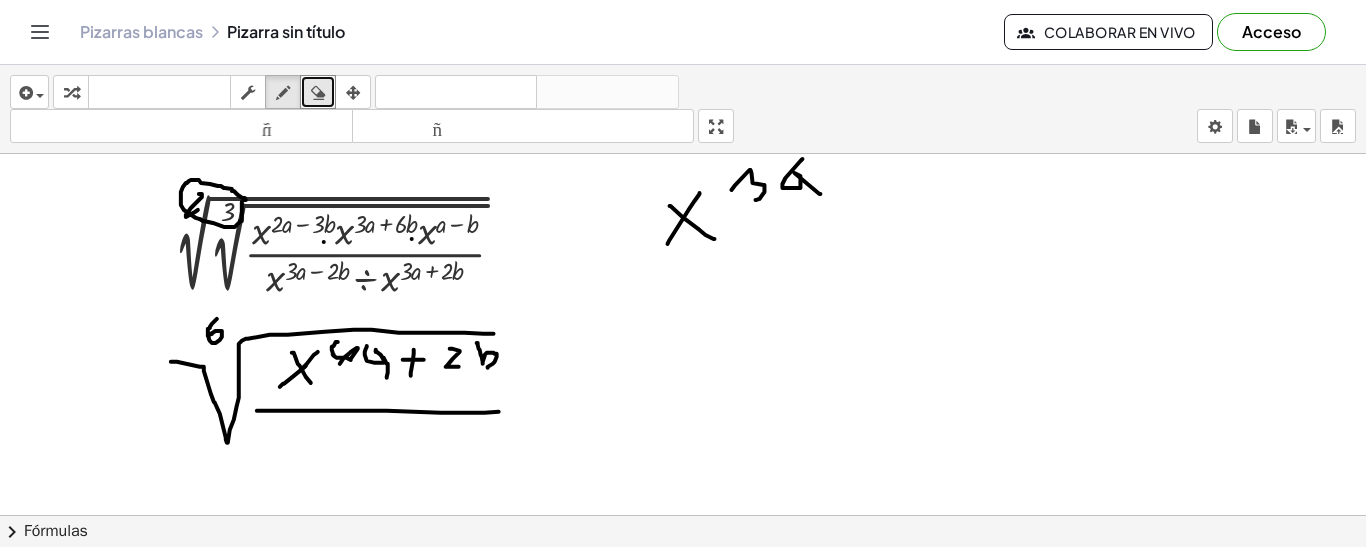drag, startPoint x: 803, startPoint y: 157, endPoint x: 821, endPoint y: 192, distance: 39.357338 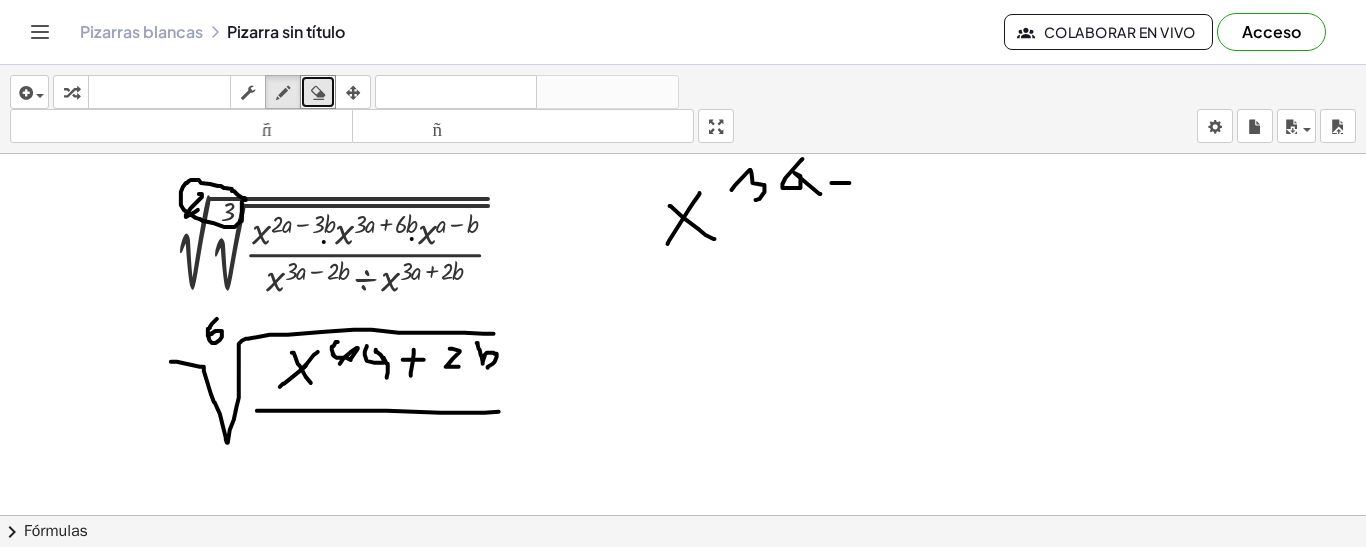 drag, startPoint x: 832, startPoint y: 181, endPoint x: 850, endPoint y: 181, distance: 18 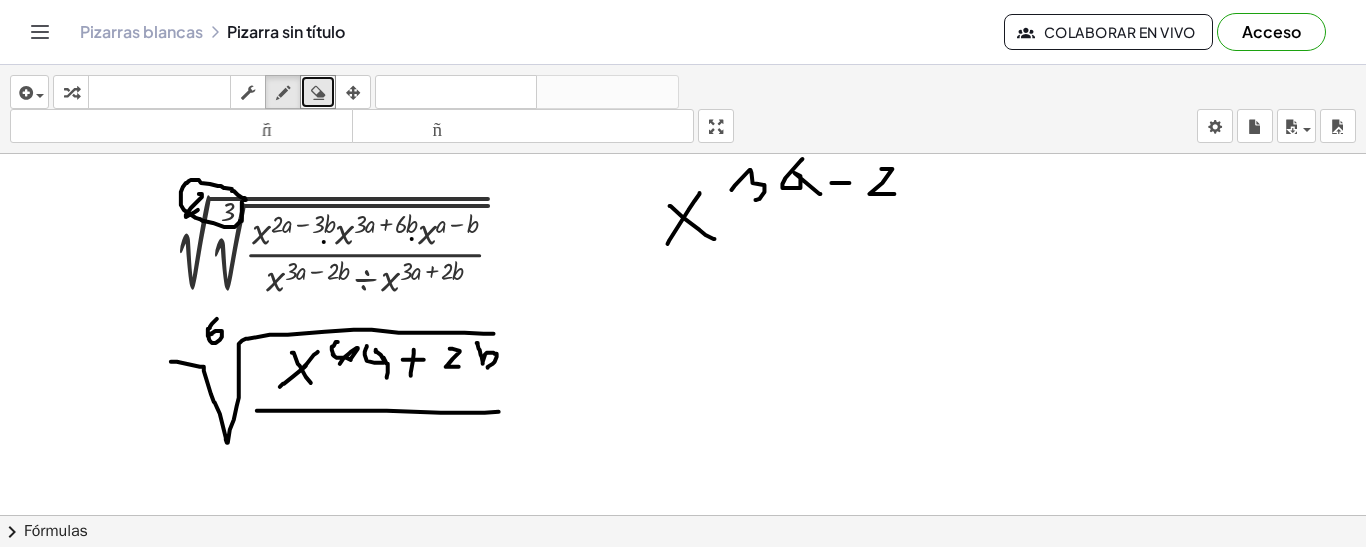 drag, startPoint x: 892, startPoint y: 167, endPoint x: 895, endPoint y: 192, distance: 25.179358 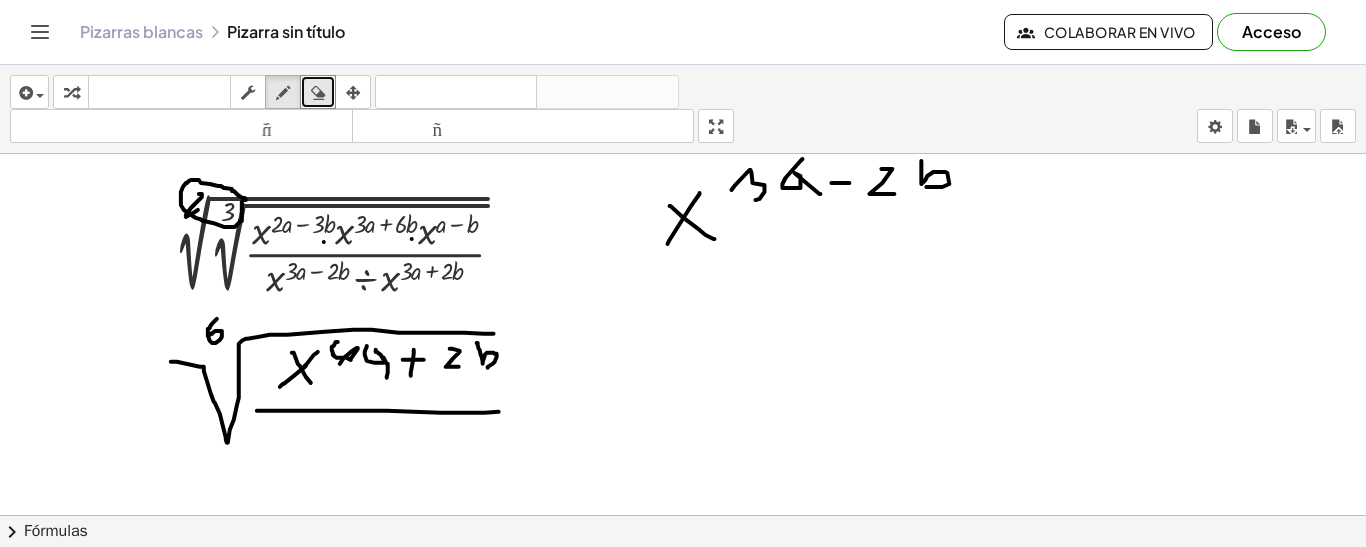 drag, startPoint x: 922, startPoint y: 159, endPoint x: 820, endPoint y: 219, distance: 118.3385 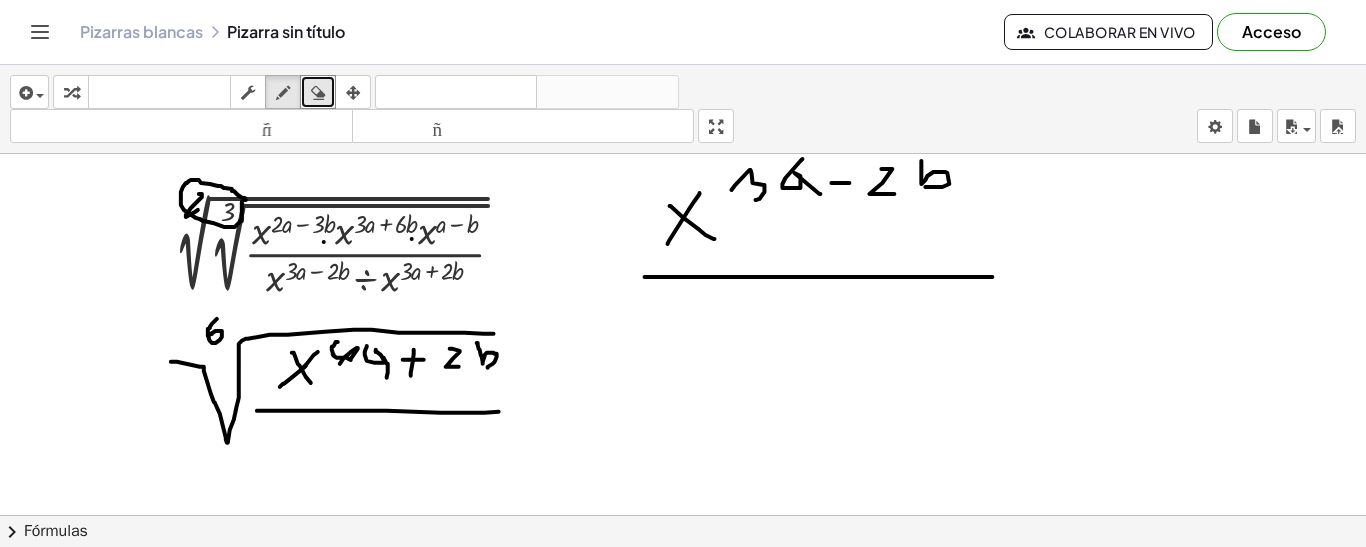 drag, startPoint x: 645, startPoint y: 275, endPoint x: 1010, endPoint y: 280, distance: 365.03424 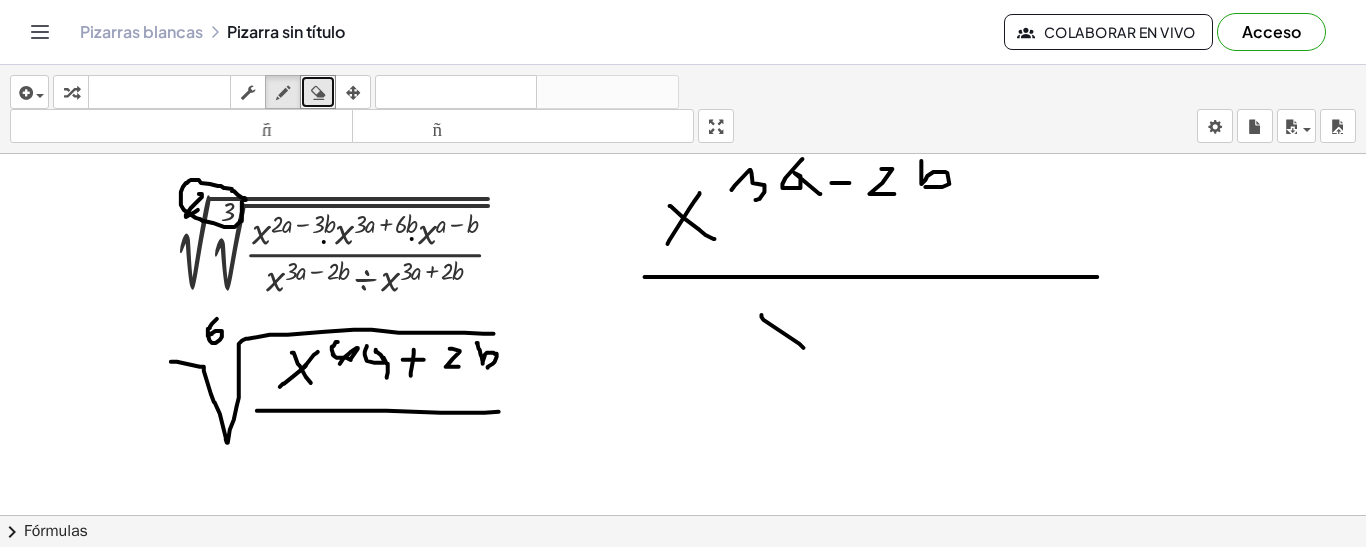 drag, startPoint x: 762, startPoint y: 313, endPoint x: 804, endPoint y: 346, distance: 53.413483 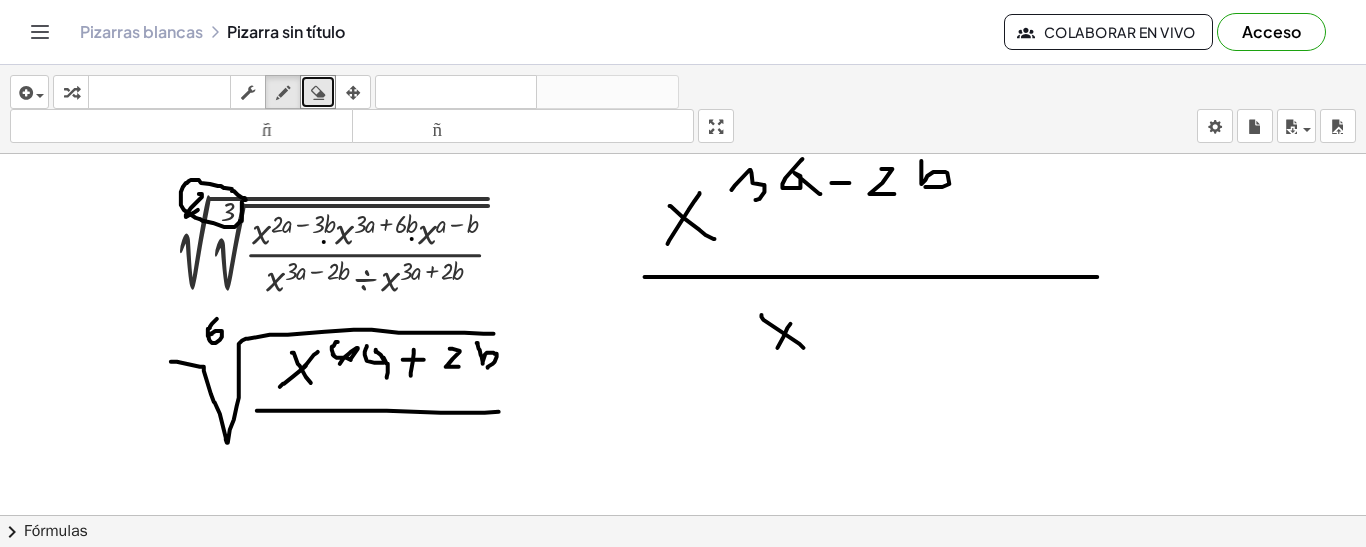 drag, startPoint x: 778, startPoint y: 346, endPoint x: 791, endPoint y: 322, distance: 27.294687 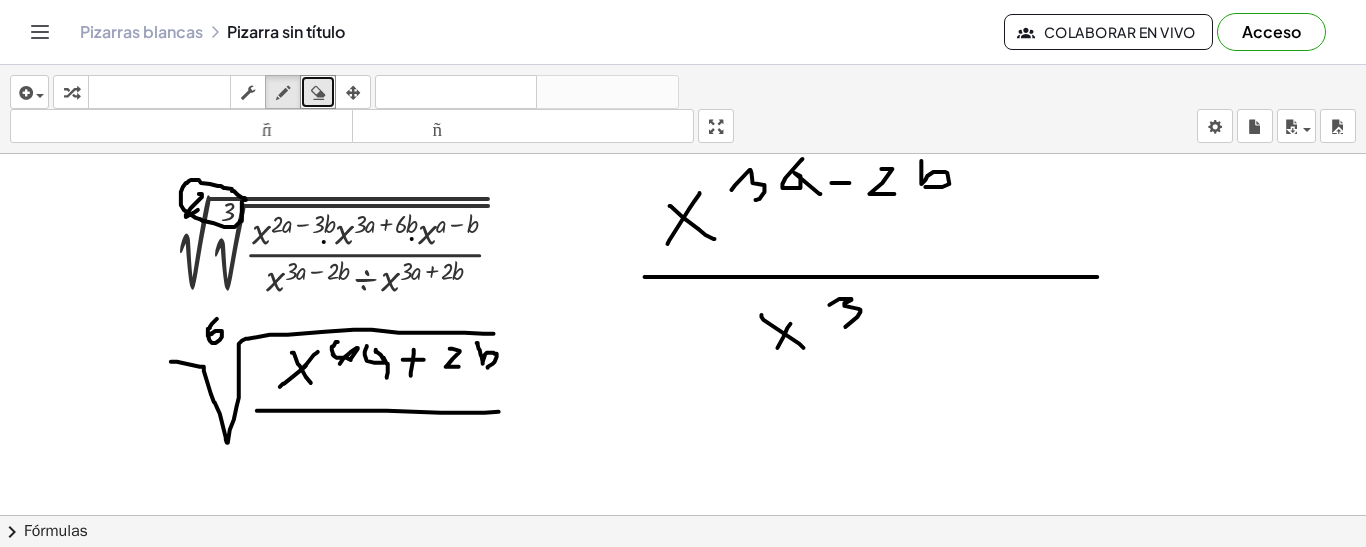 drag, startPoint x: 841, startPoint y: 297, endPoint x: 862, endPoint y: 321, distance: 31.890438 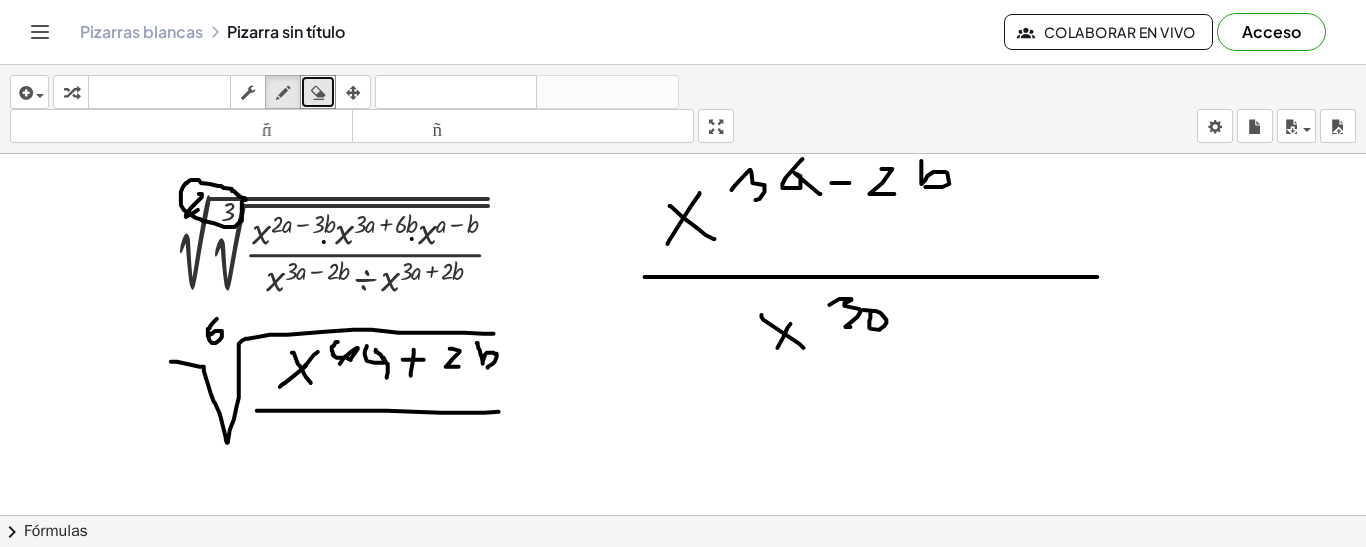 click at bounding box center [683, 515] 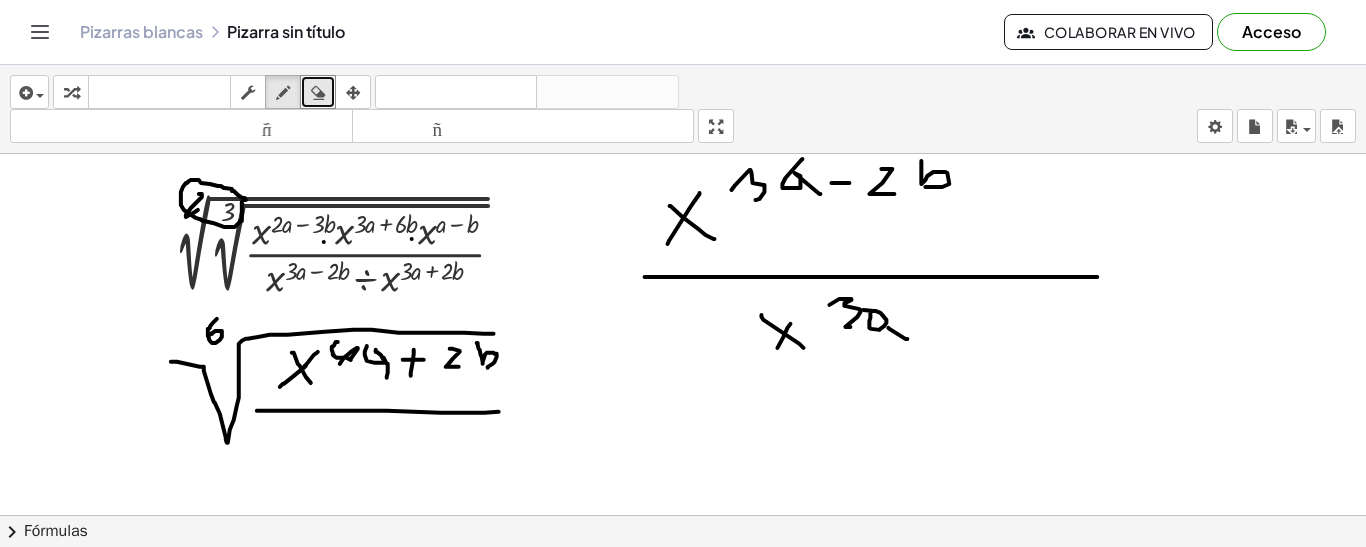 drag, startPoint x: 889, startPoint y: 326, endPoint x: 908, endPoint y: 337, distance: 21.954498 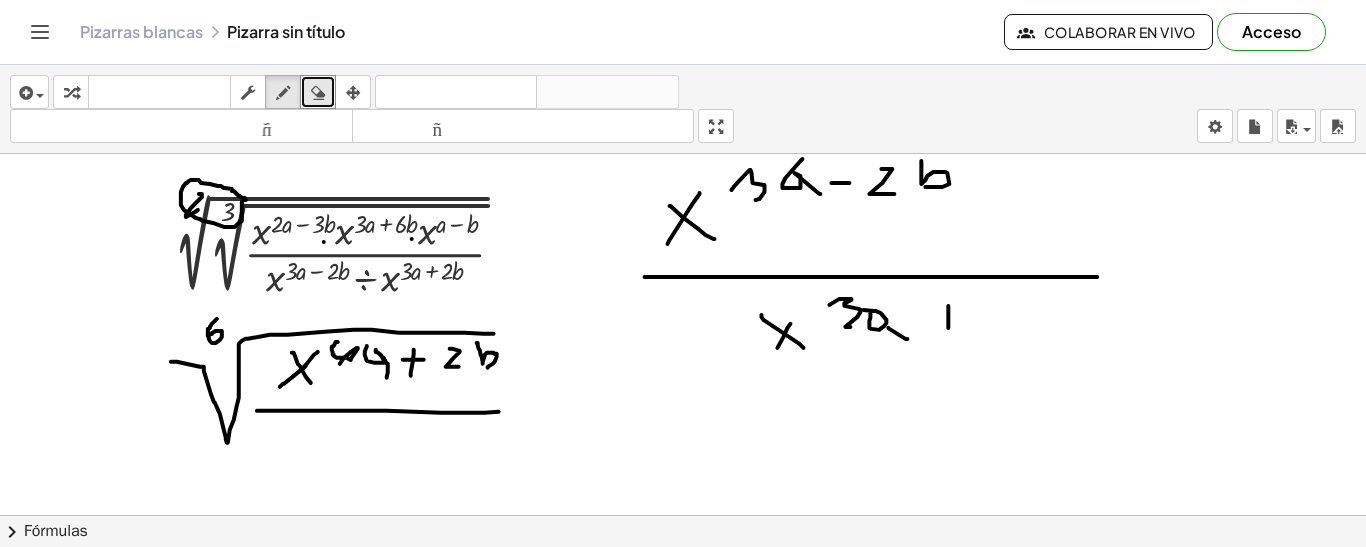 drag, startPoint x: 949, startPoint y: 304, endPoint x: 949, endPoint y: 326, distance: 22 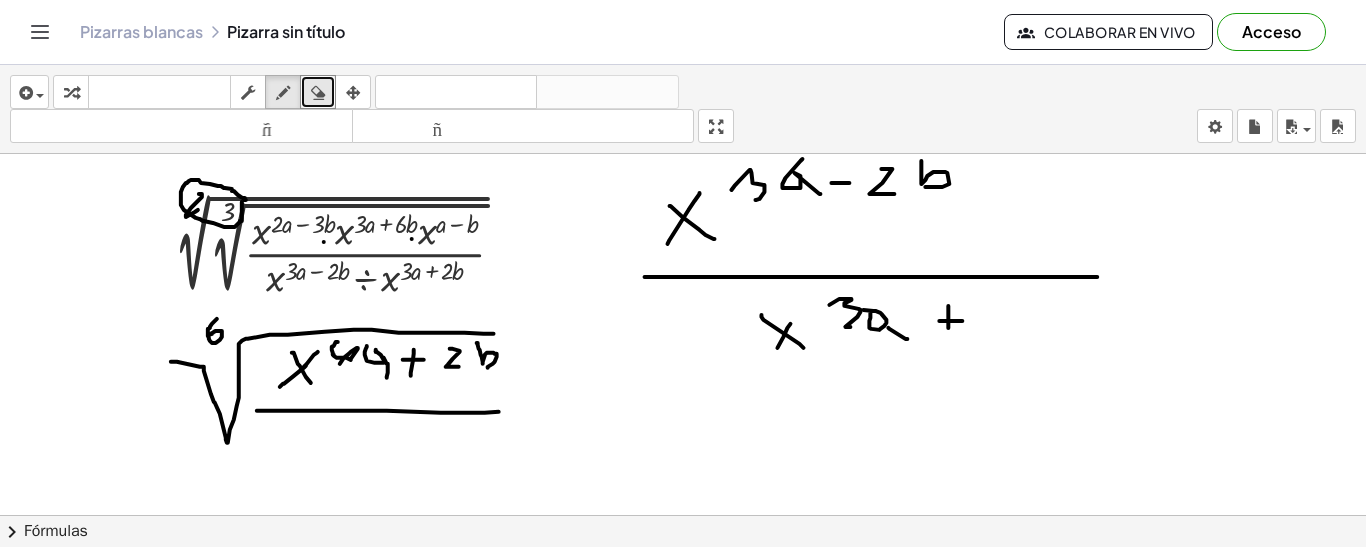 drag, startPoint x: 940, startPoint y: 319, endPoint x: 963, endPoint y: 319, distance: 23 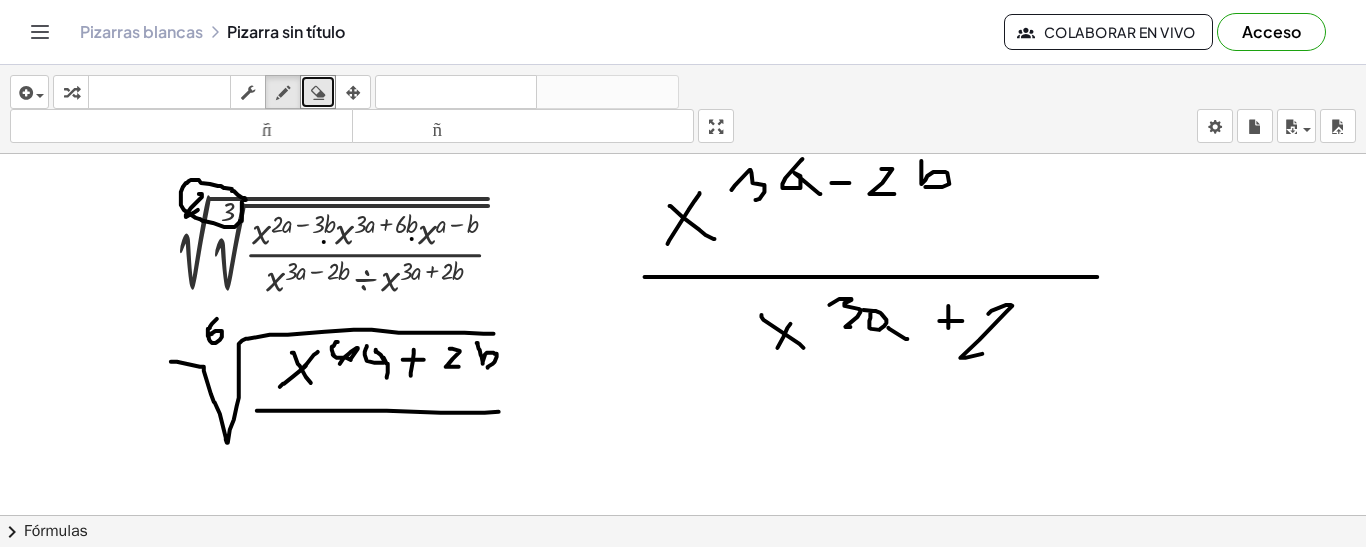 drag, startPoint x: 989, startPoint y: 312, endPoint x: 986, endPoint y: 352, distance: 40.112343 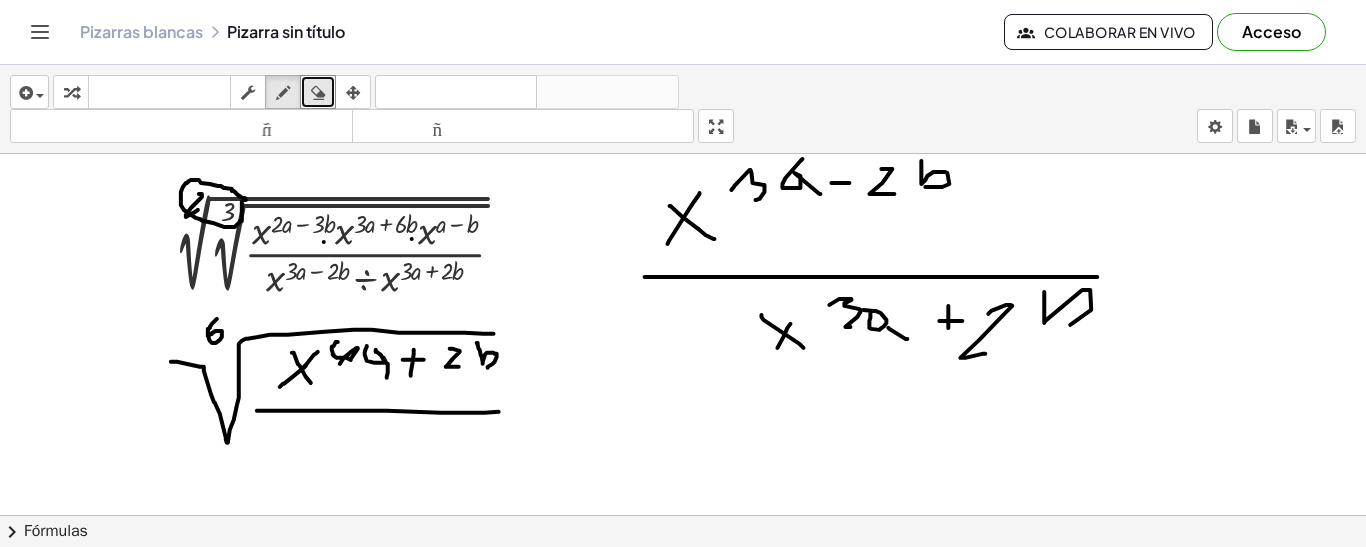 drag, startPoint x: 1045, startPoint y: 290, endPoint x: 1038, endPoint y: 330, distance: 40.60788 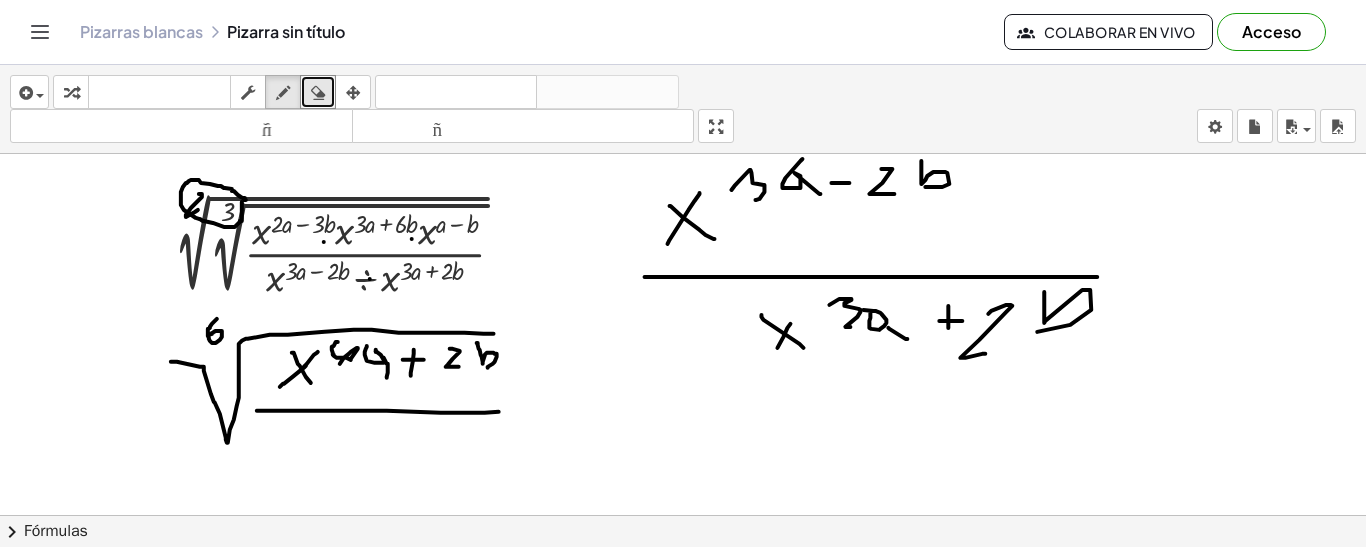 click at bounding box center [683, 515] 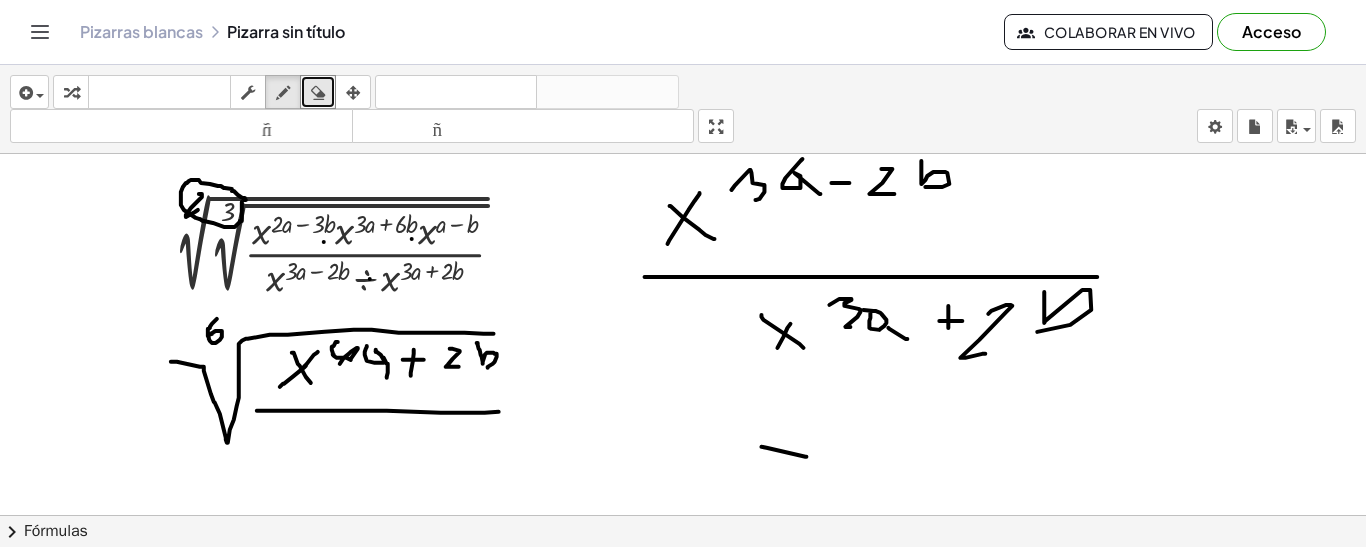 drag, startPoint x: 762, startPoint y: 445, endPoint x: 807, endPoint y: 455, distance: 46.09772 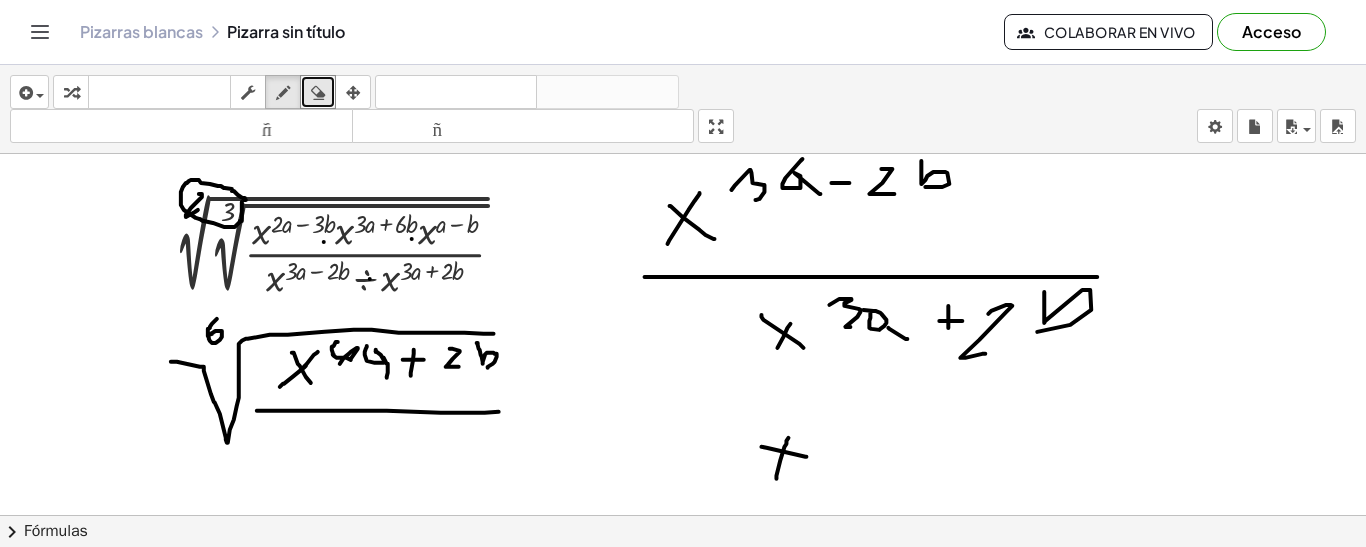 drag, startPoint x: 777, startPoint y: 477, endPoint x: 789, endPoint y: 436, distance: 42.72002 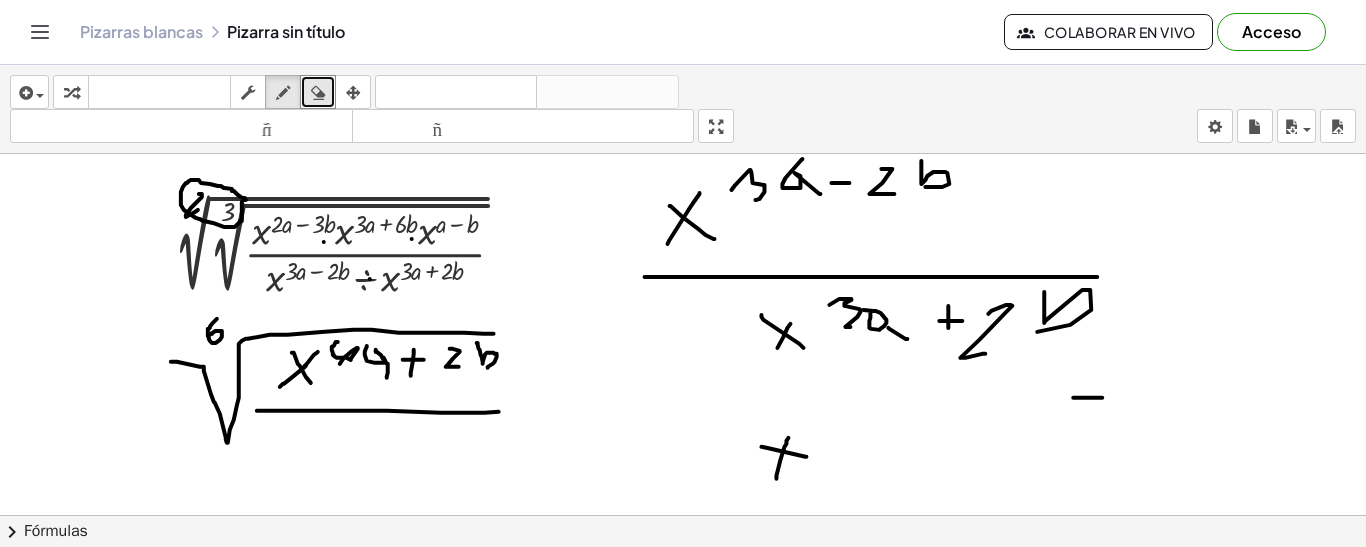 drag, startPoint x: 1074, startPoint y: 396, endPoint x: 1103, endPoint y: 396, distance: 29 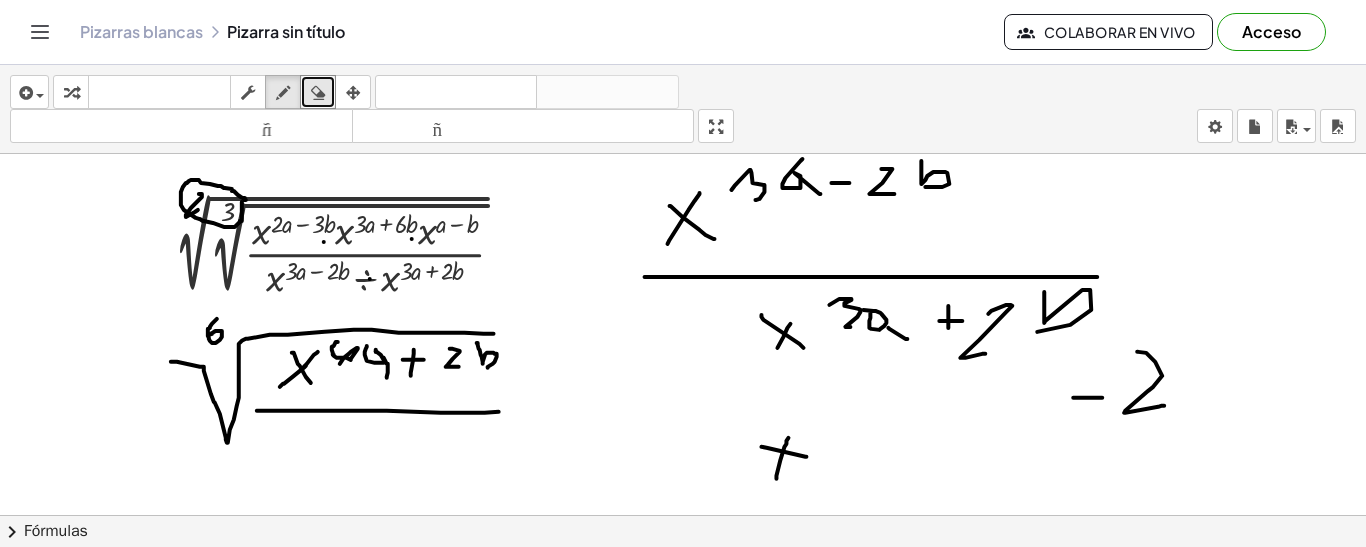 drag, startPoint x: 1138, startPoint y: 350, endPoint x: 1165, endPoint y: 404, distance: 60.373837 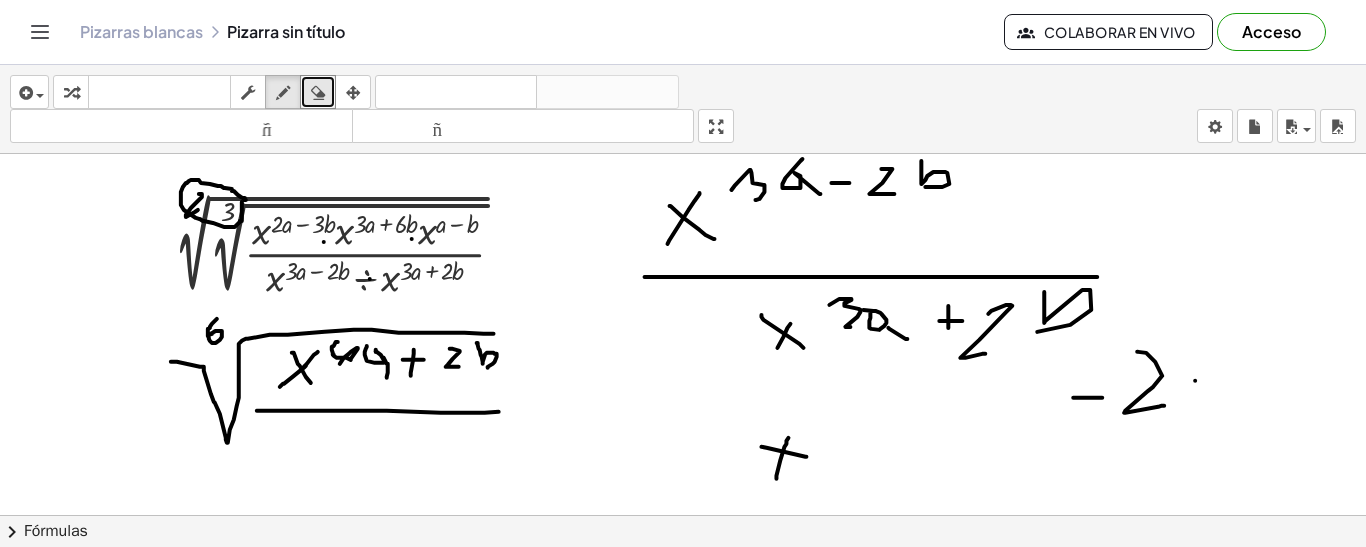 drag, startPoint x: 1196, startPoint y: 379, endPoint x: 1223, endPoint y: 377, distance: 27.073973 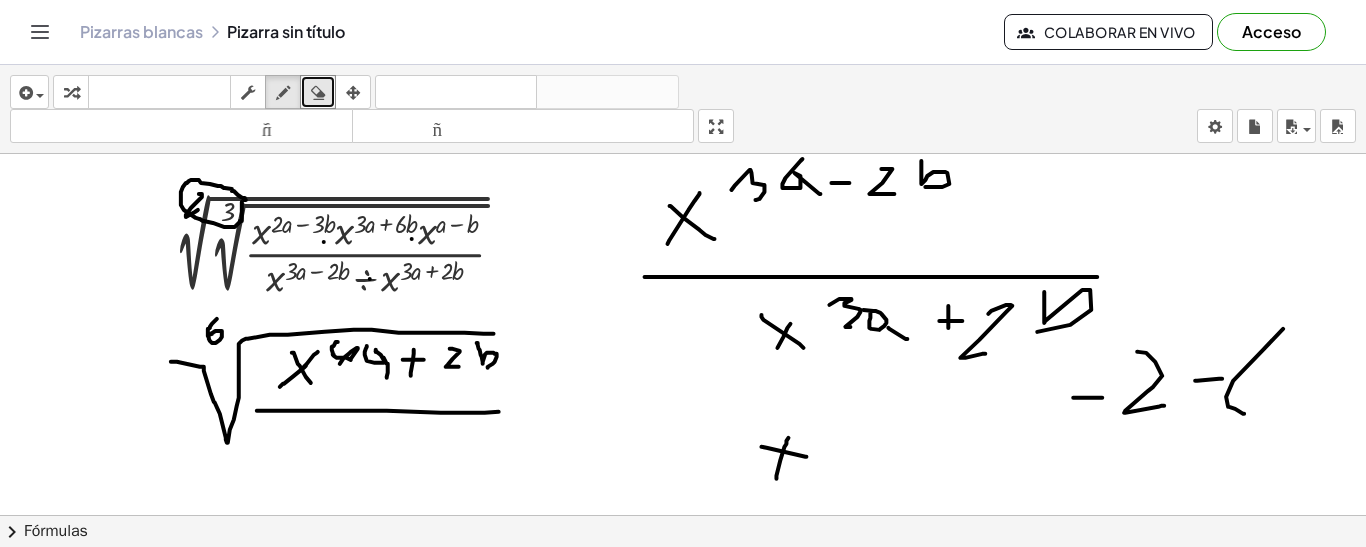 drag, startPoint x: 1284, startPoint y: 327, endPoint x: 1245, endPoint y: 412, distance: 93.52005 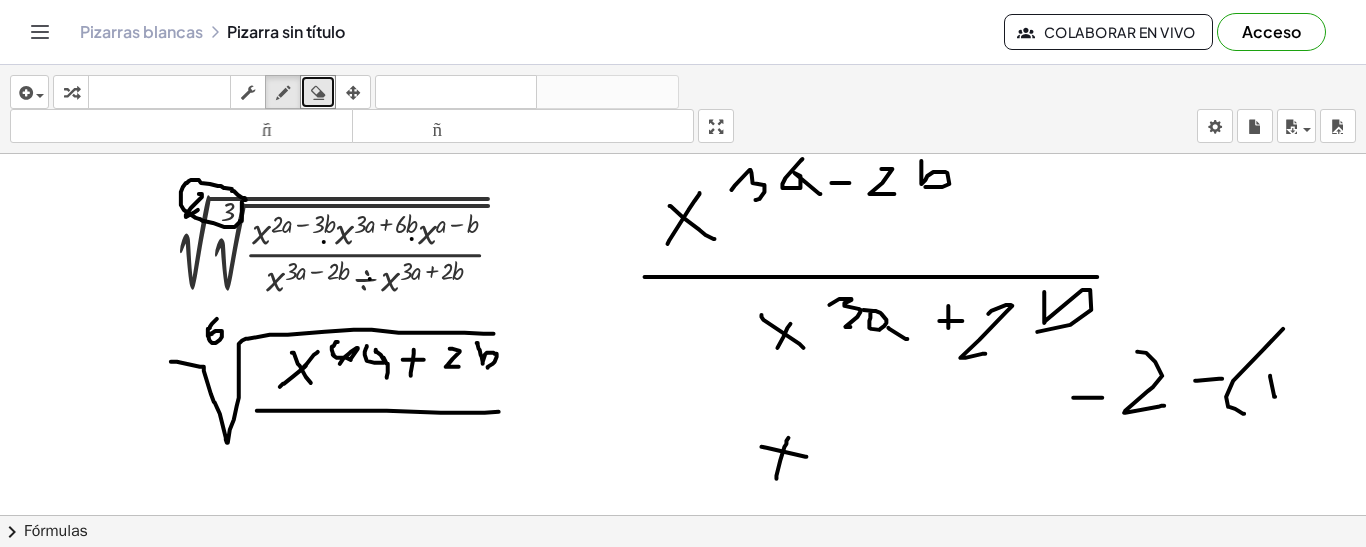 drag, startPoint x: 1271, startPoint y: 374, endPoint x: 1276, endPoint y: 395, distance: 21.587032 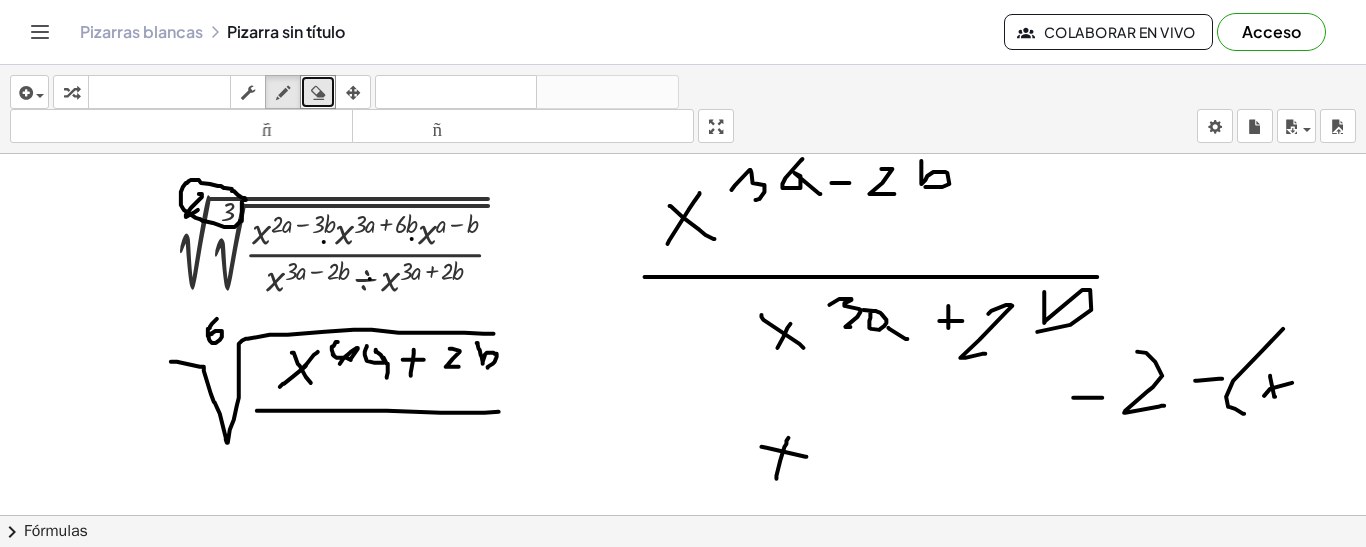 drag, startPoint x: 1265, startPoint y: 394, endPoint x: 1295, endPoint y: 381, distance: 32.695564 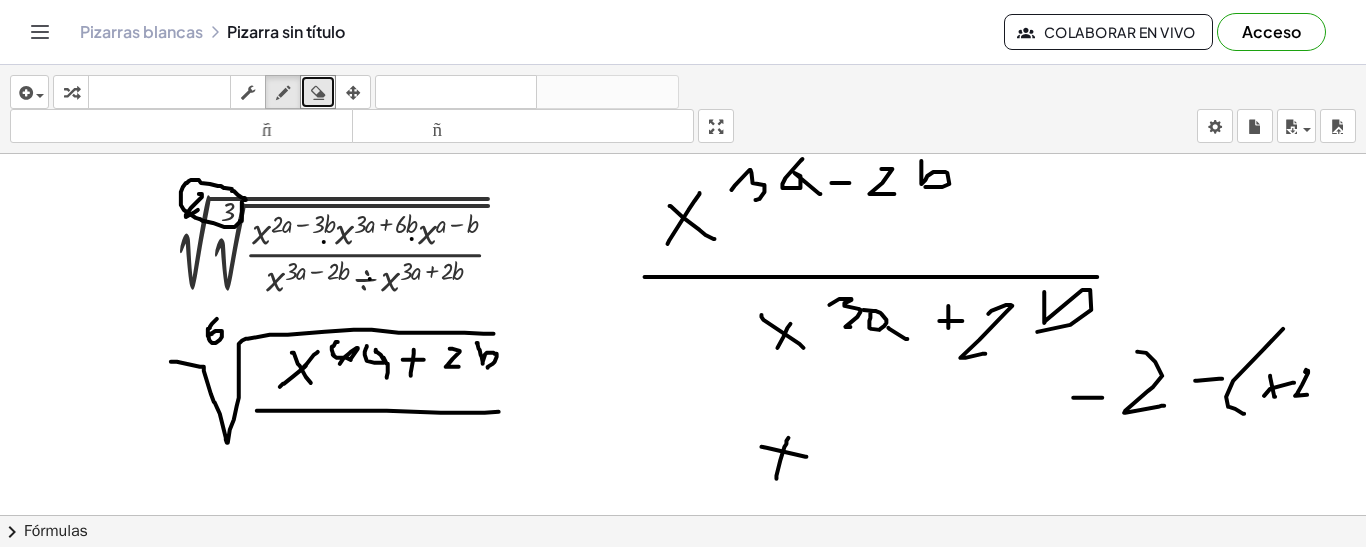 drag, startPoint x: 1306, startPoint y: 370, endPoint x: 1311, endPoint y: 388, distance: 18.681541 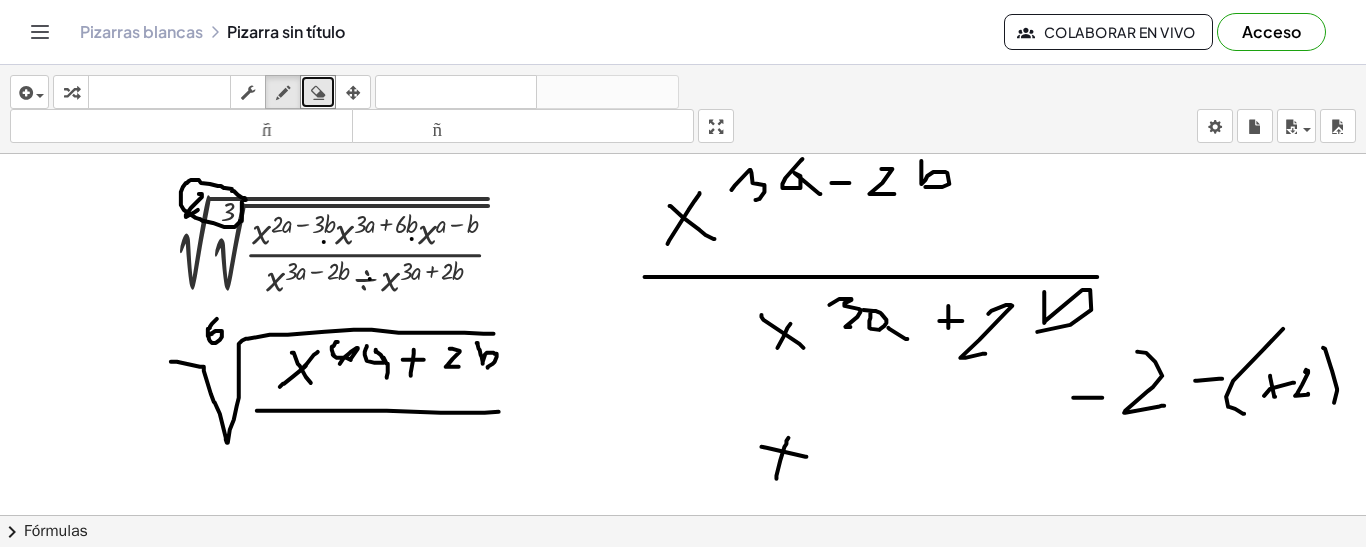 drag, startPoint x: 1324, startPoint y: 346, endPoint x: 1334, endPoint y: 404, distance: 58.855755 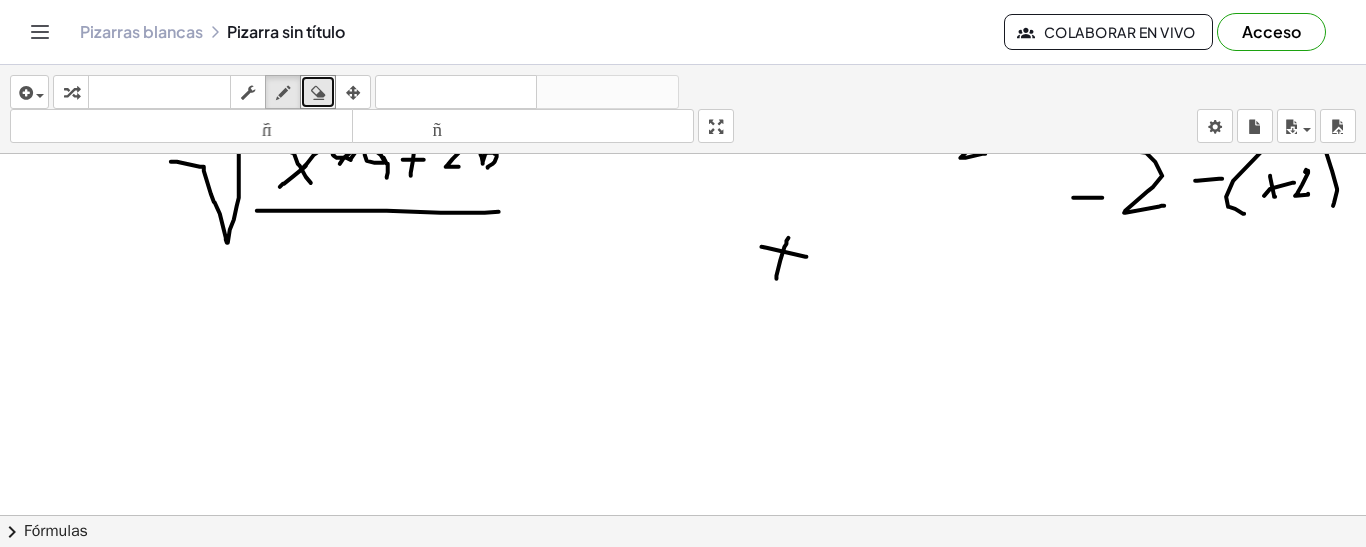scroll, scrollTop: 100, scrollLeft: 0, axis: vertical 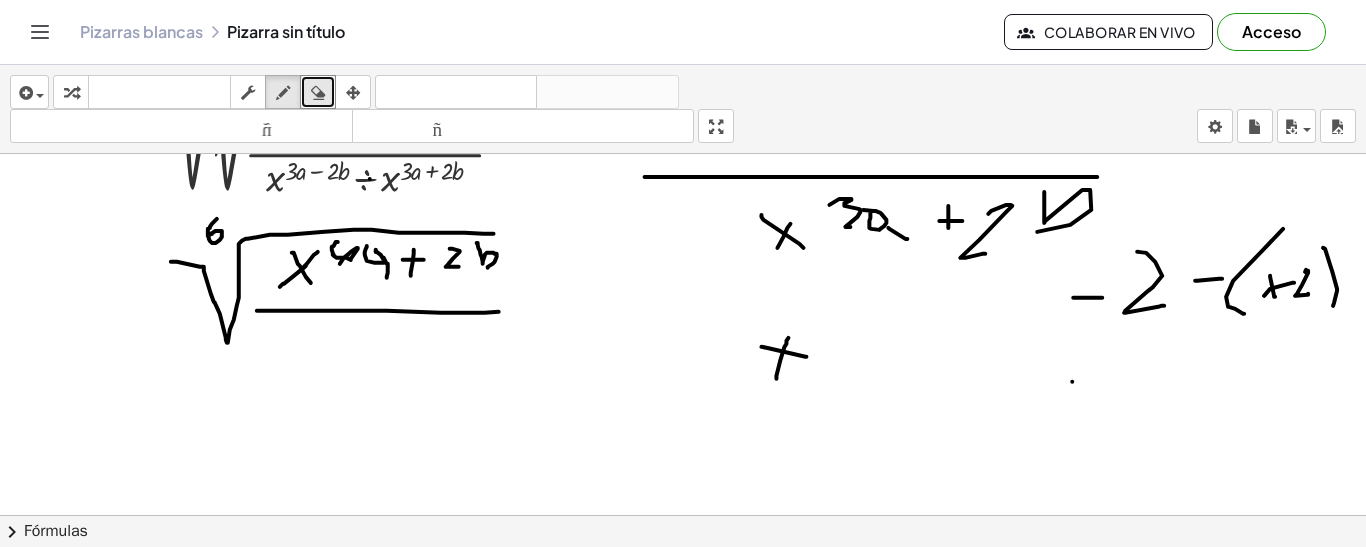 drag, startPoint x: 1073, startPoint y: 380, endPoint x: 1104, endPoint y: 380, distance: 31 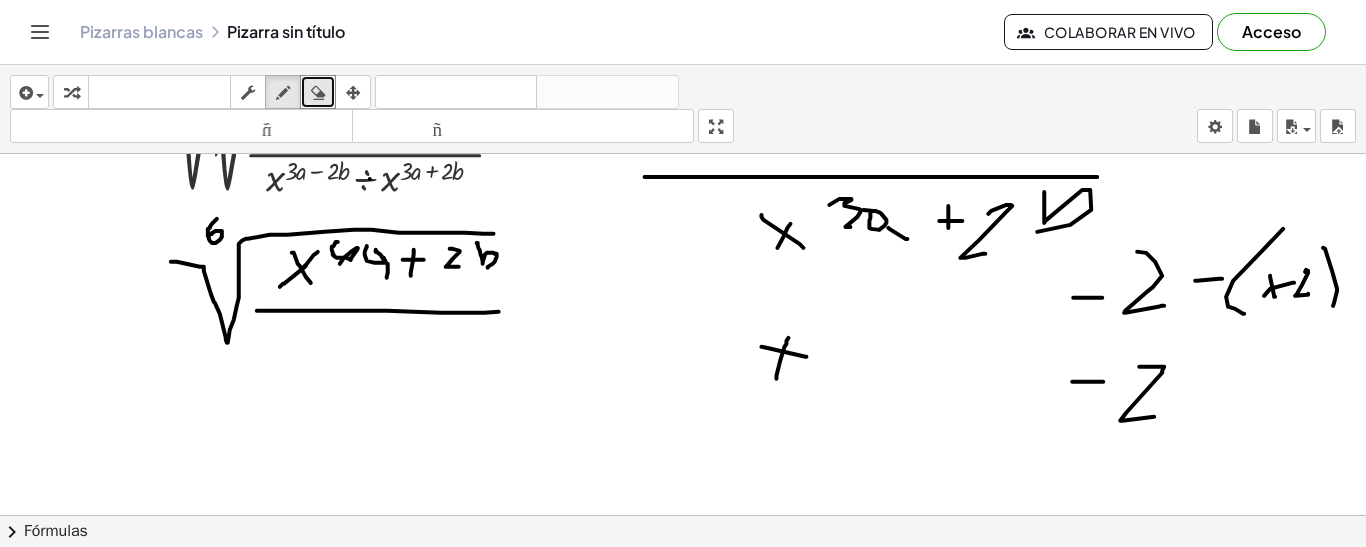 drag, startPoint x: 1165, startPoint y: 365, endPoint x: 1155, endPoint y: 415, distance: 50.990196 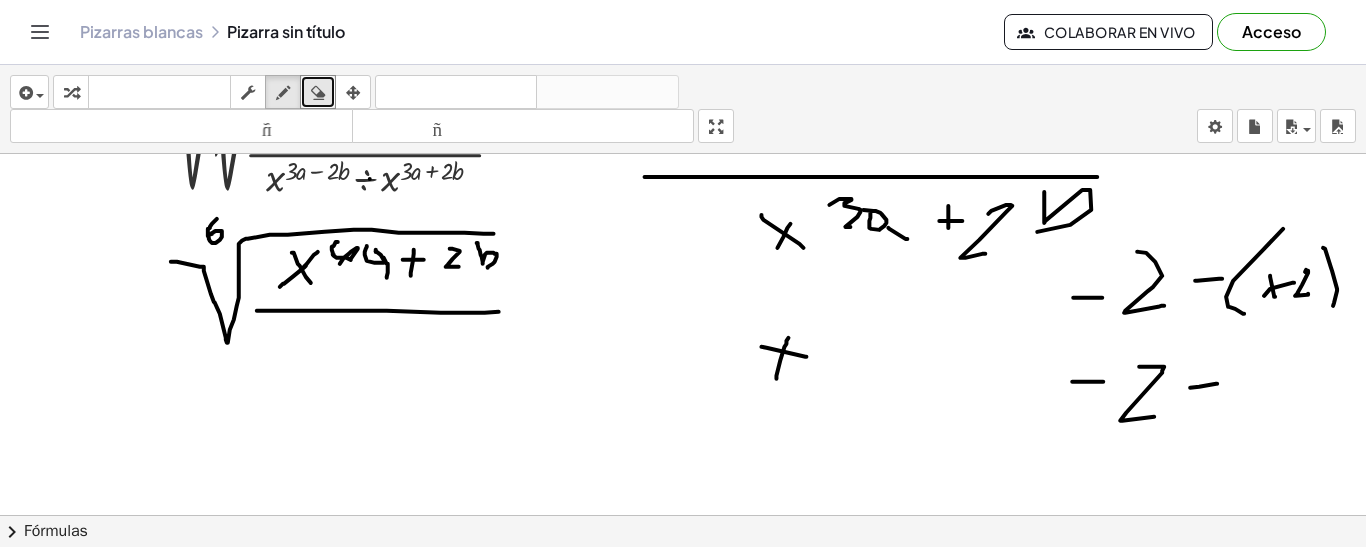 drag, startPoint x: 1191, startPoint y: 386, endPoint x: 1251, endPoint y: 358, distance: 66.211784 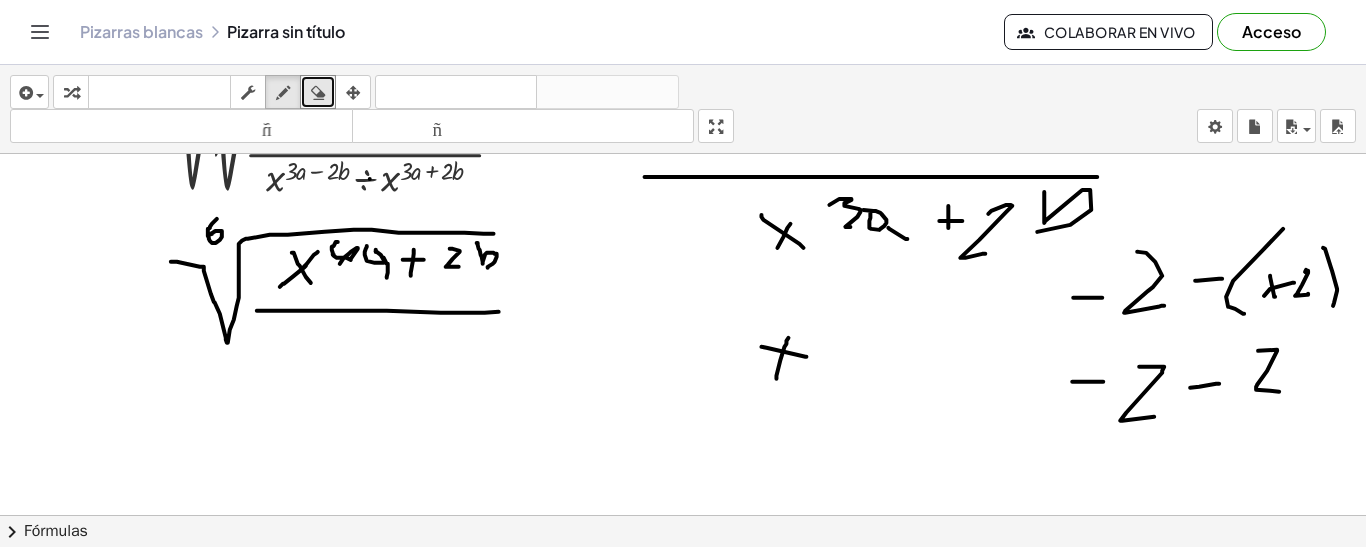 drag, startPoint x: 1278, startPoint y: 348, endPoint x: 1280, endPoint y: 390, distance: 42.047592 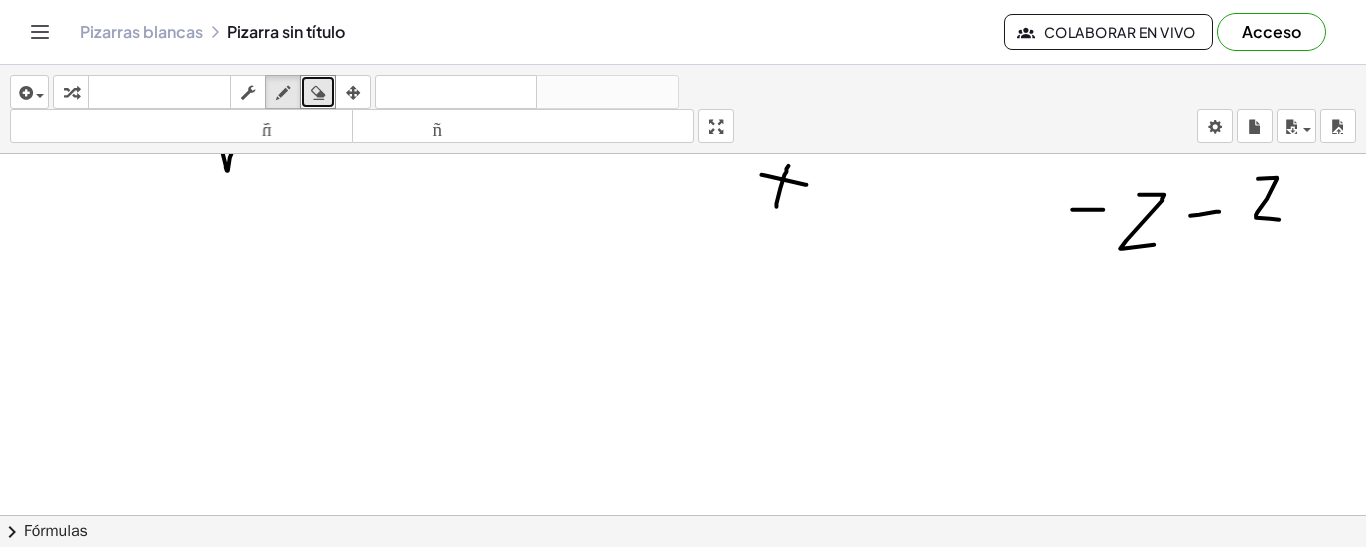scroll, scrollTop: 263, scrollLeft: 0, axis: vertical 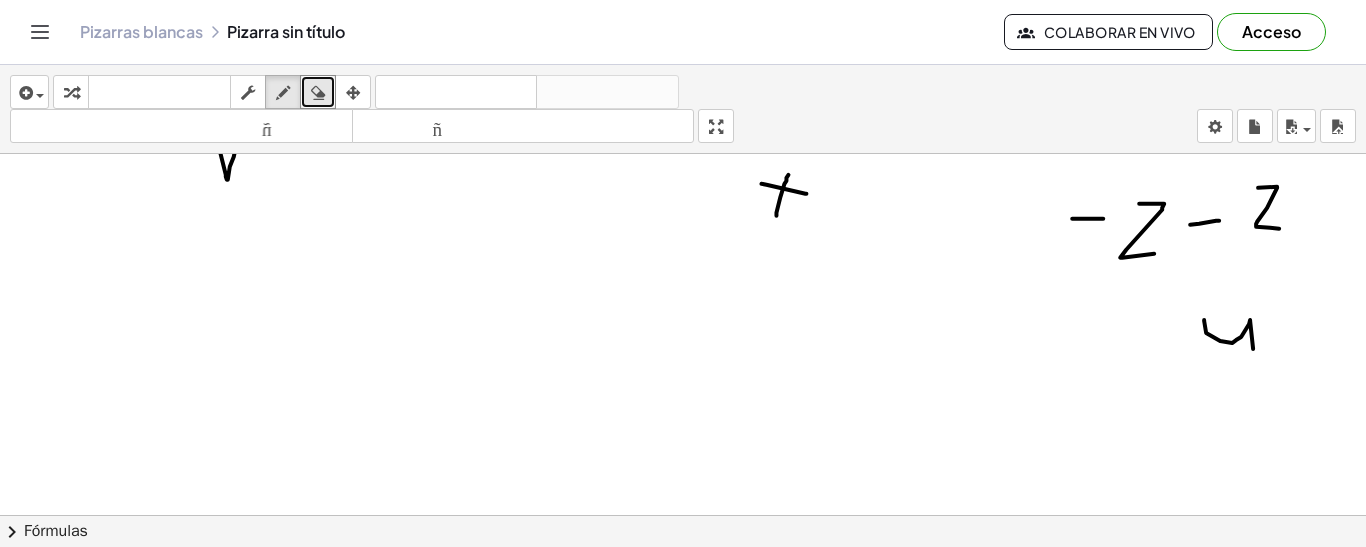 drag, startPoint x: 1205, startPoint y: 318, endPoint x: 1249, endPoint y: 364, distance: 63.655323 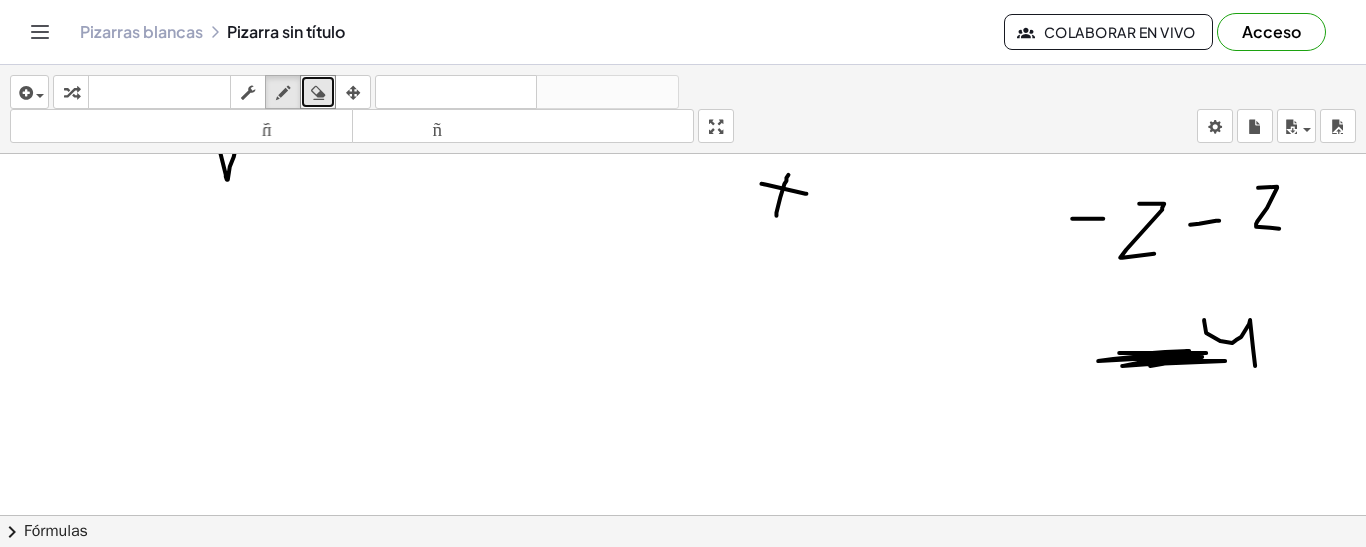 drag, startPoint x: 1170, startPoint y: 354, endPoint x: 1181, endPoint y: 328, distance: 28.231188 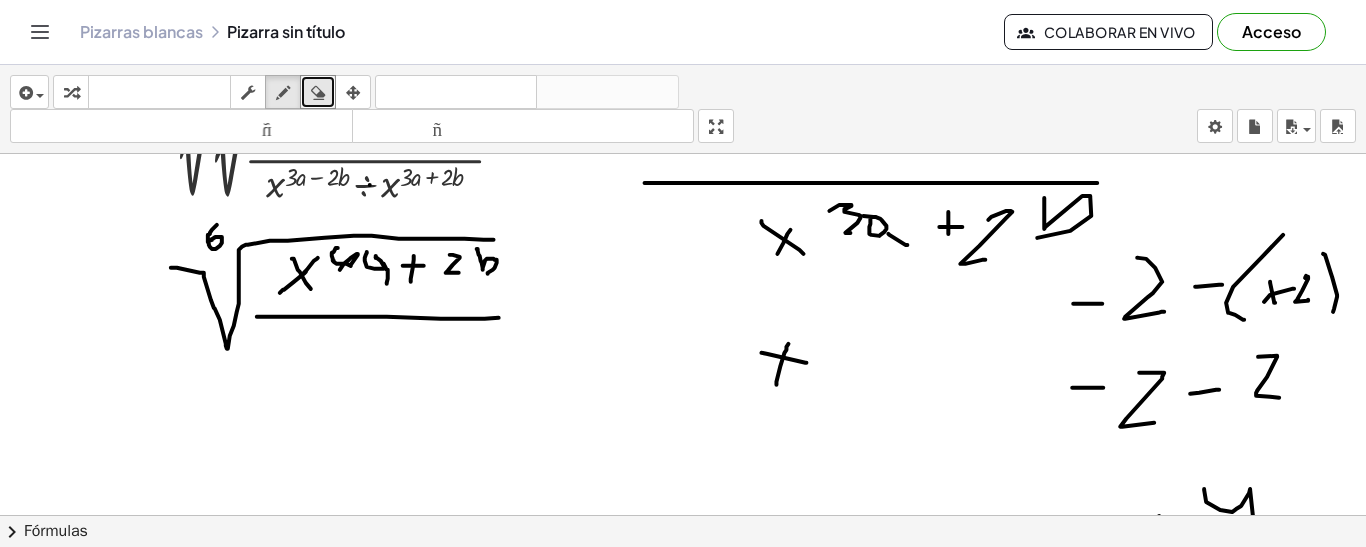scroll, scrollTop: 63, scrollLeft: 0, axis: vertical 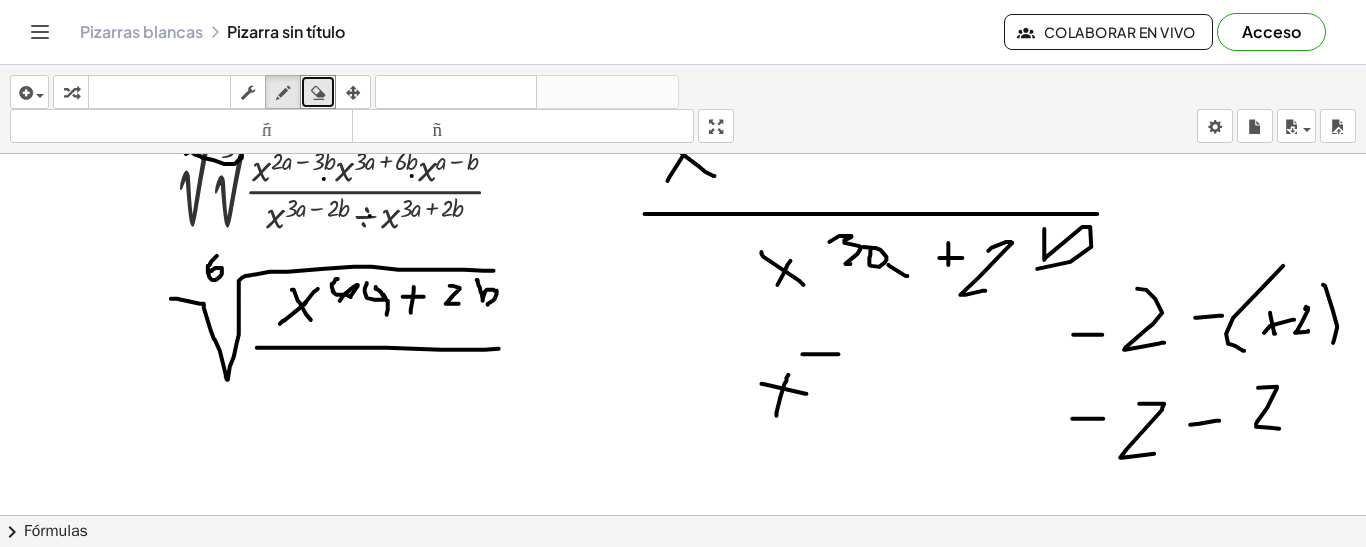 drag, startPoint x: 803, startPoint y: 352, endPoint x: 839, endPoint y: 352, distance: 36 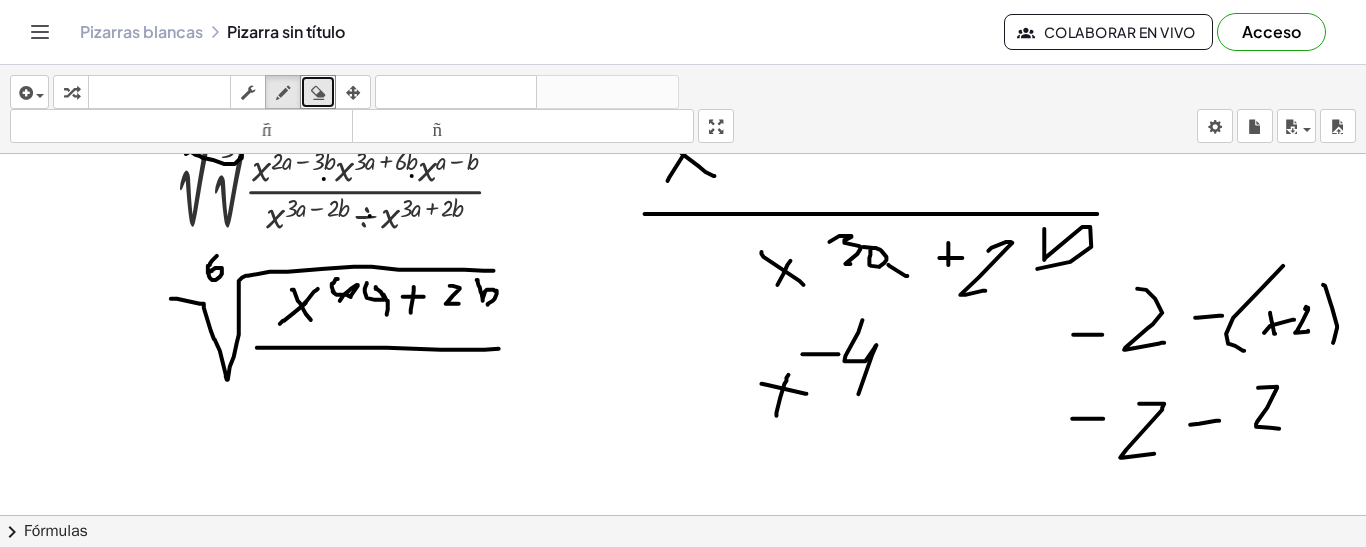 drag, startPoint x: 863, startPoint y: 318, endPoint x: 894, endPoint y: 334, distance: 34.88553 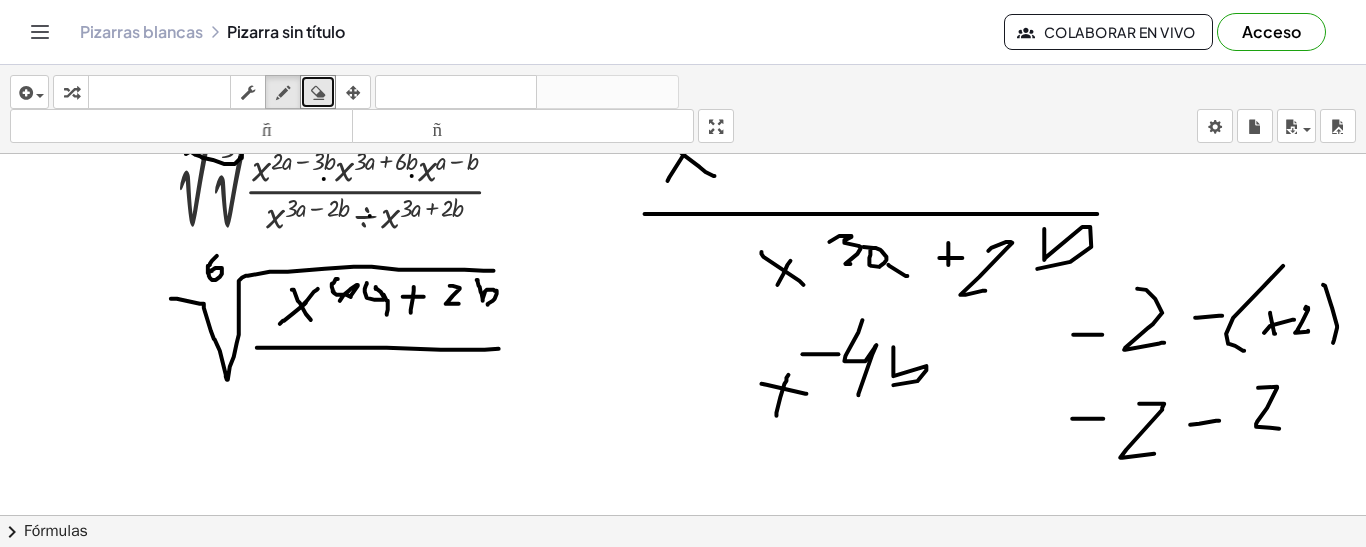 drag, startPoint x: 894, startPoint y: 345, endPoint x: 894, endPoint y: 383, distance: 38 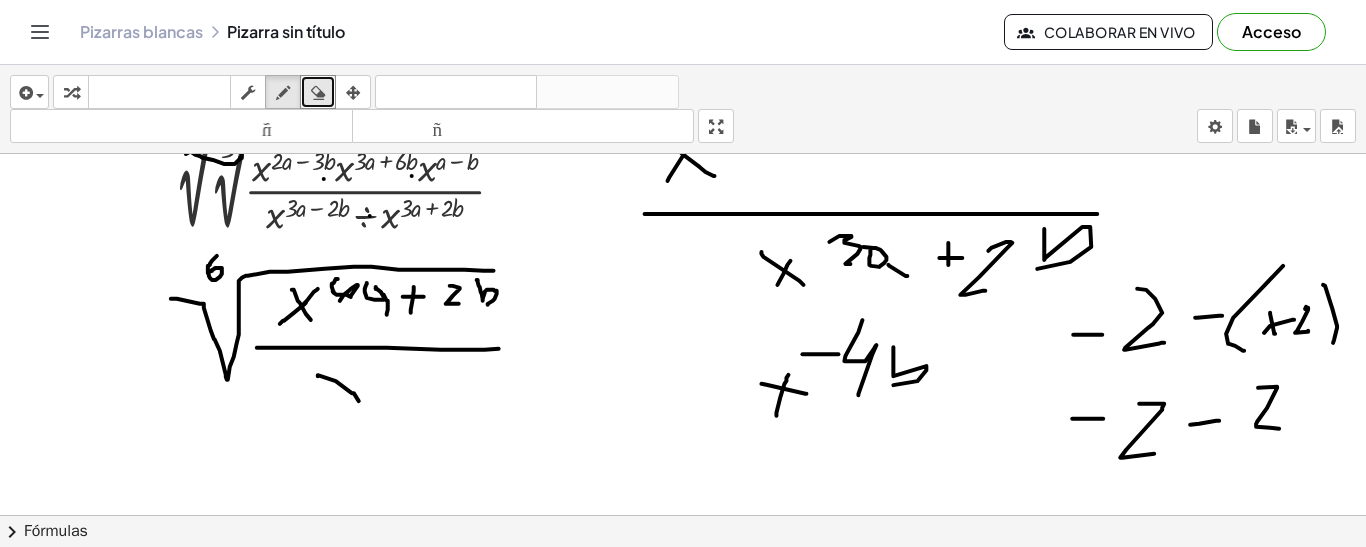 drag, startPoint x: 318, startPoint y: 374, endPoint x: 359, endPoint y: 399, distance: 48.02083 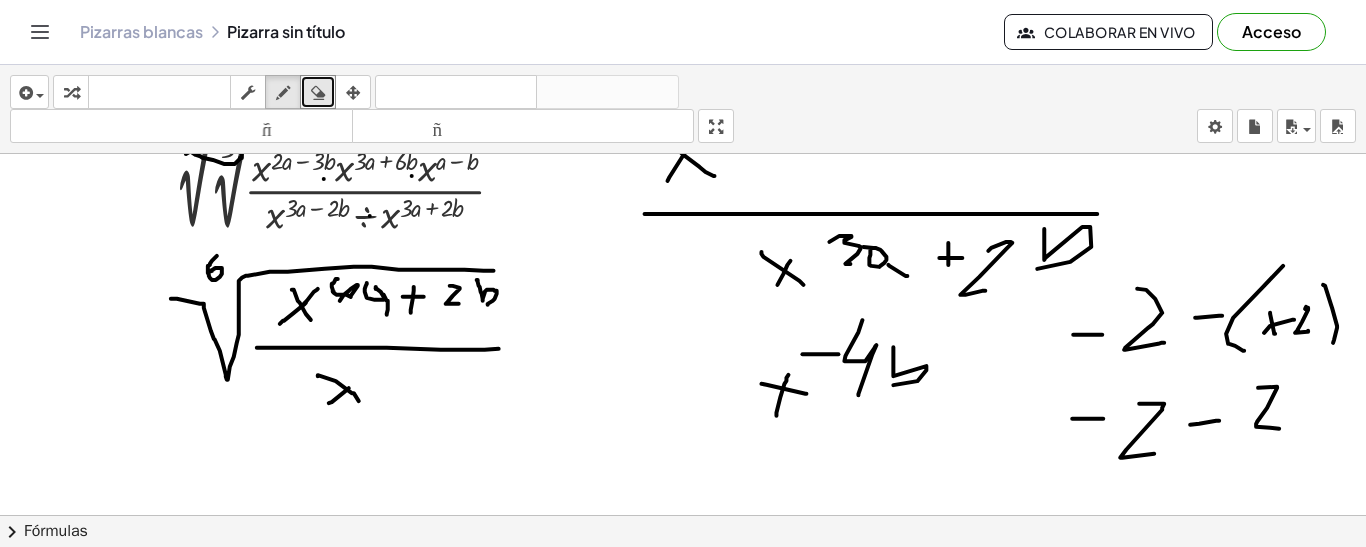 drag, startPoint x: 329, startPoint y: 401, endPoint x: 349, endPoint y: 386, distance: 25 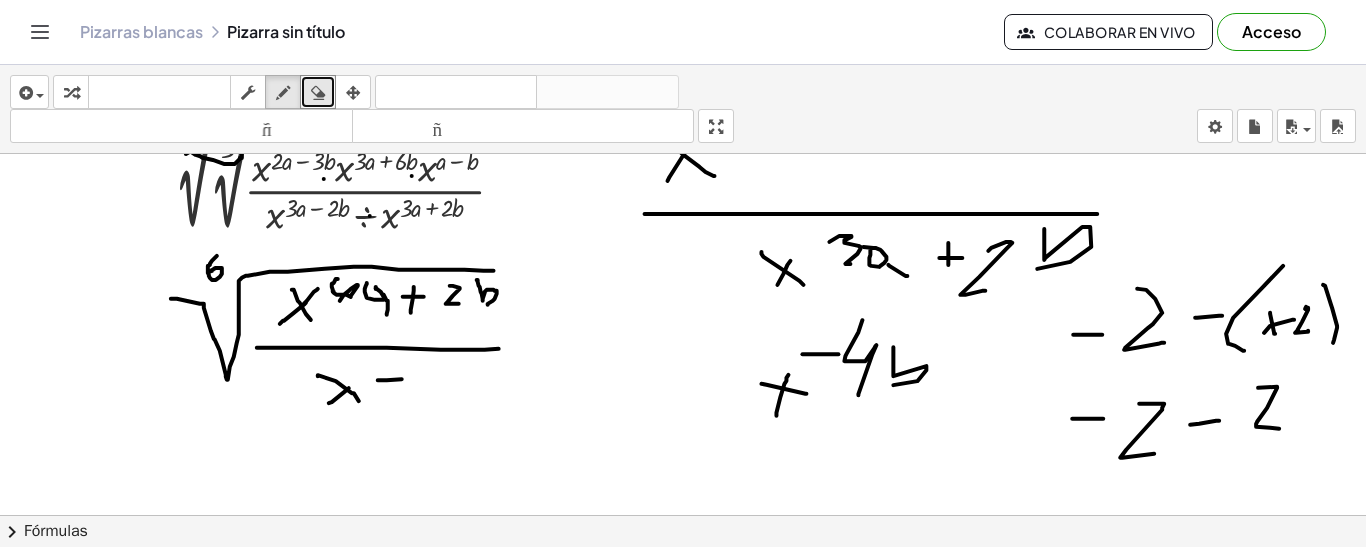drag, startPoint x: 378, startPoint y: 378, endPoint x: 403, endPoint y: 377, distance: 25.019993 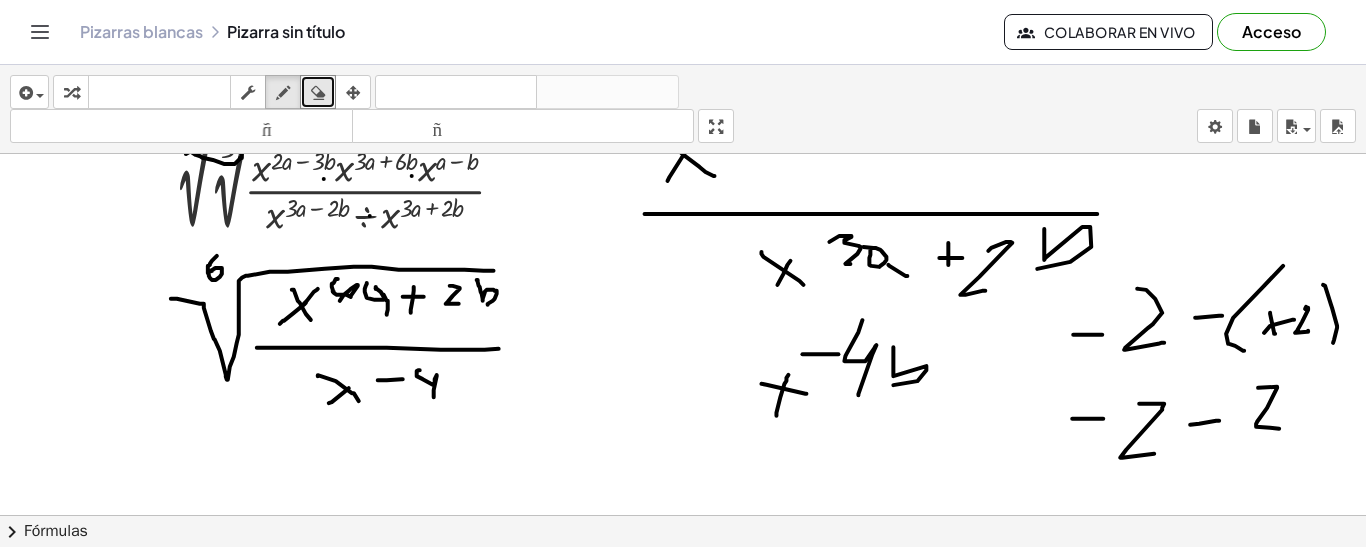 drag, startPoint x: 420, startPoint y: 368, endPoint x: 434, endPoint y: 395, distance: 30.413813 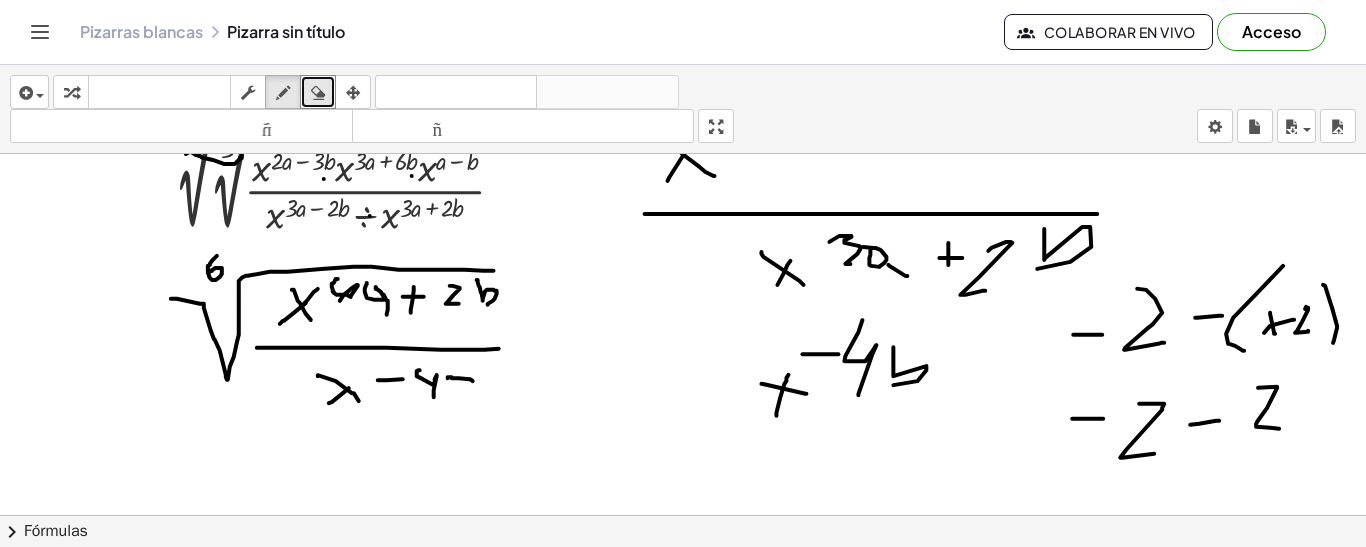 drag, startPoint x: 448, startPoint y: 375, endPoint x: 473, endPoint y: 379, distance: 25.317978 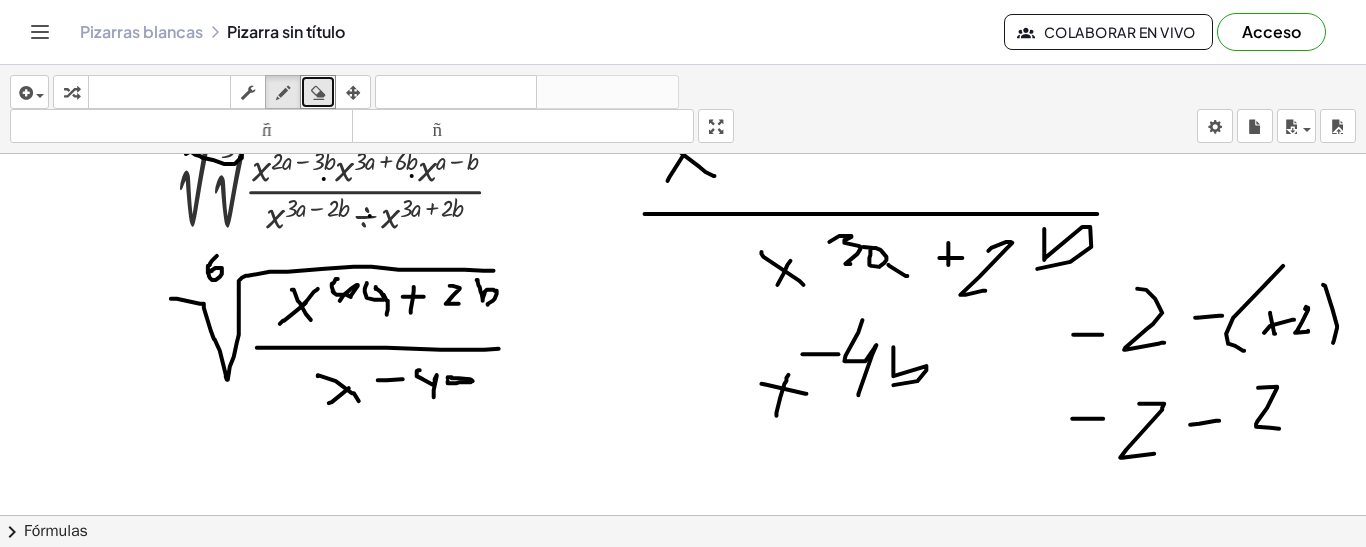 drag, startPoint x: 467, startPoint y: 380, endPoint x: 448, endPoint y: 379, distance: 19.026299 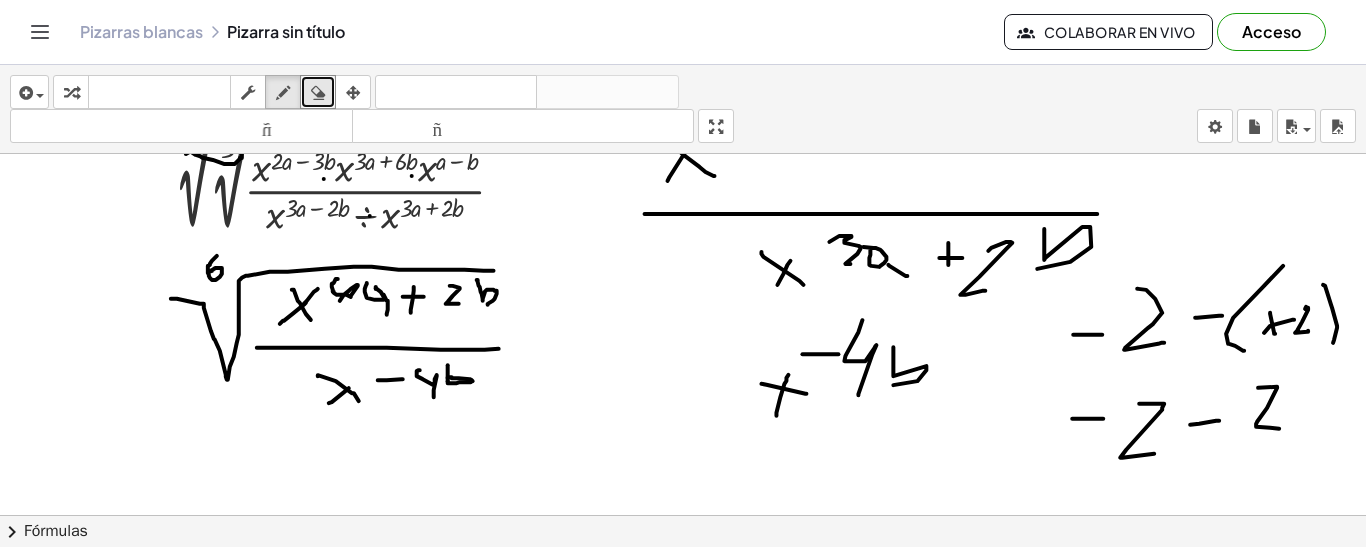 drag, startPoint x: 448, startPoint y: 379, endPoint x: 448, endPoint y: 362, distance: 17 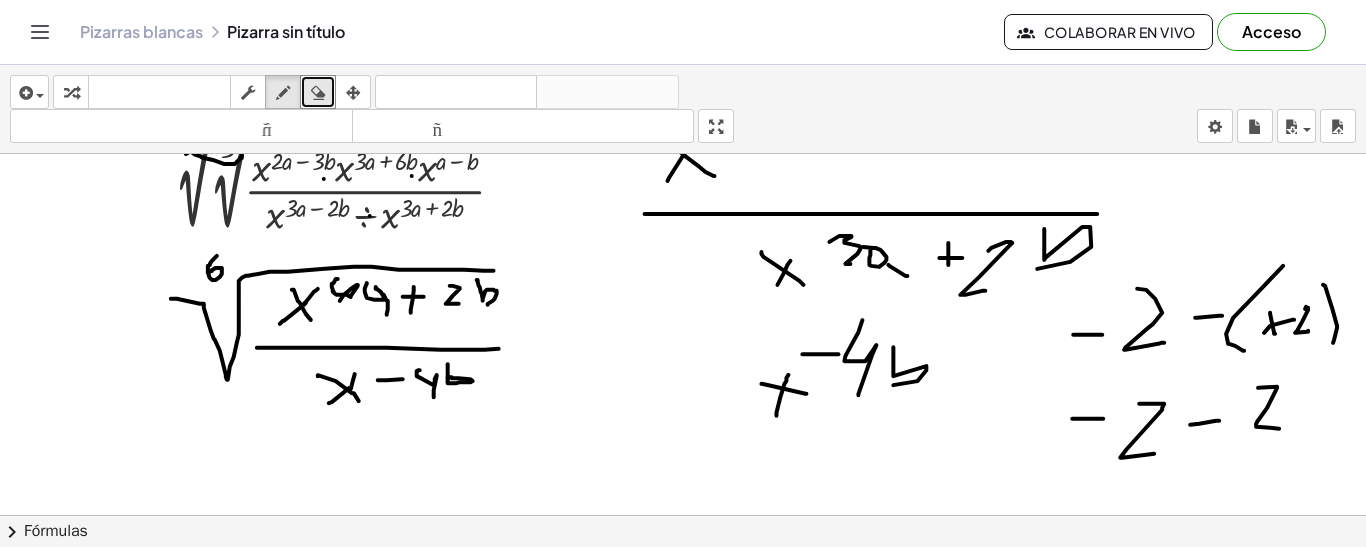 drag, startPoint x: 351, startPoint y: 387, endPoint x: 355, endPoint y: 372, distance: 15.524175 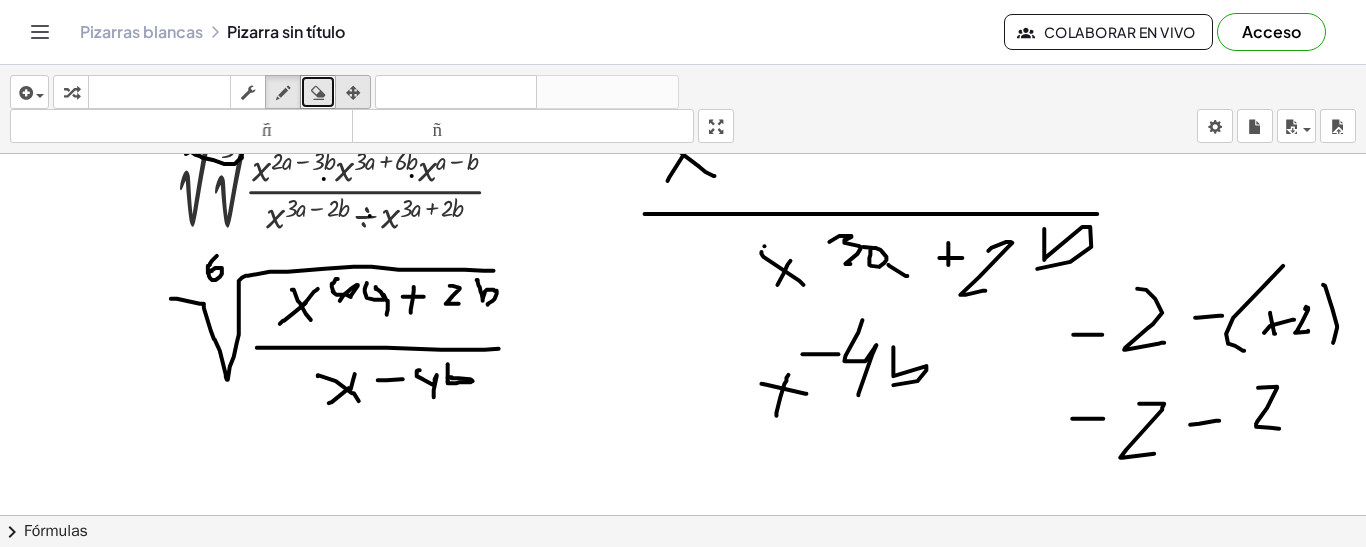drag, startPoint x: 323, startPoint y: 88, endPoint x: 356, endPoint y: 89, distance: 33.01515 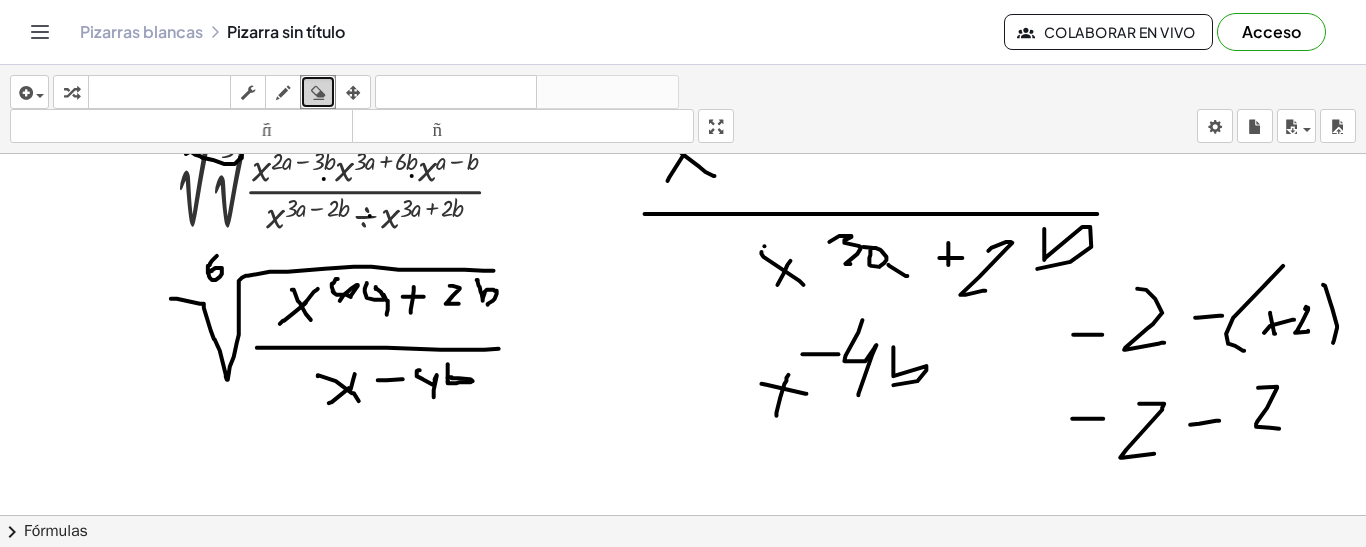 scroll, scrollTop: 0, scrollLeft: 0, axis: both 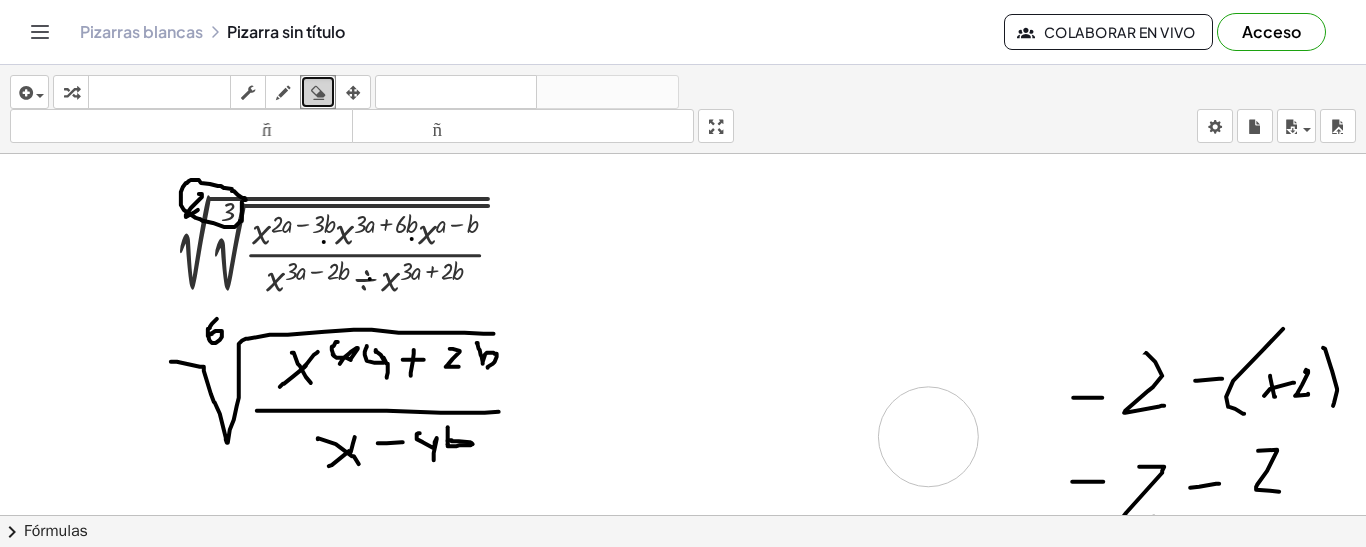 drag, startPoint x: 697, startPoint y: 242, endPoint x: 973, endPoint y: 514, distance: 387.50485 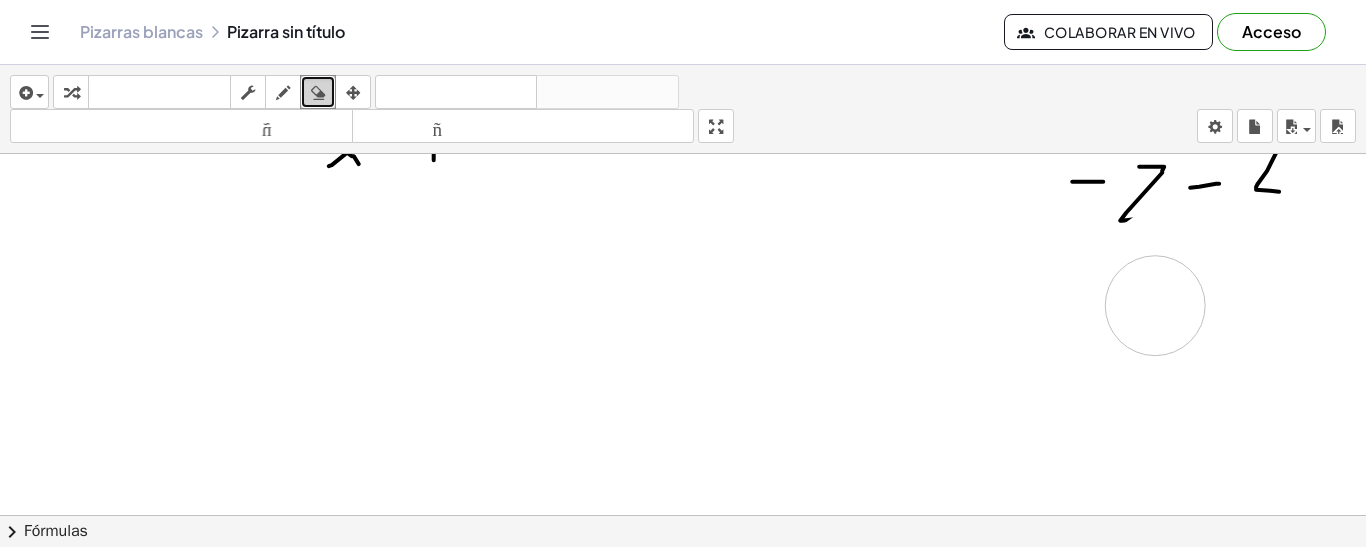 scroll, scrollTop: 100, scrollLeft: 0, axis: vertical 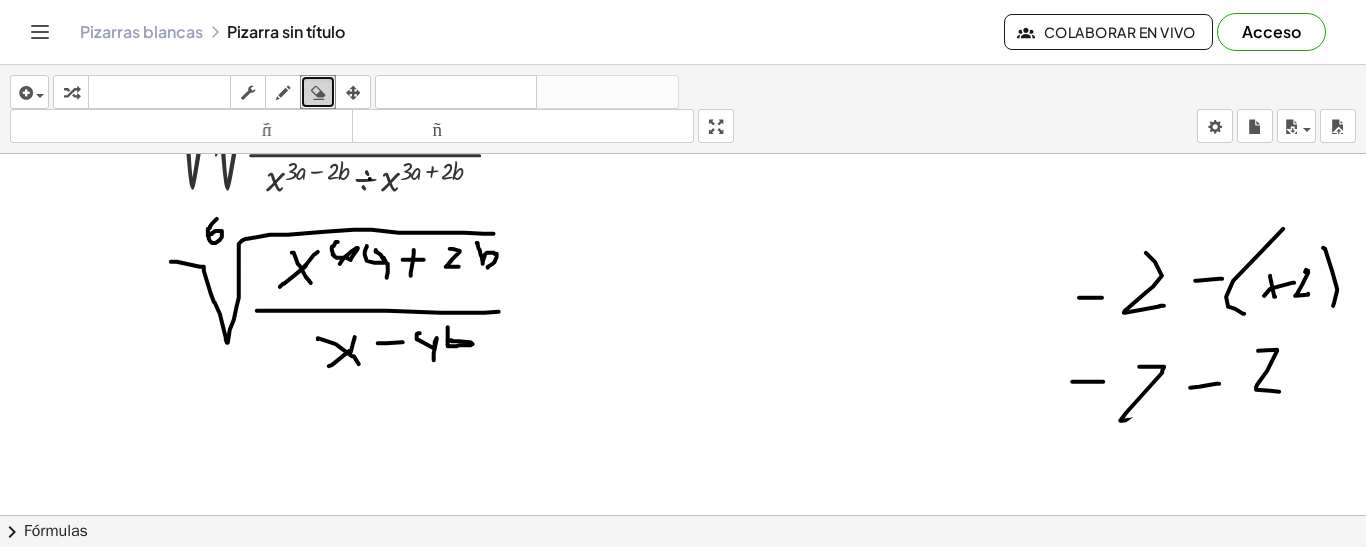 drag, startPoint x: 1223, startPoint y: 341, endPoint x: 1141, endPoint y: 384, distance: 92.5905 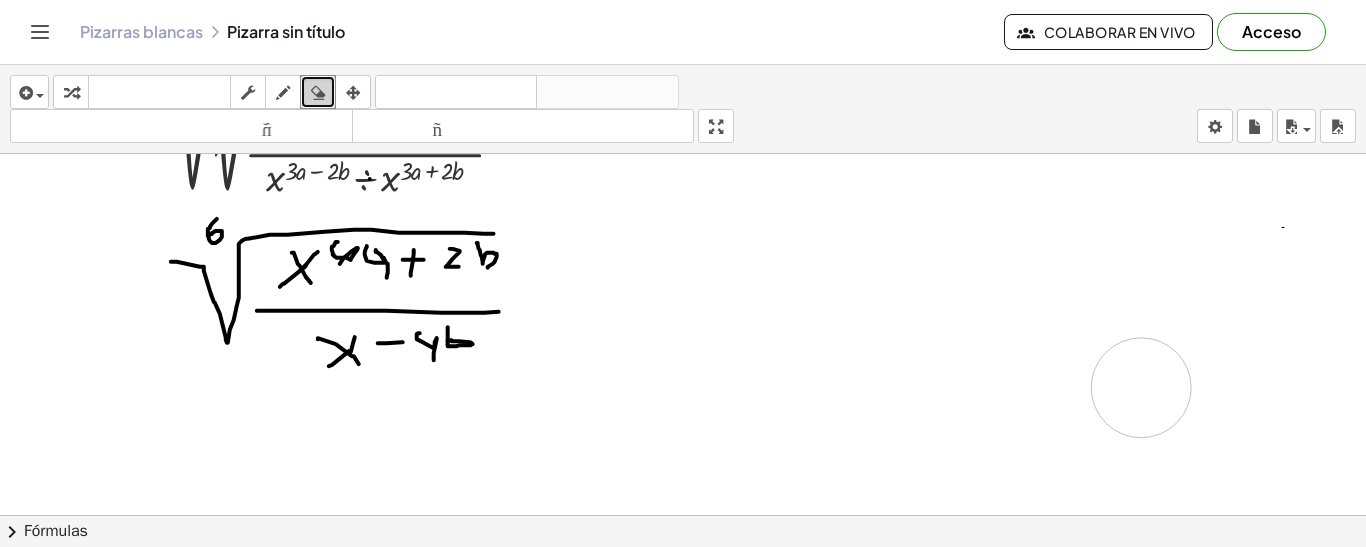 click at bounding box center [683, 417] 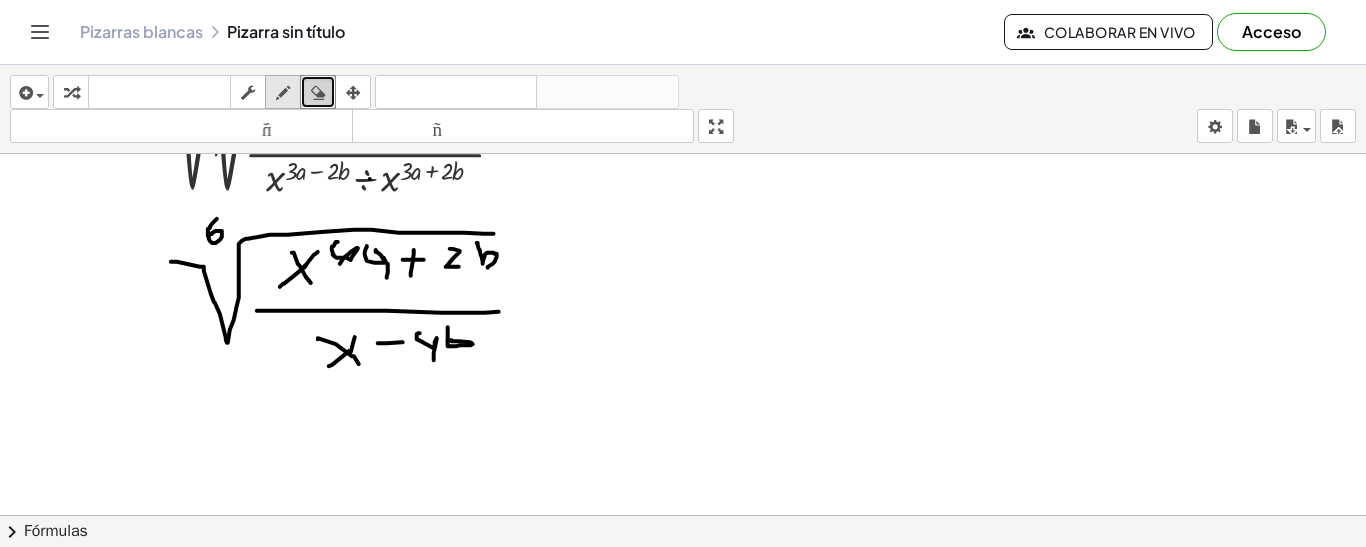 click at bounding box center [283, 93] 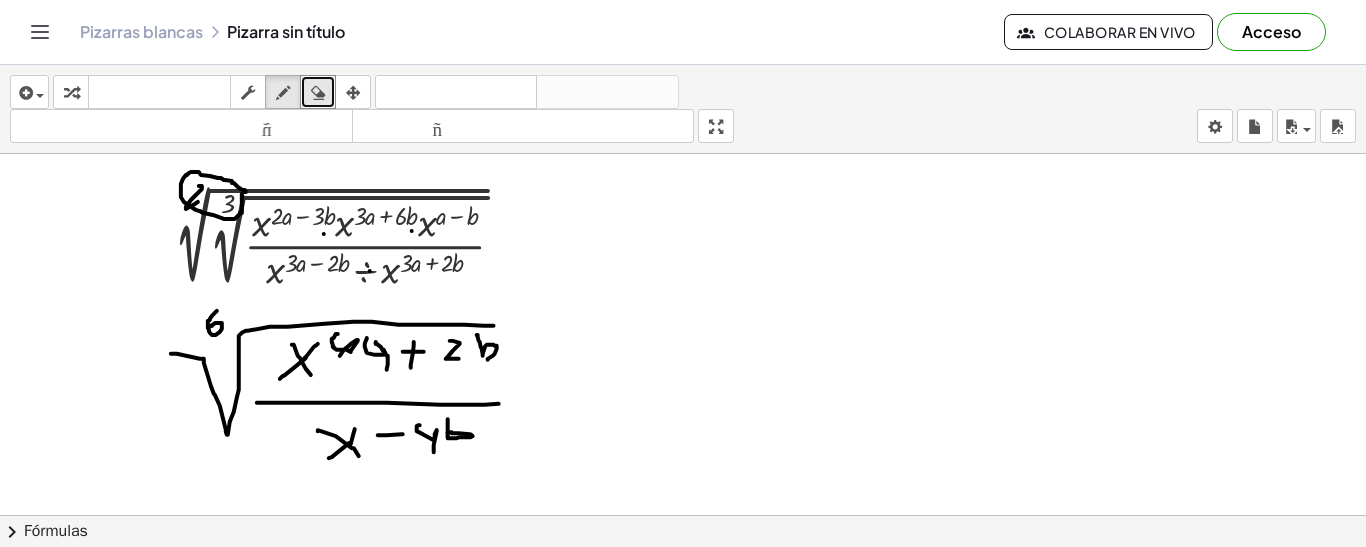 scroll, scrollTop: 0, scrollLeft: 0, axis: both 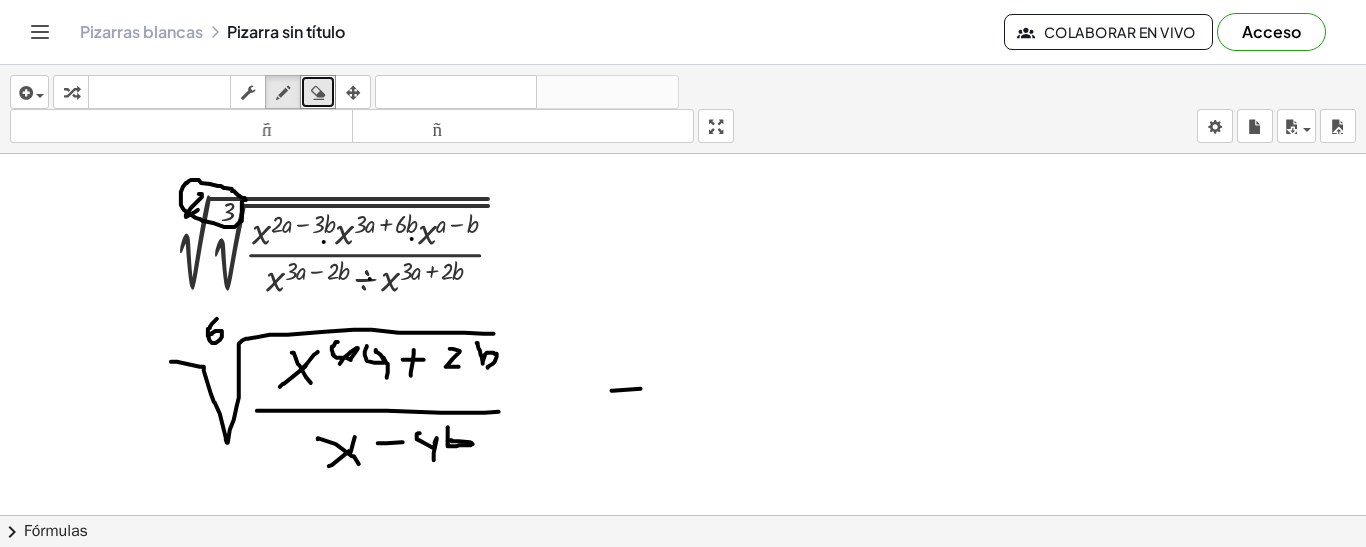 drag, startPoint x: 612, startPoint y: 389, endPoint x: 644, endPoint y: 391, distance: 32.06244 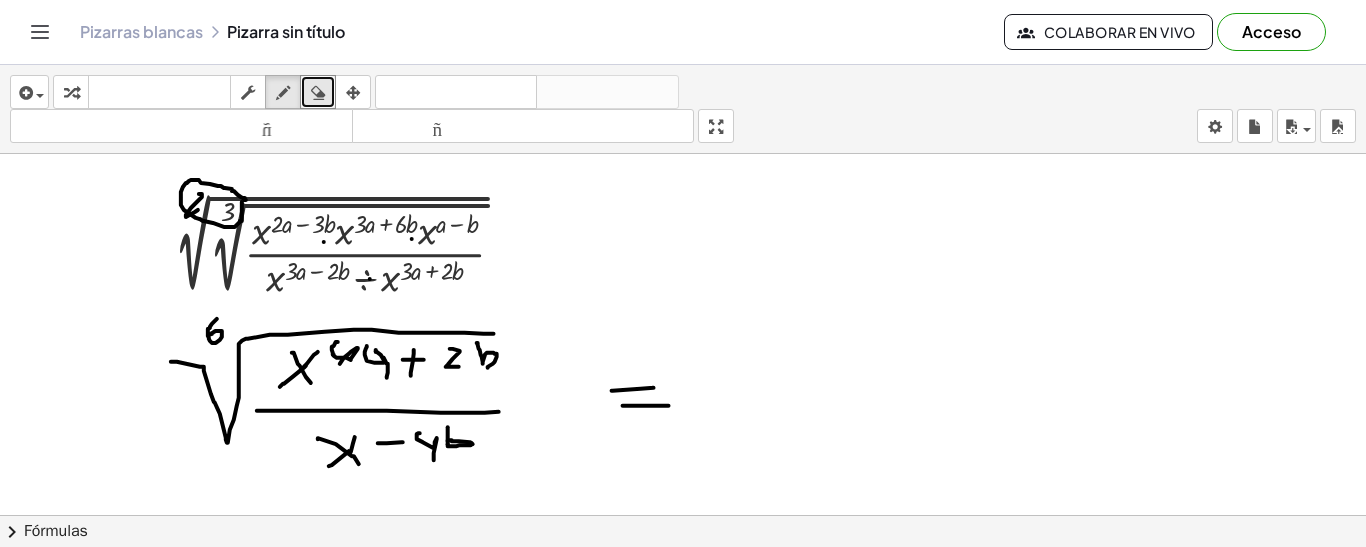 drag, startPoint x: 623, startPoint y: 404, endPoint x: 669, endPoint y: 404, distance: 46 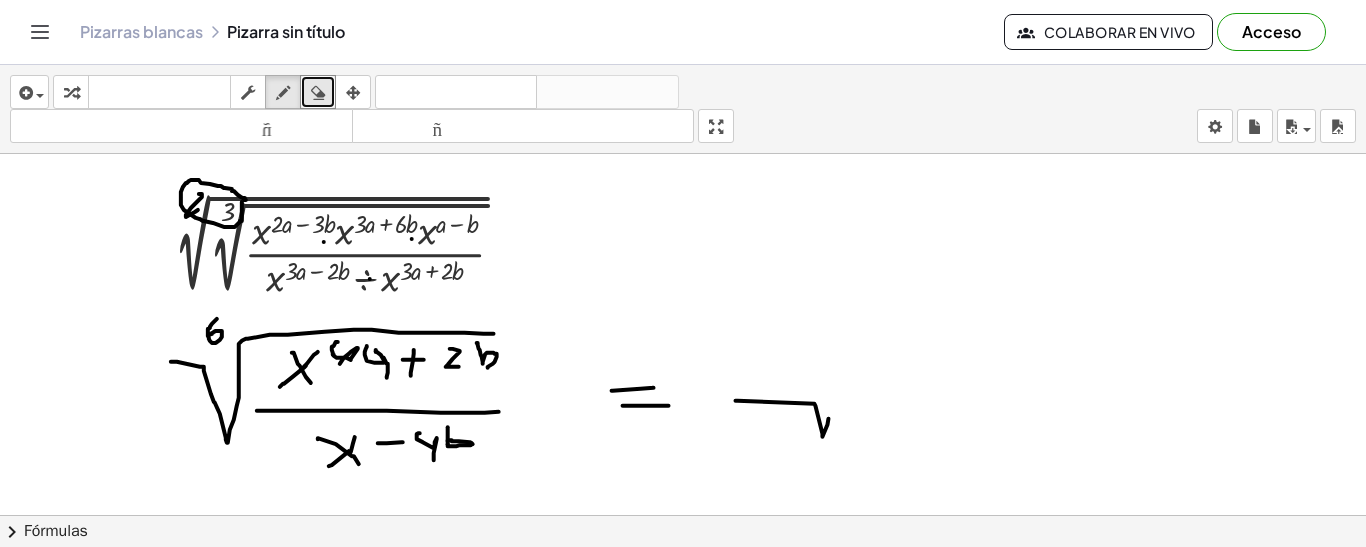 drag, startPoint x: 738, startPoint y: 399, endPoint x: 829, endPoint y: 417, distance: 92.76314 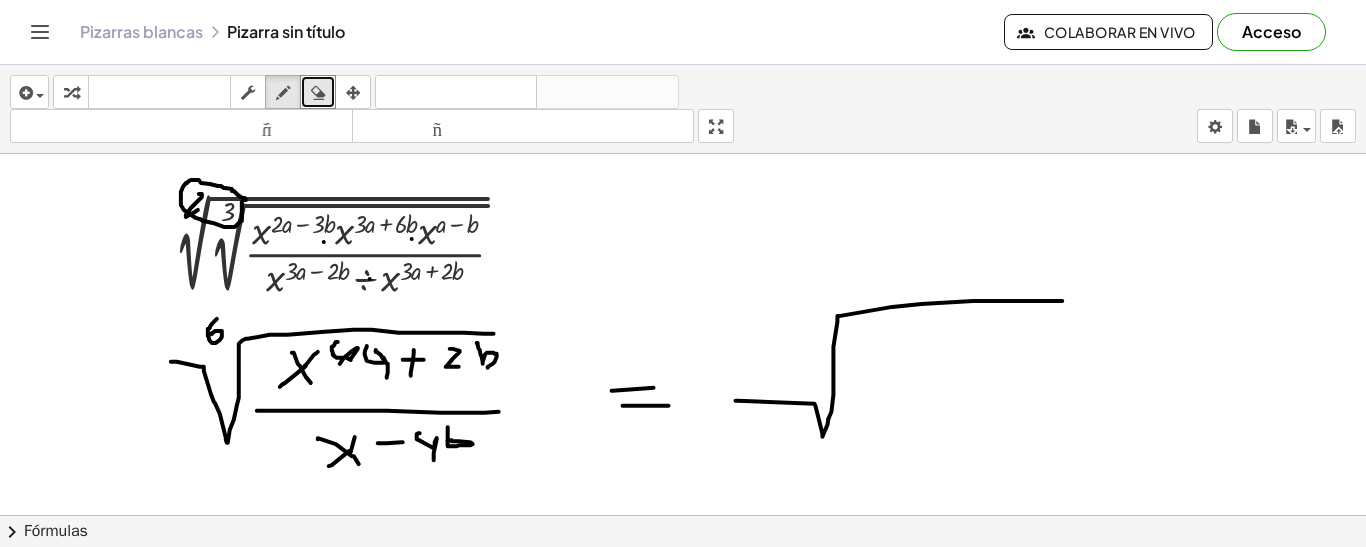 drag, startPoint x: 834, startPoint y: 381, endPoint x: 1063, endPoint y: 299, distance: 243.23857 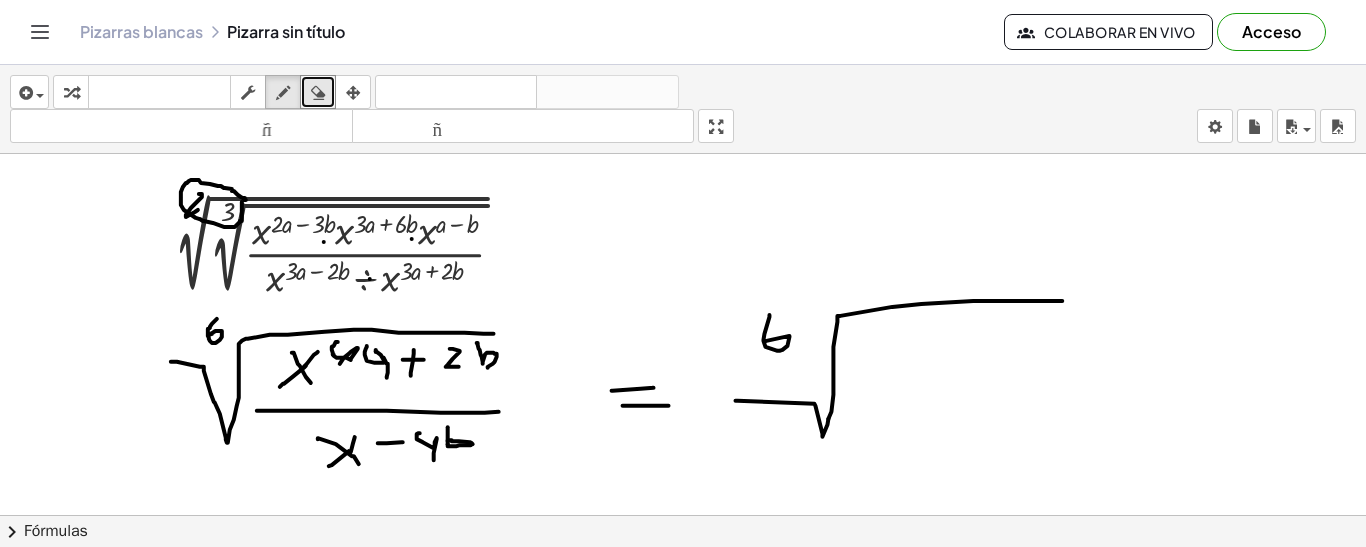 drag, startPoint x: 770, startPoint y: 313, endPoint x: 765, endPoint y: 339, distance: 26.476404 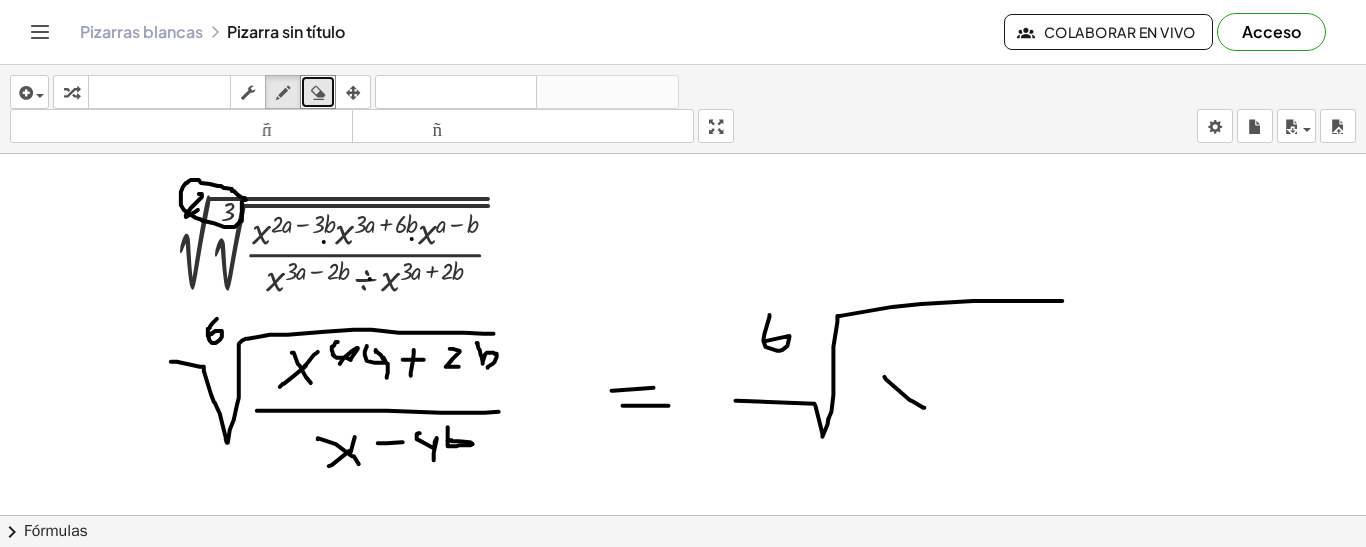 drag, startPoint x: 885, startPoint y: 375, endPoint x: 925, endPoint y: 406, distance: 50.606323 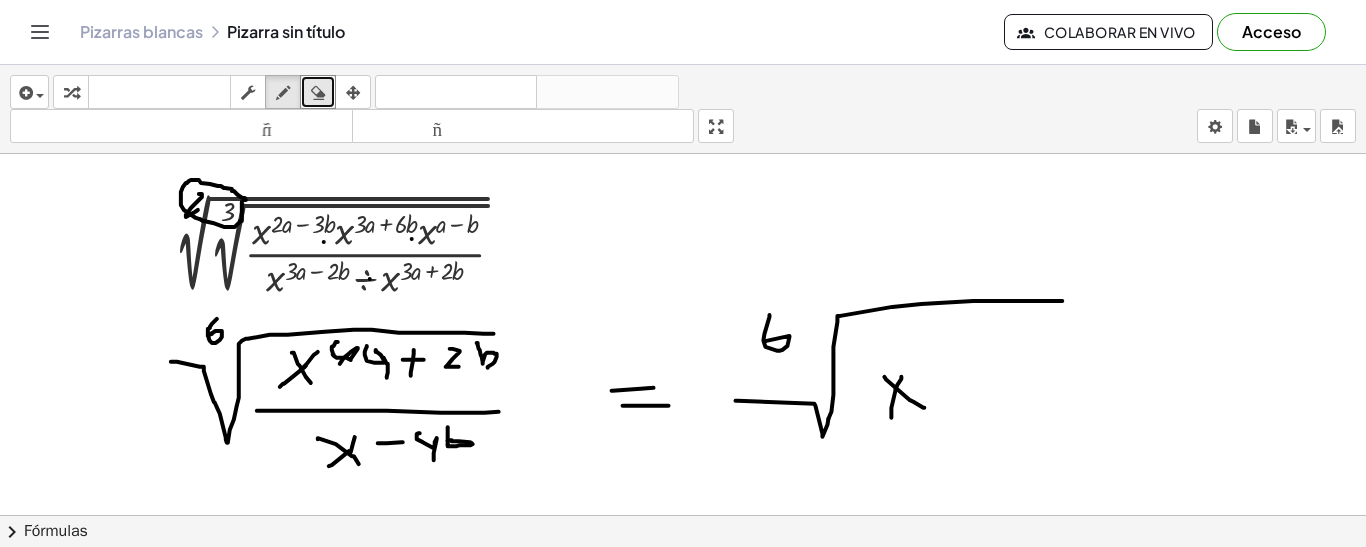 drag, startPoint x: 892, startPoint y: 416, endPoint x: 906, endPoint y: 371, distance: 47.127487 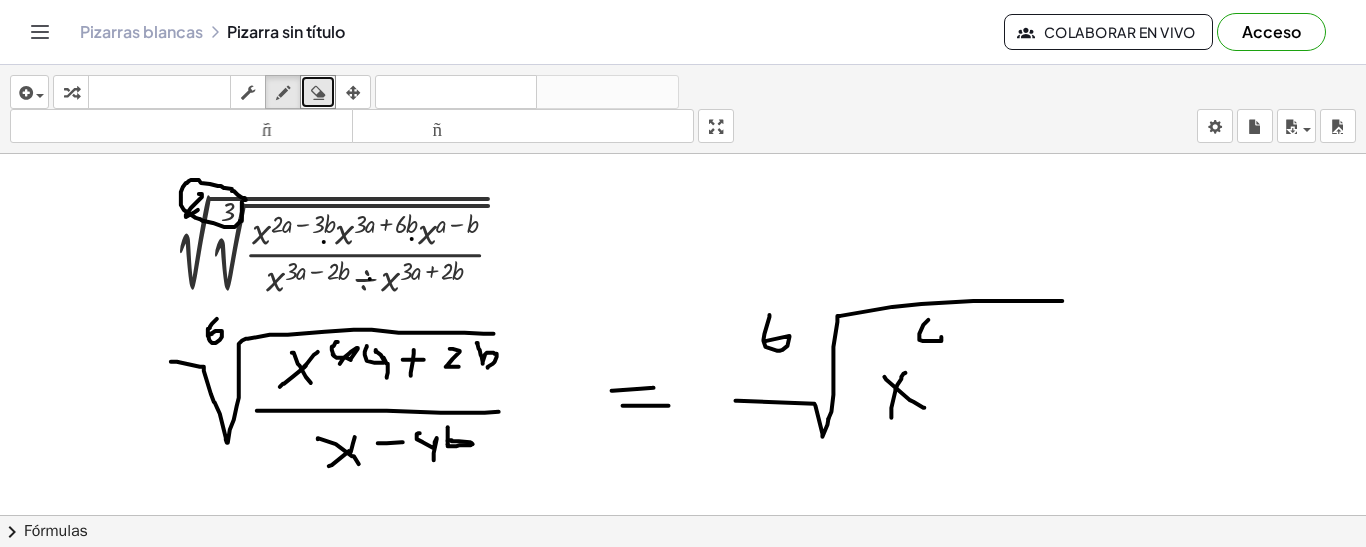 drag, startPoint x: 929, startPoint y: 318, endPoint x: 942, endPoint y: 335, distance: 21.400934 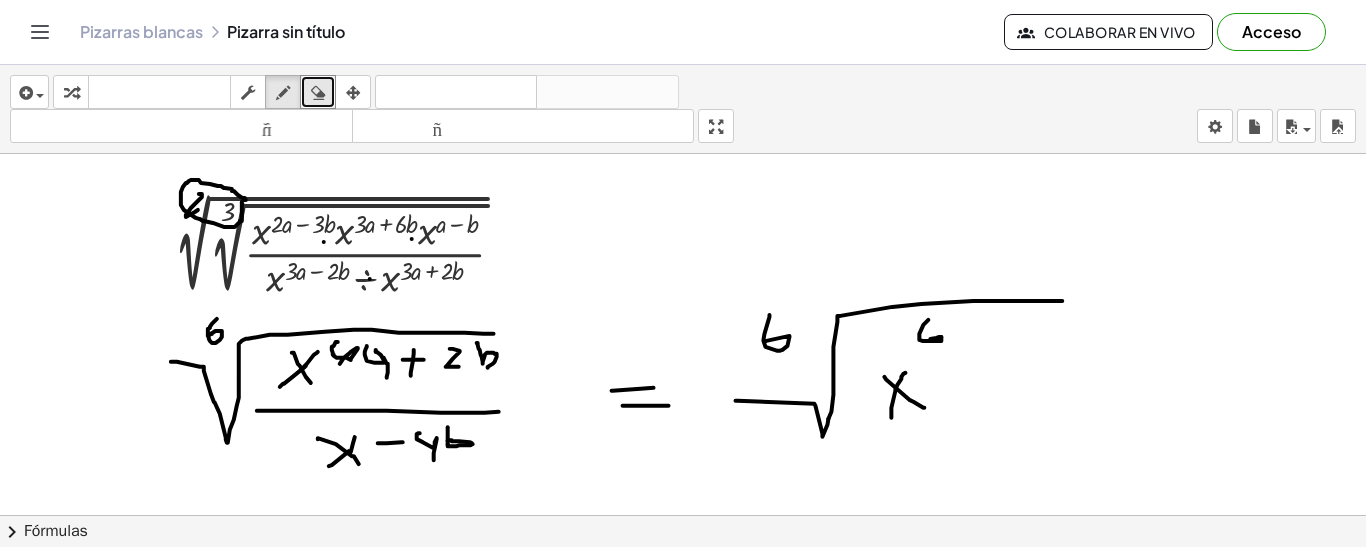 drag, startPoint x: 942, startPoint y: 335, endPoint x: 928, endPoint y: 337, distance: 14.142136 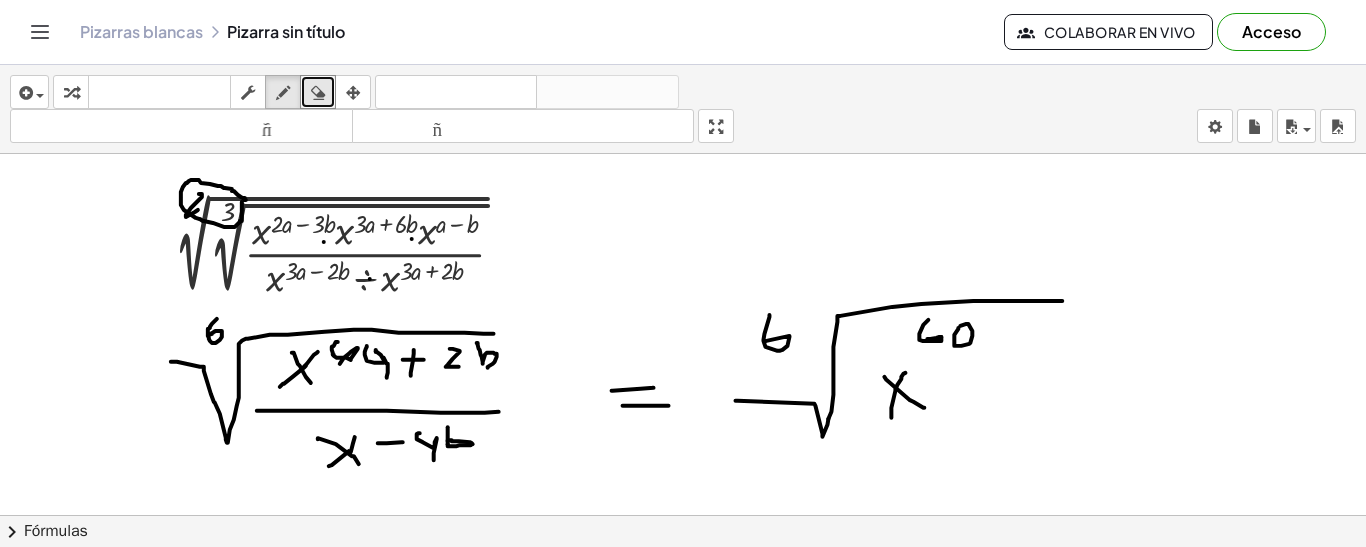 click at bounding box center (683, 517) 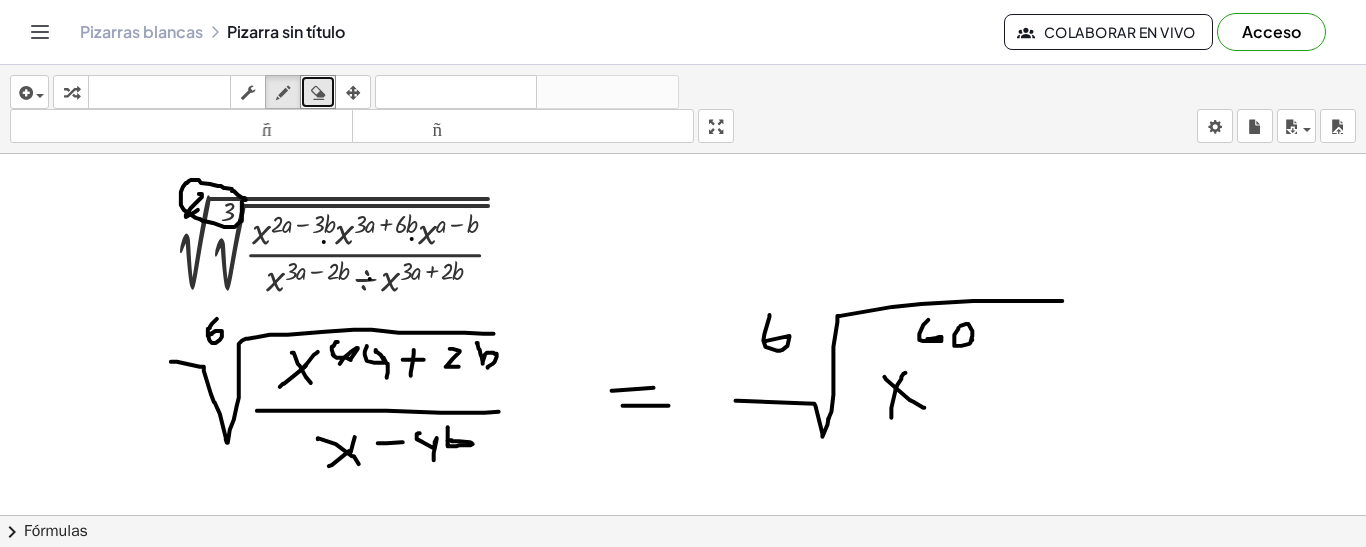click at bounding box center (683, 517) 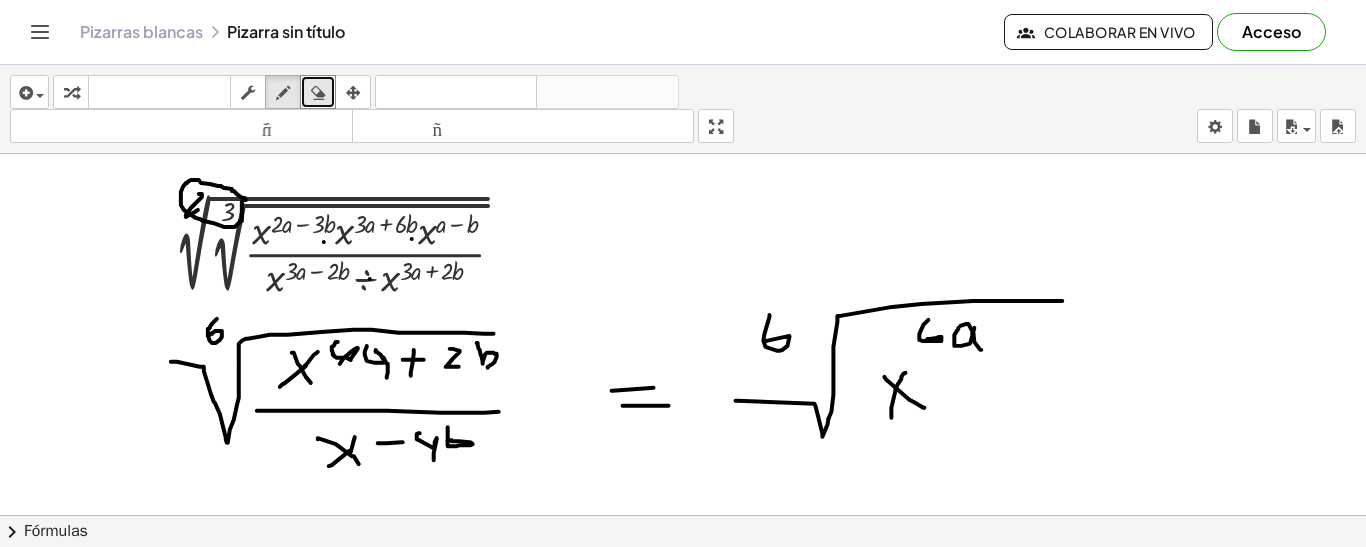 drag, startPoint x: 975, startPoint y: 326, endPoint x: 976, endPoint y: 353, distance: 27.018513 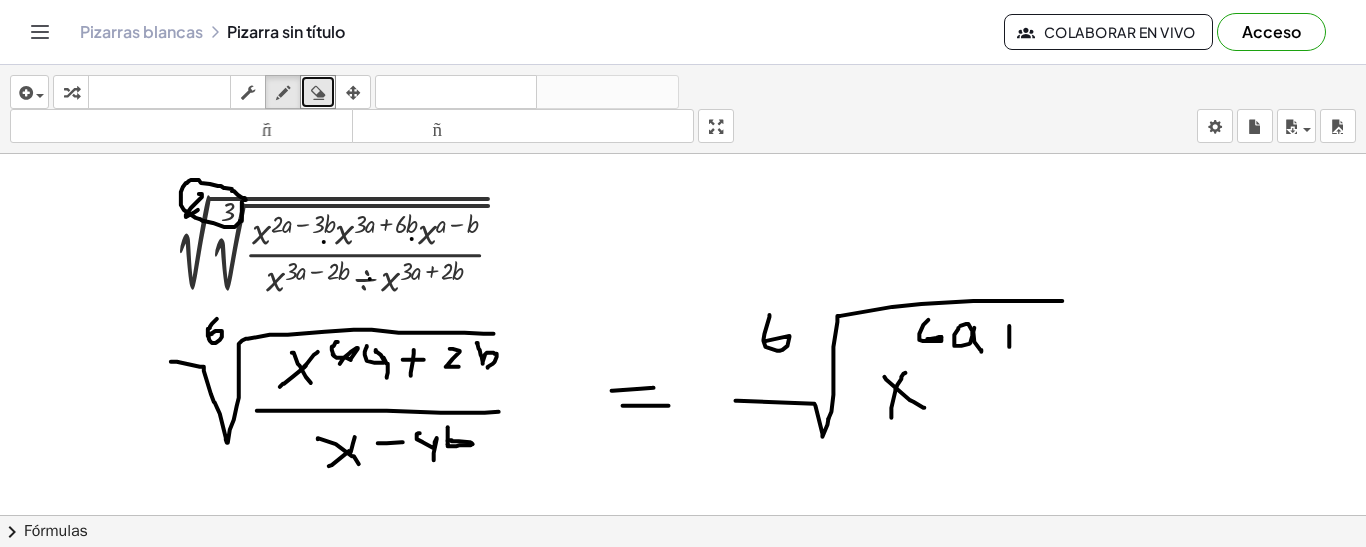 drag, startPoint x: 1010, startPoint y: 324, endPoint x: 1010, endPoint y: 345, distance: 21 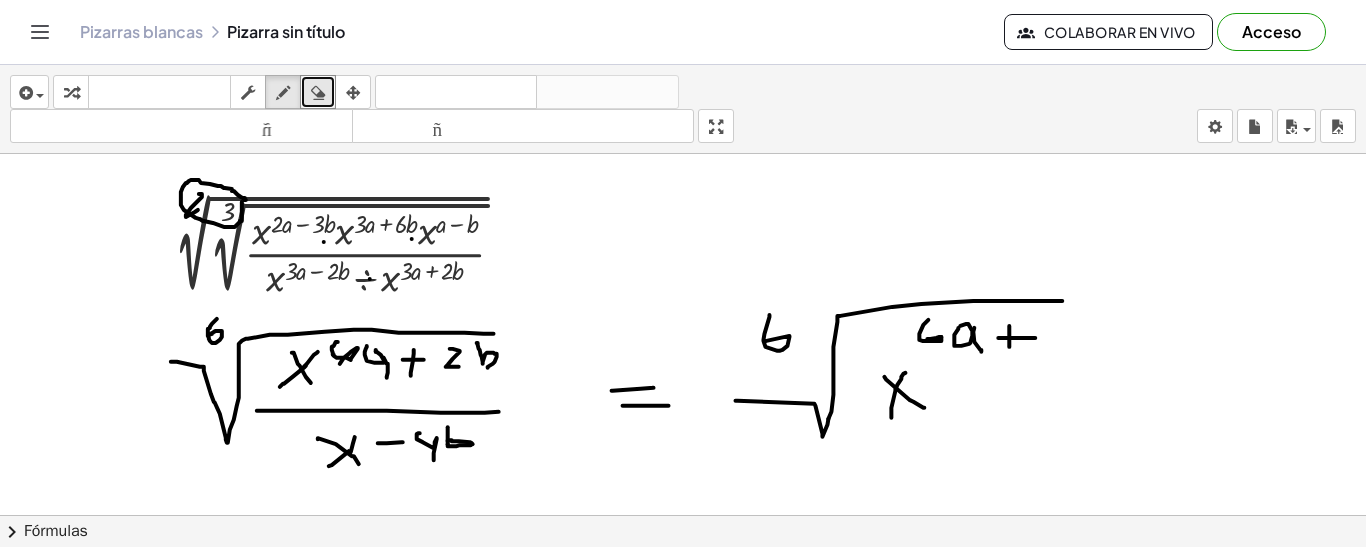 drag, startPoint x: 999, startPoint y: 336, endPoint x: 1036, endPoint y: 336, distance: 37 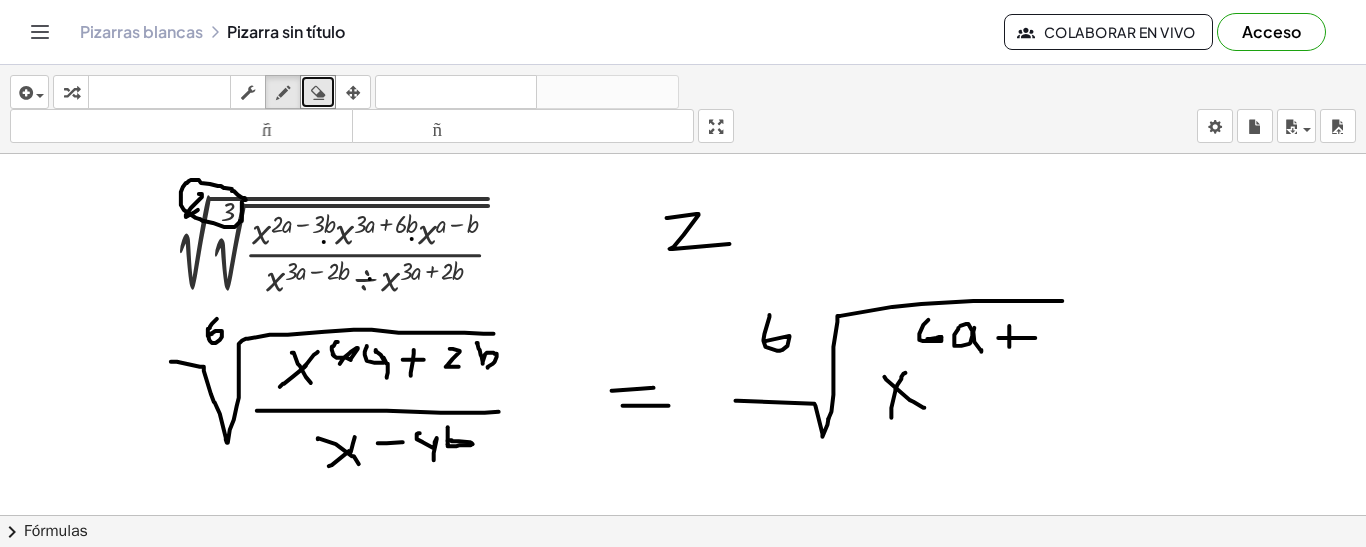 drag, startPoint x: 667, startPoint y: 216, endPoint x: 730, endPoint y: 242, distance: 68.154236 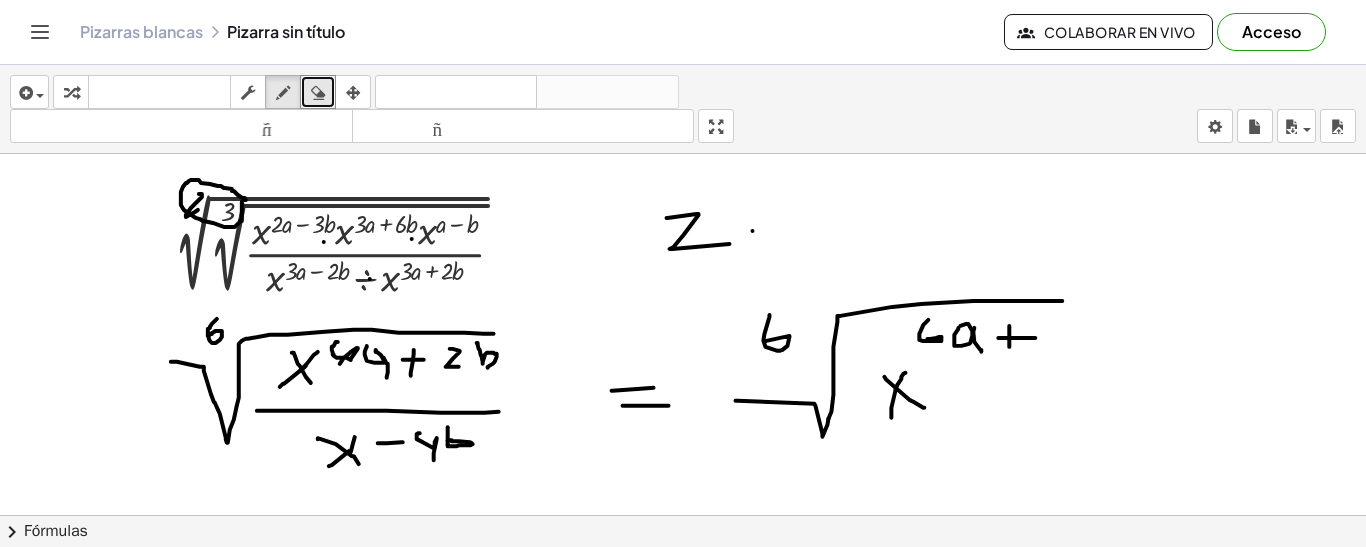 drag, startPoint x: 753, startPoint y: 229, endPoint x: 797, endPoint y: 229, distance: 44 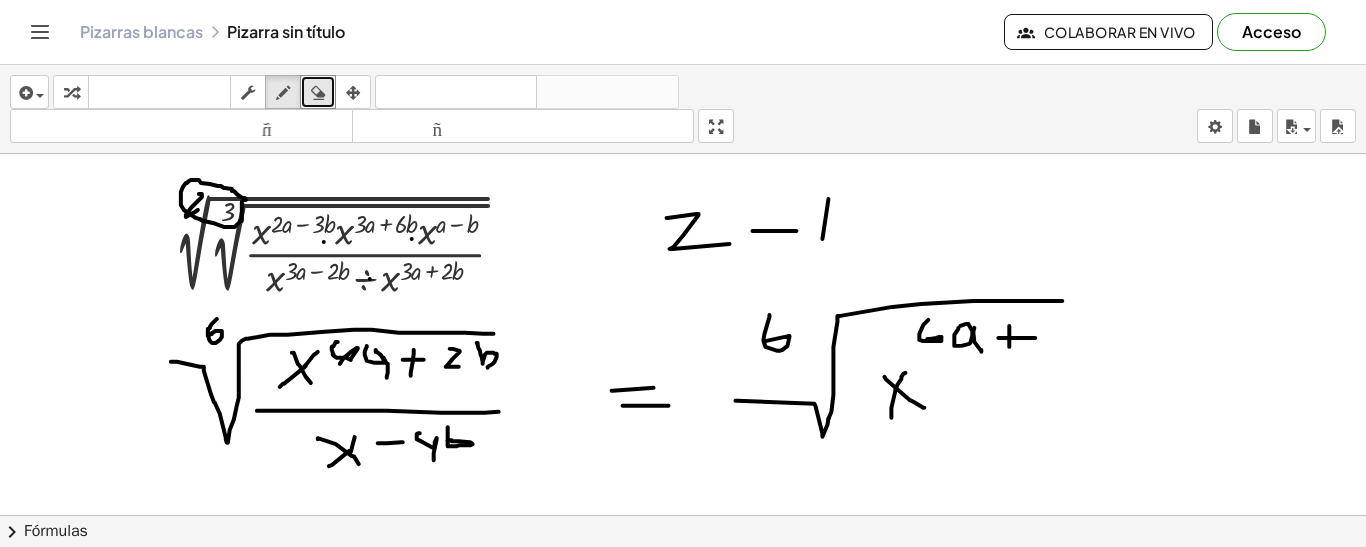 drag, startPoint x: 829, startPoint y: 197, endPoint x: 845, endPoint y: 248, distance: 53.450912 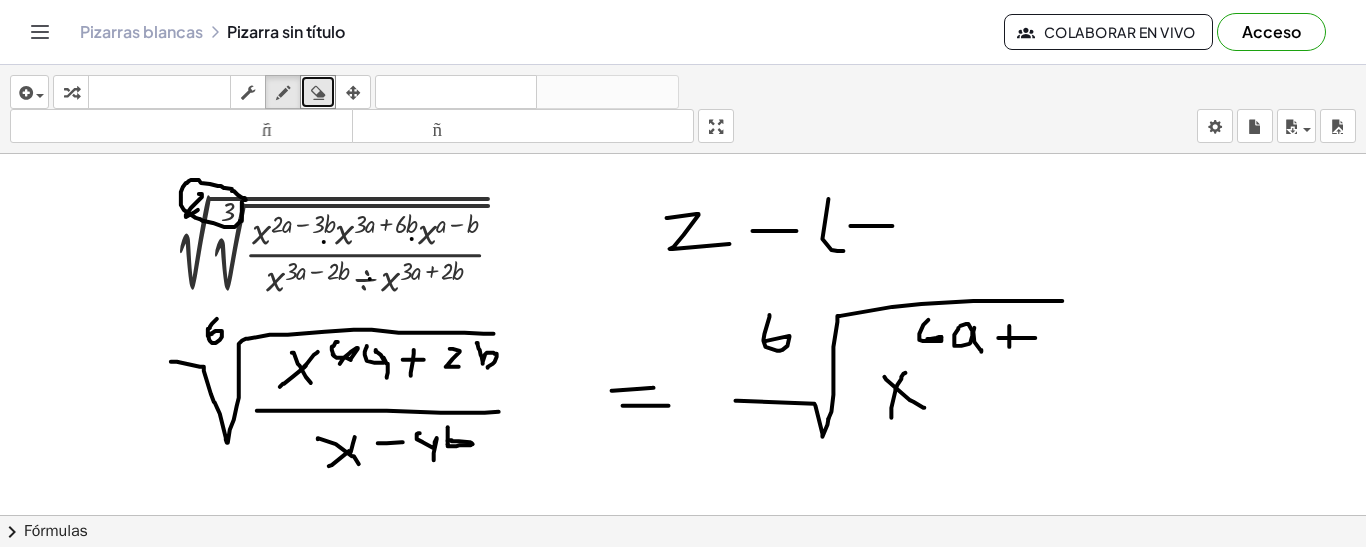 drag, startPoint x: 860, startPoint y: 224, endPoint x: 893, endPoint y: 224, distance: 33 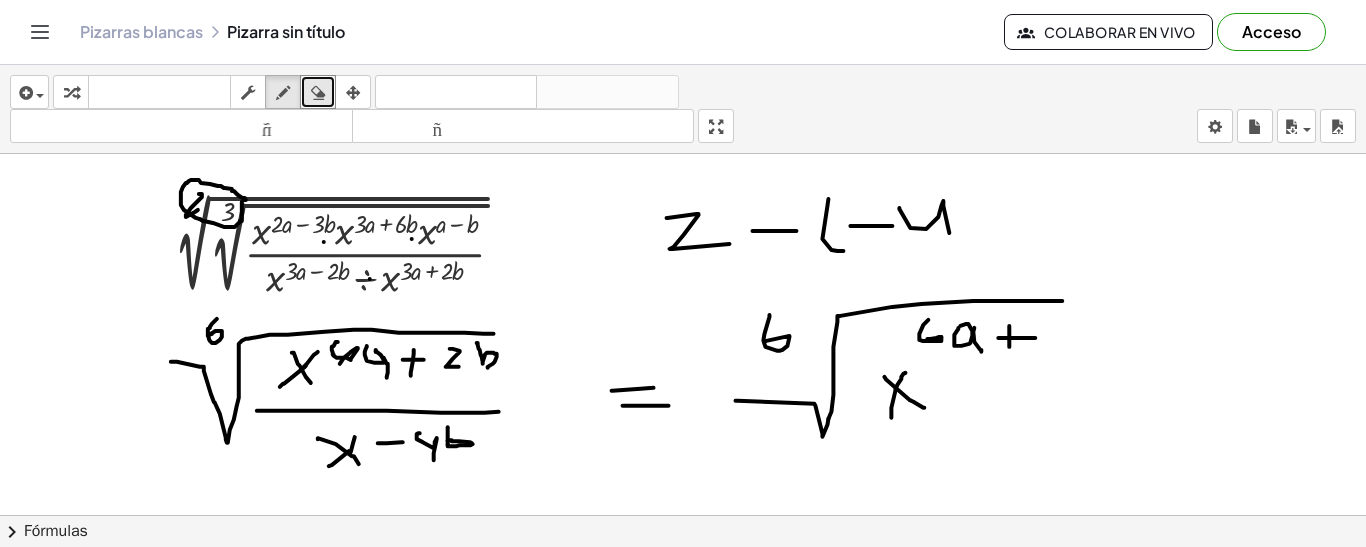 drag, startPoint x: 900, startPoint y: 206, endPoint x: 969, endPoint y: 197, distance: 69.58448 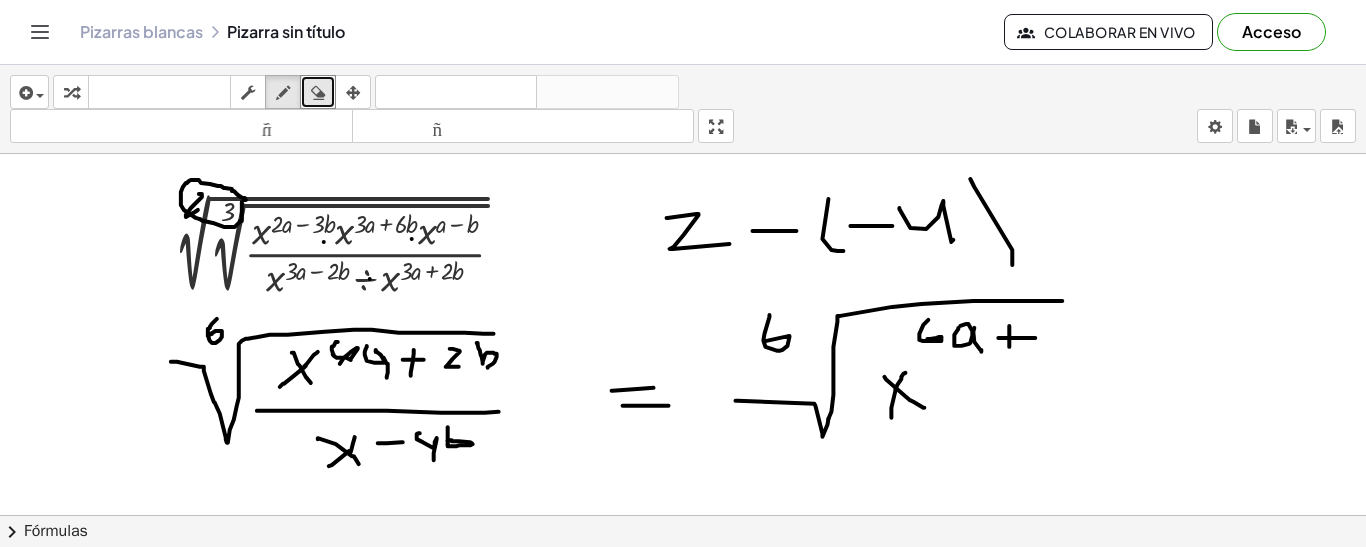 drag, startPoint x: 971, startPoint y: 177, endPoint x: 1013, endPoint y: 263, distance: 95.707886 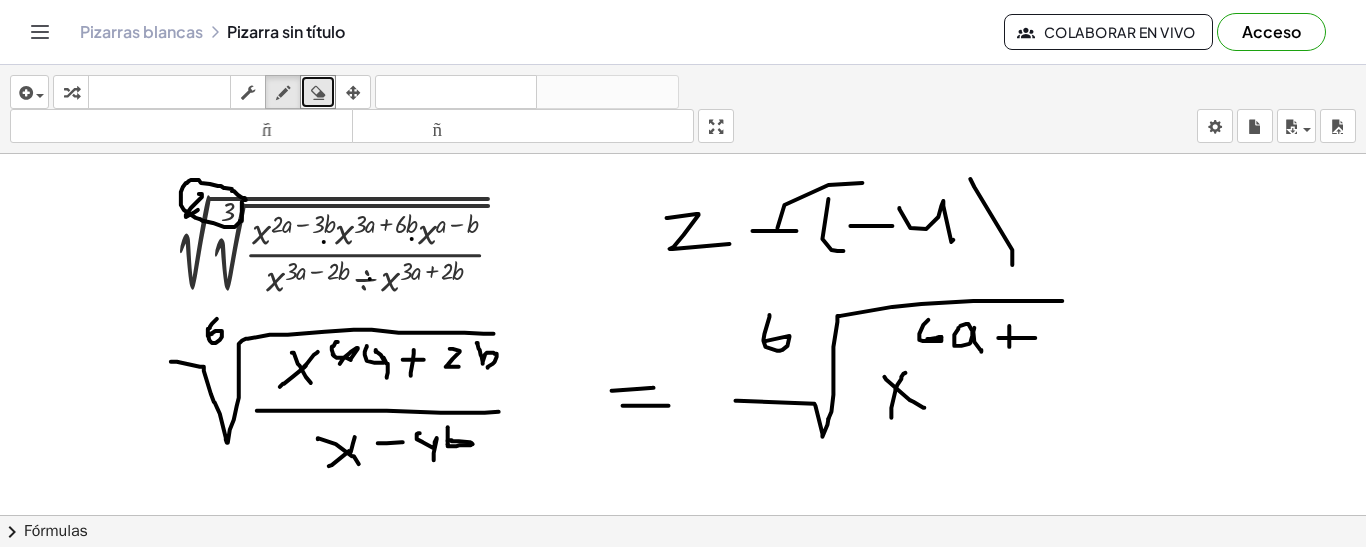 drag, startPoint x: 778, startPoint y: 226, endPoint x: 870, endPoint y: 215, distance: 92.65527 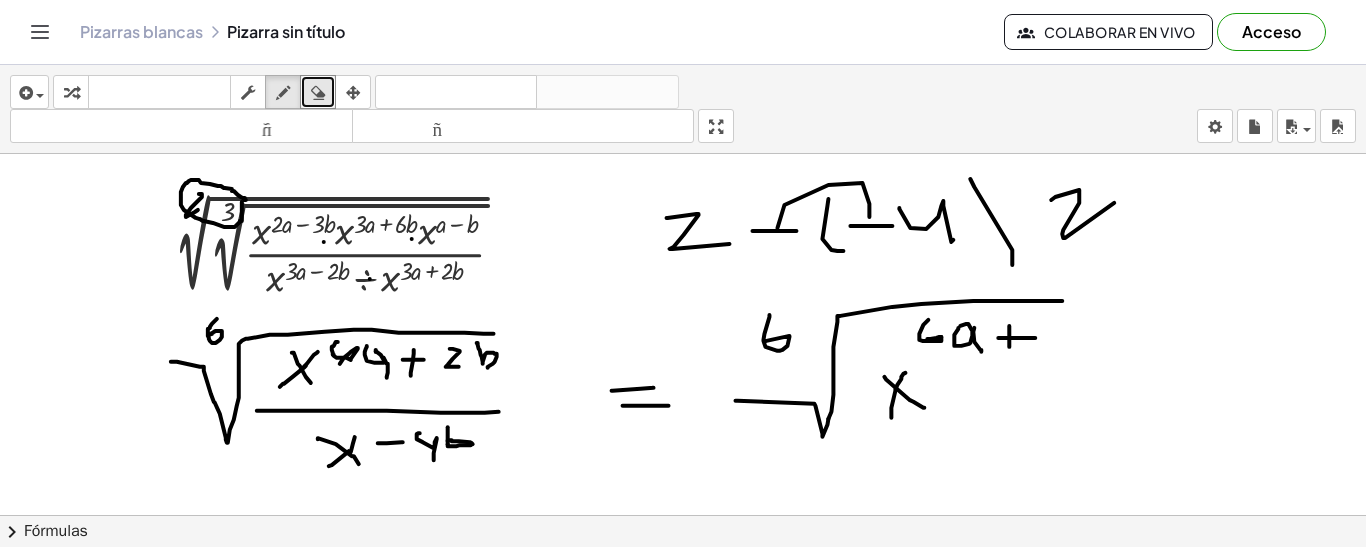 drag, startPoint x: 1052, startPoint y: 198, endPoint x: 1118, endPoint y: 194, distance: 66.1211 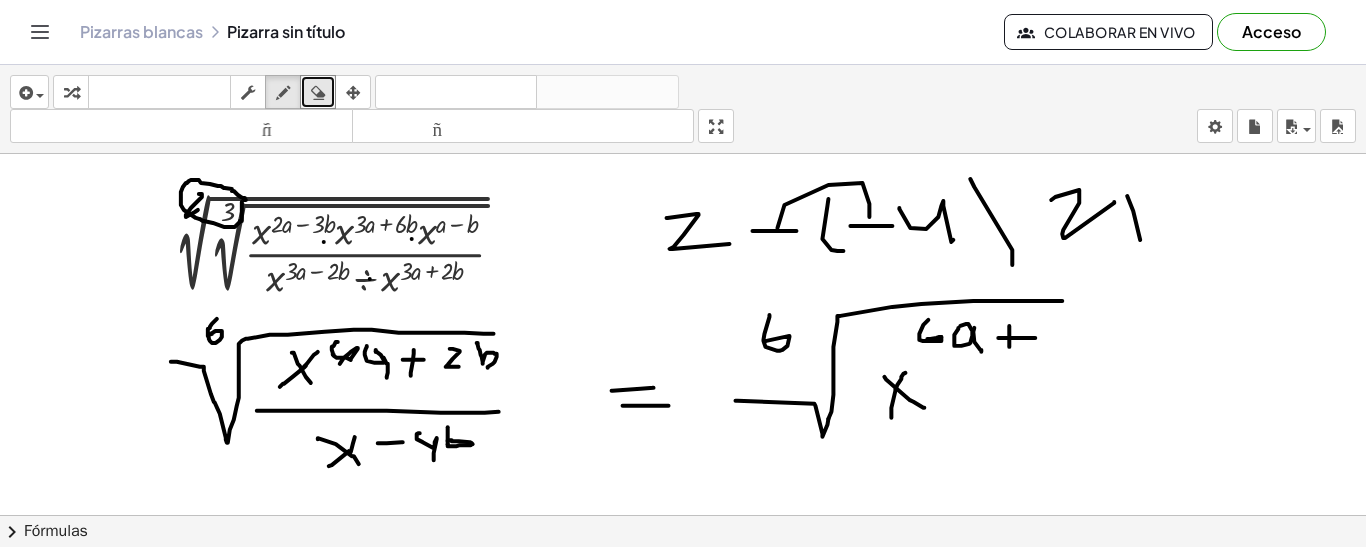 drag, startPoint x: 1128, startPoint y: 194, endPoint x: 1141, endPoint y: 238, distance: 45.88028 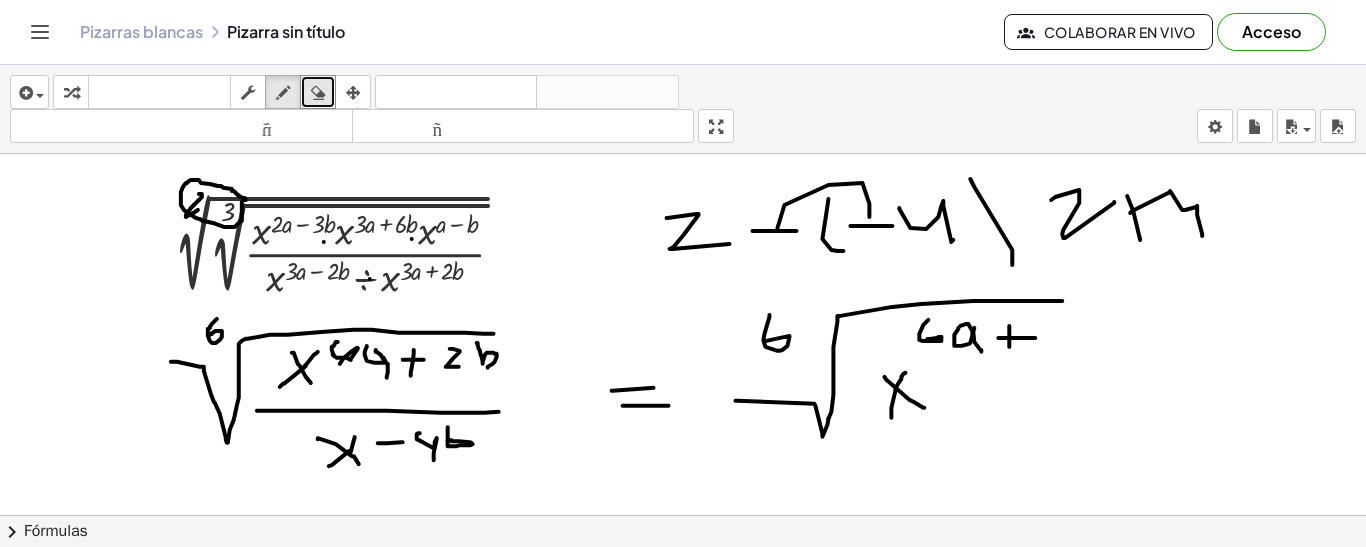 drag, startPoint x: 1186, startPoint y: 208, endPoint x: 1216, endPoint y: 215, distance: 30.805843 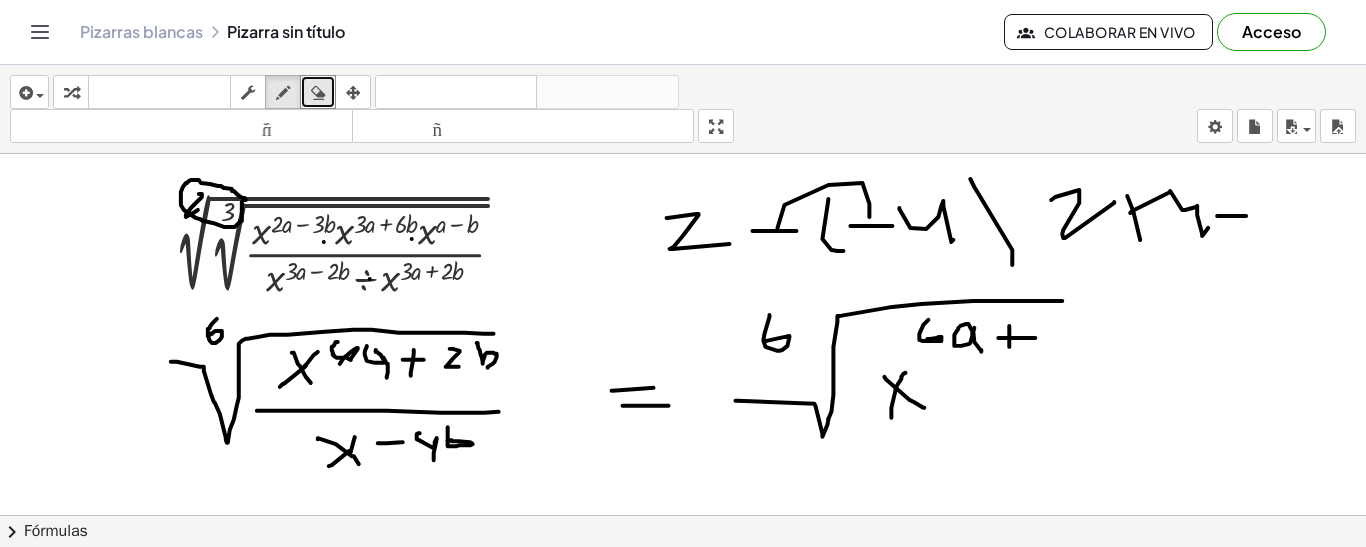 drag, startPoint x: 1218, startPoint y: 214, endPoint x: 1233, endPoint y: 229, distance: 21.213203 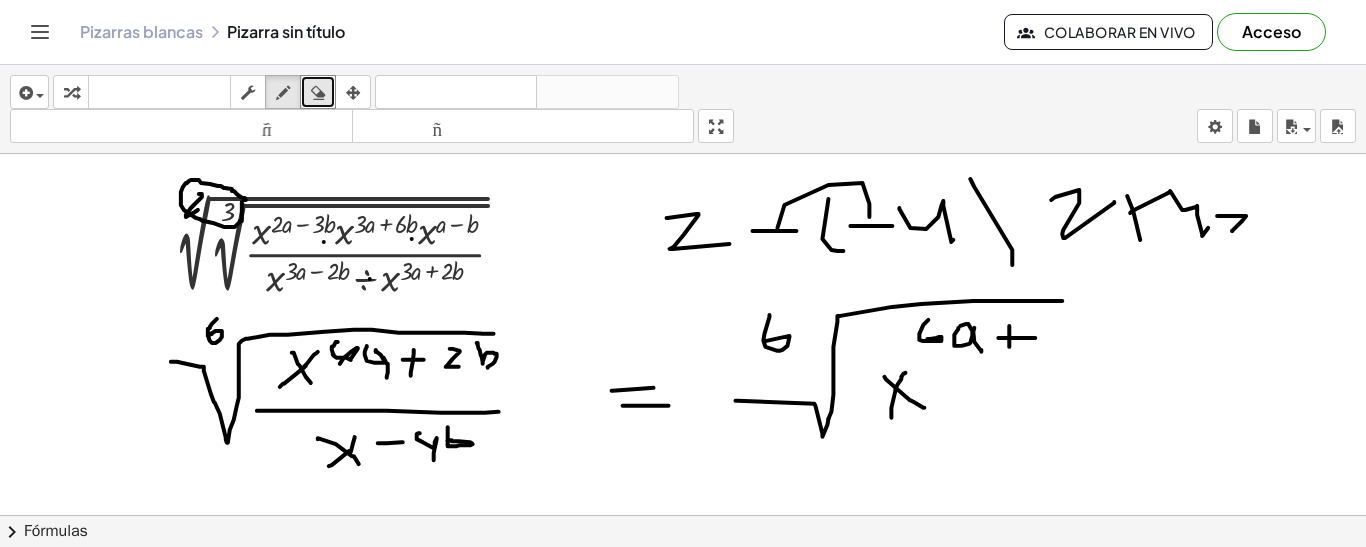 click at bounding box center [683, 517] 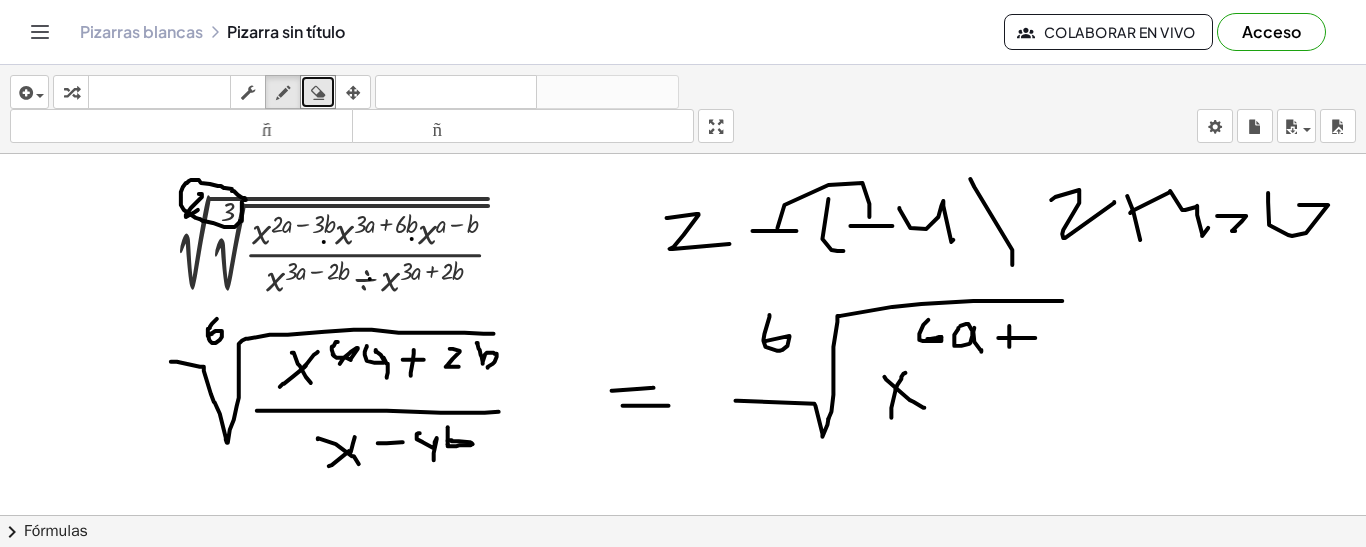 drag, startPoint x: 1269, startPoint y: 191, endPoint x: 1268, endPoint y: 225, distance: 34.0147 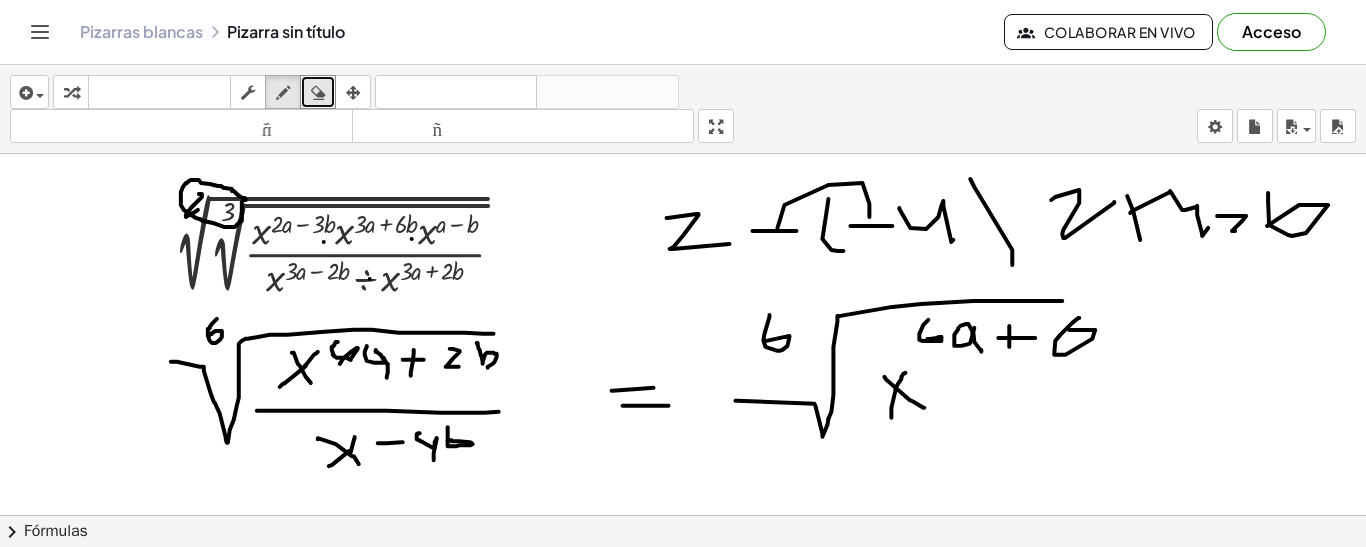 drag, startPoint x: 1073, startPoint y: 321, endPoint x: 1108, endPoint y: 327, distance: 35.510563 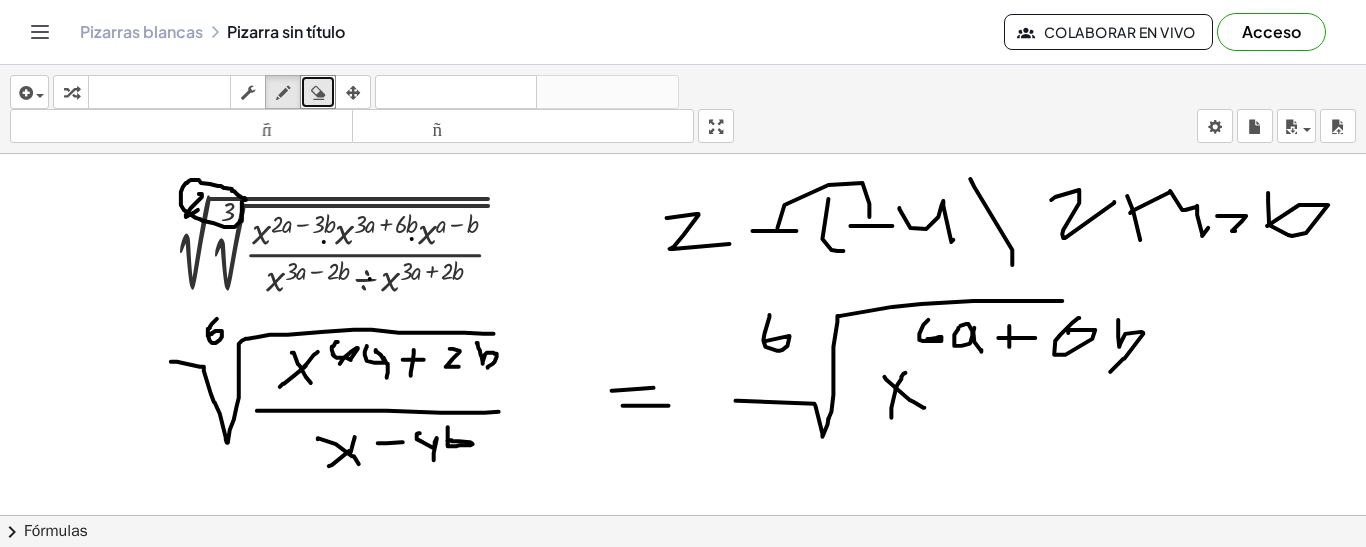 drag, startPoint x: 1119, startPoint y: 318, endPoint x: 1111, endPoint y: 370, distance: 52.611786 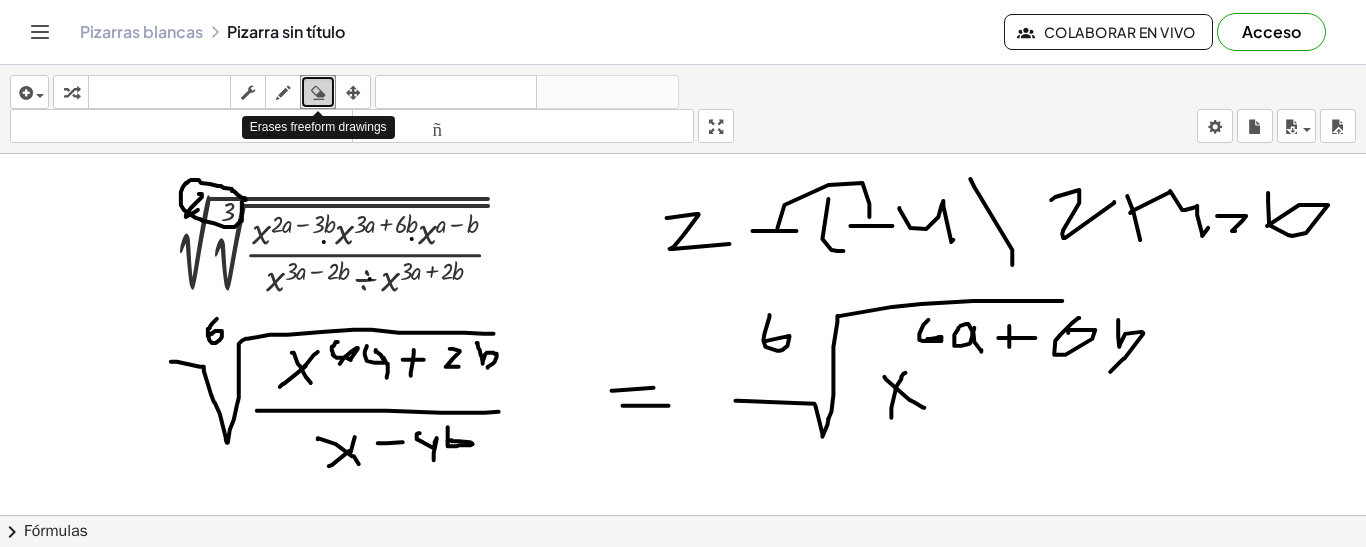 click at bounding box center [318, 93] 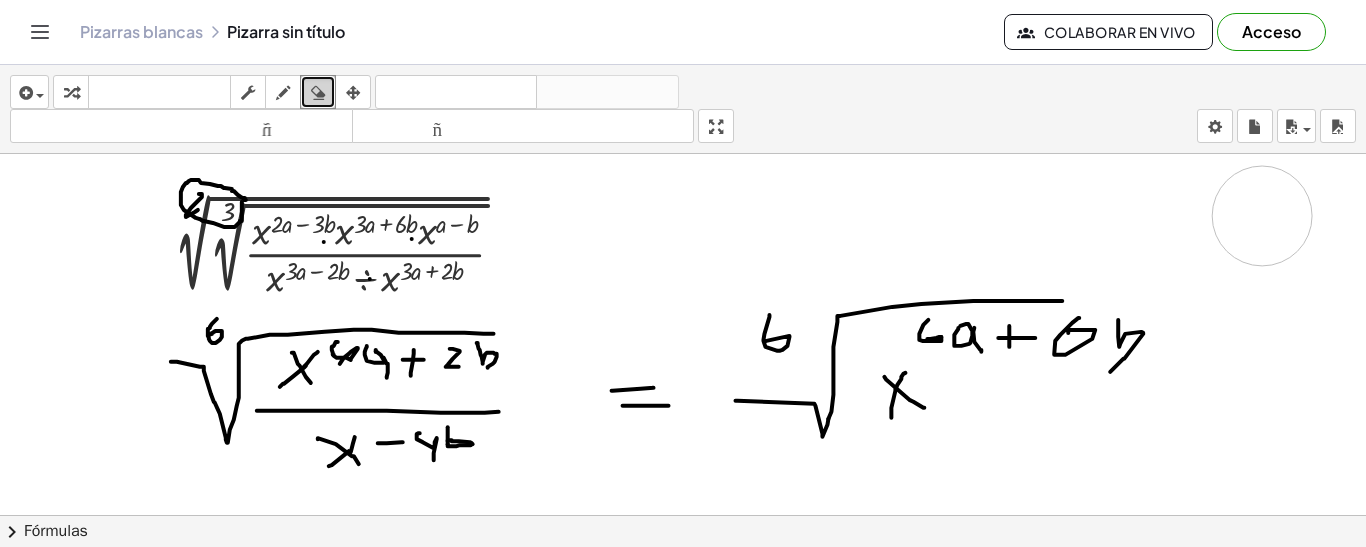 drag, startPoint x: 698, startPoint y: 212, endPoint x: 1237, endPoint y: 232, distance: 539.3709 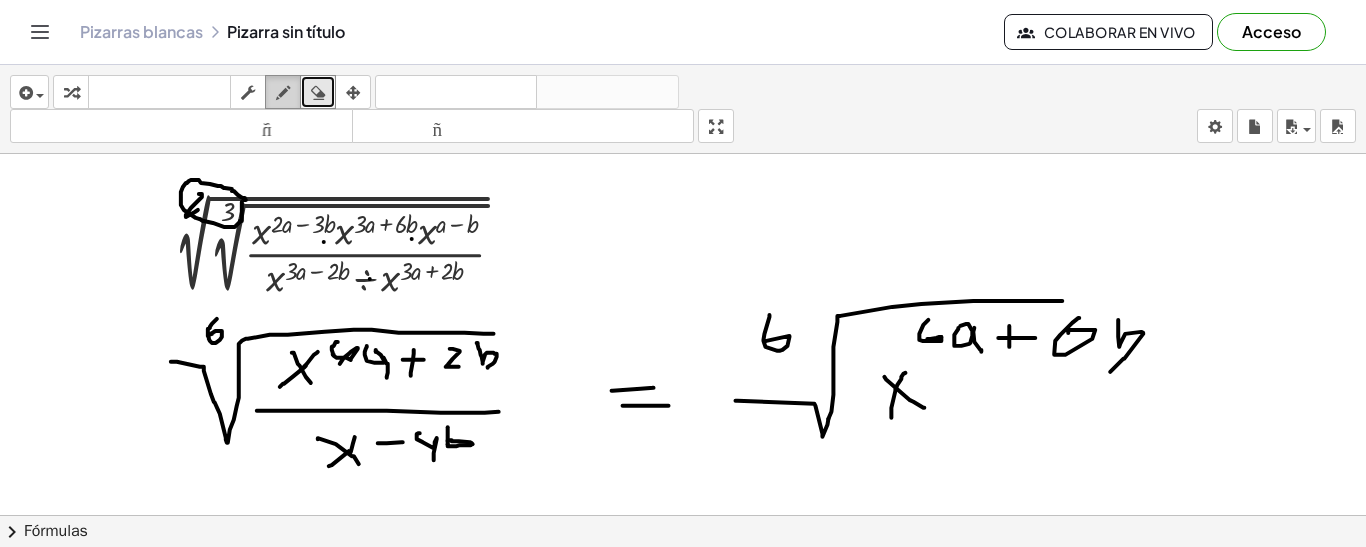 click at bounding box center (283, 93) 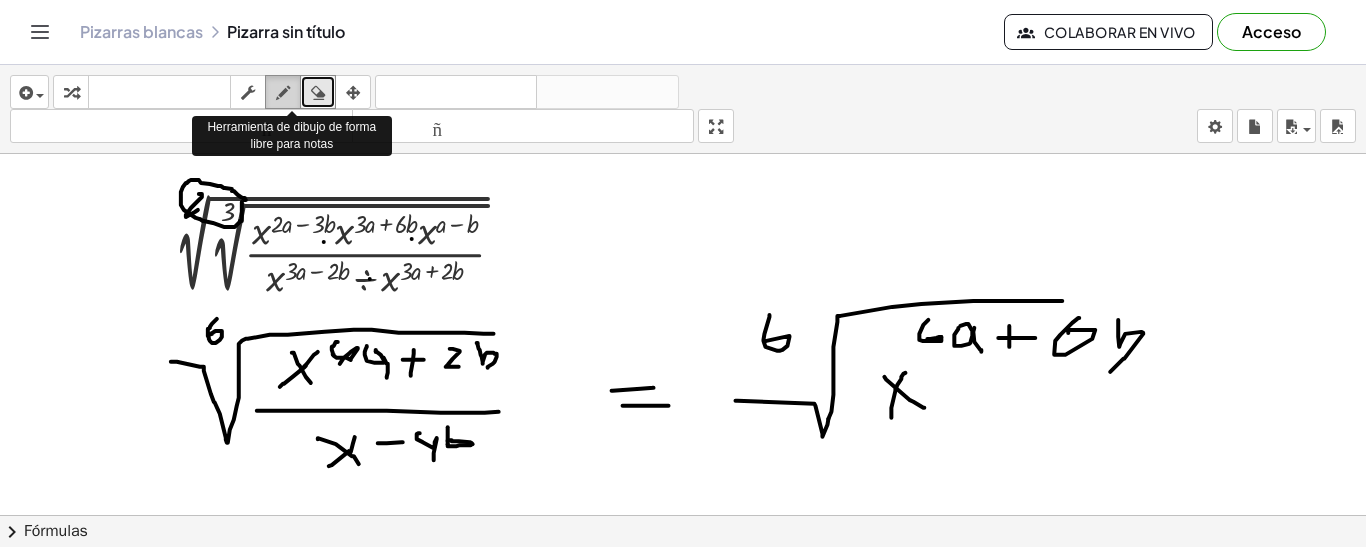 click at bounding box center (283, 93) 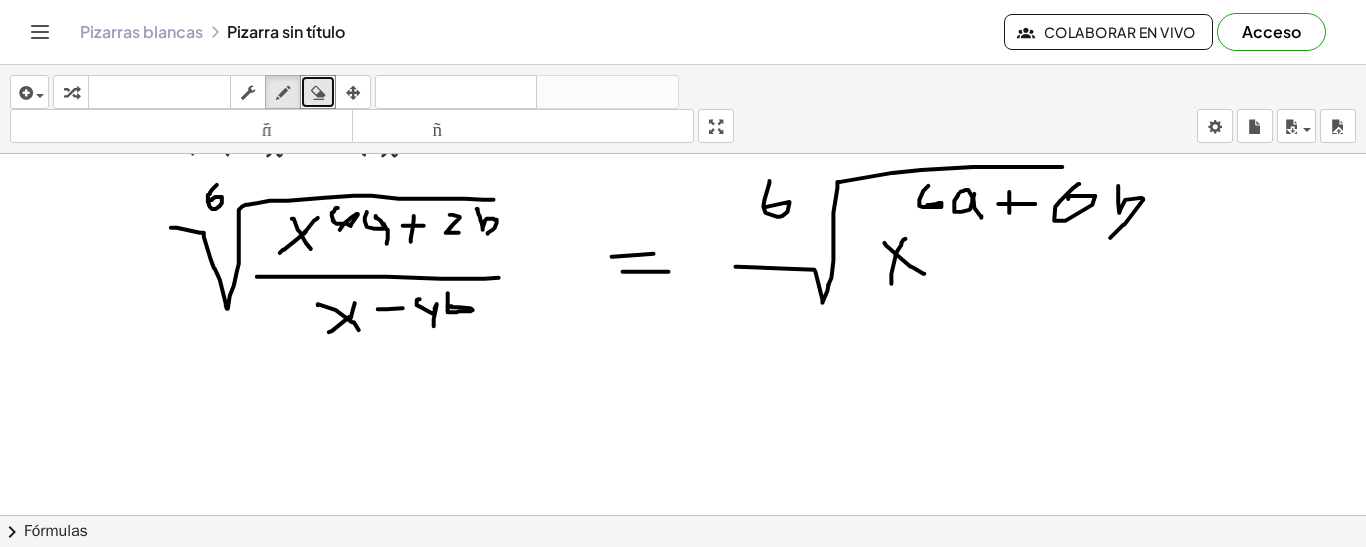 scroll, scrollTop: 0, scrollLeft: 0, axis: both 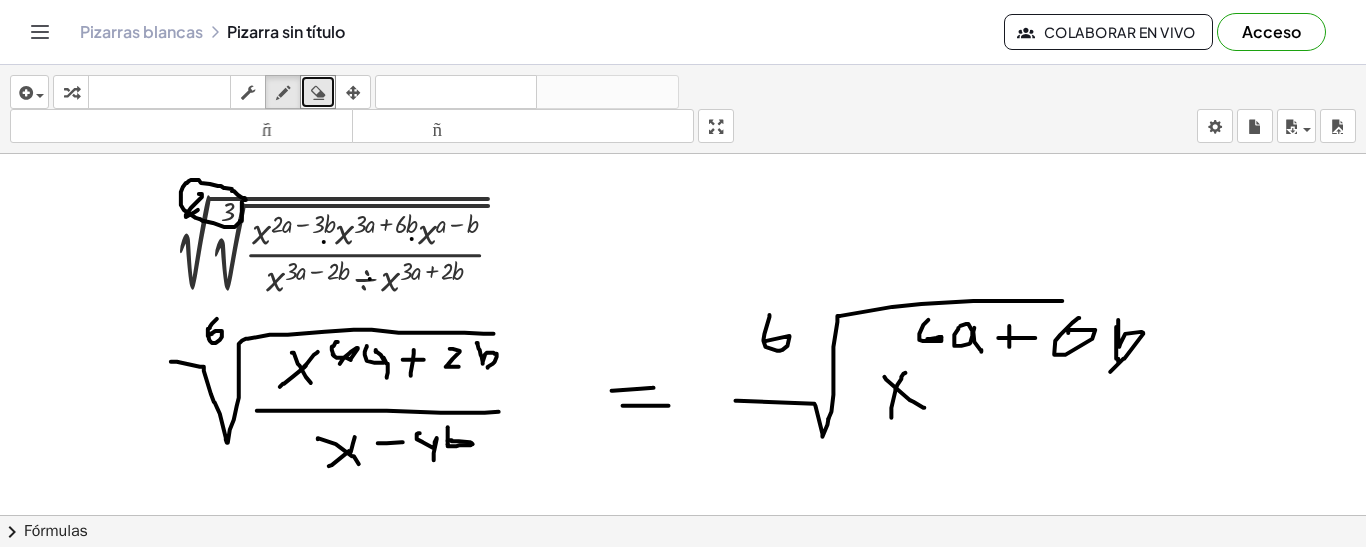 drag, startPoint x: 1117, startPoint y: 325, endPoint x: 1119, endPoint y: 360, distance: 35.057095 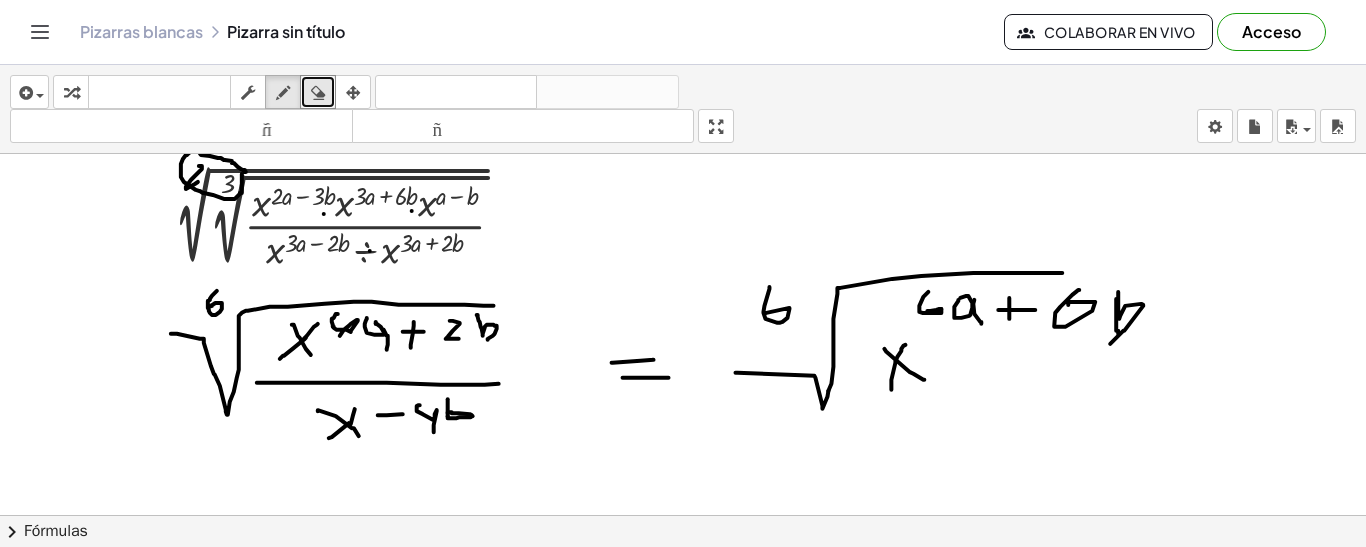 scroll, scrollTop: 0, scrollLeft: 0, axis: both 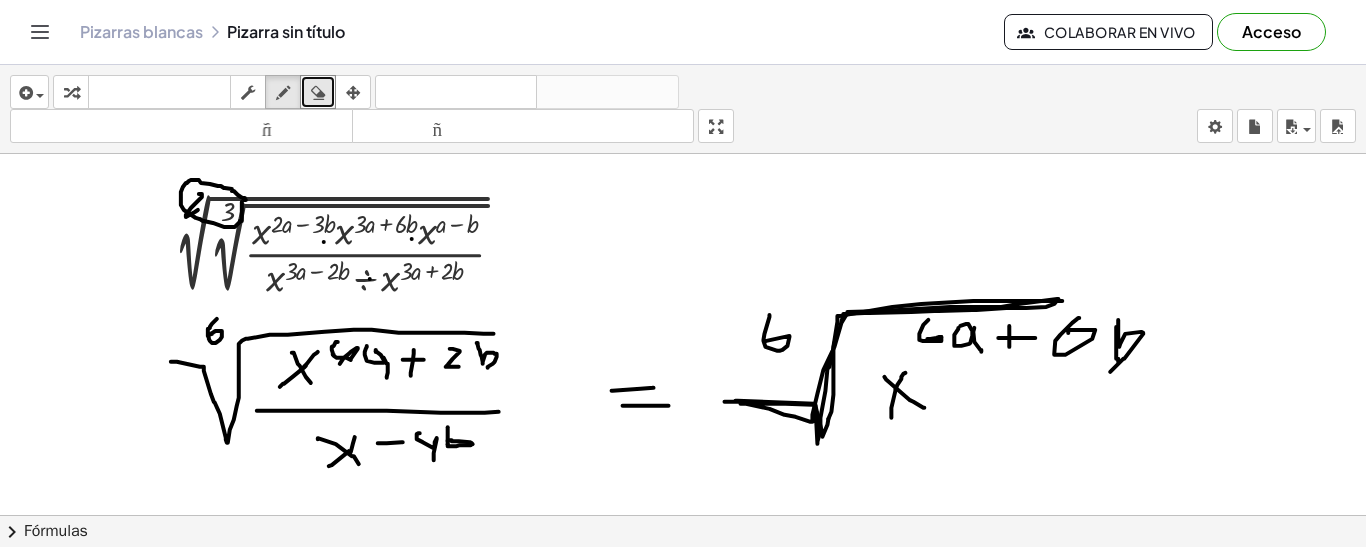 drag, startPoint x: 742, startPoint y: 402, endPoint x: 725, endPoint y: 400, distance: 17.117243 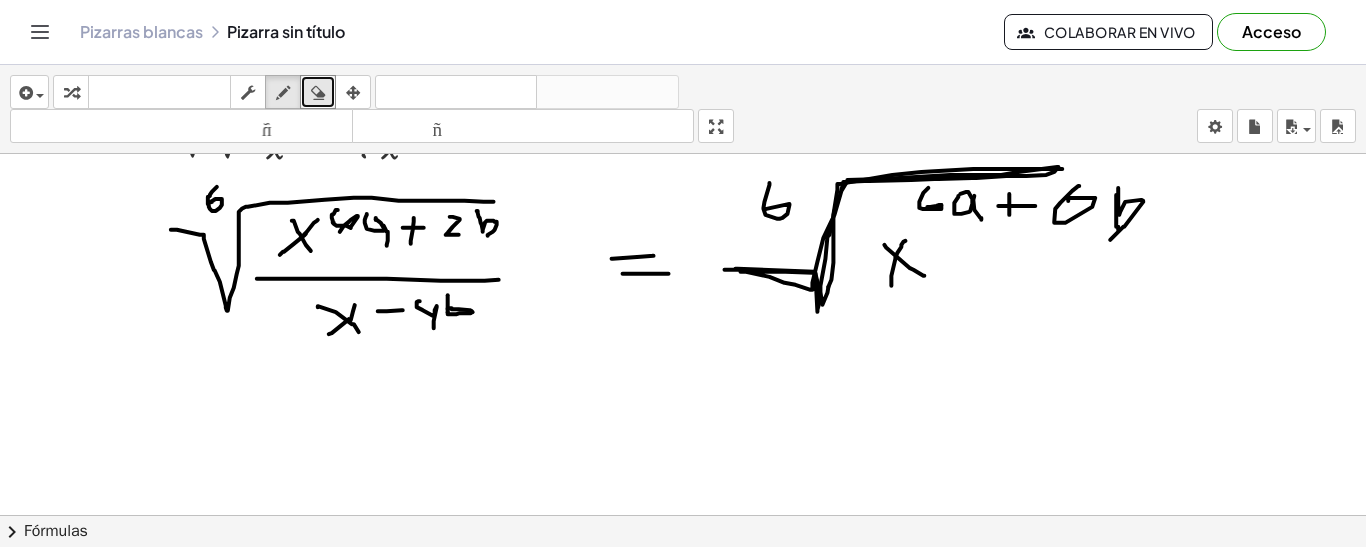 scroll, scrollTop: 163, scrollLeft: 0, axis: vertical 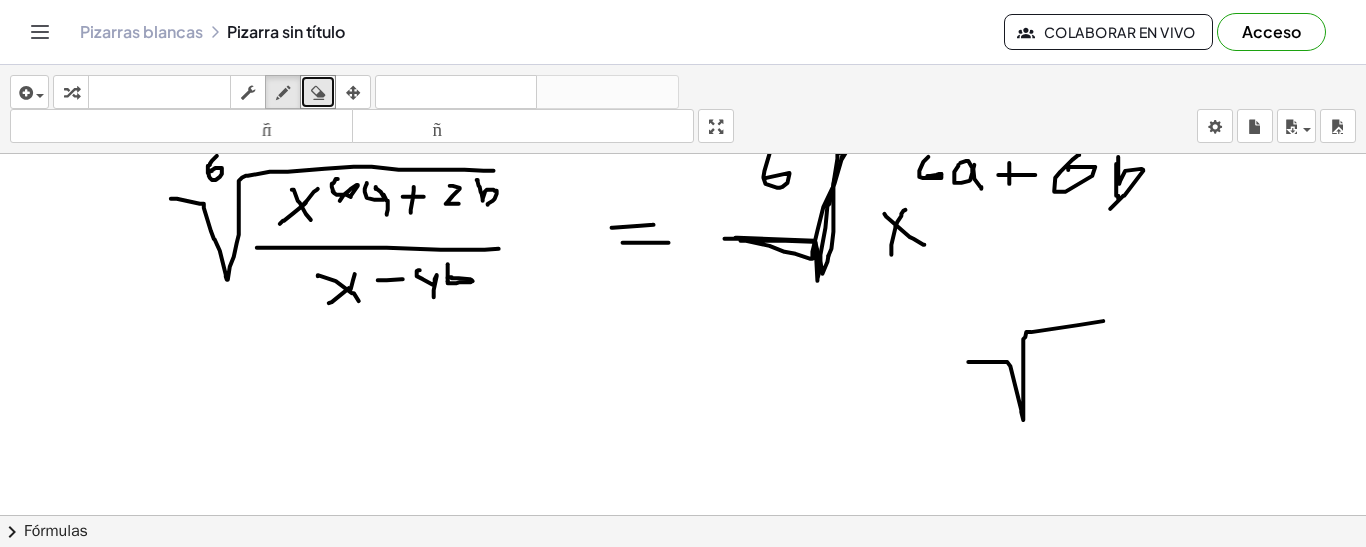 drag, startPoint x: 969, startPoint y: 360, endPoint x: 1112, endPoint y: 316, distance: 149.61618 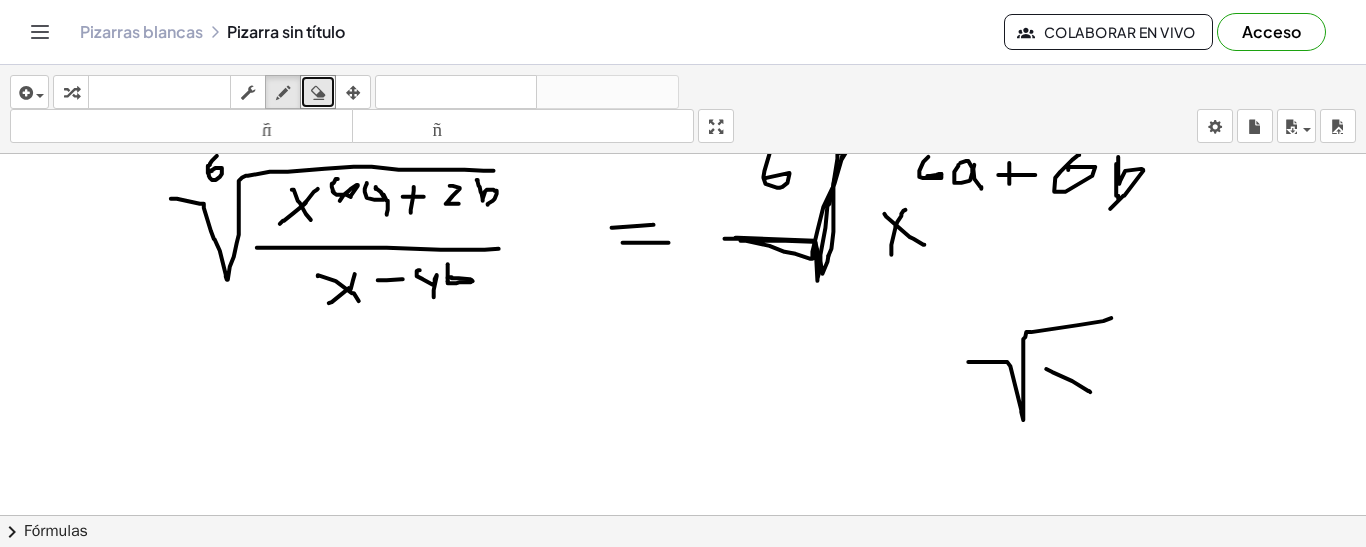 drag, startPoint x: 1047, startPoint y: 367, endPoint x: 1053, endPoint y: 404, distance: 37.48333 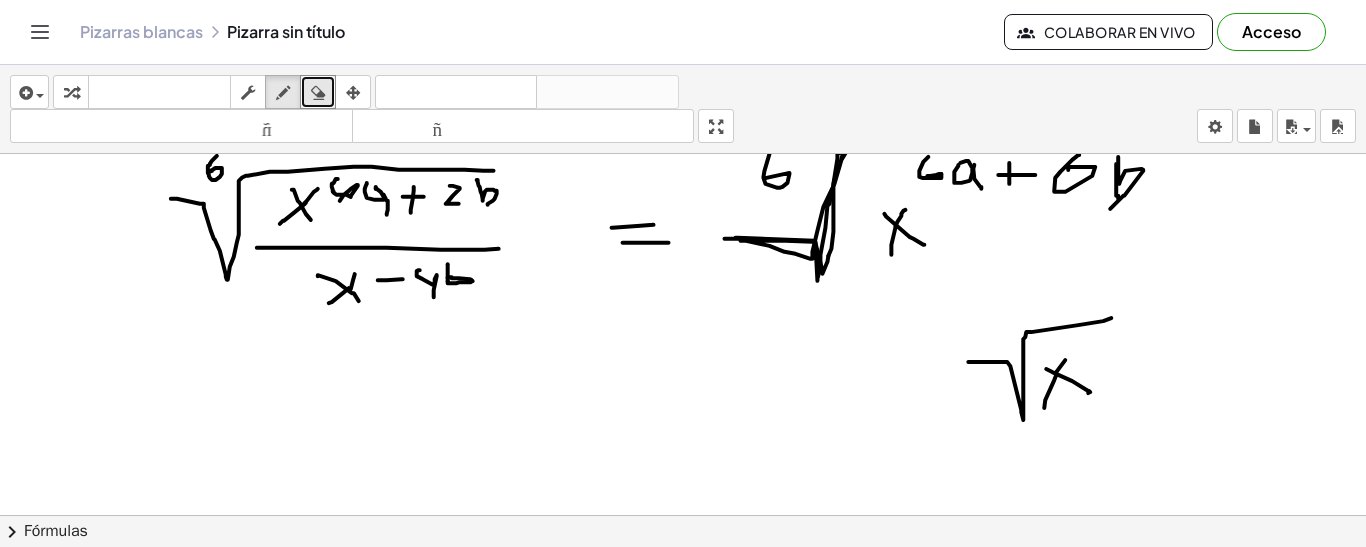 drag, startPoint x: 1046, startPoint y: 398, endPoint x: 1041, endPoint y: 354, distance: 44.28318 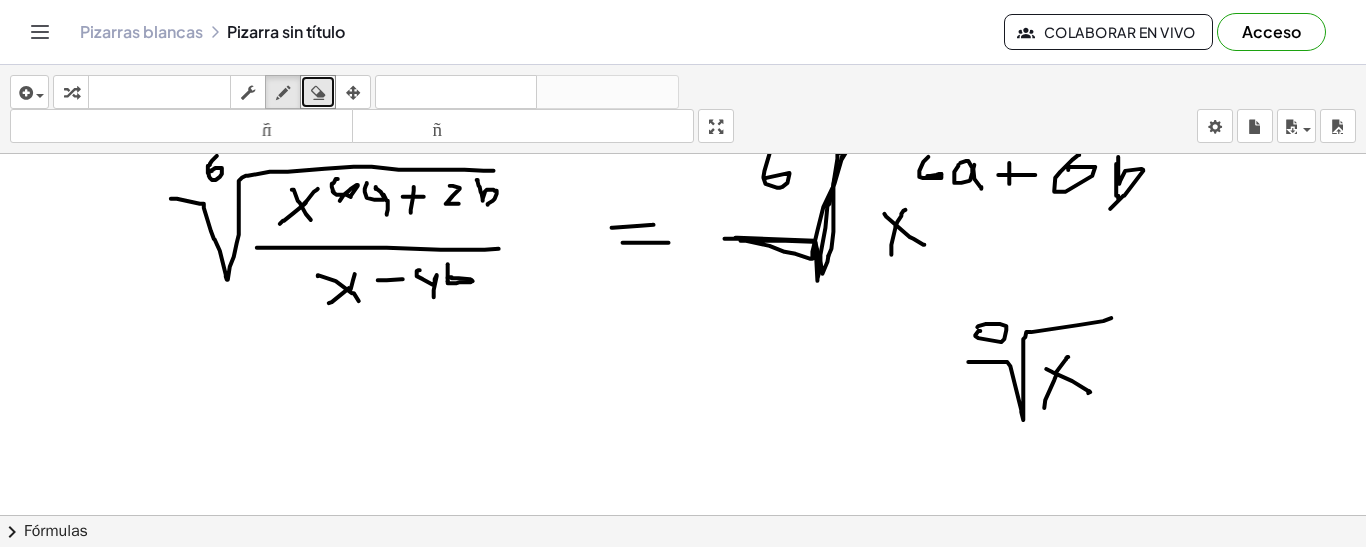 click at bounding box center (683, 354) 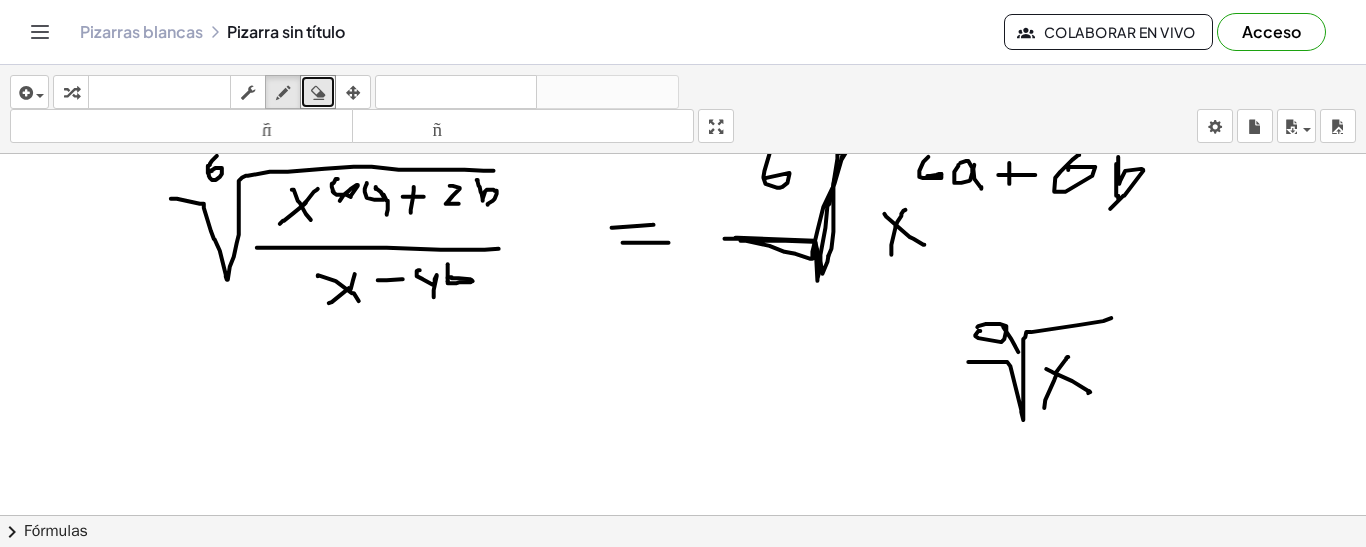 drag, startPoint x: 1004, startPoint y: 324, endPoint x: 1020, endPoint y: 351, distance: 31.38471 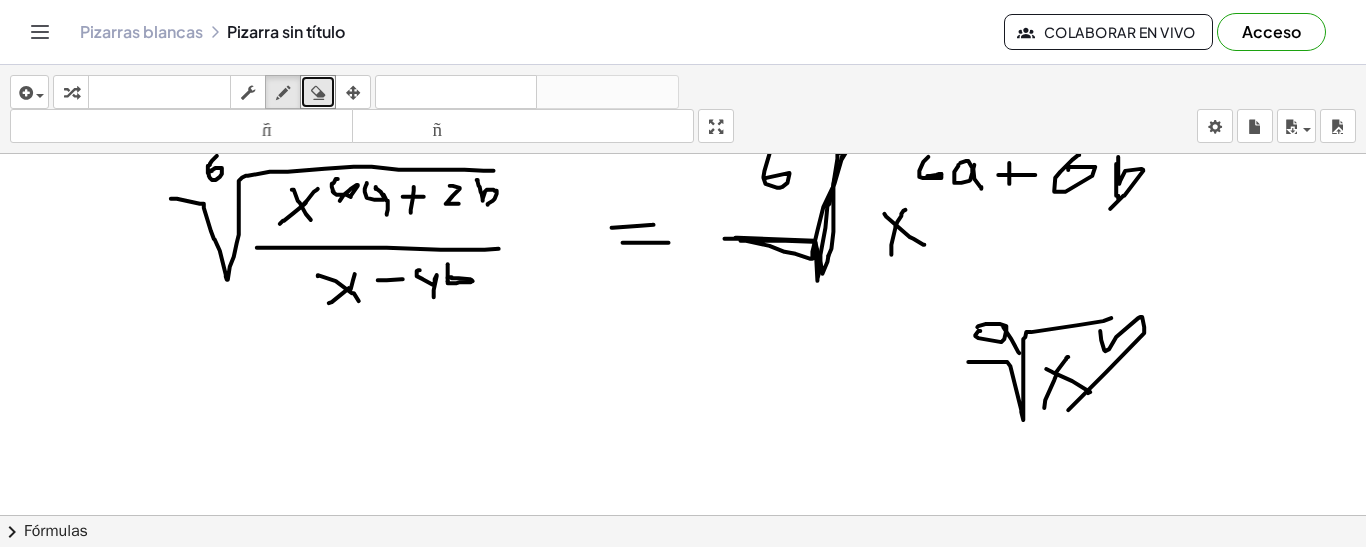 drag, startPoint x: 1101, startPoint y: 329, endPoint x: 1070, endPoint y: 405, distance: 82.07923 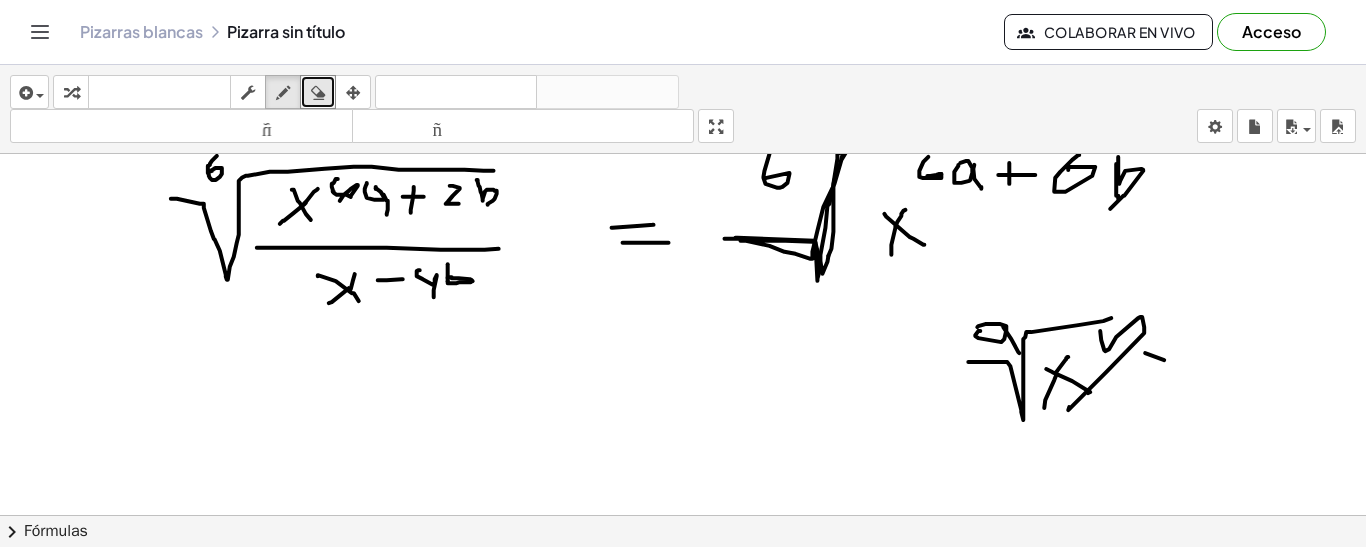 drag, startPoint x: 1146, startPoint y: 351, endPoint x: 1200, endPoint y: 361, distance: 54.91812 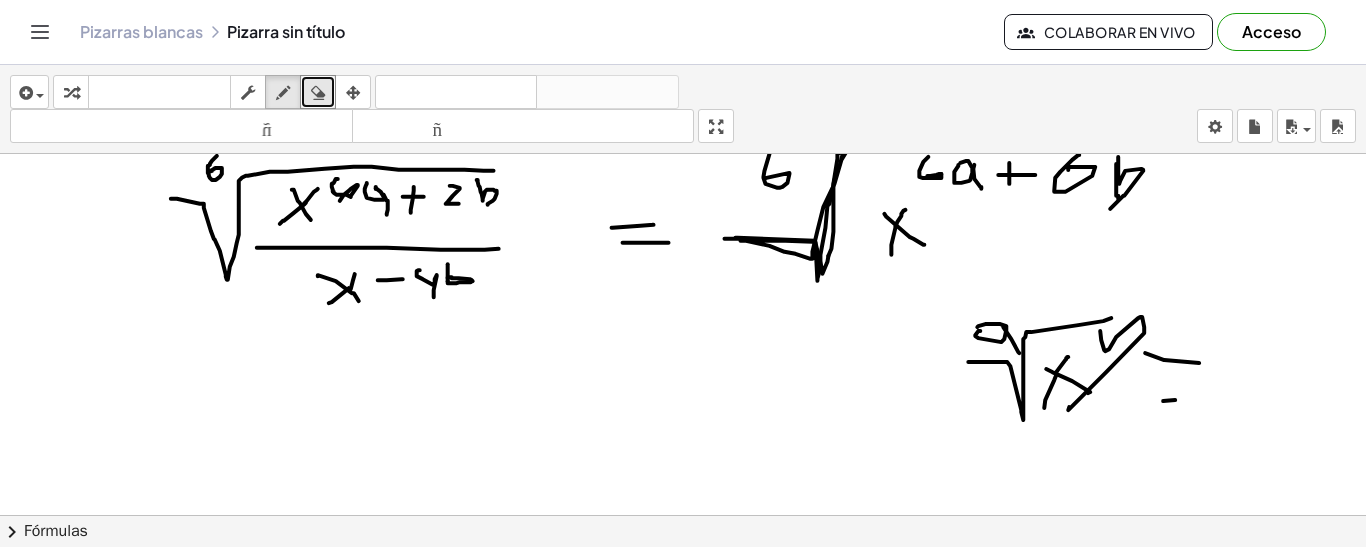 drag, startPoint x: 1164, startPoint y: 399, endPoint x: 1192, endPoint y: 398, distance: 28.01785 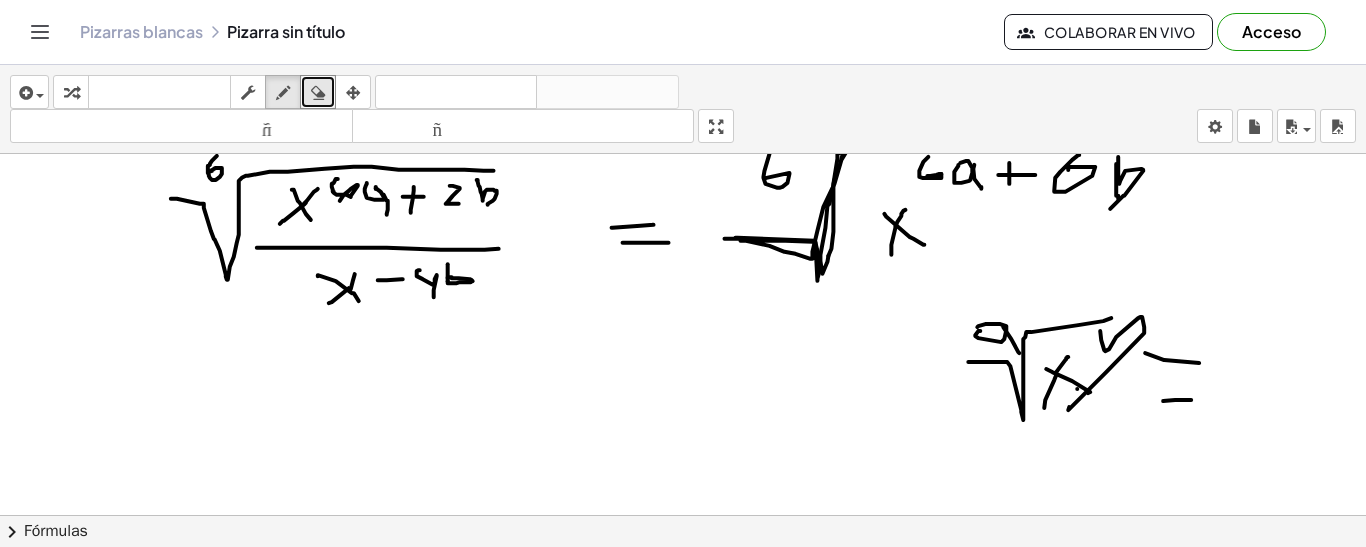 drag, startPoint x: 1078, startPoint y: 387, endPoint x: 373, endPoint y: 152, distance: 743.13525 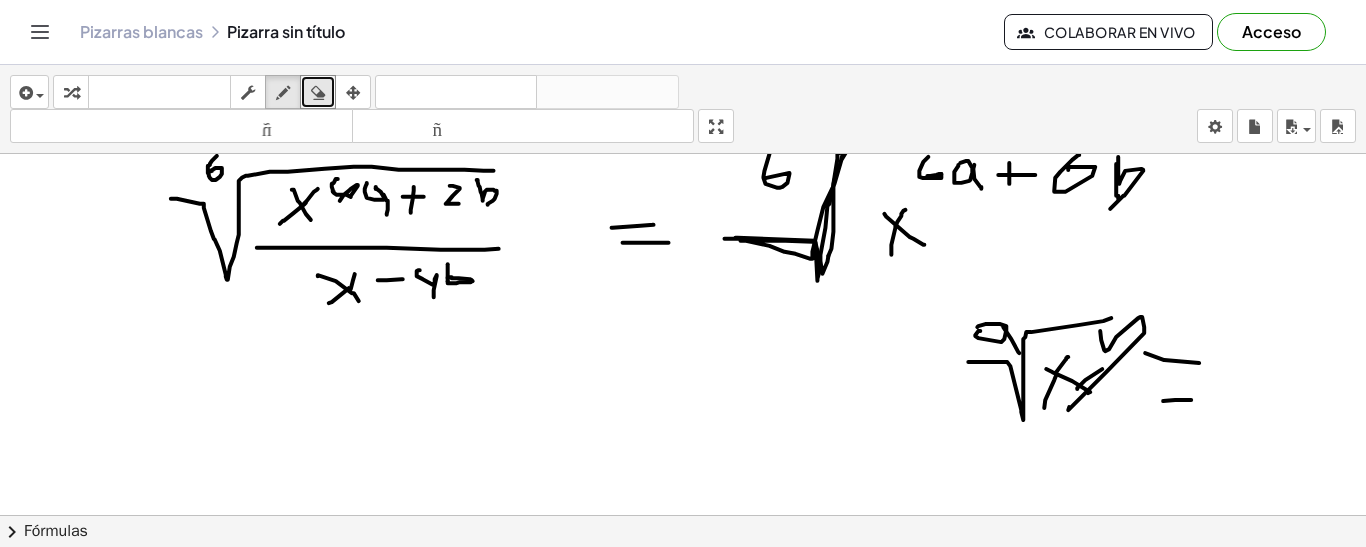 drag, startPoint x: 325, startPoint y: 95, endPoint x: 910, endPoint y: 295, distance: 618.24347 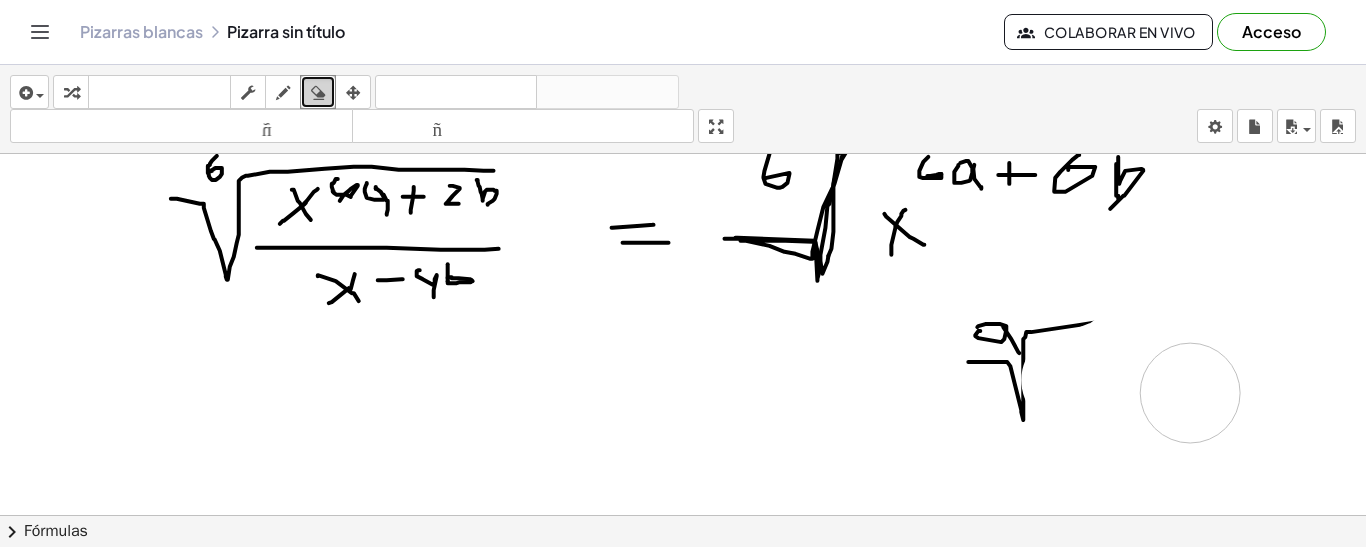 drag, startPoint x: 1072, startPoint y: 378, endPoint x: 816, endPoint y: 306, distance: 265.9323 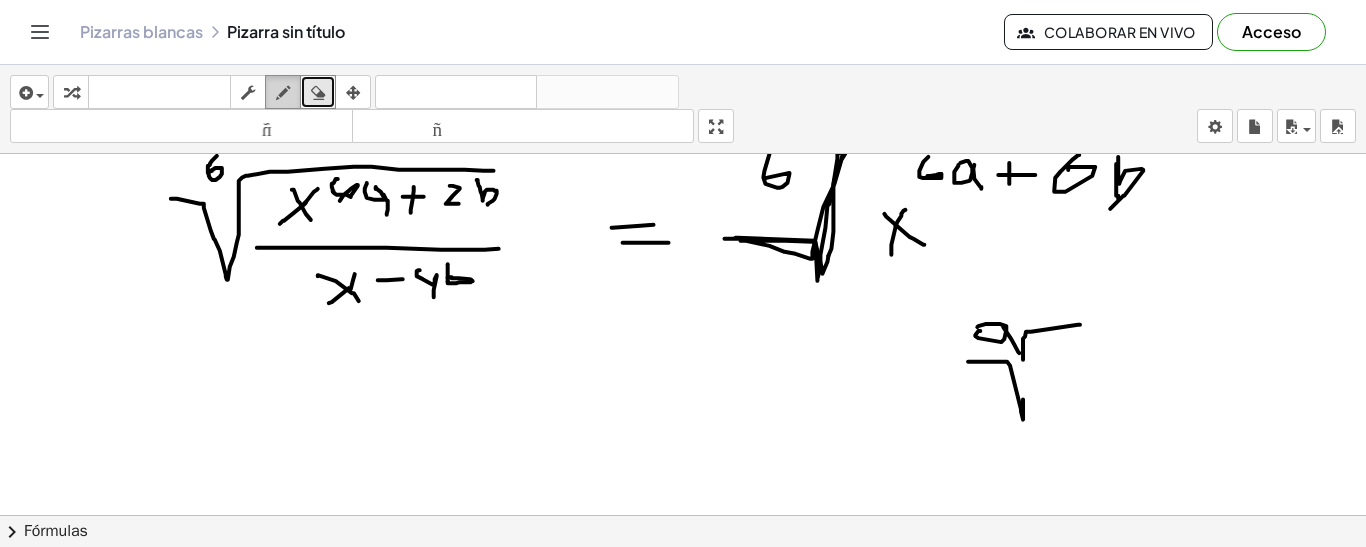click at bounding box center (283, 93) 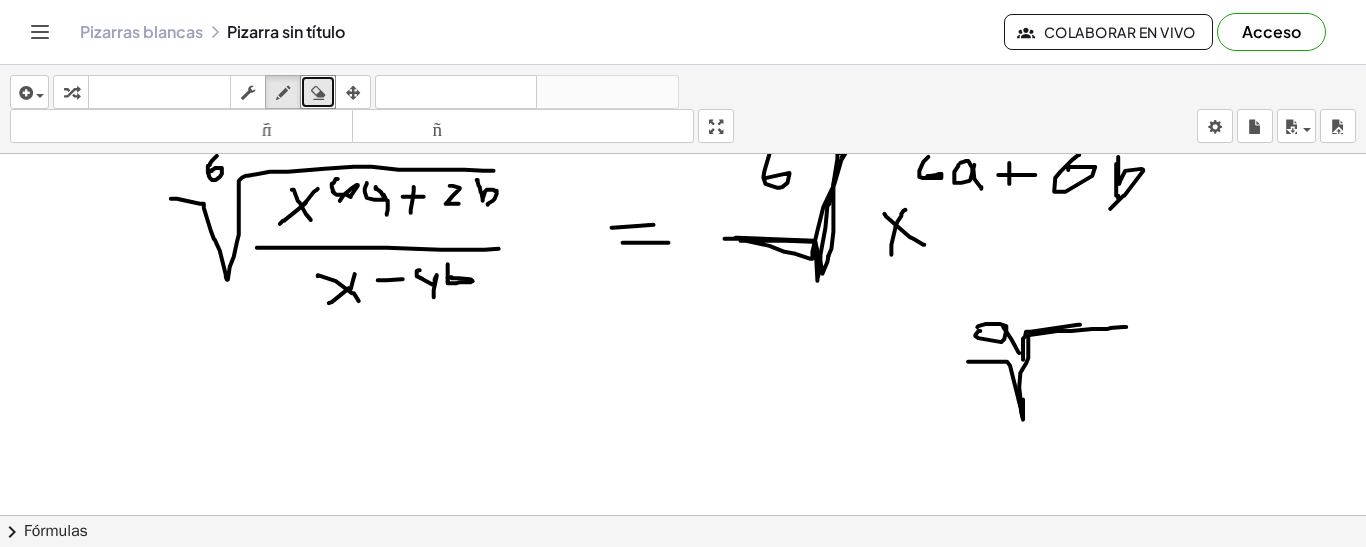 drag, startPoint x: 1023, startPoint y: 414, endPoint x: 1134, endPoint y: 325, distance: 142.27438 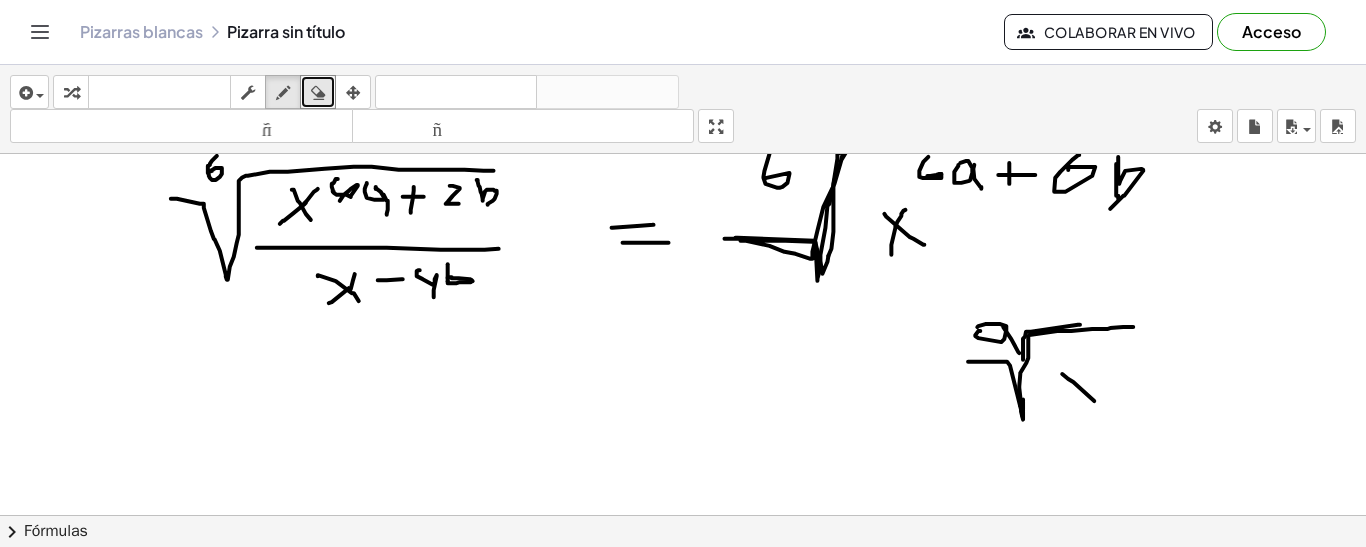 drag, startPoint x: 1063, startPoint y: 372, endPoint x: 1064, endPoint y: 405, distance: 33.01515 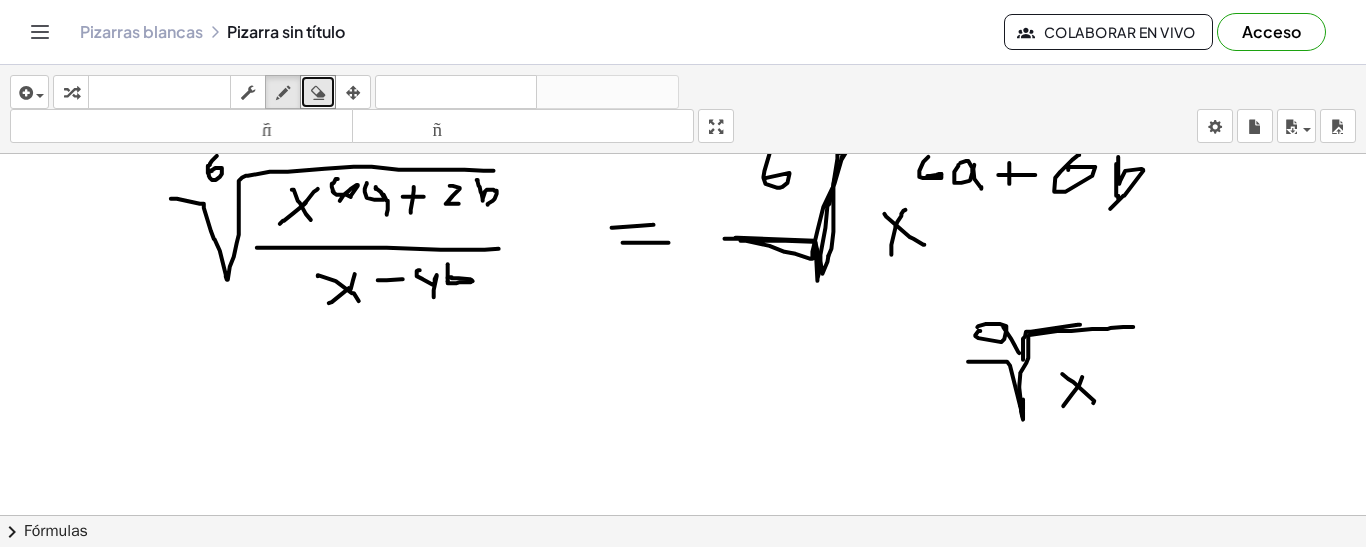 click at bounding box center [683, 354] 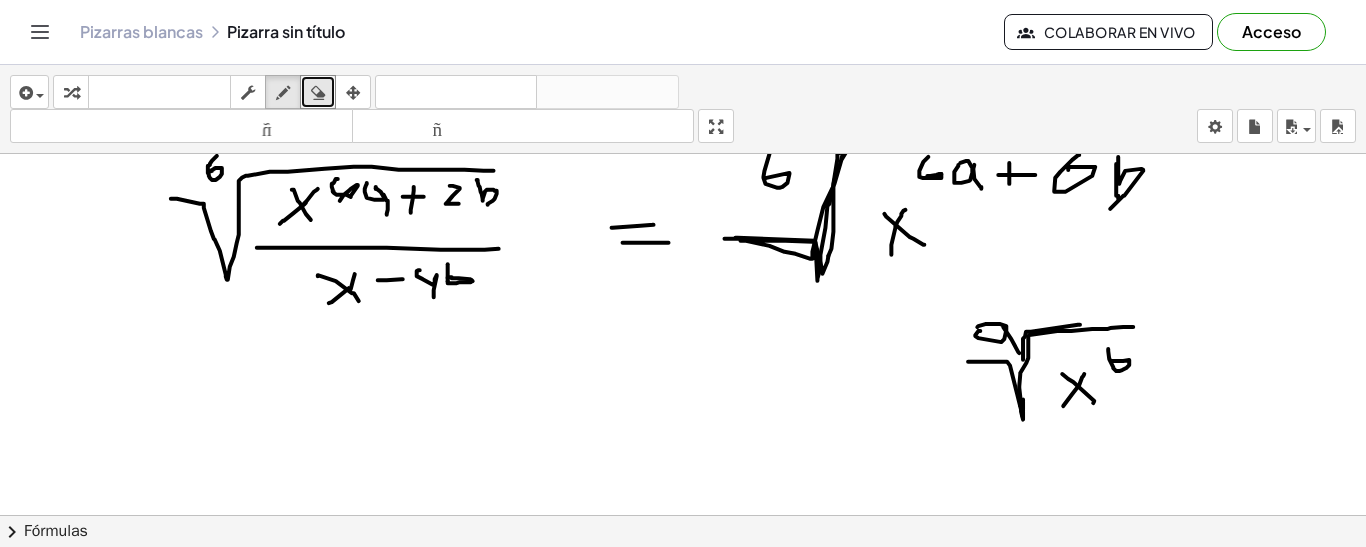 click at bounding box center [683, 354] 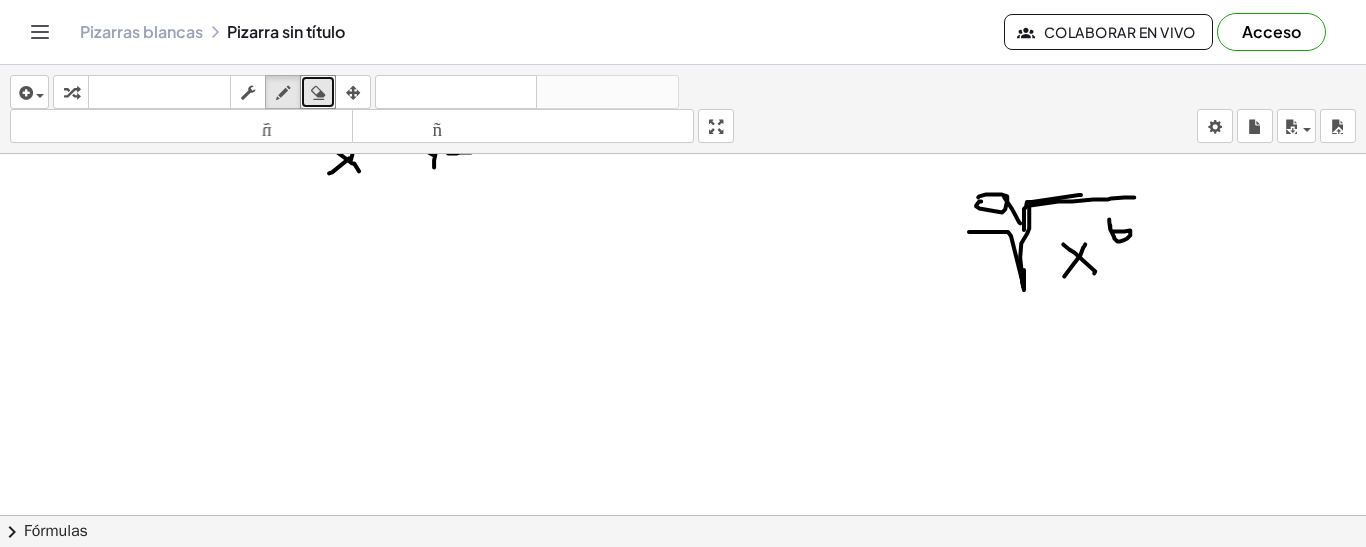 scroll, scrollTop: 263, scrollLeft: 0, axis: vertical 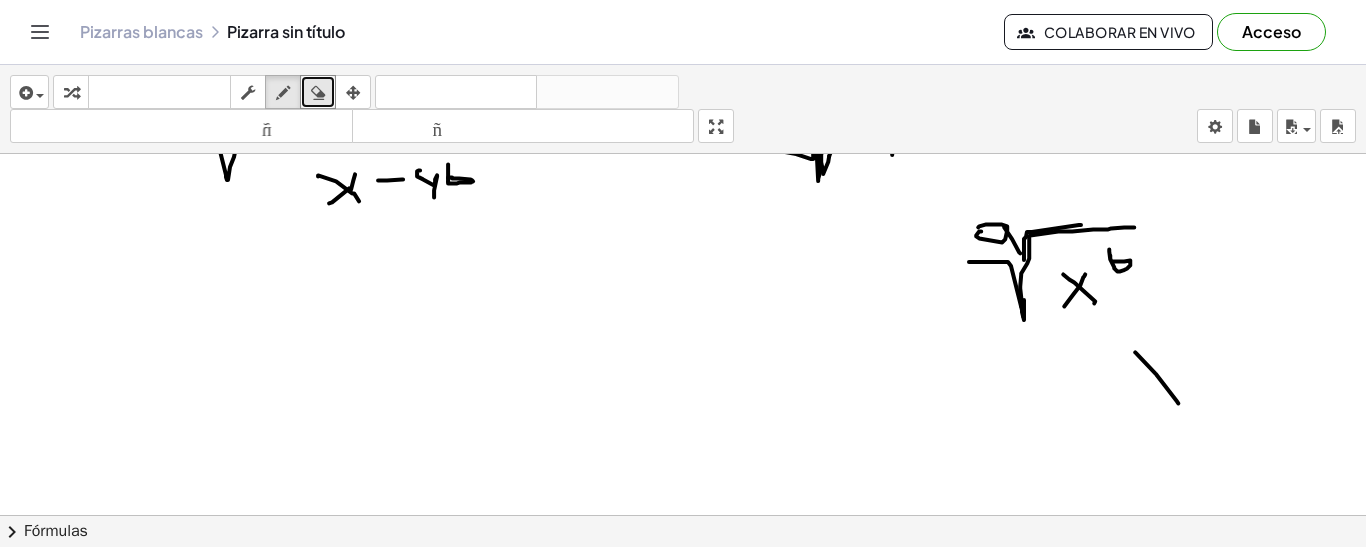drag, startPoint x: 1135, startPoint y: 350, endPoint x: 1145, endPoint y: 415, distance: 65.76473 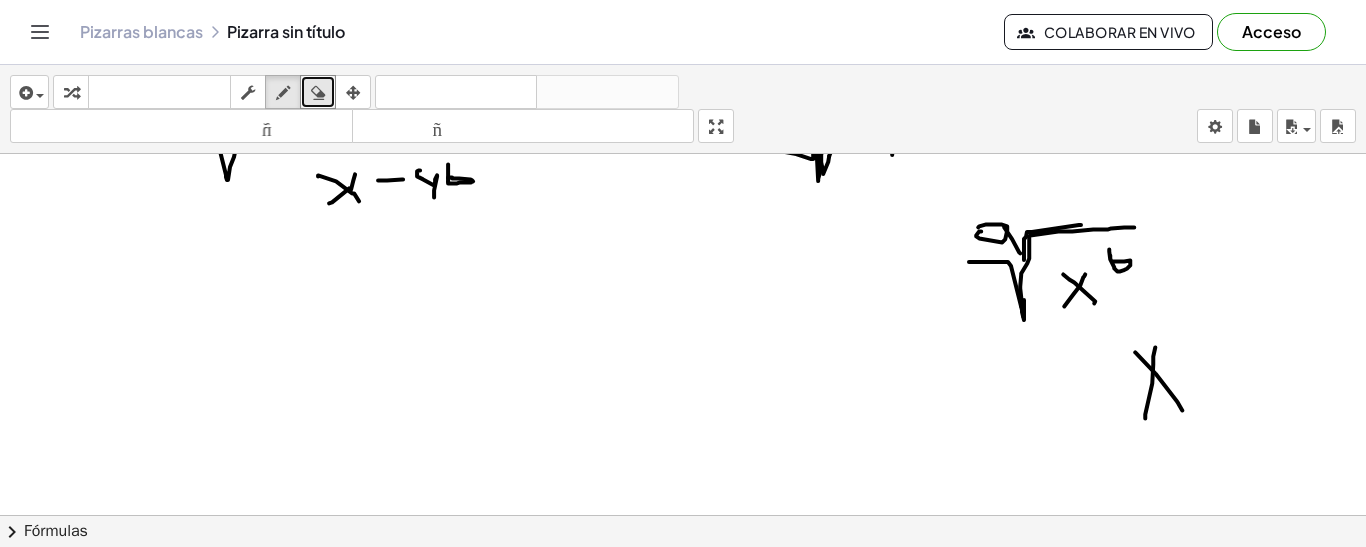 drag, startPoint x: 1145, startPoint y: 416, endPoint x: 1158, endPoint y: 342, distance: 75.13322 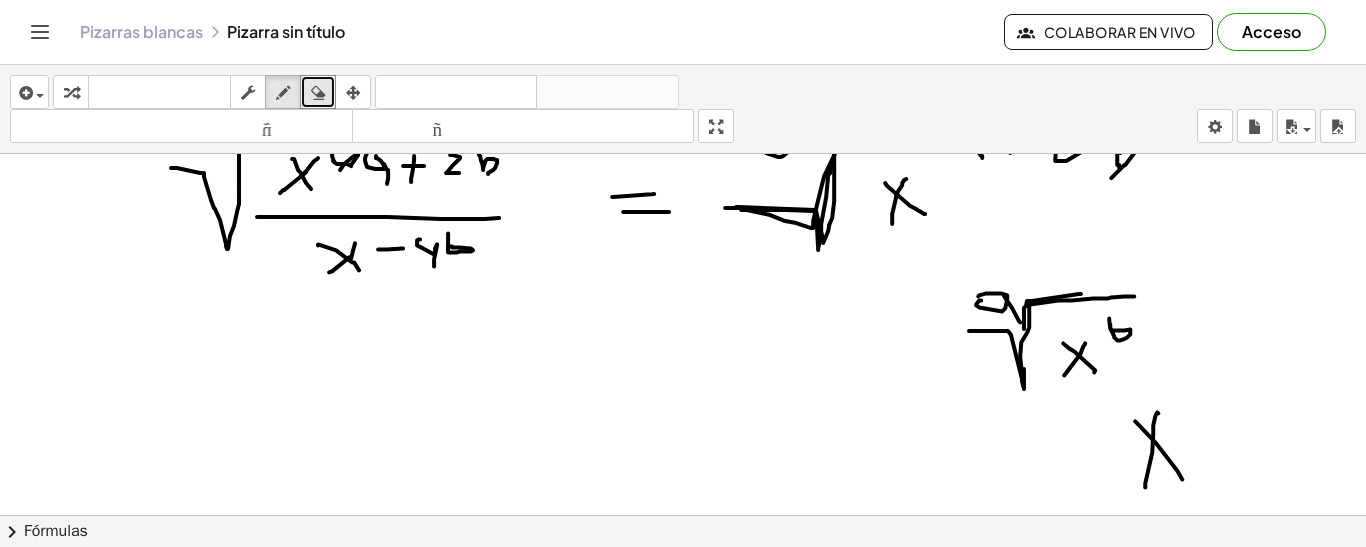 scroll, scrollTop: 163, scrollLeft: 0, axis: vertical 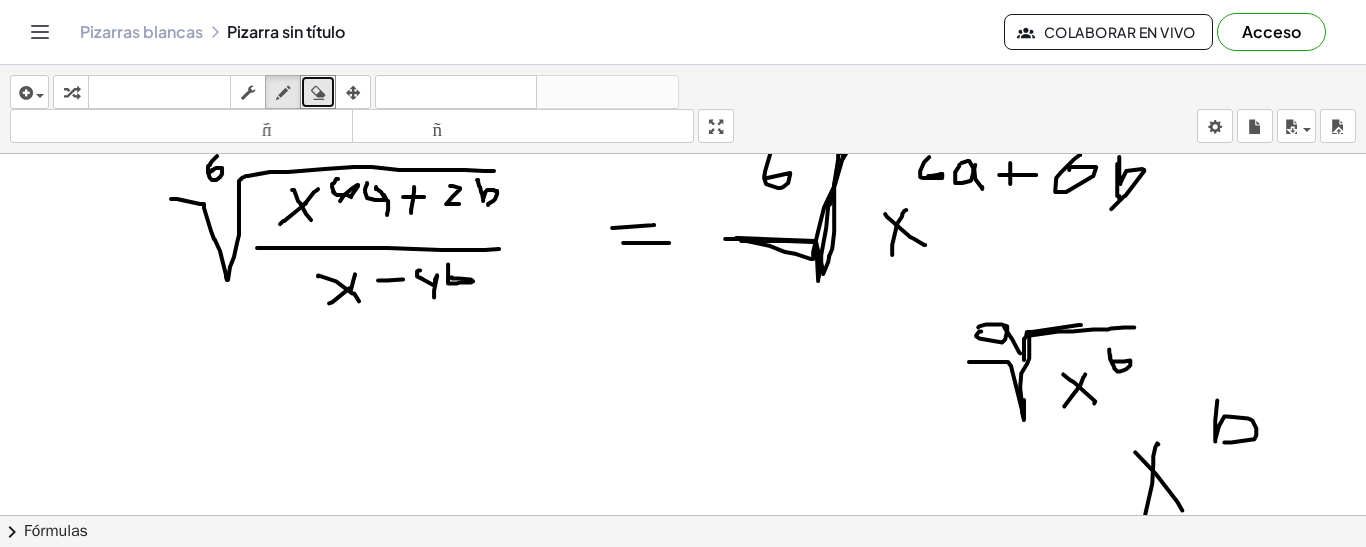 drag, startPoint x: 1217, startPoint y: 398, endPoint x: 1224, endPoint y: 440, distance: 42.579338 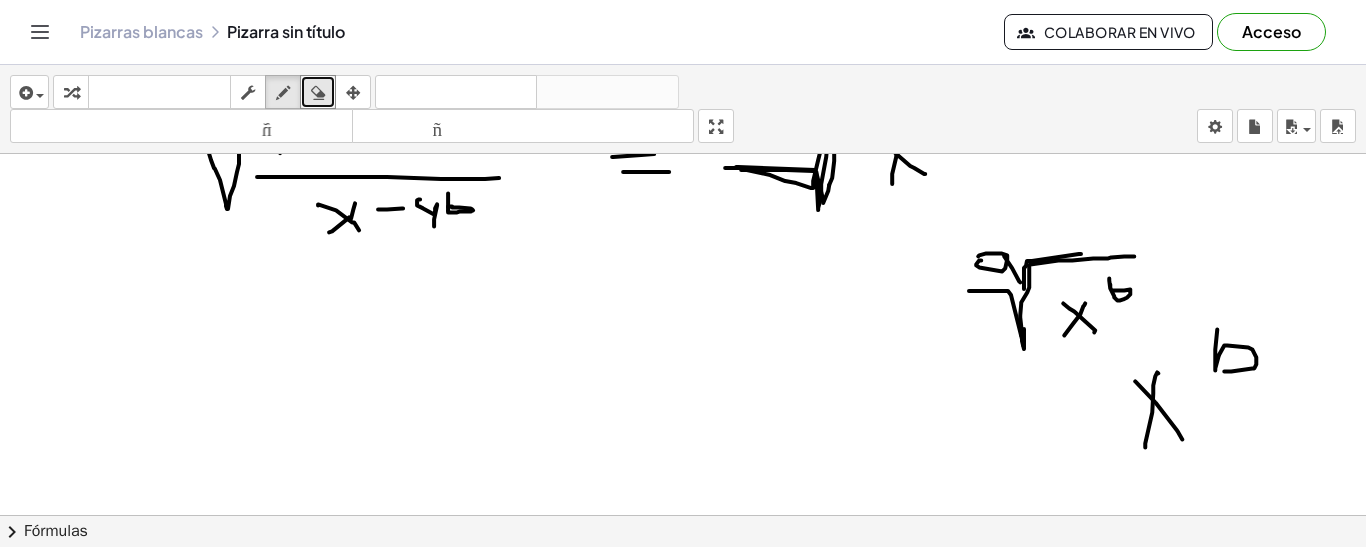 scroll, scrollTop: 263, scrollLeft: 0, axis: vertical 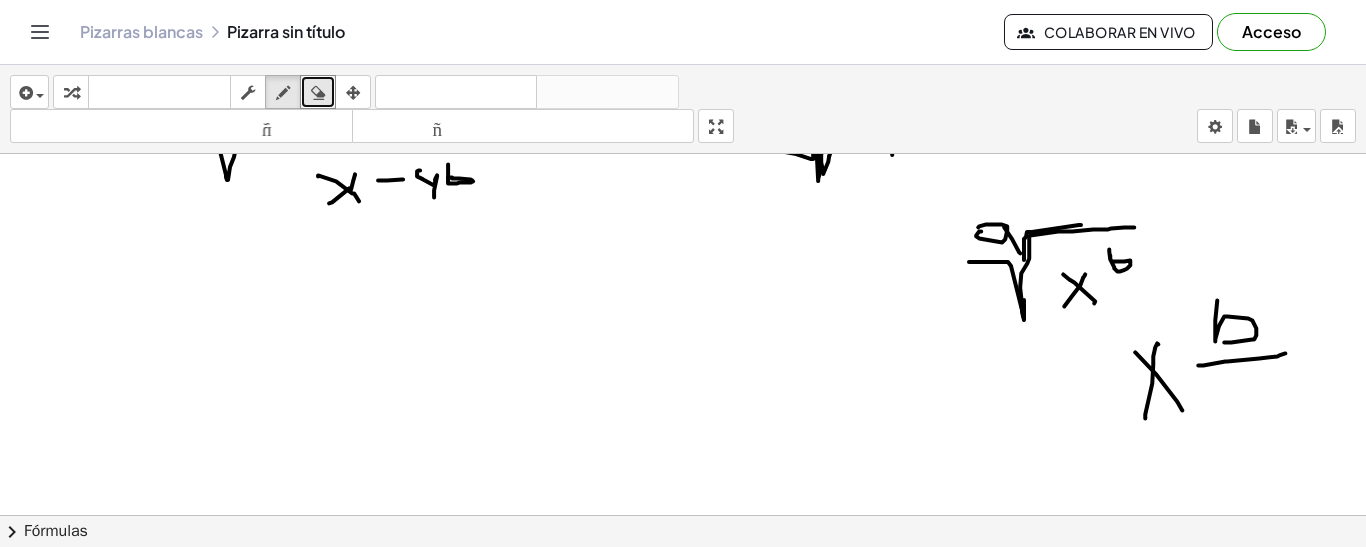 drag, startPoint x: 1198, startPoint y: 363, endPoint x: 1285, endPoint y: 351, distance: 87.823685 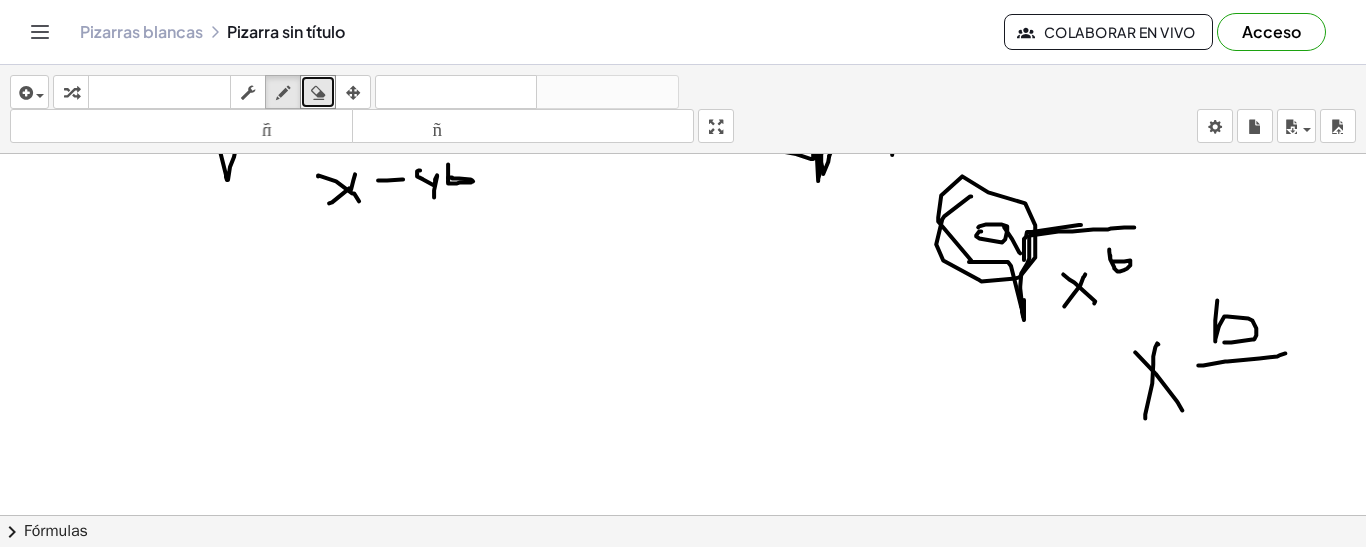 drag, startPoint x: 942, startPoint y: 217, endPoint x: 971, endPoint y: 258, distance: 50.219517 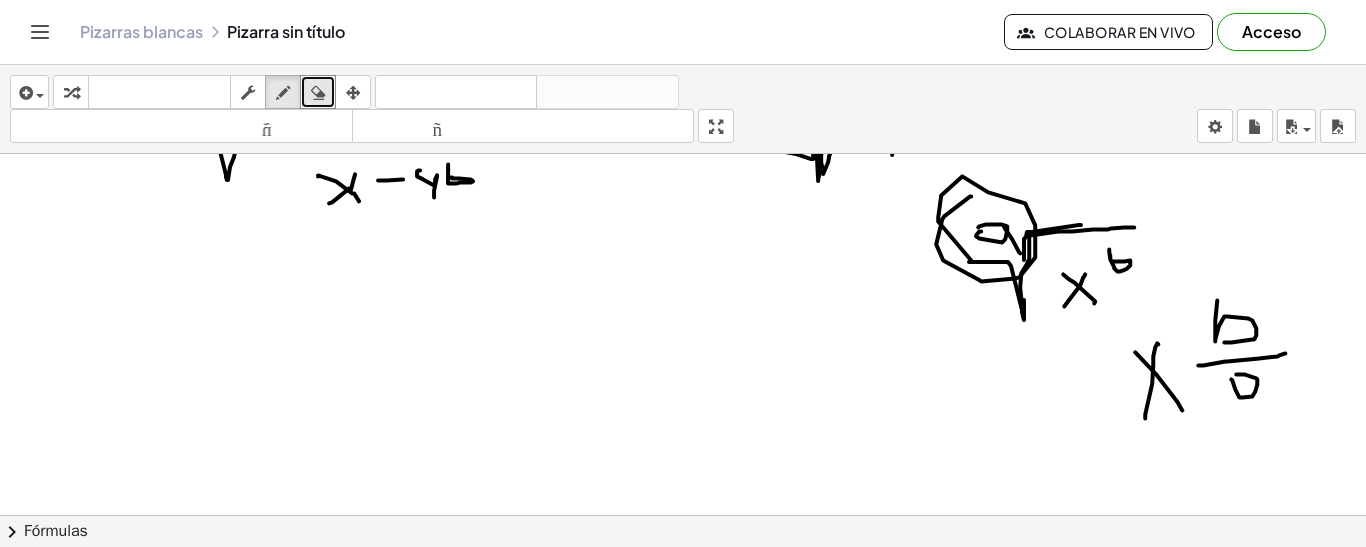 drag, startPoint x: 1231, startPoint y: 377, endPoint x: 1242, endPoint y: 381, distance: 11.7046995 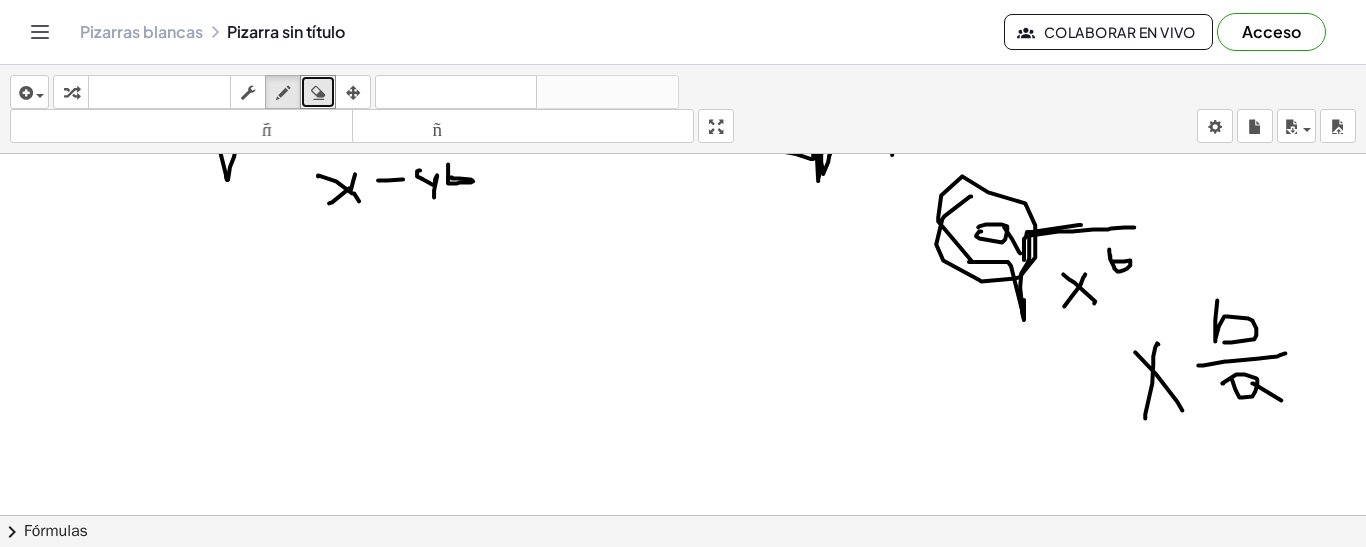drag, startPoint x: 1252, startPoint y: 381, endPoint x: 1281, endPoint y: 398, distance: 33.61547 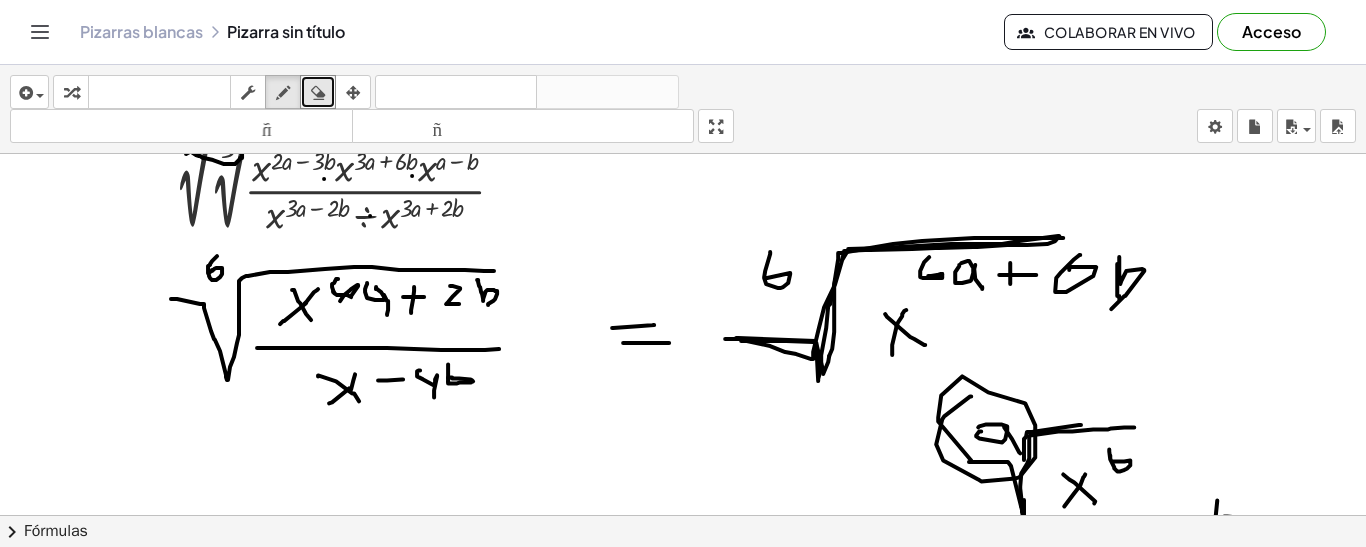 scroll, scrollTop: 163, scrollLeft: 0, axis: vertical 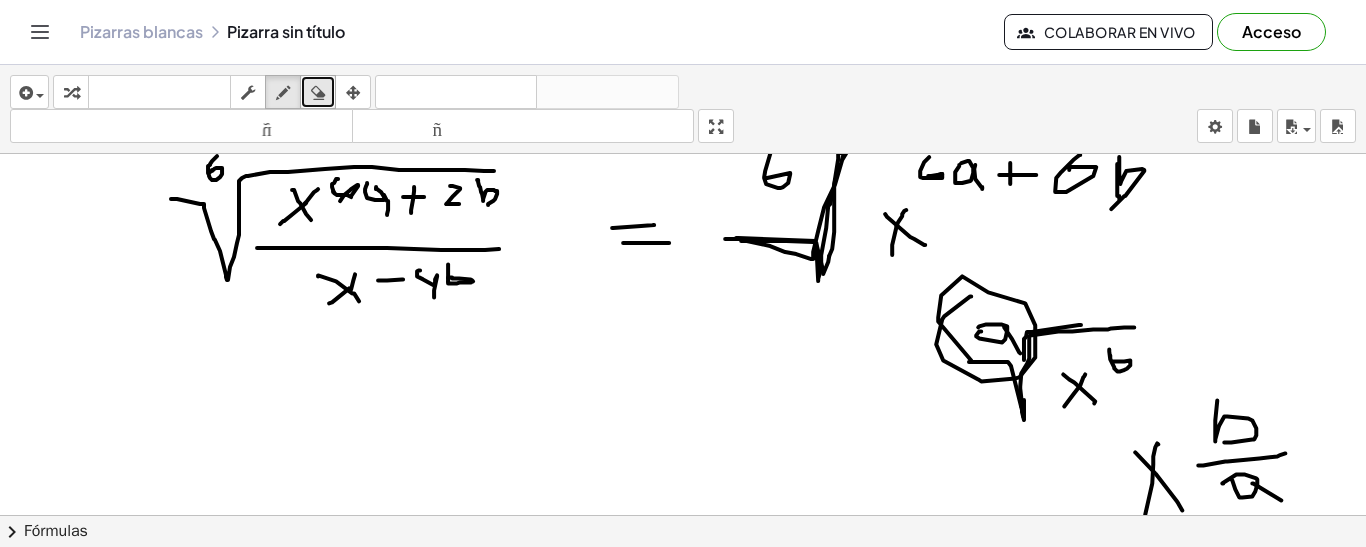 click at bounding box center [318, 92] 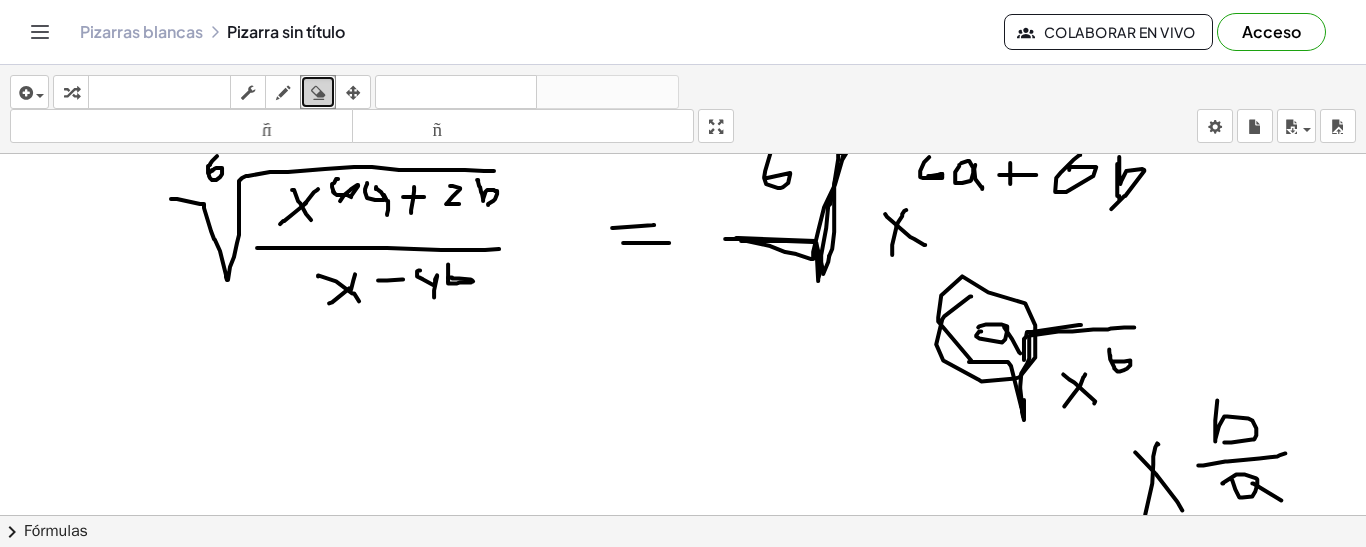 scroll, scrollTop: 263, scrollLeft: 0, axis: vertical 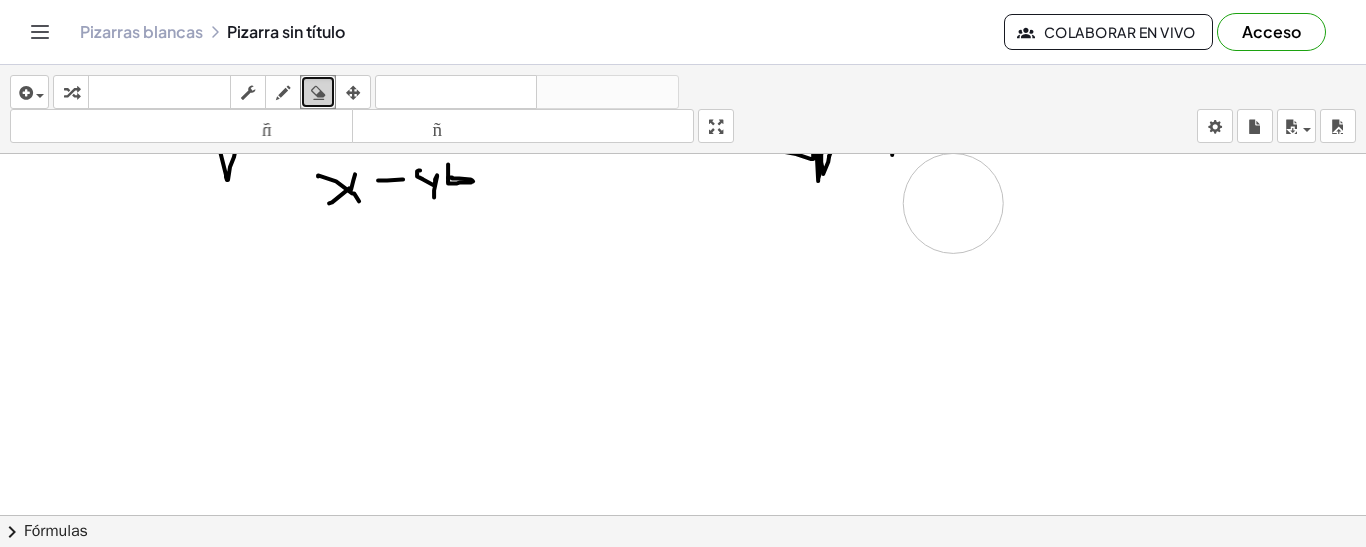 drag, startPoint x: 1172, startPoint y: 311, endPoint x: 293, endPoint y: 171, distance: 890.0792 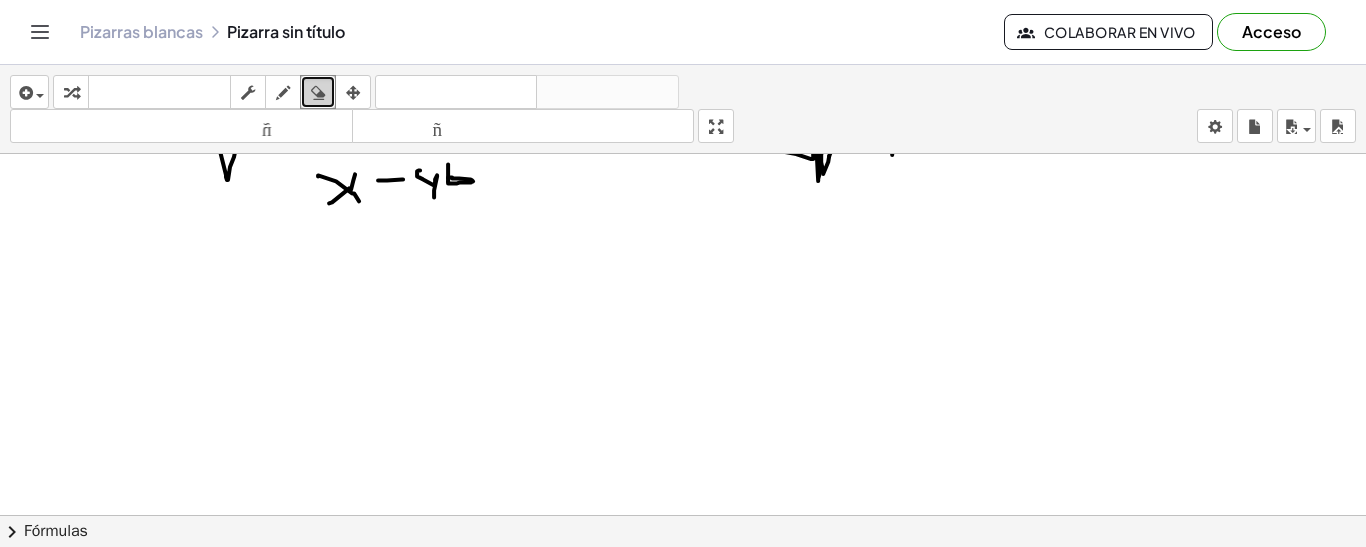 click at bounding box center [318, 93] 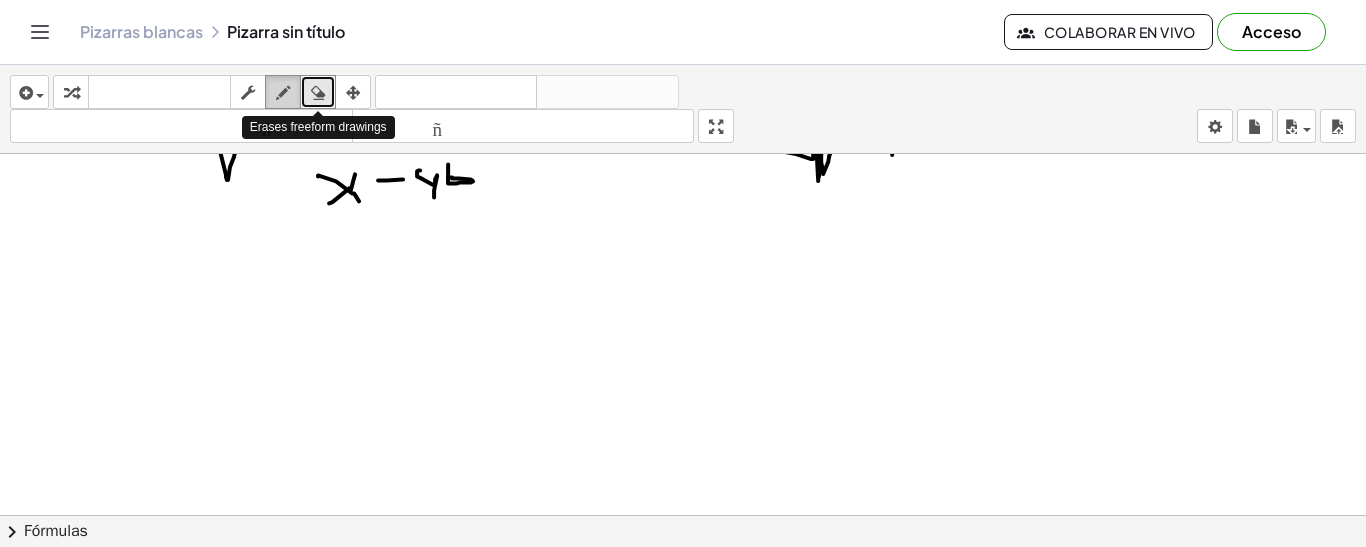 click at bounding box center [283, 93] 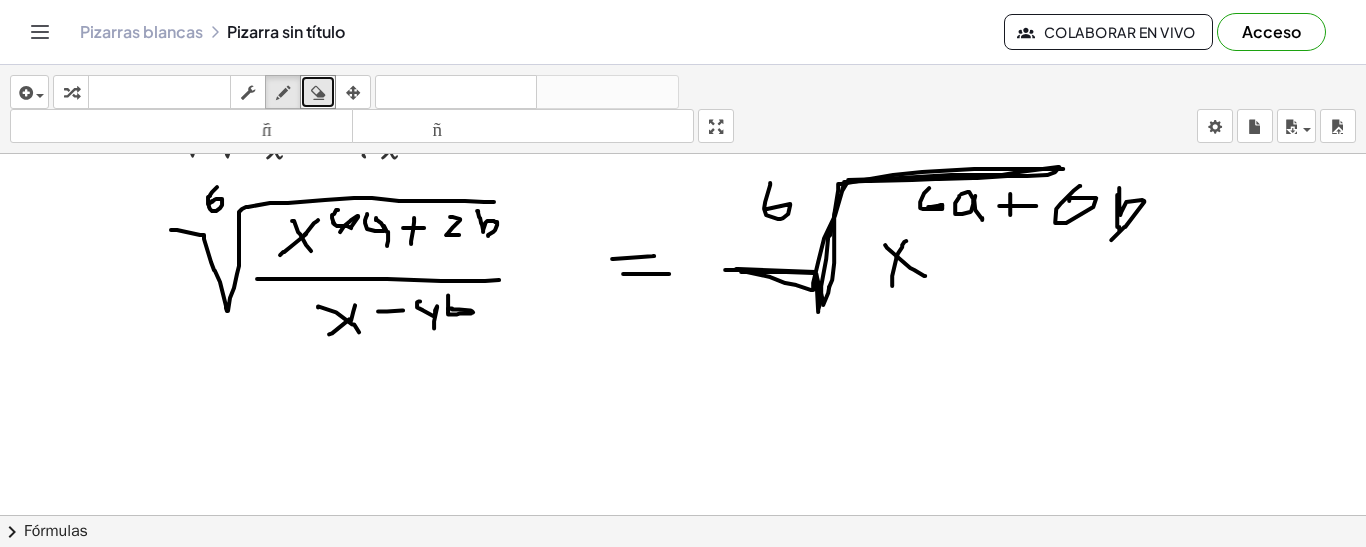 scroll, scrollTop: 163, scrollLeft: 0, axis: vertical 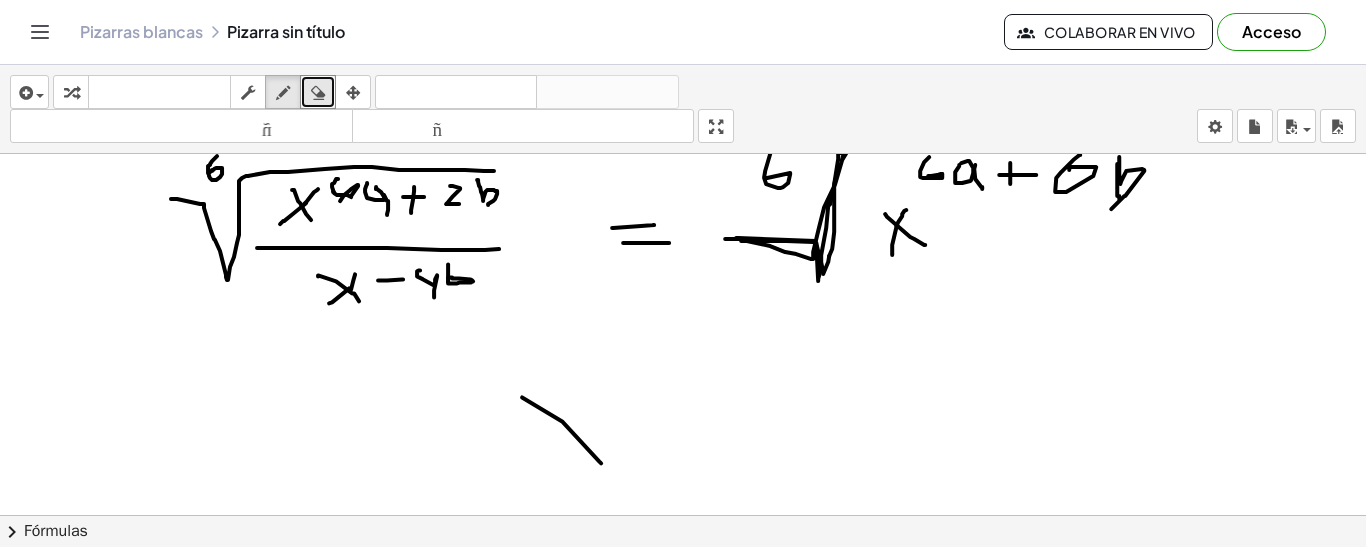 drag, startPoint x: 522, startPoint y: 395, endPoint x: 561, endPoint y: 470, distance: 84.53402 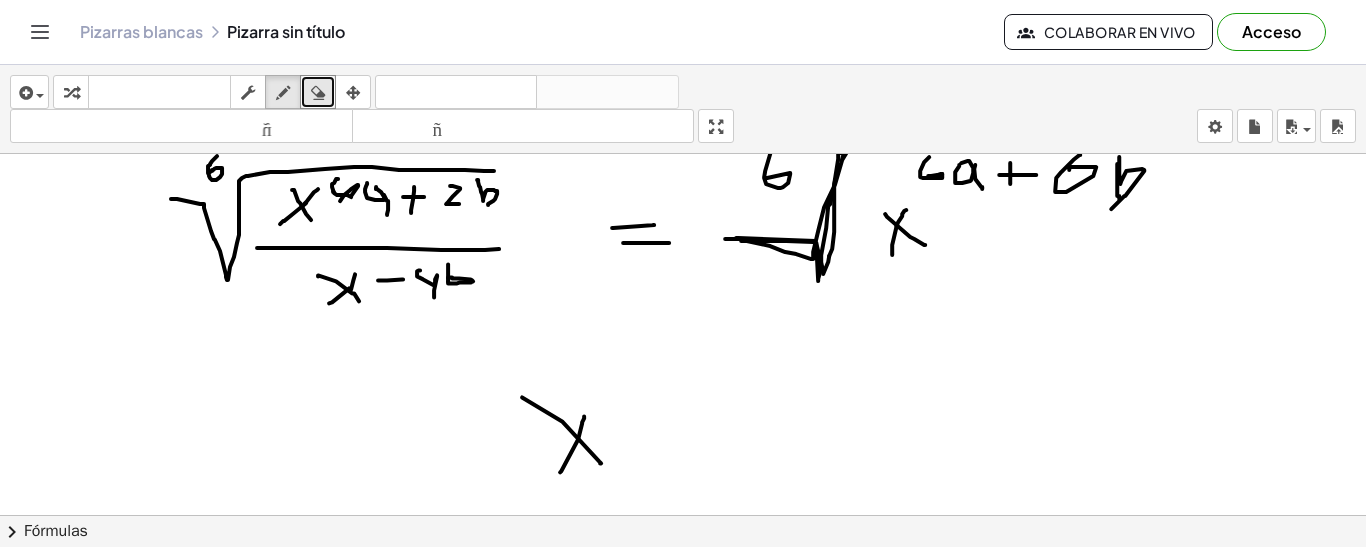 drag, startPoint x: 560, startPoint y: 470, endPoint x: 586, endPoint y: 411, distance: 64.4748 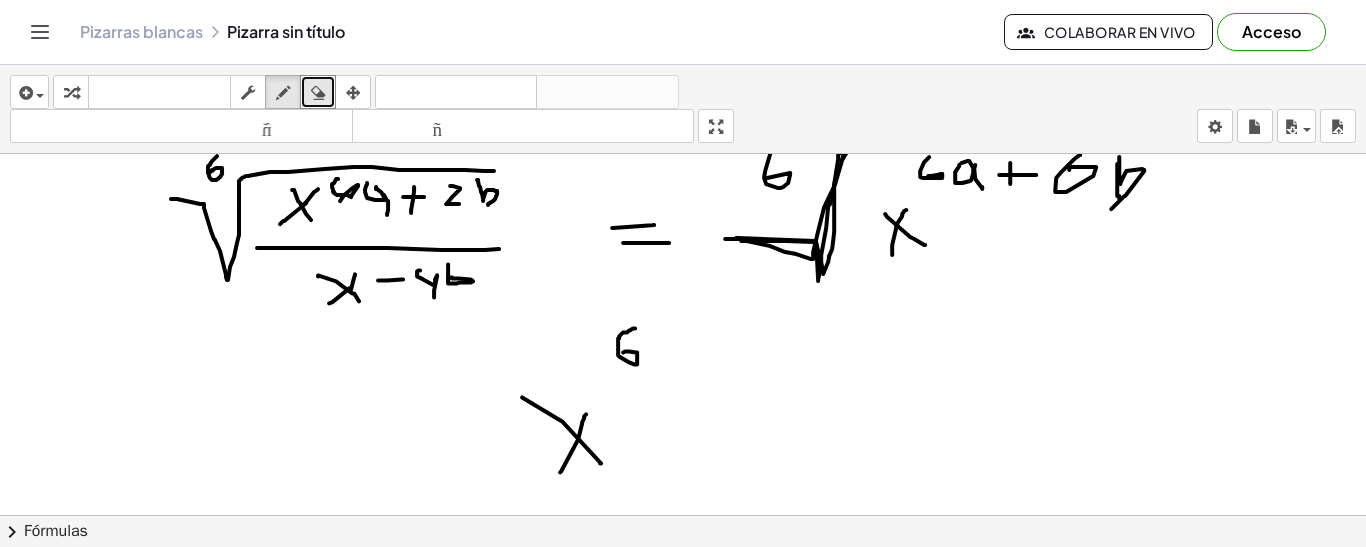 drag, startPoint x: 635, startPoint y: 326, endPoint x: 623, endPoint y: 350, distance: 26.832815 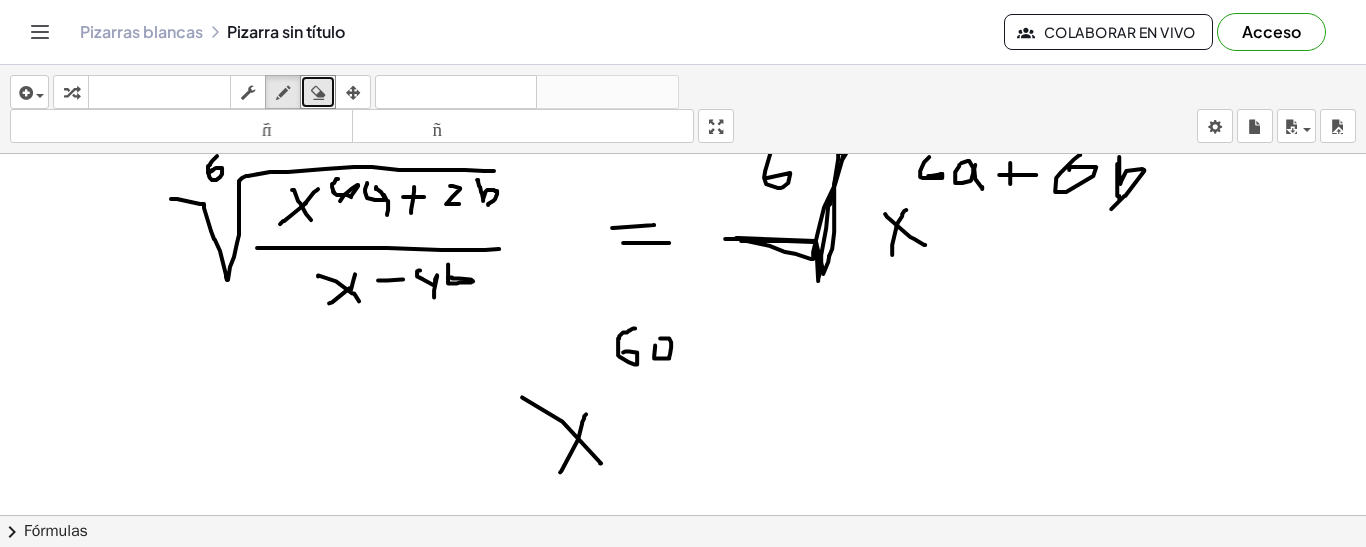 click at bounding box center (683, 536) 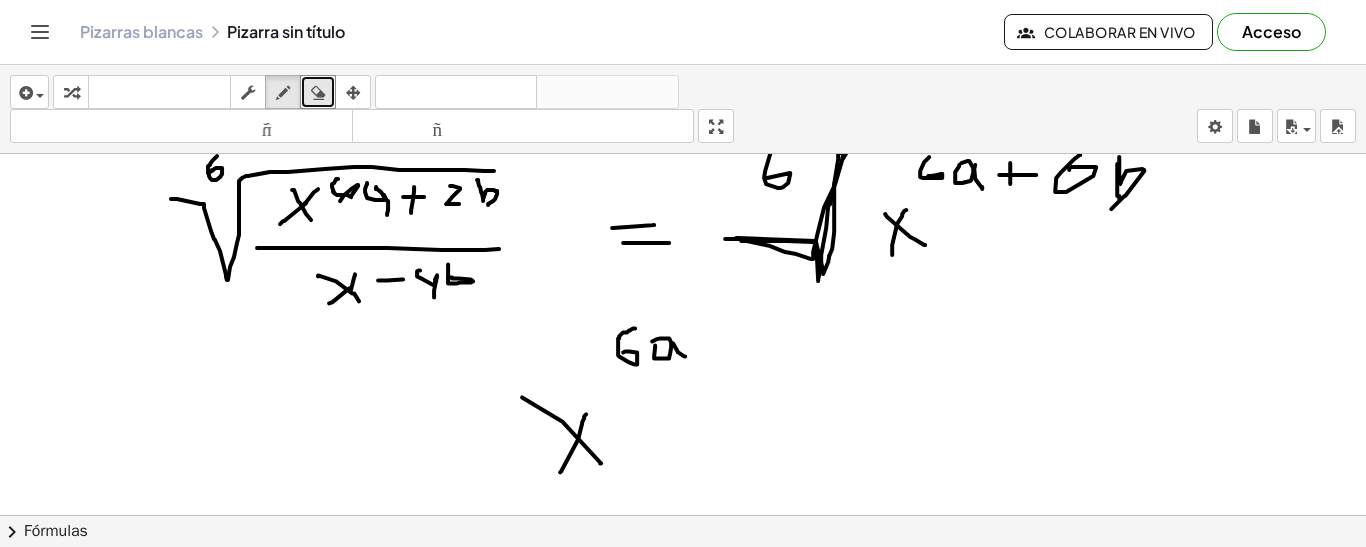 drag, startPoint x: 672, startPoint y: 341, endPoint x: 685, endPoint y: 354, distance: 18.384777 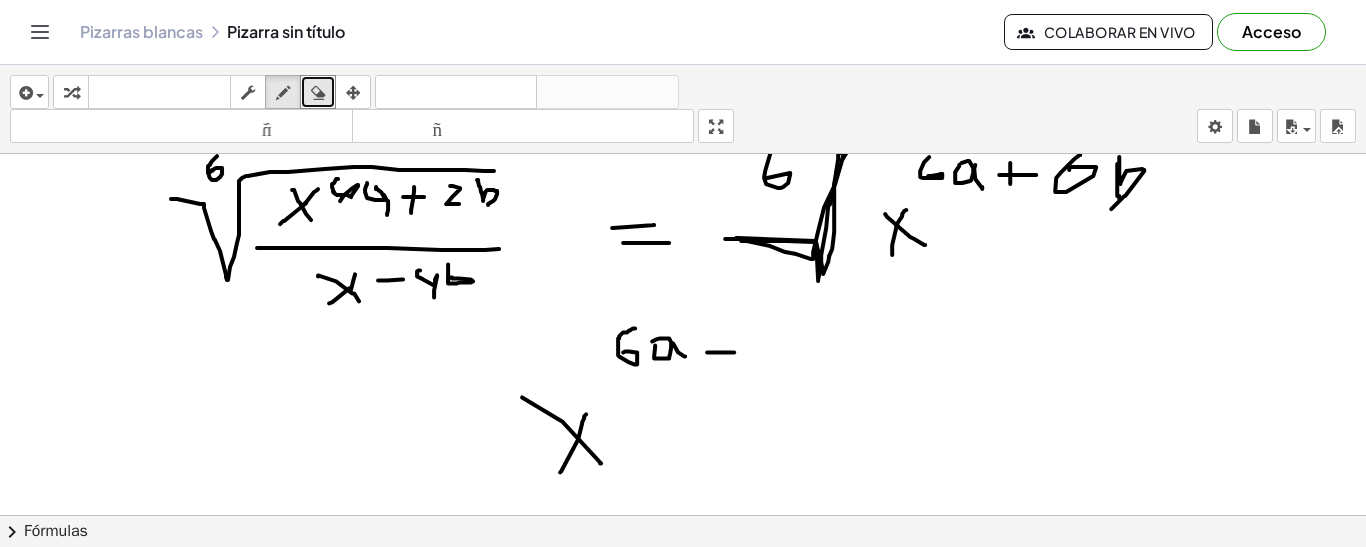 drag, startPoint x: 707, startPoint y: 350, endPoint x: 724, endPoint y: 349, distance: 17.029387 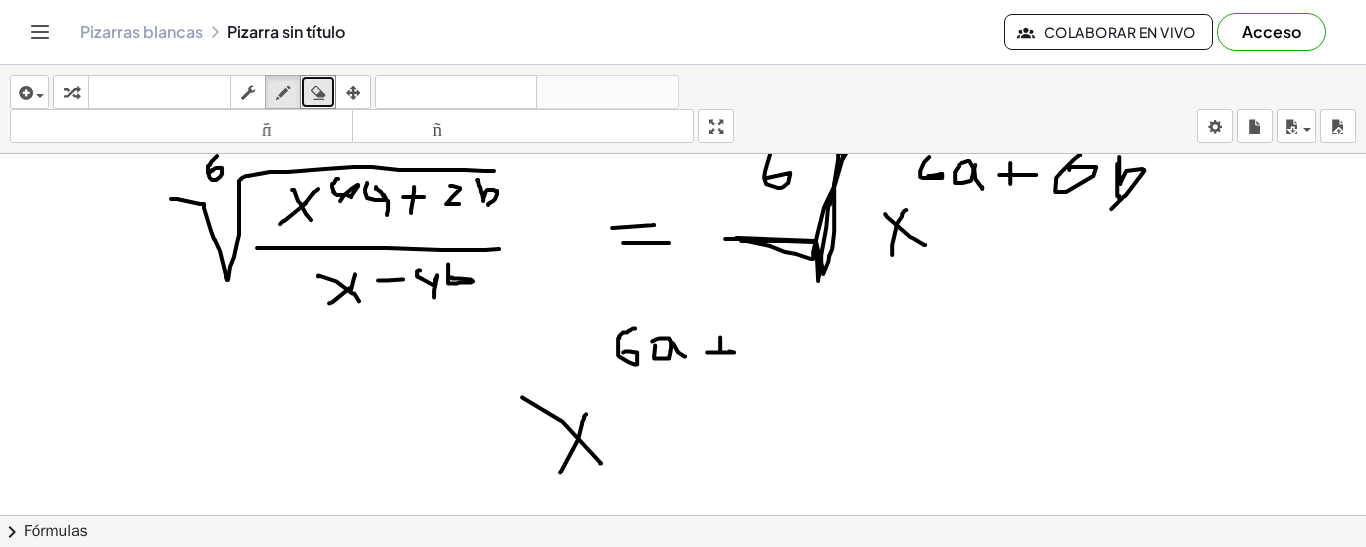 drag, startPoint x: 720, startPoint y: 335, endPoint x: 720, endPoint y: 355, distance: 20 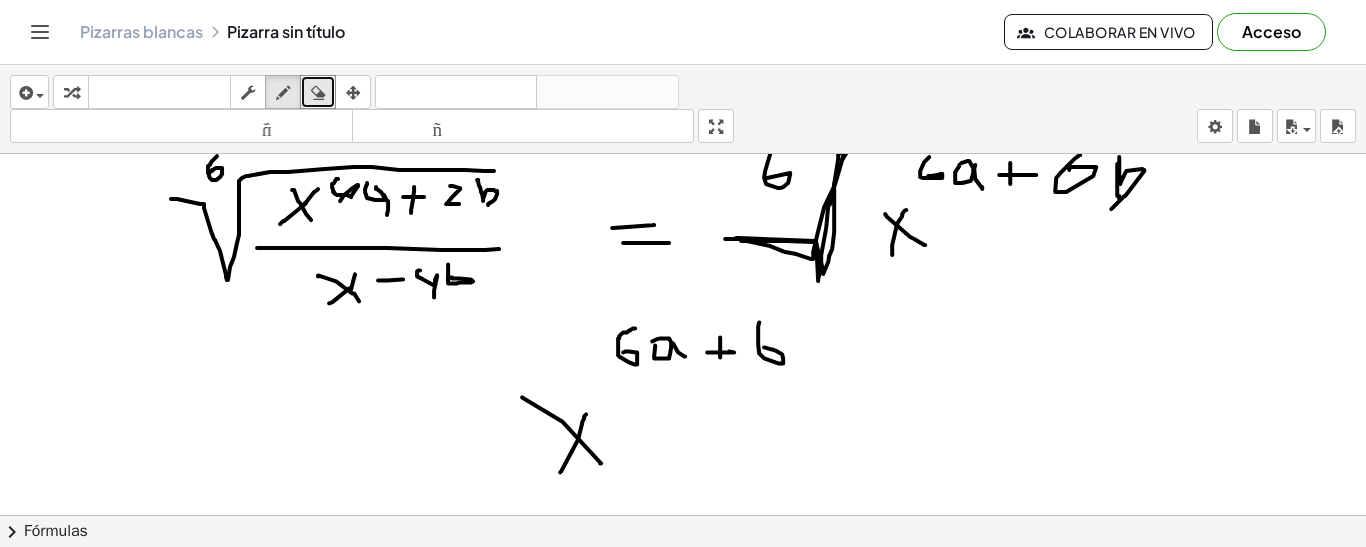 drag, startPoint x: 759, startPoint y: 320, endPoint x: 761, endPoint y: 345, distance: 25.079872 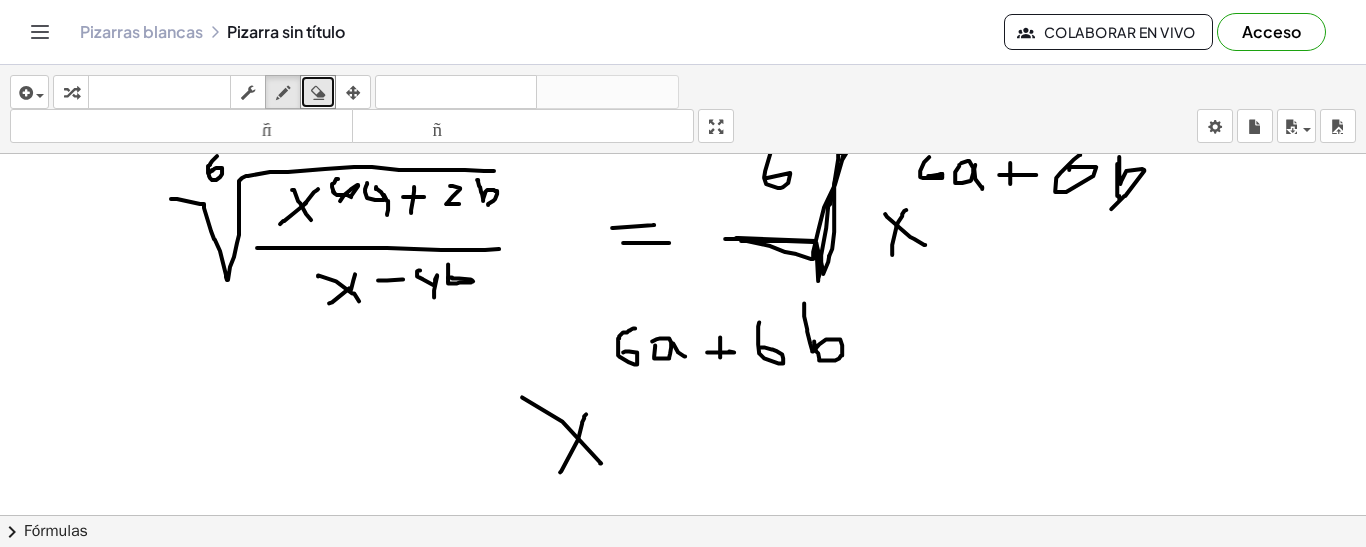 drag, startPoint x: 804, startPoint y: 305, endPoint x: 791, endPoint y: 333, distance: 30.870699 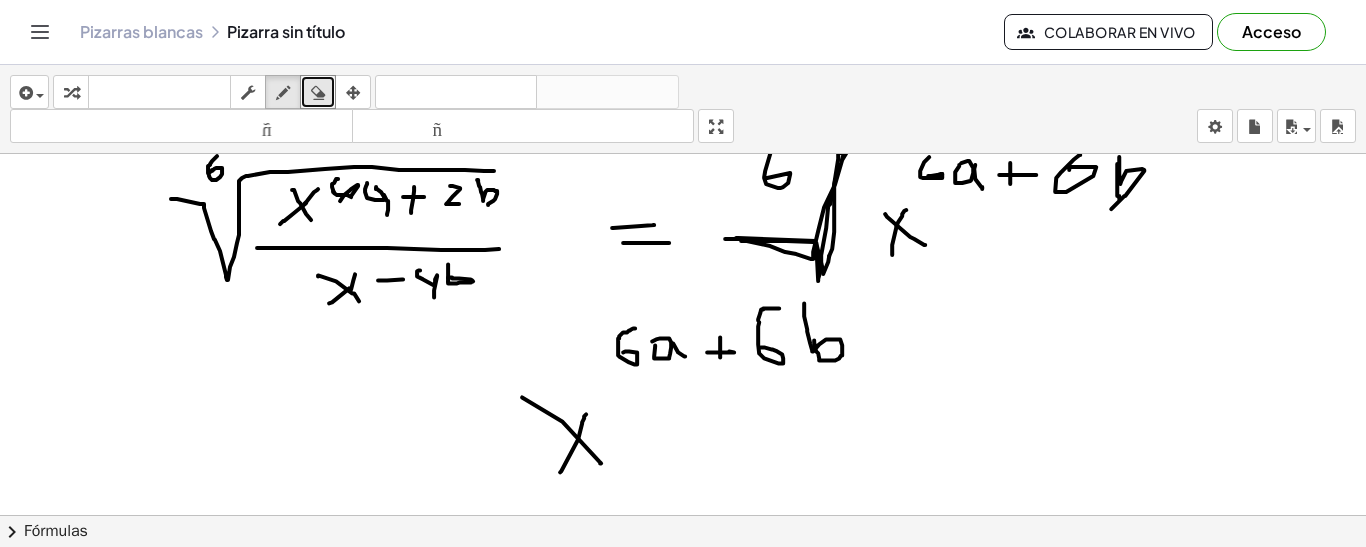 drag, startPoint x: 779, startPoint y: 306, endPoint x: 758, endPoint y: 318, distance: 24.186773 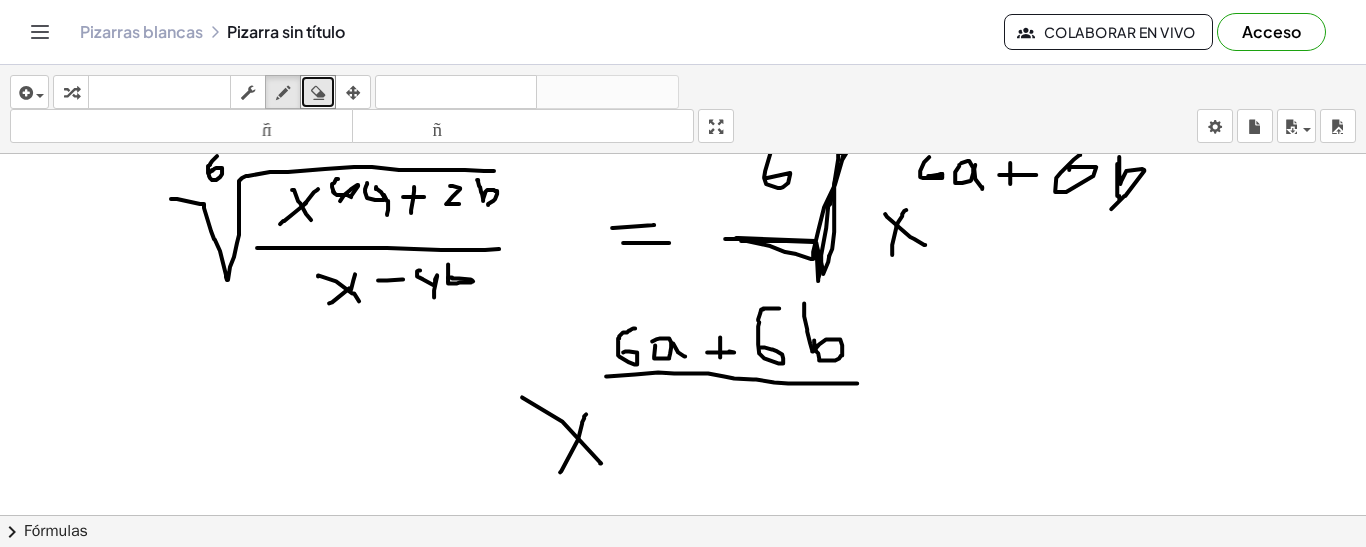 drag, startPoint x: 606, startPoint y: 374, endPoint x: 857, endPoint y: 381, distance: 251.0976 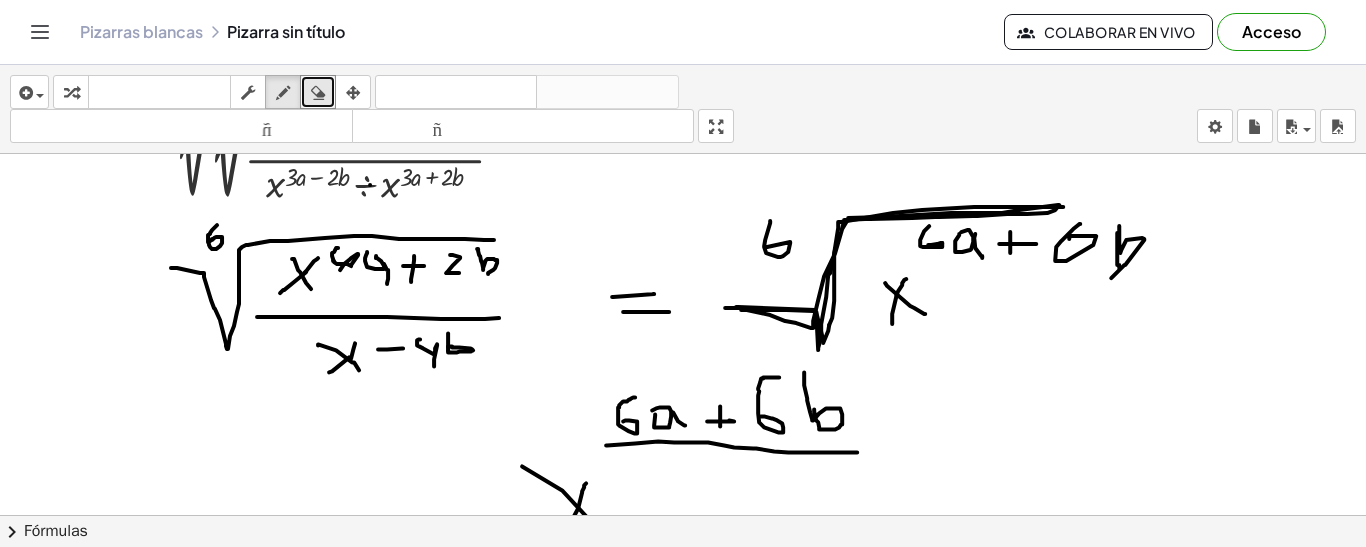 scroll, scrollTop: 63, scrollLeft: 0, axis: vertical 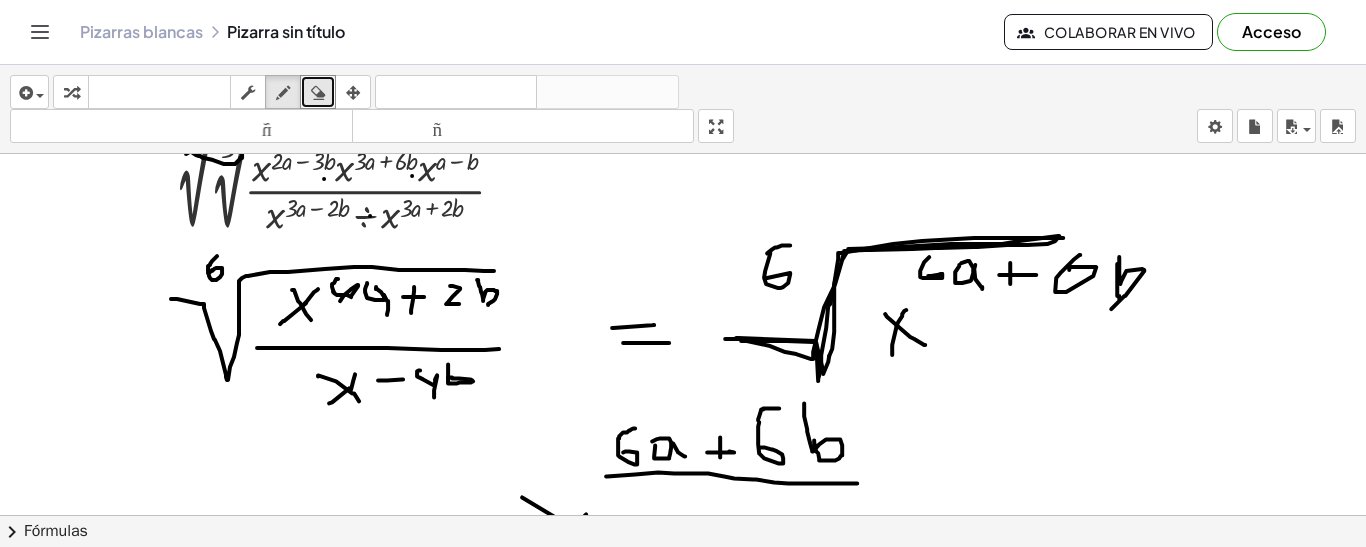 drag, startPoint x: 790, startPoint y: 243, endPoint x: 763, endPoint y: 303, distance: 65.795135 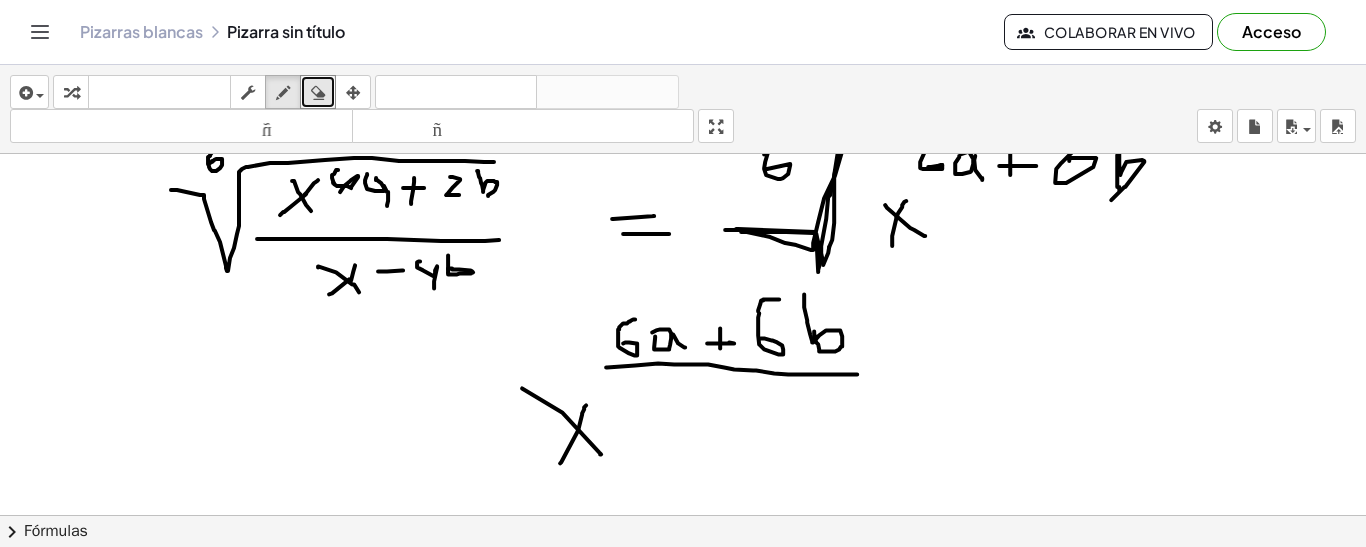 scroll, scrollTop: 263, scrollLeft: 0, axis: vertical 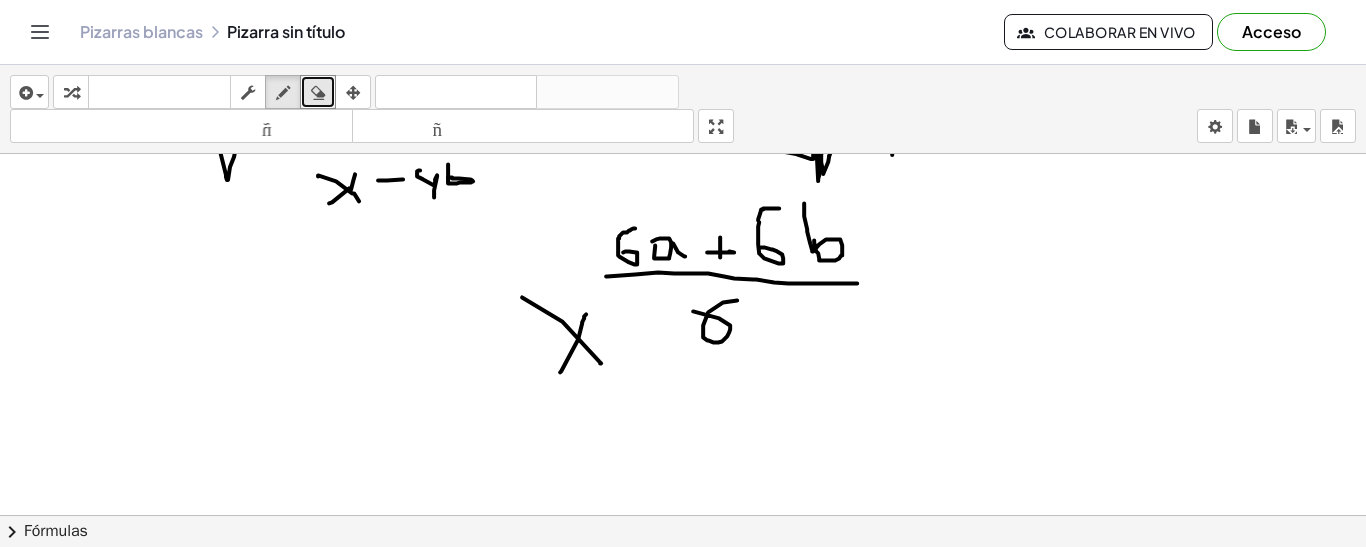 drag, startPoint x: 737, startPoint y: 298, endPoint x: 693, endPoint y: 309, distance: 45.35416 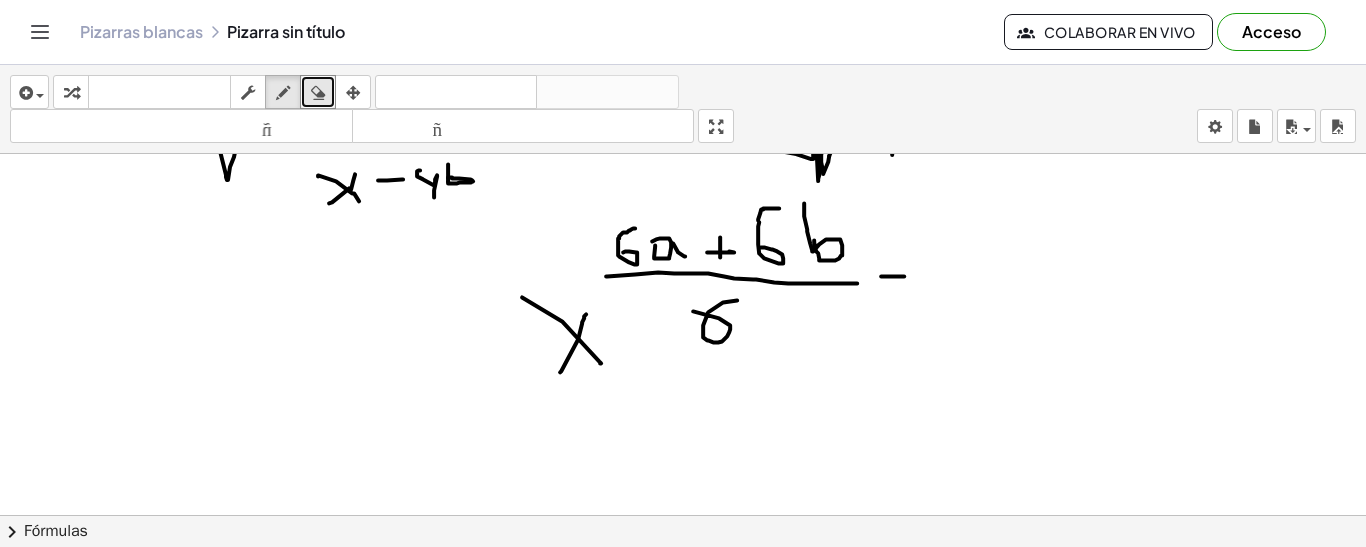 drag, startPoint x: 881, startPoint y: 274, endPoint x: 904, endPoint y: 274, distance: 23 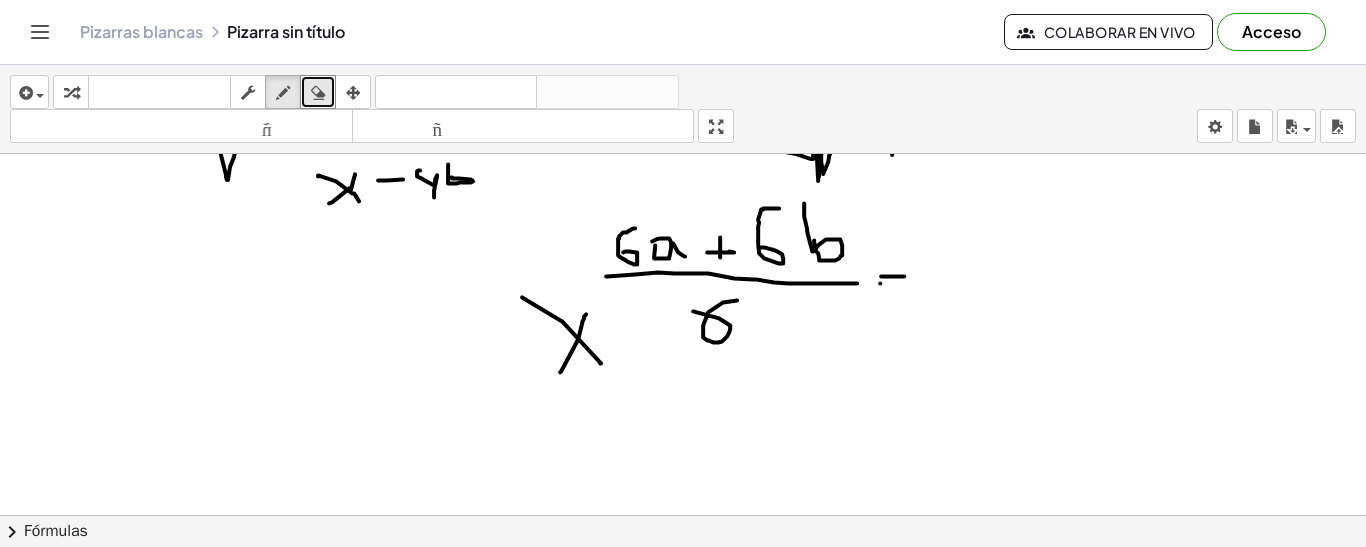 drag, startPoint x: 880, startPoint y: 281, endPoint x: 927, endPoint y: 281, distance: 47 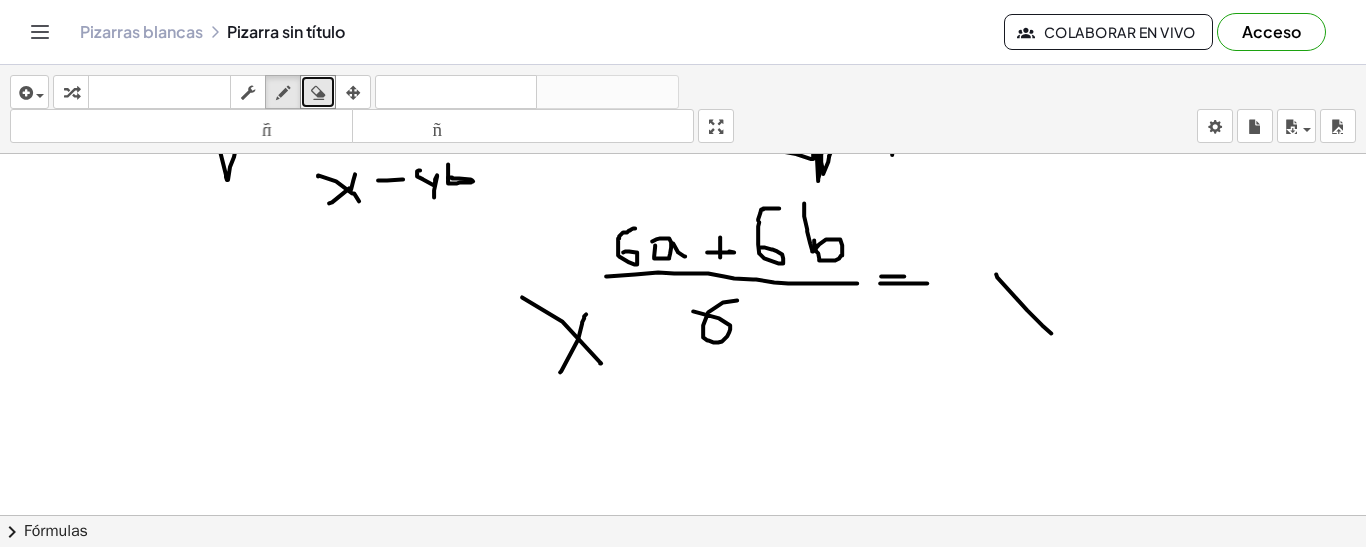 drag, startPoint x: 996, startPoint y: 272, endPoint x: 1052, endPoint y: 332, distance: 82.073135 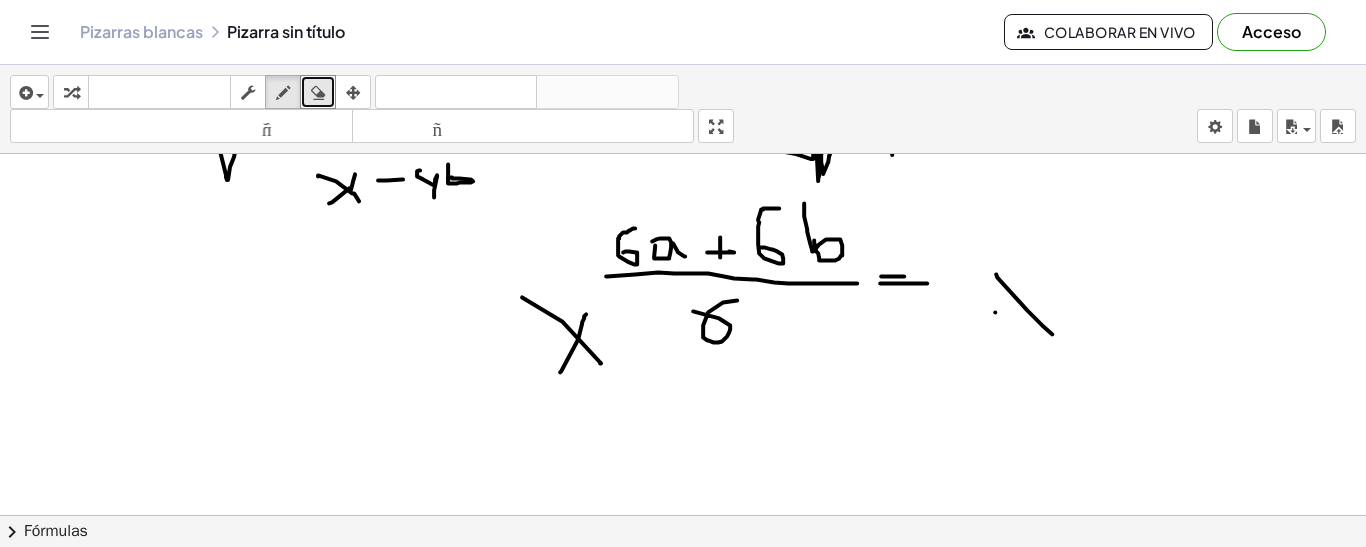 drag, startPoint x: 995, startPoint y: 310, endPoint x: 1026, endPoint y: 262, distance: 57.14018 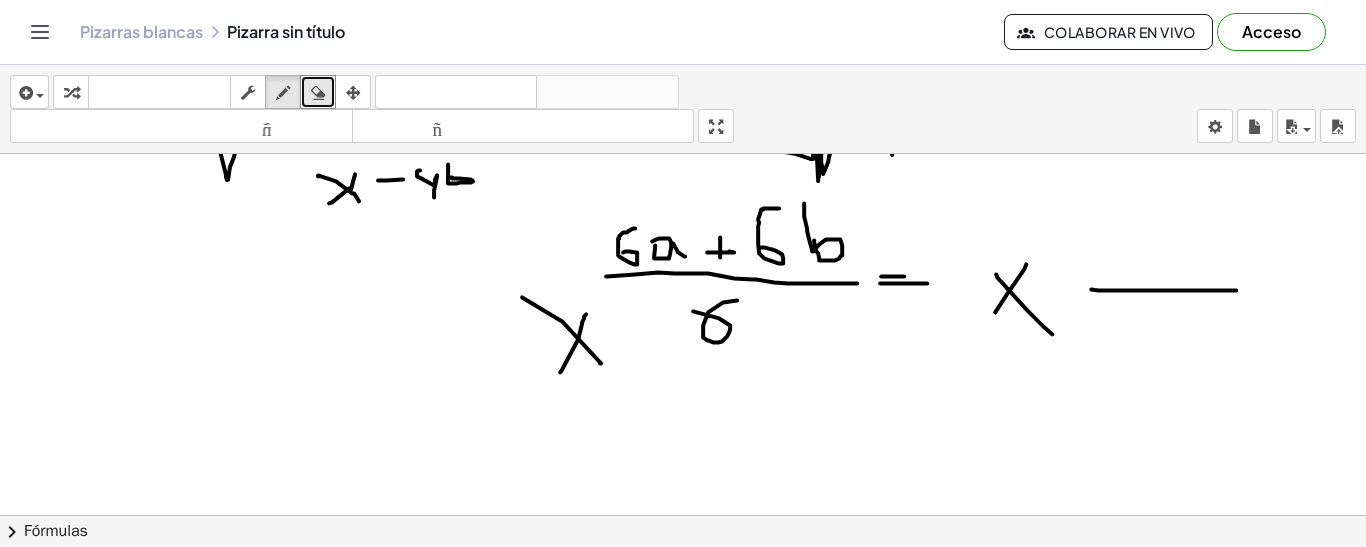 drag, startPoint x: 1091, startPoint y: 287, endPoint x: 1236, endPoint y: 288, distance: 145.00345 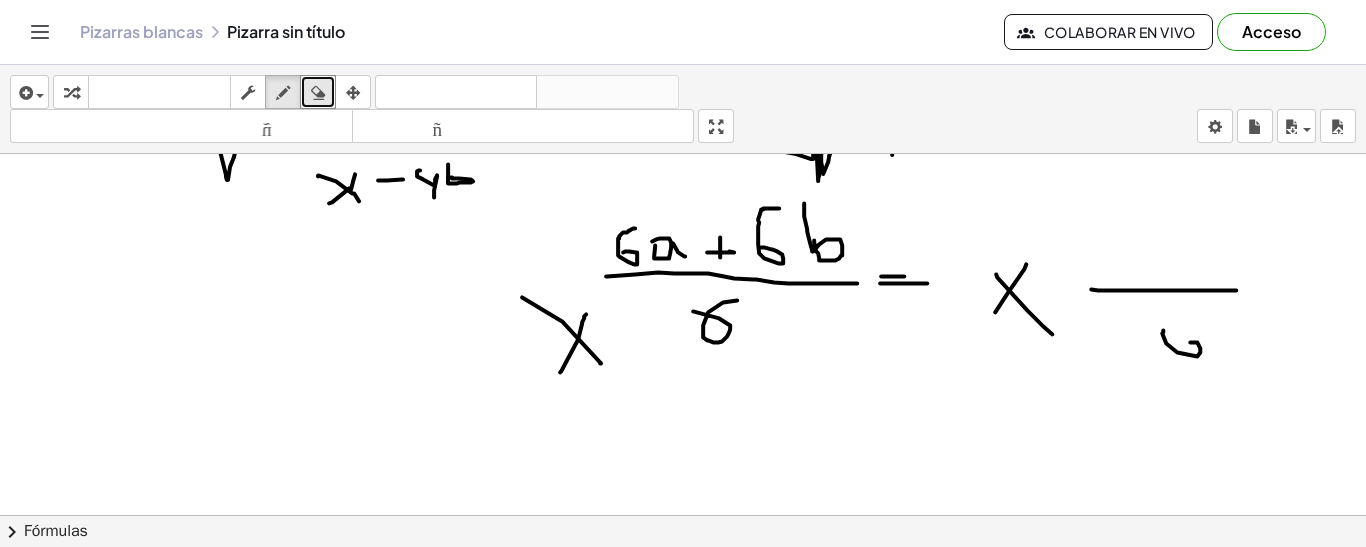 drag, startPoint x: 1162, startPoint y: 331, endPoint x: 1174, endPoint y: 344, distance: 17.691807 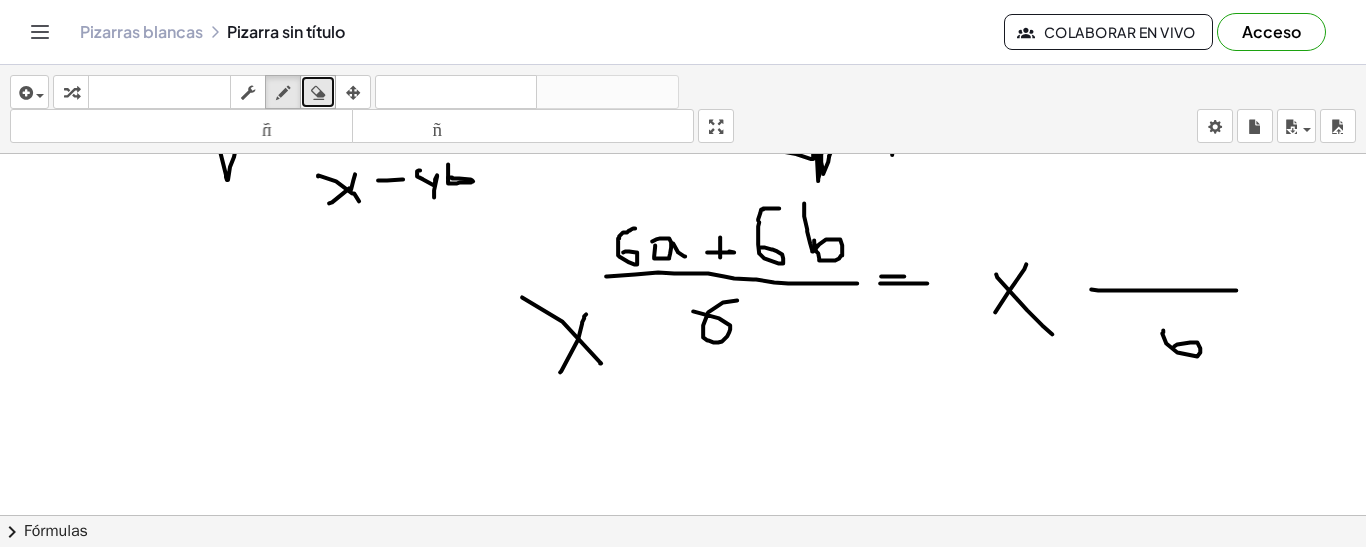 click at bounding box center [318, 93] 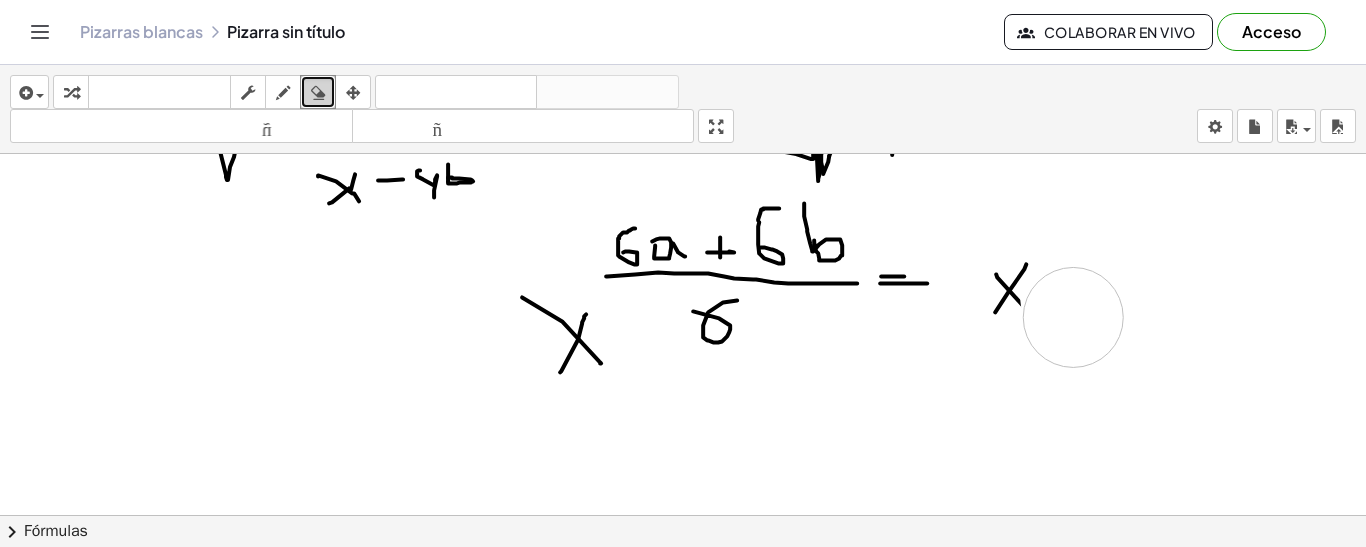 drag, startPoint x: 1200, startPoint y: 257, endPoint x: 1150, endPoint y: 317, distance: 78.10249 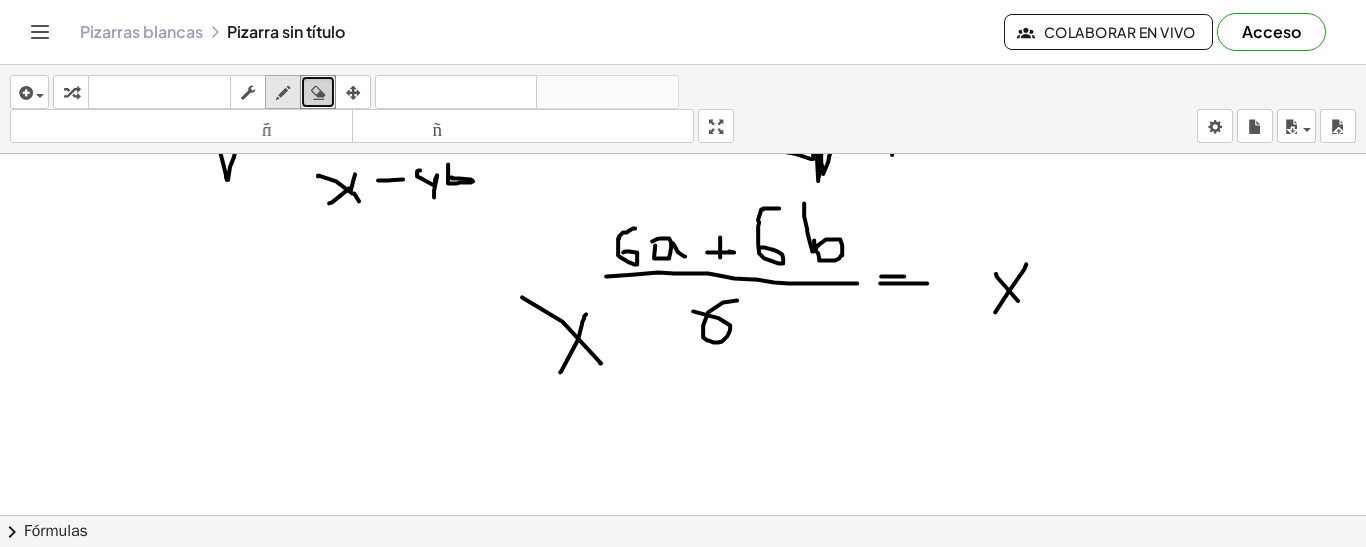 click at bounding box center [283, 93] 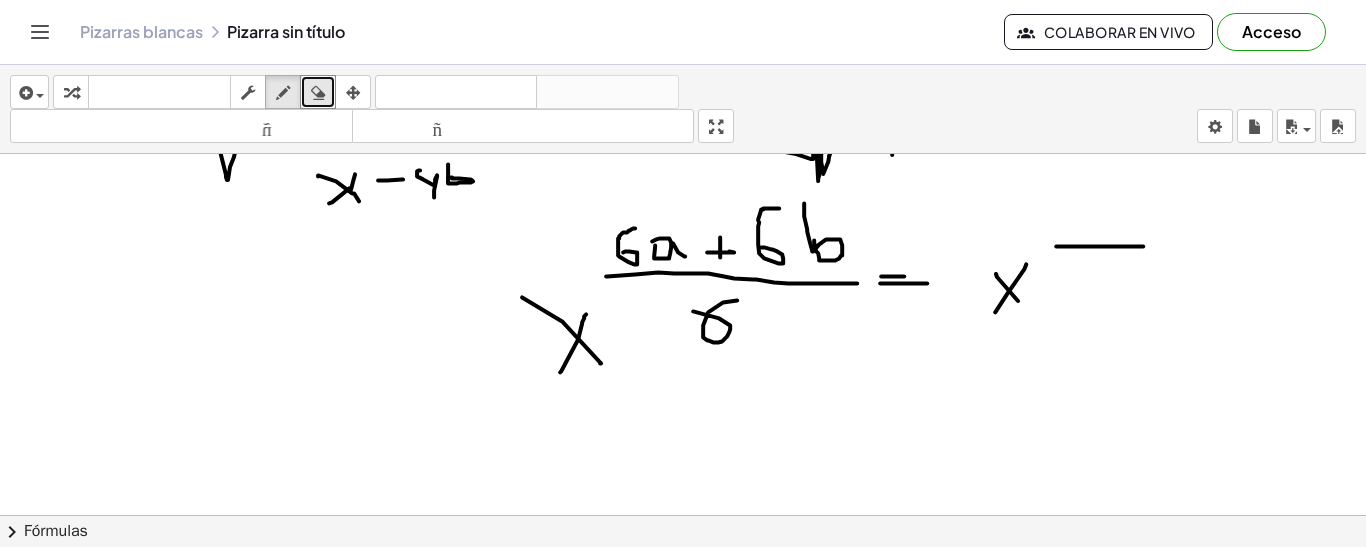 drag, startPoint x: 1056, startPoint y: 244, endPoint x: 1143, endPoint y: 244, distance: 87 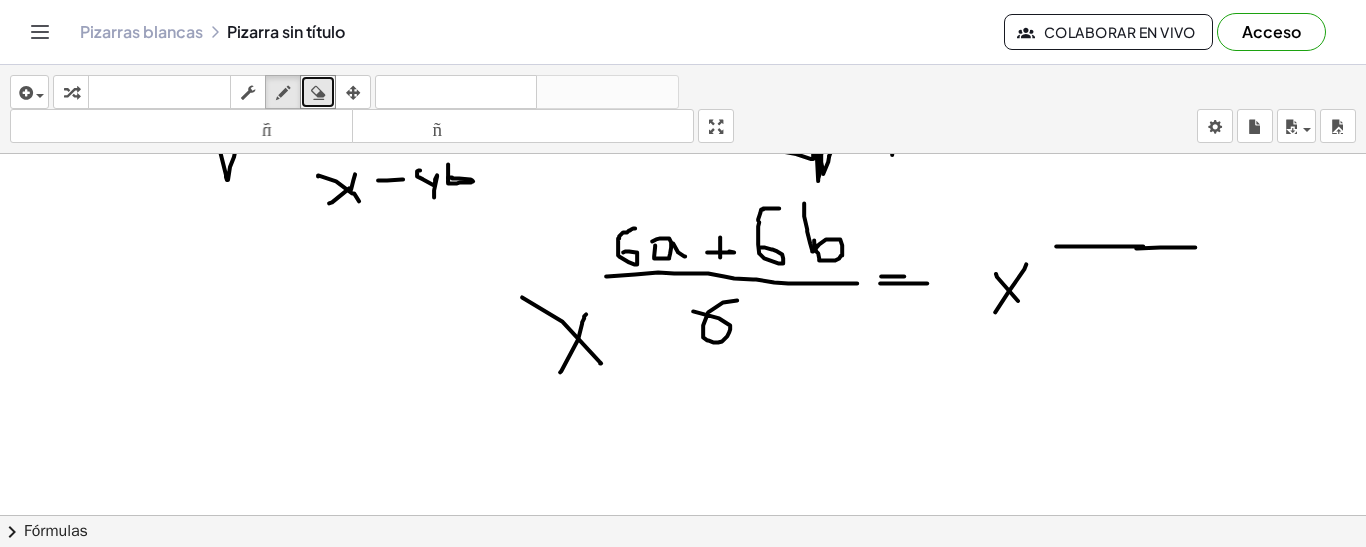 drag, startPoint x: 1136, startPoint y: 246, endPoint x: 1195, endPoint y: 245, distance: 59.008472 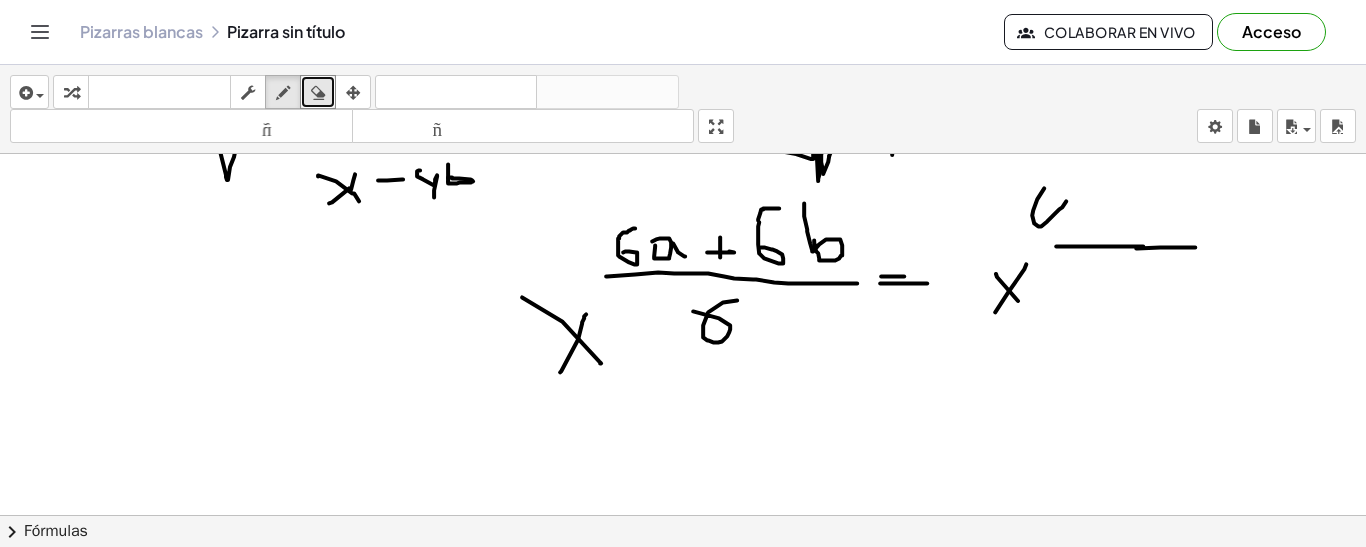 drag, startPoint x: 1044, startPoint y: 186, endPoint x: 1031, endPoint y: 198, distance: 17.691807 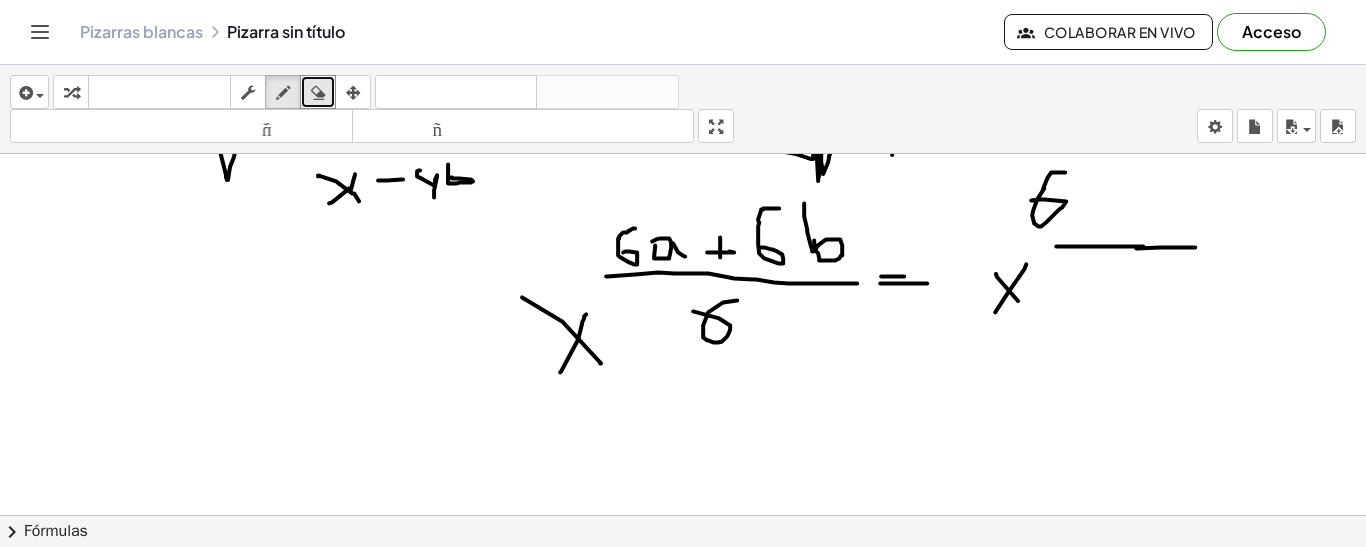 drag, startPoint x: 1043, startPoint y: 187, endPoint x: 1065, endPoint y: 170, distance: 27.802877 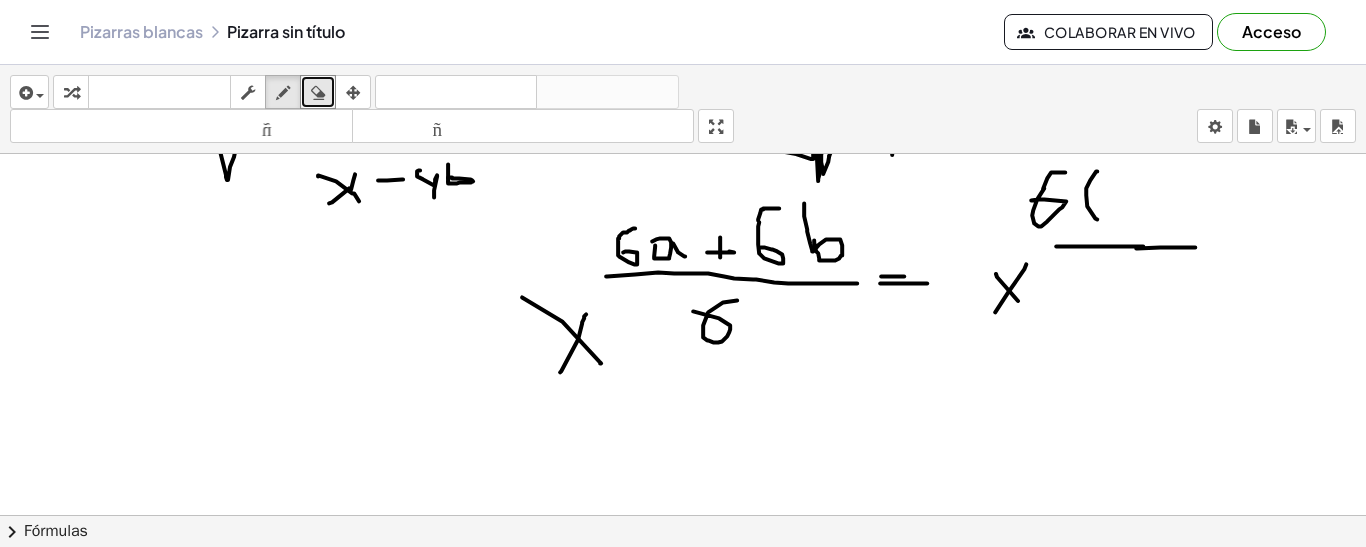 drag, startPoint x: 1097, startPoint y: 169, endPoint x: 1099, endPoint y: 218, distance: 49.0408 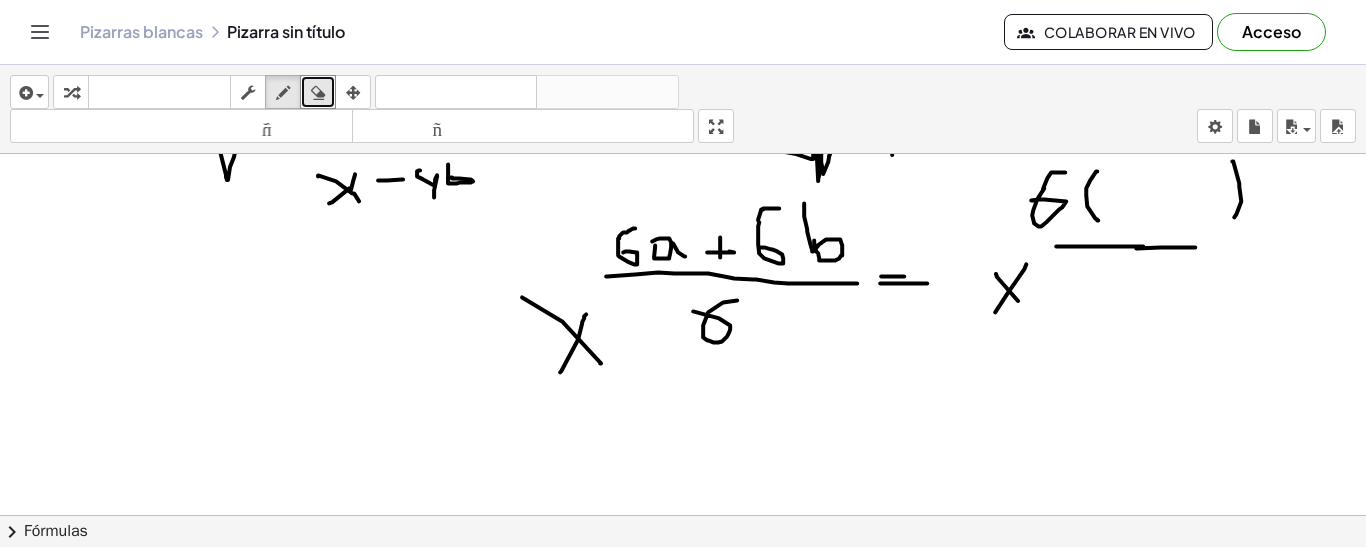 drag, startPoint x: 1232, startPoint y: 159, endPoint x: 1234, endPoint y: 215, distance: 56.0357 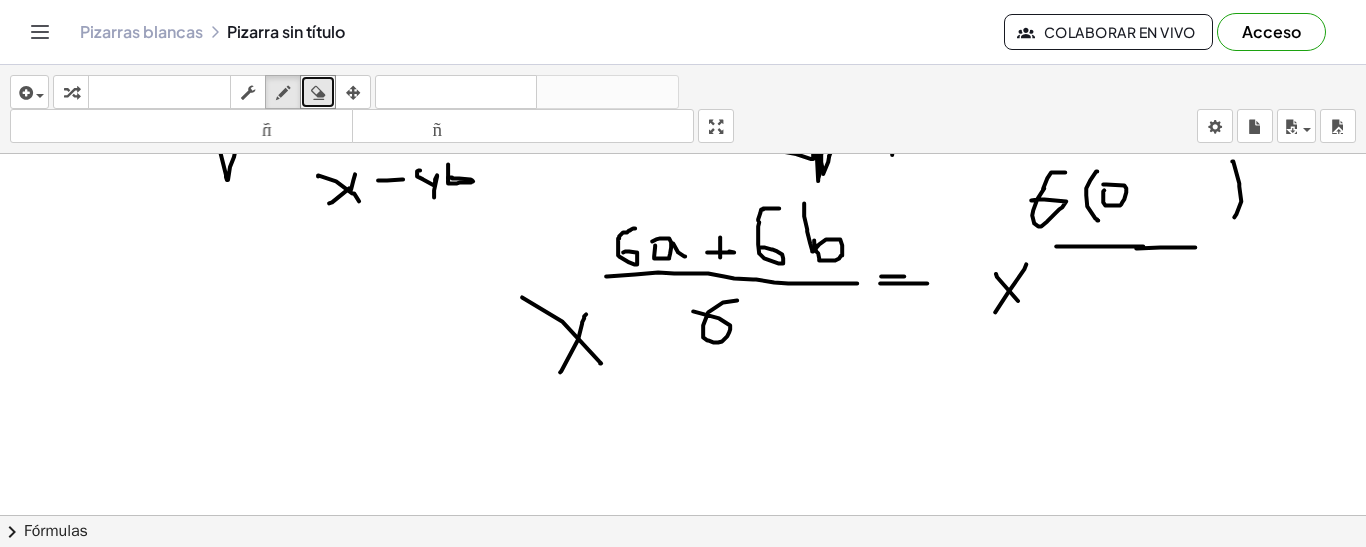 click at bounding box center [683, 436] 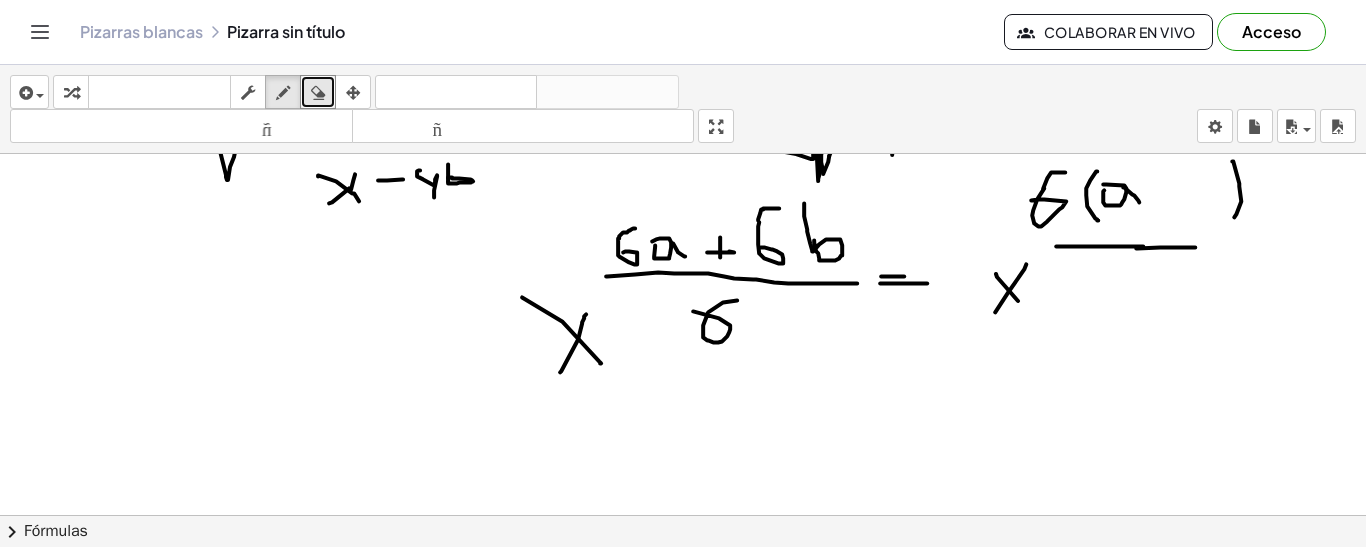 drag, startPoint x: 1123, startPoint y: 185, endPoint x: 1139, endPoint y: 200, distance: 21.931713 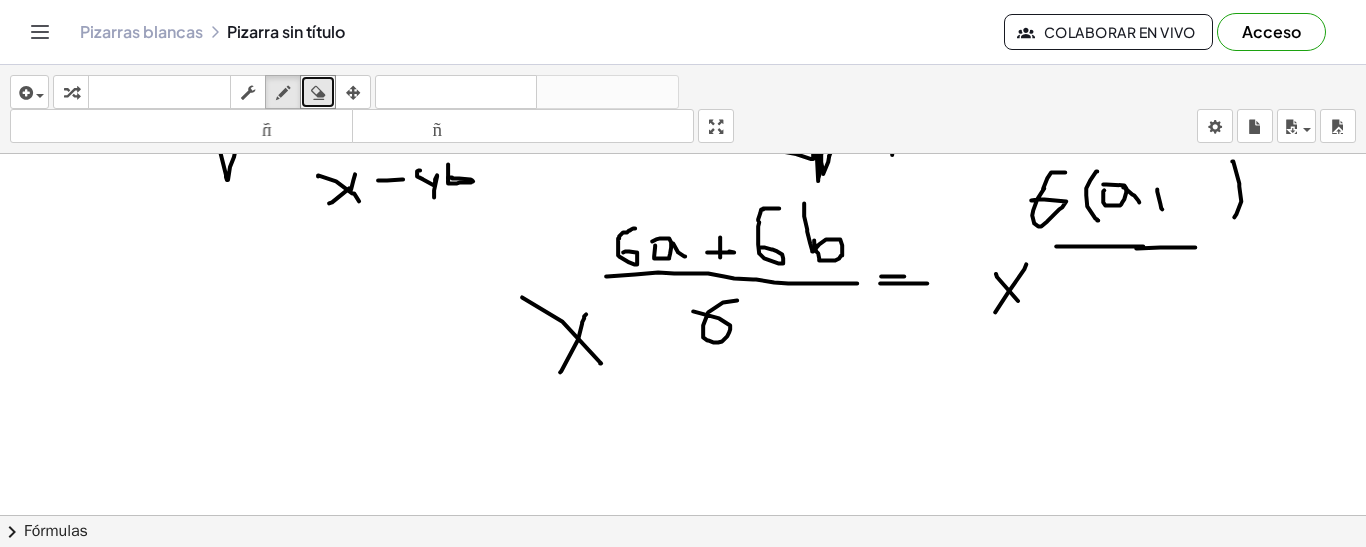 drag, startPoint x: 1157, startPoint y: 187, endPoint x: 1162, endPoint y: 207, distance: 20.615528 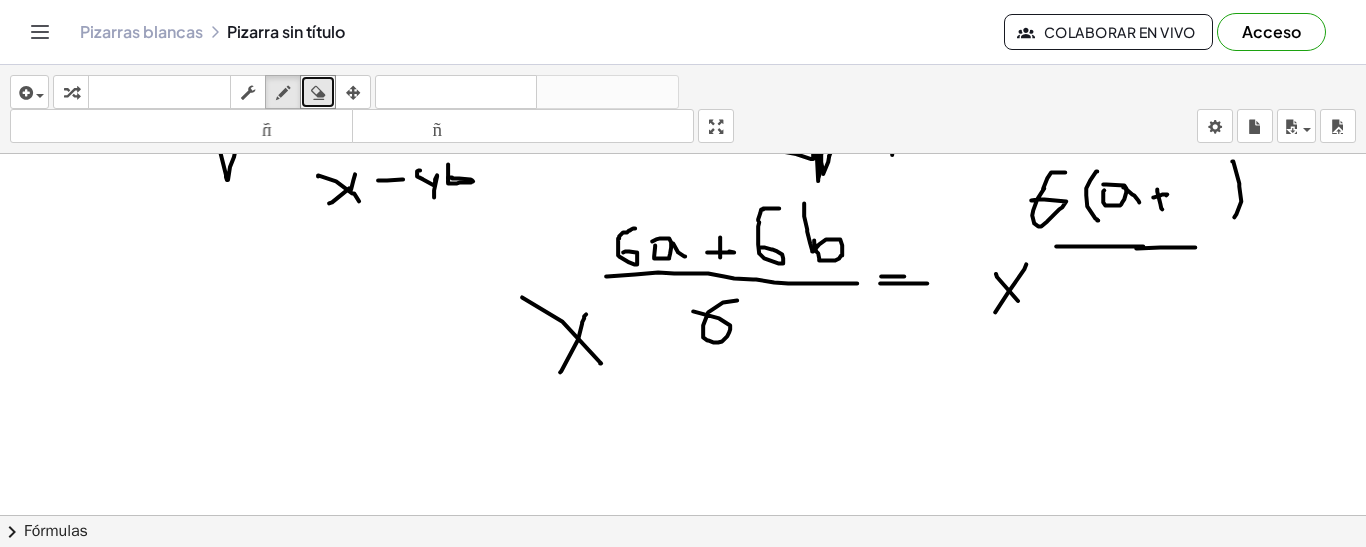drag, startPoint x: 1166, startPoint y: 193, endPoint x: 1153, endPoint y: 195, distance: 13.152946 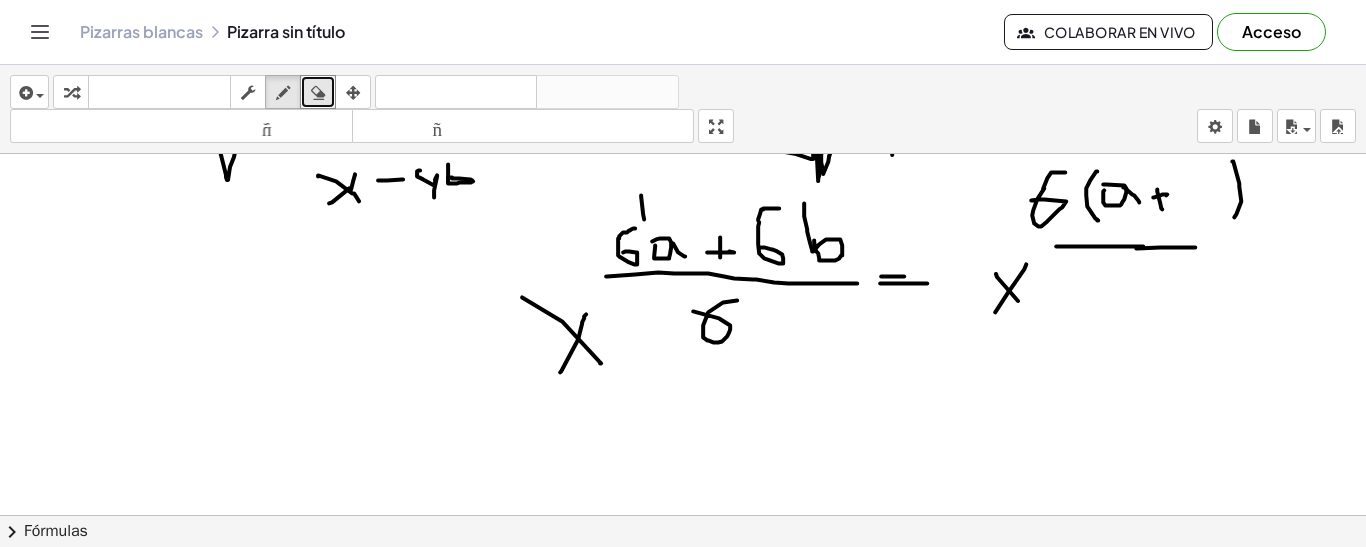 drag, startPoint x: 641, startPoint y: 193, endPoint x: 644, endPoint y: 217, distance: 24.186773 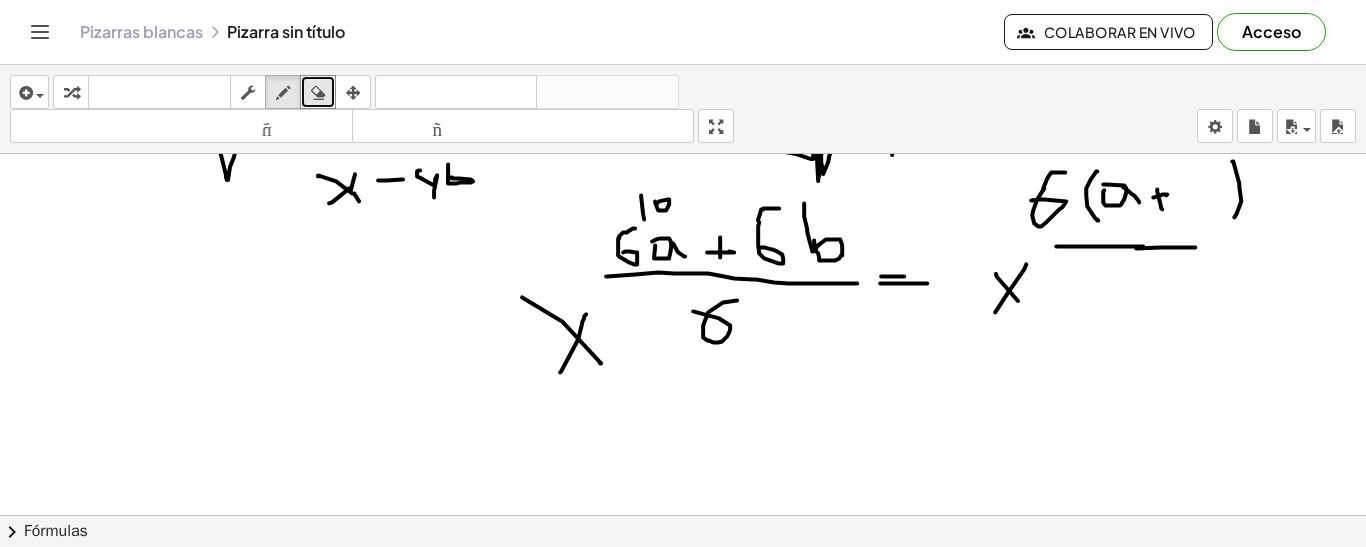 click at bounding box center (683, 436) 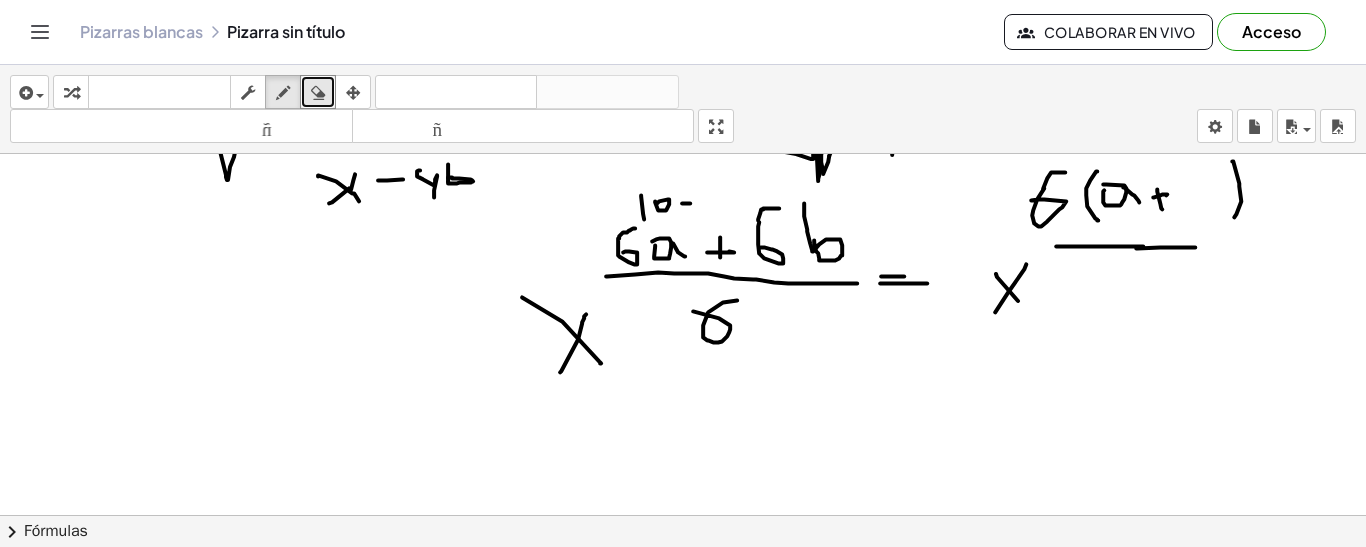 drag, startPoint x: 682, startPoint y: 201, endPoint x: 695, endPoint y: 201, distance: 13 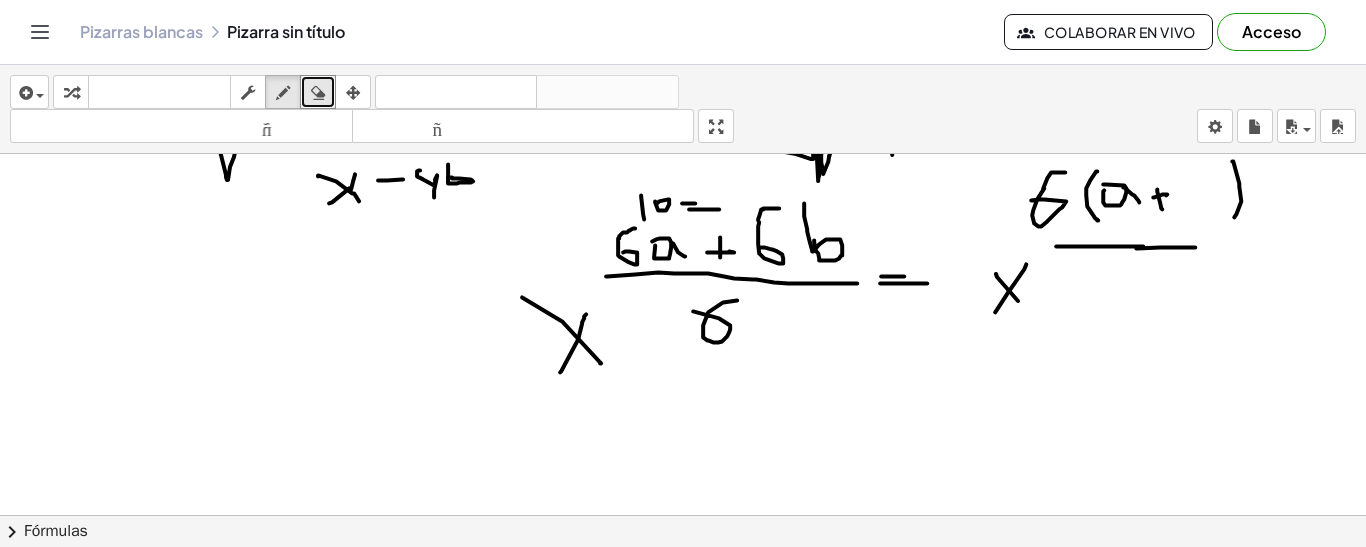 drag, startPoint x: 689, startPoint y: 207, endPoint x: 719, endPoint y: 207, distance: 30 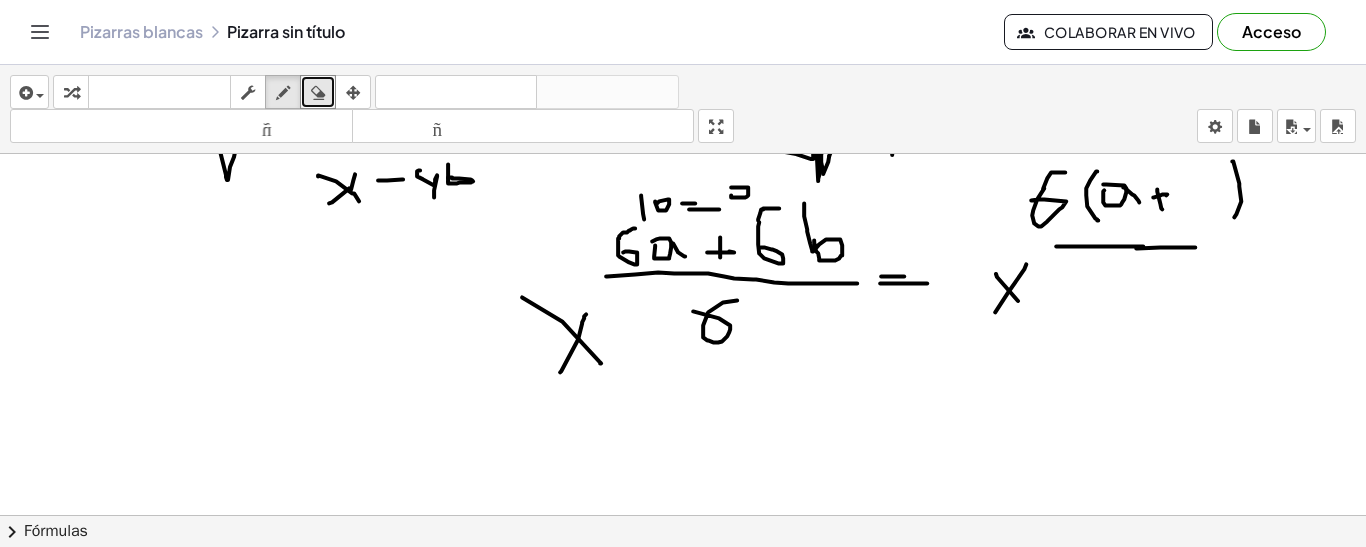 click at bounding box center [683, 436] 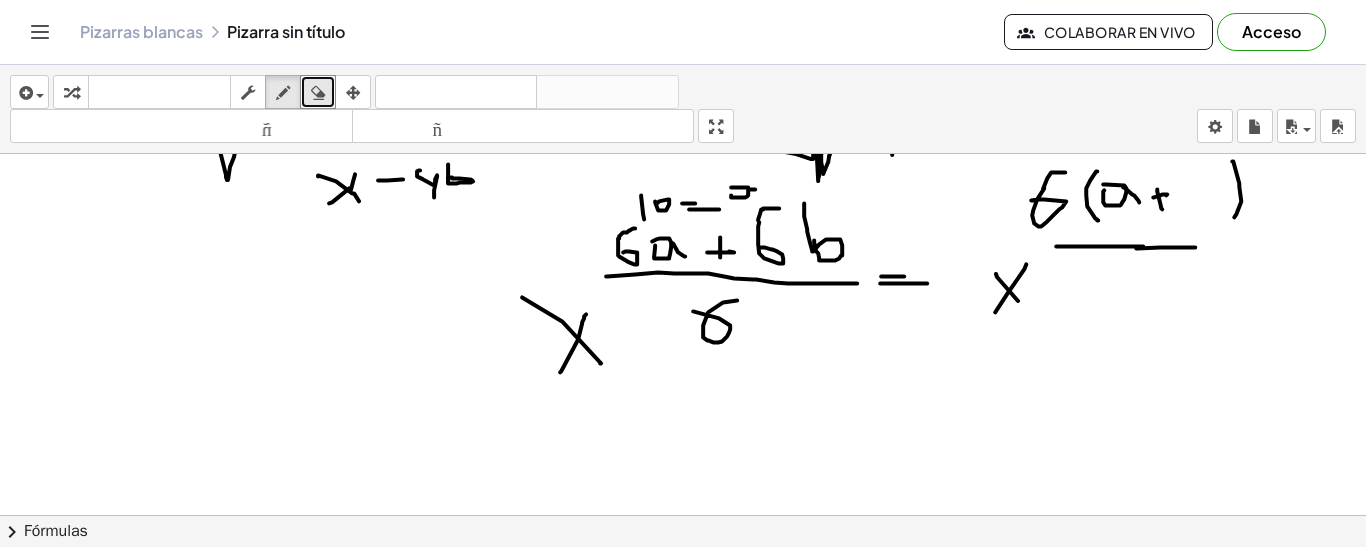 drag, startPoint x: 750, startPoint y: 187, endPoint x: 766, endPoint y: 191, distance: 16.492422 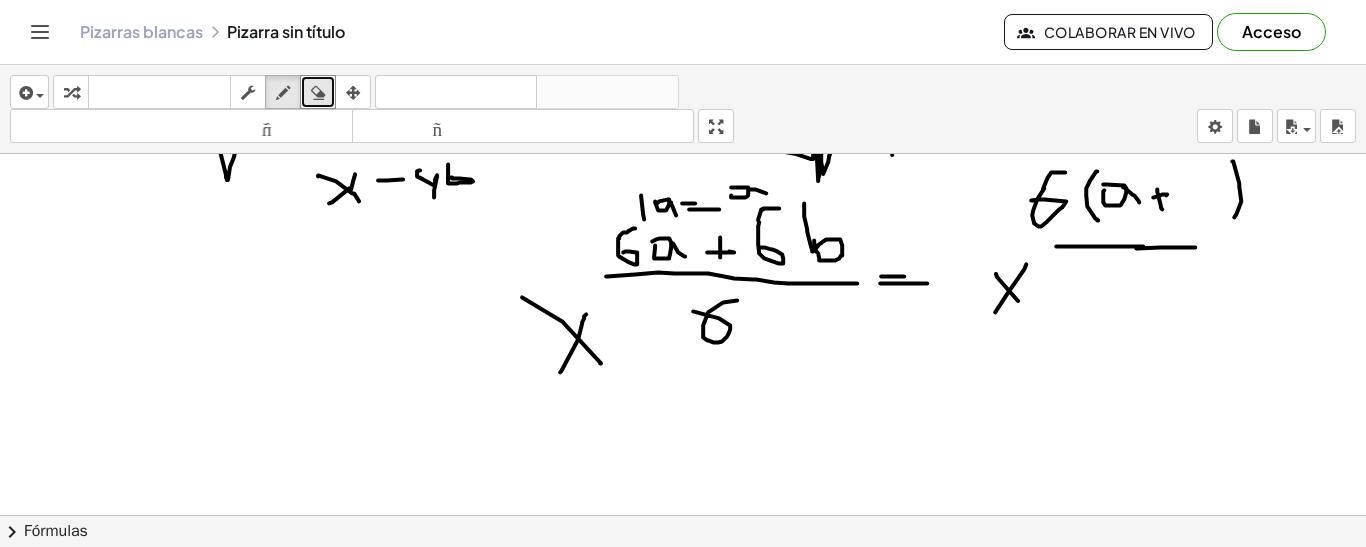 drag, startPoint x: 671, startPoint y: 200, endPoint x: 677, endPoint y: 217, distance: 18.027756 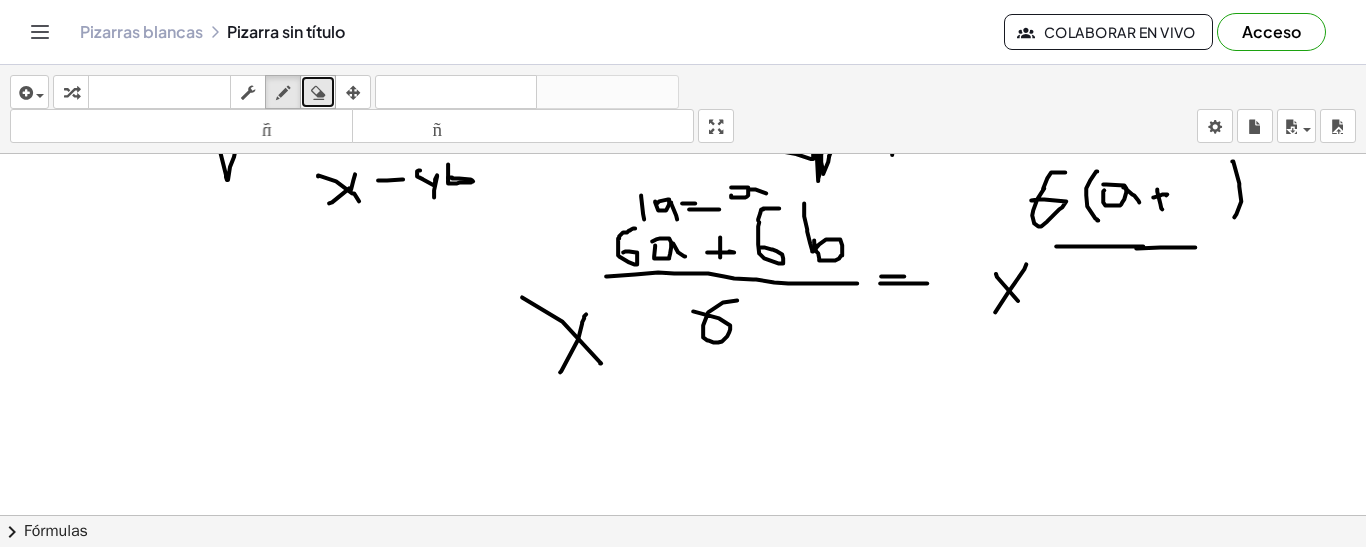 click at bounding box center [318, 93] 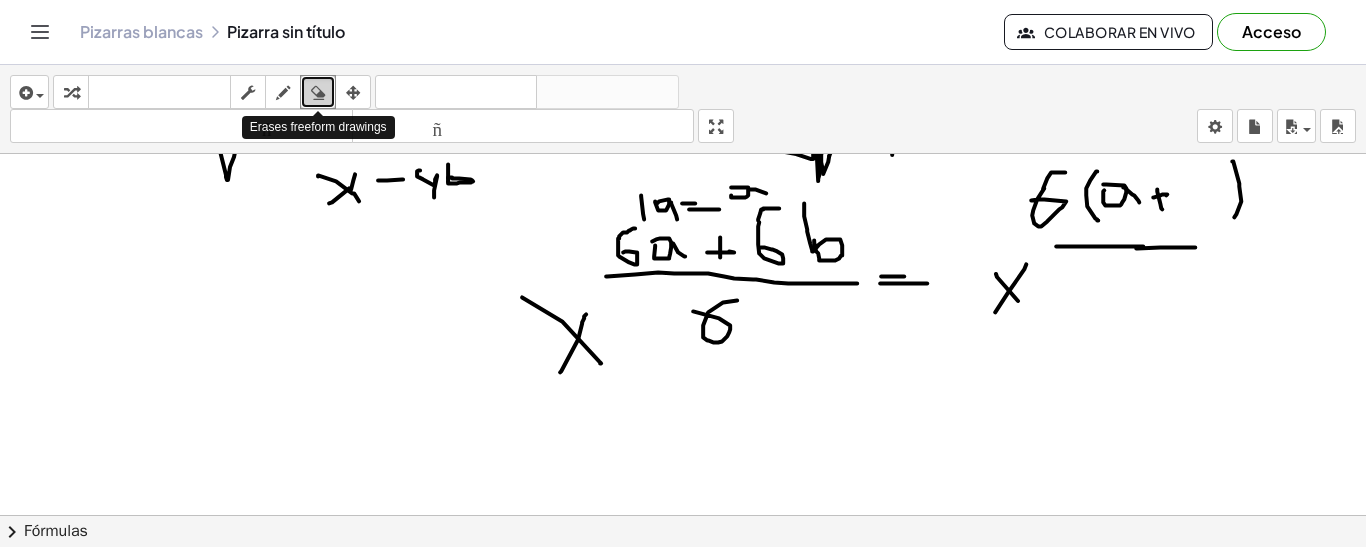 click at bounding box center (318, 93) 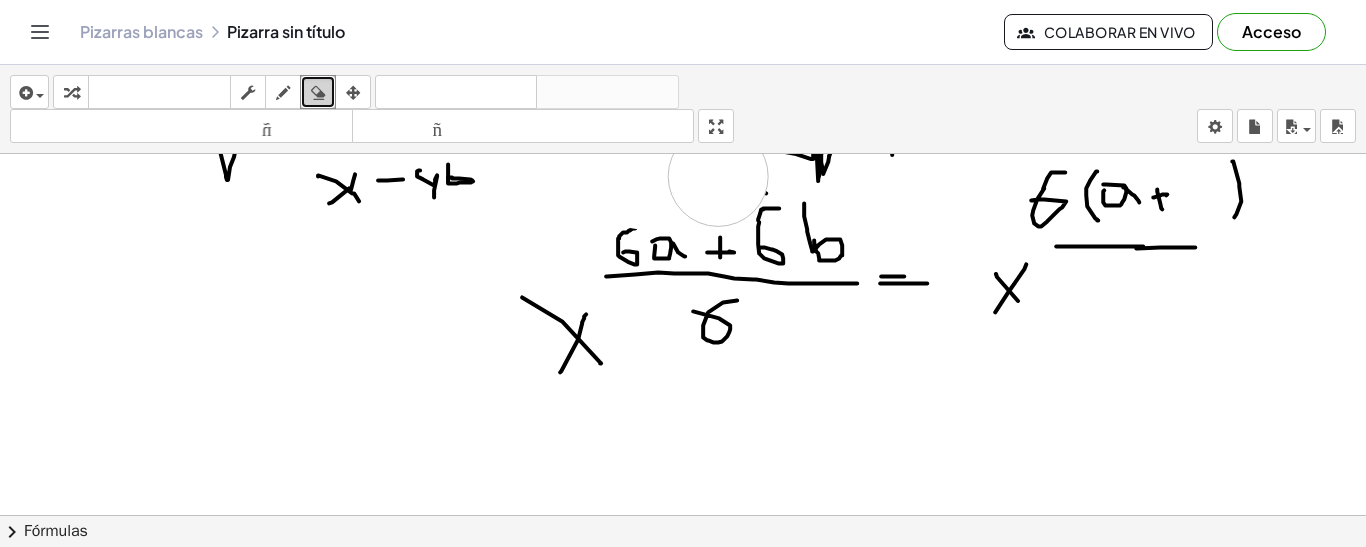 drag, startPoint x: 641, startPoint y: 177, endPoint x: 718, endPoint y: 174, distance: 77.05842 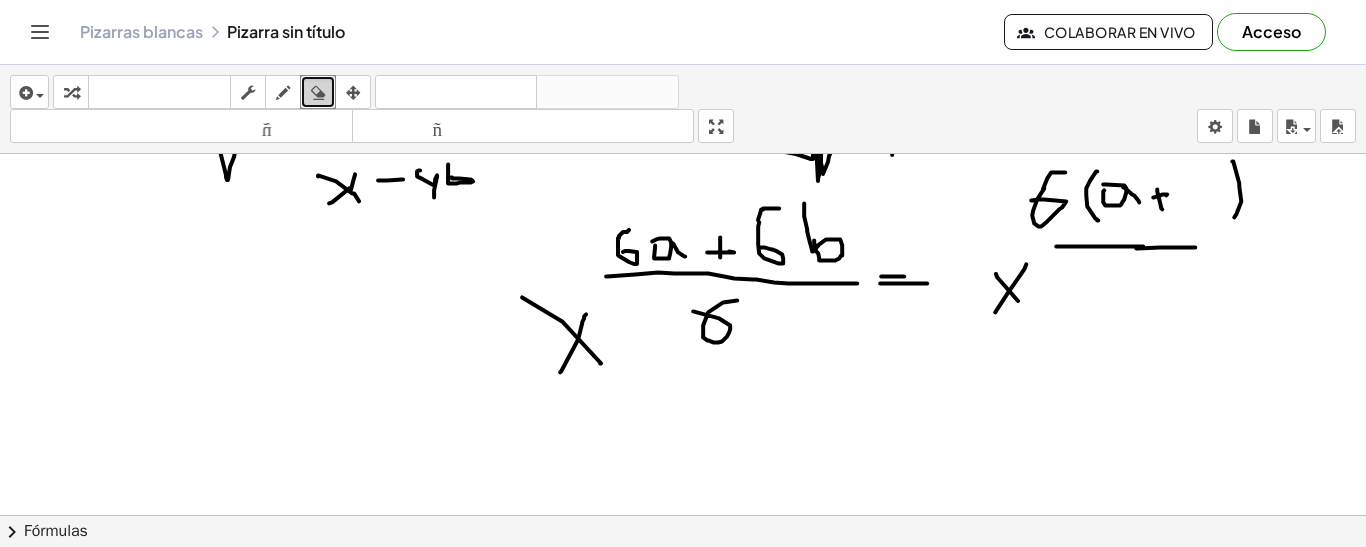click at bounding box center [318, 93] 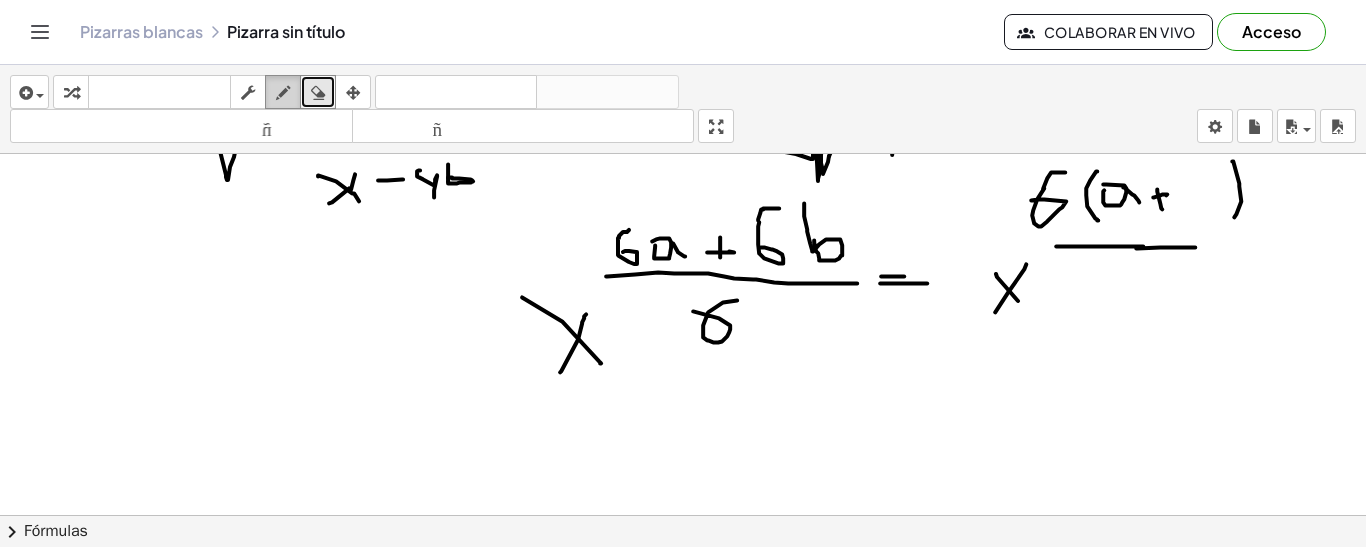 click at bounding box center (283, 92) 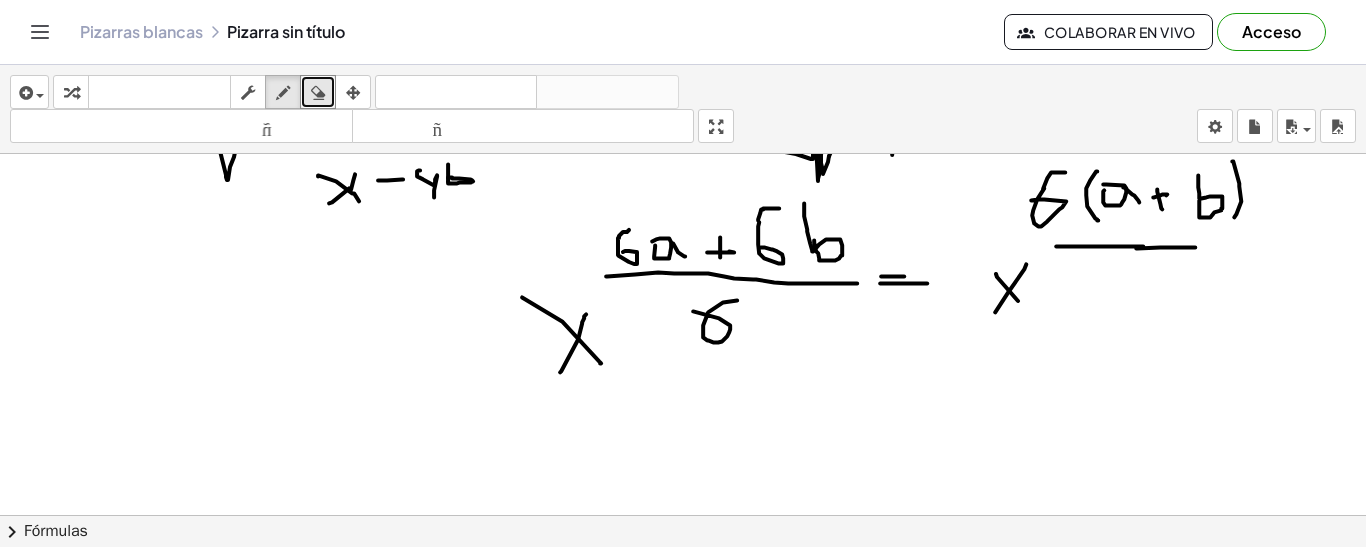drag, startPoint x: 1198, startPoint y: 173, endPoint x: 1199, endPoint y: 198, distance: 25.019993 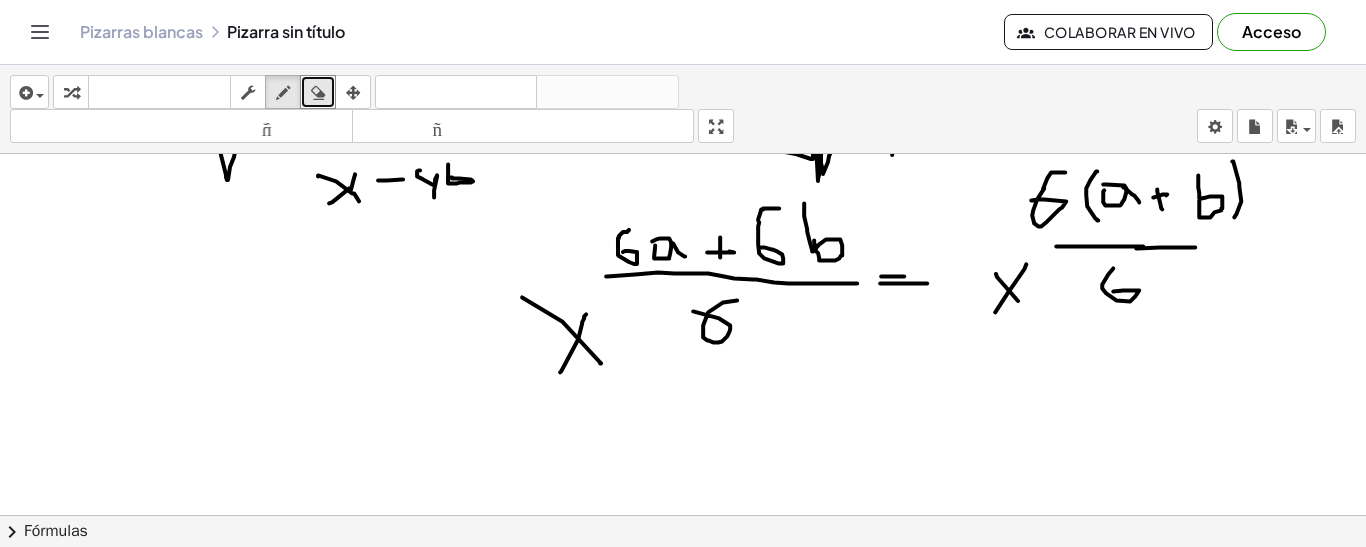 drag, startPoint x: 1113, startPoint y: 266, endPoint x: 1113, endPoint y: 289, distance: 23 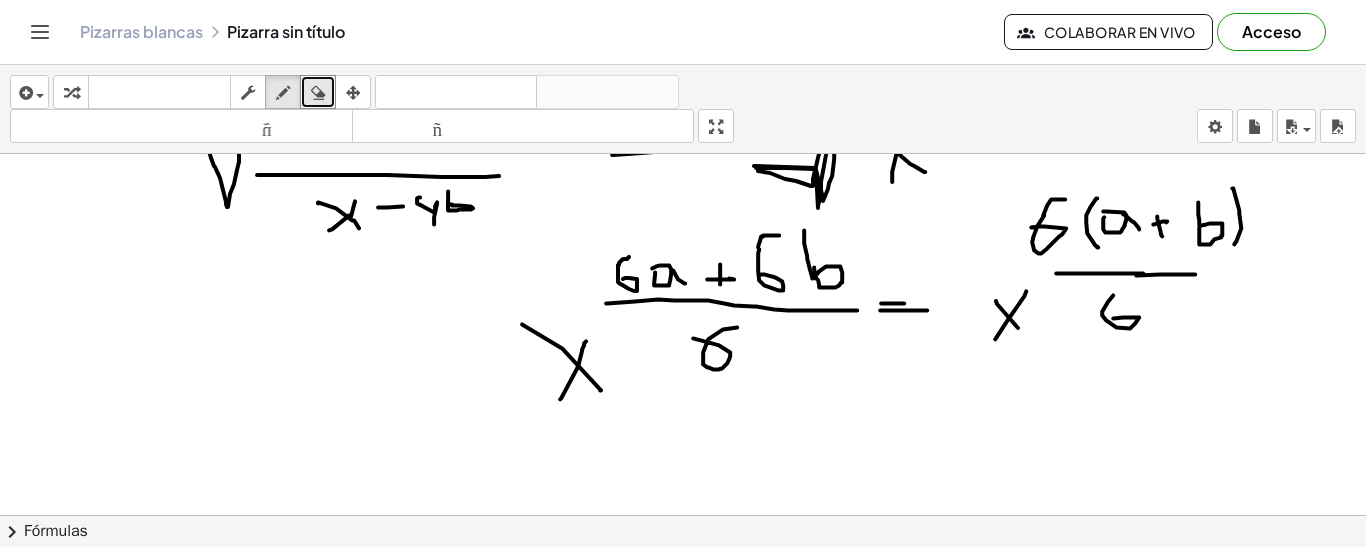 scroll, scrollTop: 263, scrollLeft: 0, axis: vertical 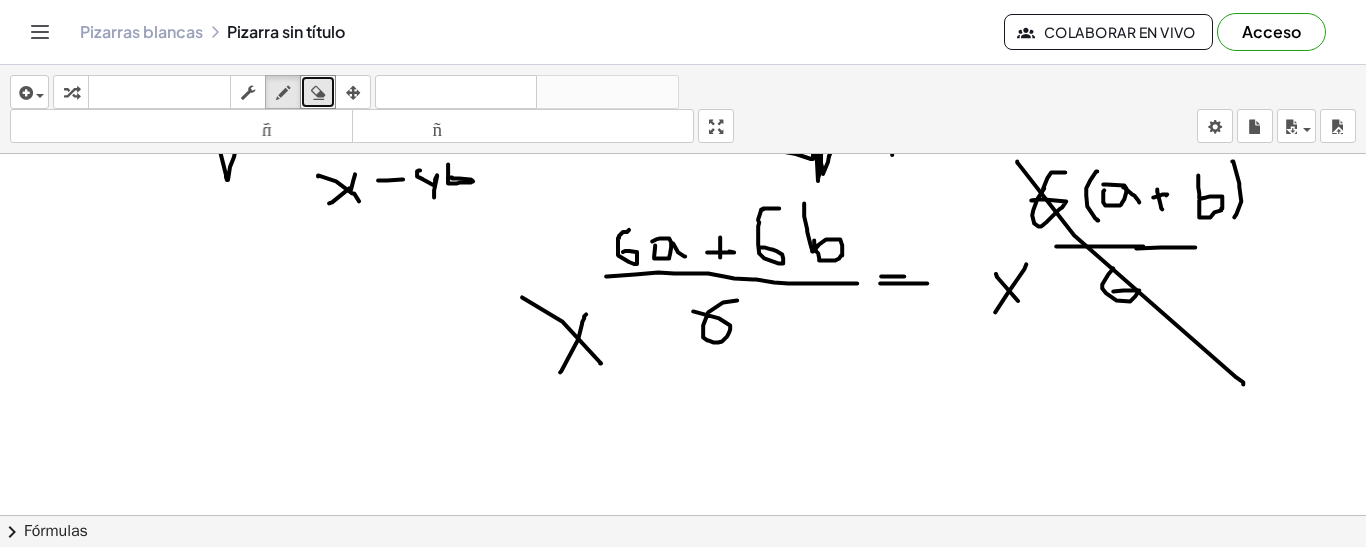 drag, startPoint x: 1017, startPoint y: 159, endPoint x: 1243, endPoint y: 382, distance: 317.49802 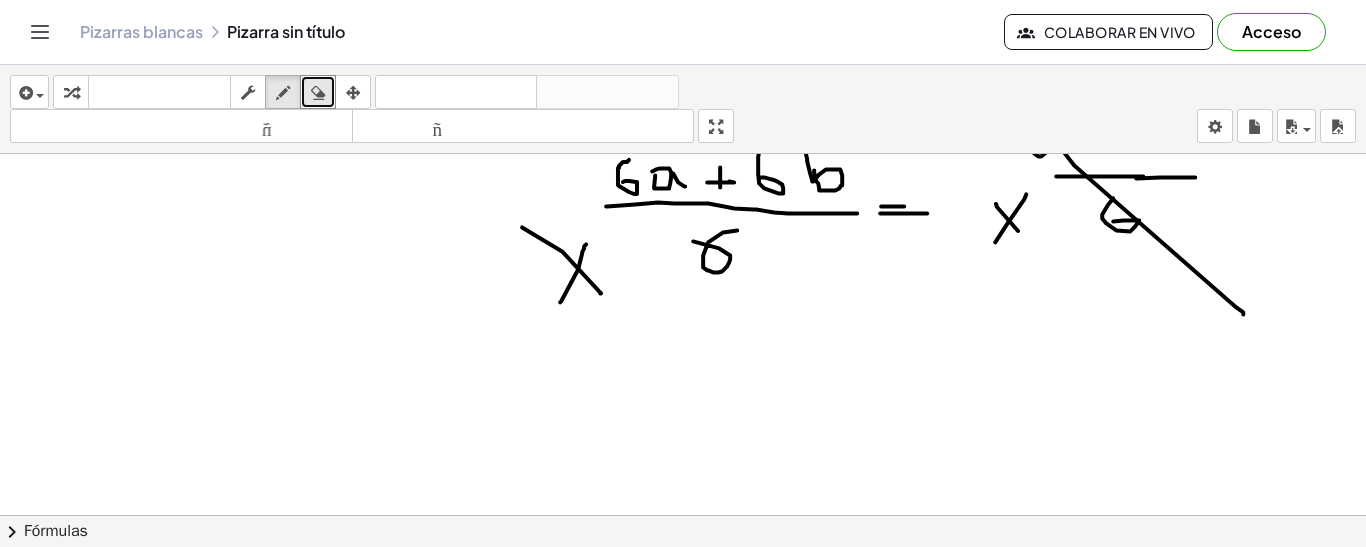 scroll, scrollTop: 363, scrollLeft: 0, axis: vertical 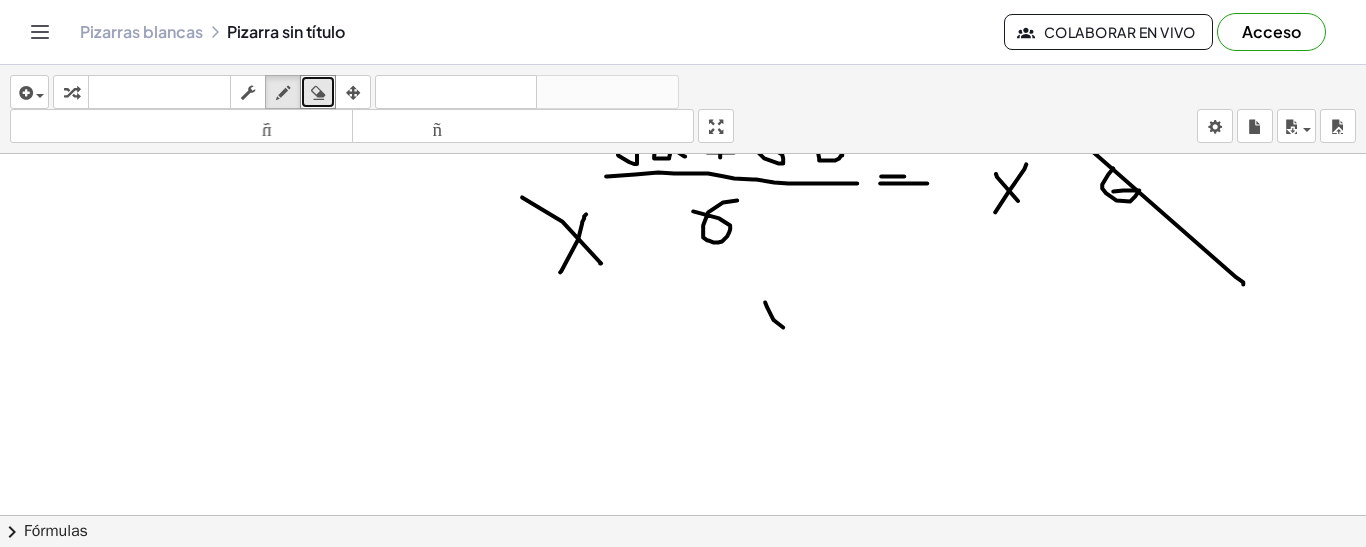 drag, startPoint x: 765, startPoint y: 300, endPoint x: 783, endPoint y: 325, distance: 30.805843 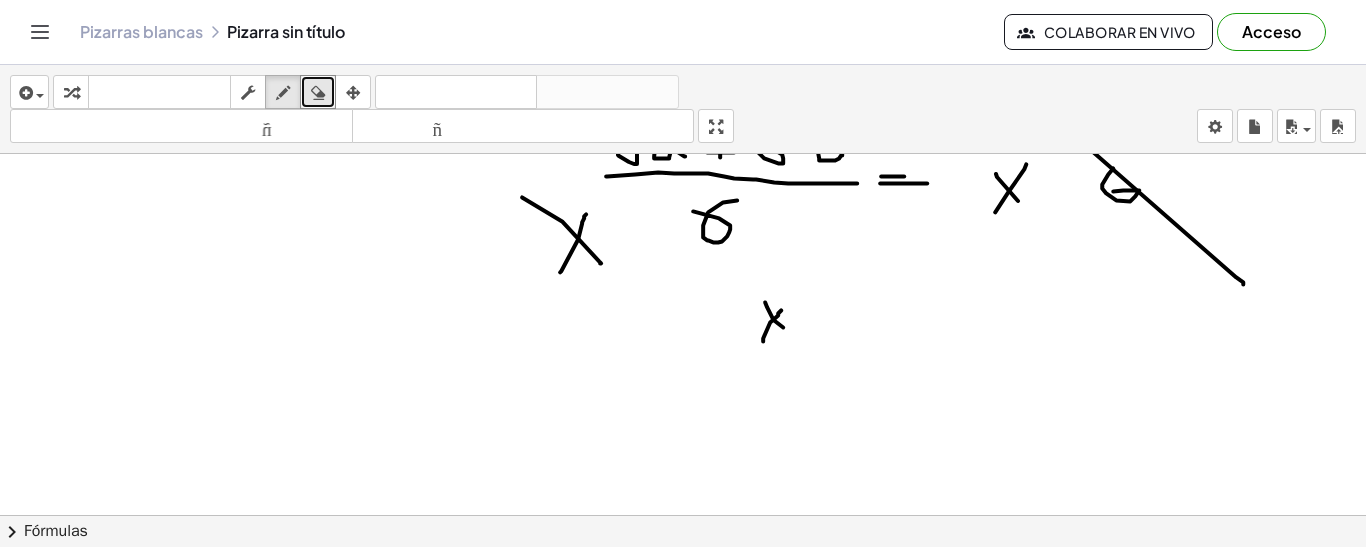 drag, startPoint x: 763, startPoint y: 339, endPoint x: 781, endPoint y: 308, distance: 35.846897 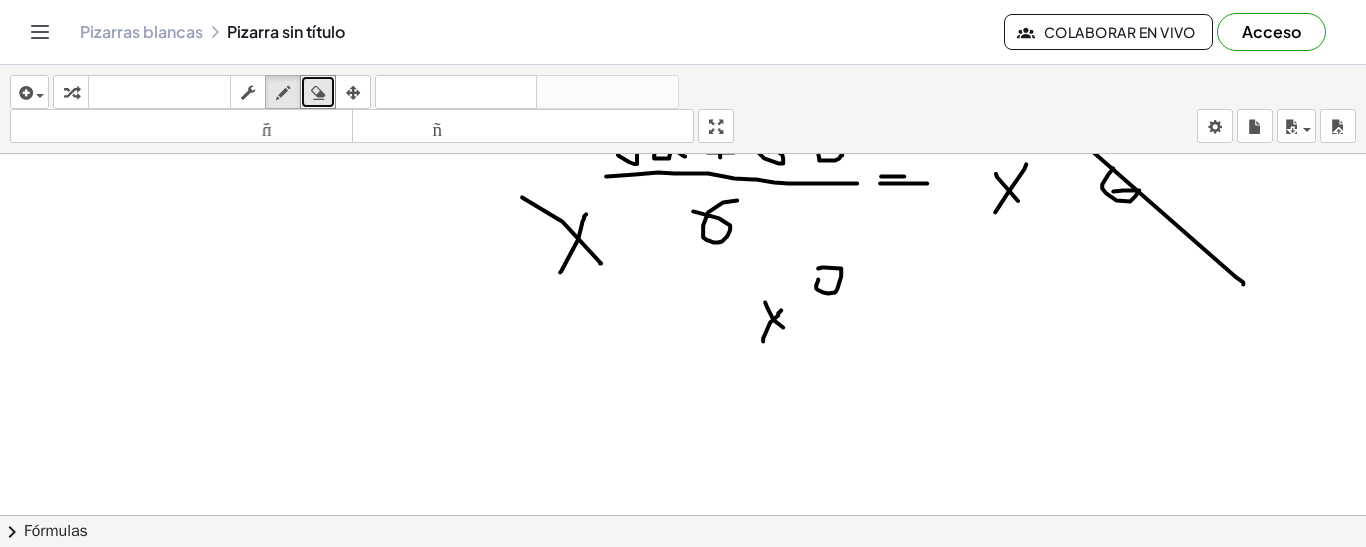 drag, startPoint x: 818, startPoint y: 277, endPoint x: 863, endPoint y: 271, distance: 45.39824 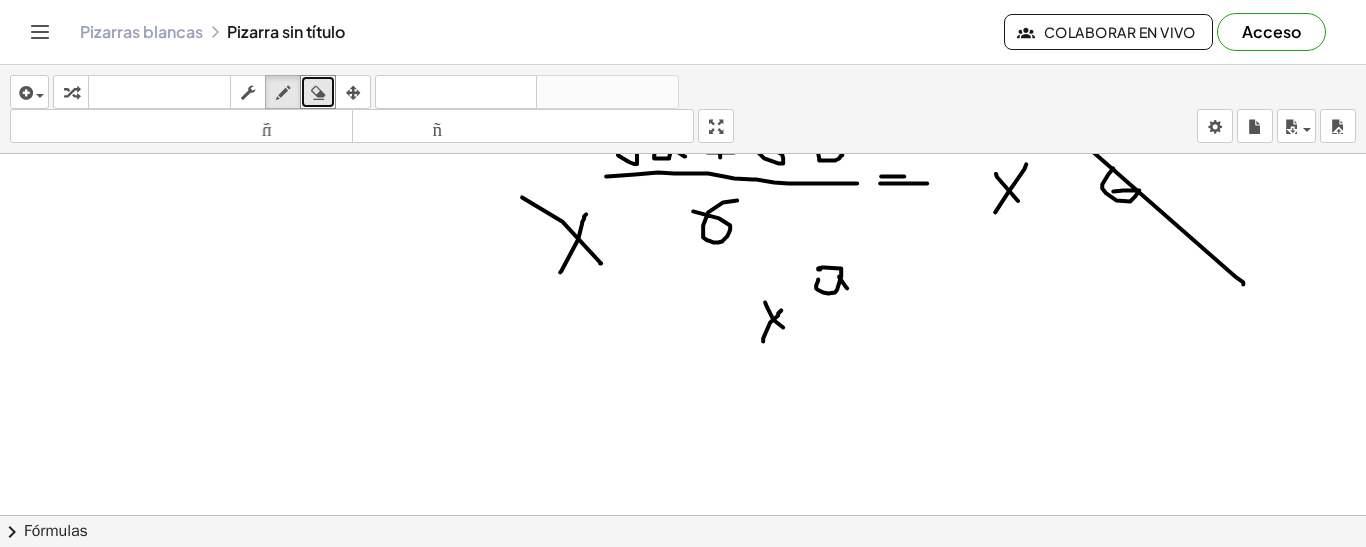 drag, startPoint x: 839, startPoint y: 274, endPoint x: 851, endPoint y: 290, distance: 20 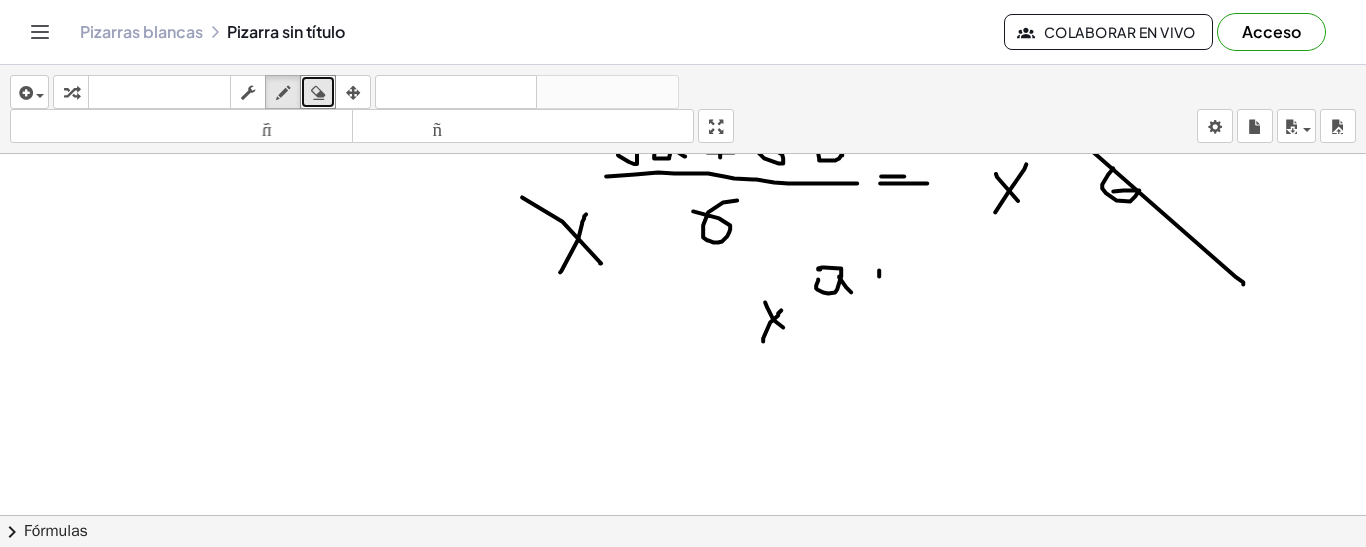 drag, startPoint x: 879, startPoint y: 274, endPoint x: 880, endPoint y: 295, distance: 21.023796 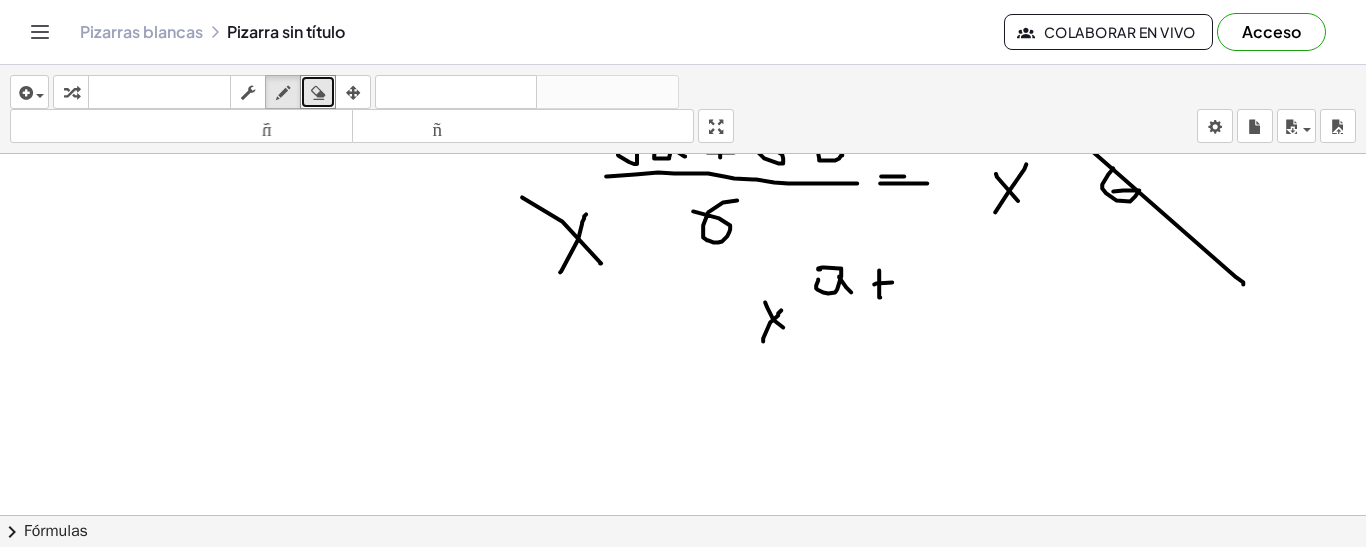 drag, startPoint x: 874, startPoint y: 282, endPoint x: 901, endPoint y: 268, distance: 30.413813 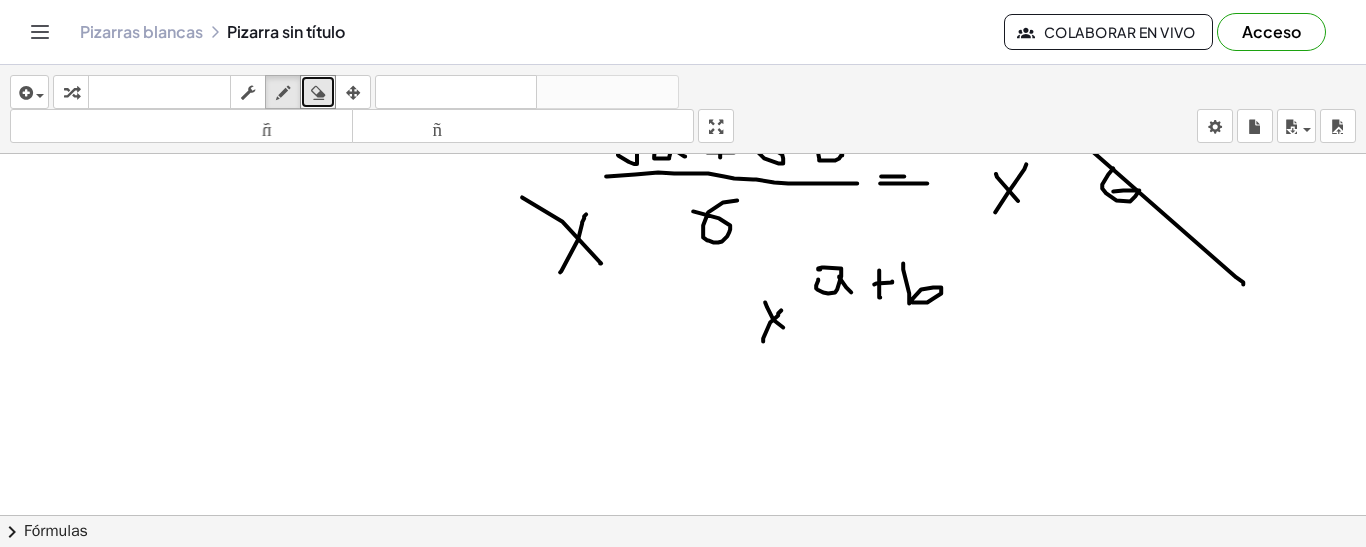 drag, startPoint x: 903, startPoint y: 267, endPoint x: 912, endPoint y: 300, distance: 34.20526 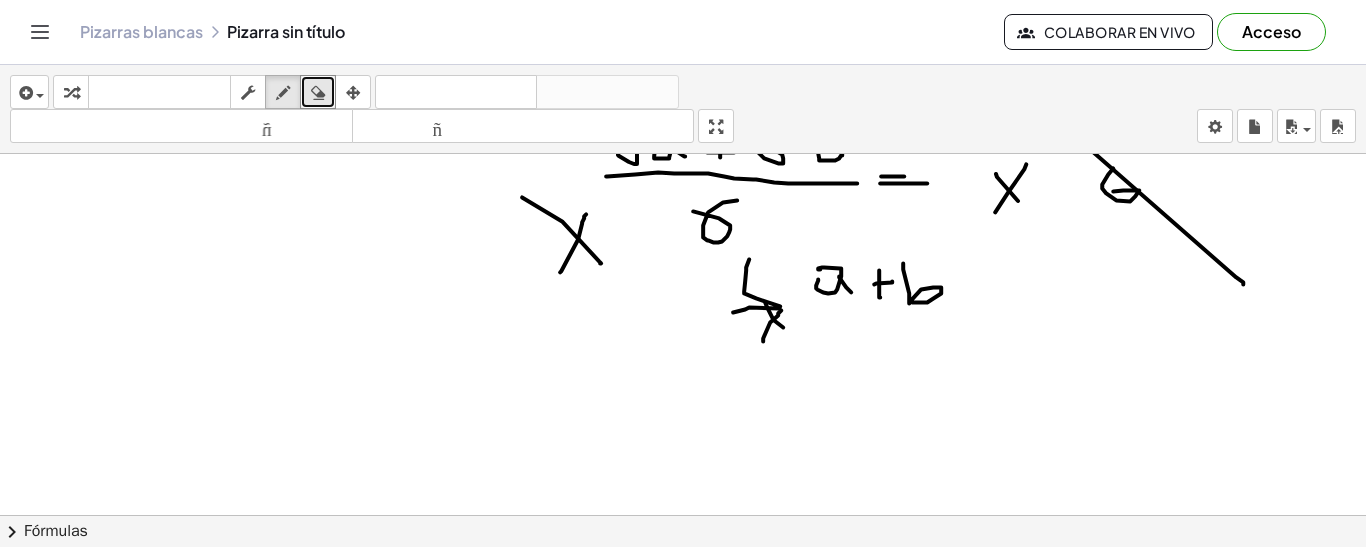 drag, startPoint x: 749, startPoint y: 257, endPoint x: 616, endPoint y: 220, distance: 138.05072 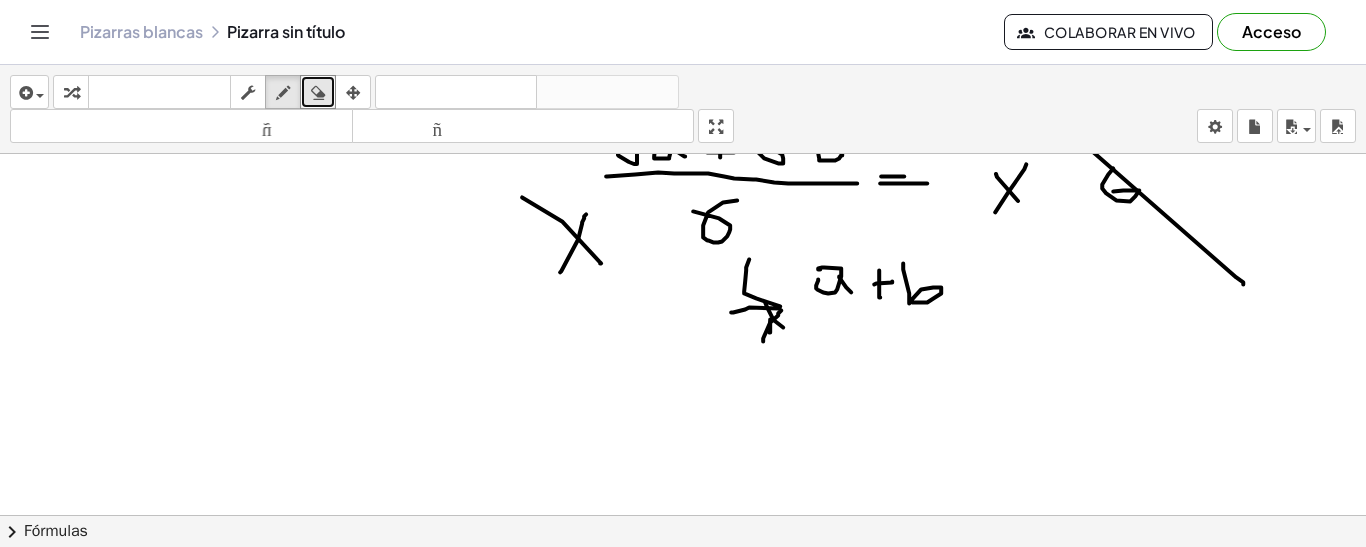 drag, startPoint x: 770, startPoint y: 317, endPoint x: 405, endPoint y: 150, distance: 401.39008 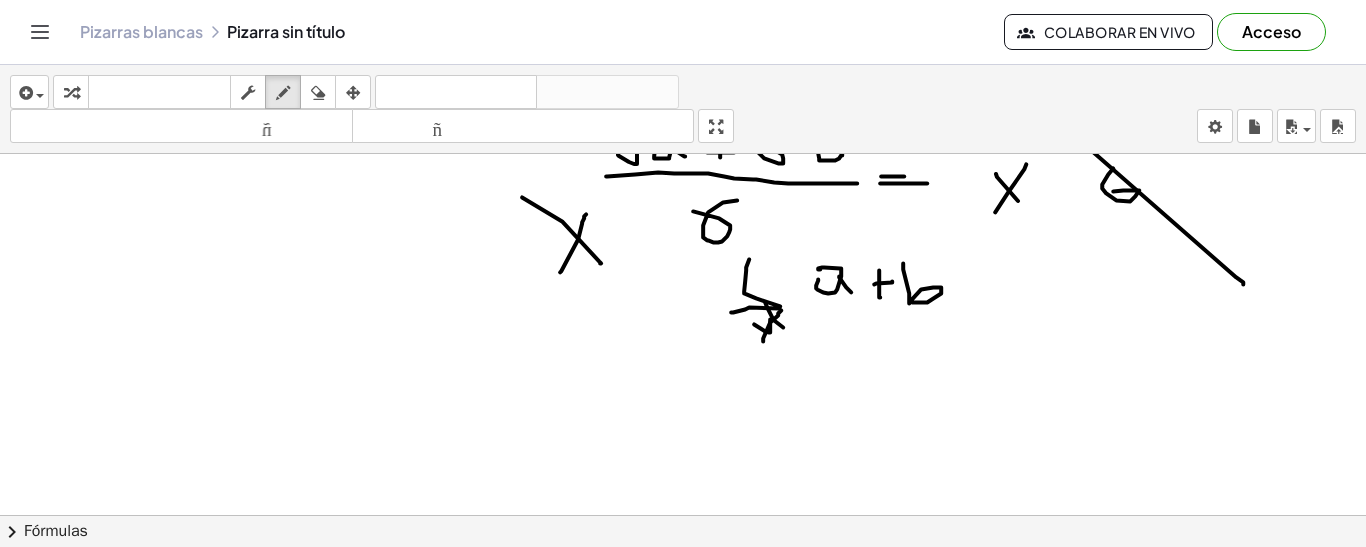 click on "insertar Seleccione uno: Expresión matemática Función Texto Vídeo de YouTube Graficando Geometría Geometría 3D transformar teclado teclado fregar dibujar borrar arreglar deshacer deshacer rehacer rehacer tamaño_del_formato menor tamaño_del_formato más grande pantalla completa carga   ahorrar nuevo ajustes" at bounding box center (683, 109) 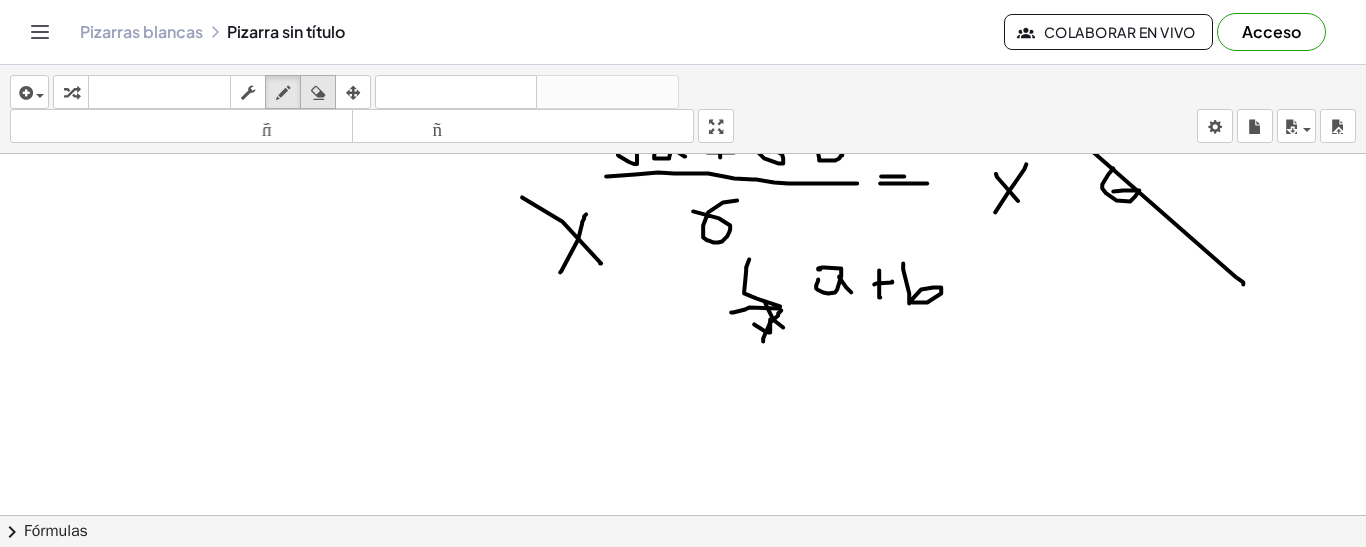click at bounding box center [318, 93] 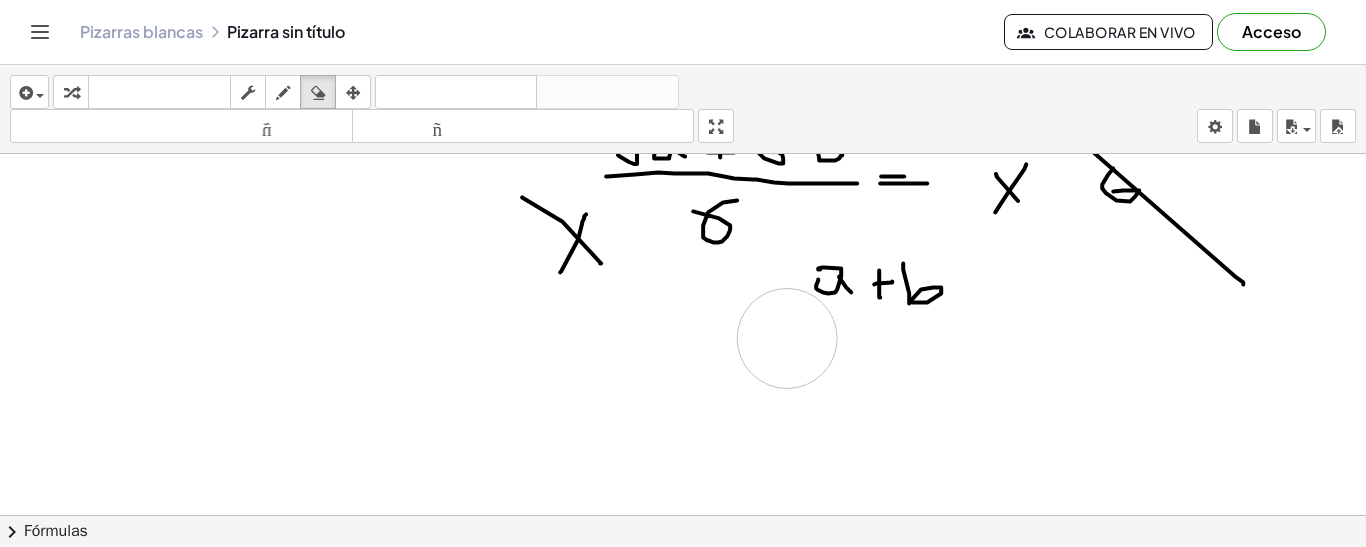 drag, startPoint x: 781, startPoint y: 347, endPoint x: 183, endPoint y: 168, distance: 624.2155 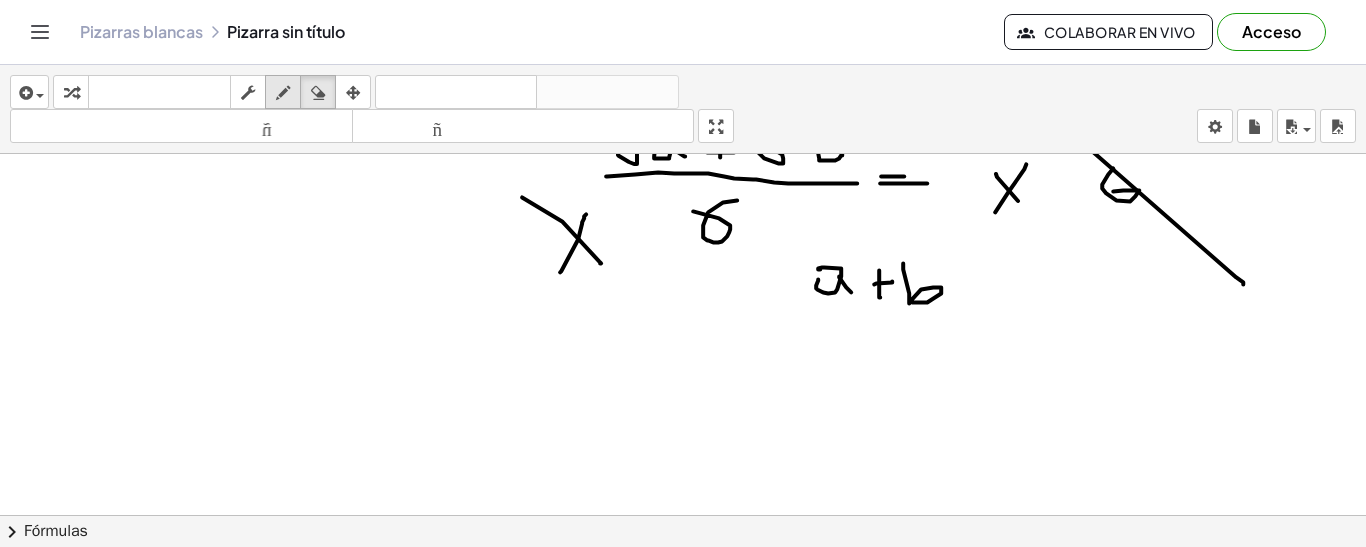 click at bounding box center (283, 93) 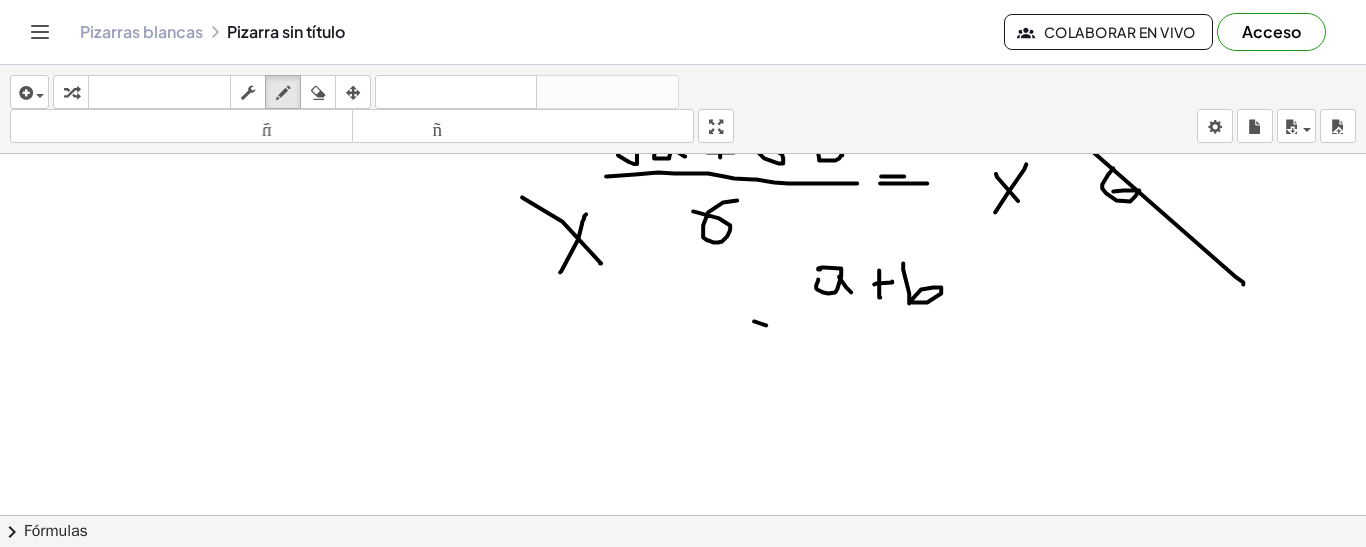 drag, startPoint x: 766, startPoint y: 323, endPoint x: 791, endPoint y: 342, distance: 31.400637 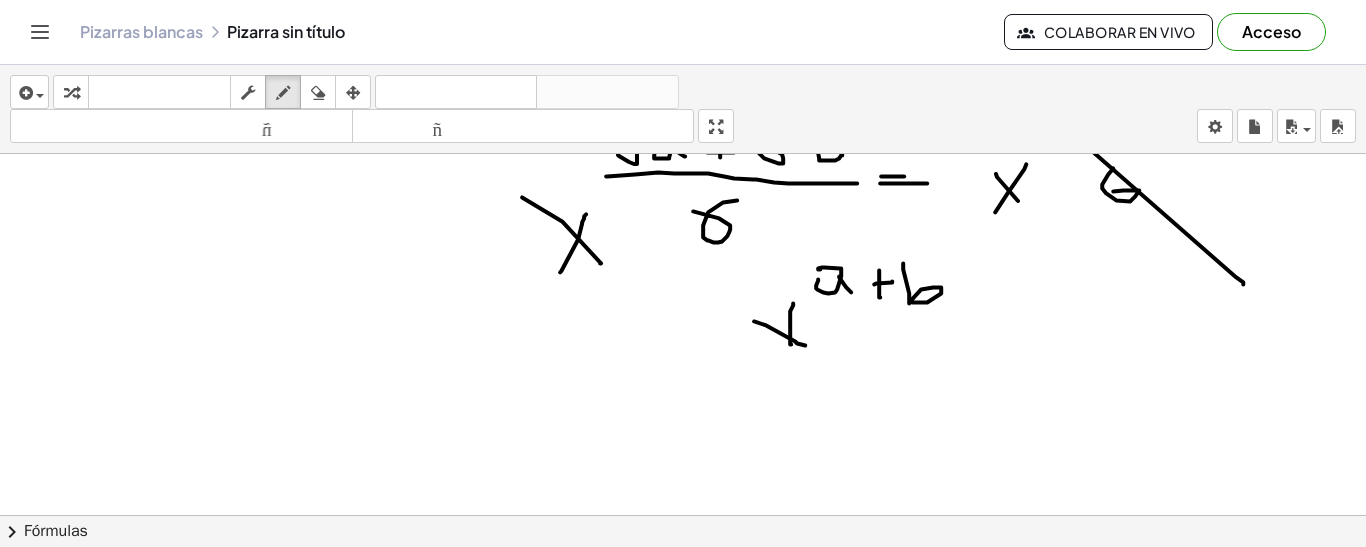 drag, startPoint x: 791, startPoint y: 342, endPoint x: 793, endPoint y: 301, distance: 41.04875 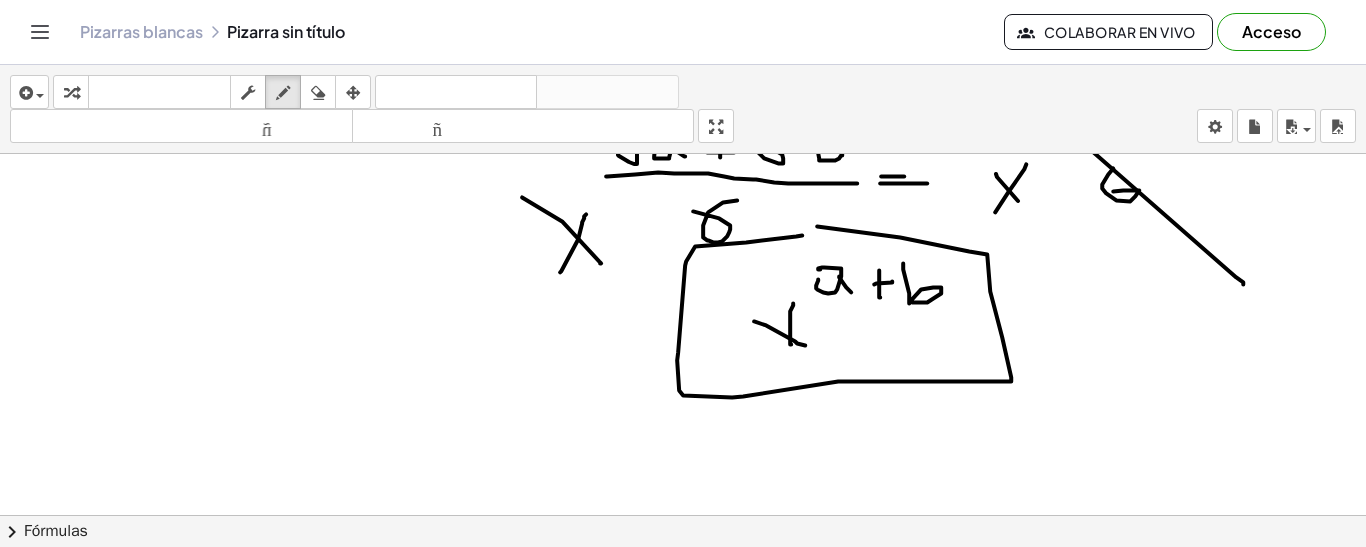 drag, startPoint x: 796, startPoint y: 234, endPoint x: 764, endPoint y: 217, distance: 36.23534 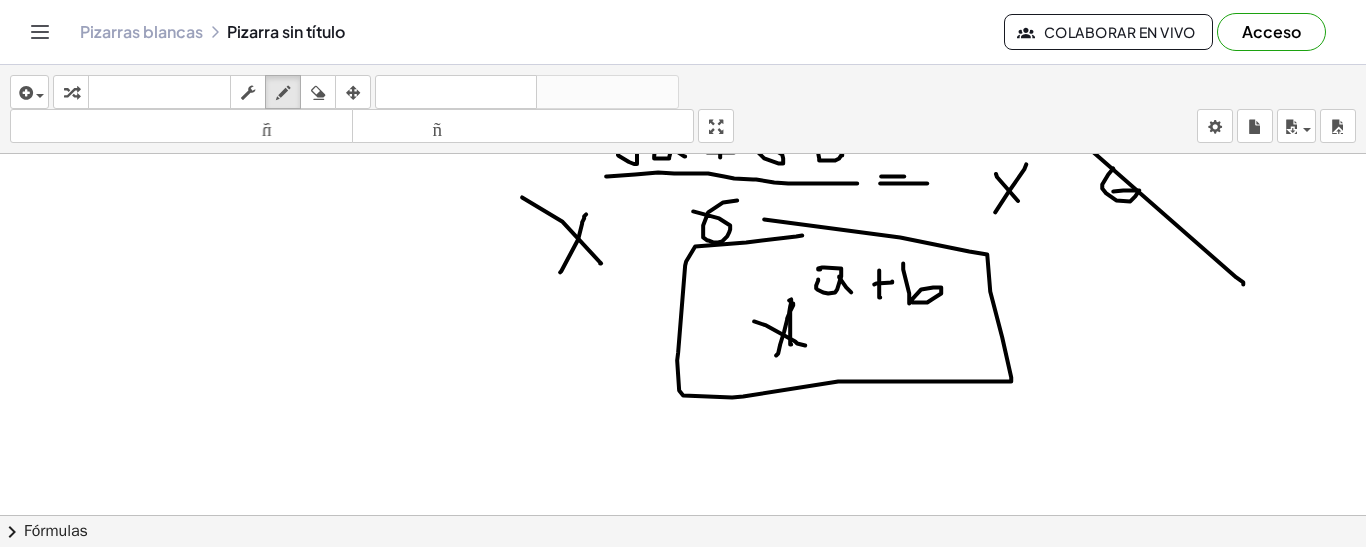 drag, startPoint x: 789, startPoint y: 298, endPoint x: 776, endPoint y: 354, distance: 57.48913 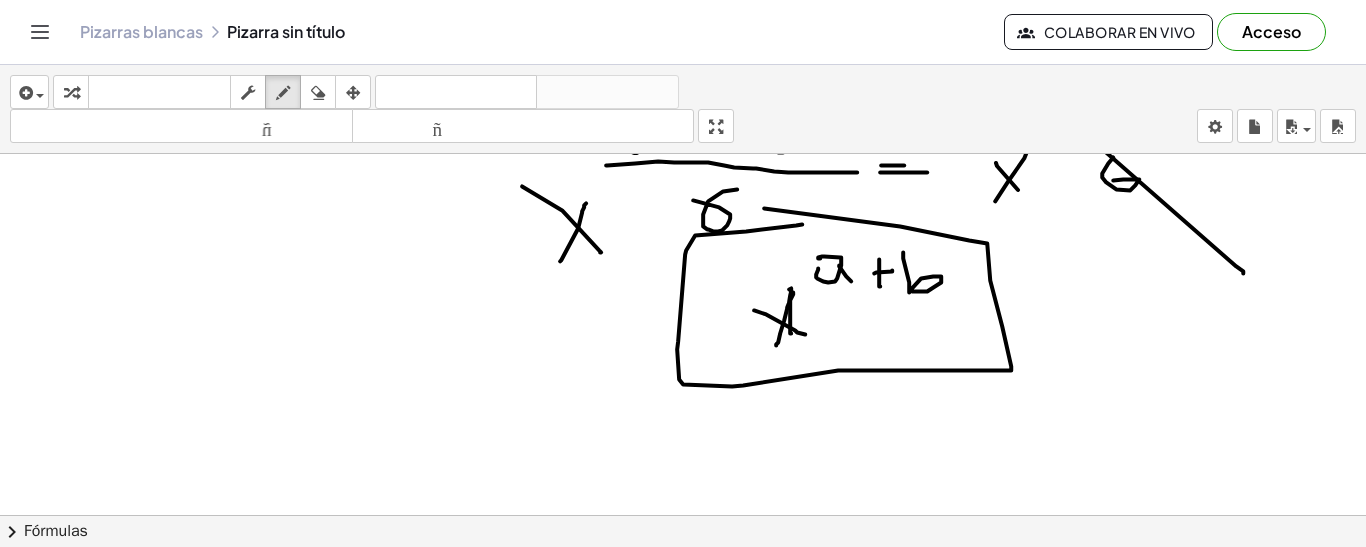 scroll, scrollTop: 263, scrollLeft: 0, axis: vertical 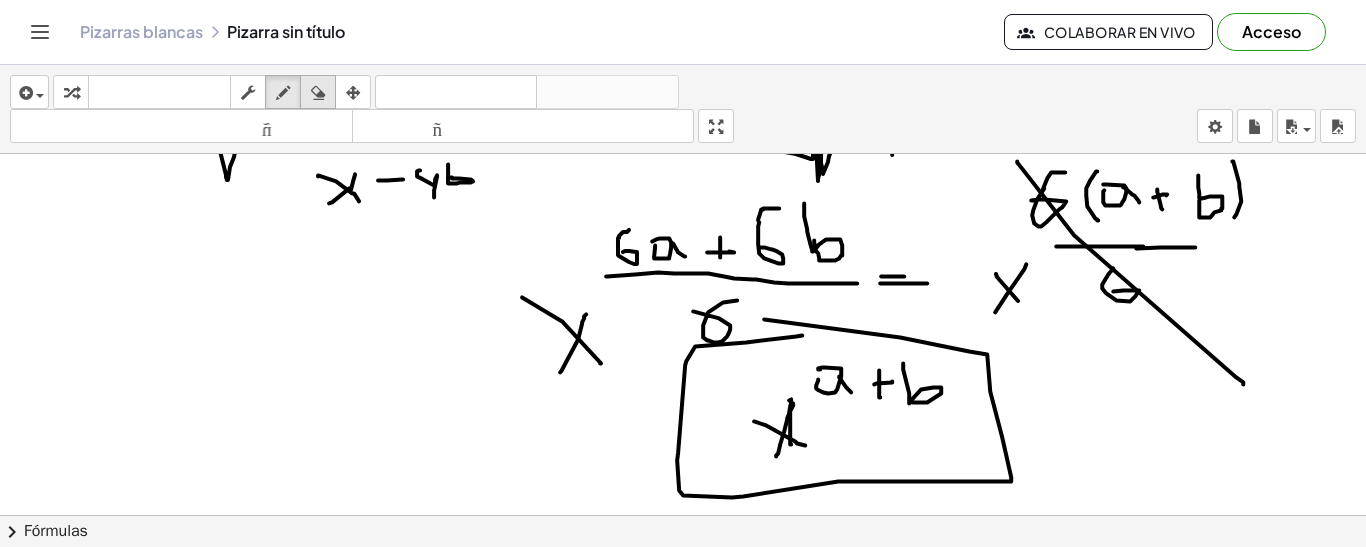 click at bounding box center (318, 92) 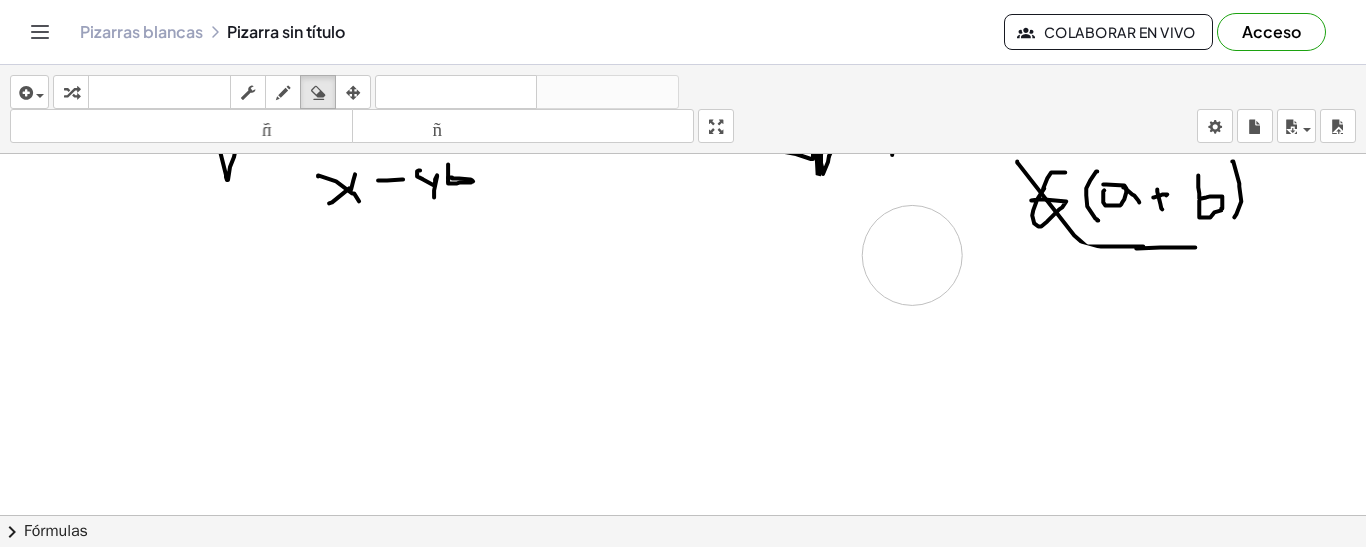 drag, startPoint x: 932, startPoint y: 255, endPoint x: 947, endPoint y: 255, distance: 15 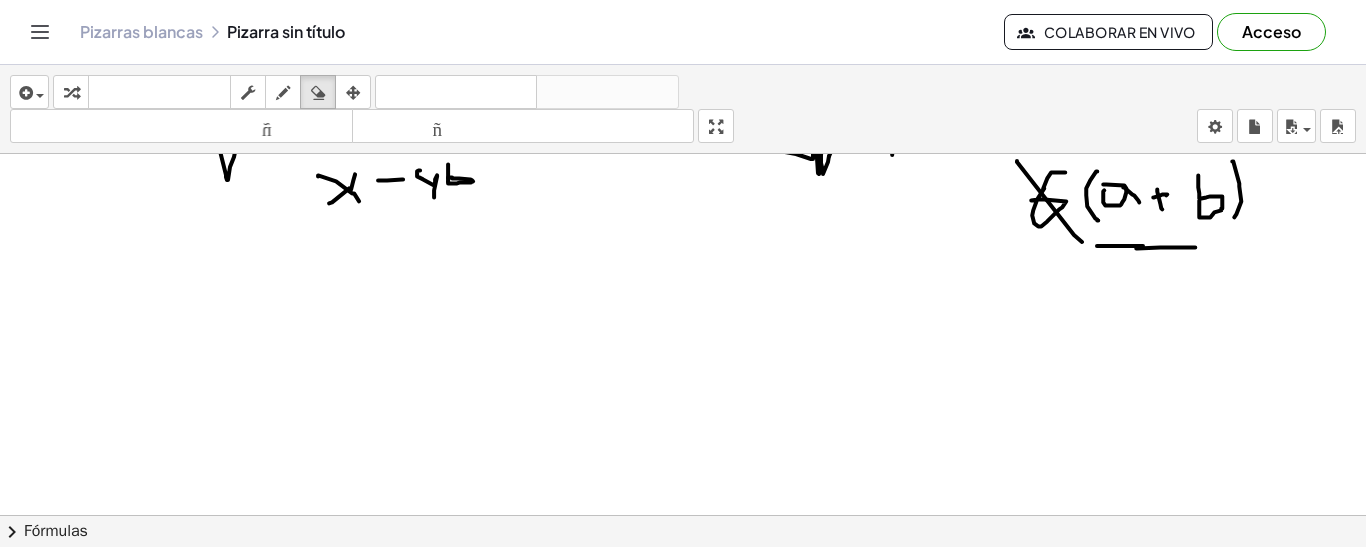 scroll, scrollTop: 63, scrollLeft: 0, axis: vertical 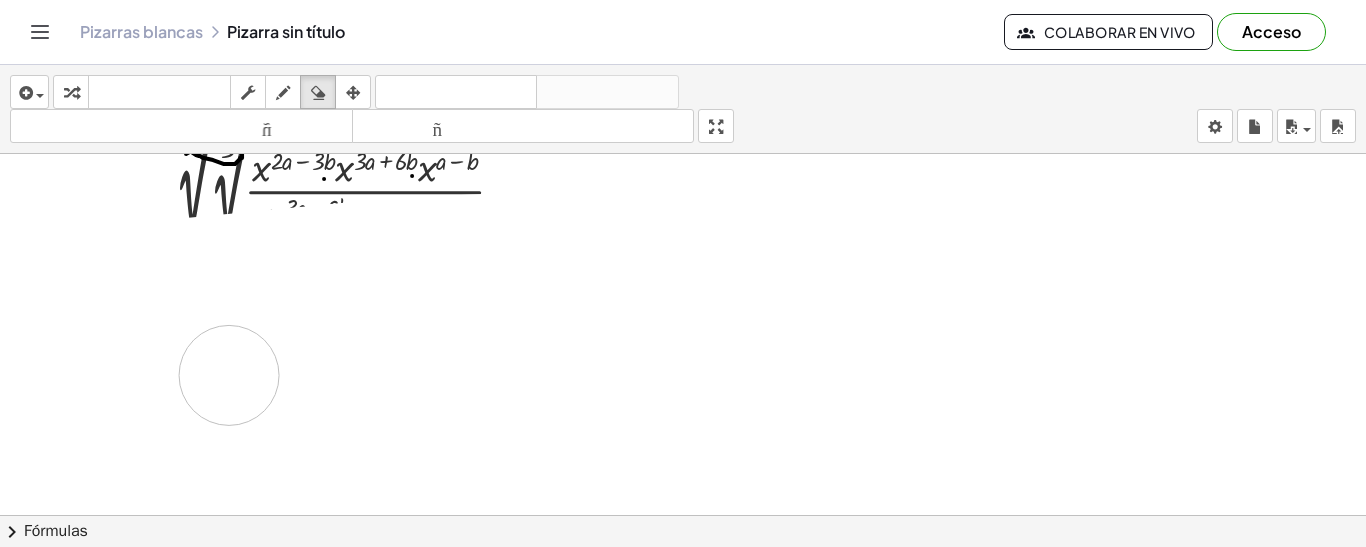 drag, startPoint x: 1130, startPoint y: 395, endPoint x: 309, endPoint y: 287, distance: 828.07306 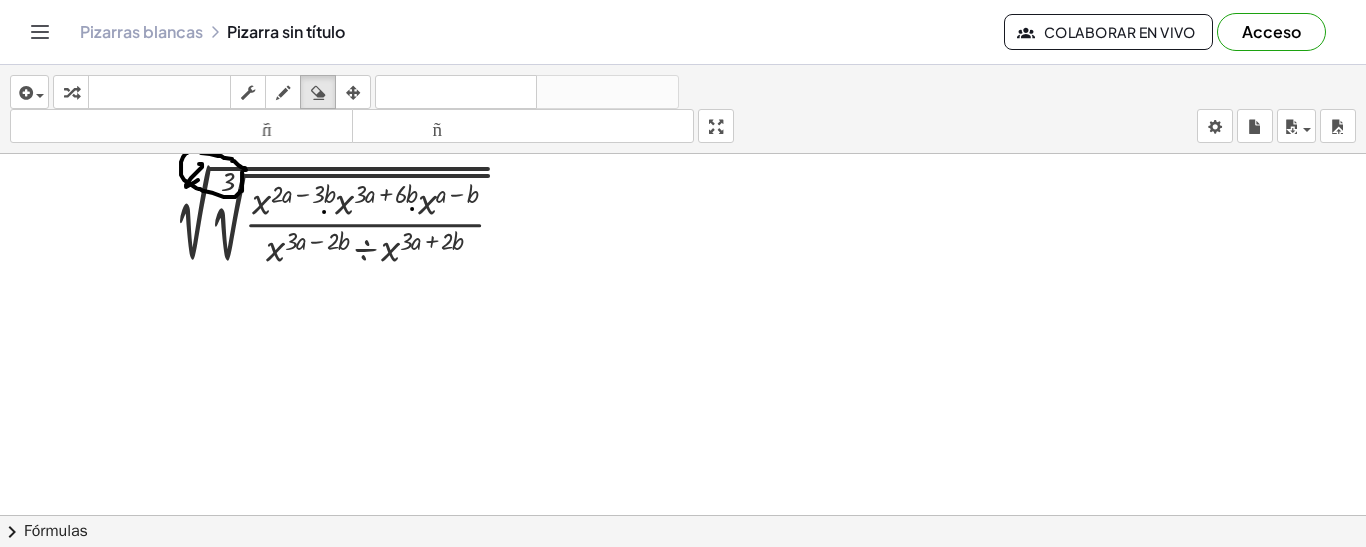 scroll, scrollTop: 0, scrollLeft: 0, axis: both 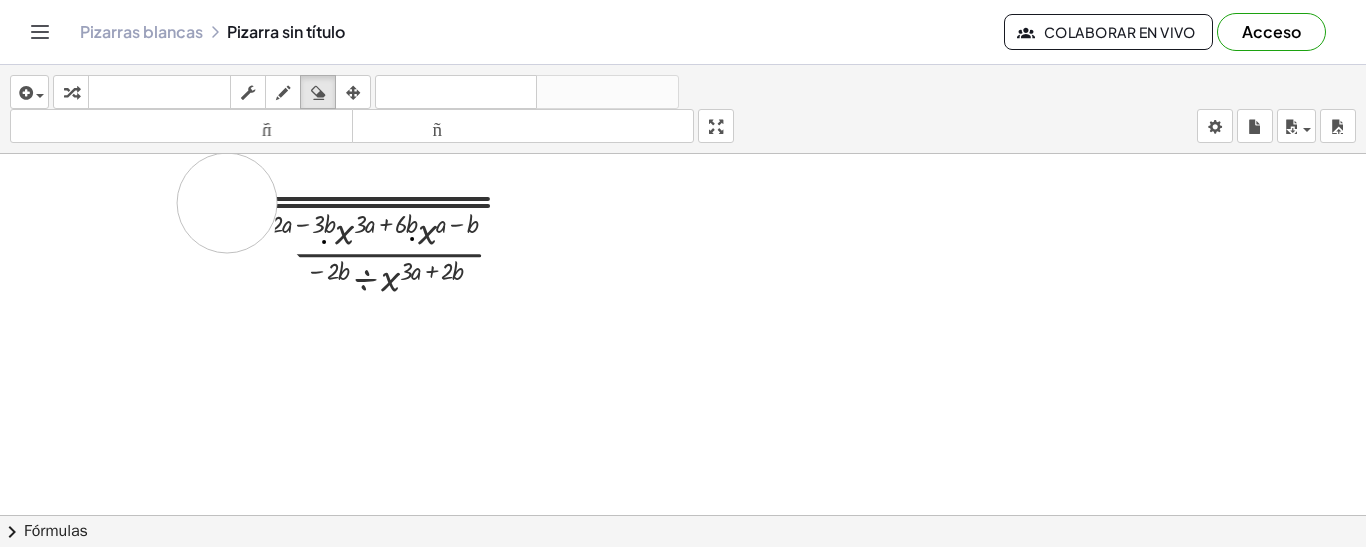 drag, startPoint x: 226, startPoint y: 283, endPoint x: 259, endPoint y: 149, distance: 138.00362 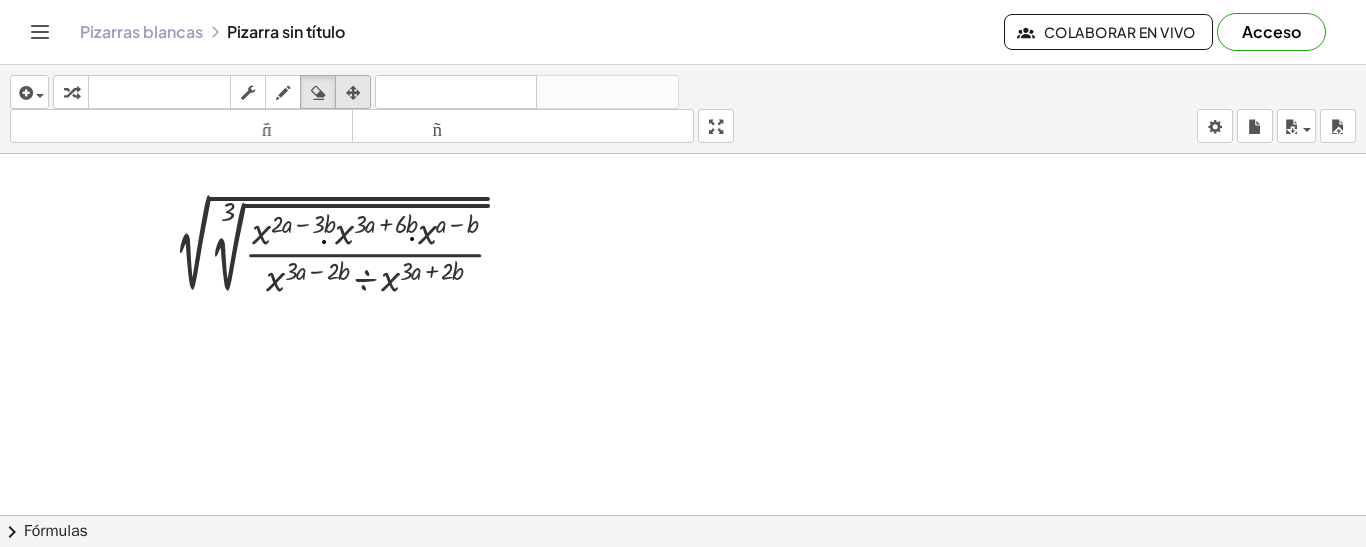 click at bounding box center (353, 93) 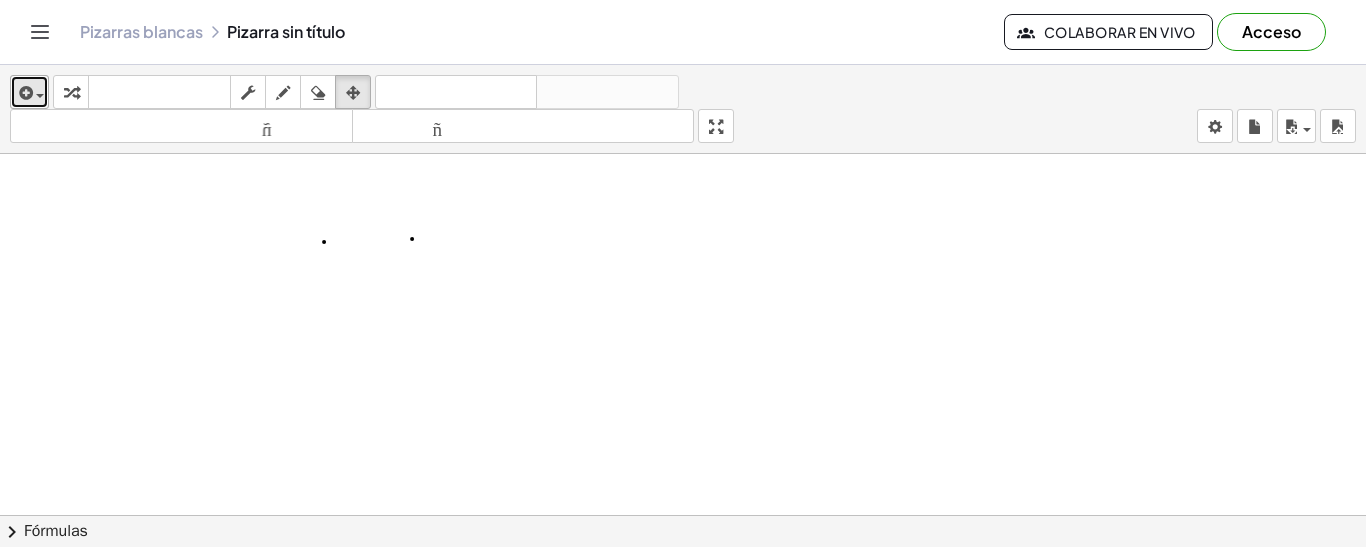 click at bounding box center (35, 95) 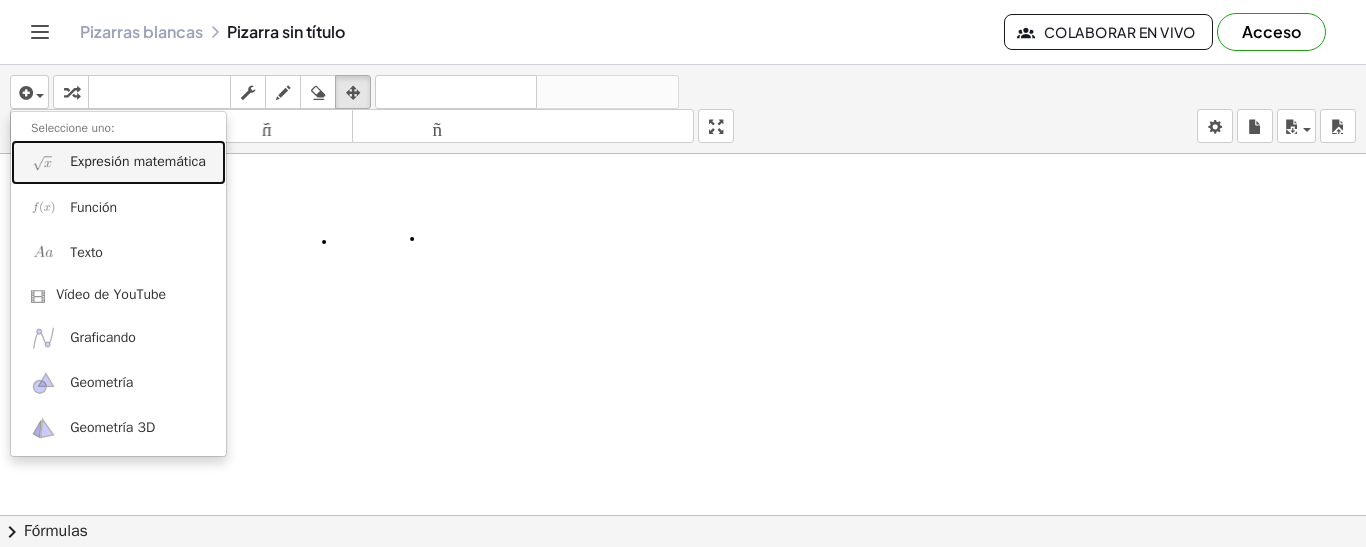click on "Expresión matemática" at bounding box center (118, 162) 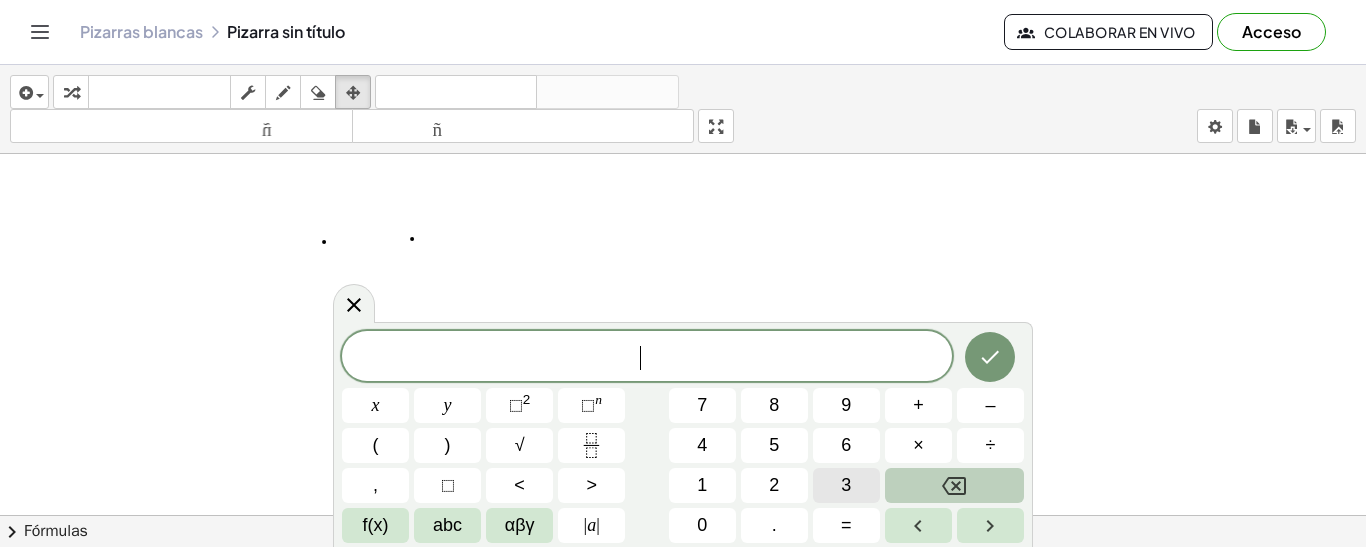 click on "3" at bounding box center [846, 485] 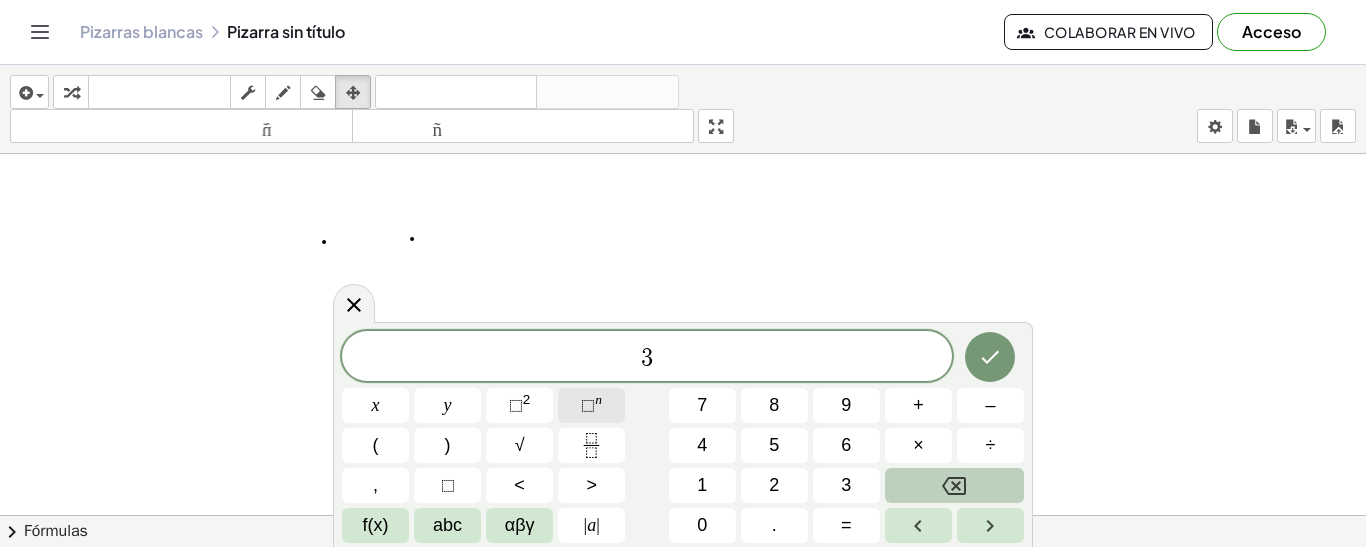 click on "⬚" at bounding box center (588, 405) 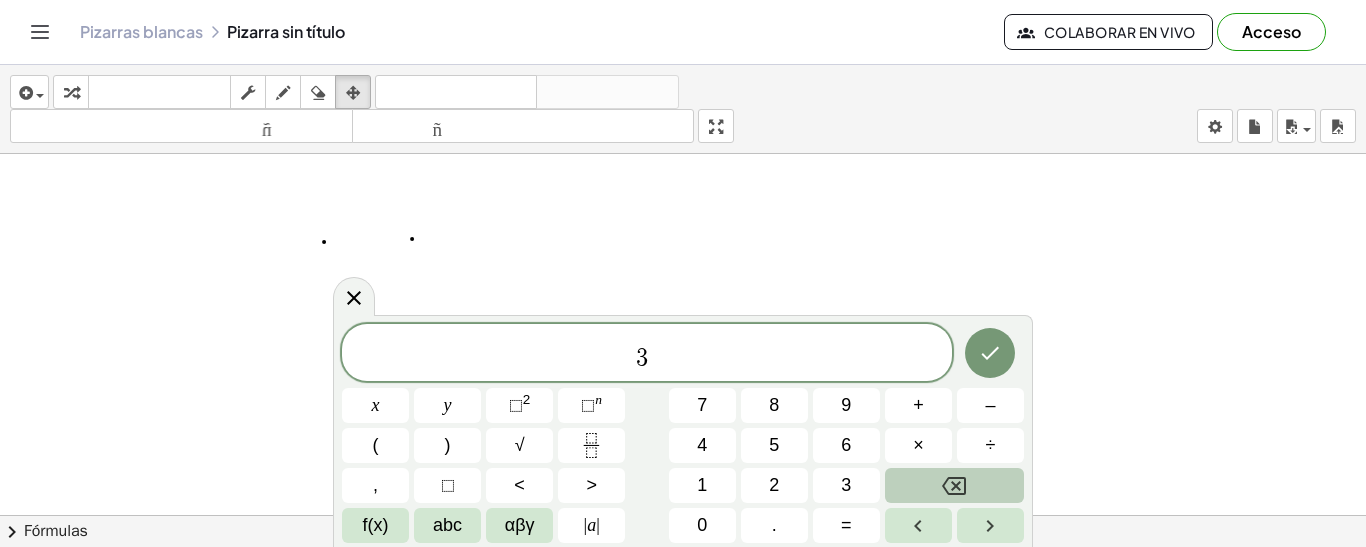 click on "3" at bounding box center [642, 358] 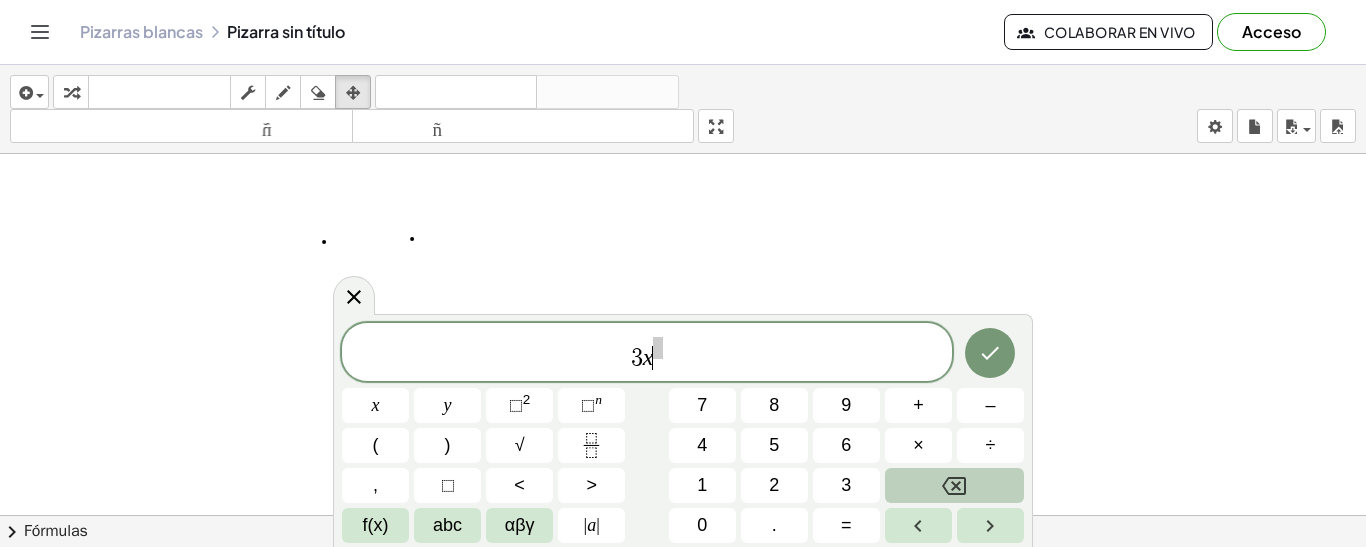 click at bounding box center (658, 348) 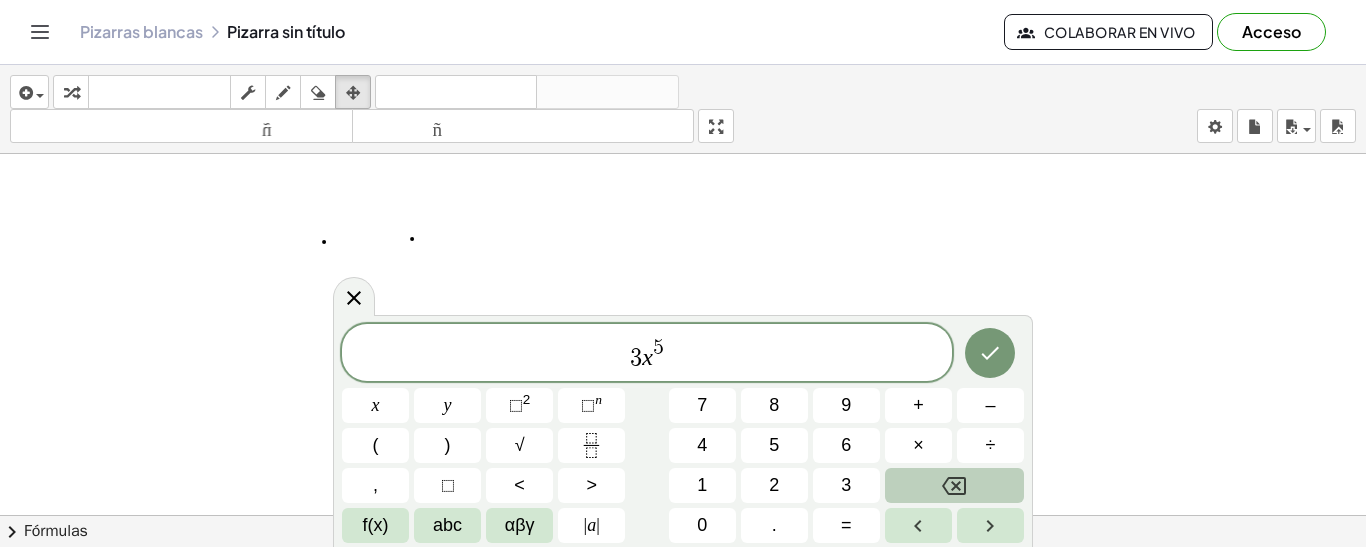 click on "3 x 5 ​" at bounding box center [647, 354] 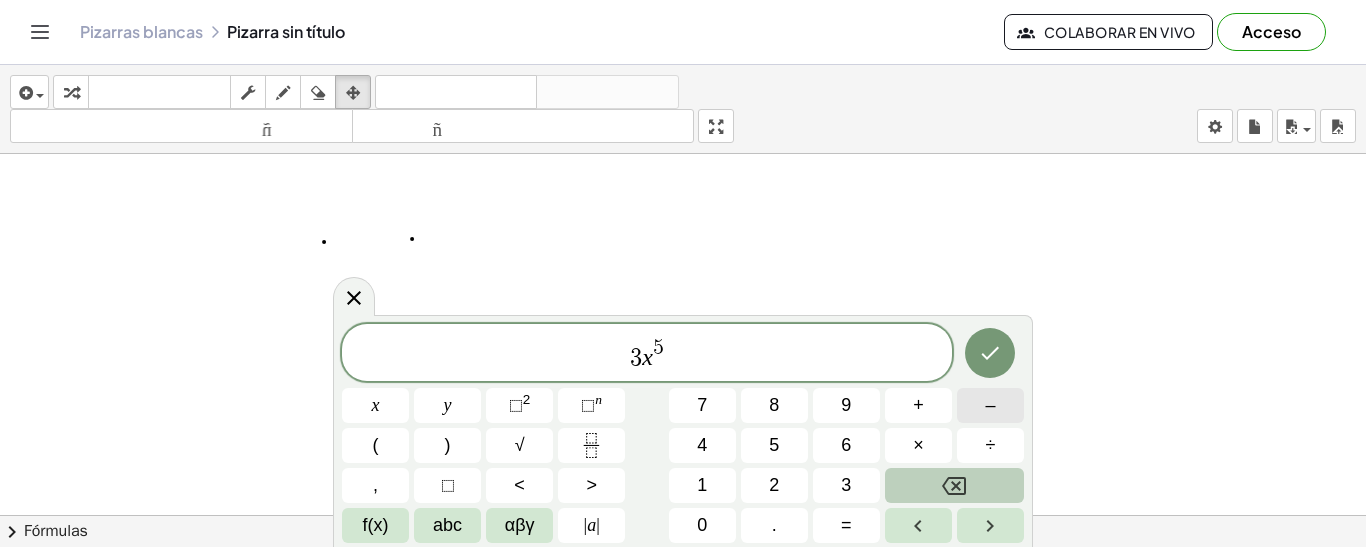 click on "–" at bounding box center [990, 405] 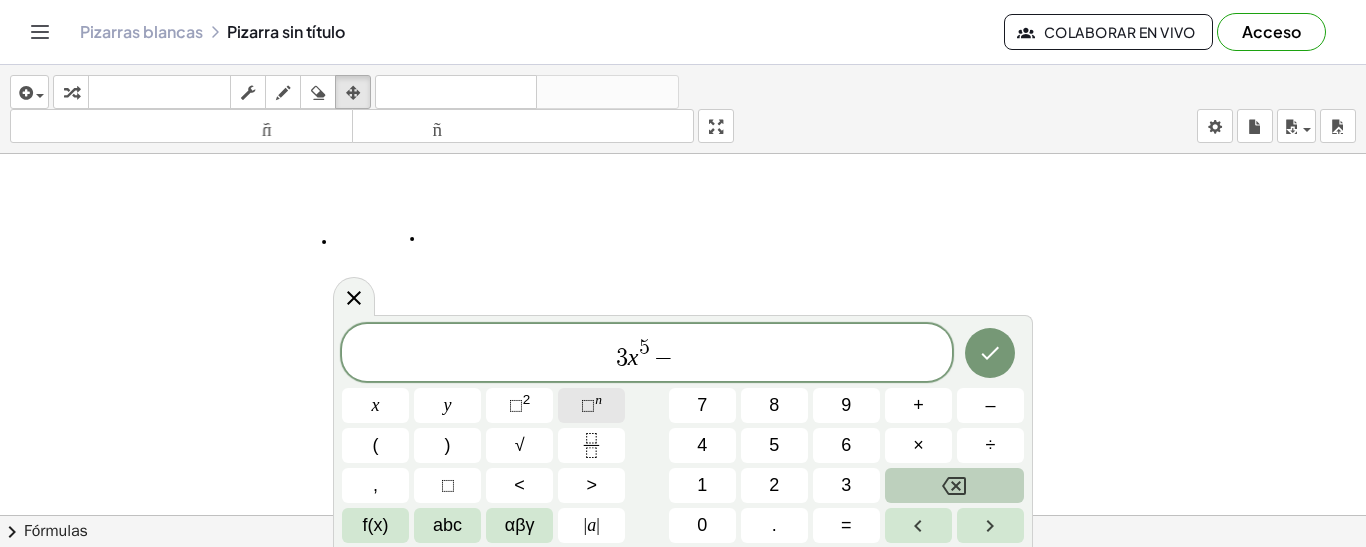 click on "⬚ n" at bounding box center [591, 405] 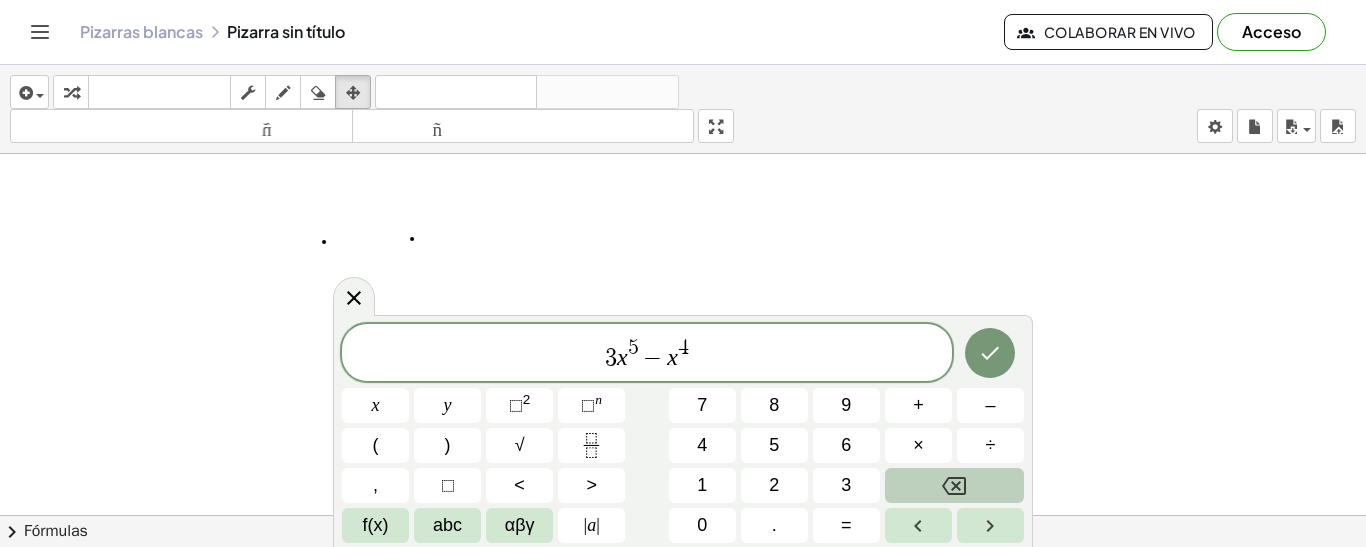 click on "3 x 5 − x 4 ​" at bounding box center [647, 354] 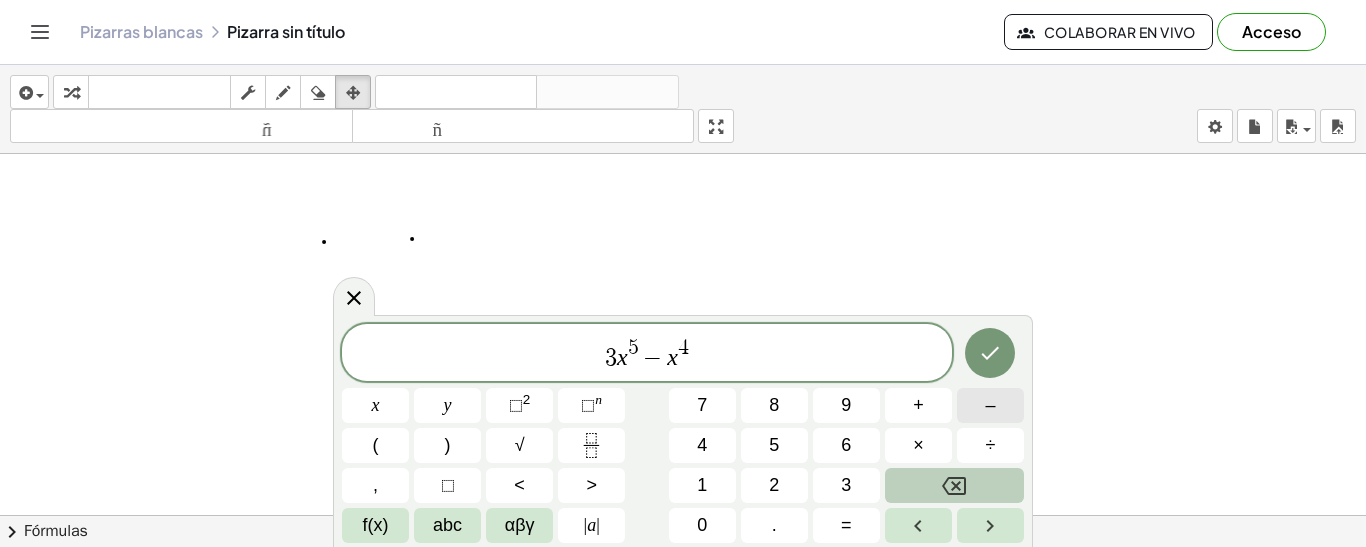click on "–" at bounding box center (990, 405) 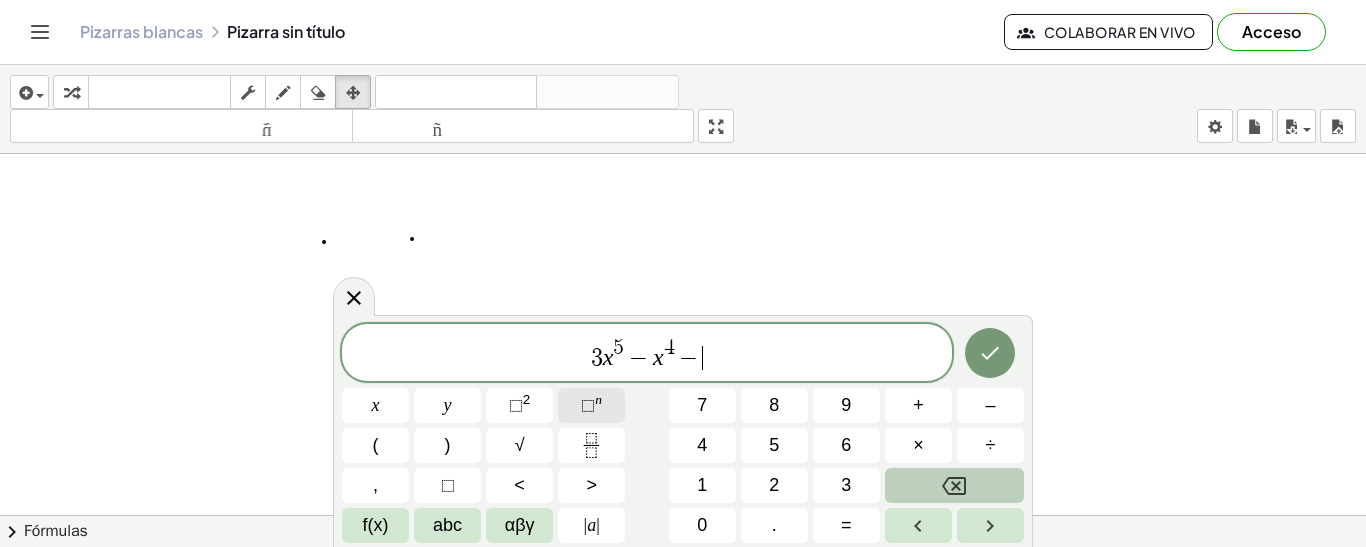 click on "⬚" at bounding box center [588, 405] 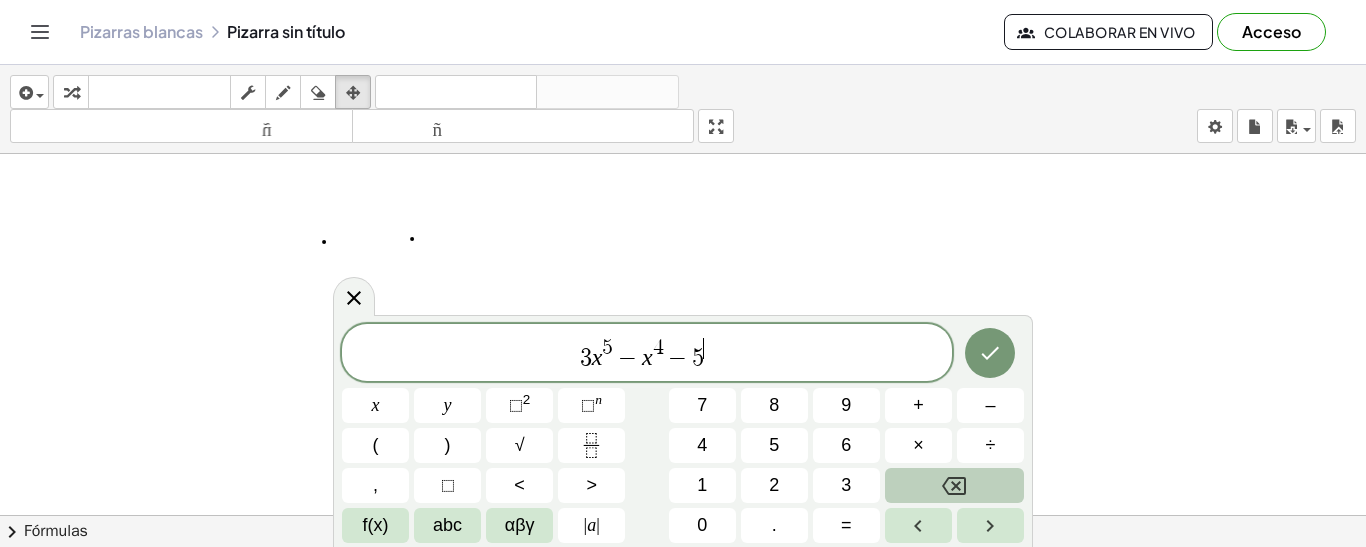 click on "​" at bounding box center (709, 349) 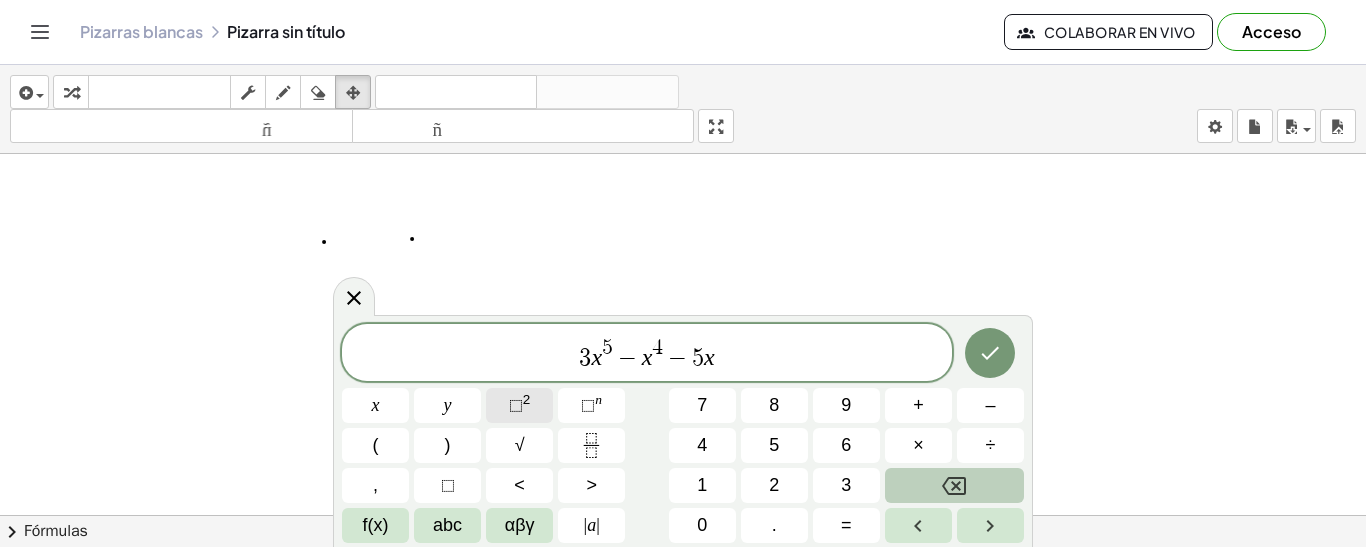 click on "⬚ 2" at bounding box center [519, 405] 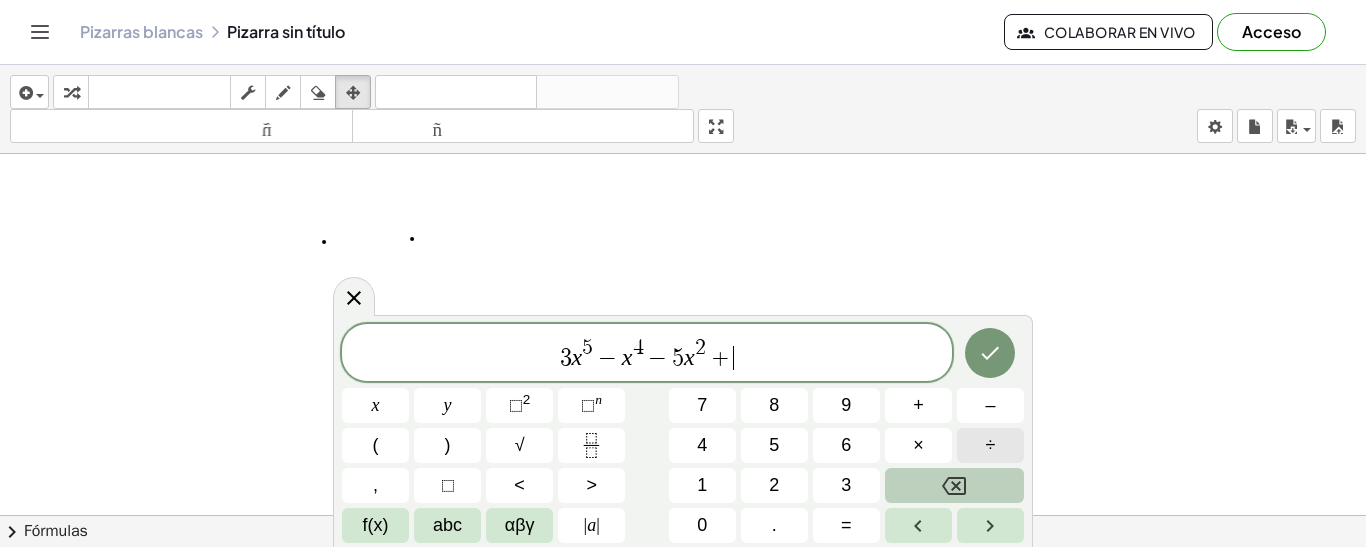 click on "÷" at bounding box center [990, 445] 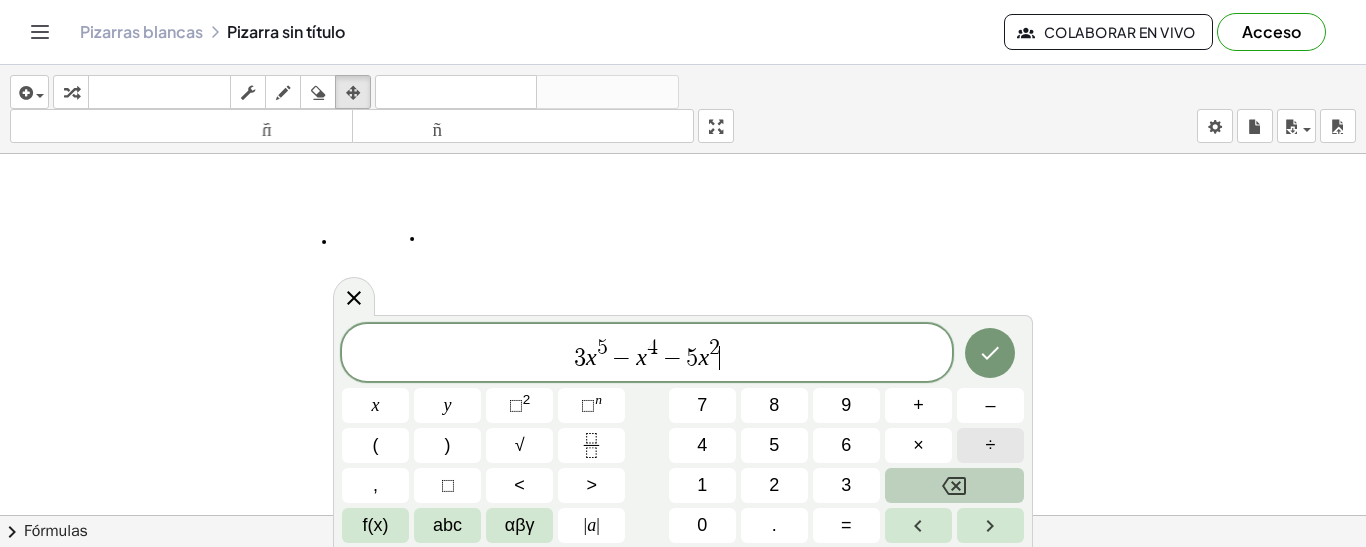 click on "÷" at bounding box center [990, 445] 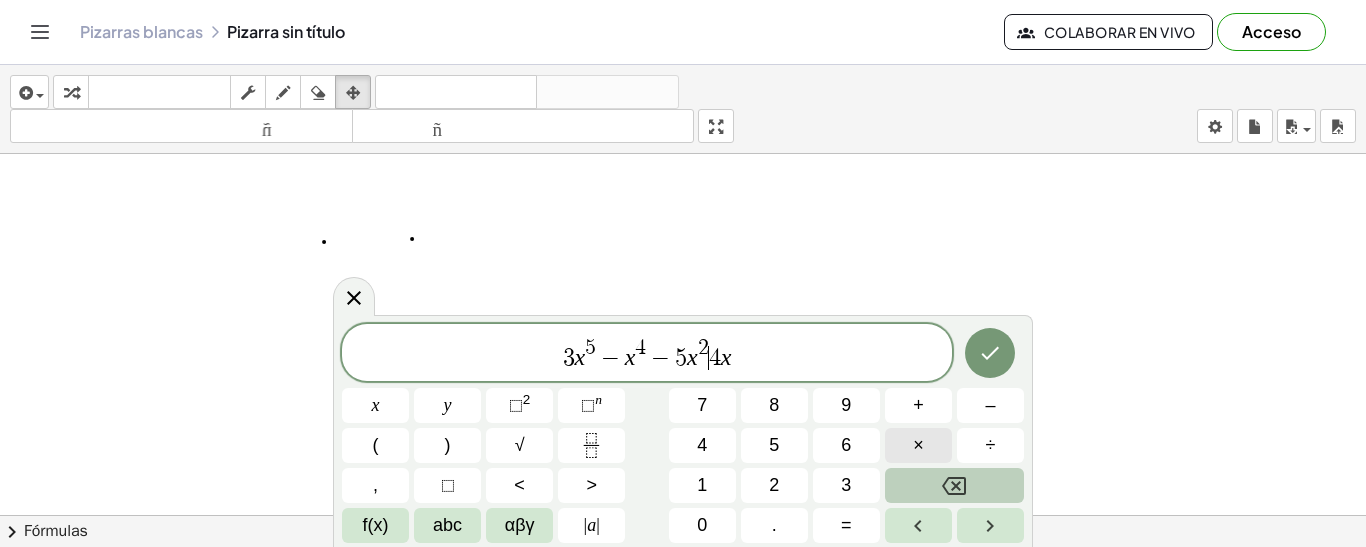 click on "×" at bounding box center [918, 445] 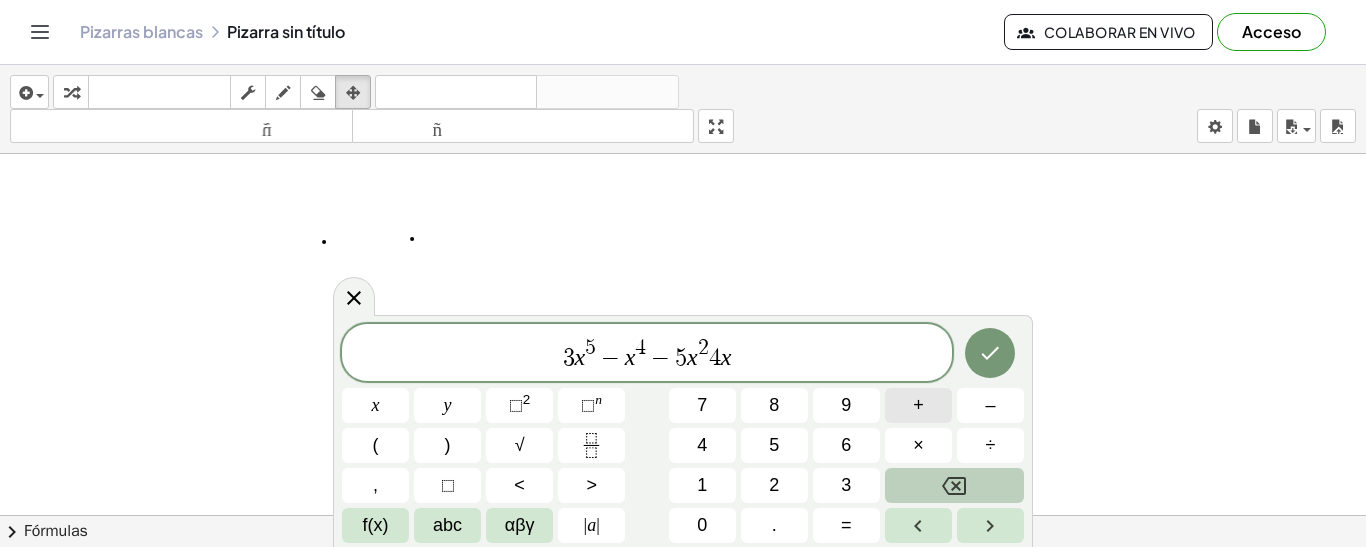 click on "+" at bounding box center [918, 405] 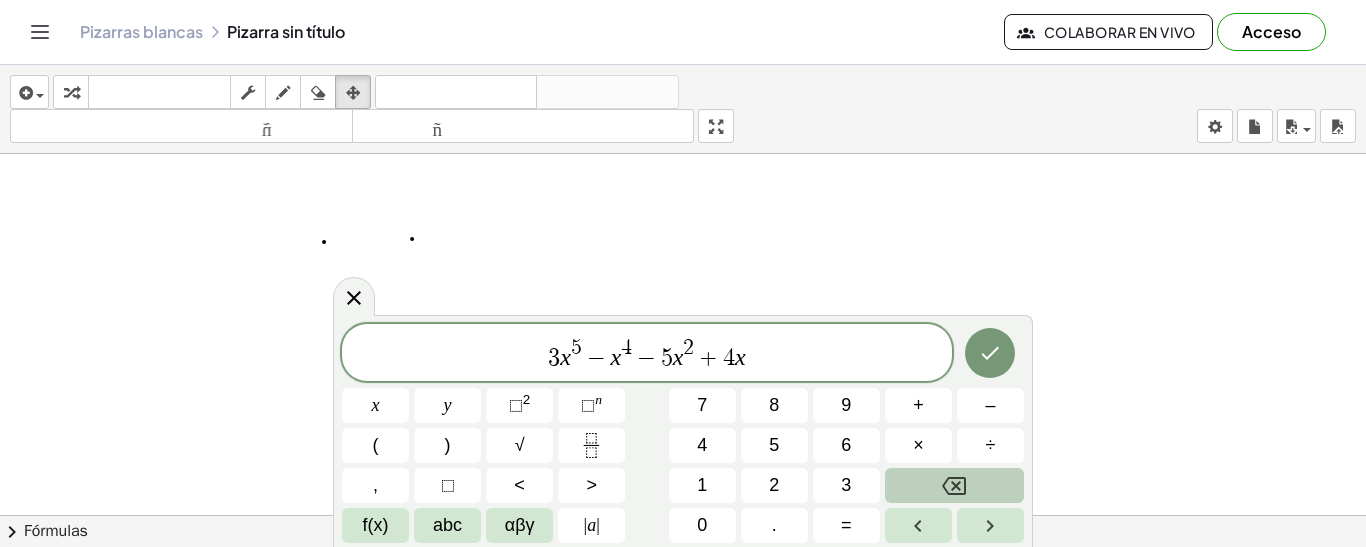 click on "3 x 5 − x 4 − 5 x 2 + ​ 4 x" at bounding box center [647, 354] 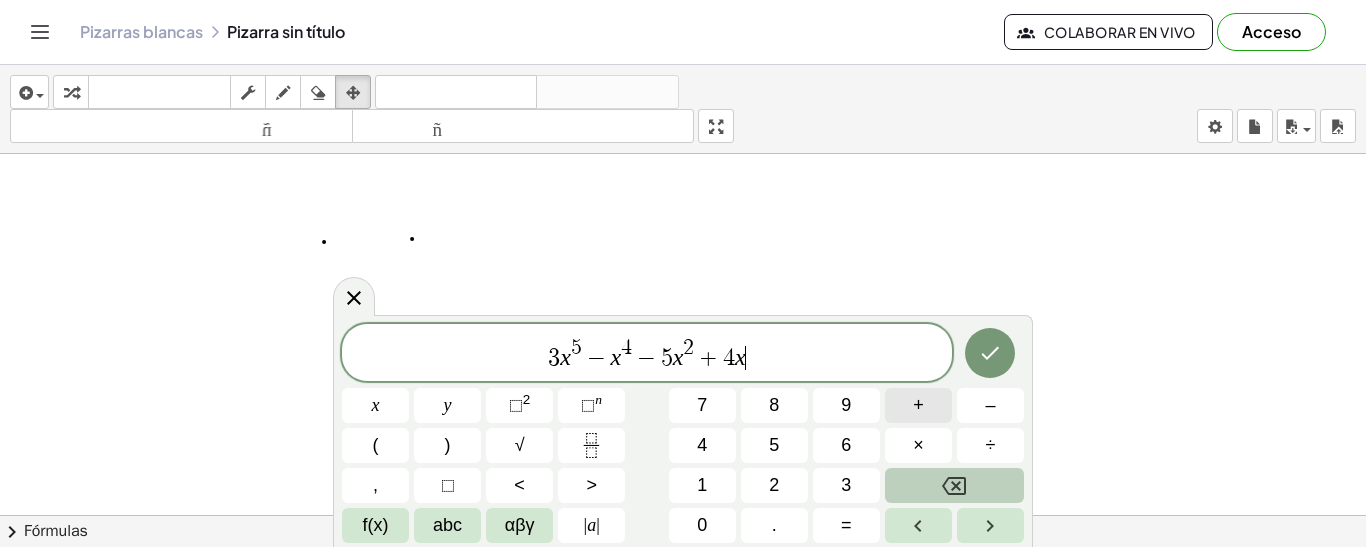 click on "+" at bounding box center [918, 405] 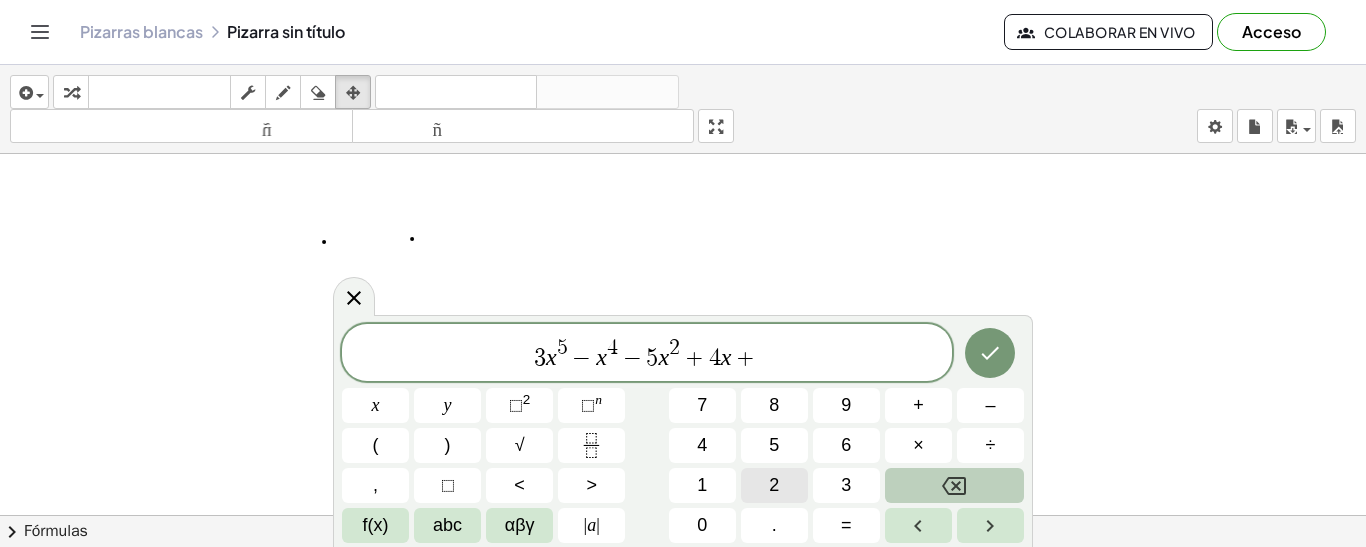 click on "2" at bounding box center [774, 485] 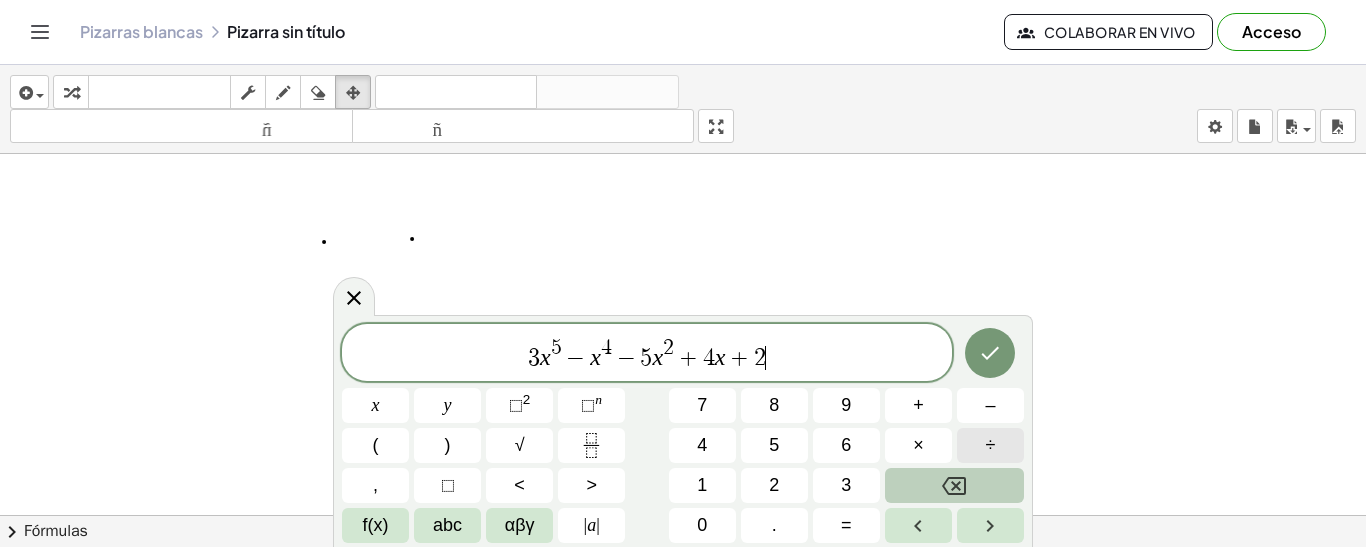 click on "÷" at bounding box center [990, 445] 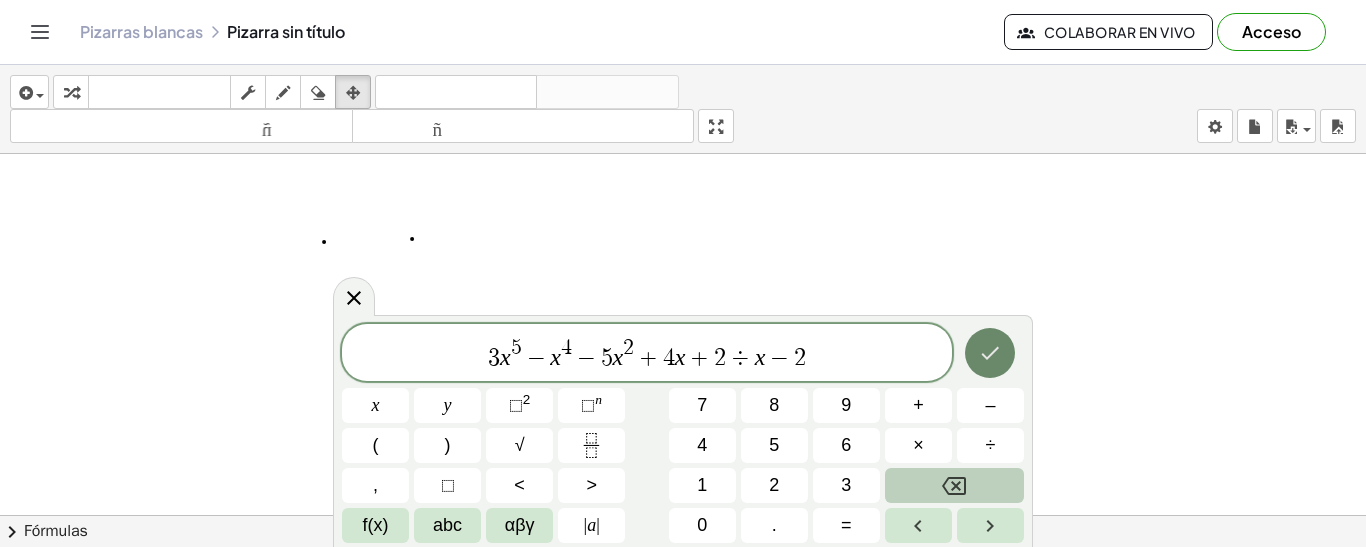 click 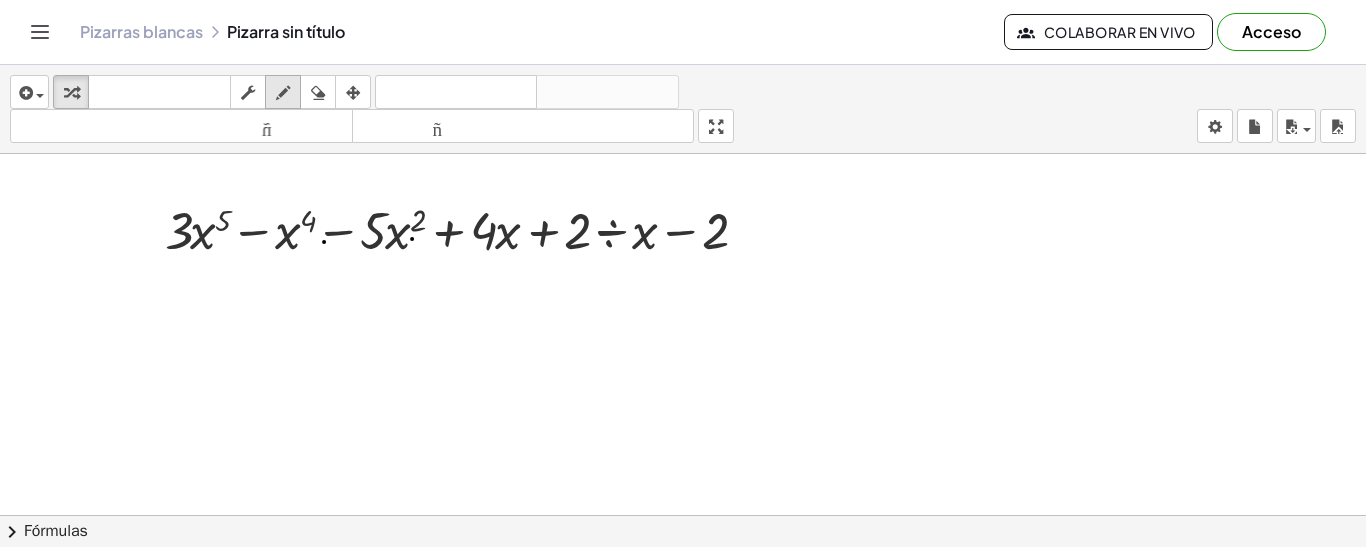 click at bounding box center [283, 93] 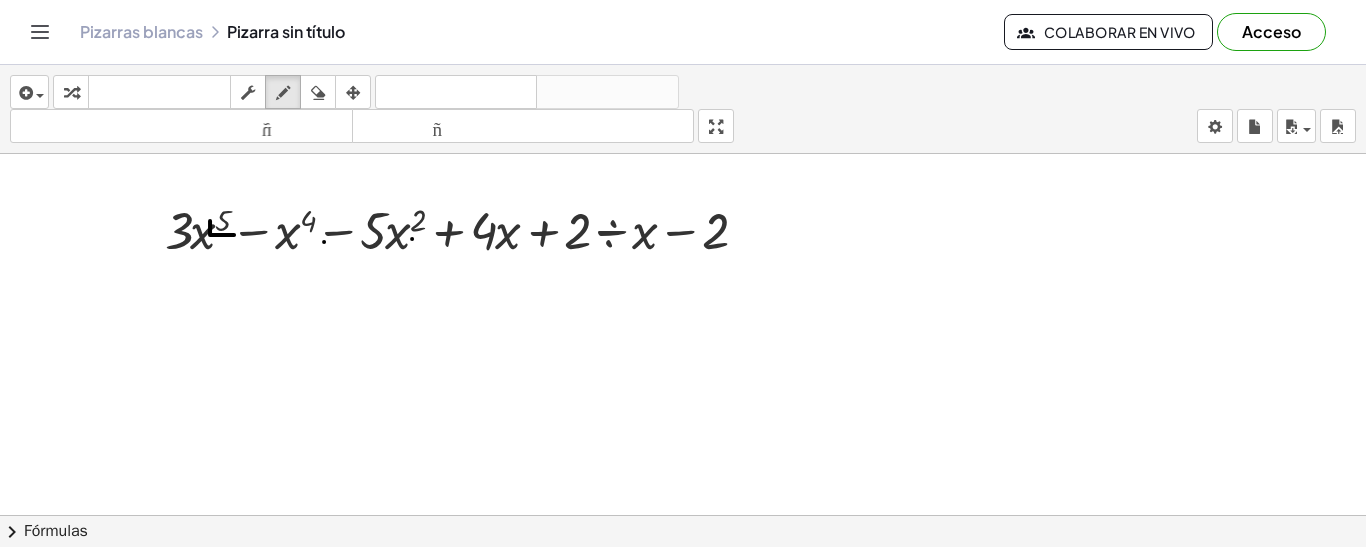 drag, startPoint x: 210, startPoint y: 219, endPoint x: 239, endPoint y: 218, distance: 29.017237 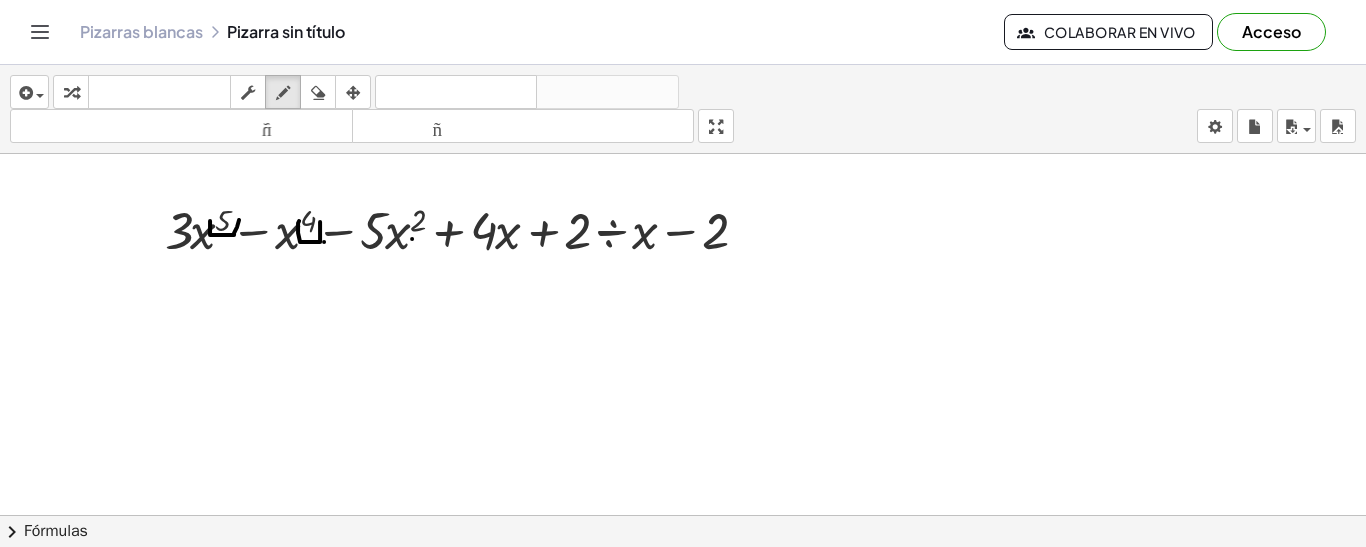 drag, startPoint x: 299, startPoint y: 219, endPoint x: 320, endPoint y: 220, distance: 21.023796 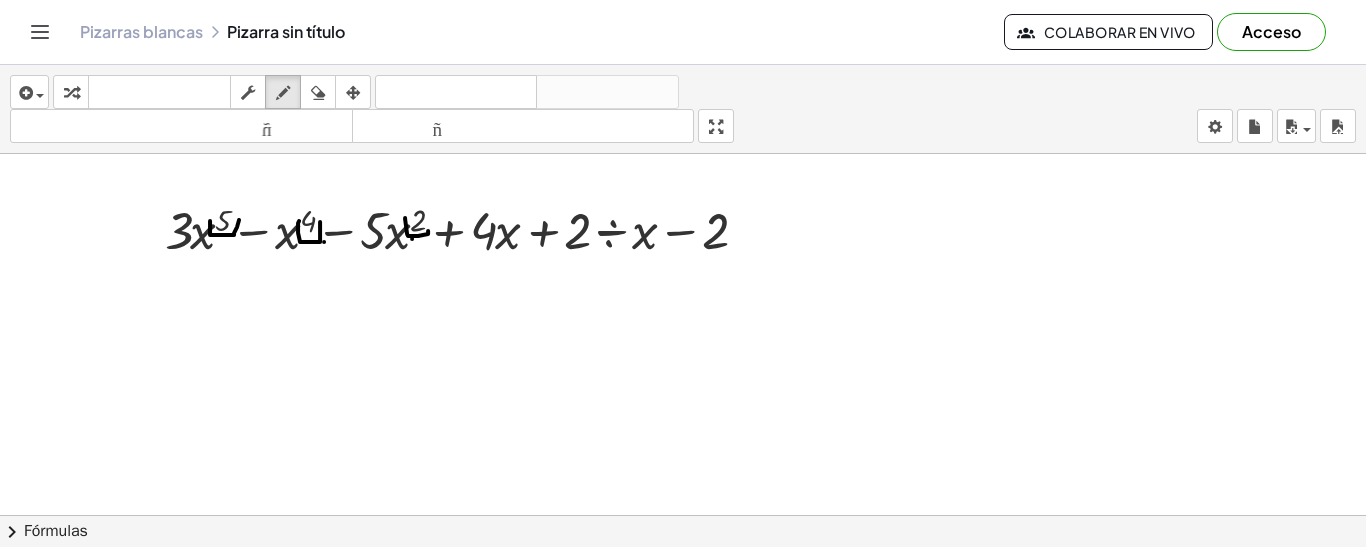 drag, startPoint x: 405, startPoint y: 216, endPoint x: 433, endPoint y: 215, distance: 28.01785 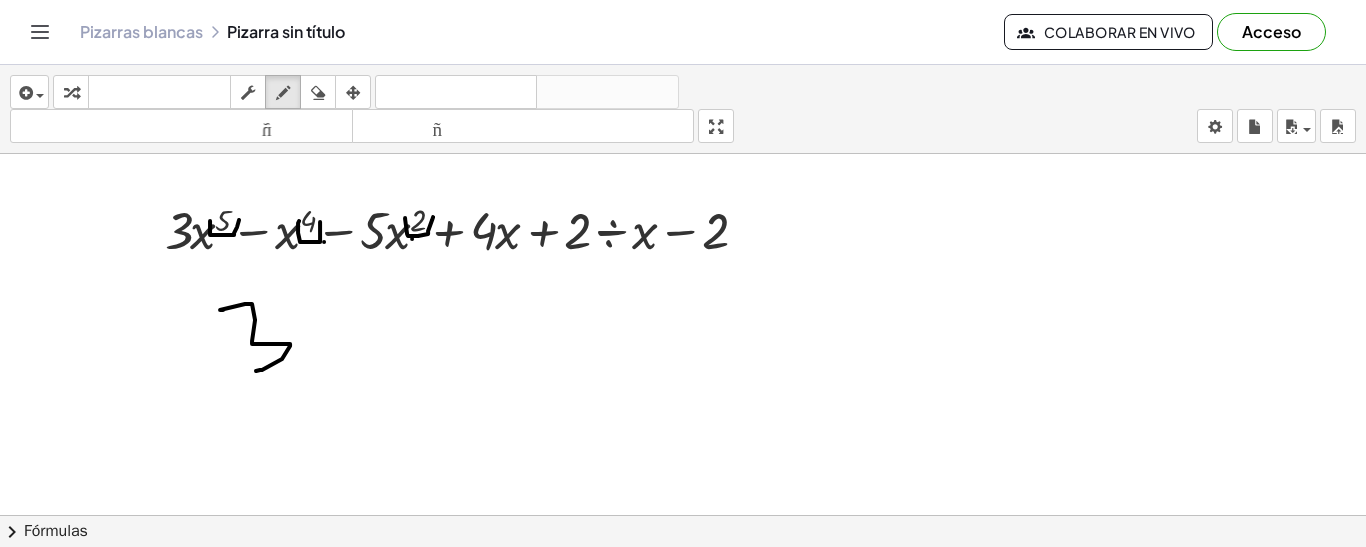drag, startPoint x: 223, startPoint y: 308, endPoint x: 265, endPoint y: 368, distance: 73.239334 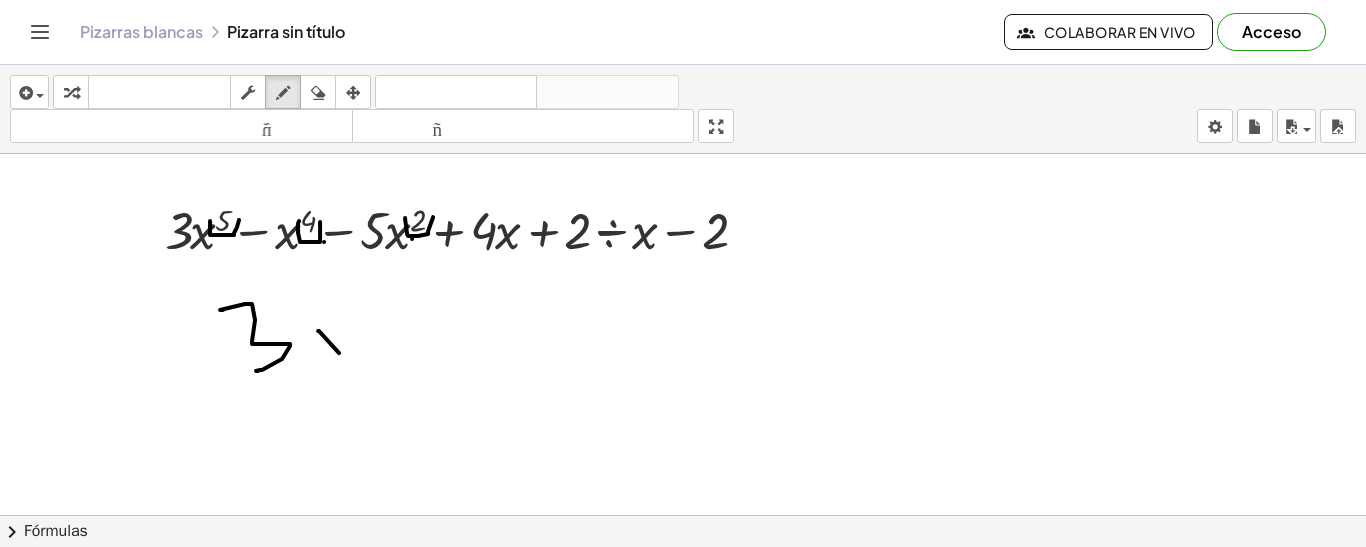 drag, startPoint x: 339, startPoint y: 351, endPoint x: 321, endPoint y: 361, distance: 20.59126 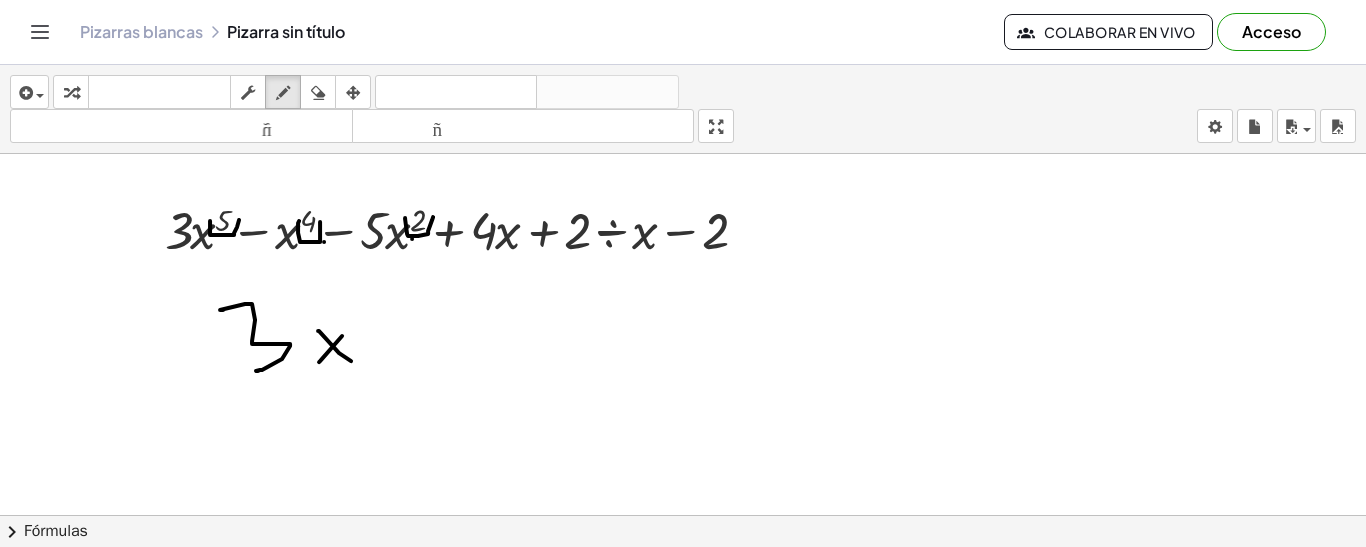 click at bounding box center [683, 699] 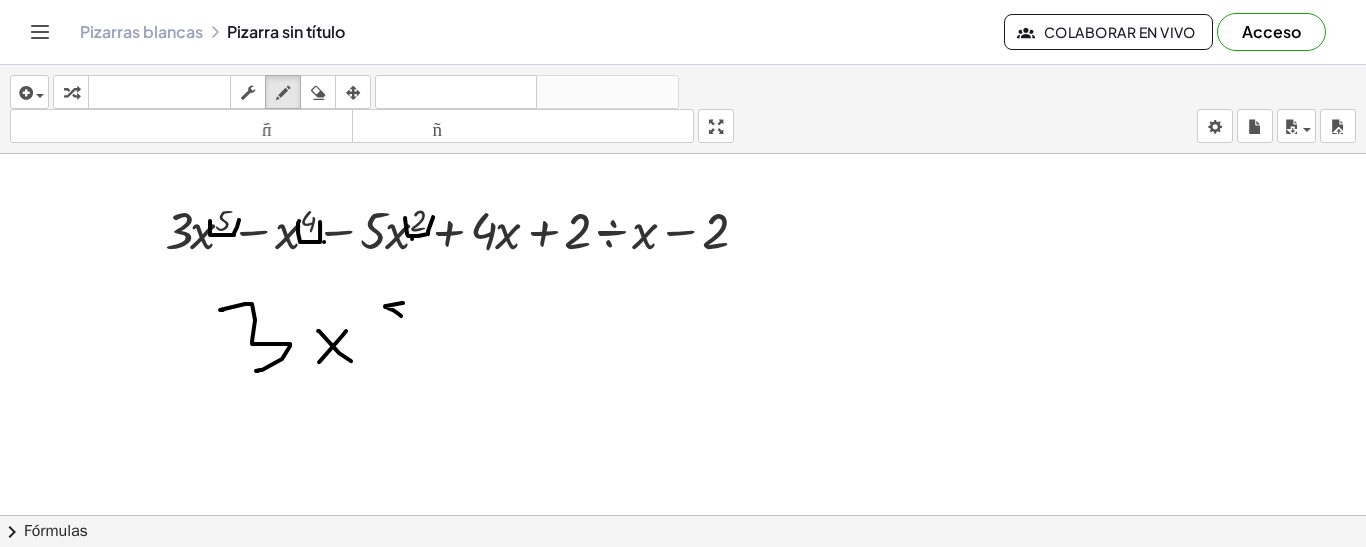 drag, startPoint x: 403, startPoint y: 301, endPoint x: 385, endPoint y: 317, distance: 24.083189 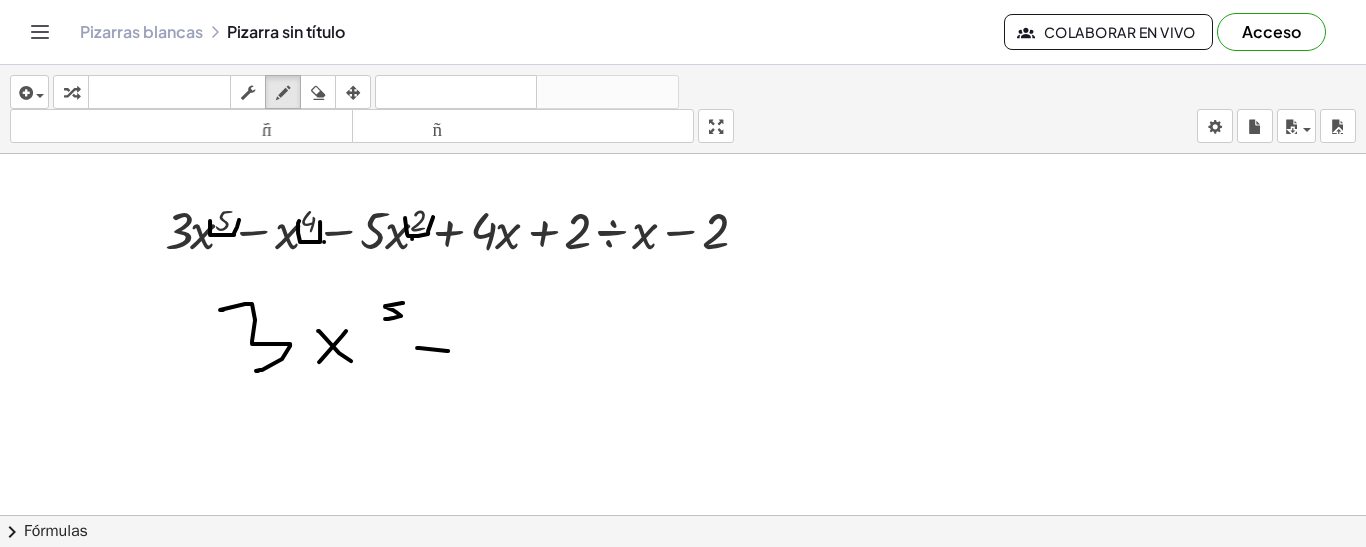 click at bounding box center (683, 699) 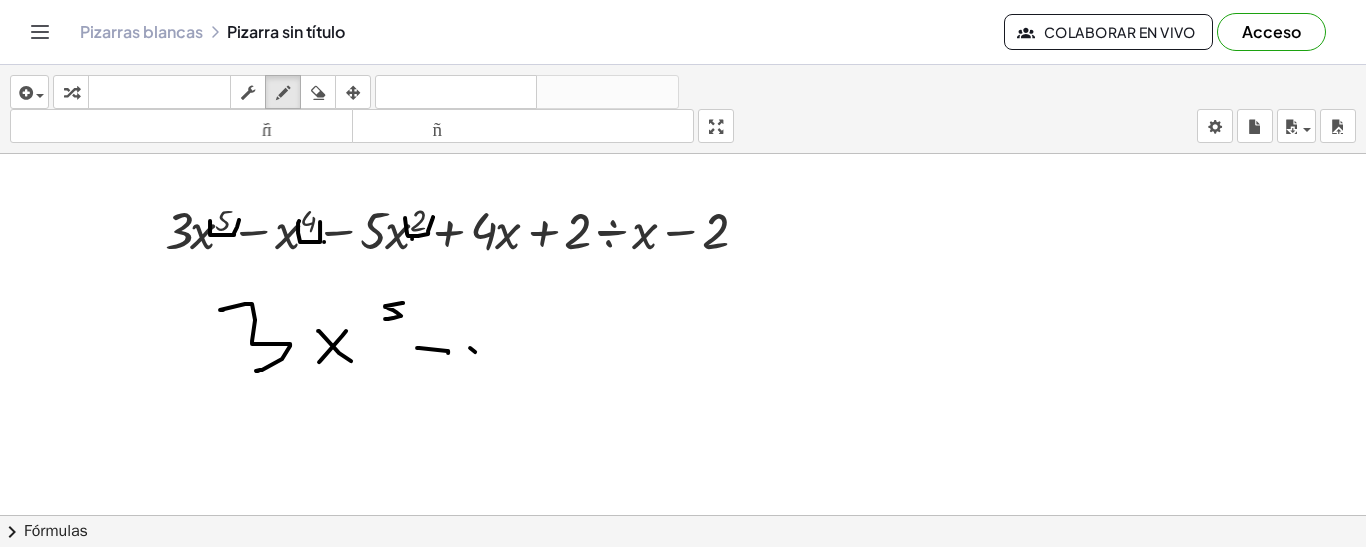 drag, startPoint x: 475, startPoint y: 350, endPoint x: 497, endPoint y: 362, distance: 25.059929 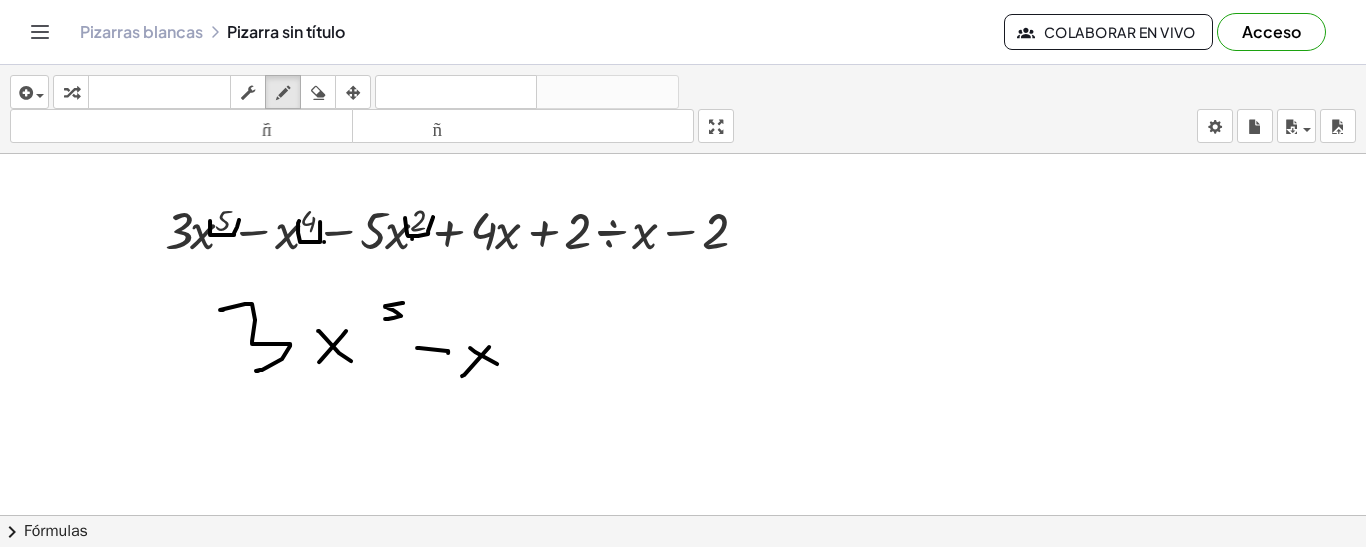 click at bounding box center (683, 699) 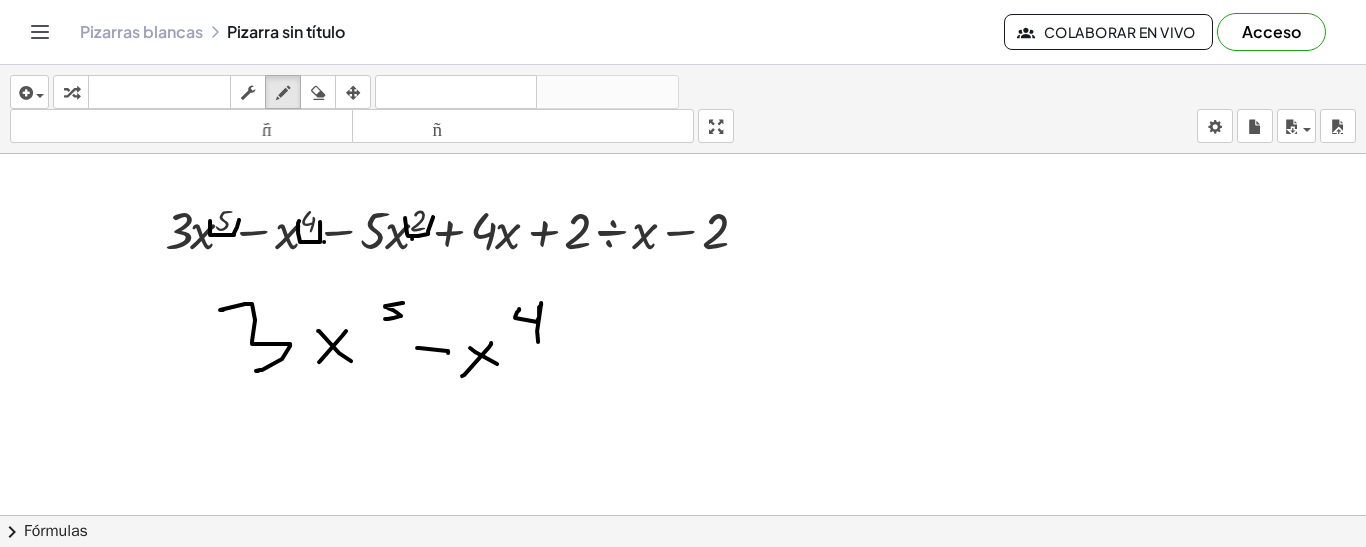 drag, startPoint x: 519, startPoint y: 307, endPoint x: 538, endPoint y: 340, distance: 38.078865 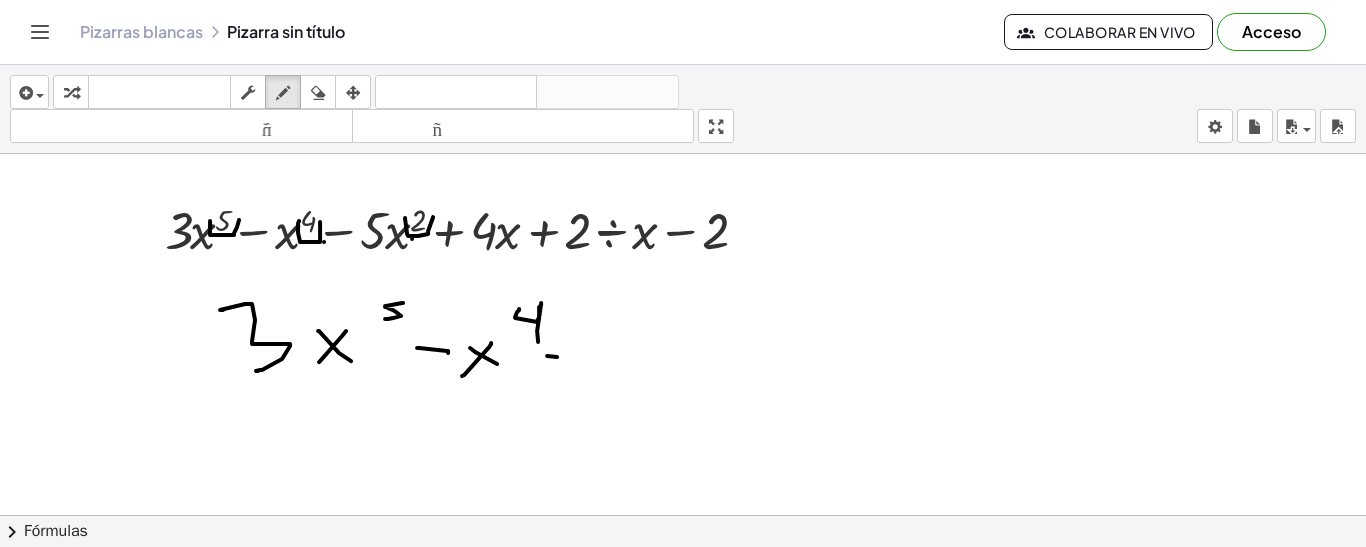 drag, startPoint x: 547, startPoint y: 354, endPoint x: 600, endPoint y: 353, distance: 53.009434 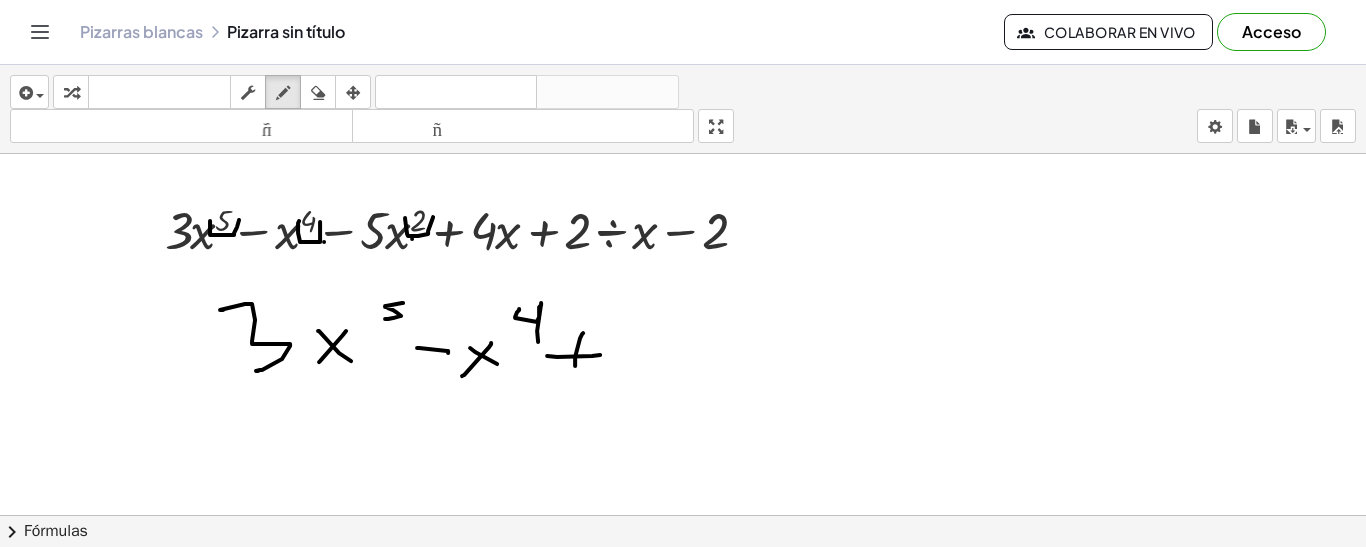 drag, startPoint x: 583, startPoint y: 331, endPoint x: 575, endPoint y: 365, distance: 34.928497 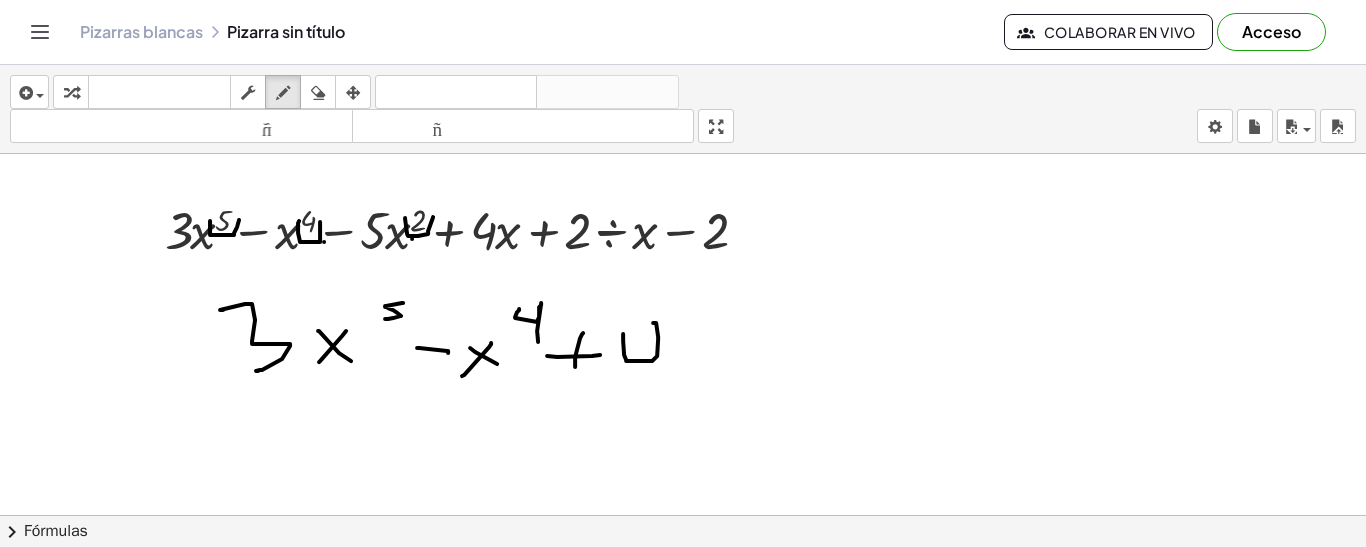 drag, startPoint x: 623, startPoint y: 332, endPoint x: 637, endPoint y: 331, distance: 14.035668 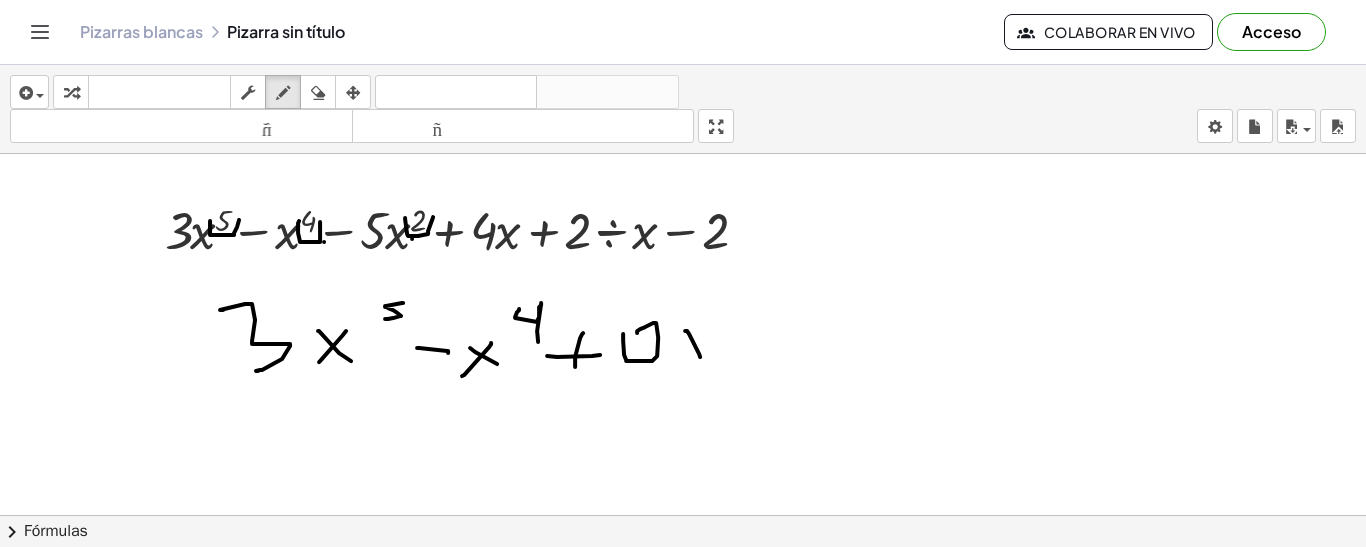 drag, startPoint x: 685, startPoint y: 329, endPoint x: 700, endPoint y: 355, distance: 30.016663 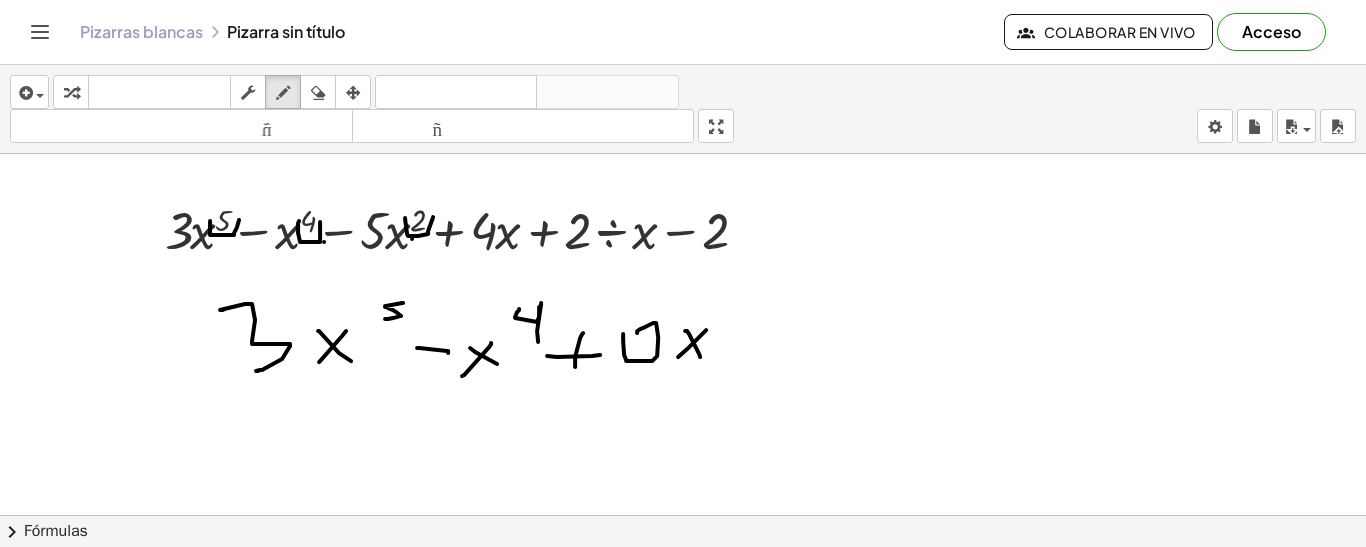 drag, startPoint x: 678, startPoint y: 355, endPoint x: 707, endPoint y: 328, distance: 39.623226 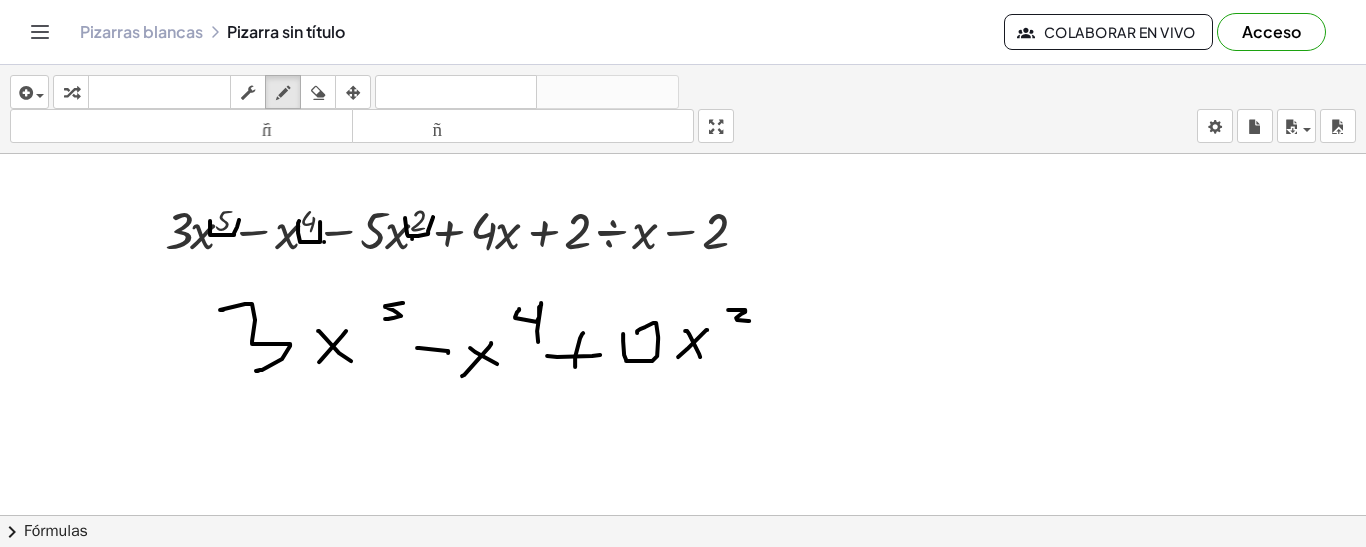 drag, startPoint x: 728, startPoint y: 308, endPoint x: 744, endPoint y: 325, distance: 23.345236 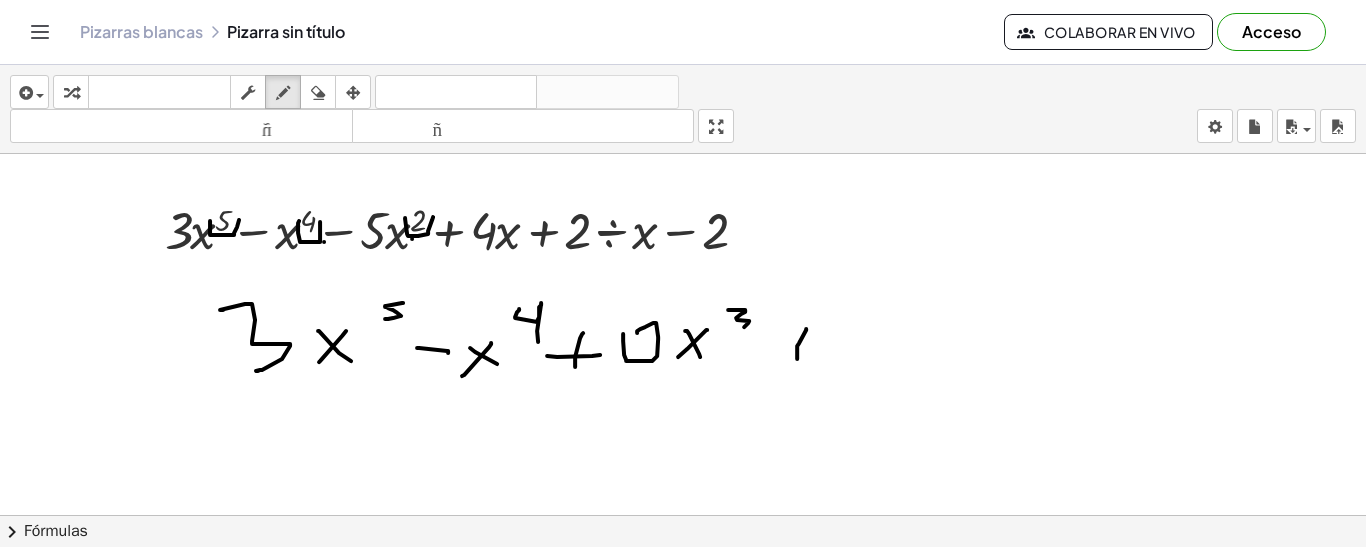drag, startPoint x: 806, startPoint y: 327, endPoint x: 797, endPoint y: 357, distance: 31.320919 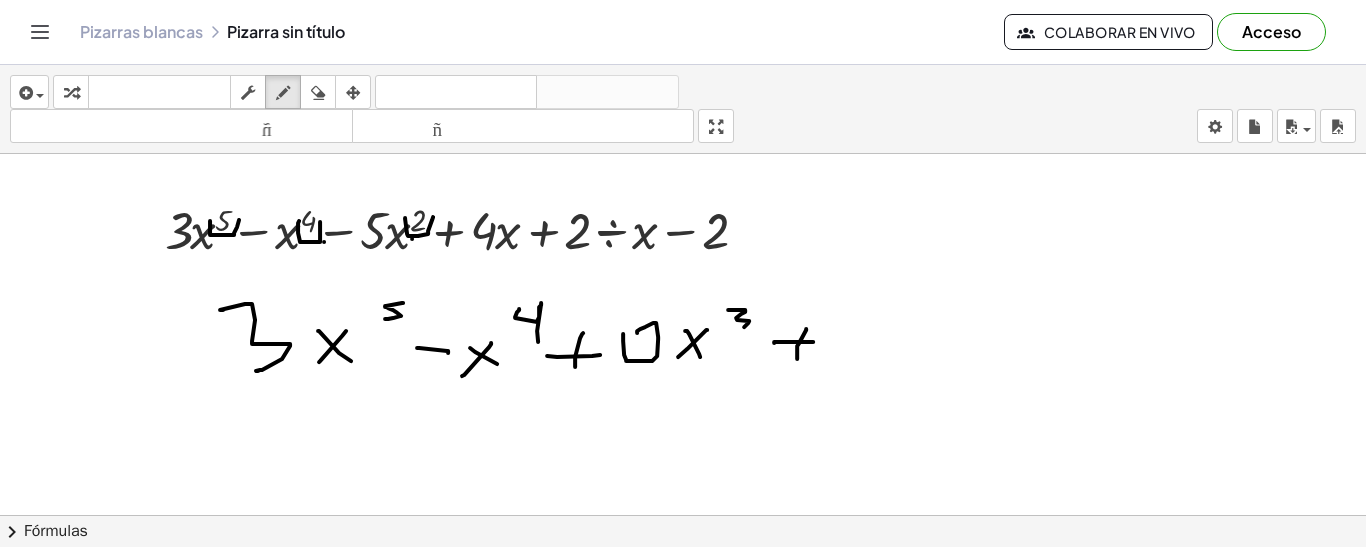 drag, startPoint x: 774, startPoint y: 341, endPoint x: 813, endPoint y: 340, distance: 39.012817 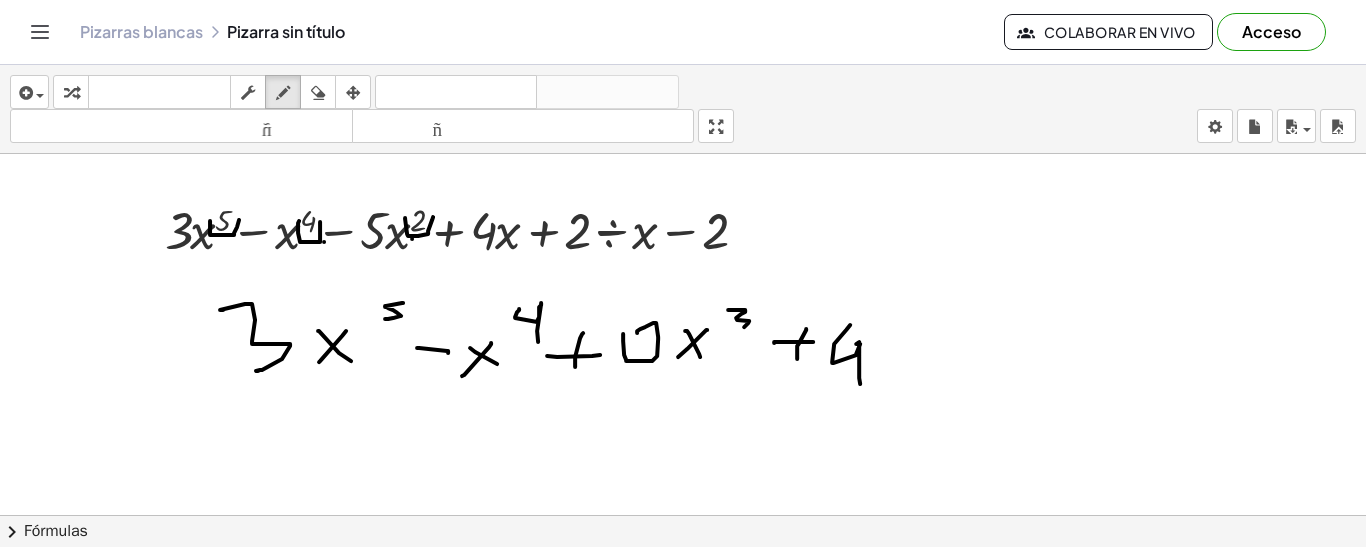 drag, startPoint x: 850, startPoint y: 323, endPoint x: 860, endPoint y: 382, distance: 59.841457 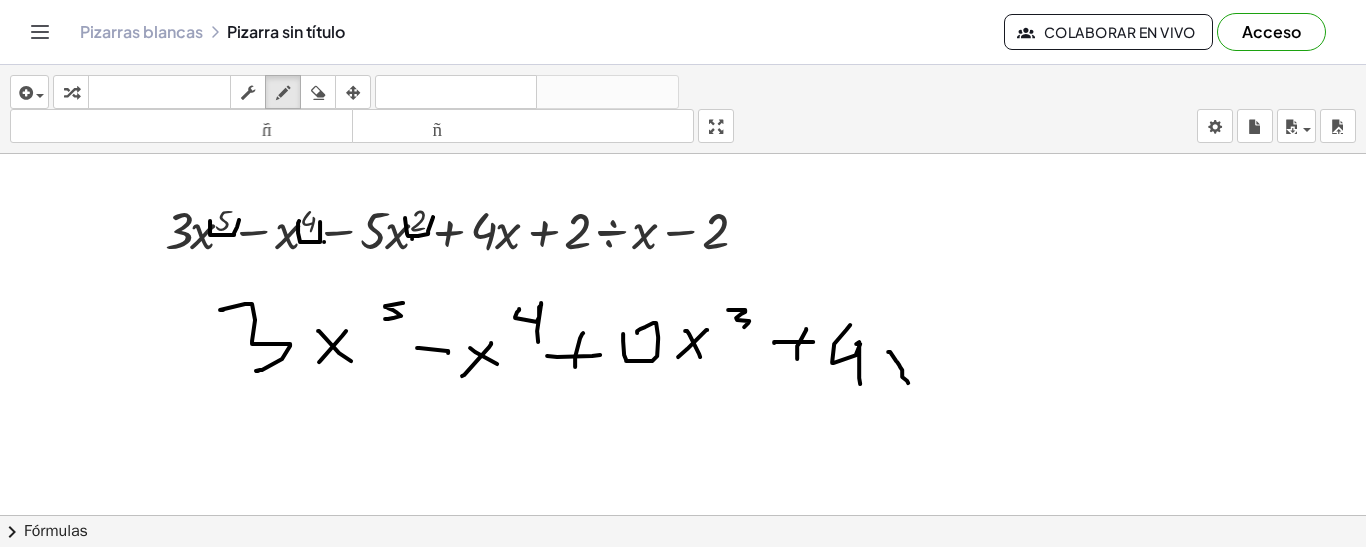 drag, startPoint x: 888, startPoint y: 350, endPoint x: 909, endPoint y: 383, distance: 39.115215 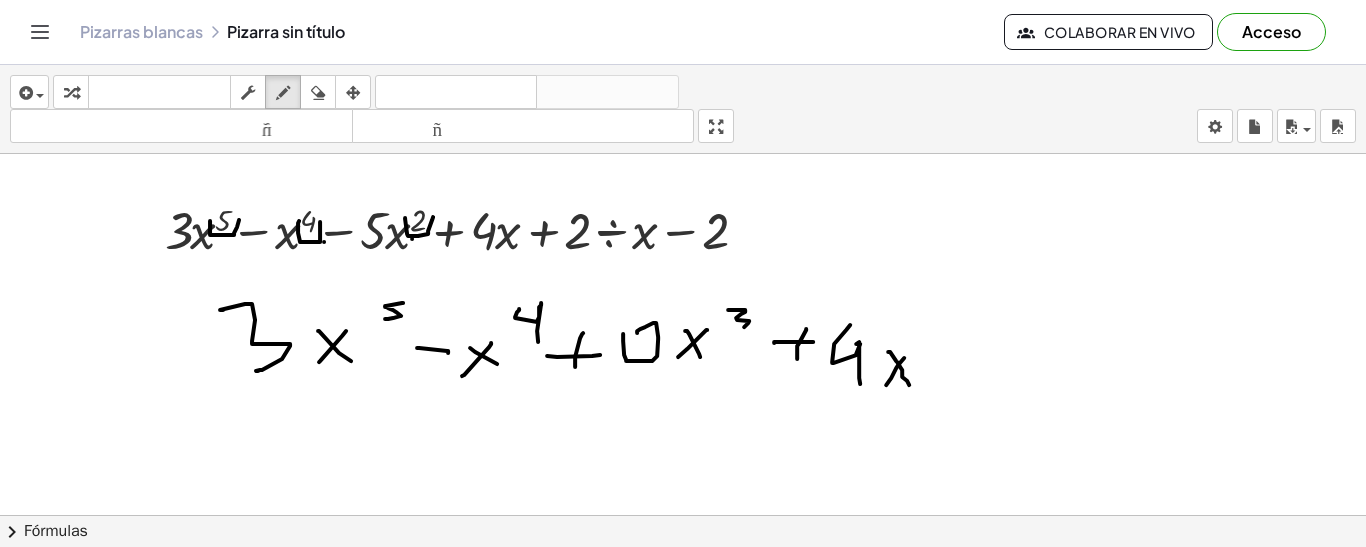 drag, startPoint x: 886, startPoint y: 383, endPoint x: 904, endPoint y: 356, distance: 32.449963 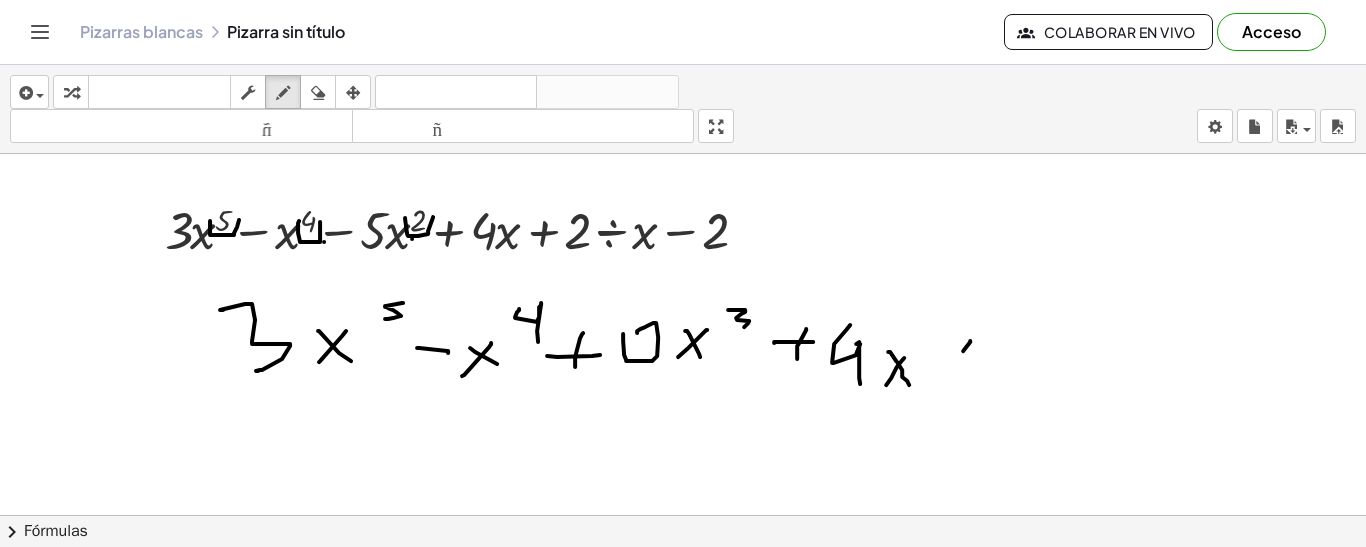 drag, startPoint x: 970, startPoint y: 339, endPoint x: 959, endPoint y: 368, distance: 31.016125 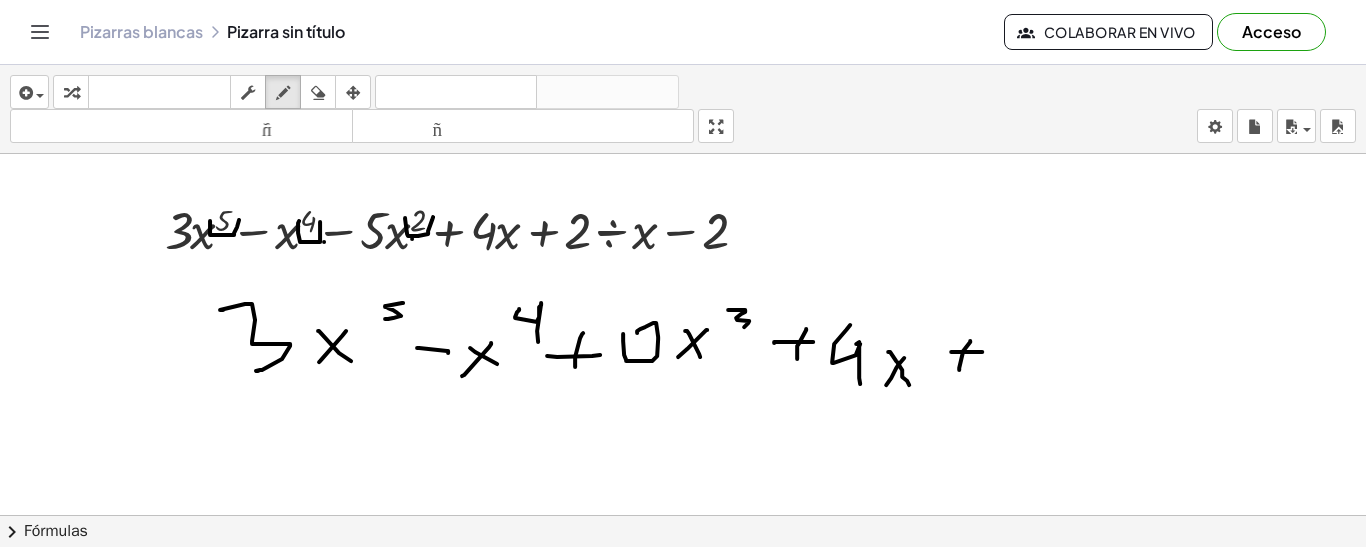 drag, startPoint x: 951, startPoint y: 350, endPoint x: 982, endPoint y: 350, distance: 31 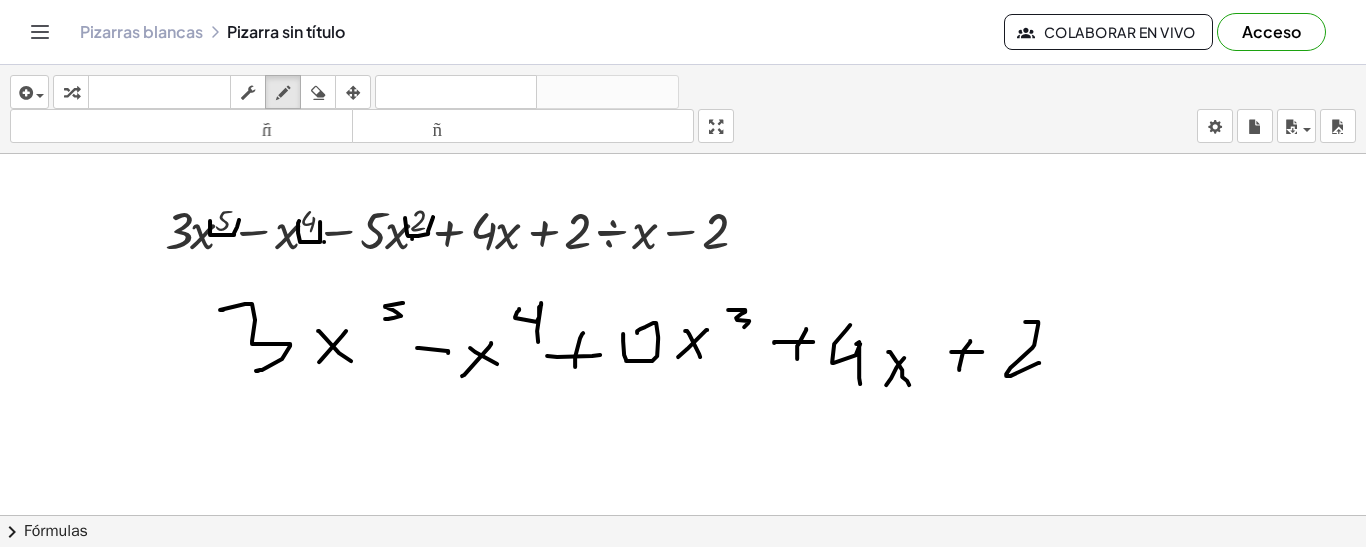 drag, startPoint x: 1028, startPoint y: 320, endPoint x: 1039, endPoint y: 361, distance: 42.44997 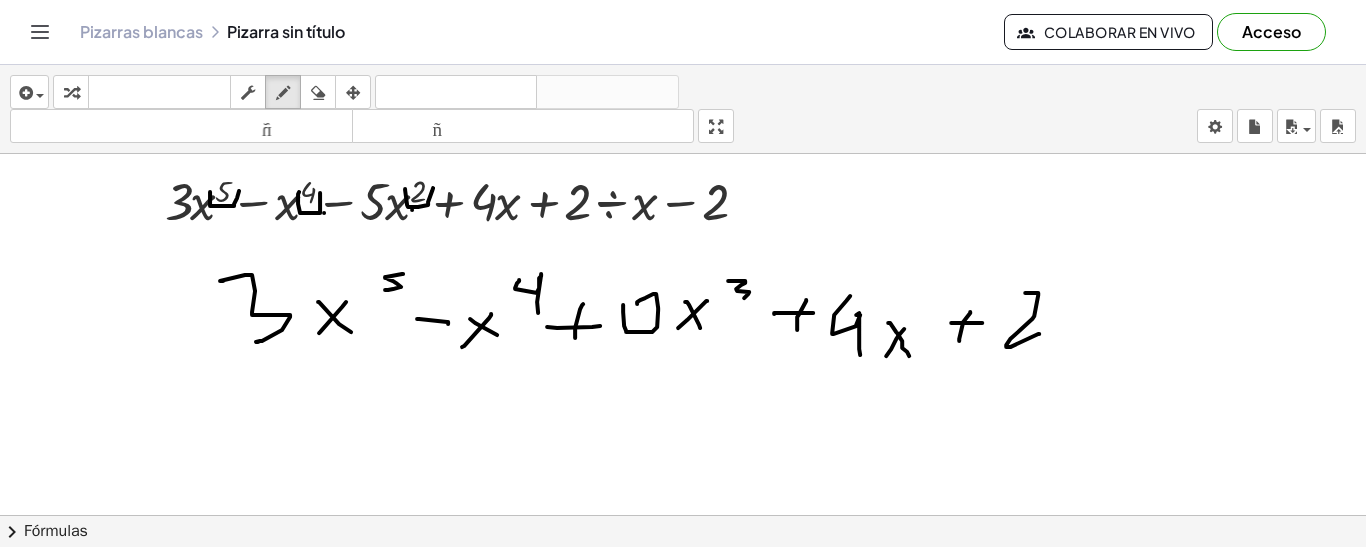 scroll, scrollTop: 0, scrollLeft: 0, axis: both 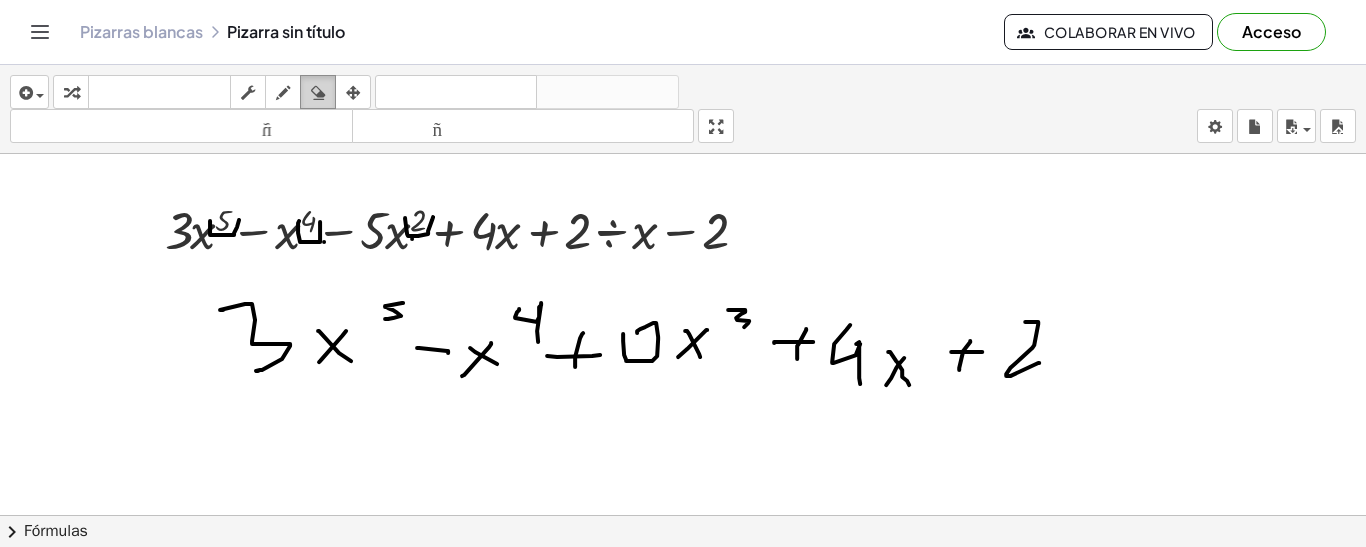 click at bounding box center (318, 92) 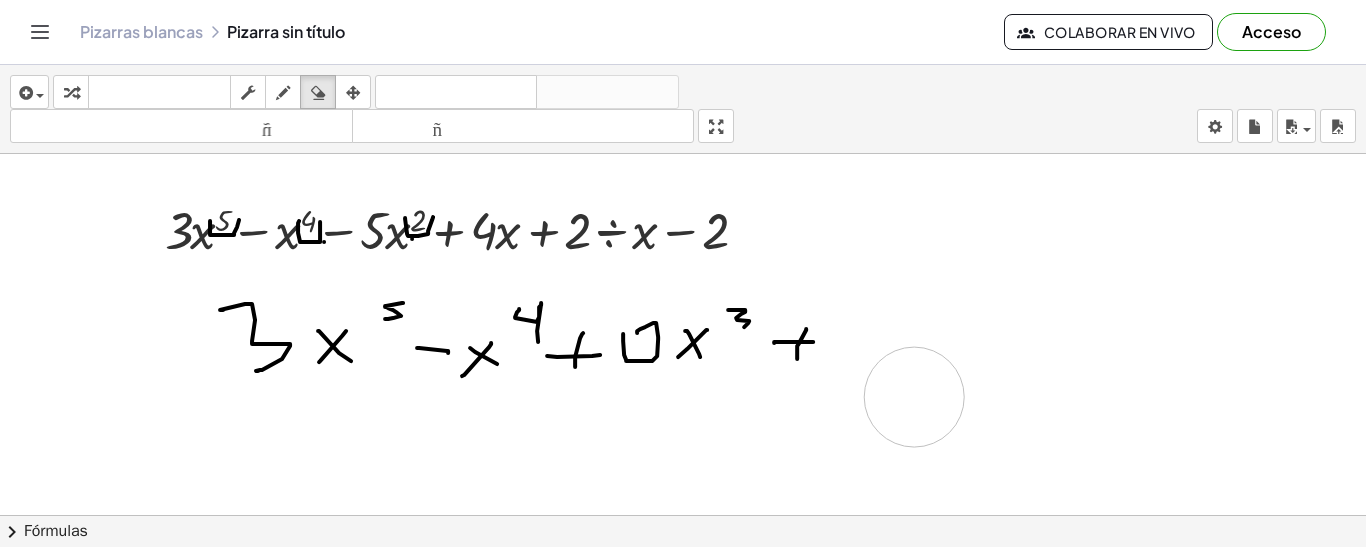 drag, startPoint x: 885, startPoint y: 300, endPoint x: 896, endPoint y: 339, distance: 40.5216 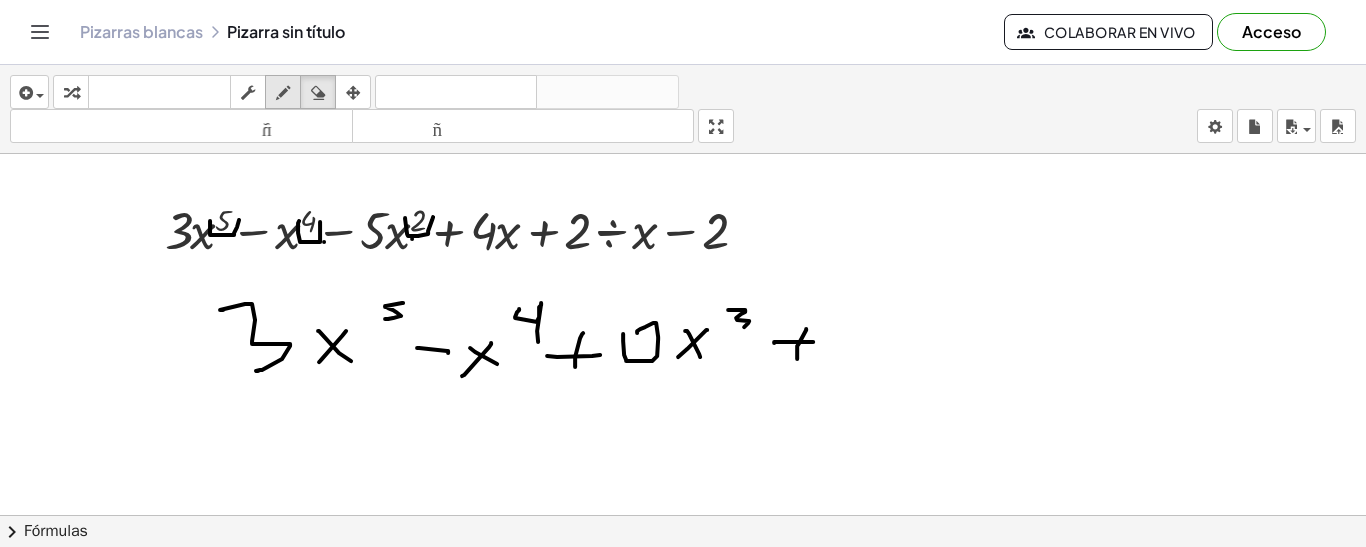 click at bounding box center [283, 93] 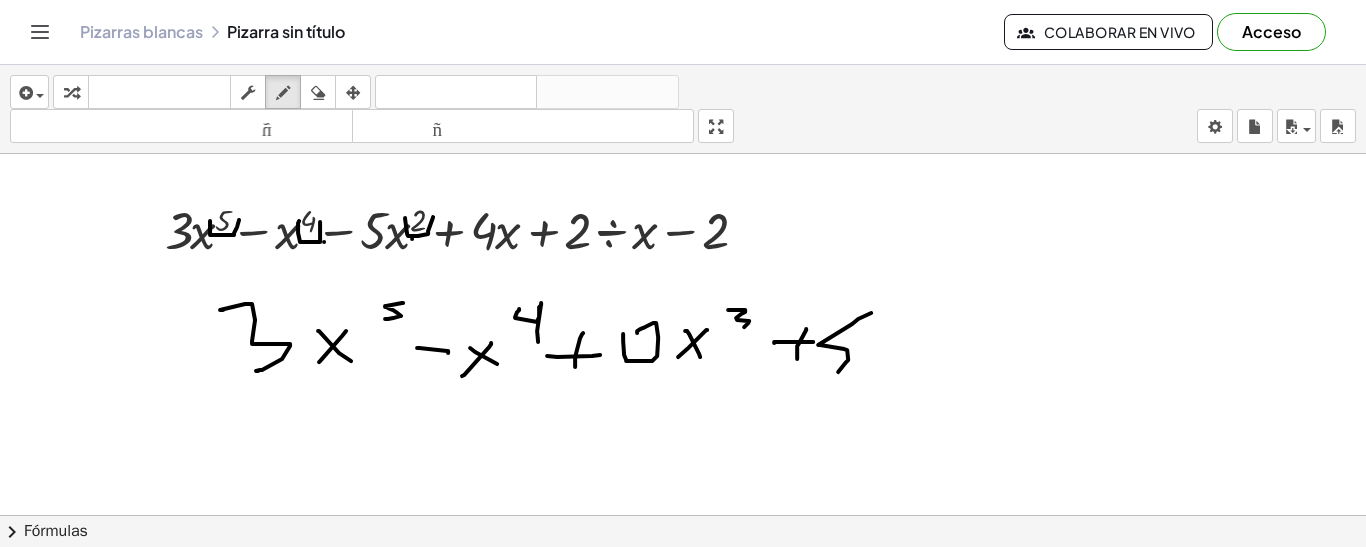 drag, startPoint x: 871, startPoint y: 311, endPoint x: 838, endPoint y: 370, distance: 67.601776 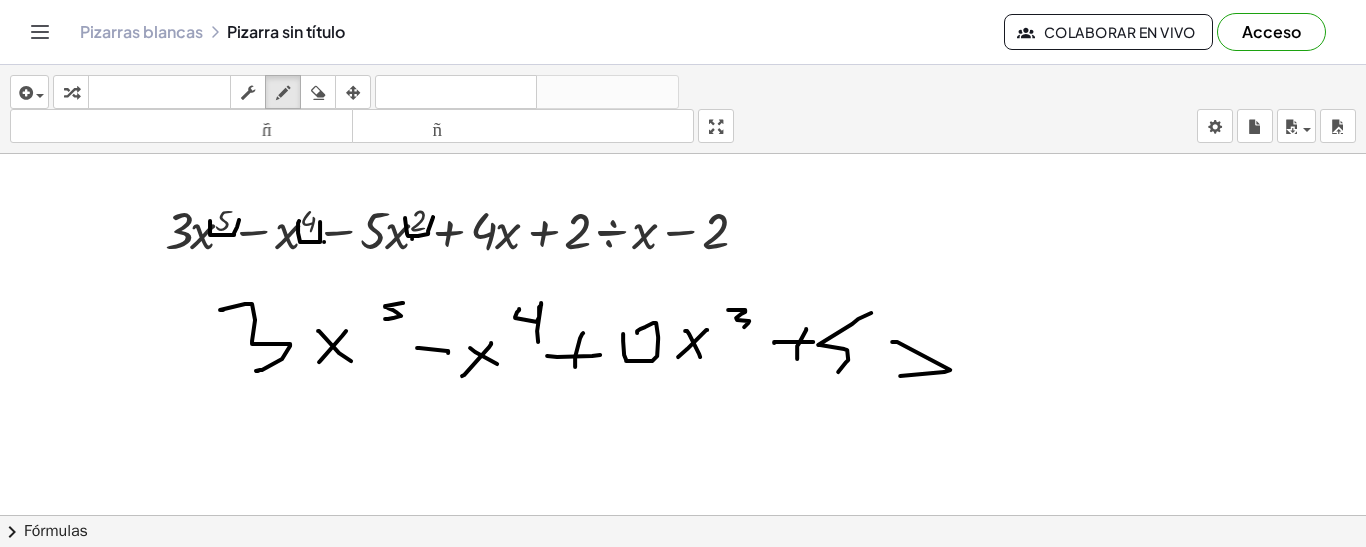 drag, startPoint x: 892, startPoint y: 340, endPoint x: 900, endPoint y: 374, distance: 34.928497 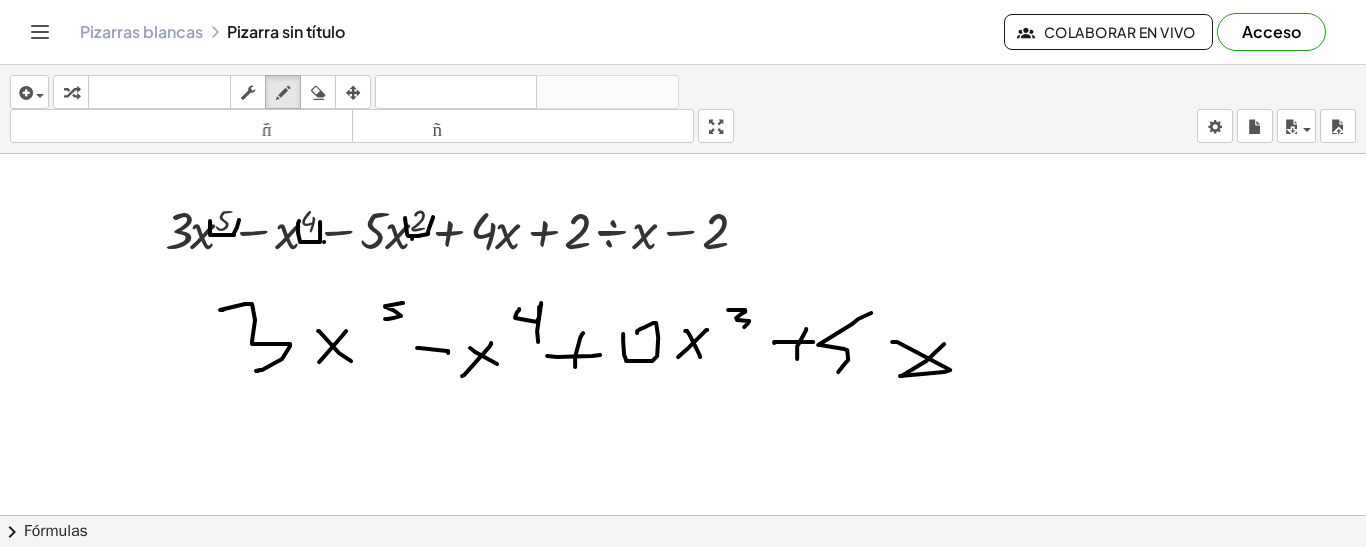 drag, startPoint x: 900, startPoint y: 374, endPoint x: 944, endPoint y: 342, distance: 54.405884 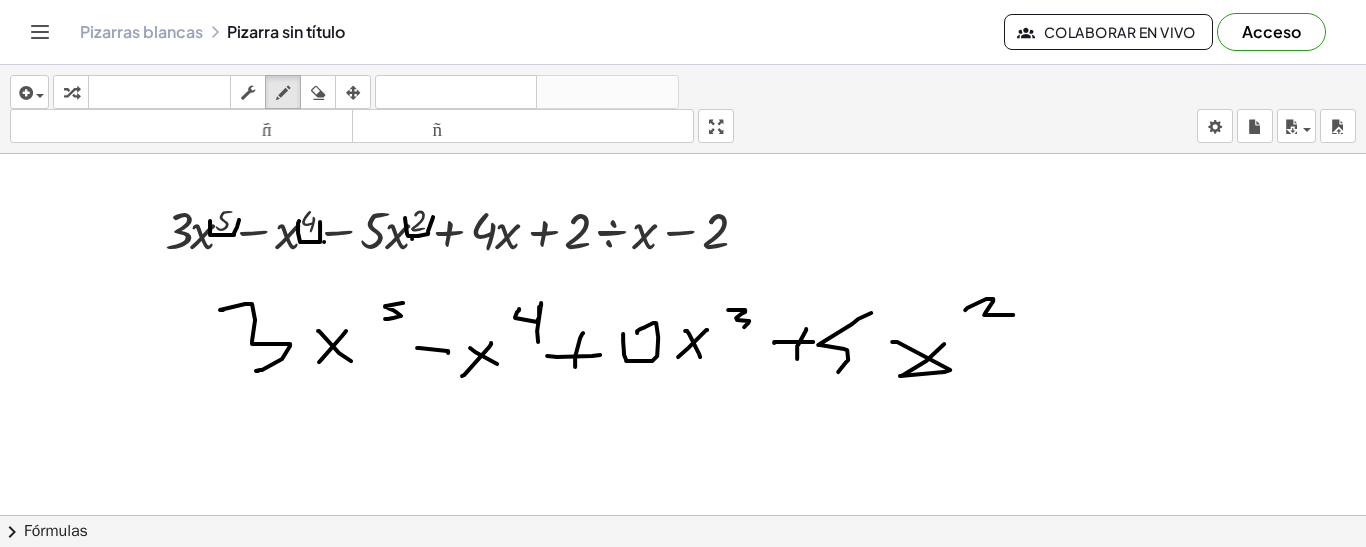 drag, startPoint x: 986, startPoint y: 297, endPoint x: 1013, endPoint y: 313, distance: 31.38471 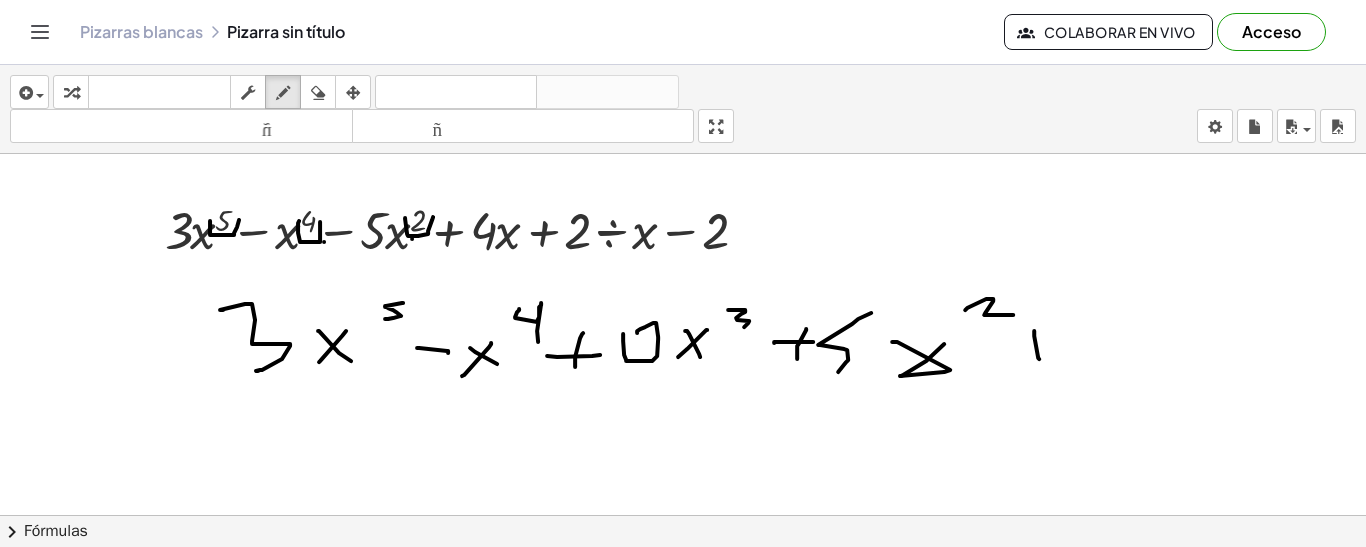drag, startPoint x: 1034, startPoint y: 334, endPoint x: 1039, endPoint y: 357, distance: 23.537205 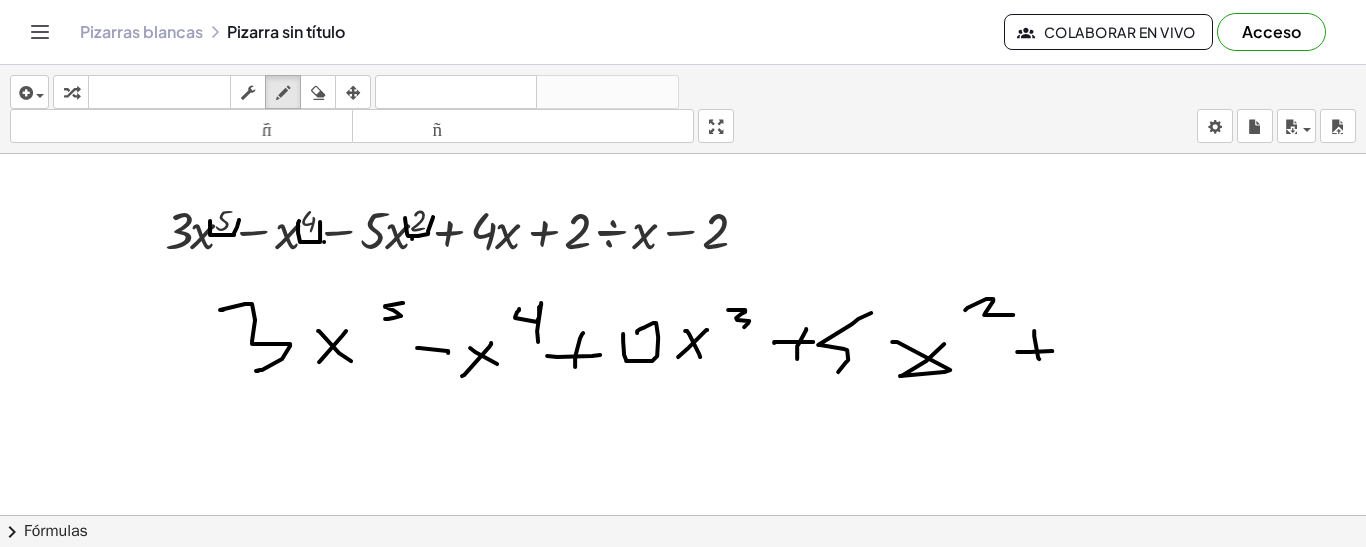 drag, startPoint x: 1052, startPoint y: 349, endPoint x: 1064, endPoint y: 348, distance: 12.0415945 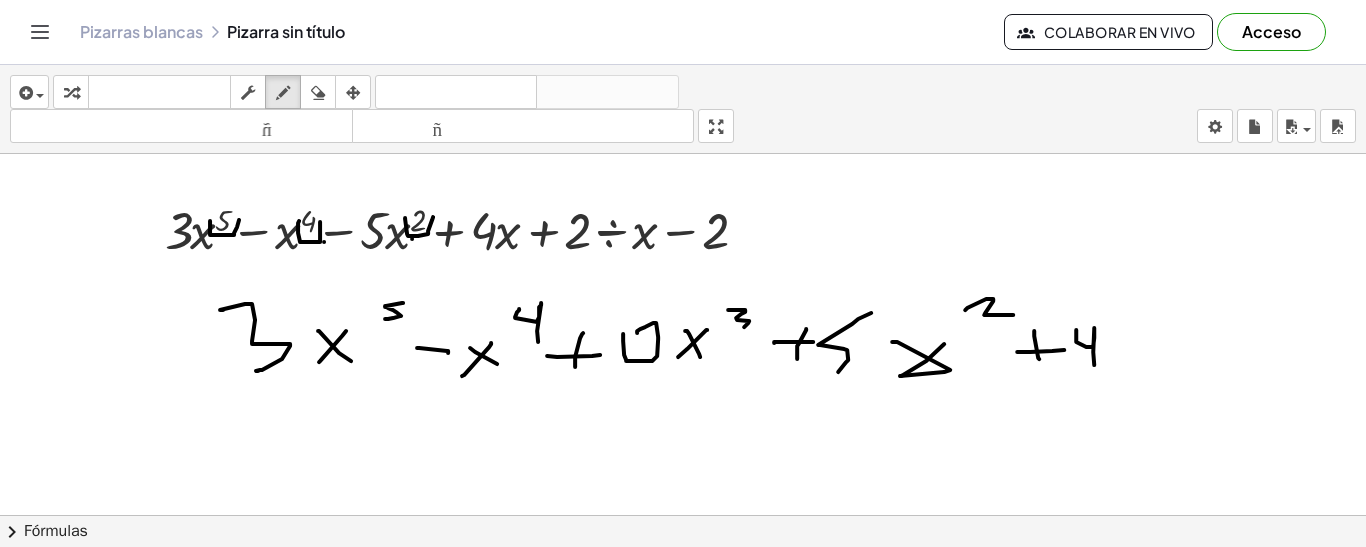 drag, startPoint x: 1076, startPoint y: 328, endPoint x: 1105, endPoint y: 362, distance: 44.687805 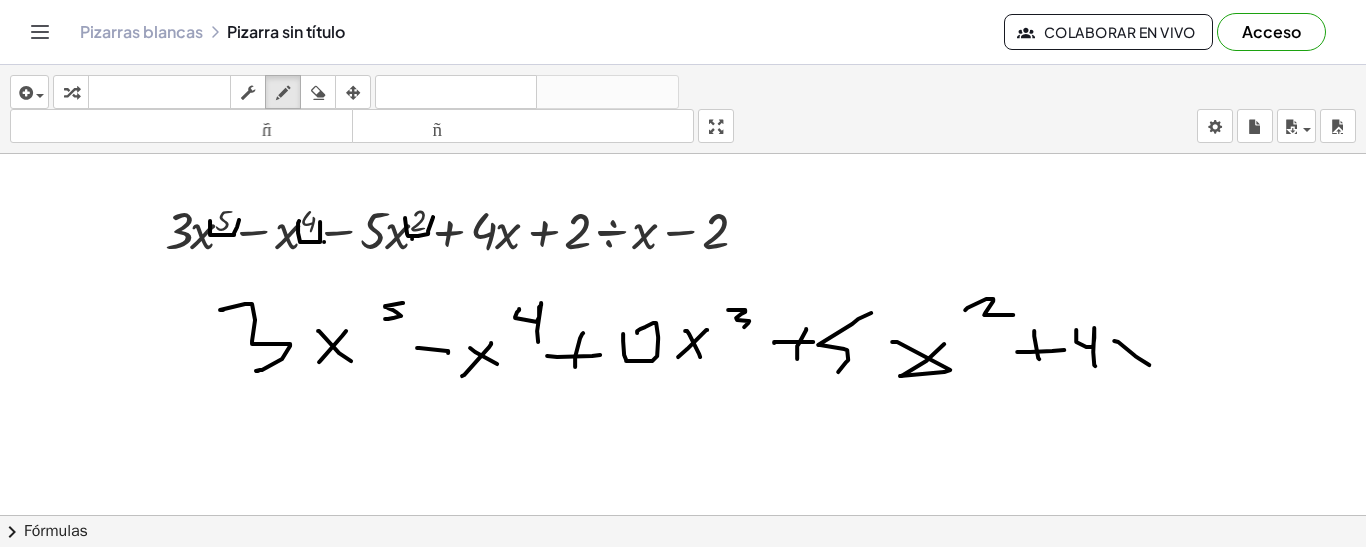drag, startPoint x: 1114, startPoint y: 339, endPoint x: 1149, endPoint y: 363, distance: 42.43819 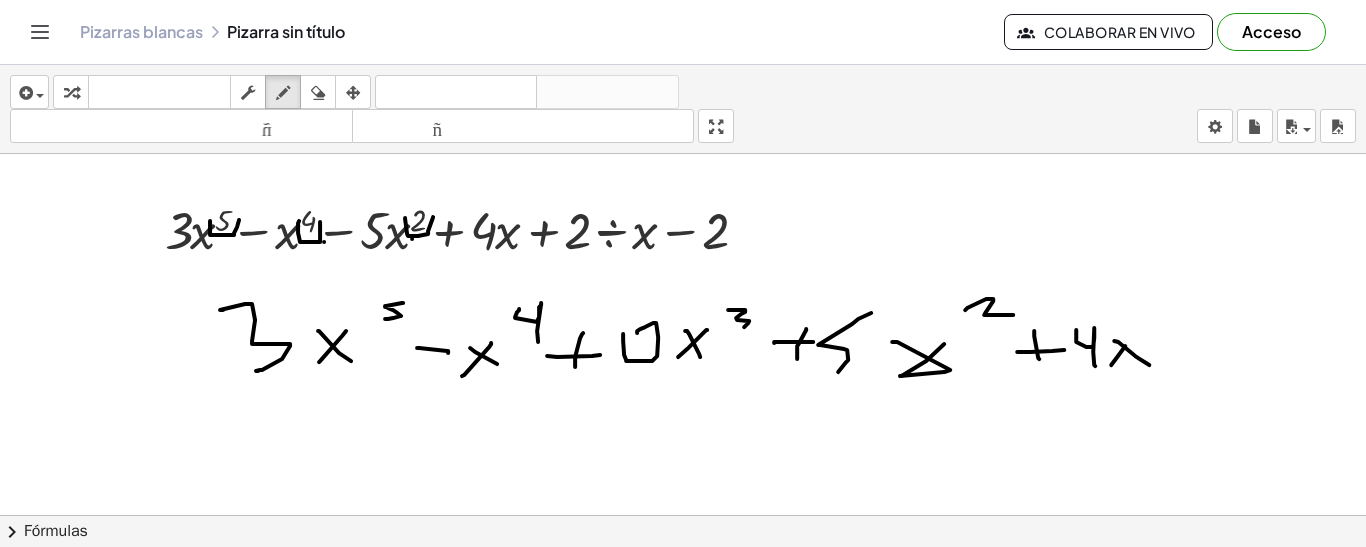 click at bounding box center (683, 699) 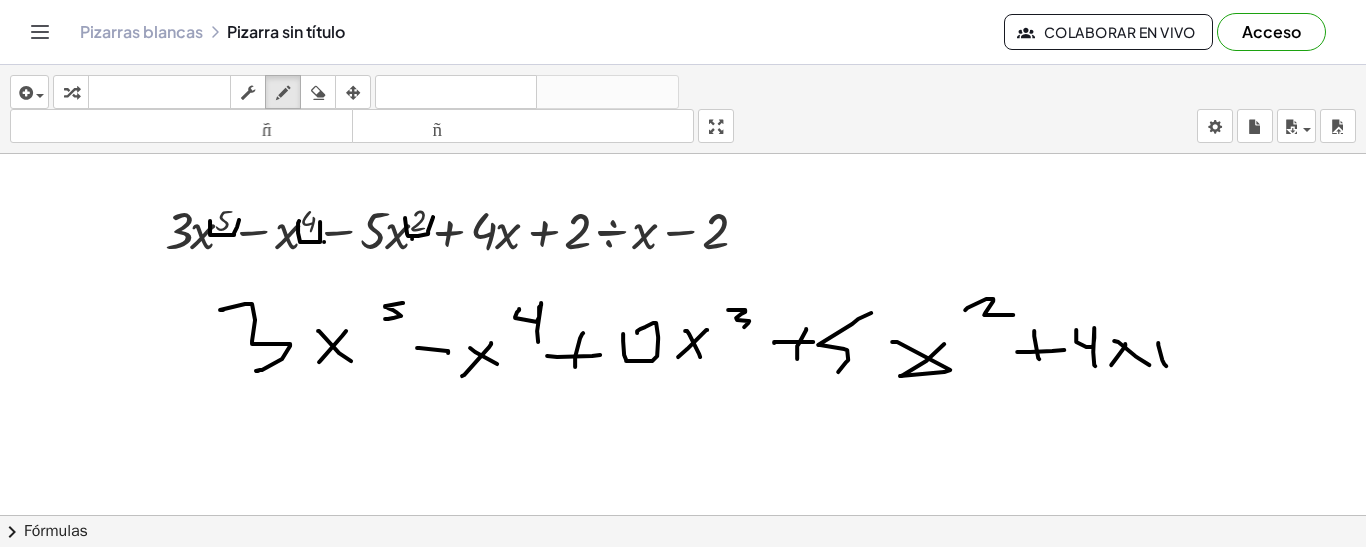 drag, startPoint x: 1158, startPoint y: 341, endPoint x: 1166, endPoint y: 364, distance: 24.351591 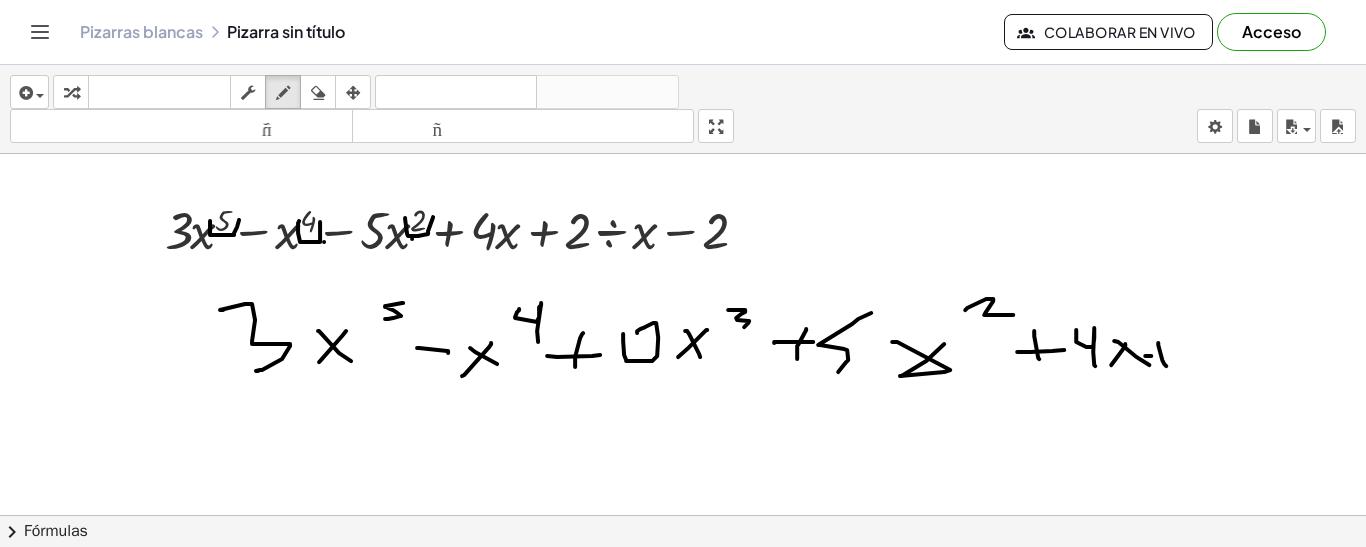 drag 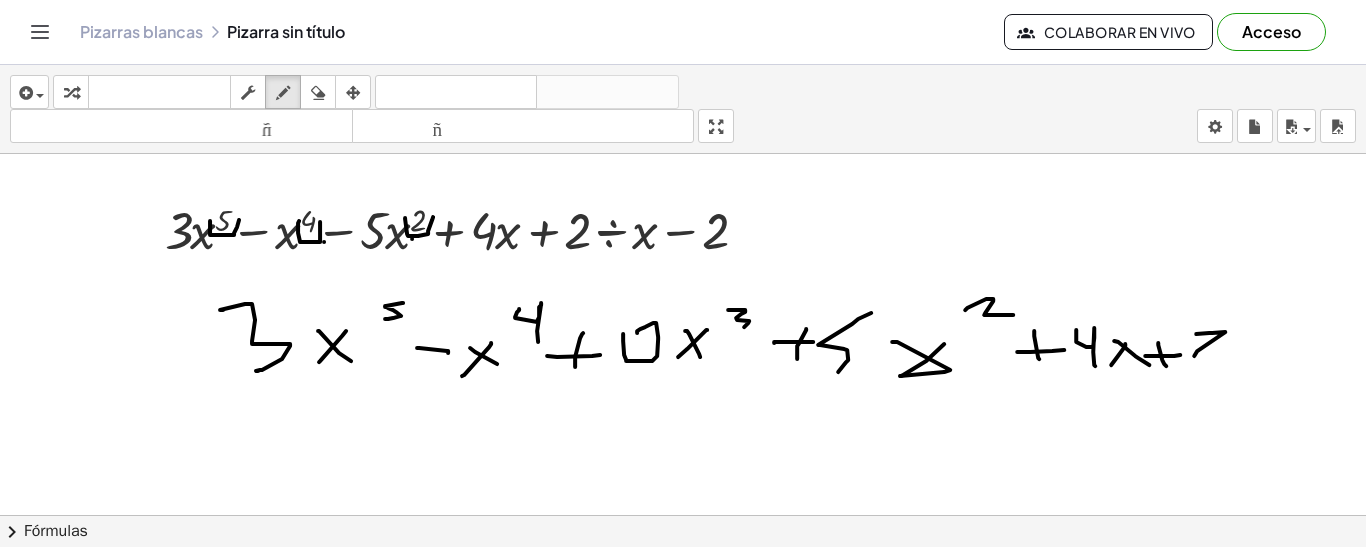 click at bounding box center [683, 699] 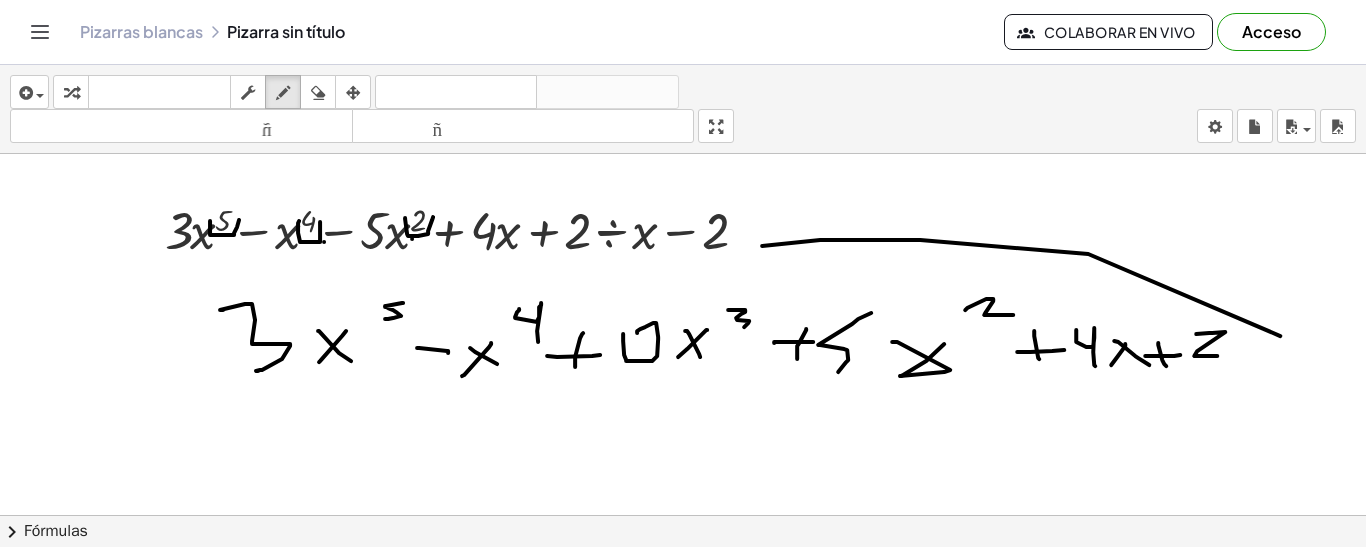 click at bounding box center (683, 699) 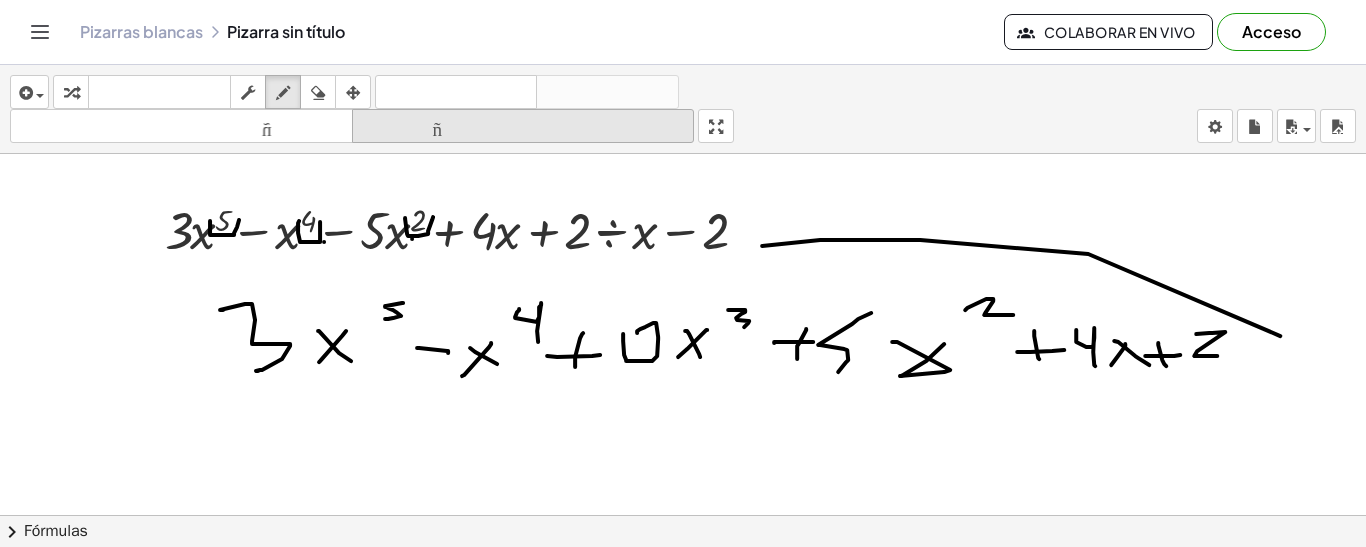 click at bounding box center (318, 92) 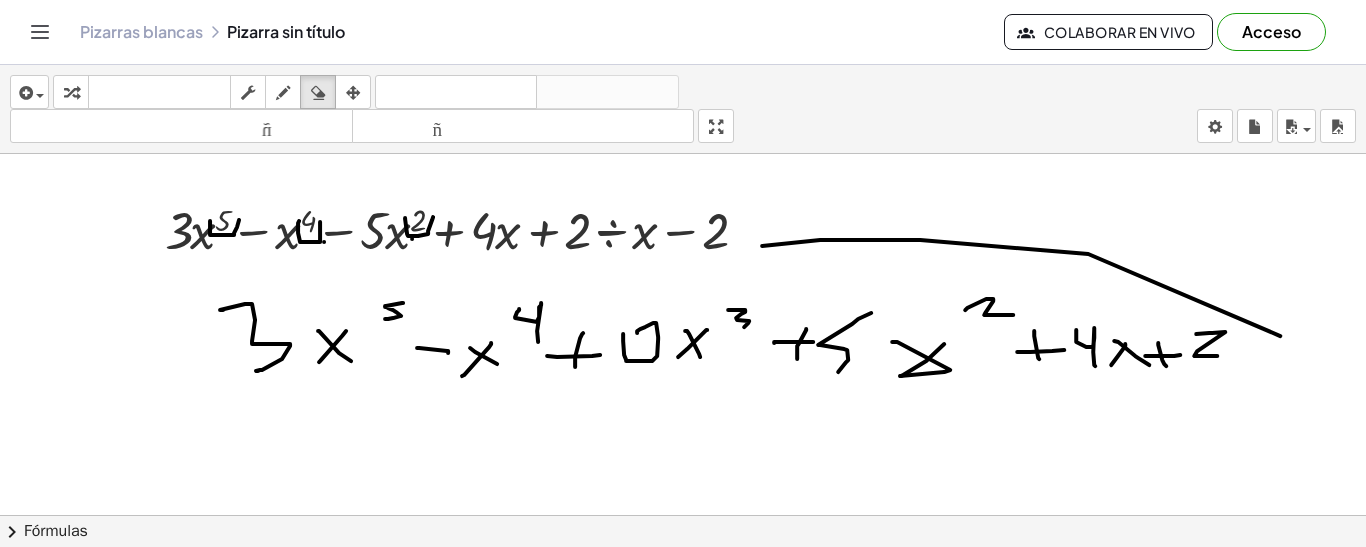 click at bounding box center [683, 699] 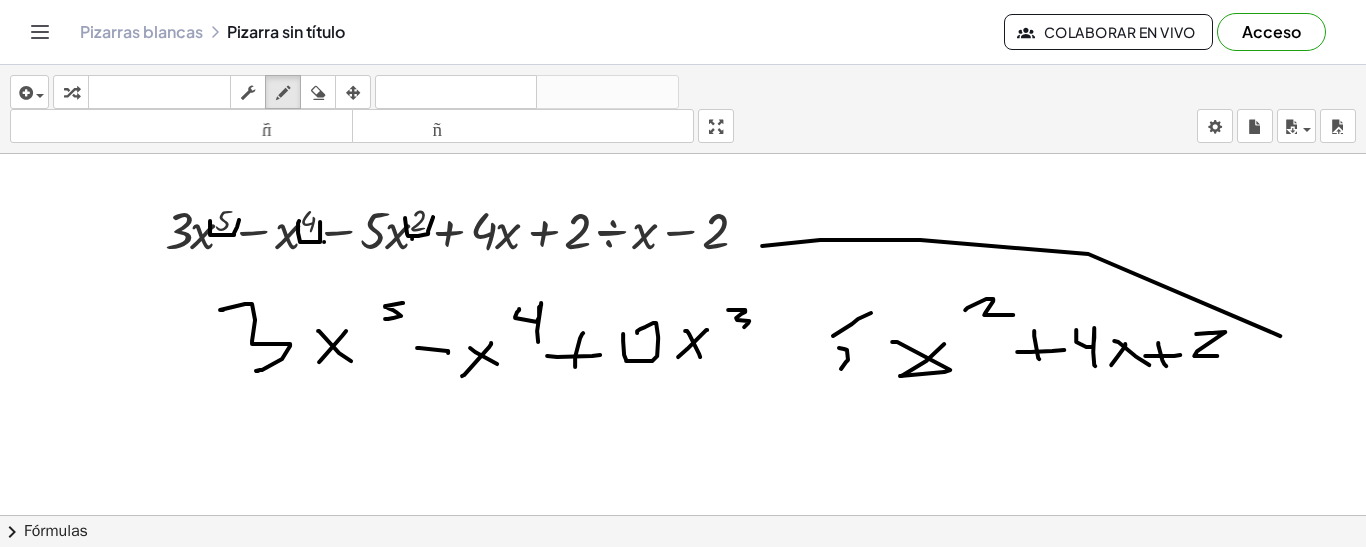 drag, startPoint x: 277, startPoint y: 98, endPoint x: 554, endPoint y: 206, distance: 297.3096 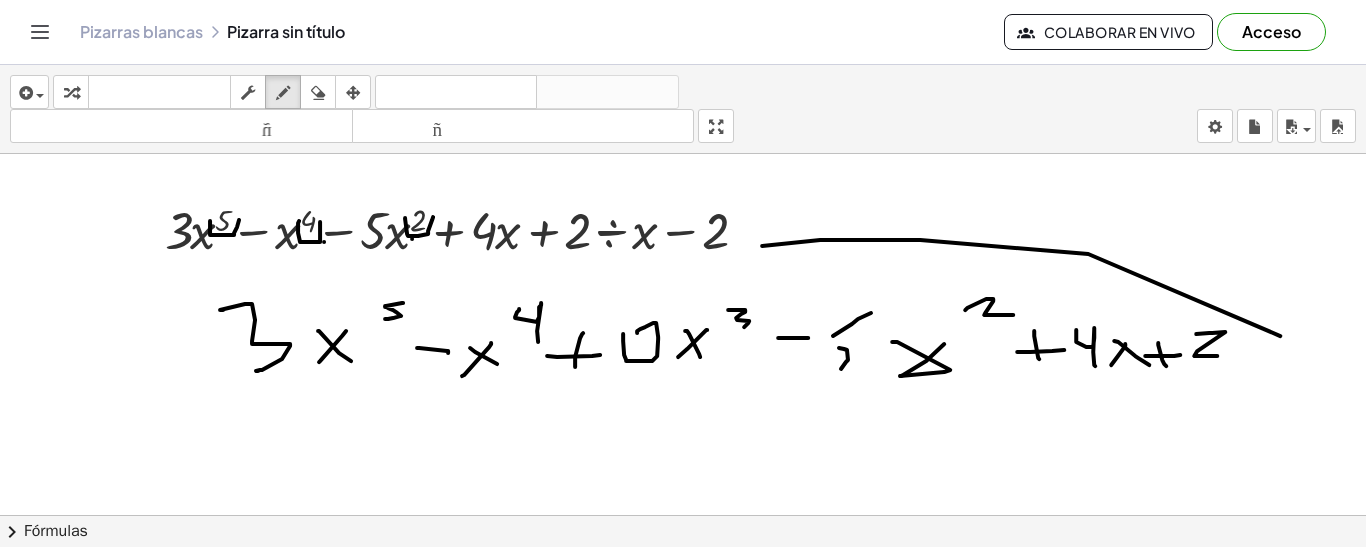 click at bounding box center (683, 699) 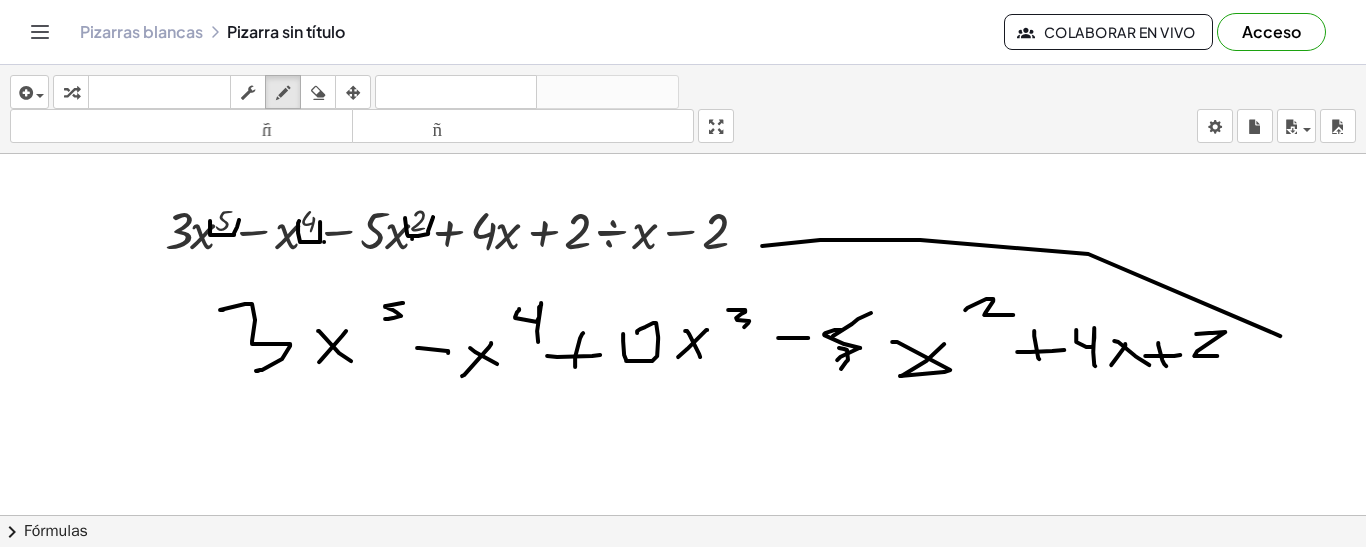 click at bounding box center (683, 699) 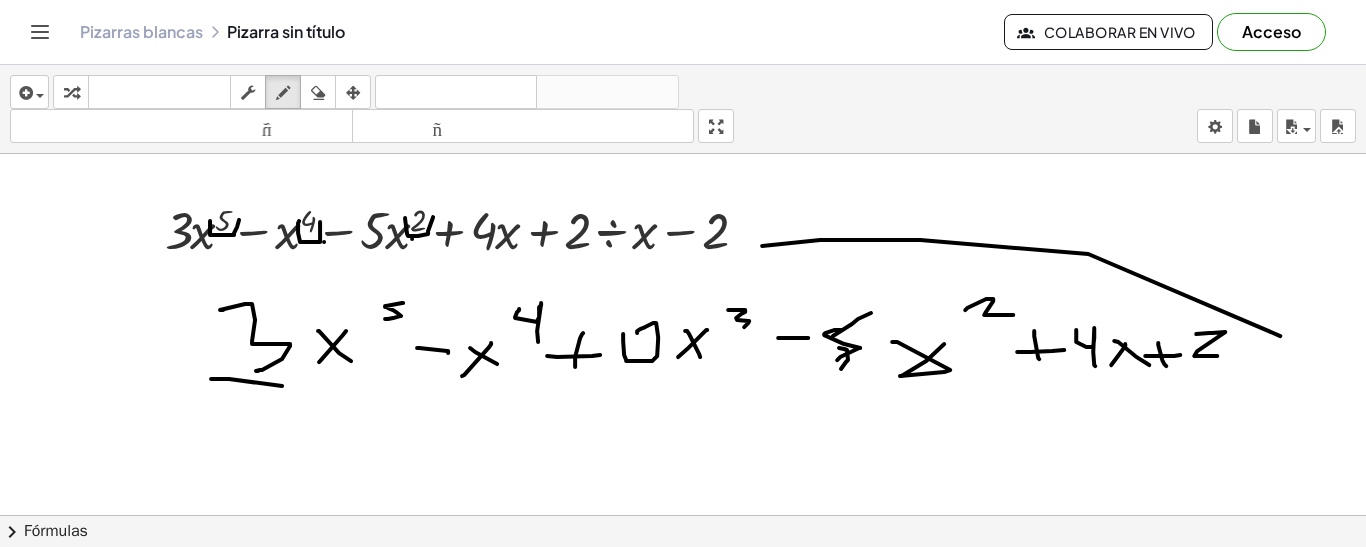 drag, startPoint x: 211, startPoint y: 377, endPoint x: 296, endPoint y: 385, distance: 85.37564 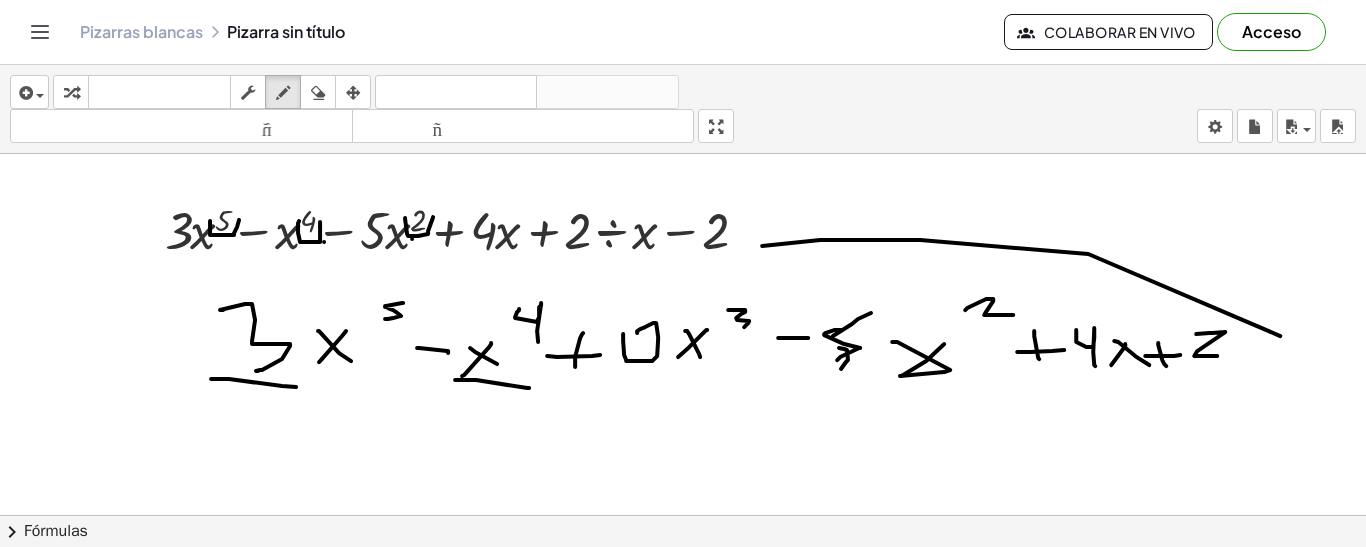 click at bounding box center [683, 699] 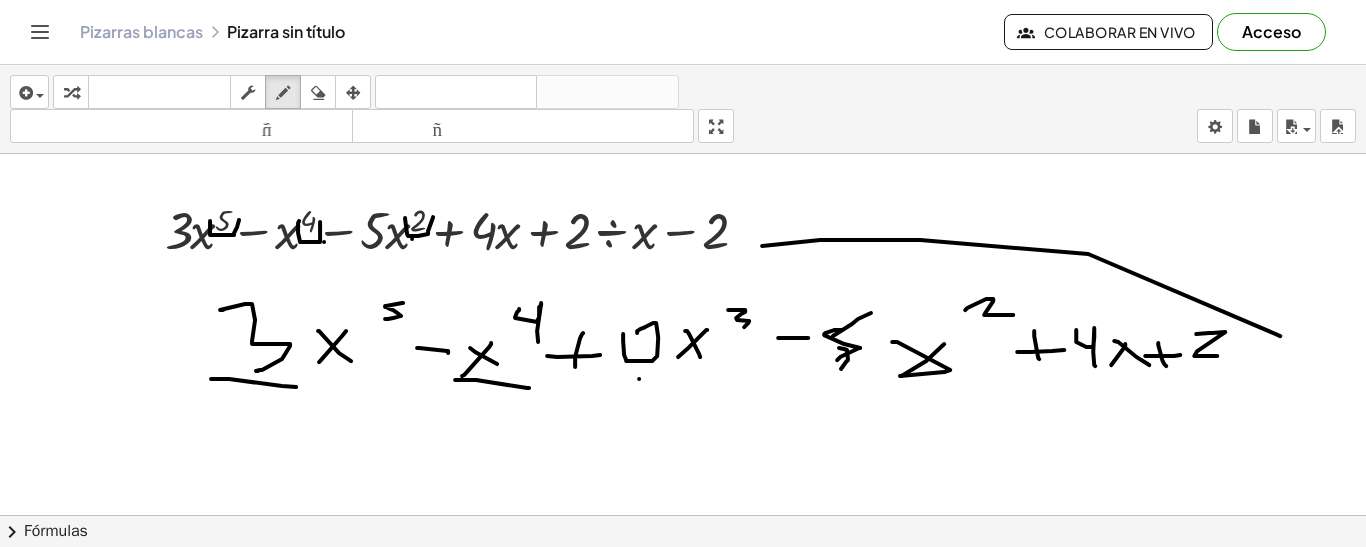 click at bounding box center (683, 699) 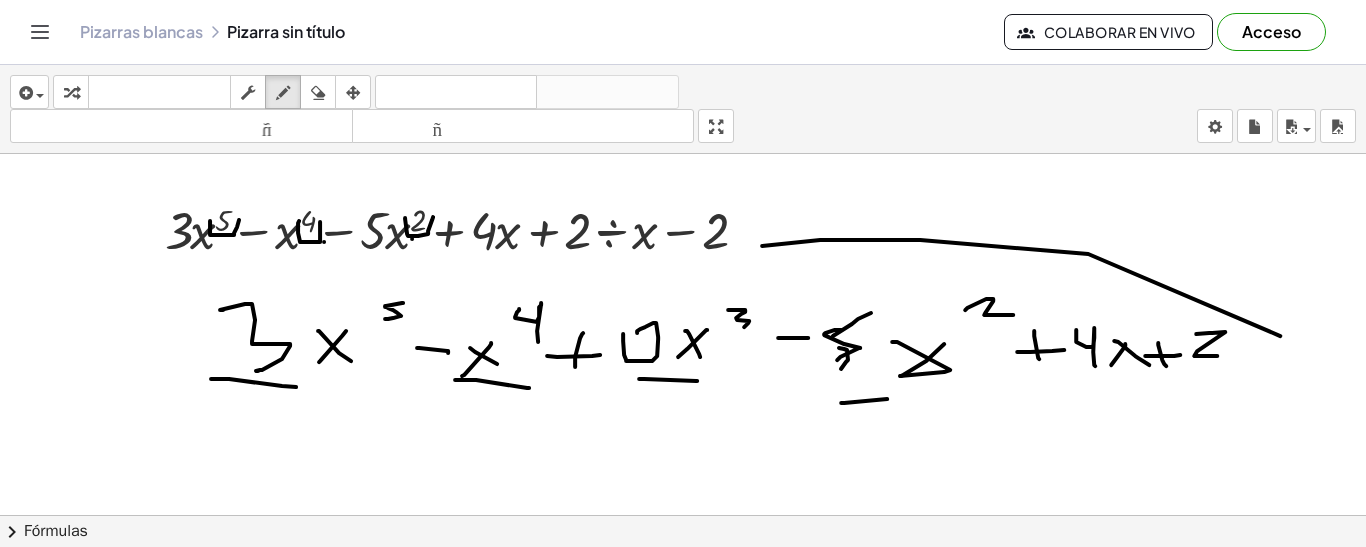 click at bounding box center [683, 699] 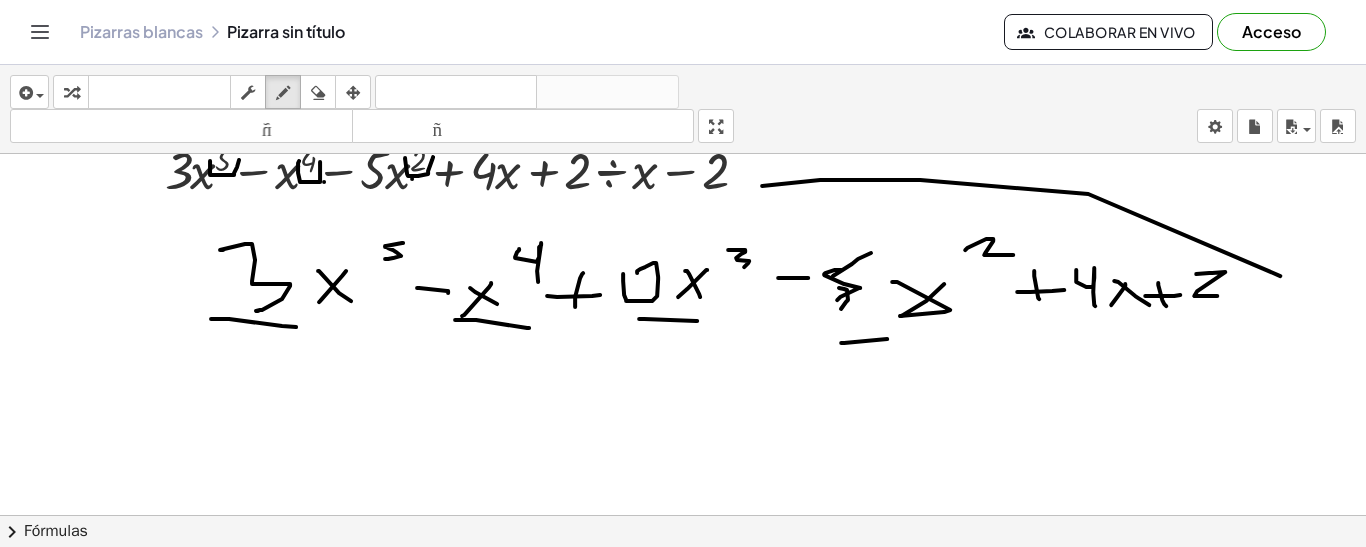 scroll, scrollTop: 100, scrollLeft: 0, axis: vertical 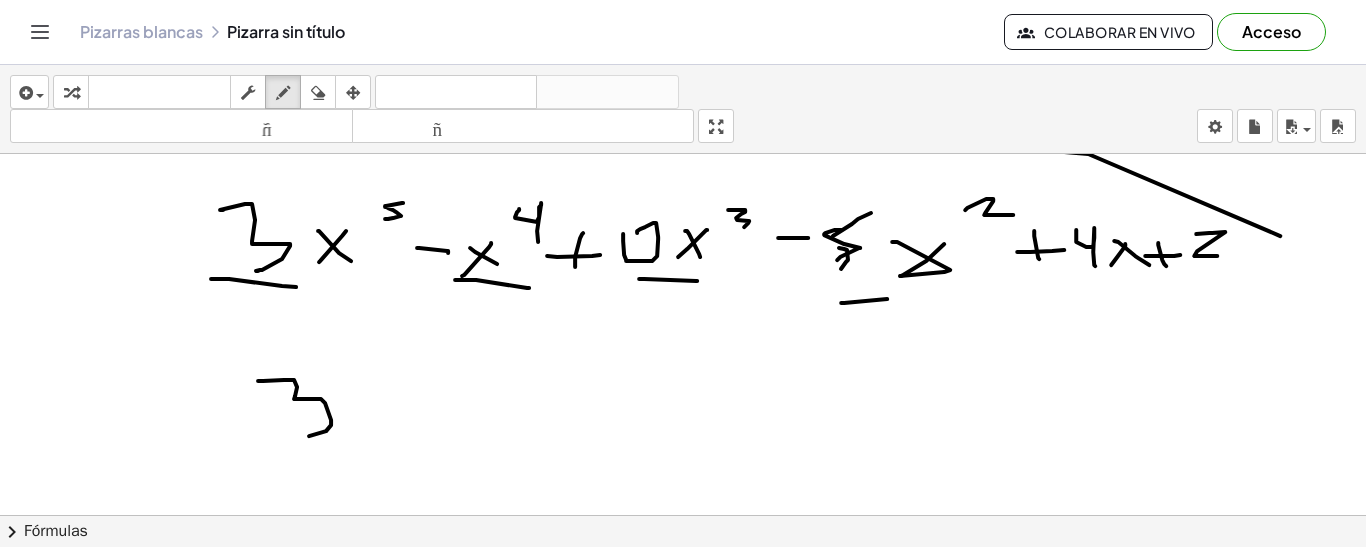 click at bounding box center (683, 599) 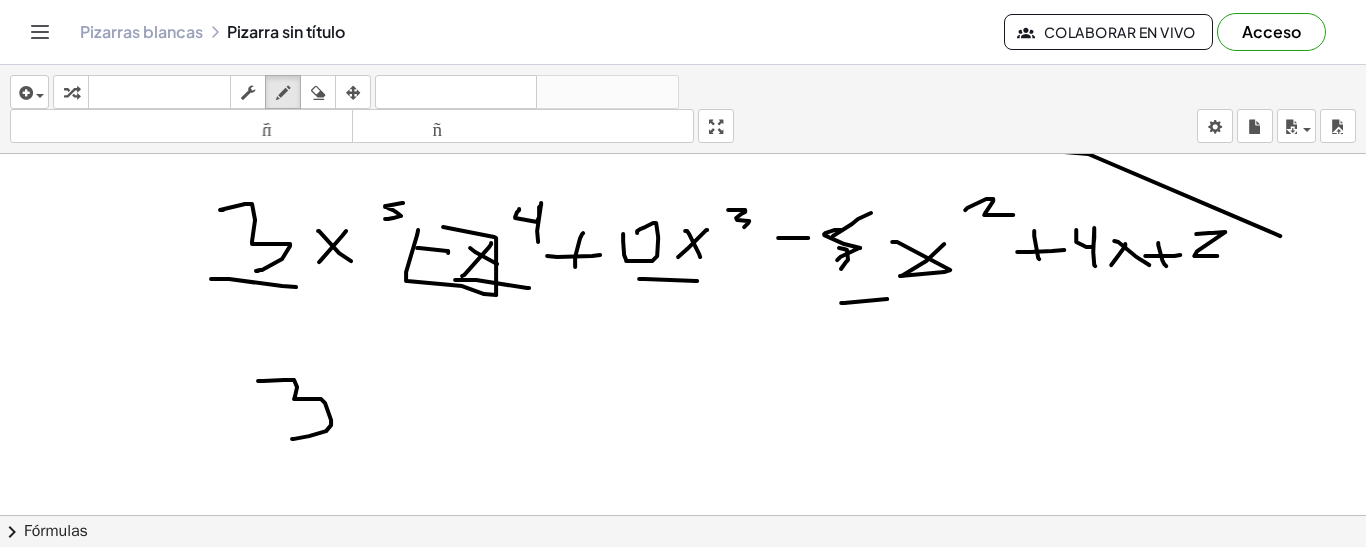 click at bounding box center [683, 599] 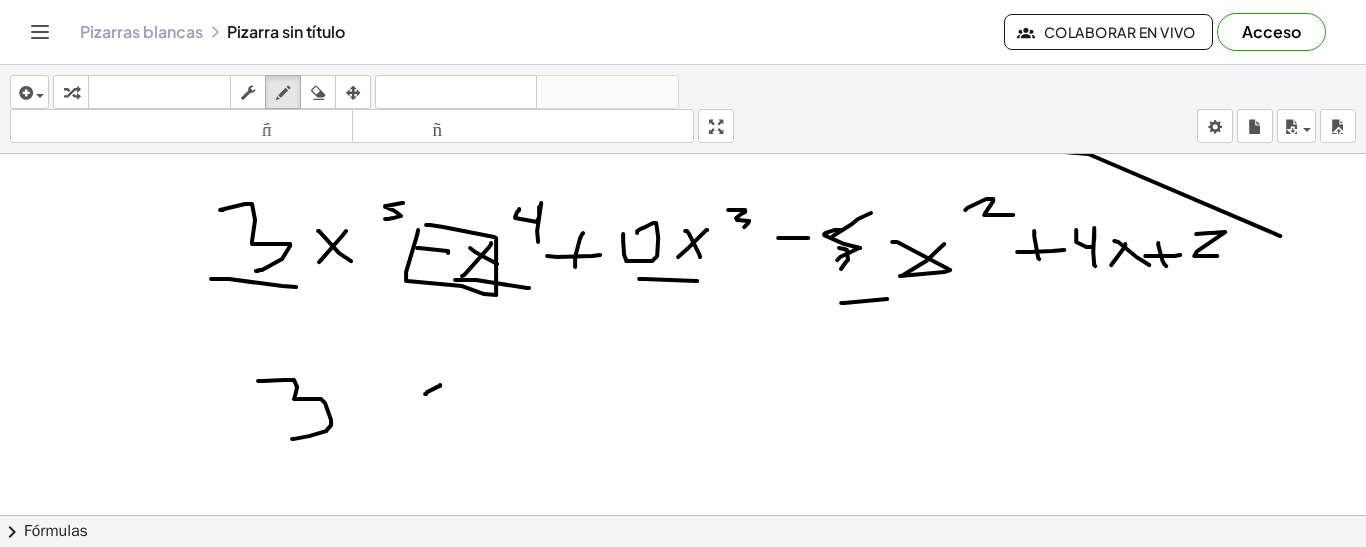 click at bounding box center [683, 599] 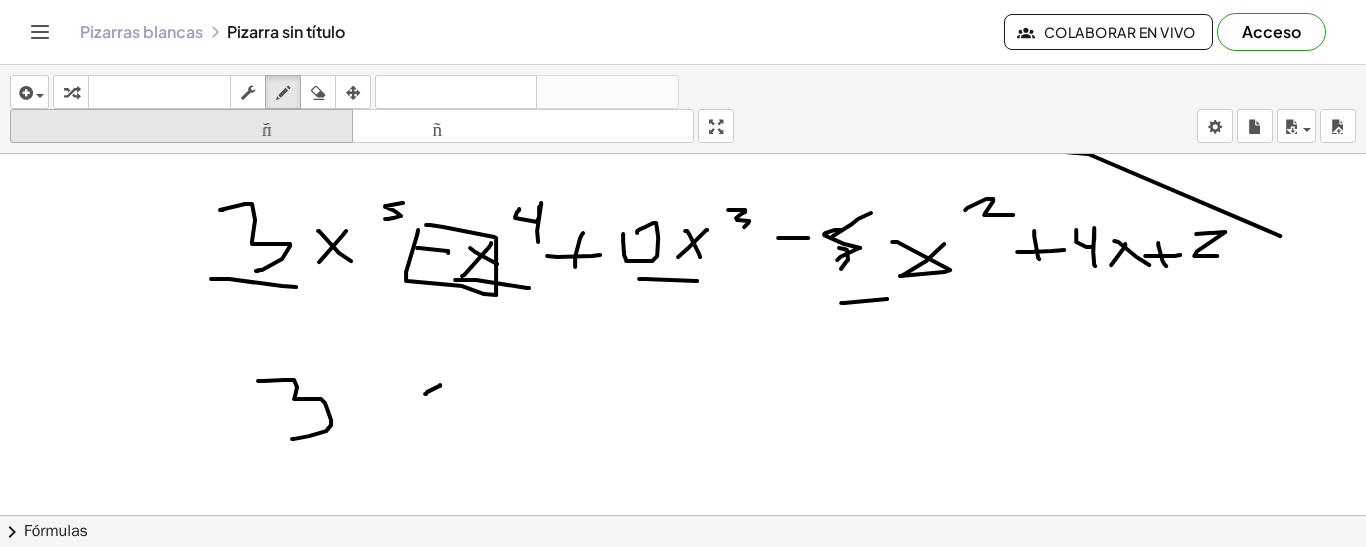 click at bounding box center (318, 93) 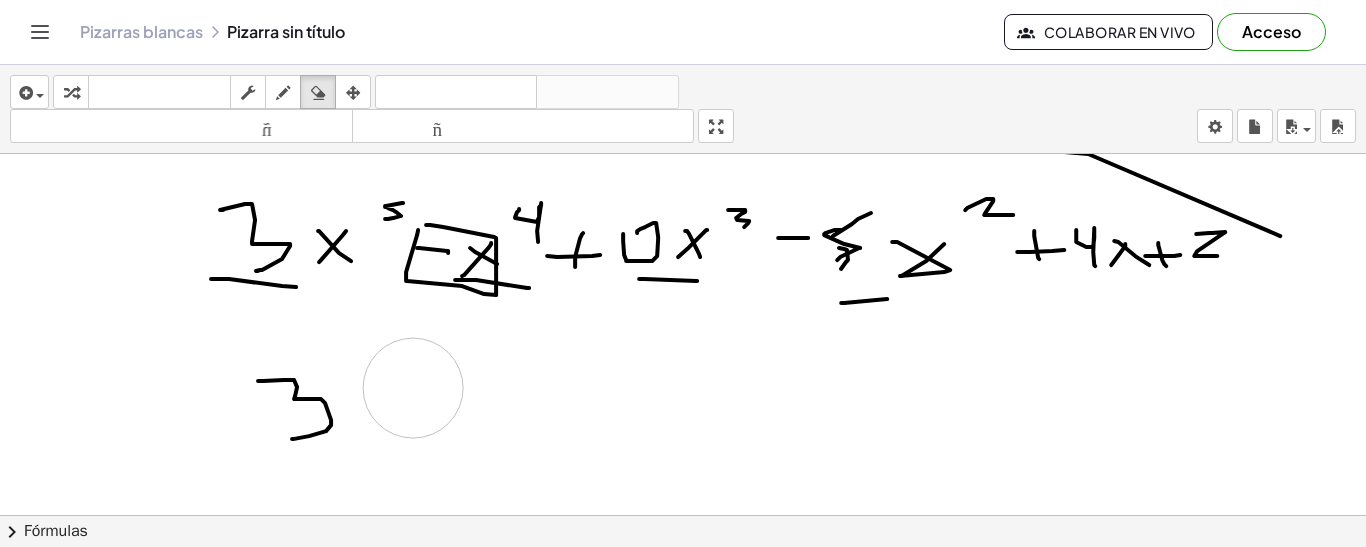 click at bounding box center (683, 599) 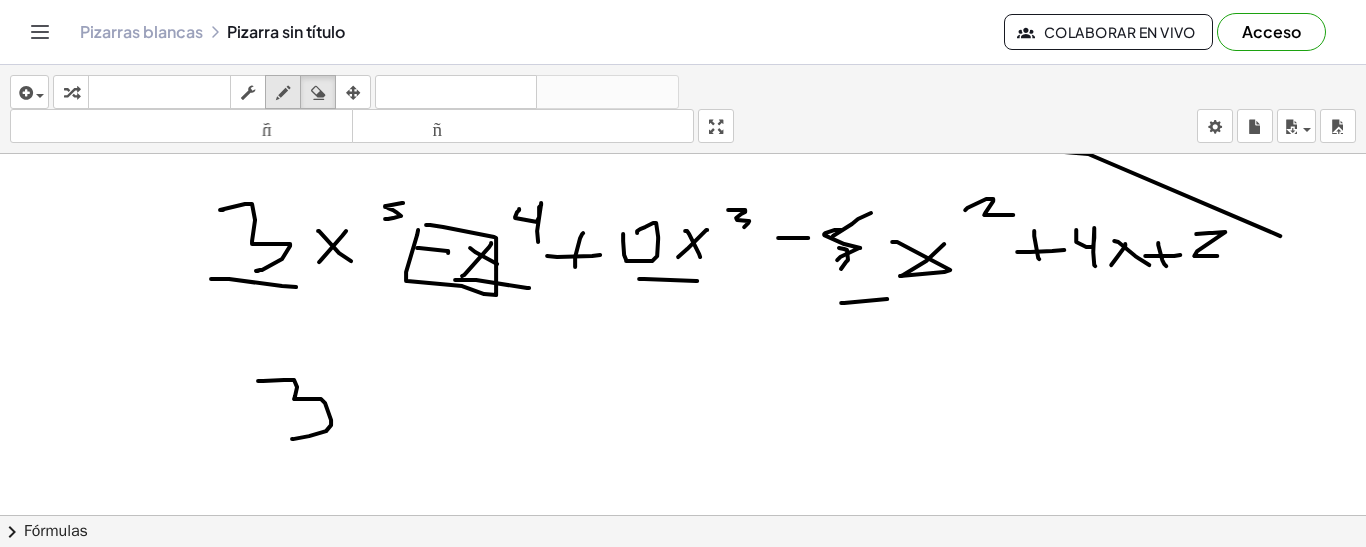click at bounding box center [283, 92] 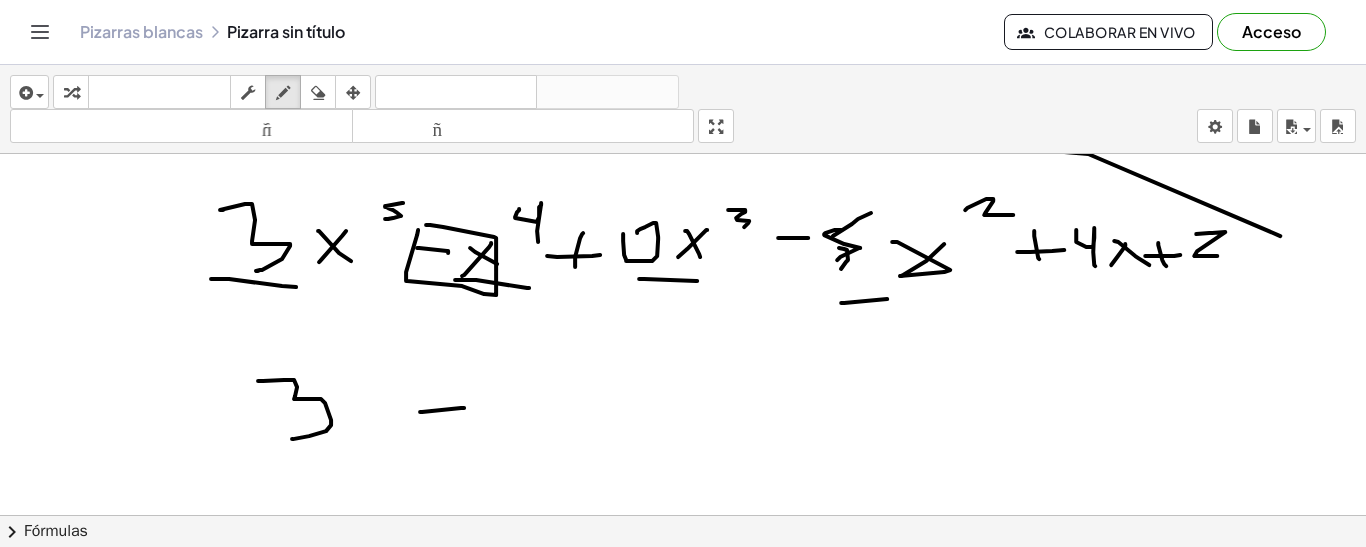 drag, startPoint x: 420, startPoint y: 410, endPoint x: 464, endPoint y: 406, distance: 44.181442 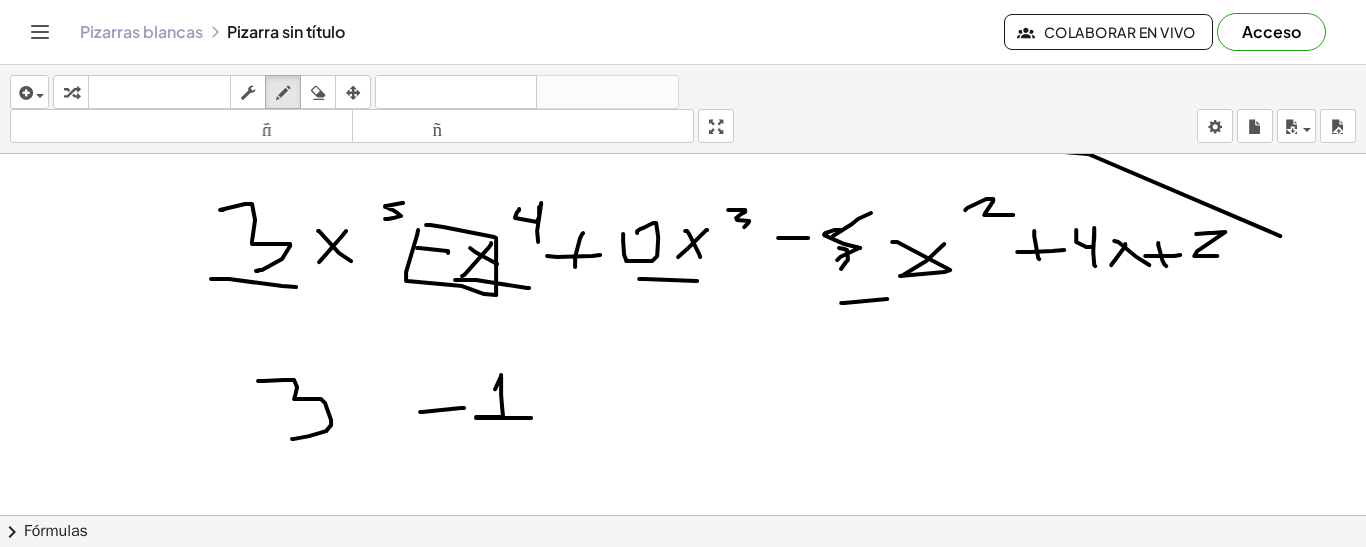 drag, startPoint x: 495, startPoint y: 387, endPoint x: 531, endPoint y: 416, distance: 46.227695 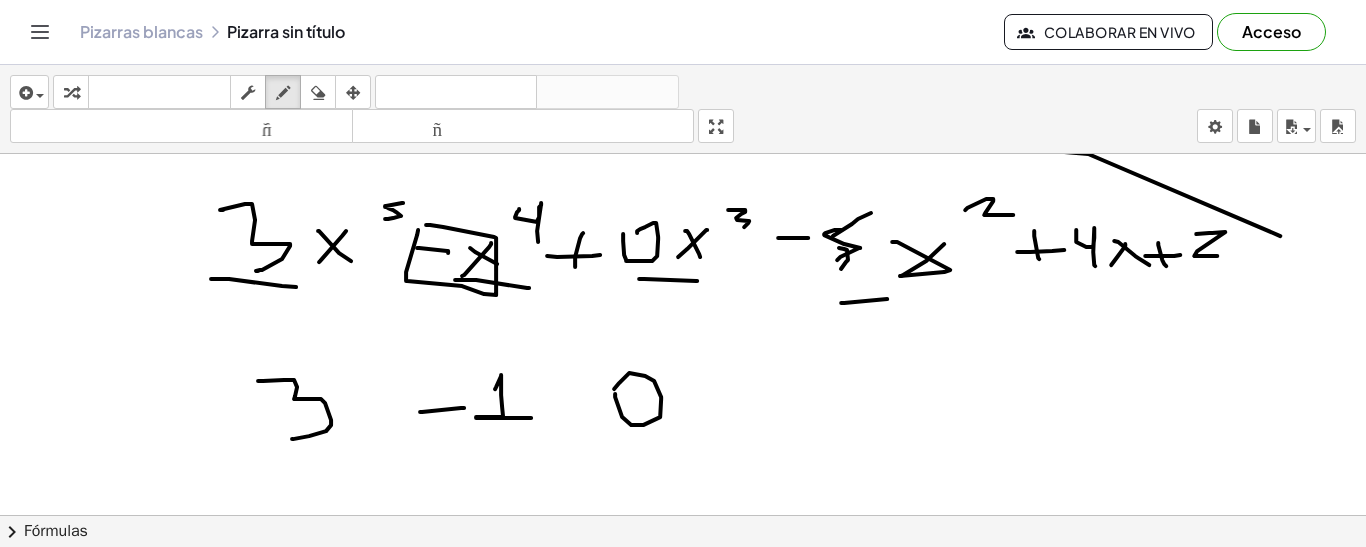 drag, startPoint x: 615, startPoint y: 392, endPoint x: 673, endPoint y: 364, distance: 64.40497 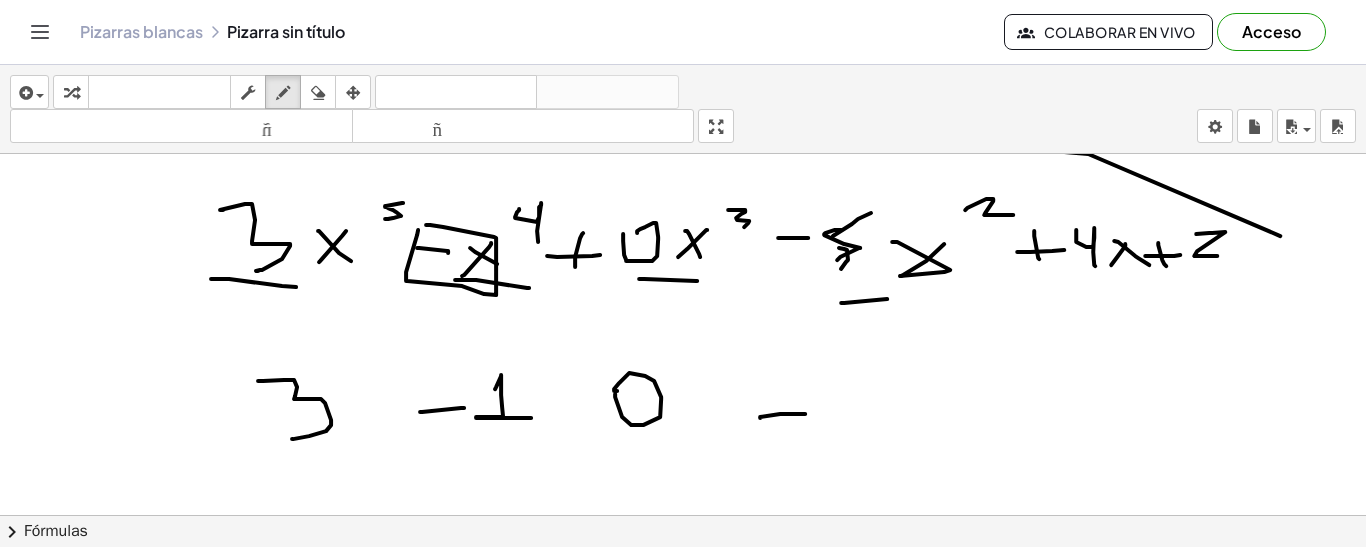 drag, startPoint x: 760, startPoint y: 416, endPoint x: 805, endPoint y: 412, distance: 45.17743 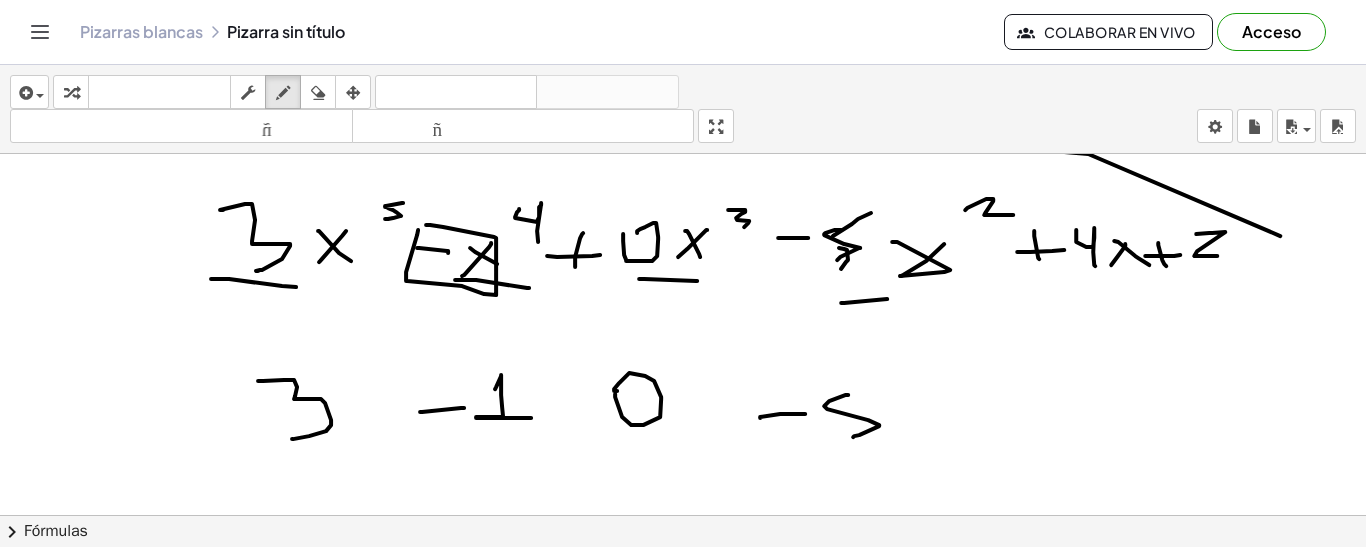 drag, startPoint x: 848, startPoint y: 393, endPoint x: 853, endPoint y: 435, distance: 42.296574 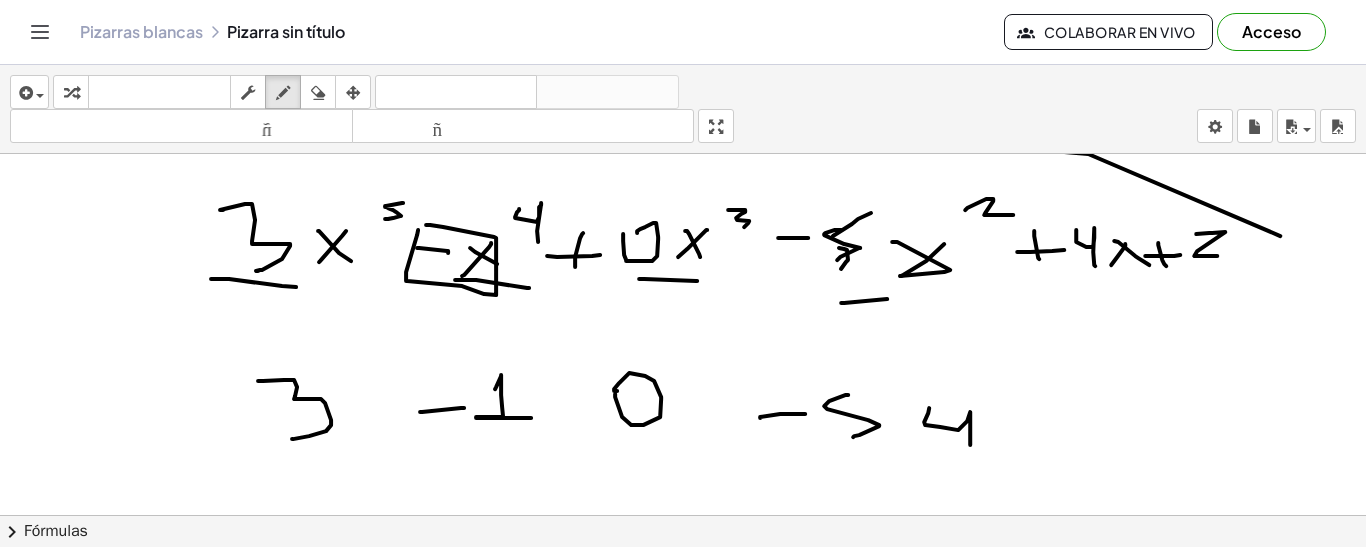 drag, startPoint x: 929, startPoint y: 406, endPoint x: 970, endPoint y: 443, distance: 55.226807 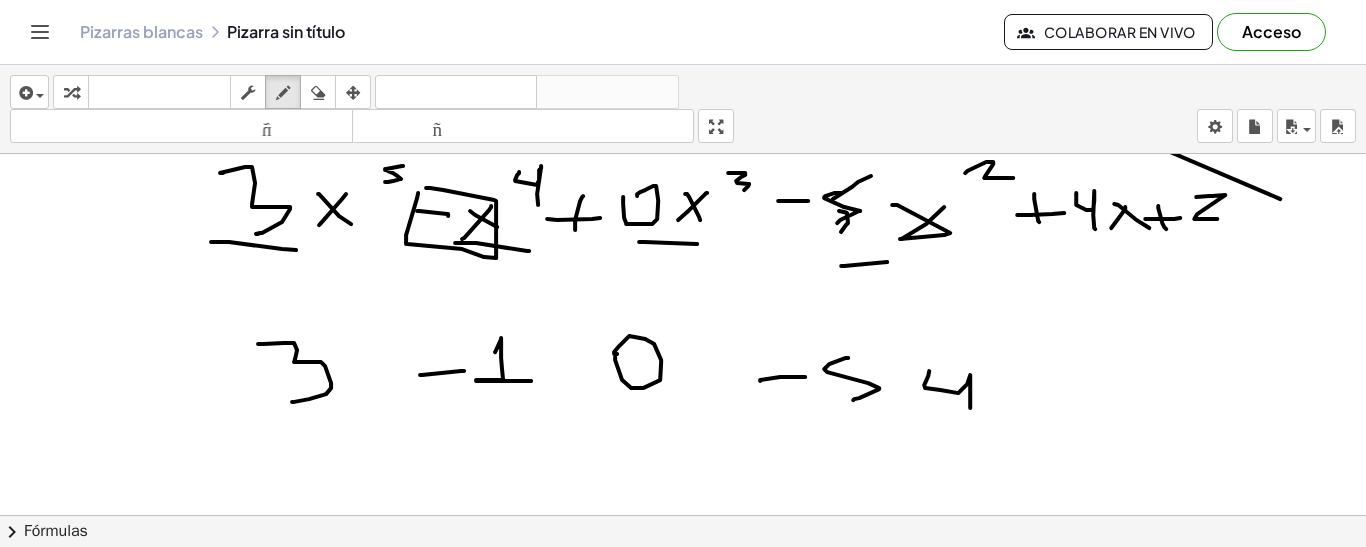 scroll, scrollTop: 200, scrollLeft: 0, axis: vertical 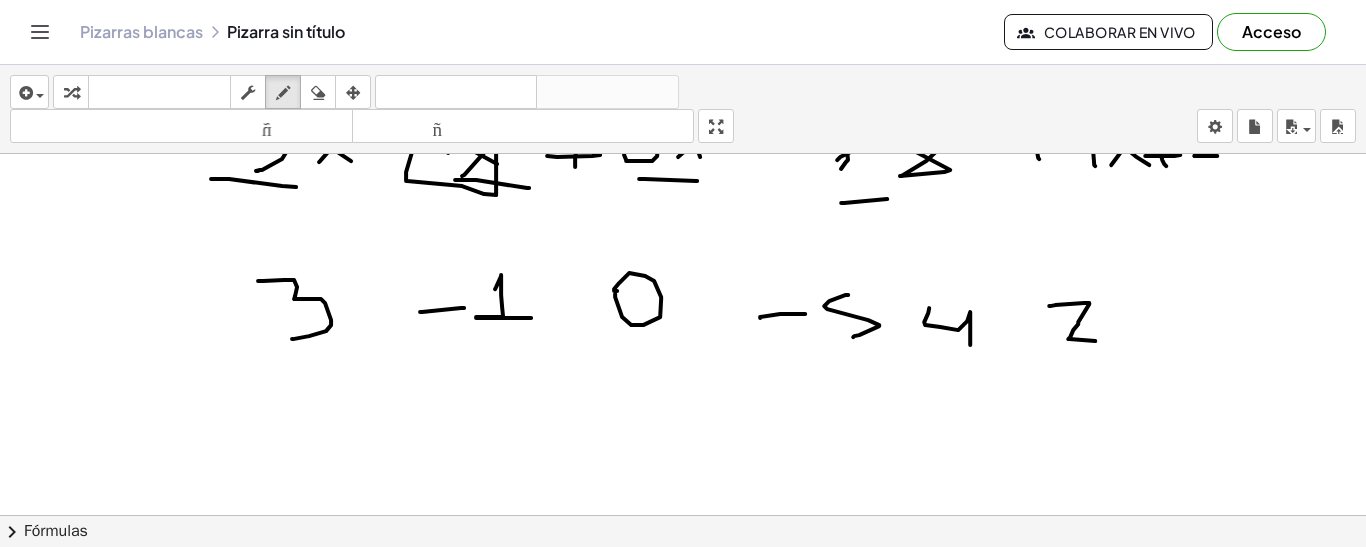 click at bounding box center [683, 499] 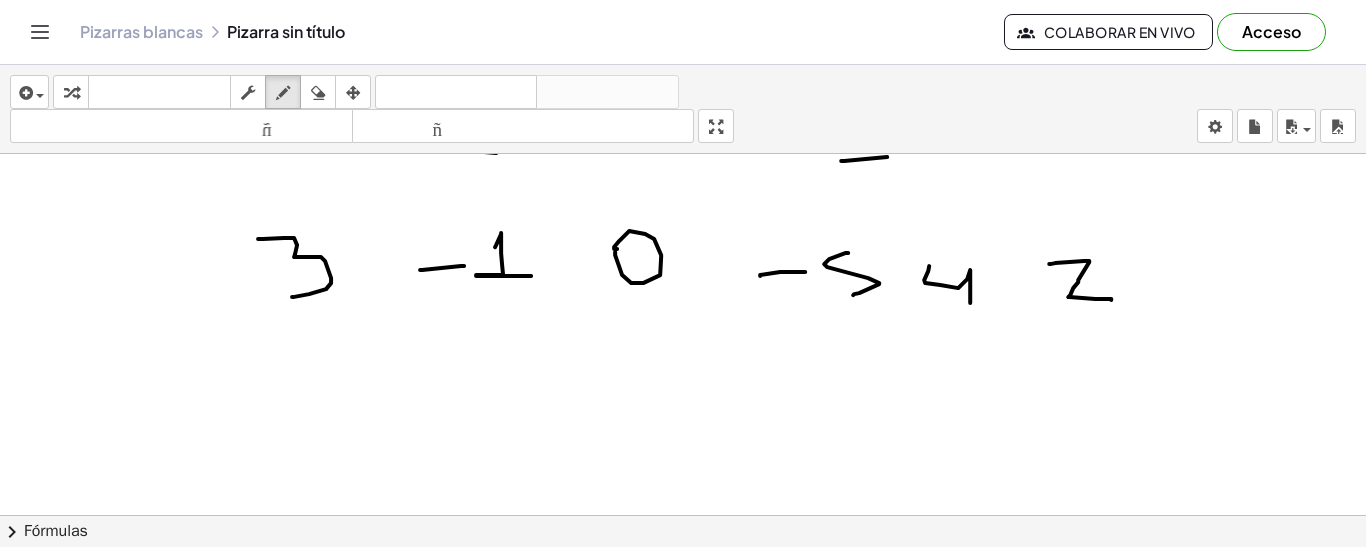 scroll, scrollTop: 300, scrollLeft: 0, axis: vertical 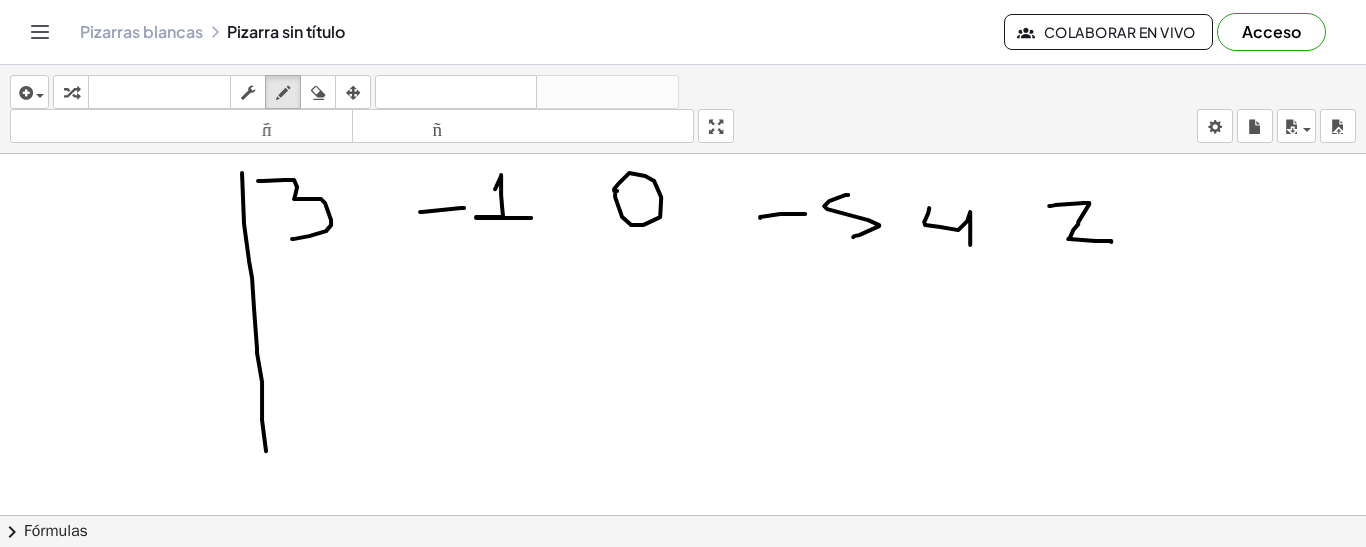 click at bounding box center [683, 399] 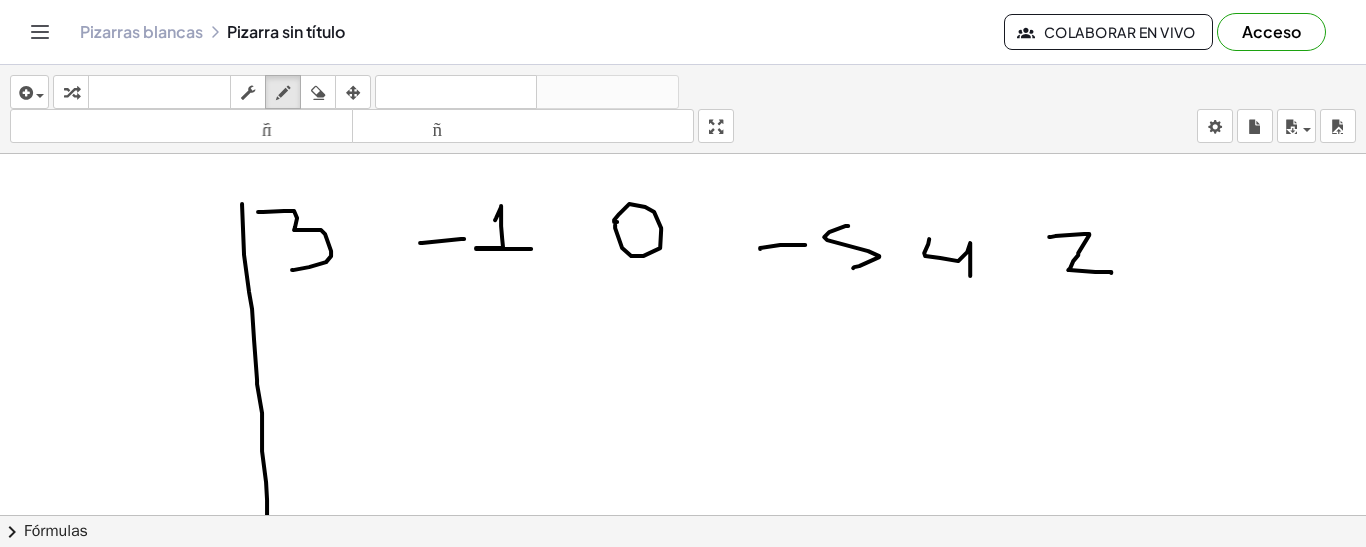 scroll, scrollTop: 300, scrollLeft: 0, axis: vertical 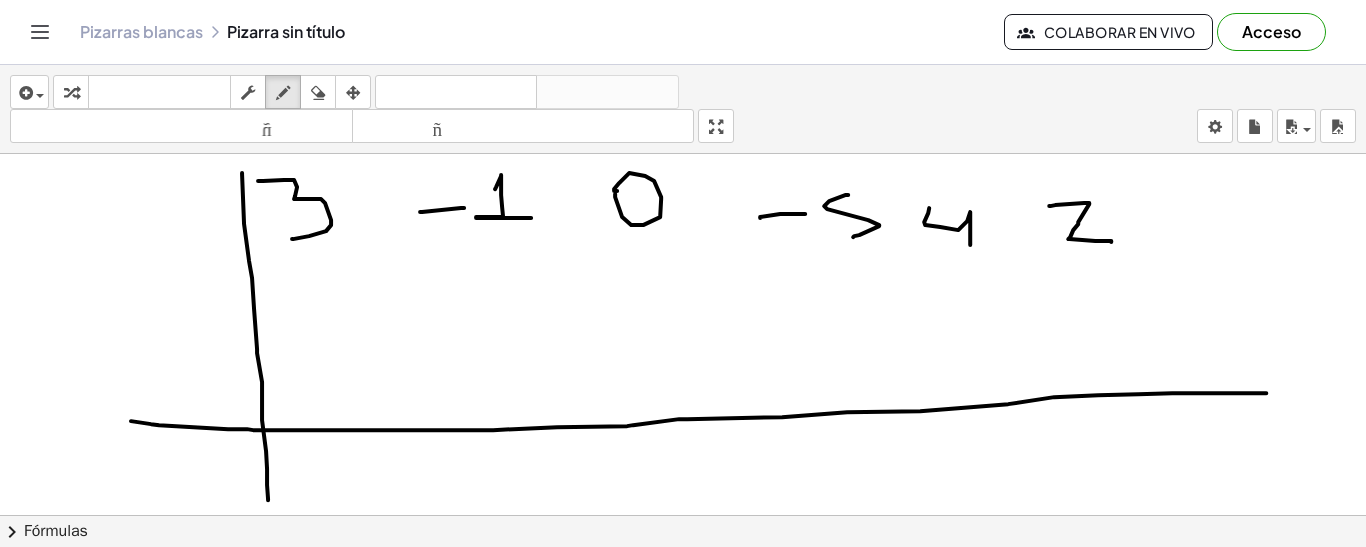 drag, startPoint x: 131, startPoint y: 419, endPoint x: 1266, endPoint y: 391, distance: 1135.3453 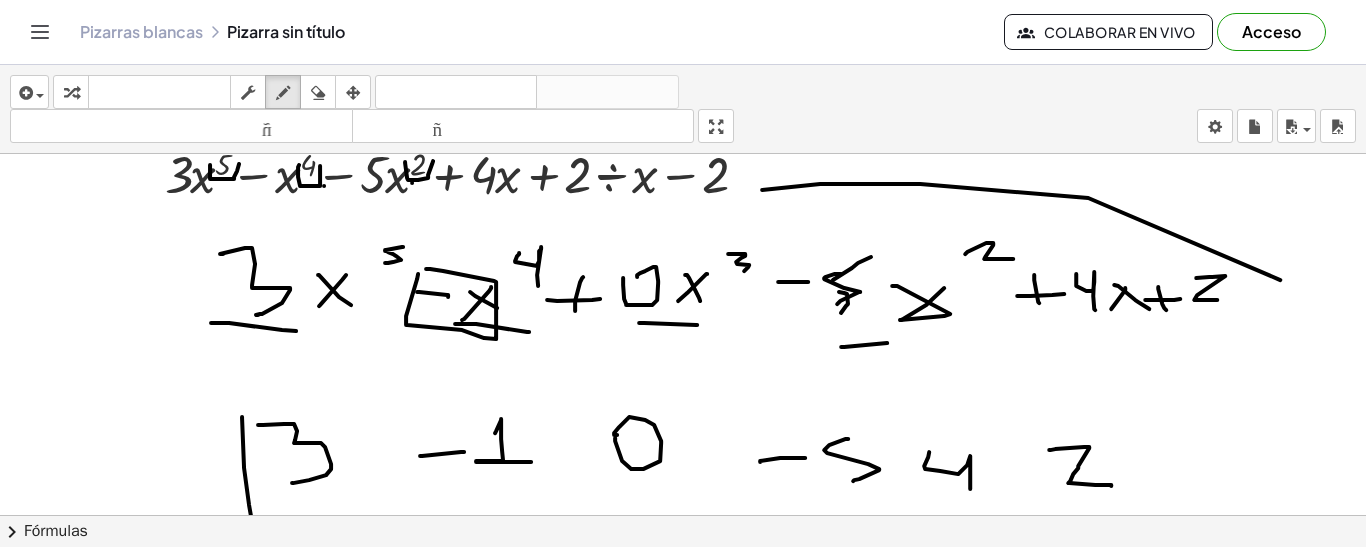scroll, scrollTop: 0, scrollLeft: 0, axis: both 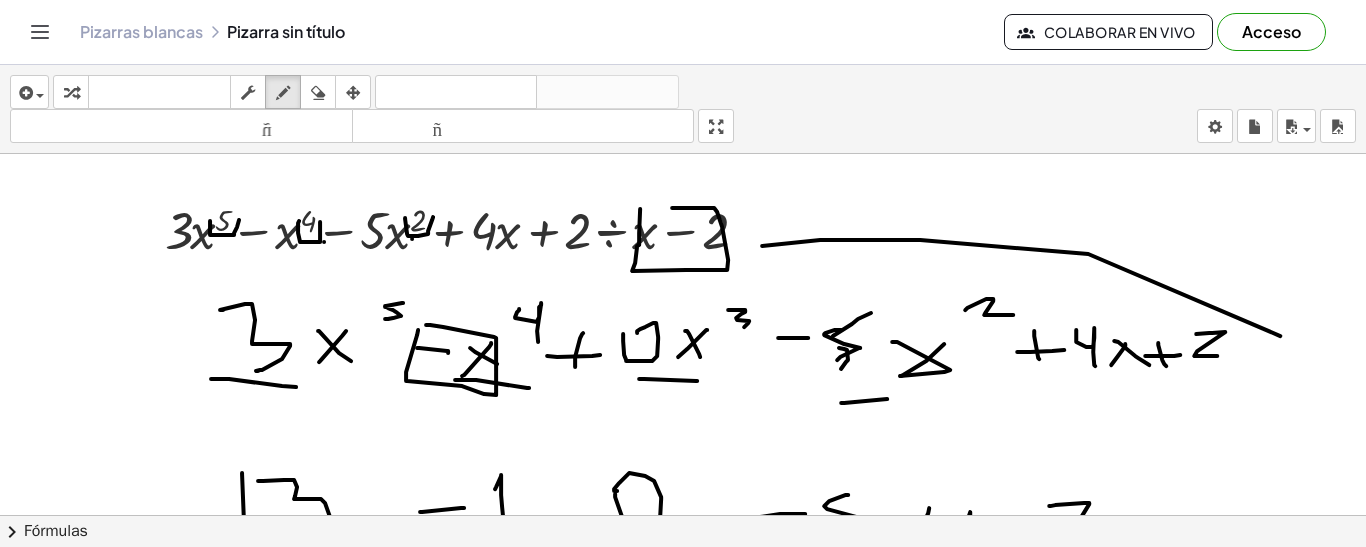 click at bounding box center (683, 699) 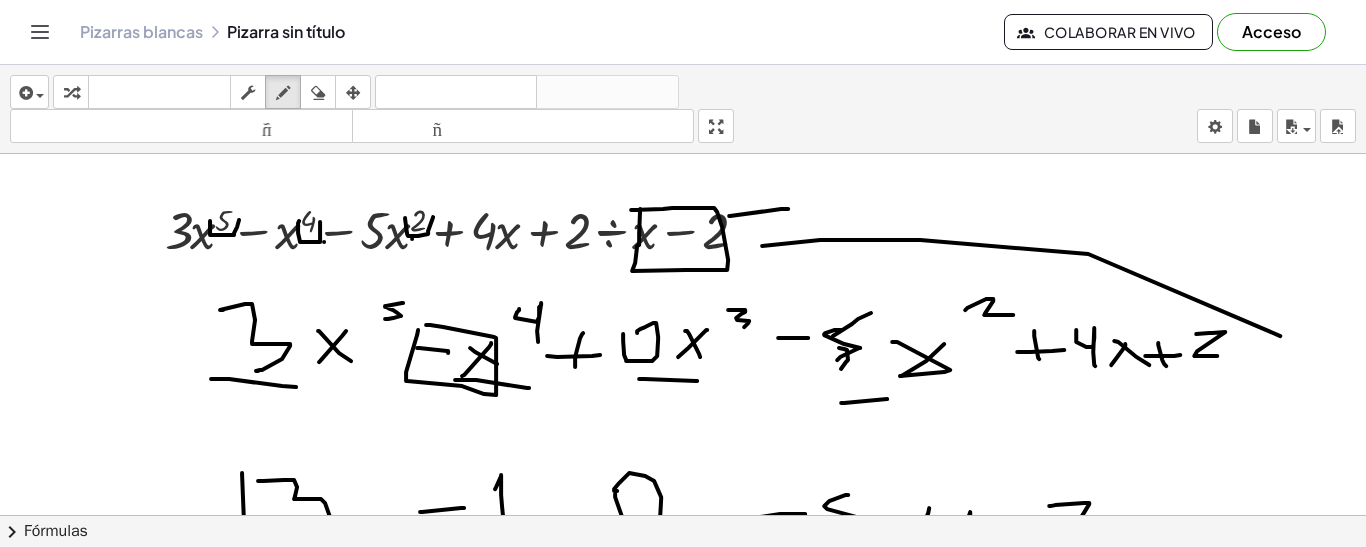 drag, startPoint x: 729, startPoint y: 214, endPoint x: 806, endPoint y: 207, distance: 77.31753 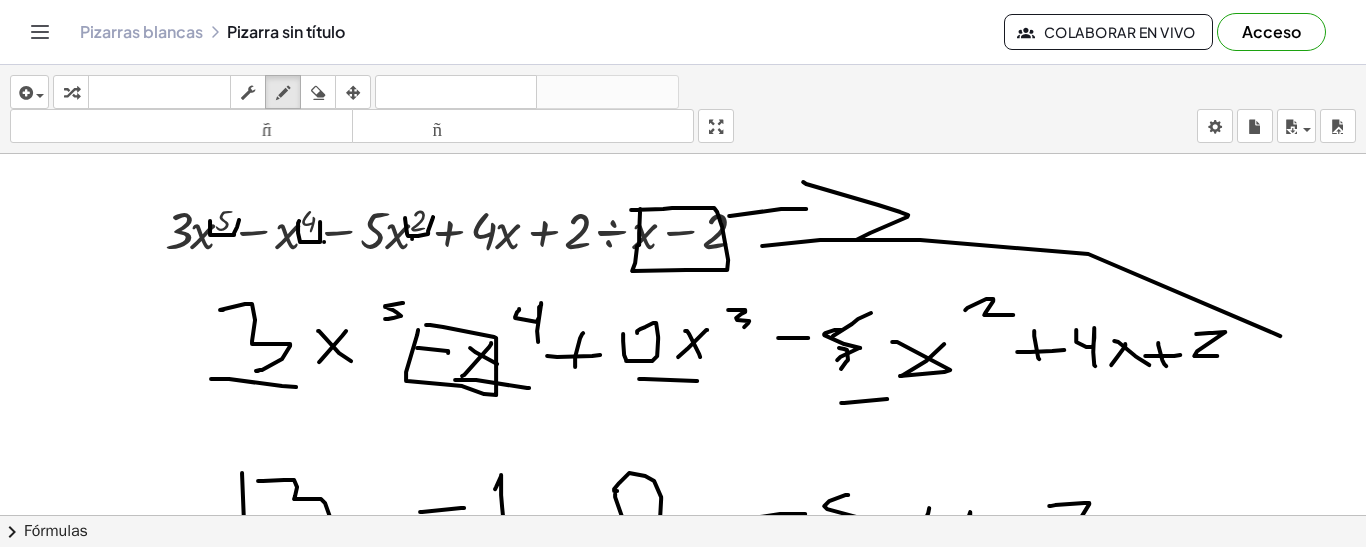 drag, startPoint x: 908, startPoint y: 213, endPoint x: 856, endPoint y: 238, distance: 57.697487 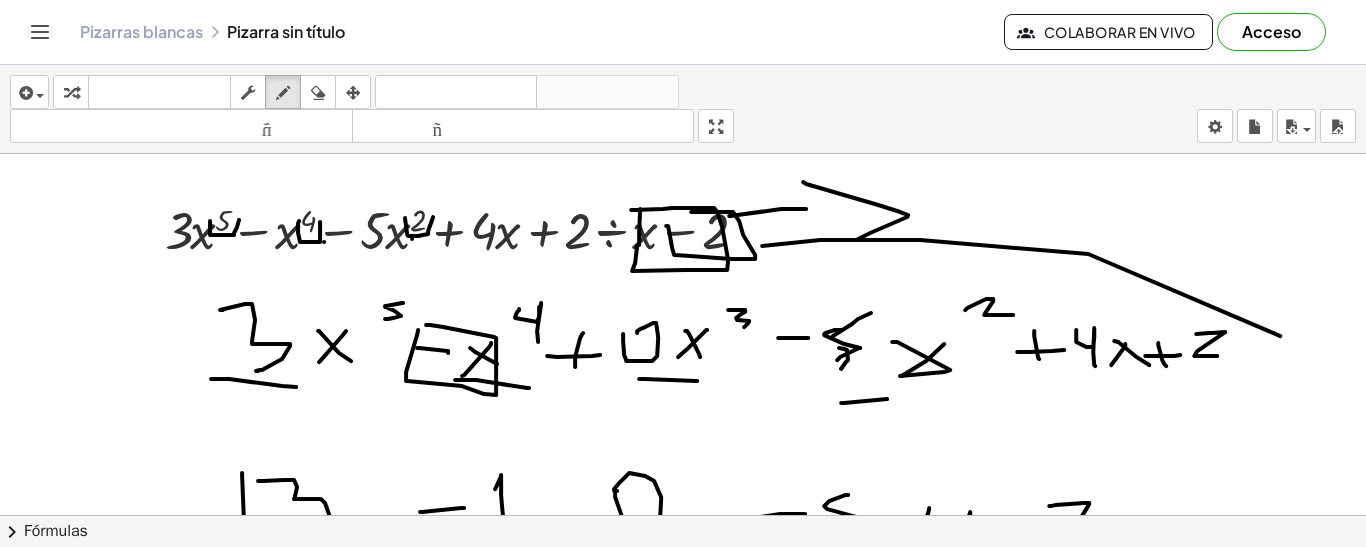 click at bounding box center [683, 699] 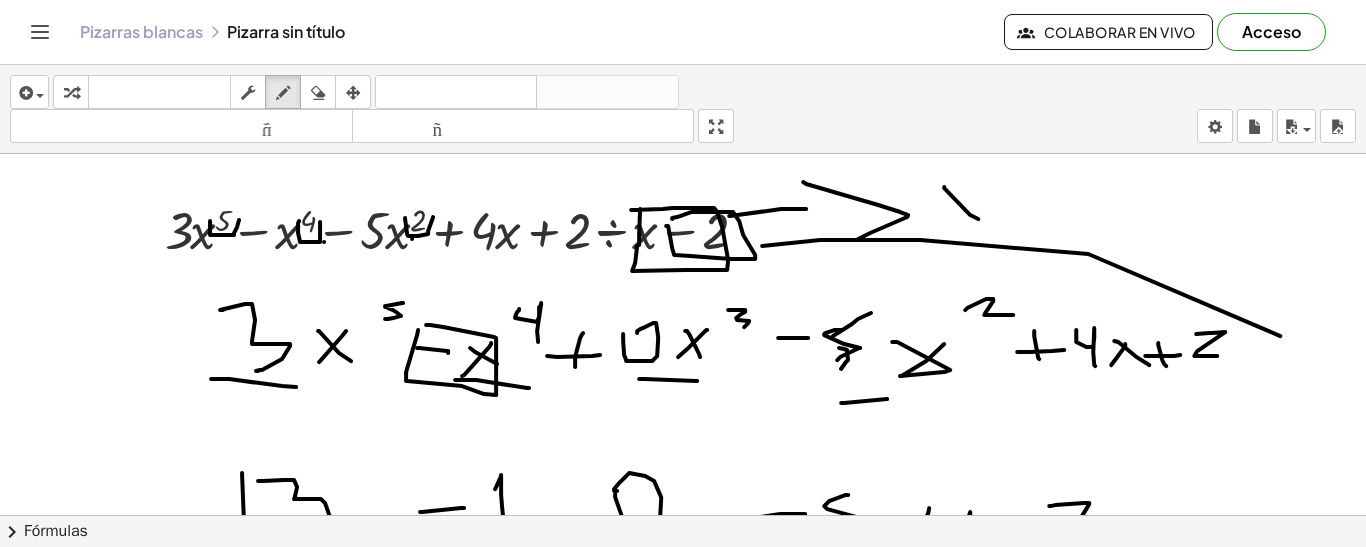 drag, startPoint x: 944, startPoint y: 185, endPoint x: 978, endPoint y: 217, distance: 46.69047 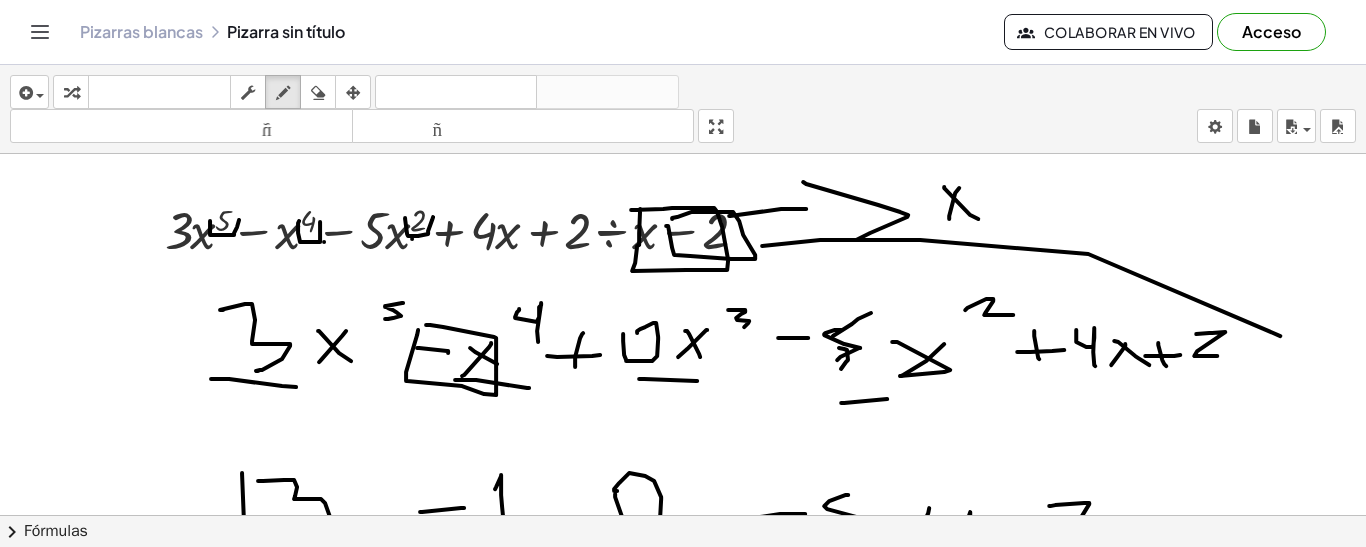 click at bounding box center [683, 699] 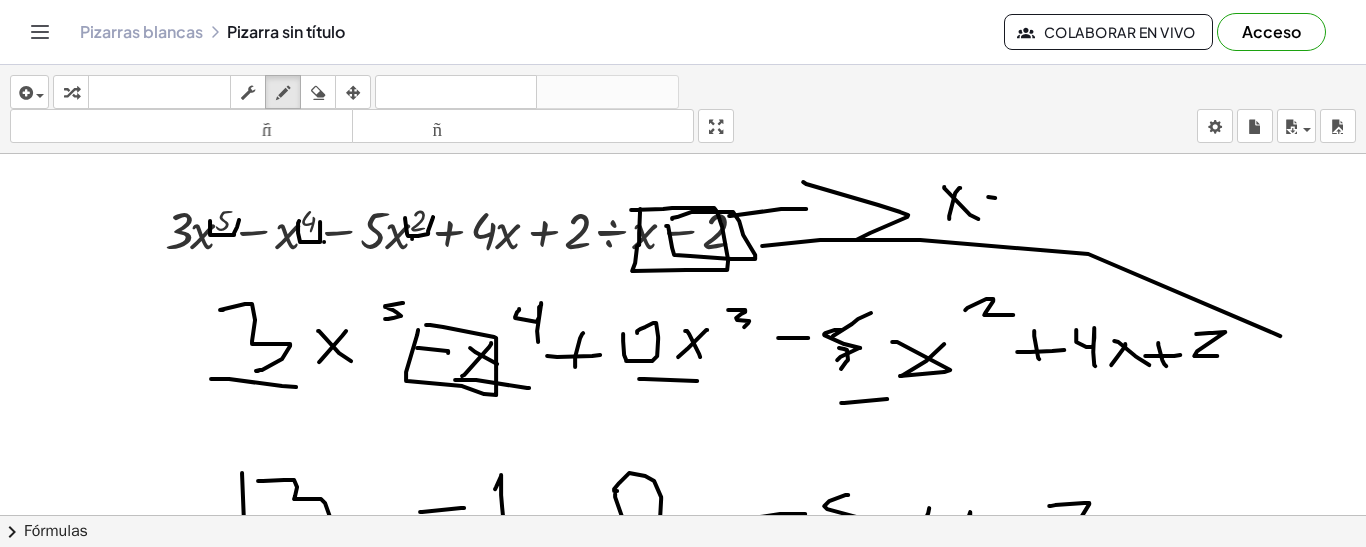 drag, startPoint x: 995, startPoint y: 196, endPoint x: 1008, endPoint y: 217, distance: 24.698177 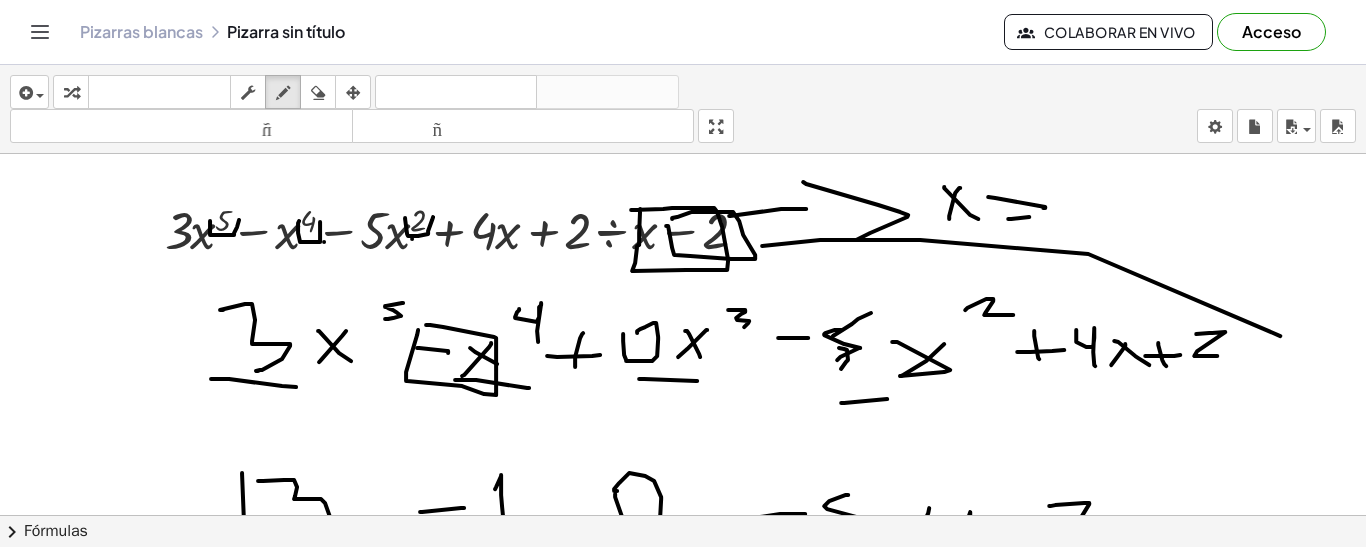drag, startPoint x: 1008, startPoint y: 217, endPoint x: 1030, endPoint y: 215, distance: 22.090721 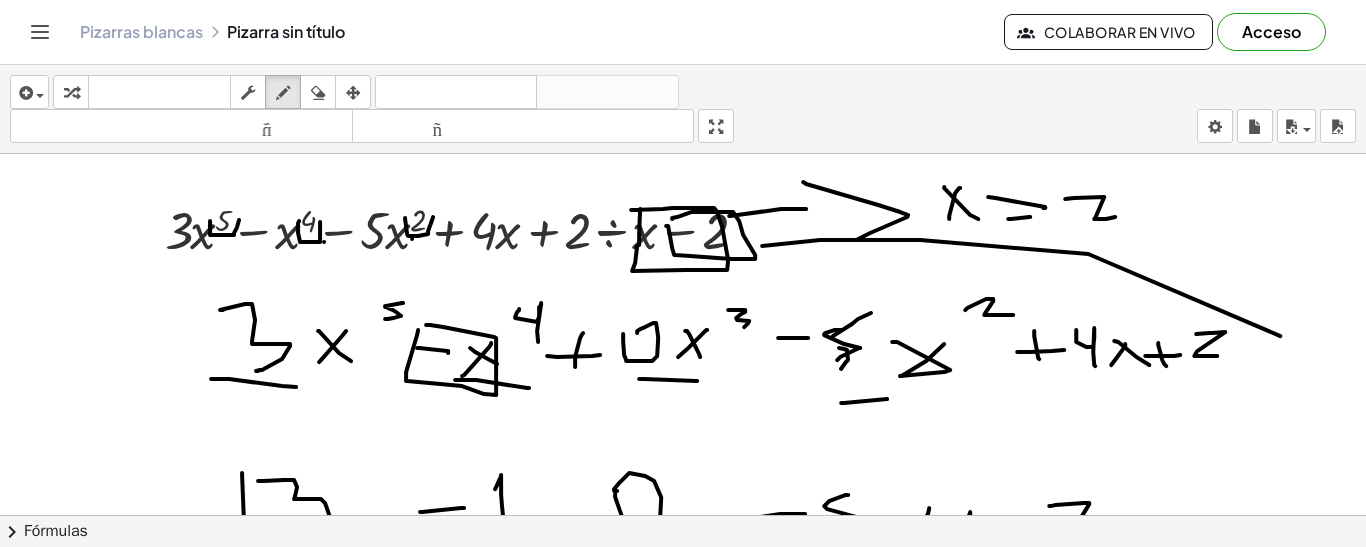 drag, startPoint x: 1074, startPoint y: 196, endPoint x: 1146, endPoint y: 229, distance: 79.20227 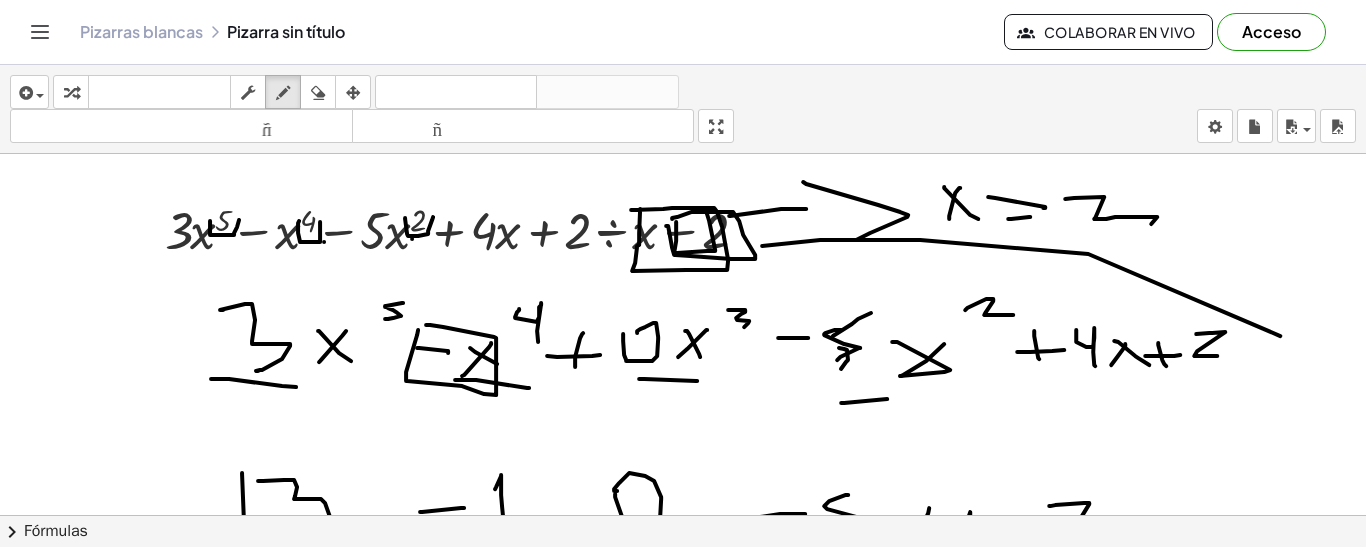 drag, startPoint x: 676, startPoint y: 220, endPoint x: 705, endPoint y: 206, distance: 32.202484 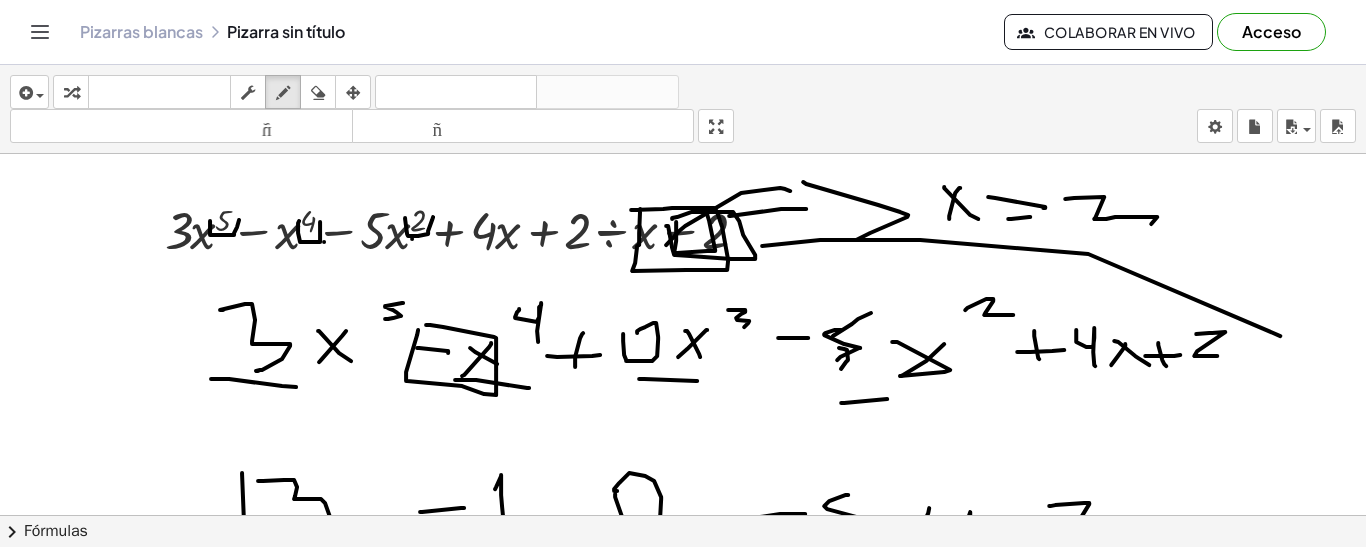 drag, startPoint x: 666, startPoint y: 243, endPoint x: 791, endPoint y: 189, distance: 136.16534 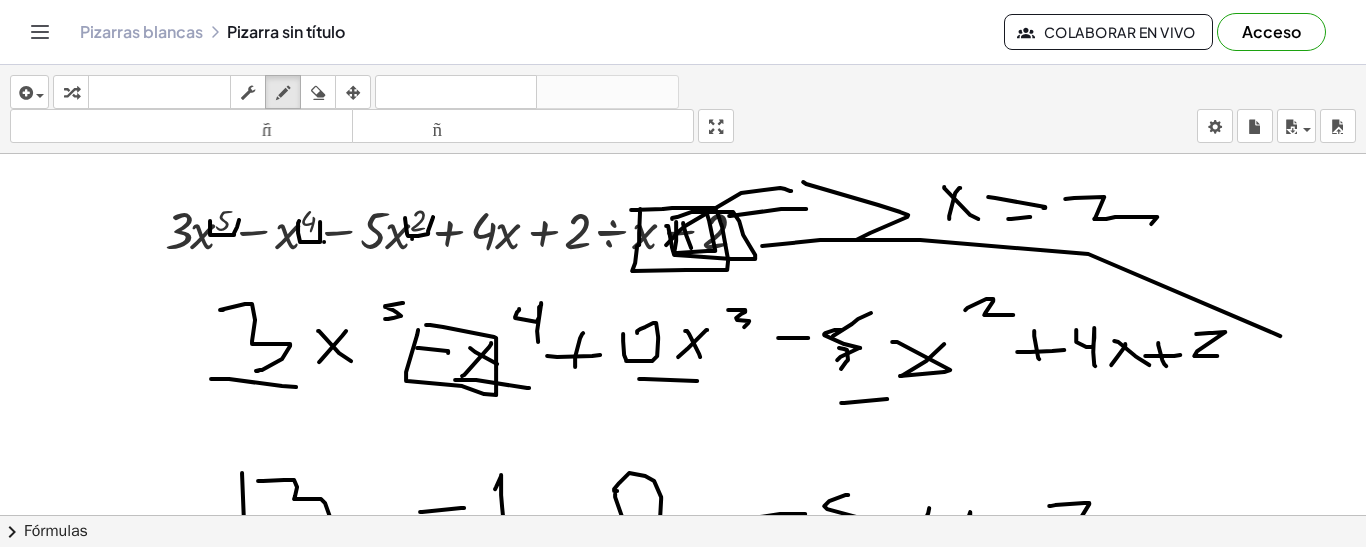 drag, startPoint x: 683, startPoint y: 221, endPoint x: 691, endPoint y: 246, distance: 26.24881 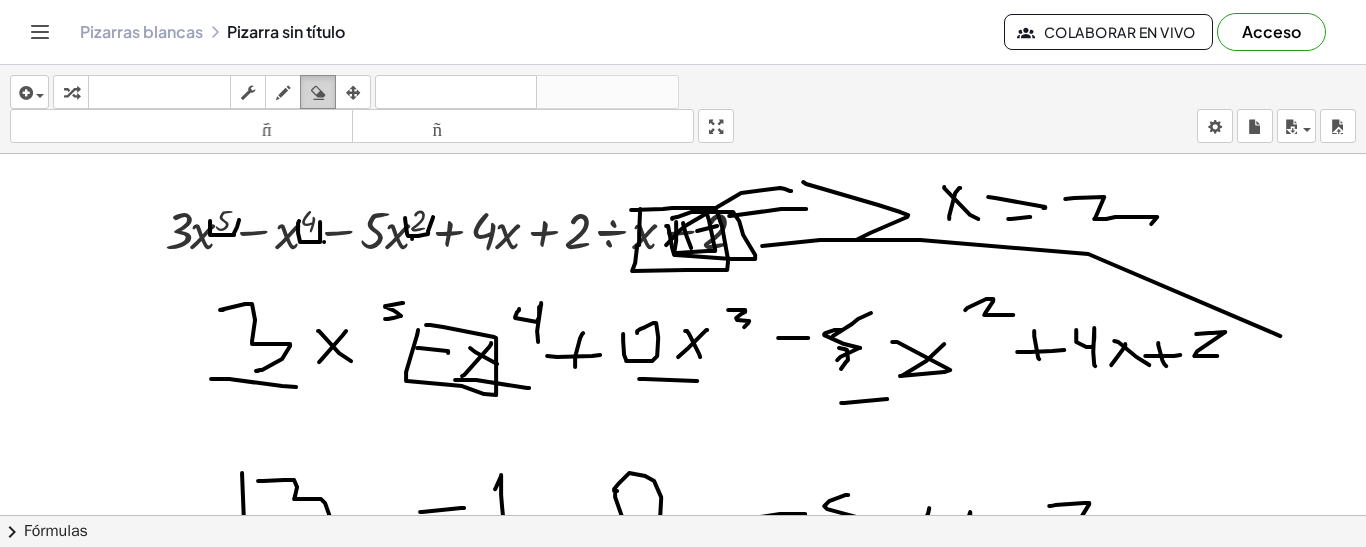 drag, startPoint x: 330, startPoint y: 82, endPoint x: 458, endPoint y: 107, distance: 130.41856 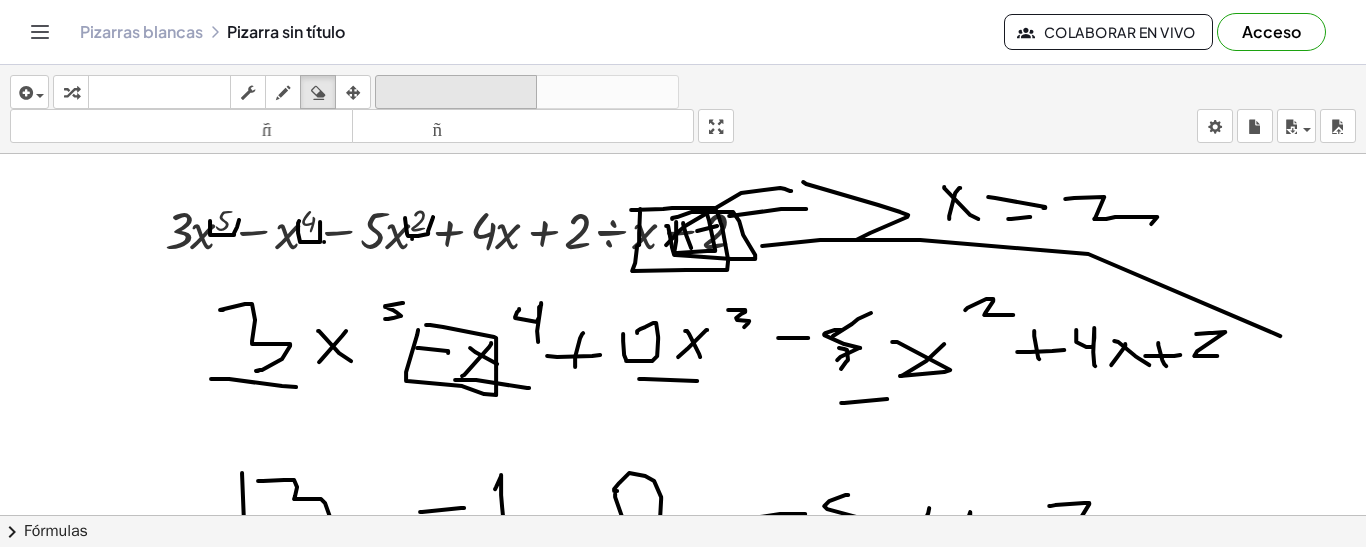 click at bounding box center [318, 92] 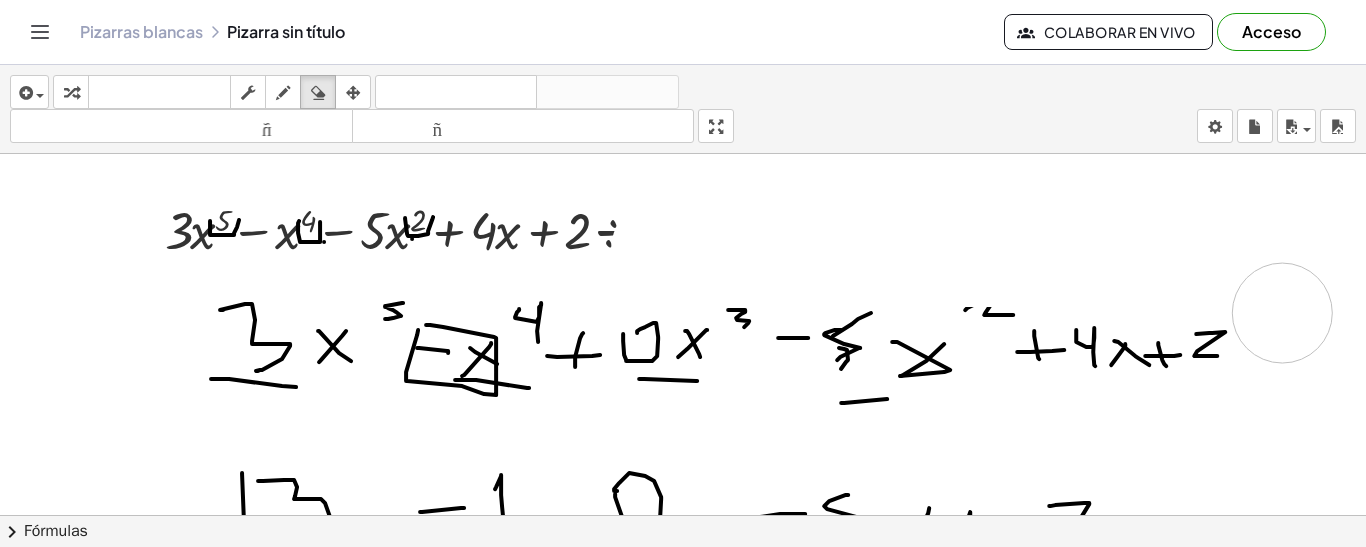 drag, startPoint x: 673, startPoint y: 203, endPoint x: 623, endPoint y: 338, distance: 143.9618 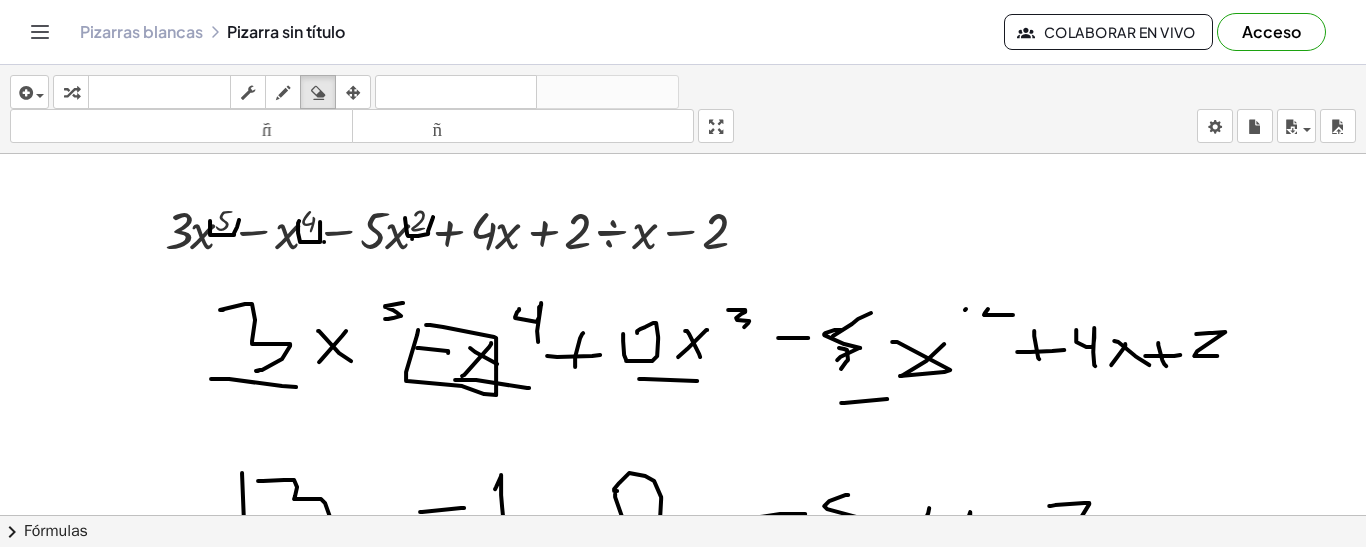 drag, startPoint x: 283, startPoint y: 88, endPoint x: 531, endPoint y: 145, distance: 254.46611 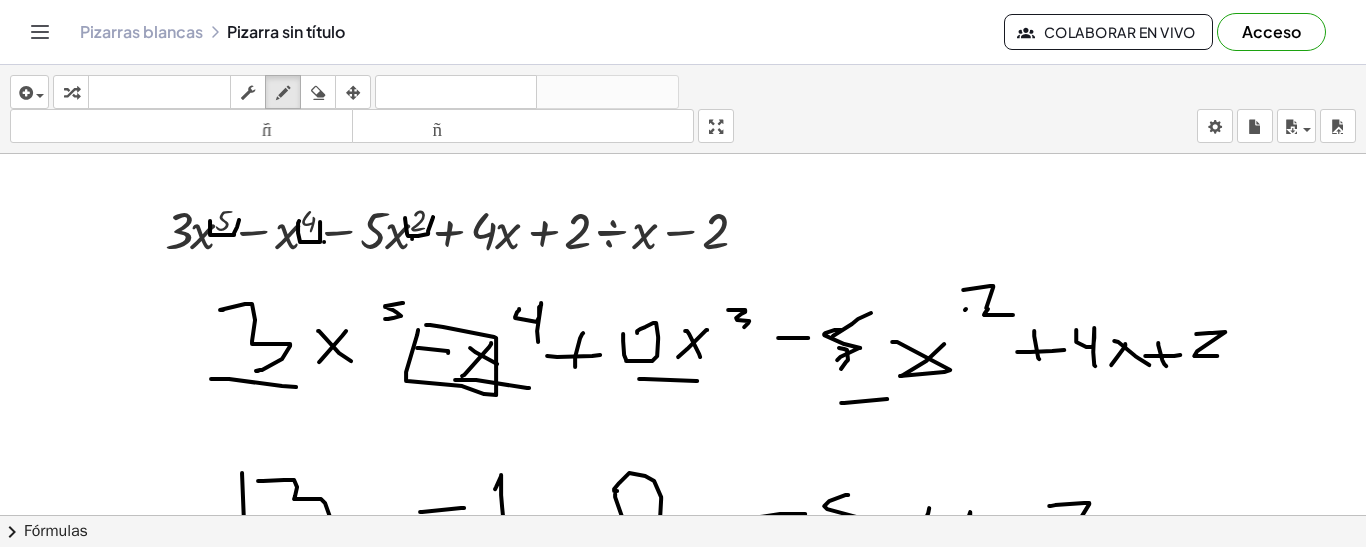 drag, startPoint x: 963, startPoint y: 288, endPoint x: 986, endPoint y: 306, distance: 29.206163 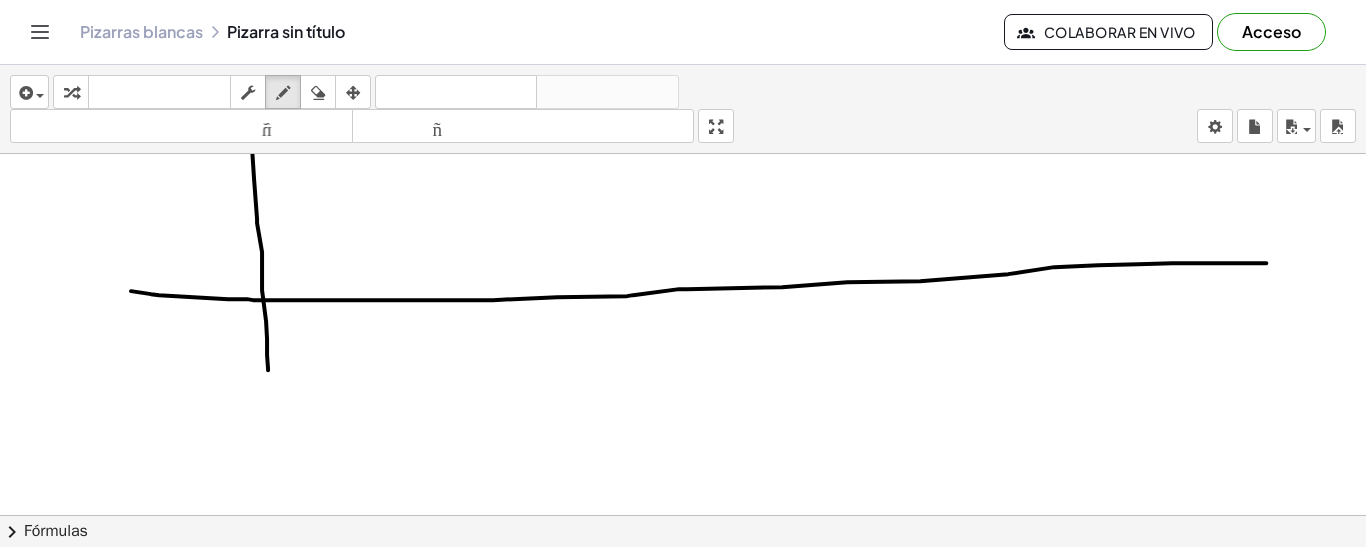 scroll, scrollTop: 400, scrollLeft: 0, axis: vertical 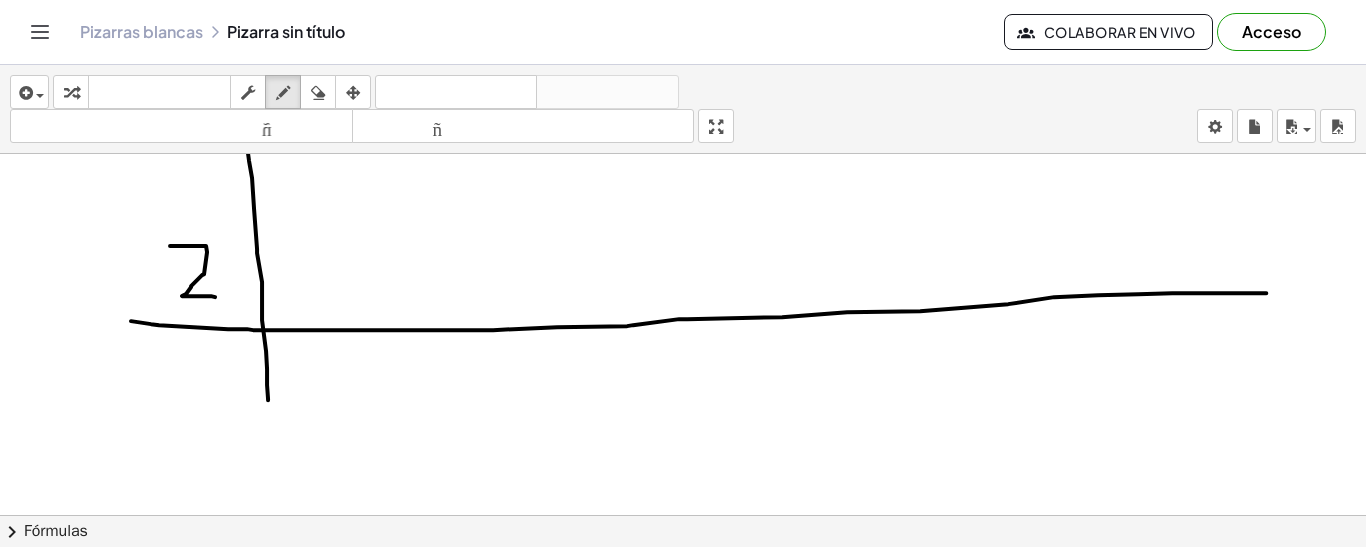 drag, startPoint x: 170, startPoint y: 244, endPoint x: 215, endPoint y: 295, distance: 68.0147 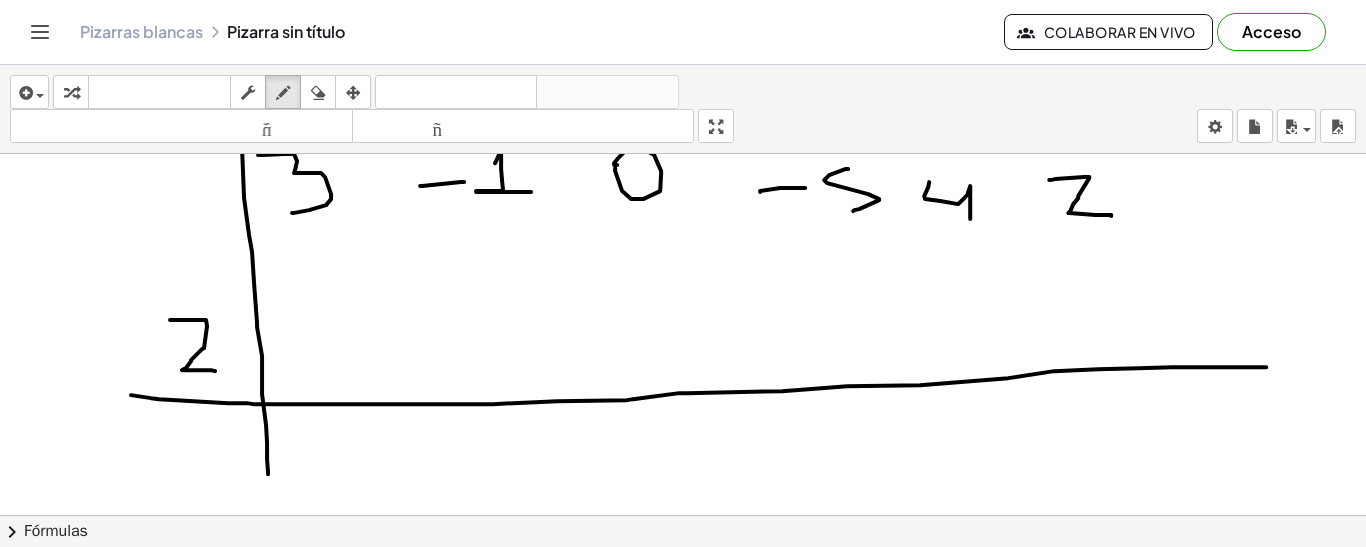 scroll, scrollTop: 300, scrollLeft: 0, axis: vertical 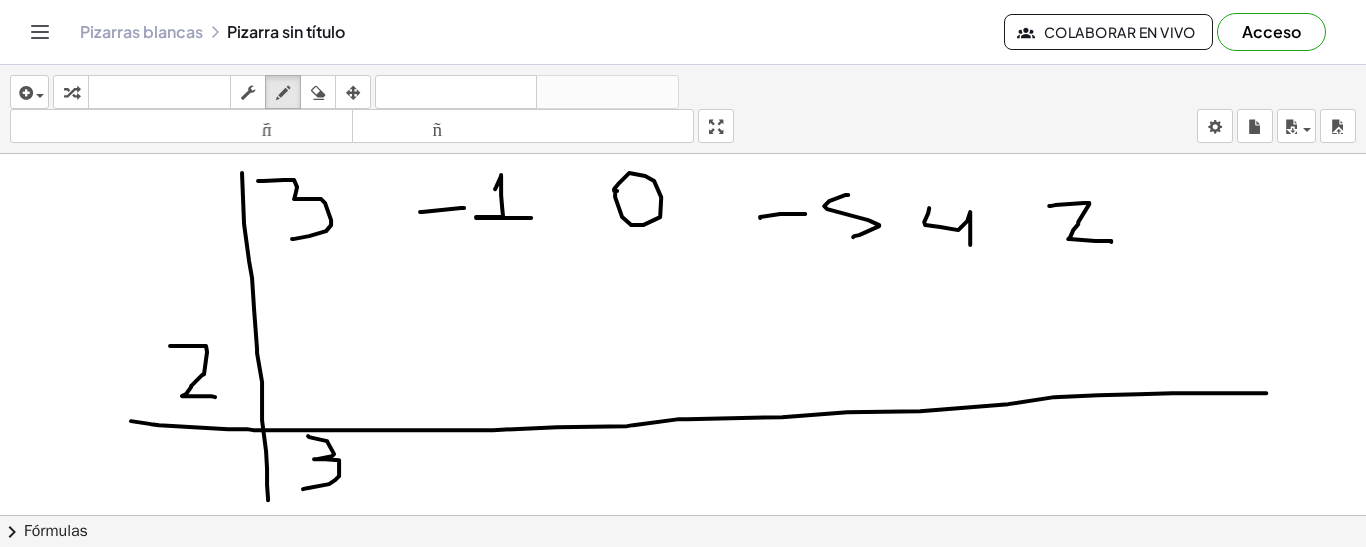 drag, startPoint x: 308, startPoint y: 434, endPoint x: 303, endPoint y: 487, distance: 53.235325 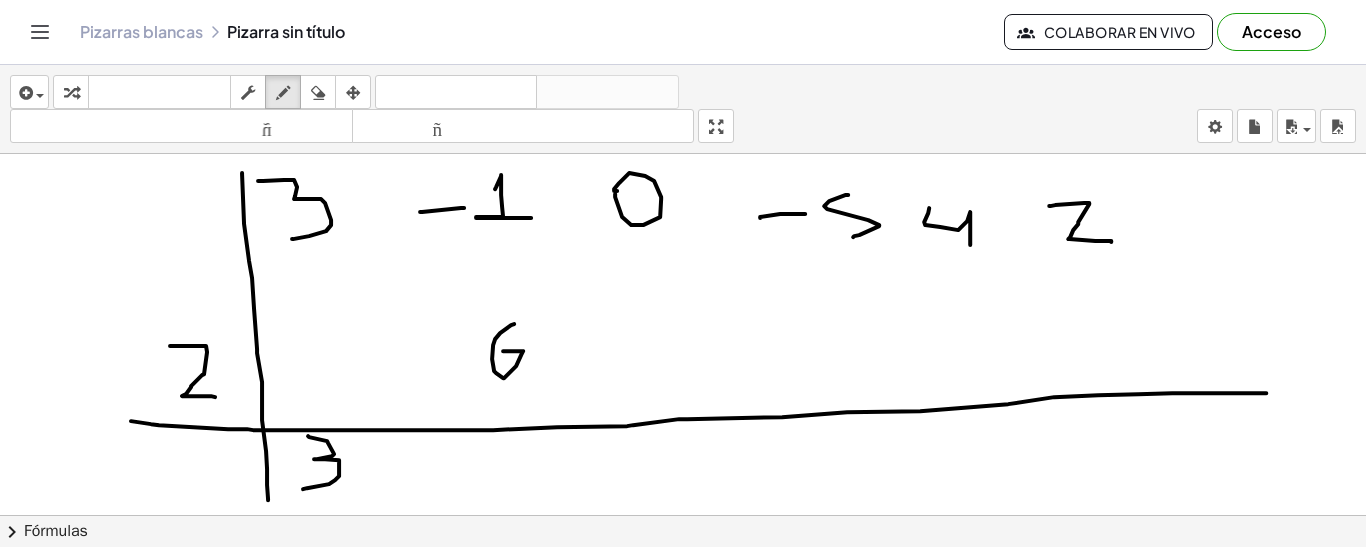 drag, startPoint x: 514, startPoint y: 322, endPoint x: 477, endPoint y: 352, distance: 47.63402 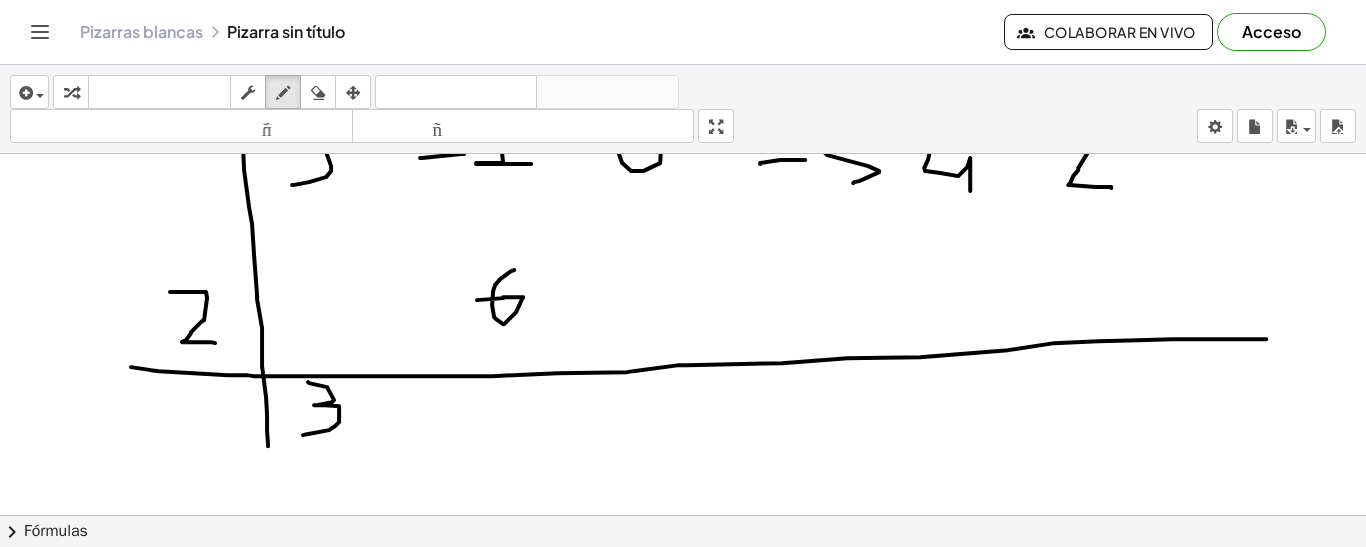 scroll, scrollTop: 400, scrollLeft: 0, axis: vertical 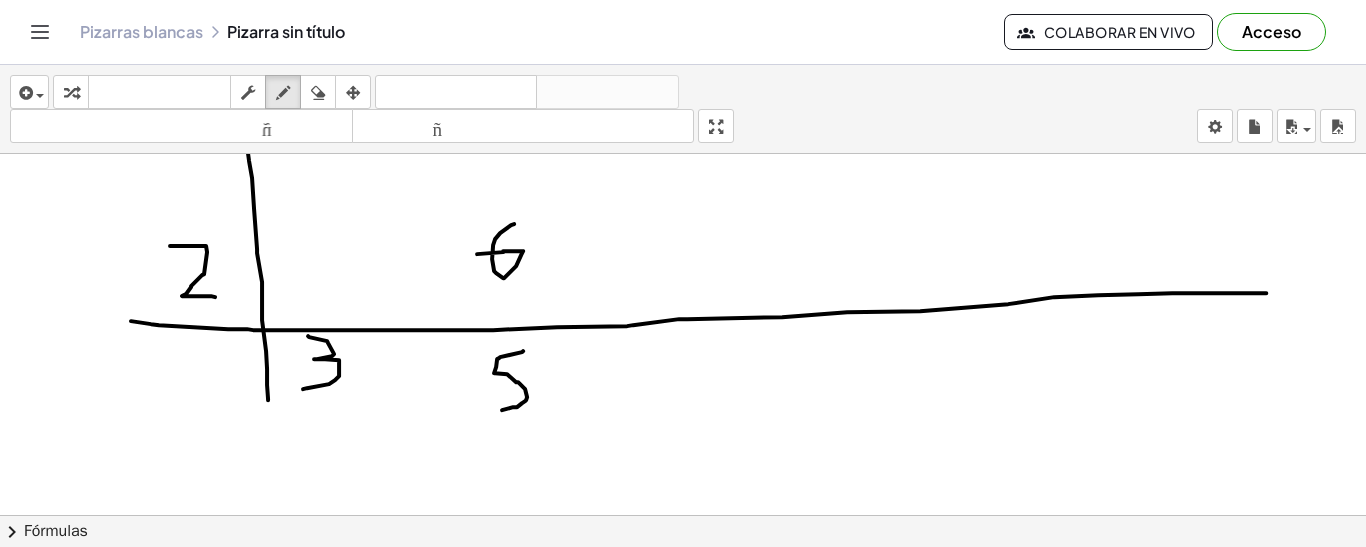 drag, startPoint x: 523, startPoint y: 349, endPoint x: 502, endPoint y: 408, distance: 62.625874 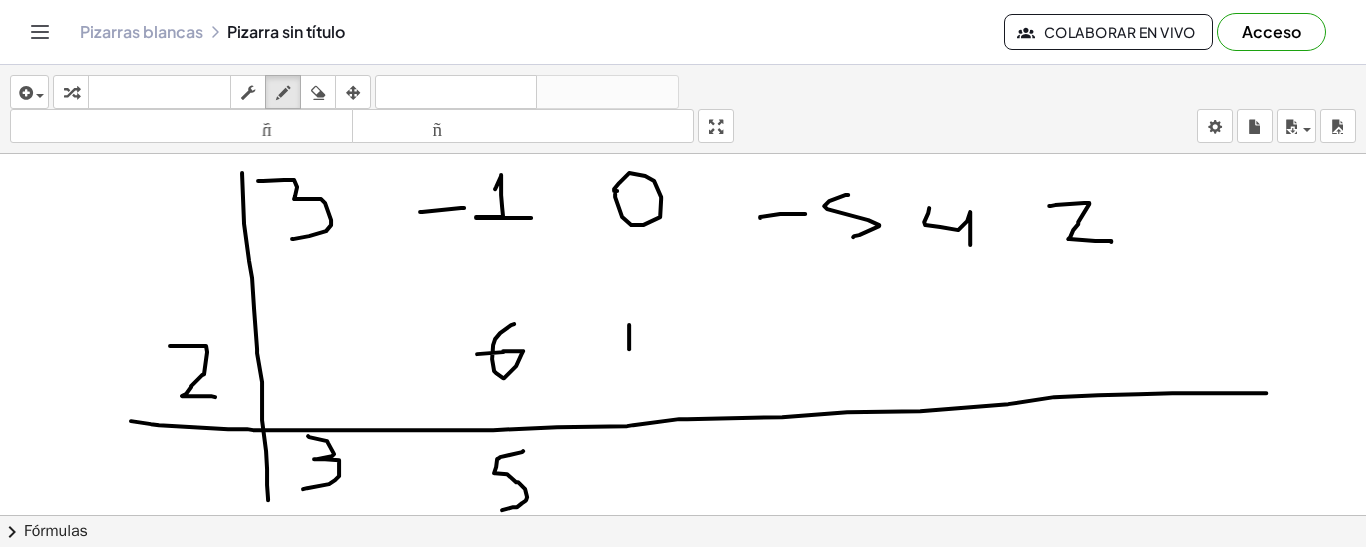 drag, startPoint x: 629, startPoint y: 323, endPoint x: 629, endPoint y: 371, distance: 48 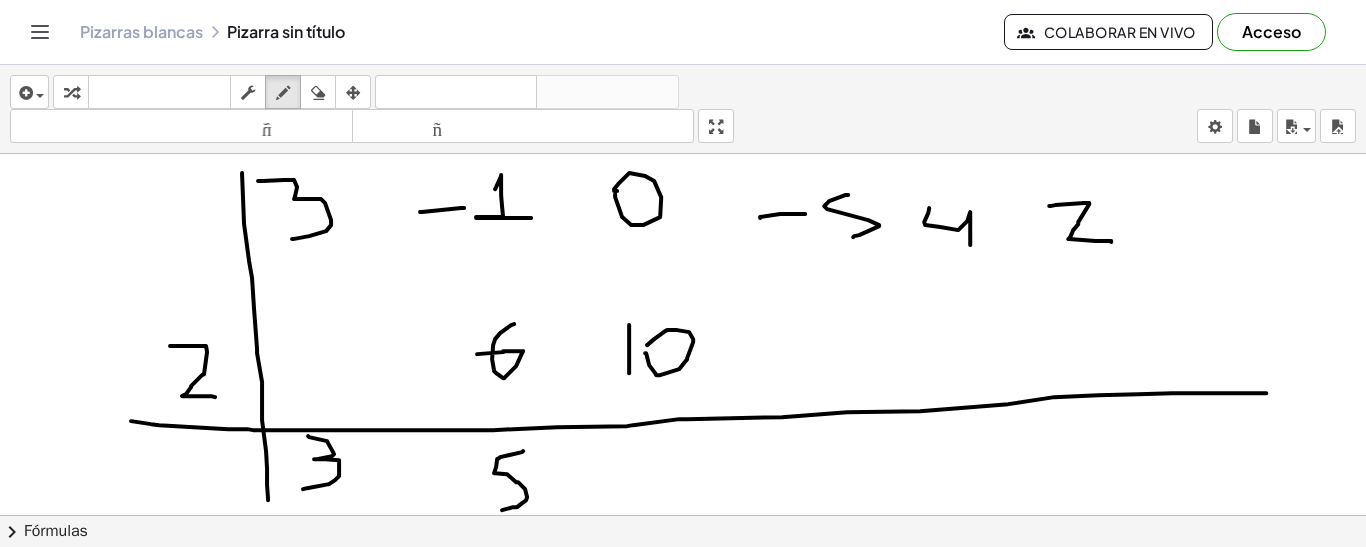 click at bounding box center [683, 399] 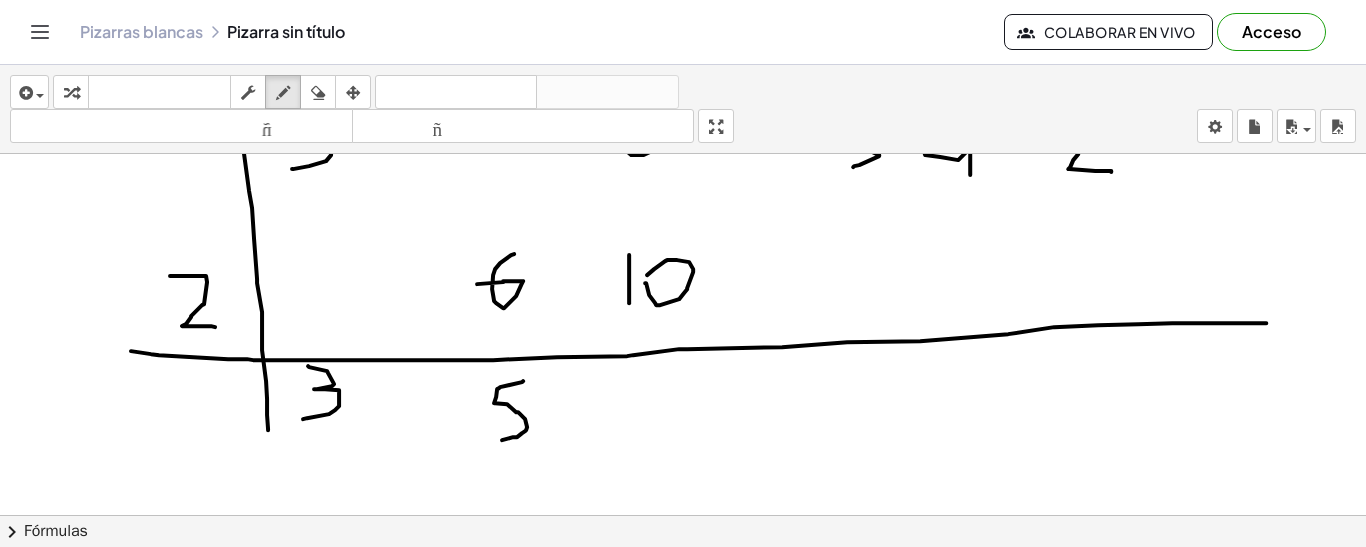 scroll, scrollTop: 400, scrollLeft: 0, axis: vertical 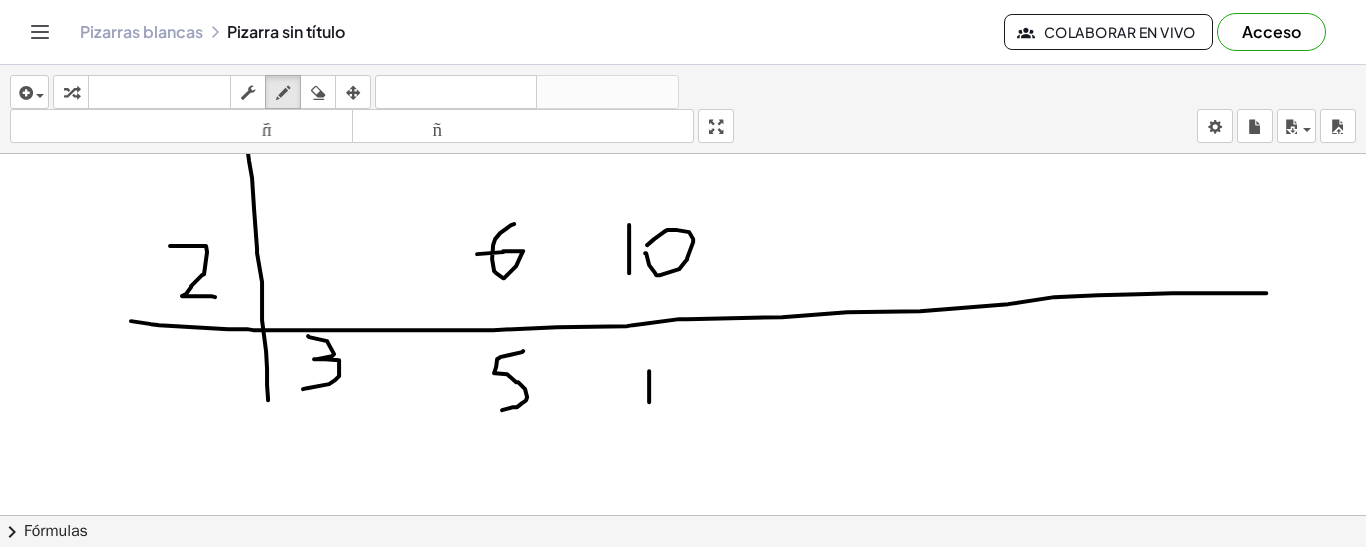 drag, startPoint x: 649, startPoint y: 370, endPoint x: 649, endPoint y: 400, distance: 30 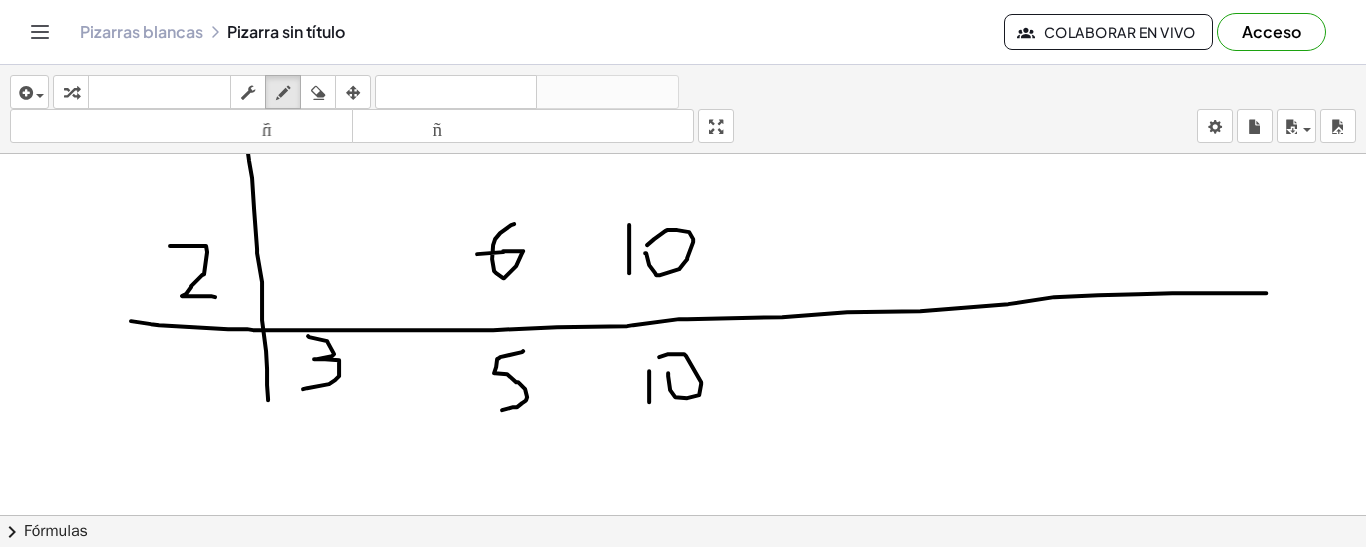 drag, startPoint x: 668, startPoint y: 371, endPoint x: 659, endPoint y: 355, distance: 18.35756 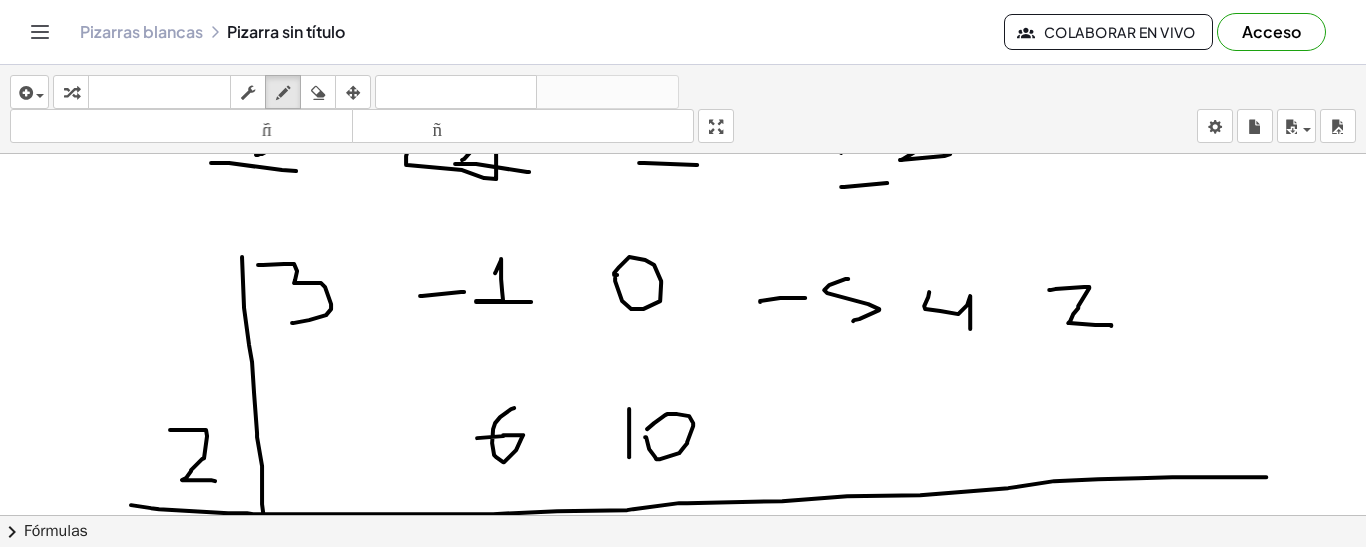 scroll, scrollTop: 200, scrollLeft: 0, axis: vertical 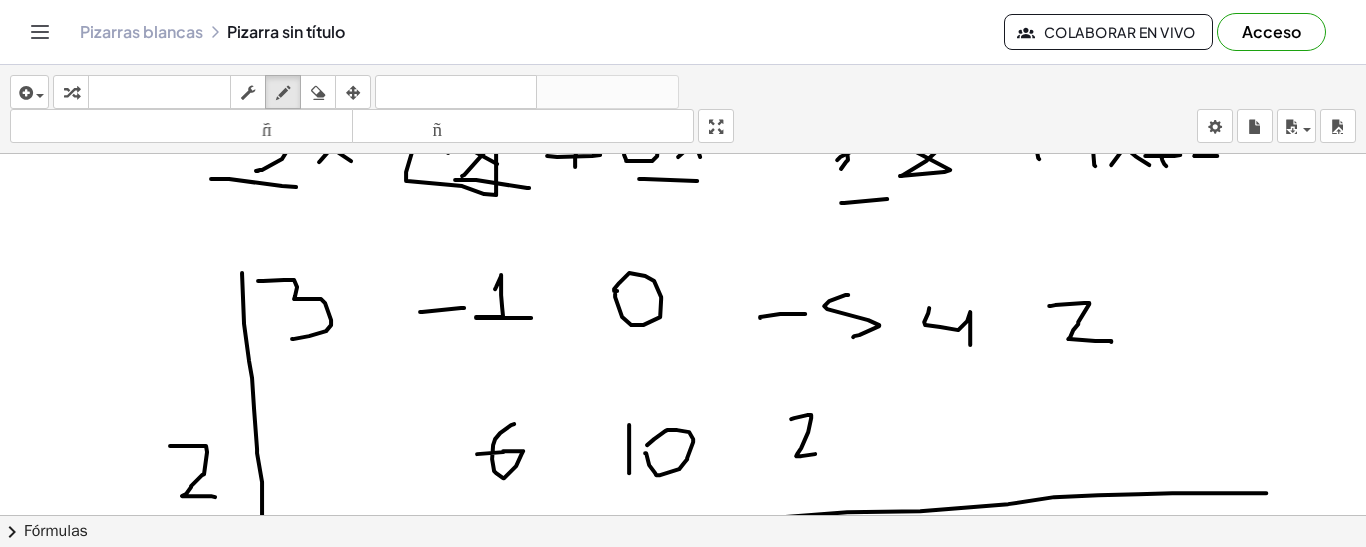 drag, startPoint x: 791, startPoint y: 417, endPoint x: 829, endPoint y: 447, distance: 48.414875 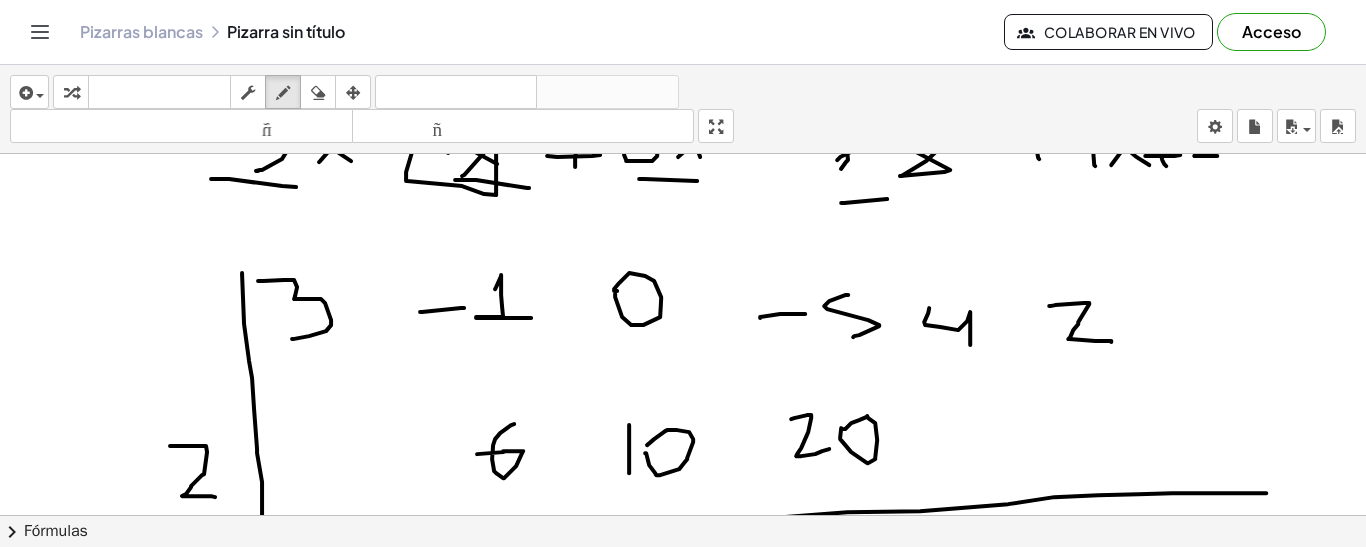 click at bounding box center (683, 499) 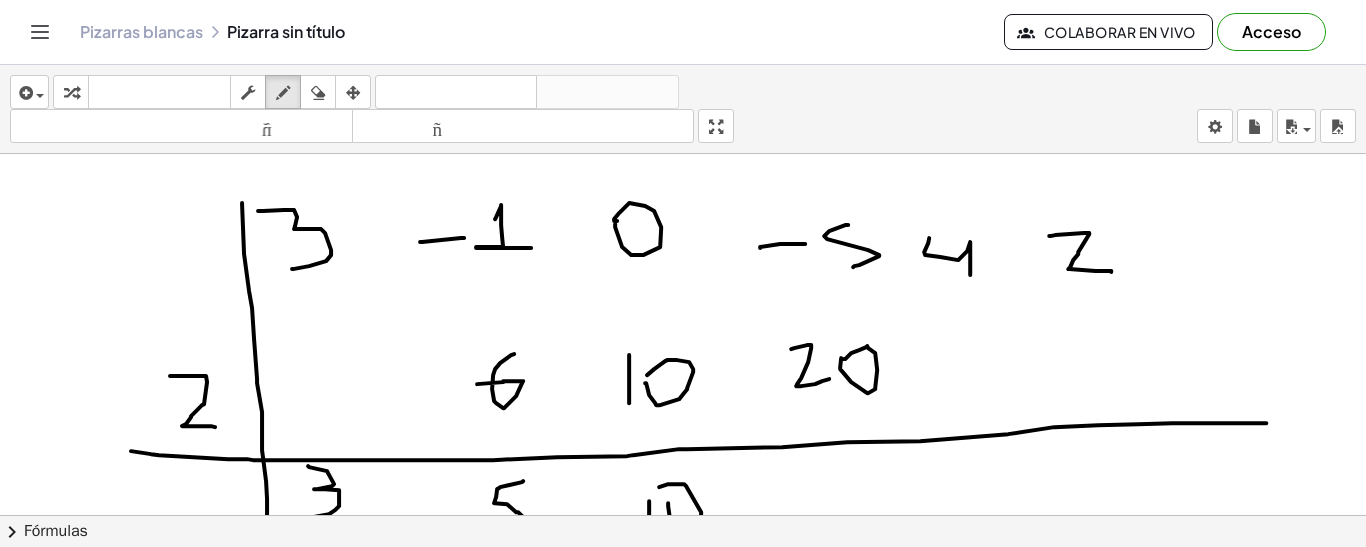 scroll, scrollTop: 300, scrollLeft: 0, axis: vertical 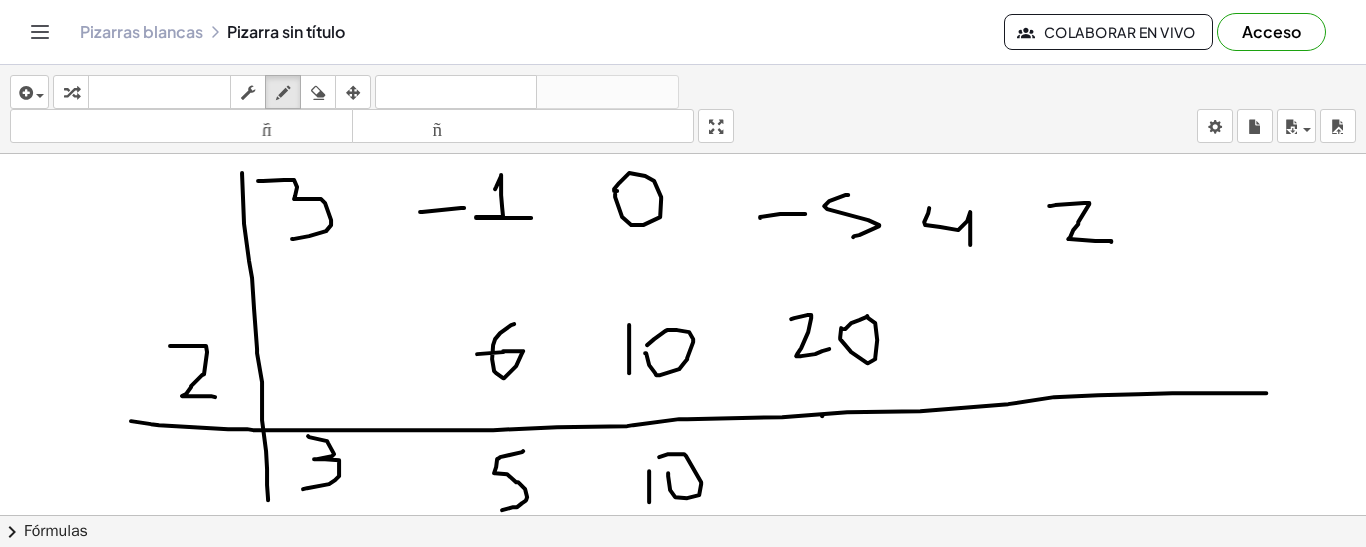 click at bounding box center (683, 399) 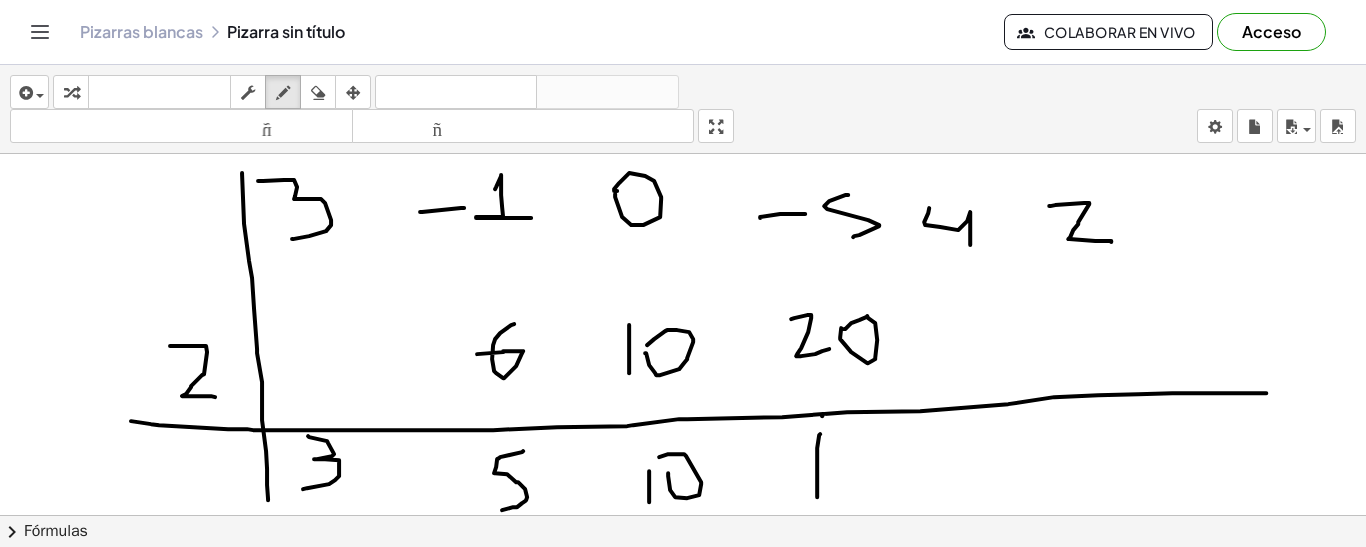 drag, startPoint x: 820, startPoint y: 432, endPoint x: 817, endPoint y: 495, distance: 63.07139 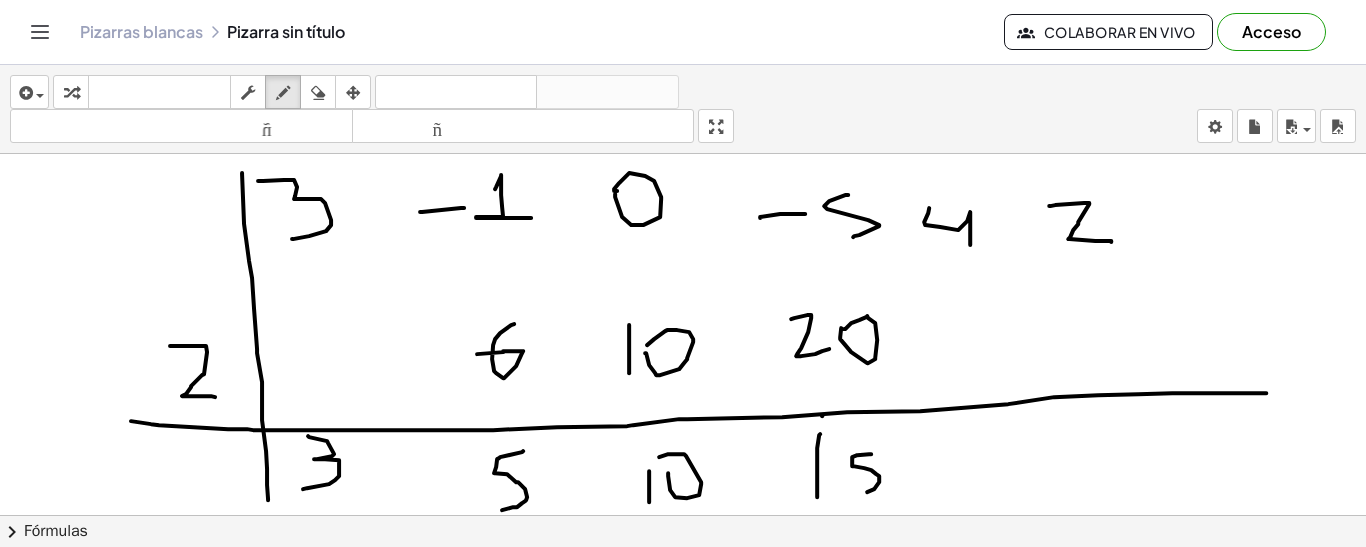 drag, startPoint x: 871, startPoint y: 452, endPoint x: 855, endPoint y: 492, distance: 43.081318 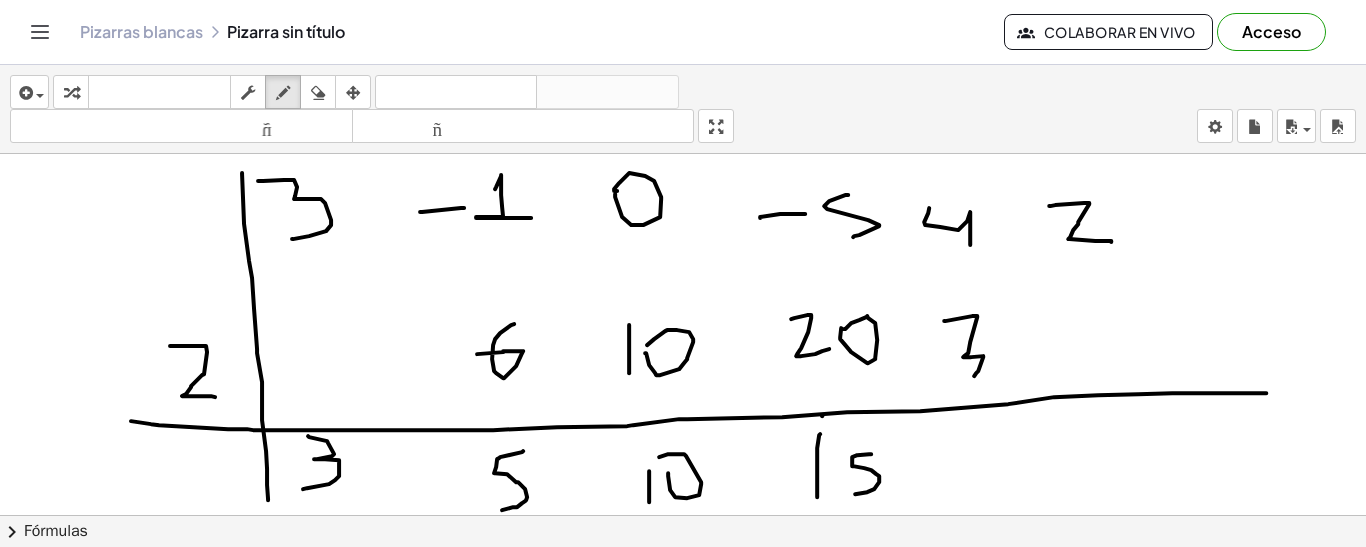 drag, startPoint x: 944, startPoint y: 319, endPoint x: 974, endPoint y: 374, distance: 62.649822 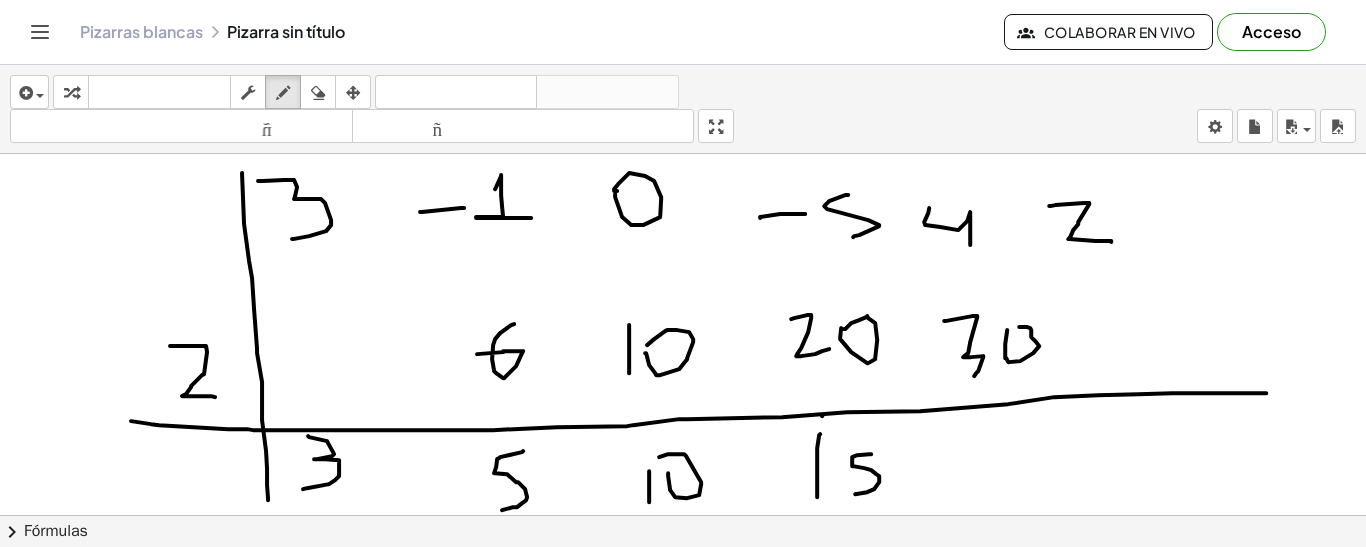 drag, startPoint x: 1007, startPoint y: 328, endPoint x: 1018, endPoint y: 328, distance: 11 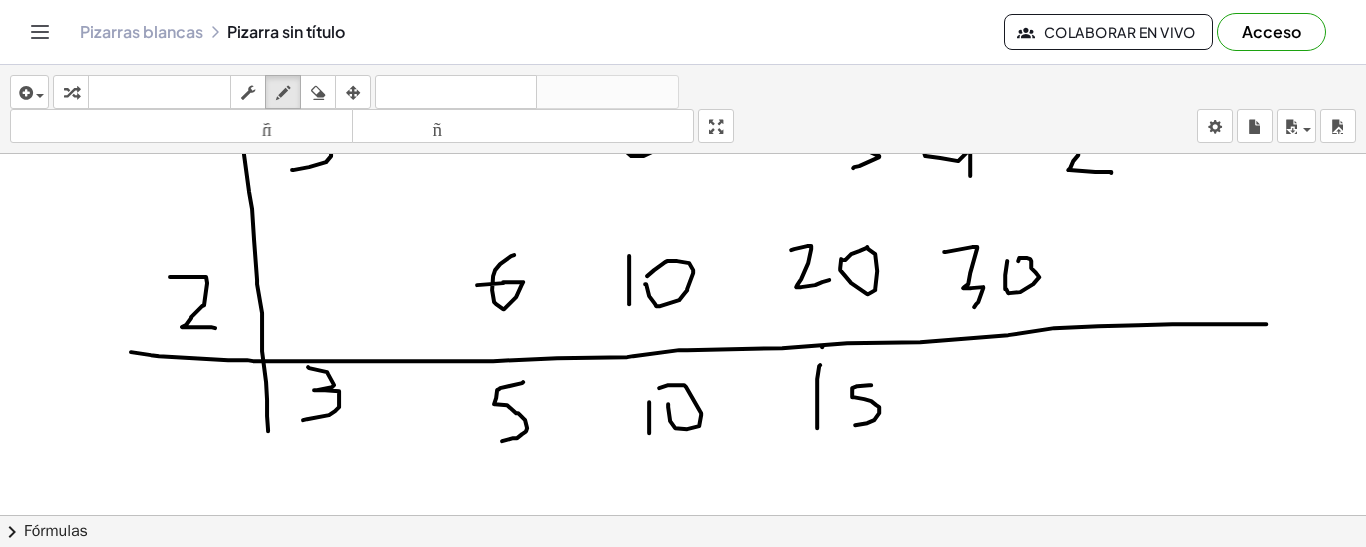 scroll, scrollTop: 400, scrollLeft: 0, axis: vertical 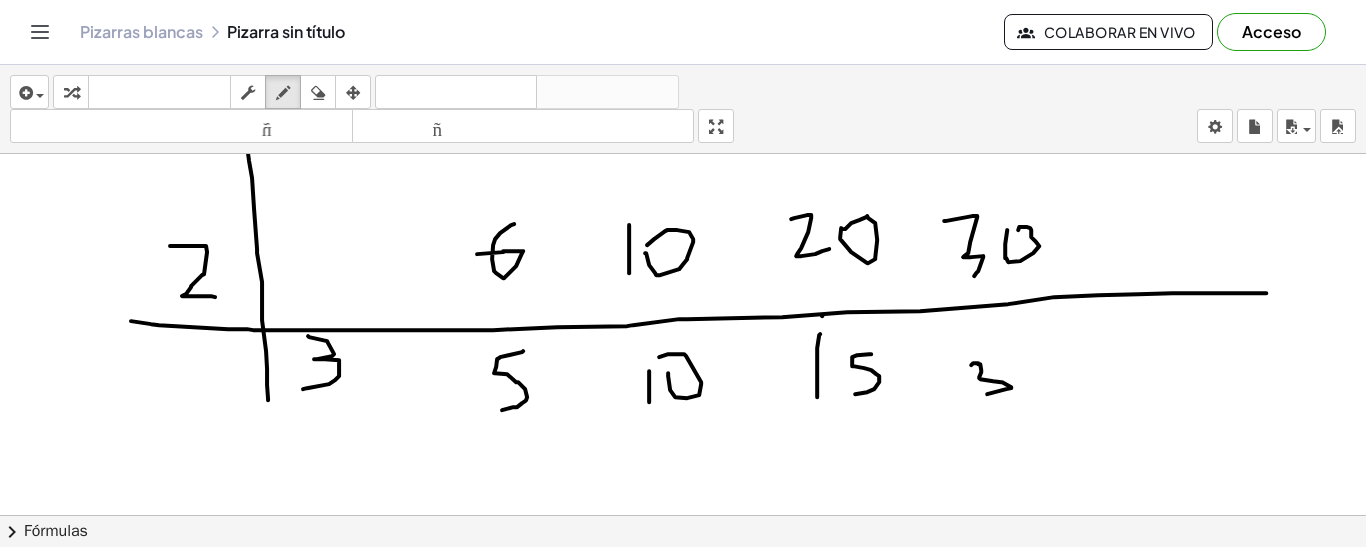 drag, startPoint x: 971, startPoint y: 363, endPoint x: 981, endPoint y: 397, distance: 35.44009 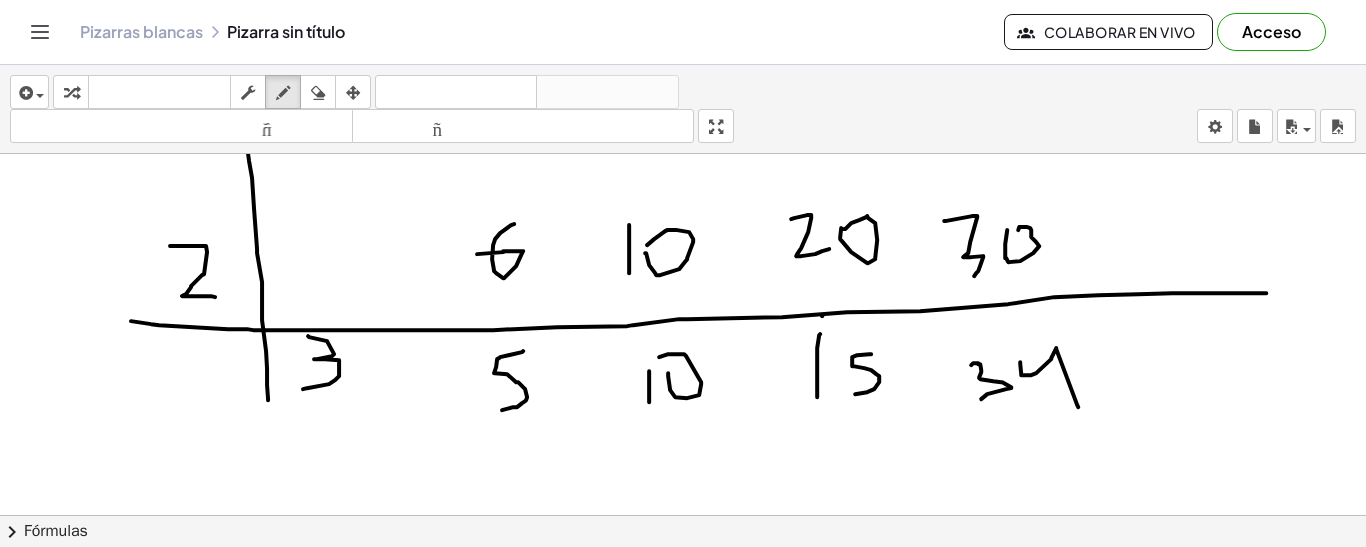 drag, startPoint x: 1020, startPoint y: 360, endPoint x: 1078, endPoint y: 405, distance: 73.409805 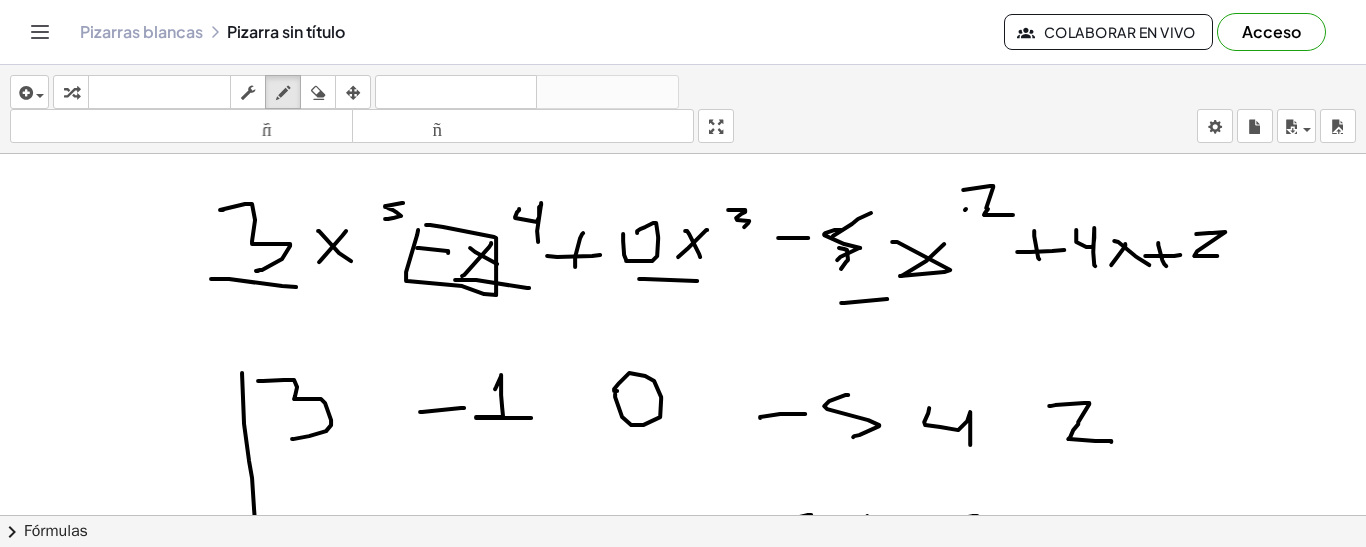 scroll, scrollTop: 400, scrollLeft: 0, axis: vertical 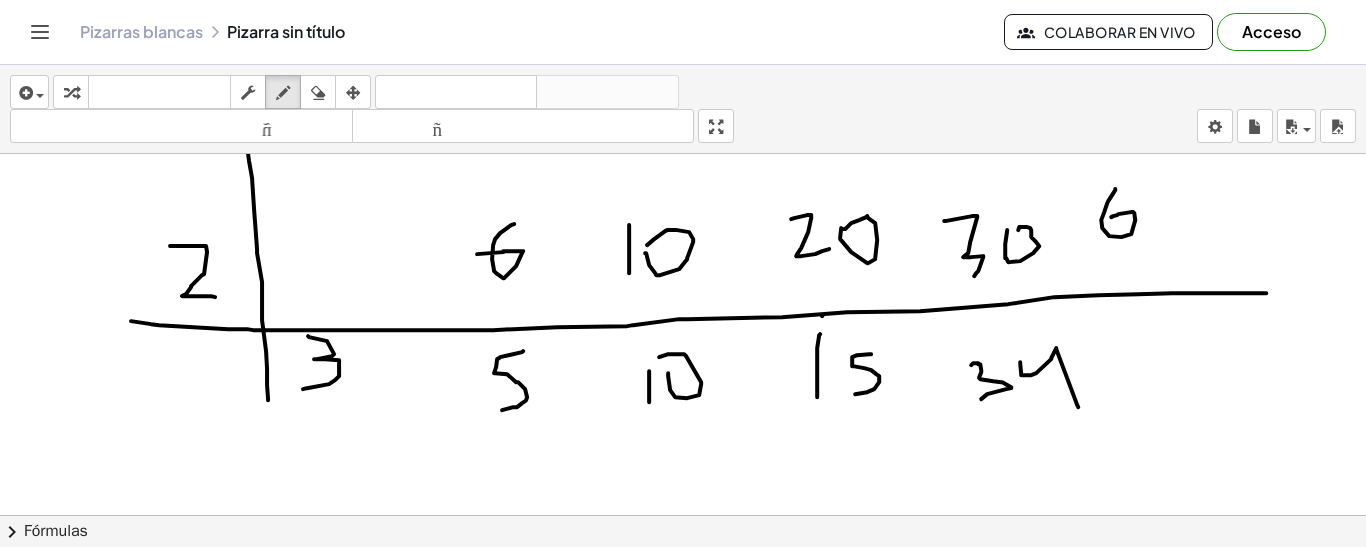 drag, startPoint x: 1115, startPoint y: 187, endPoint x: 1105, endPoint y: 219, distance: 33.526108 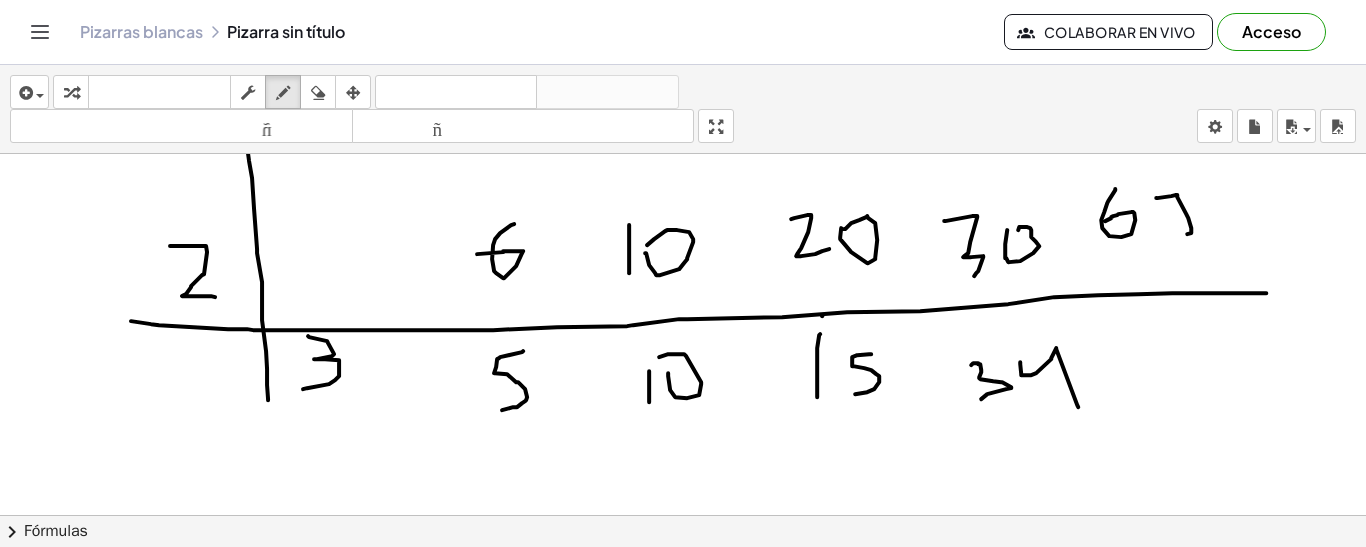 drag, startPoint x: 1156, startPoint y: 196, endPoint x: 1187, endPoint y: 232, distance: 47.507893 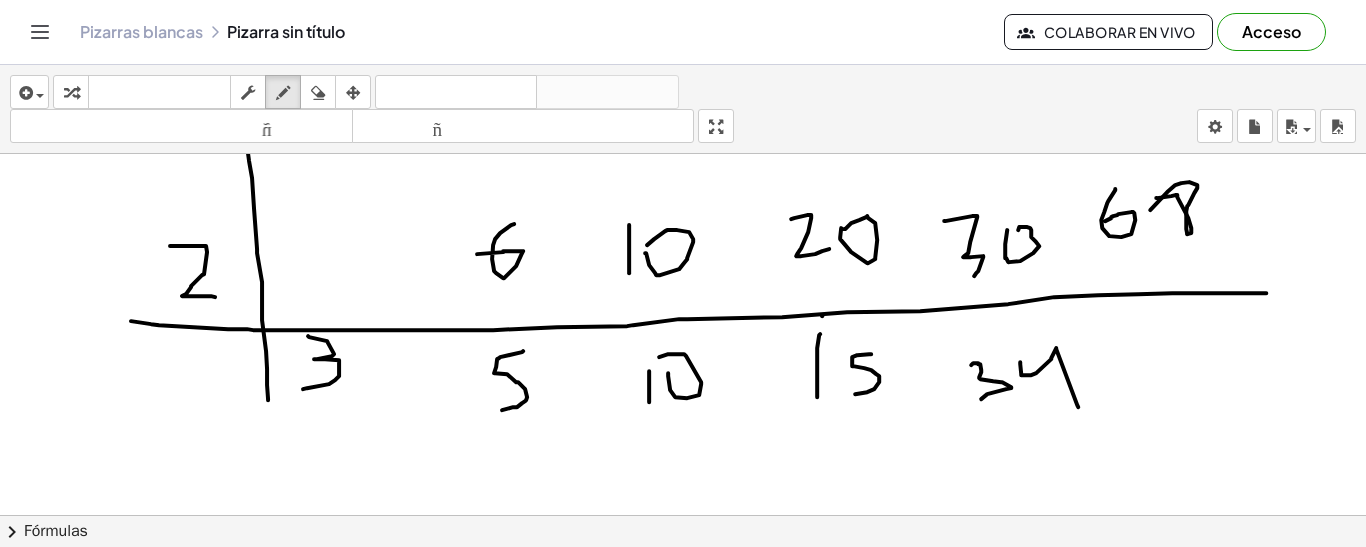 drag, startPoint x: 1187, startPoint y: 232, endPoint x: 1149, endPoint y: 210, distance: 43.908997 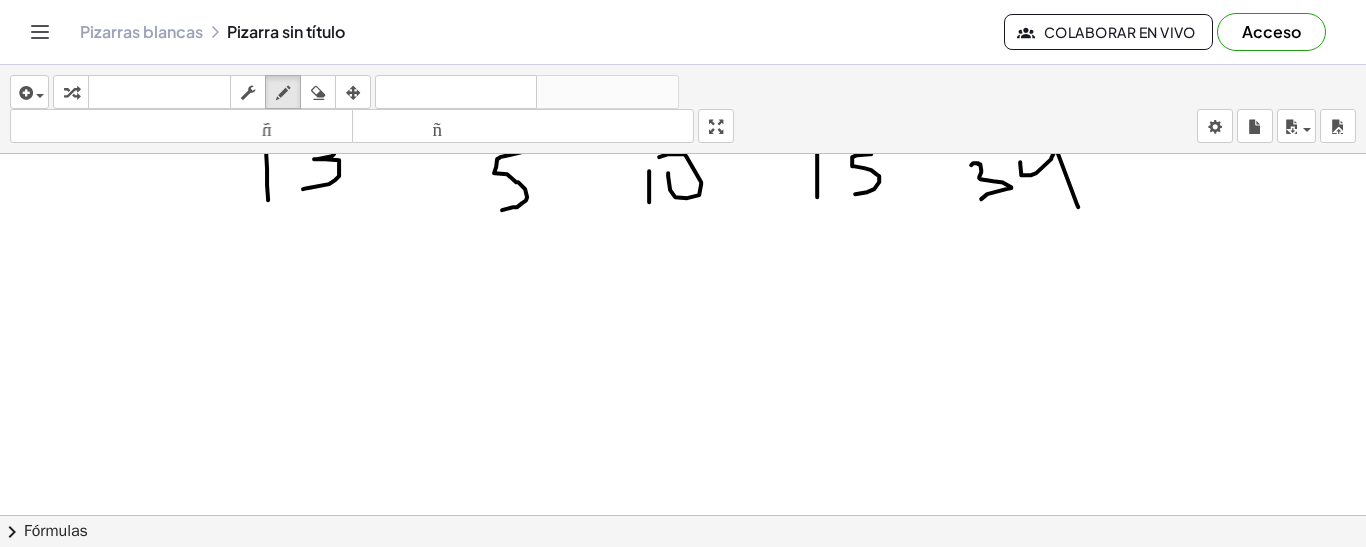 scroll, scrollTop: 500, scrollLeft: 0, axis: vertical 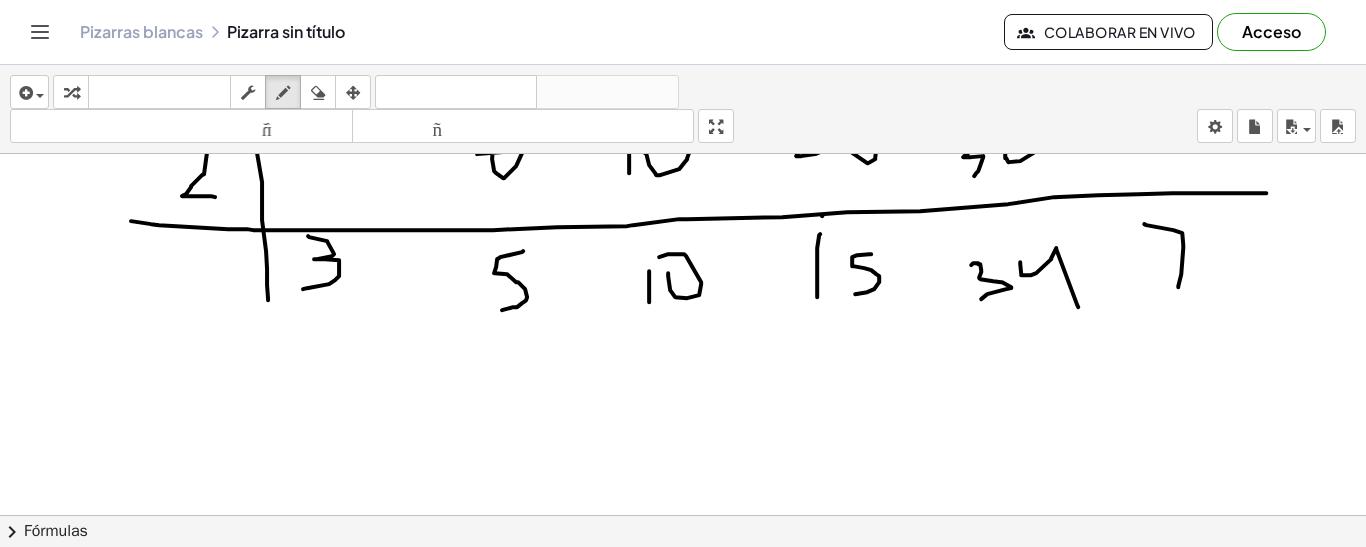 drag, startPoint x: 1144, startPoint y: 222, endPoint x: 1178, endPoint y: 285, distance: 71.5891 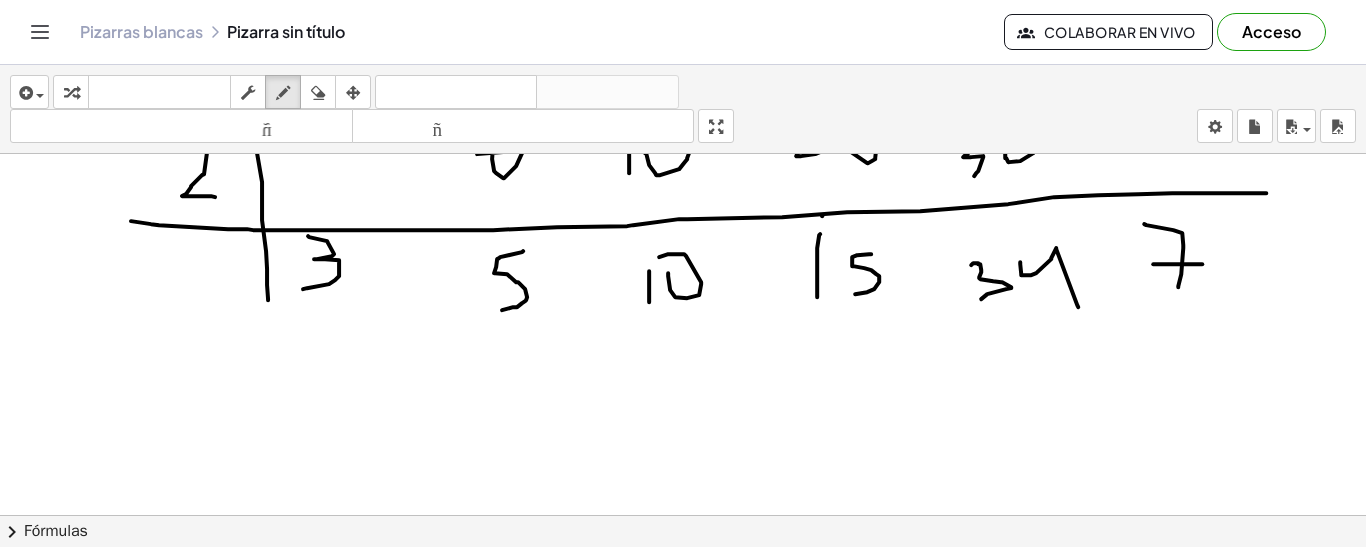 drag, startPoint x: 1153, startPoint y: 262, endPoint x: 1203, endPoint y: 261, distance: 50.01 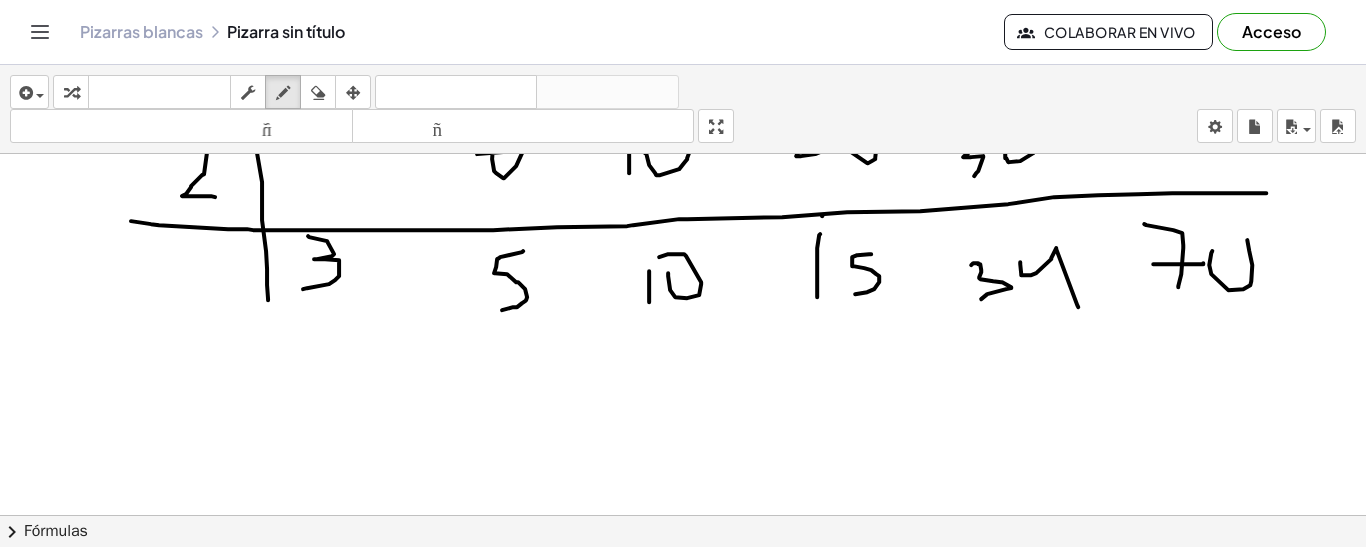 drag, startPoint x: 1209, startPoint y: 263, endPoint x: 1247, endPoint y: 238, distance: 45.486263 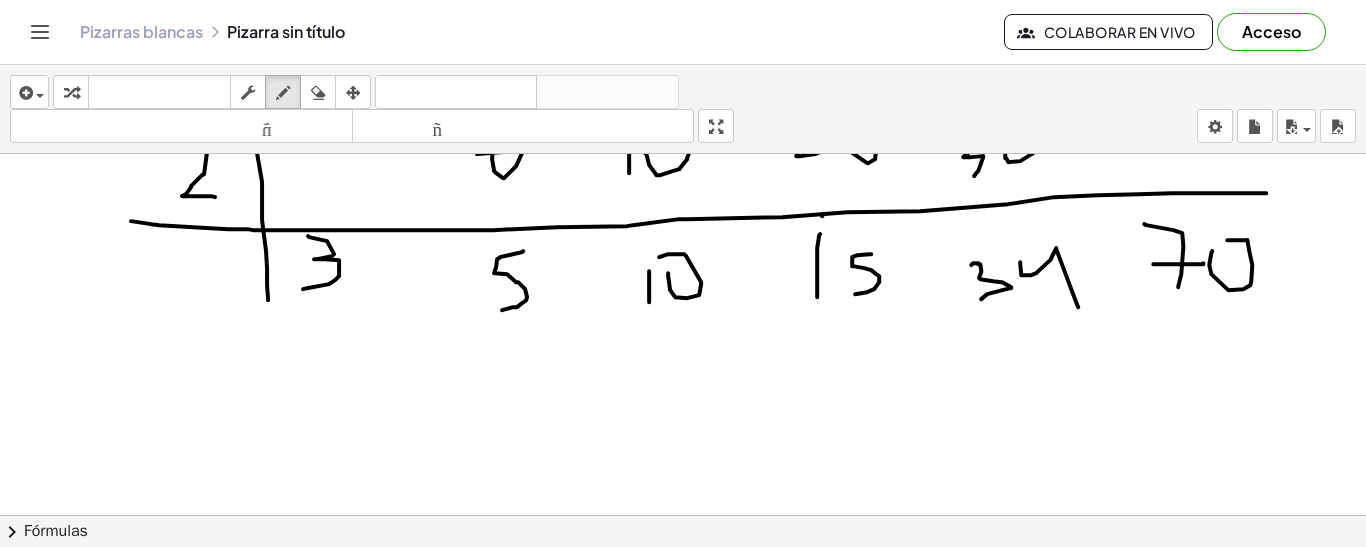 drag, startPoint x: 1247, startPoint y: 238, endPoint x: 1226, endPoint y: 238, distance: 21 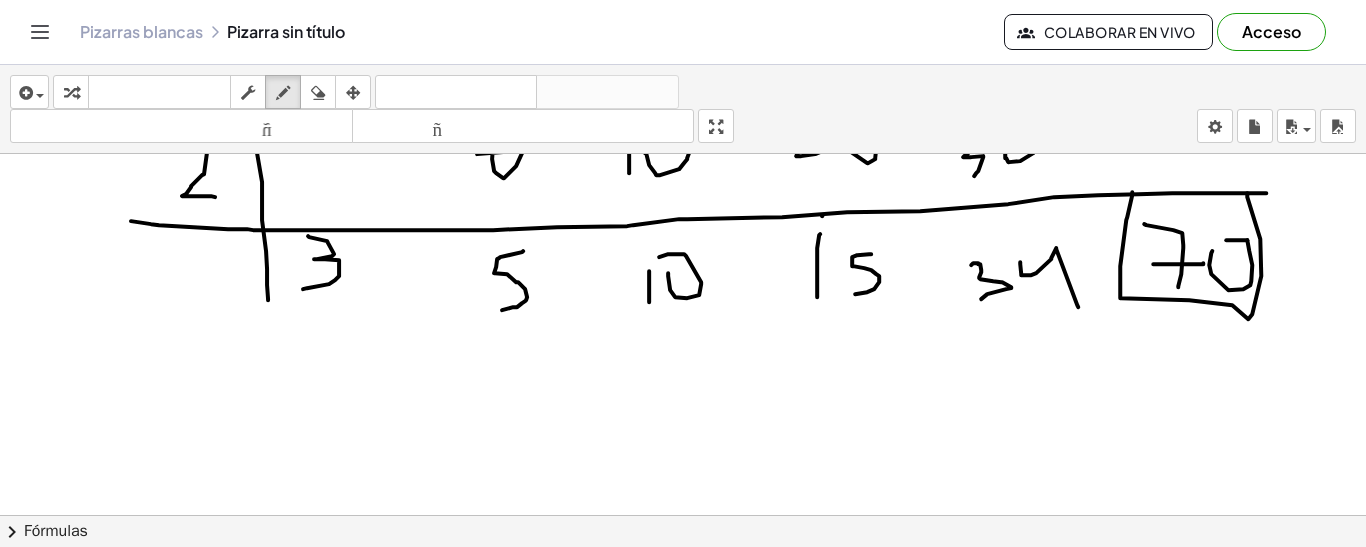 drag, startPoint x: 1132, startPoint y: 190, endPoint x: 1247, endPoint y: 191, distance: 115.00435 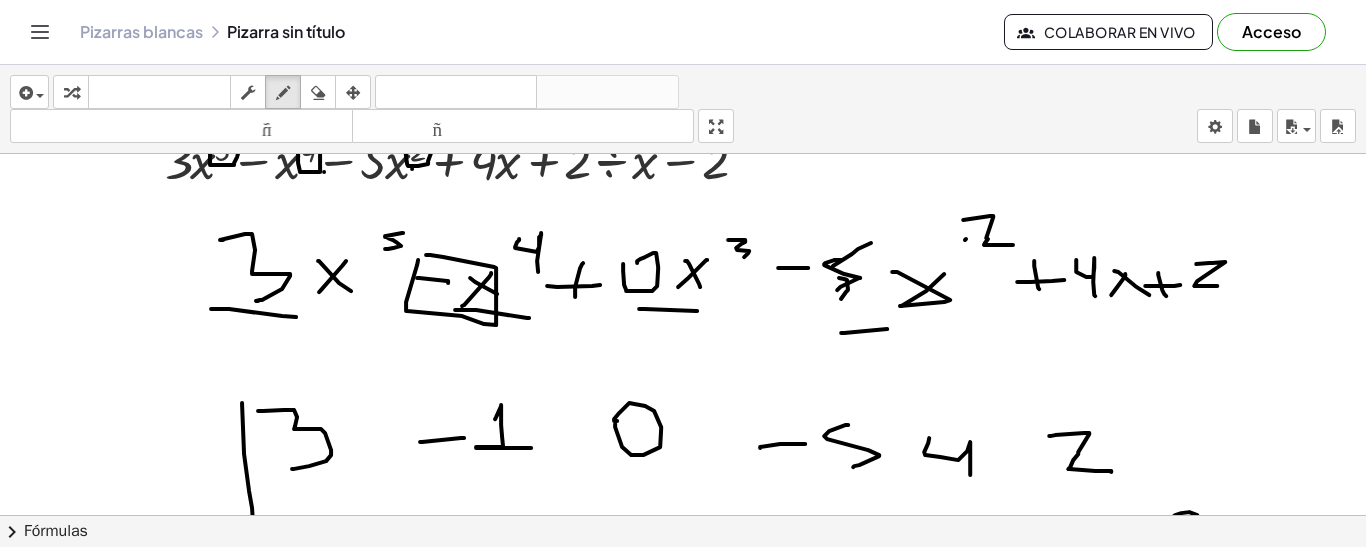 scroll, scrollTop: 100, scrollLeft: 0, axis: vertical 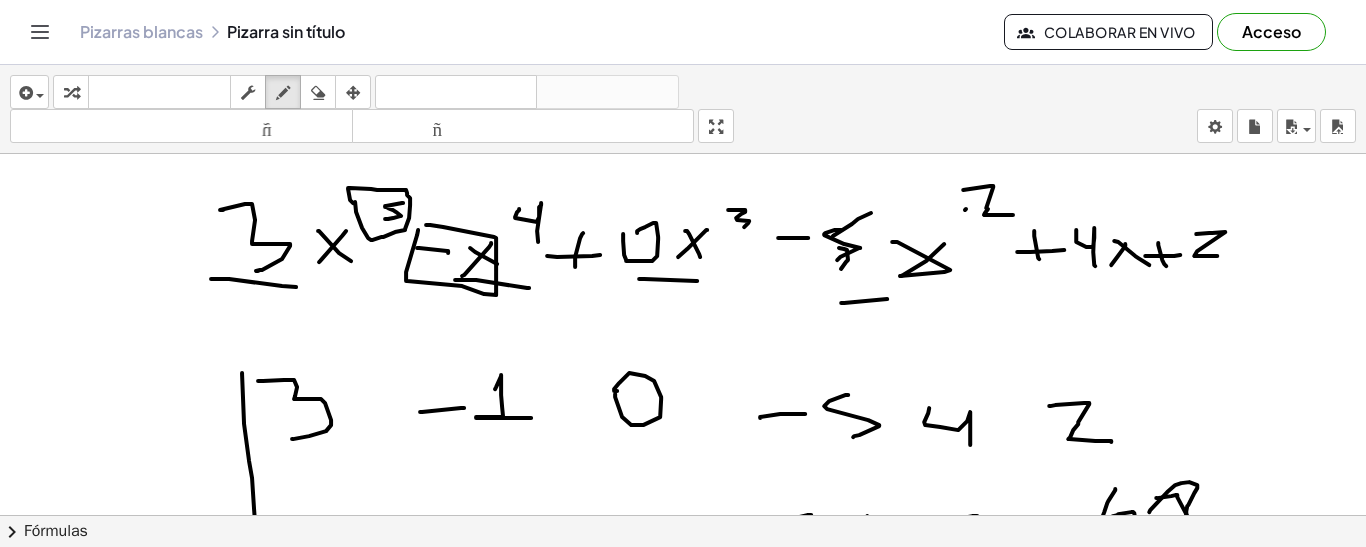 click at bounding box center (683, 599) 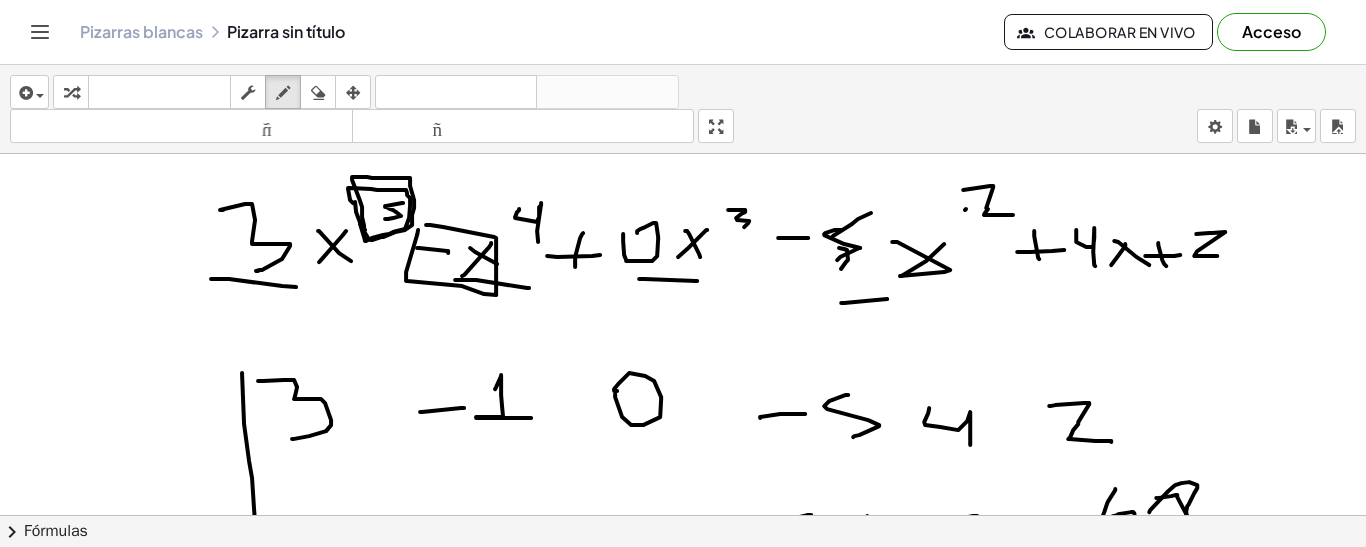 click at bounding box center (683, 599) 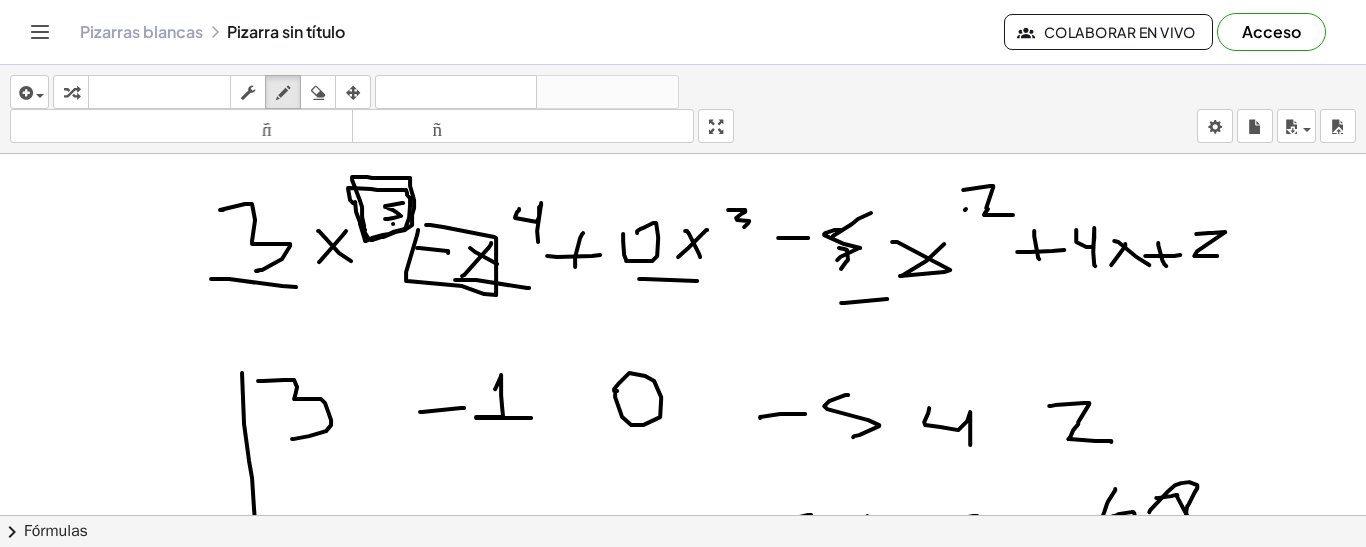click at bounding box center [683, 599] 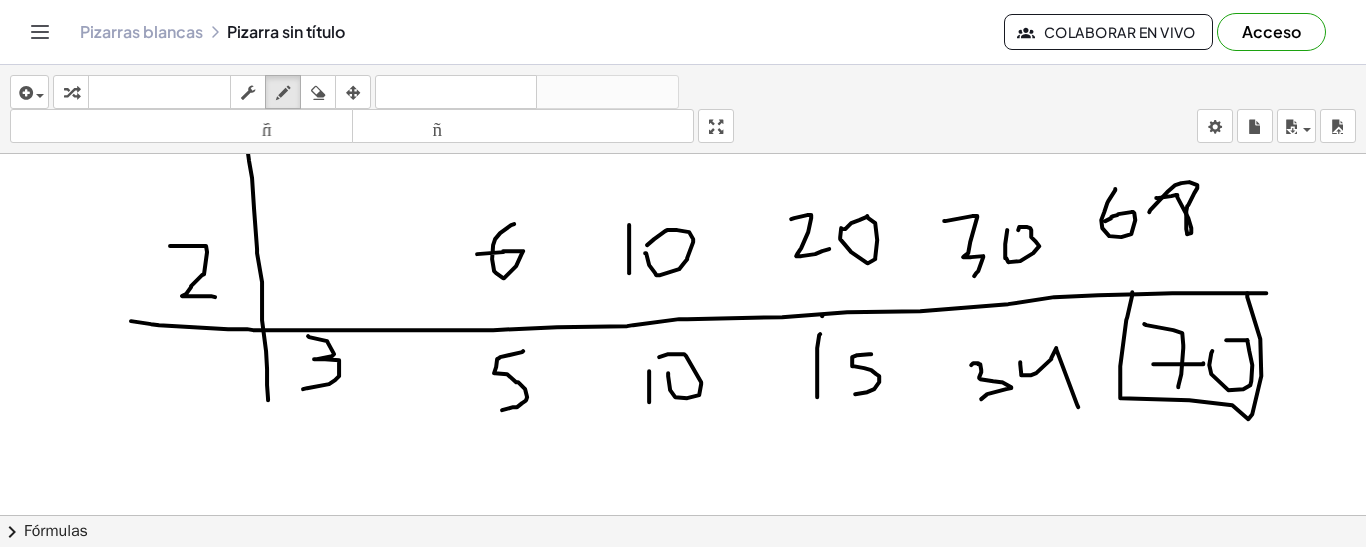 scroll, scrollTop: 500, scrollLeft: 0, axis: vertical 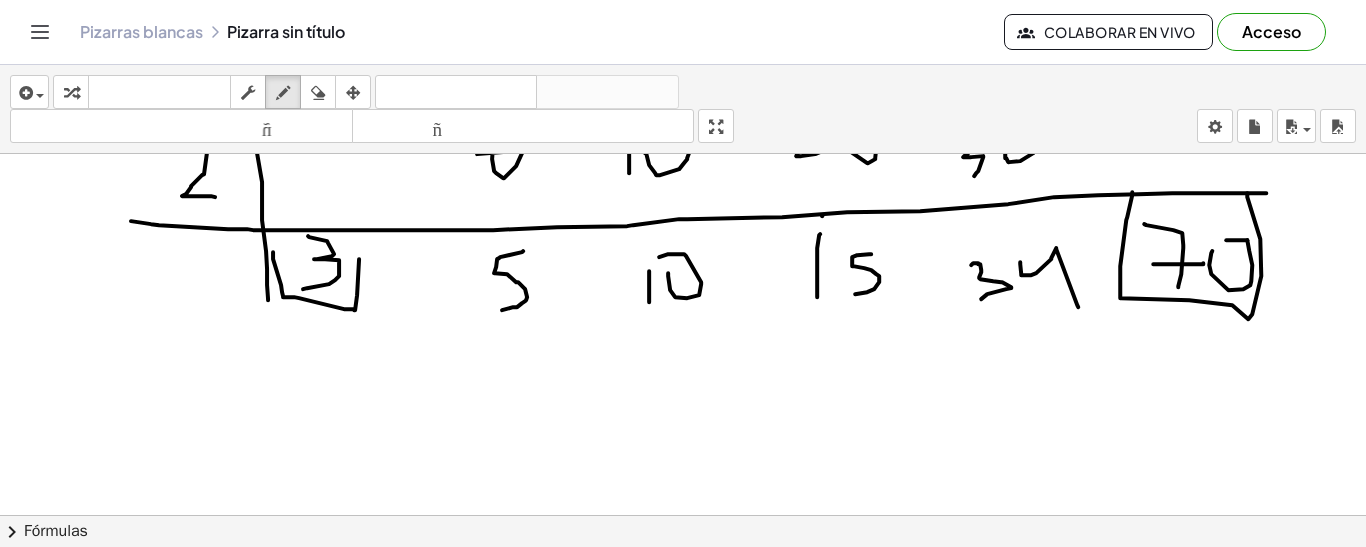 drag, startPoint x: 273, startPoint y: 250, endPoint x: 359, endPoint y: 259, distance: 86.46965 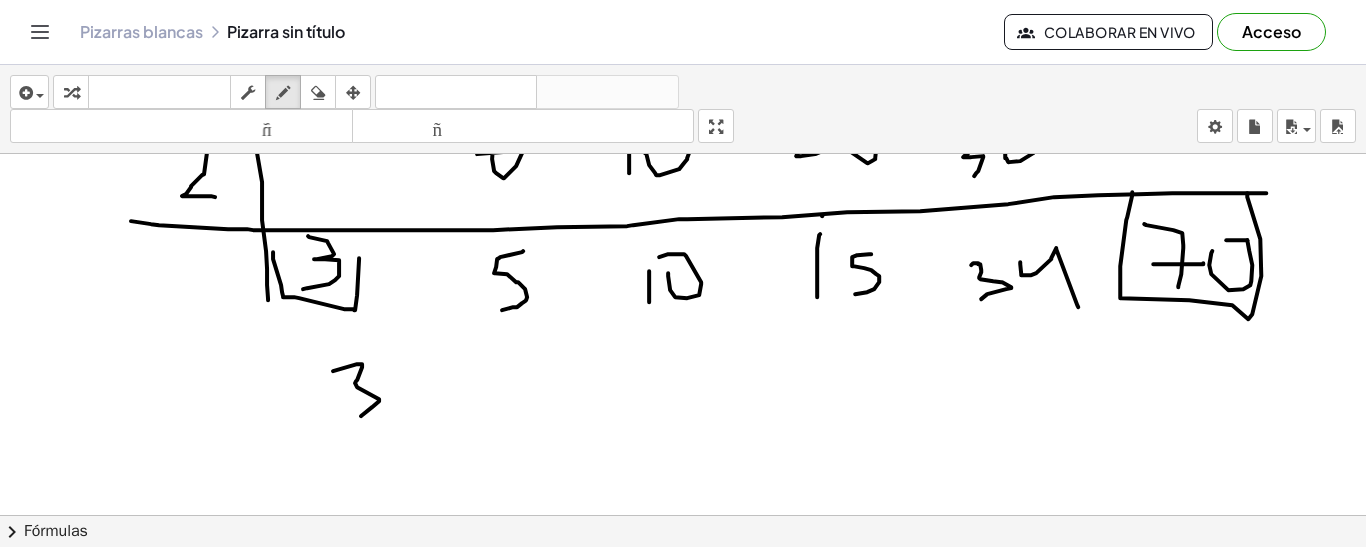 drag, startPoint x: 333, startPoint y: 369, endPoint x: 361, endPoint y: 414, distance: 53 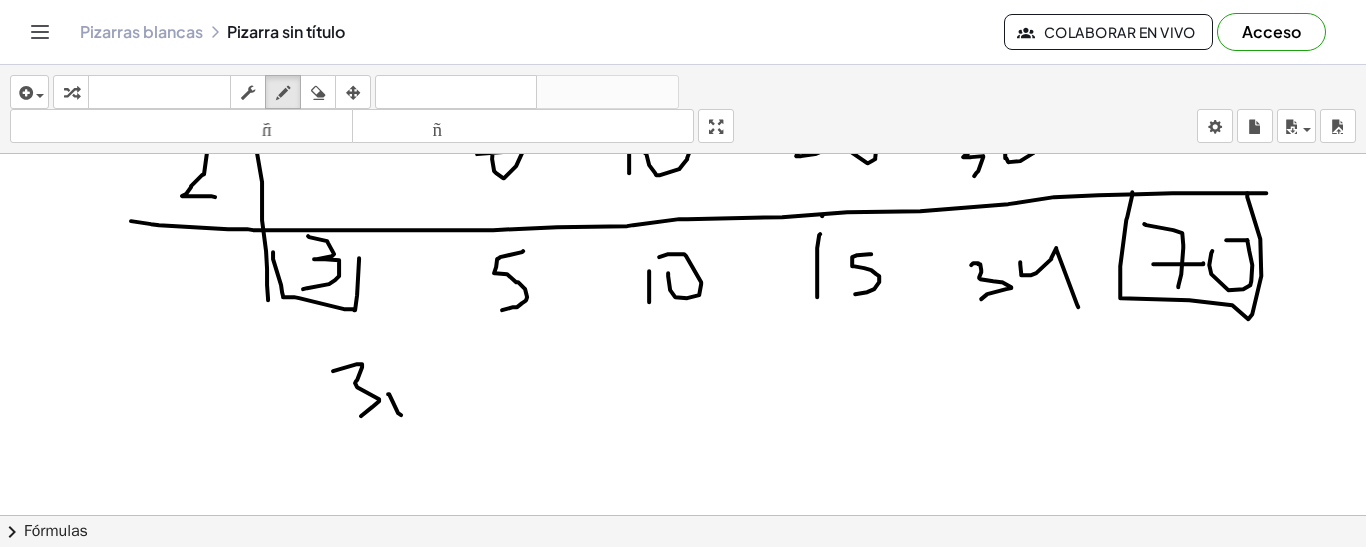 drag, startPoint x: 388, startPoint y: 392, endPoint x: 401, endPoint y: 413, distance: 24.698177 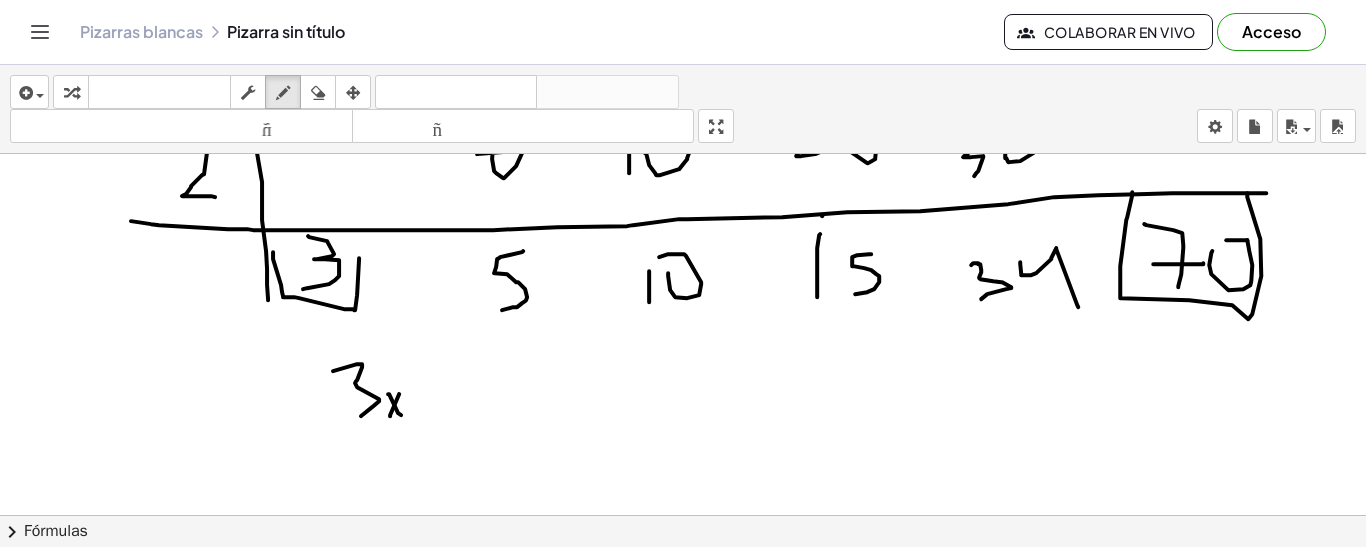 drag, startPoint x: 390, startPoint y: 414, endPoint x: 401, endPoint y: 388, distance: 28.231188 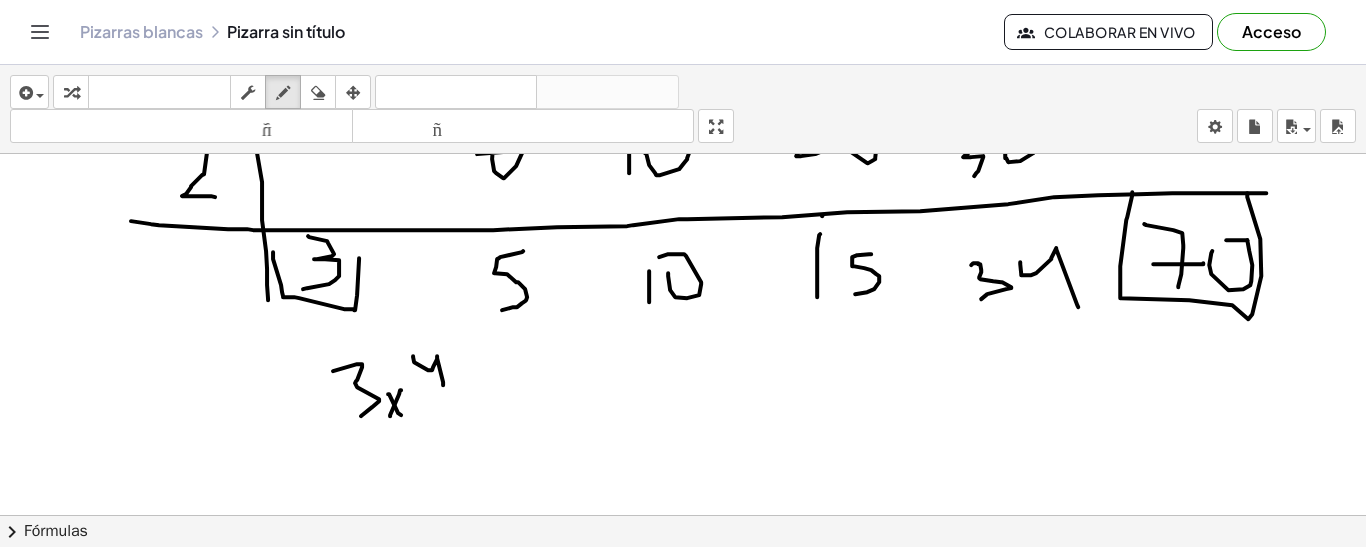 drag, startPoint x: 413, startPoint y: 354, endPoint x: 443, endPoint y: 383, distance: 41.725292 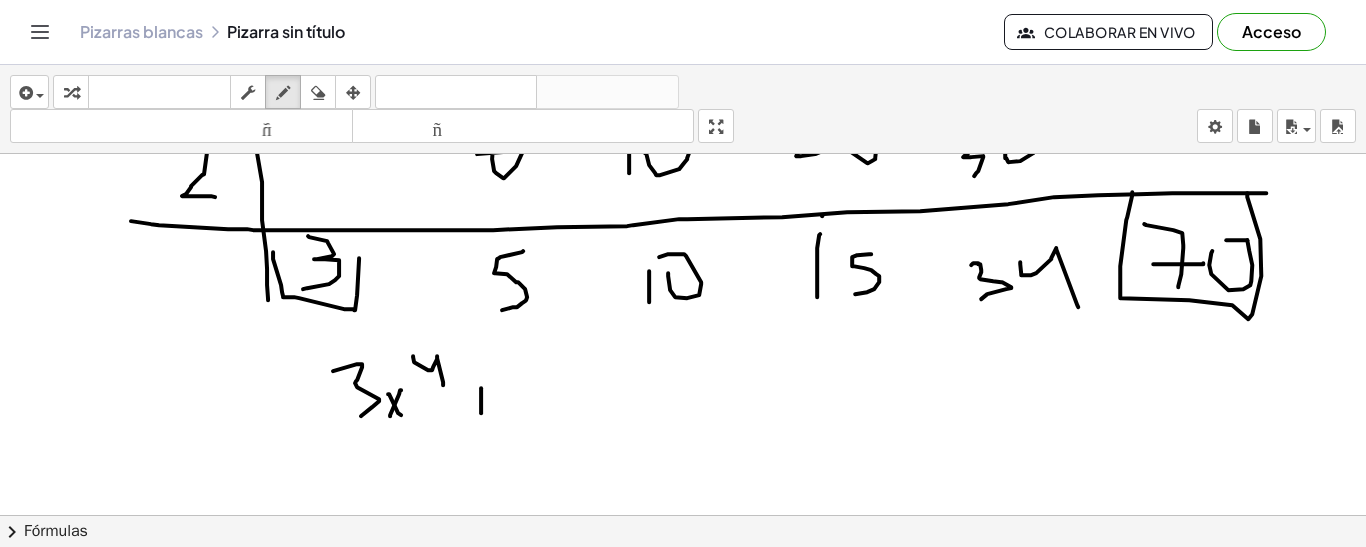 drag, startPoint x: 481, startPoint y: 386, endPoint x: 481, endPoint y: 411, distance: 25 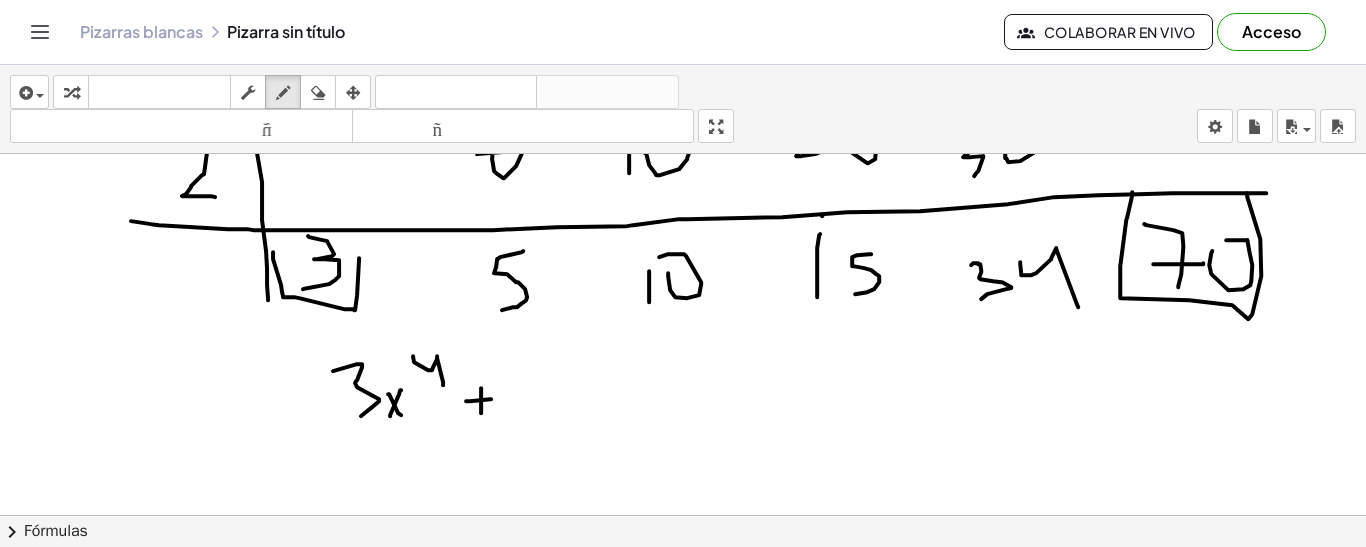 drag, startPoint x: 466, startPoint y: 399, endPoint x: 491, endPoint y: 397, distance: 25.079872 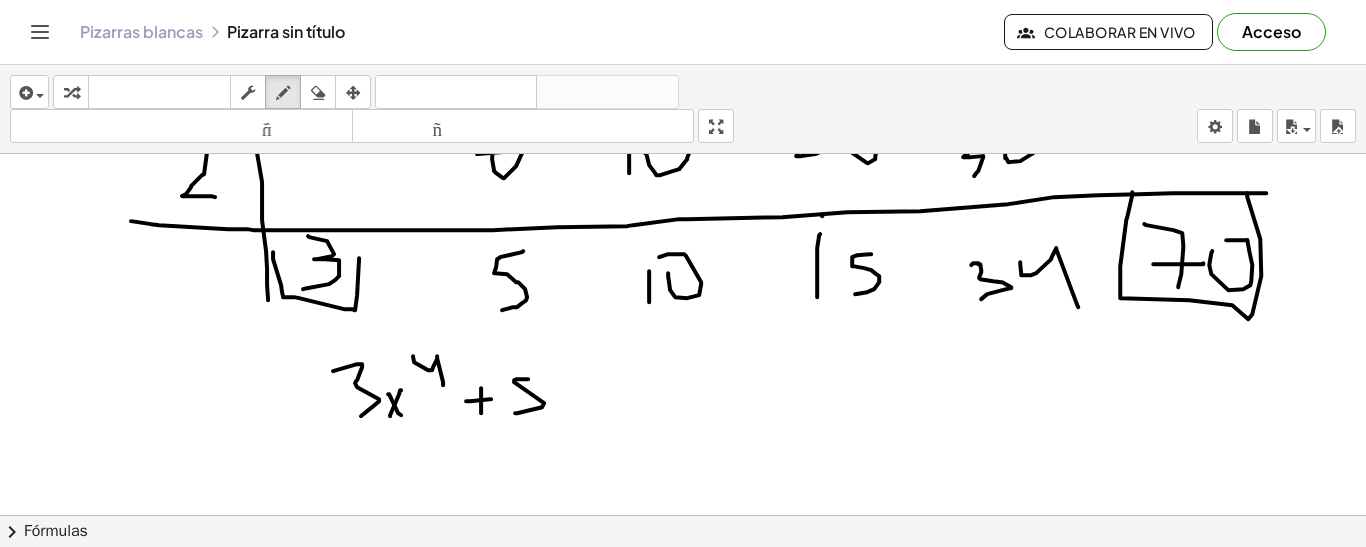 drag, startPoint x: 528, startPoint y: 377, endPoint x: 515, endPoint y: 411, distance: 36.40055 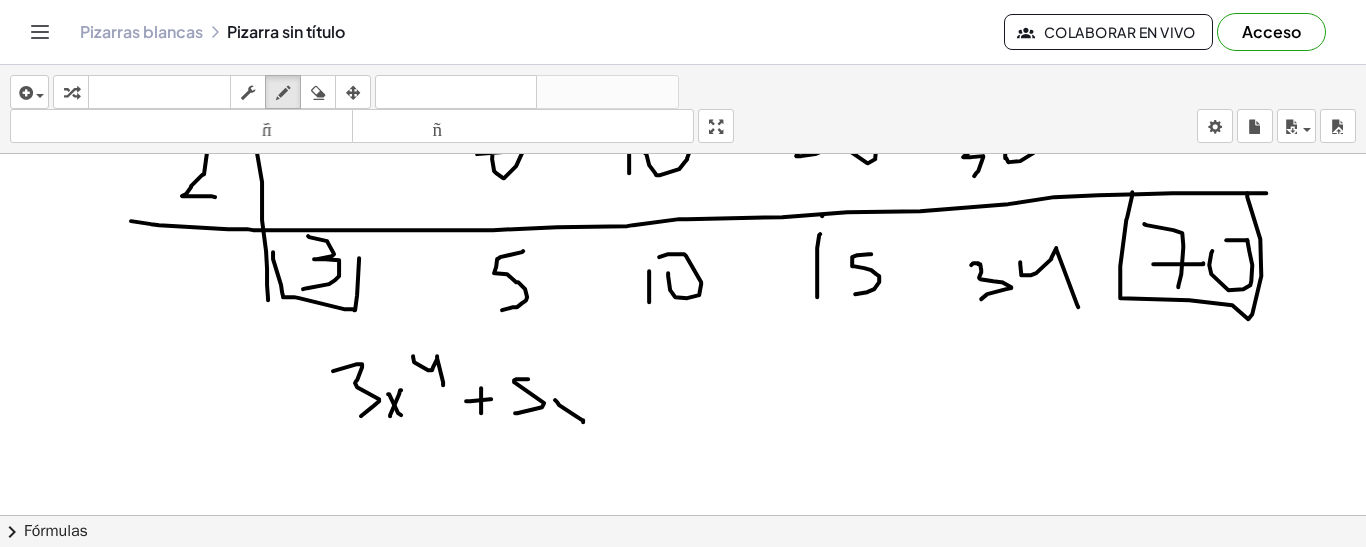 drag, startPoint x: 555, startPoint y: 398, endPoint x: 560, endPoint y: 424, distance: 26.476404 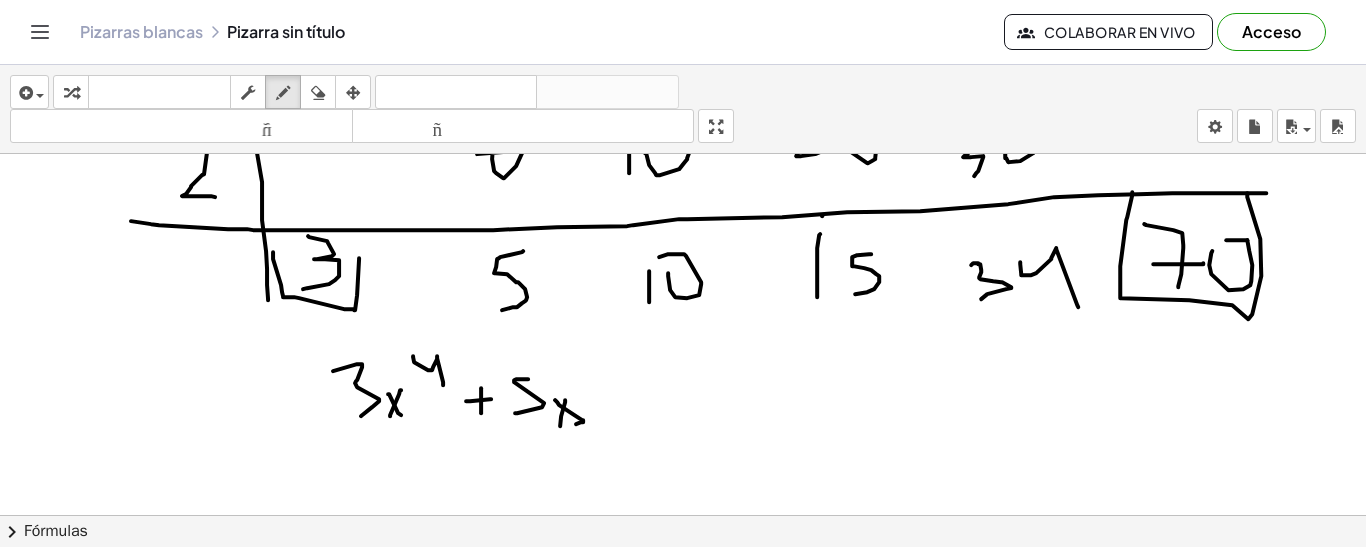 drag, startPoint x: 560, startPoint y: 424, endPoint x: 565, endPoint y: 398, distance: 26.476404 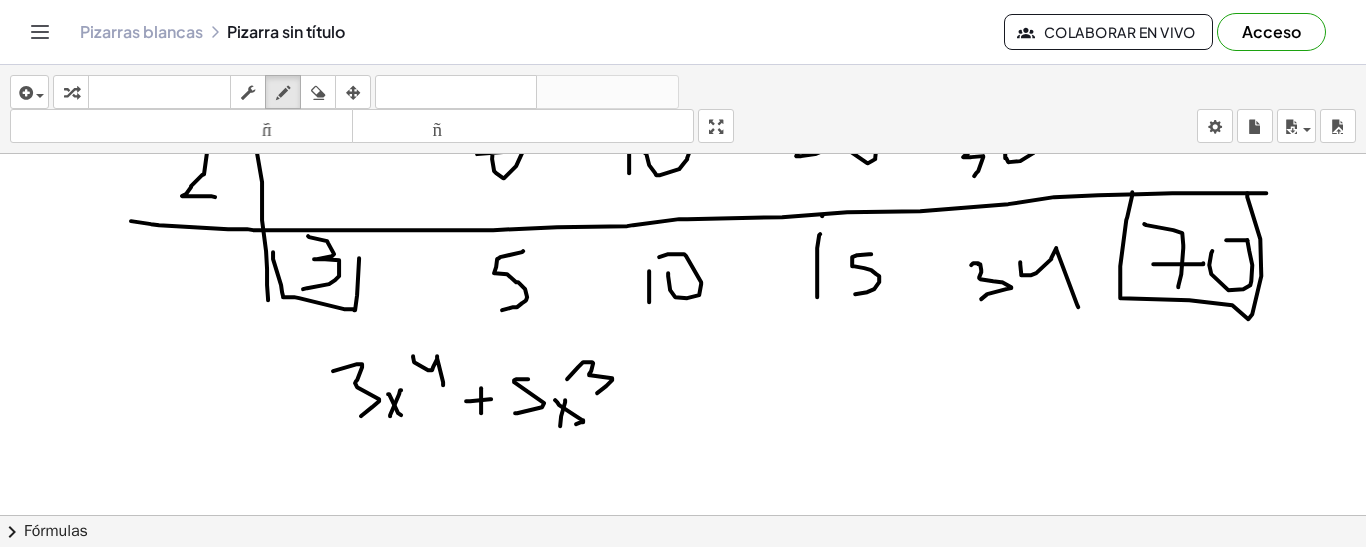 drag, startPoint x: 567, startPoint y: 377, endPoint x: 597, endPoint y: 391, distance: 33.105892 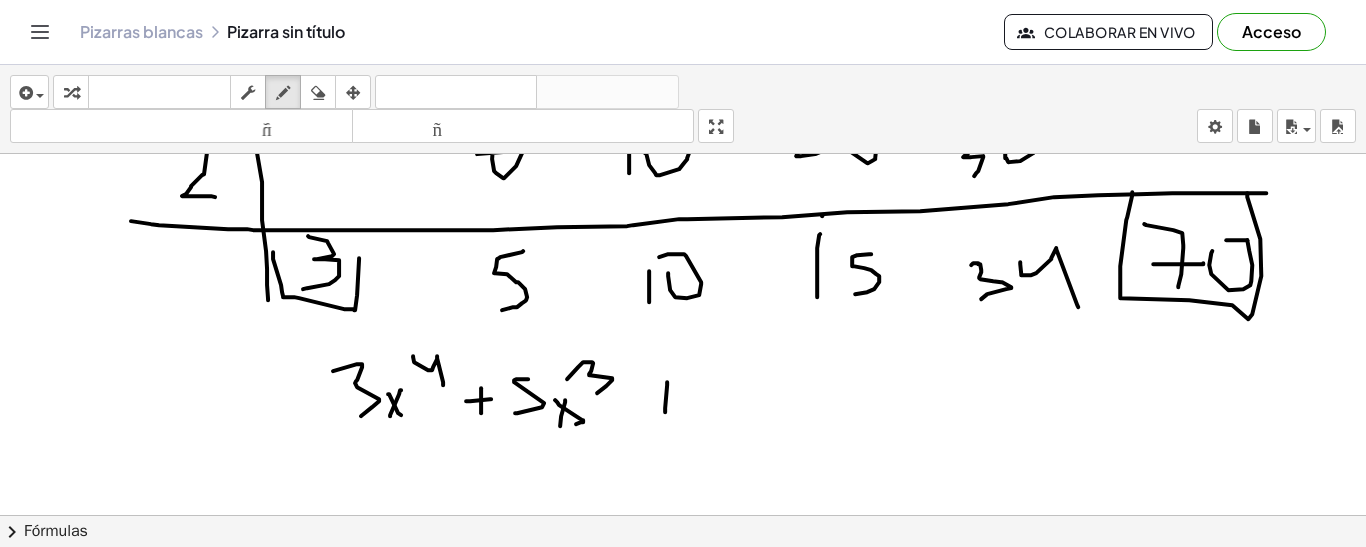 drag, startPoint x: 667, startPoint y: 380, endPoint x: 665, endPoint y: 410, distance: 30.066593 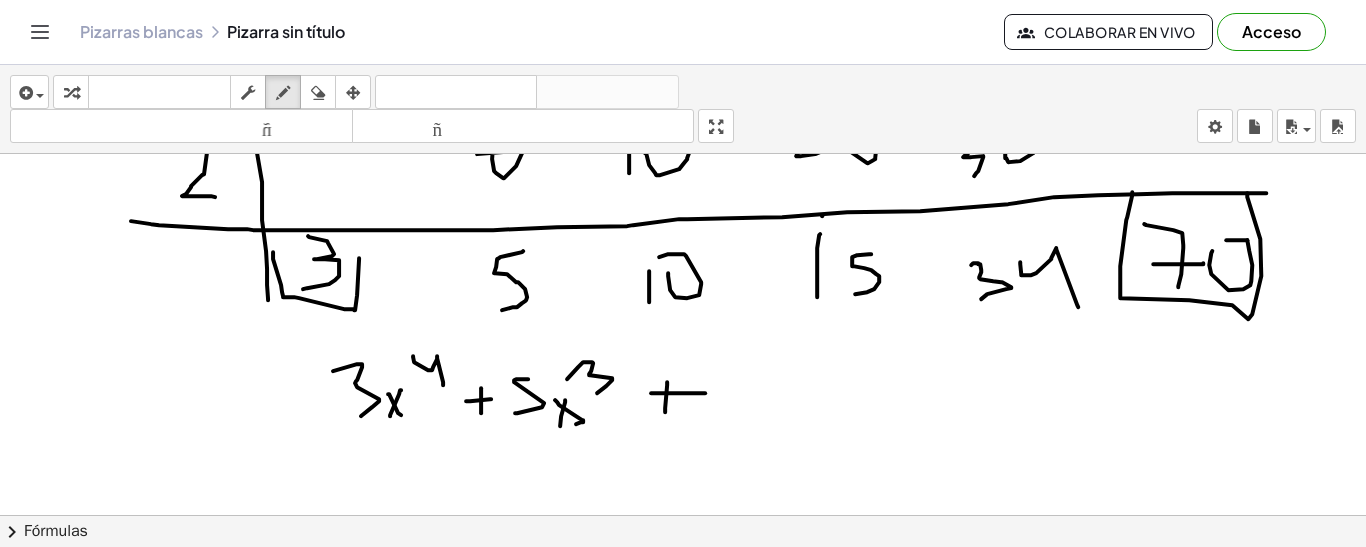 drag, startPoint x: 651, startPoint y: 391, endPoint x: 705, endPoint y: 391, distance: 54 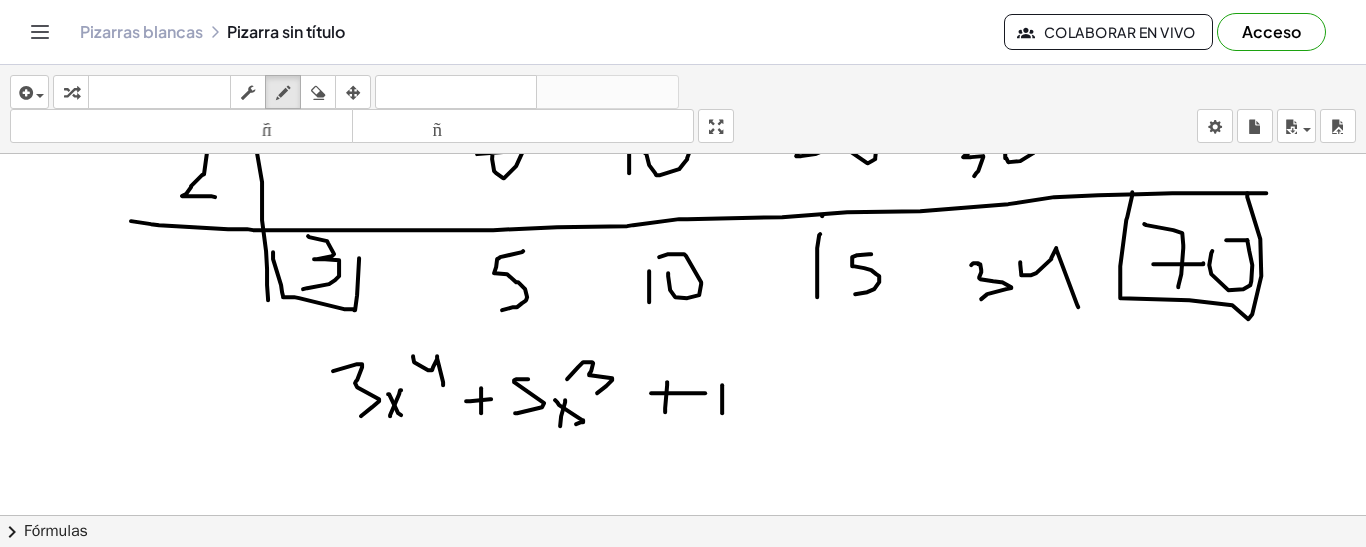 drag, startPoint x: 722, startPoint y: 383, endPoint x: 722, endPoint y: 411, distance: 28 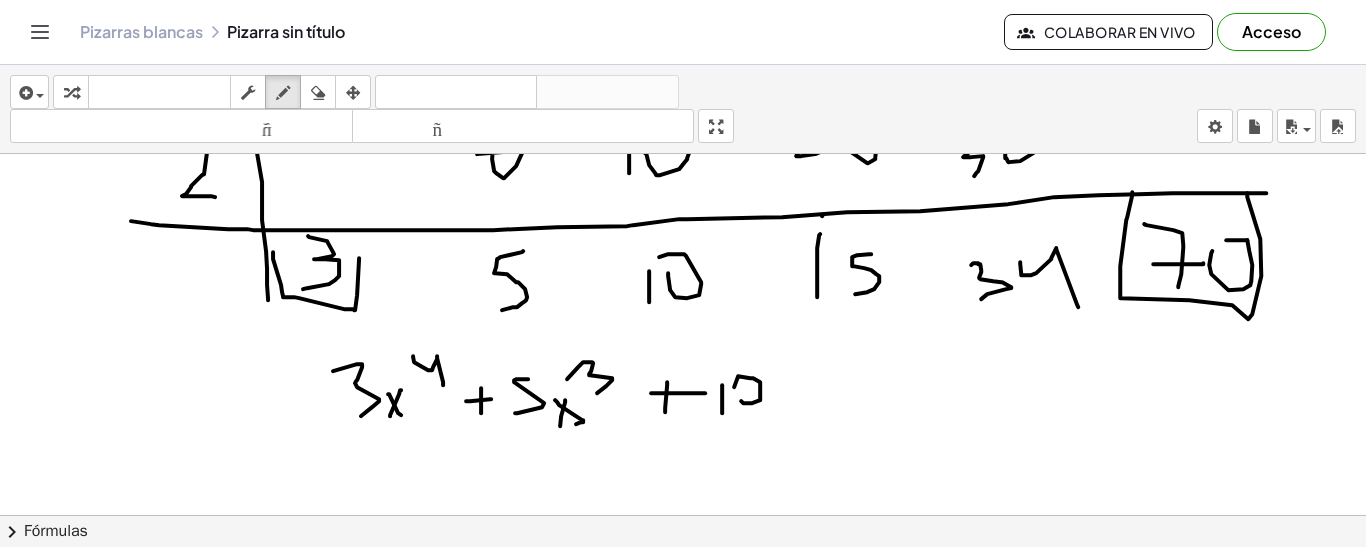 drag, startPoint x: 752, startPoint y: 401, endPoint x: 751, endPoint y: 388, distance: 13.038404 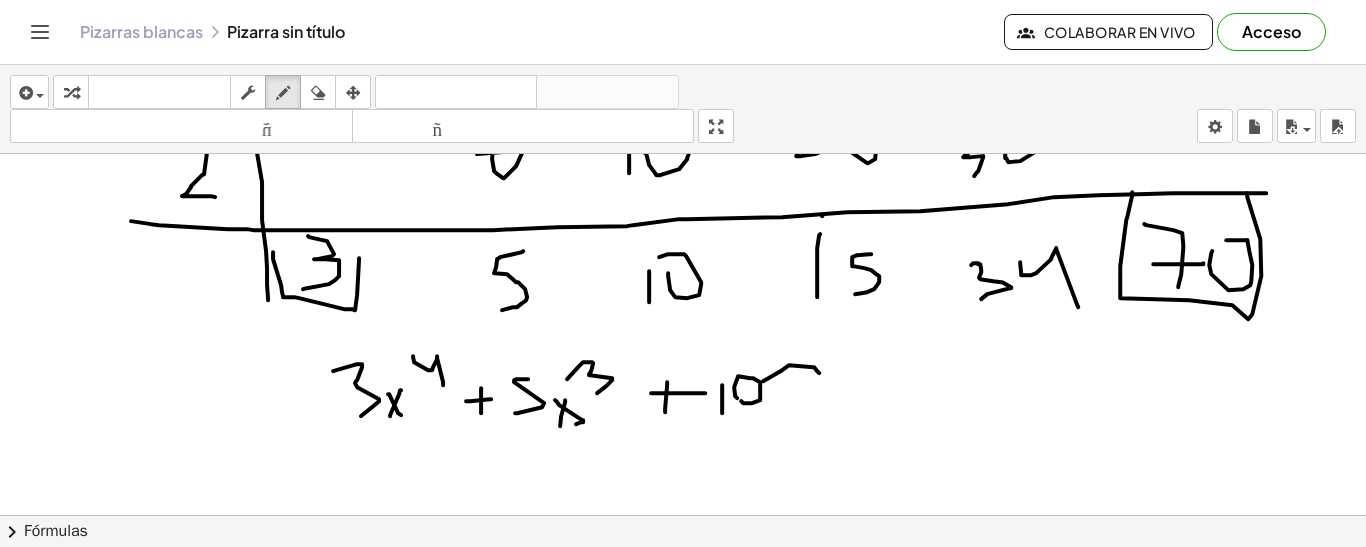 drag, startPoint x: 763, startPoint y: 379, endPoint x: 819, endPoint y: 371, distance: 56.568542 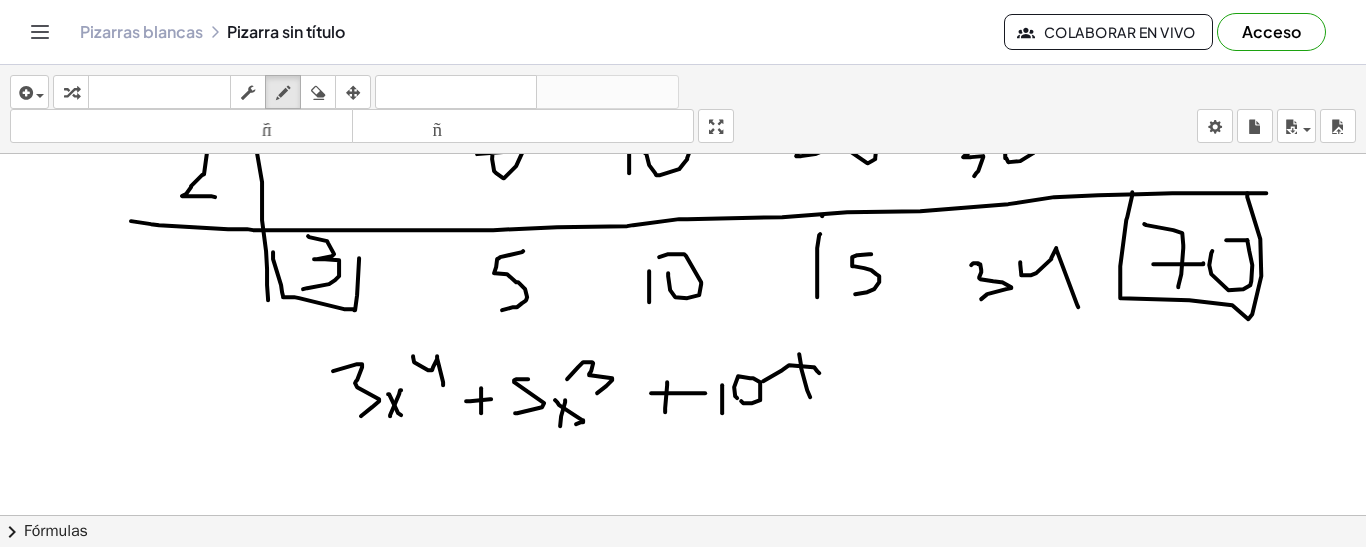 drag, startPoint x: 801, startPoint y: 364, endPoint x: 799, endPoint y: 350, distance: 14.142136 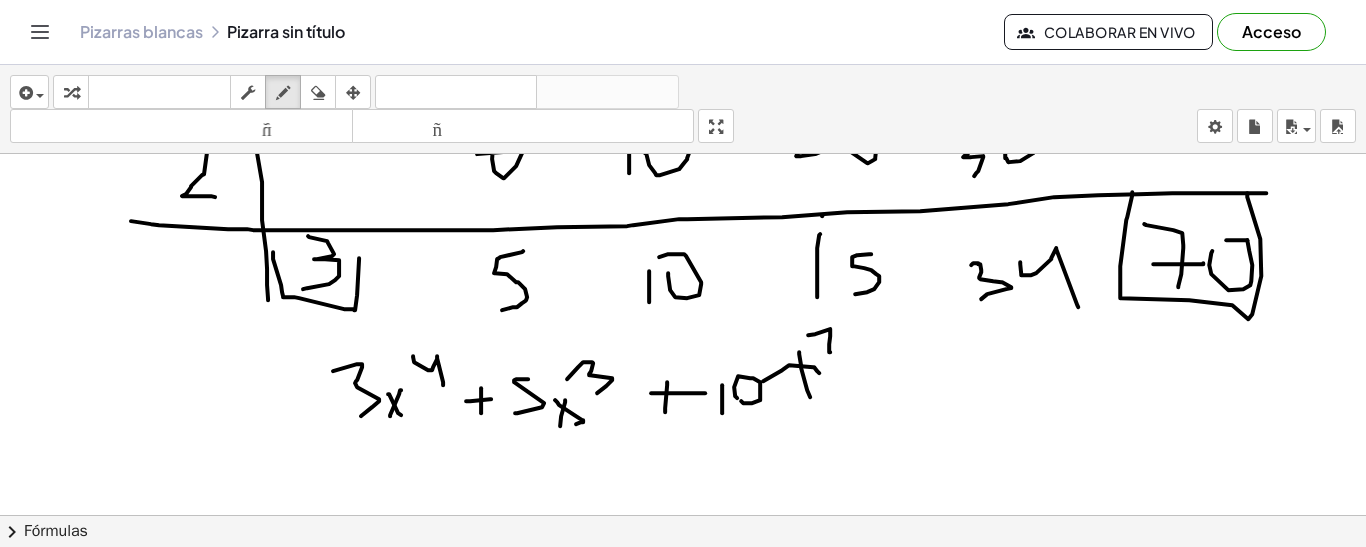 drag, startPoint x: 808, startPoint y: 333, endPoint x: 840, endPoint y: 354, distance: 38.27532 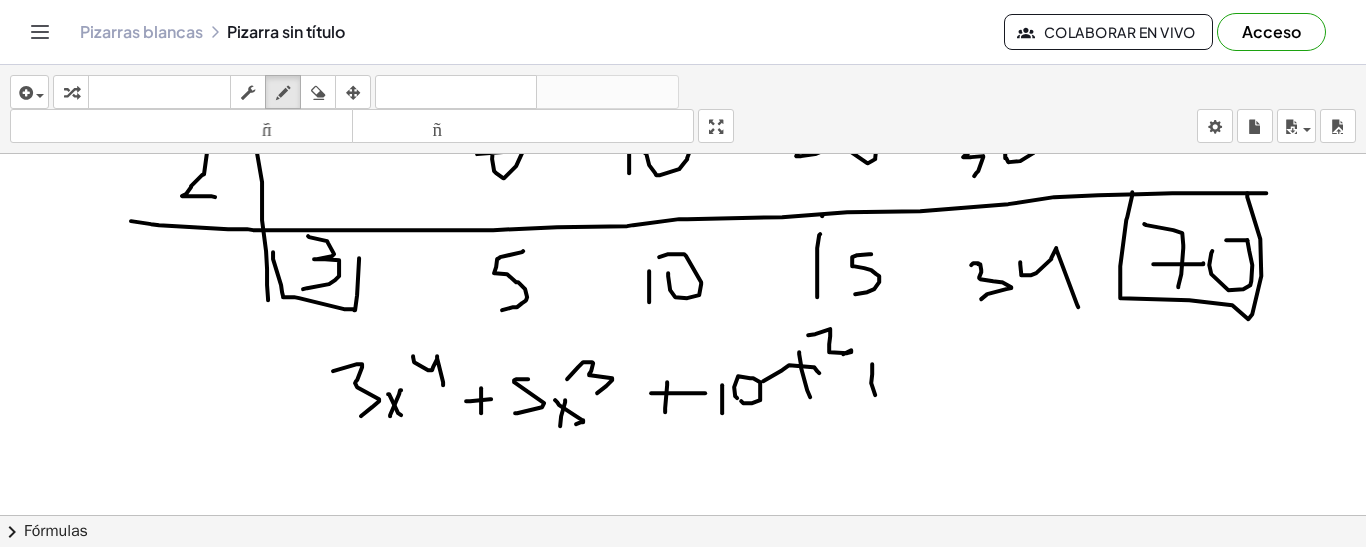 drag, startPoint x: 872, startPoint y: 362, endPoint x: 875, endPoint y: 396, distance: 34.132095 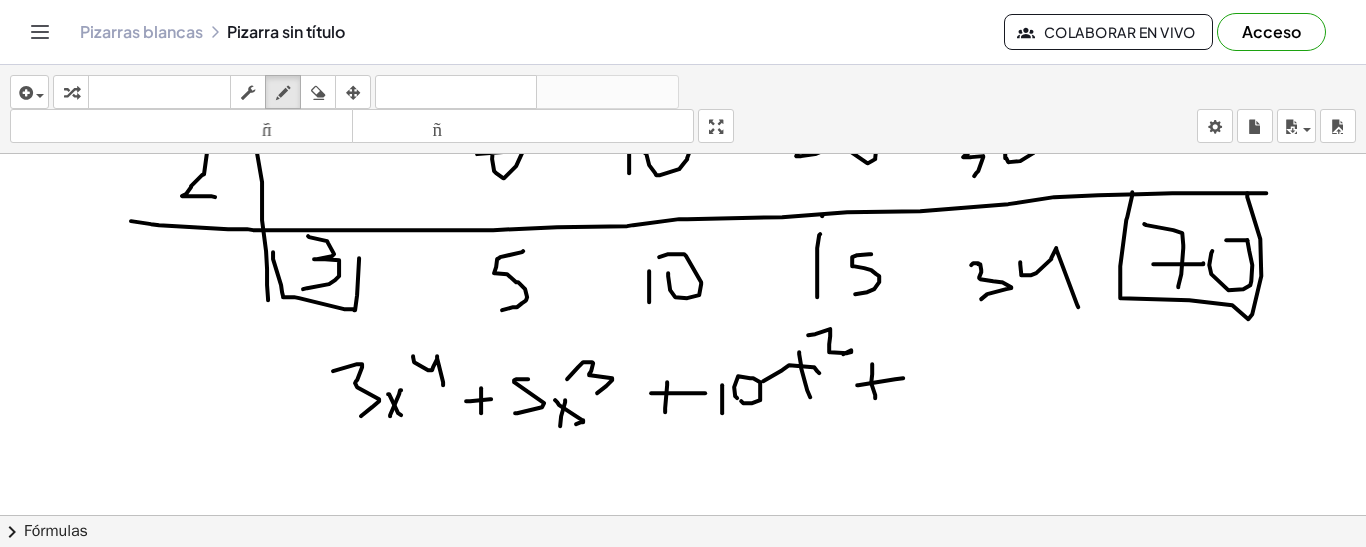 drag, startPoint x: 857, startPoint y: 383, endPoint x: 903, endPoint y: 376, distance: 46.52956 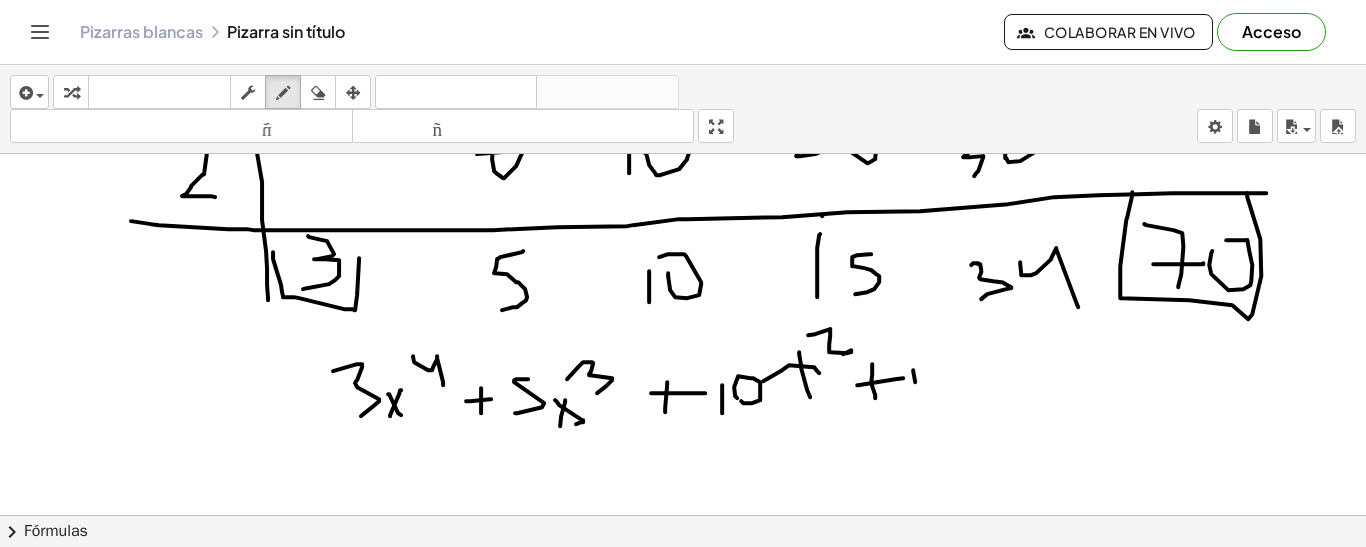 drag, startPoint x: 913, startPoint y: 368, endPoint x: 915, endPoint y: 380, distance: 12.165525 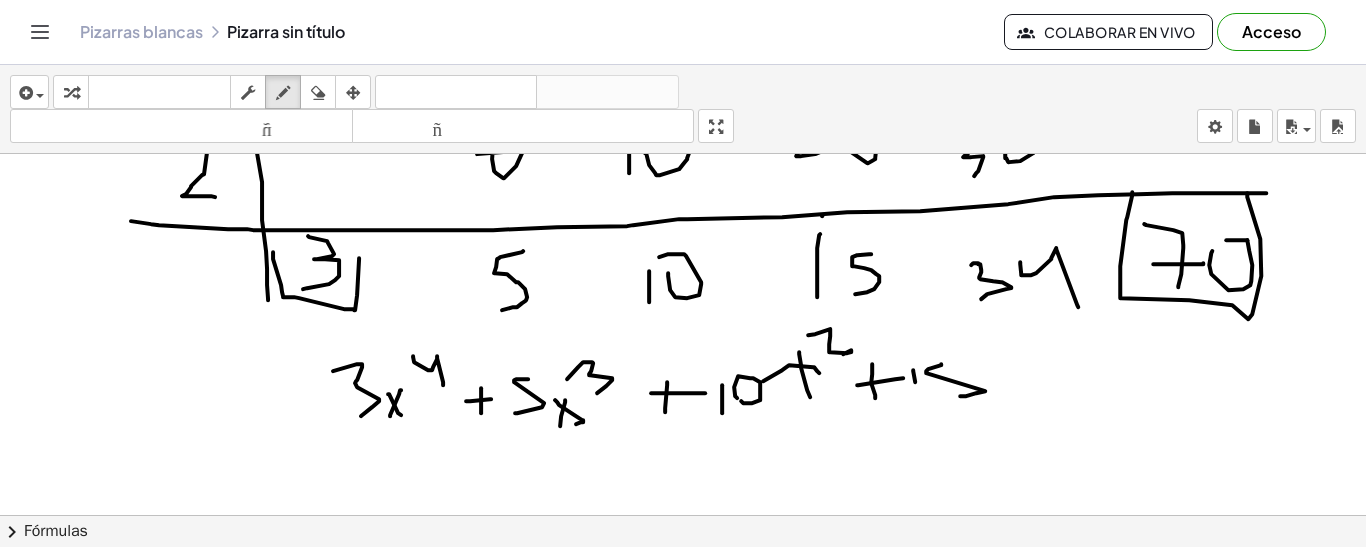 drag, startPoint x: 941, startPoint y: 362, endPoint x: 1024, endPoint y: 376, distance: 84.17244 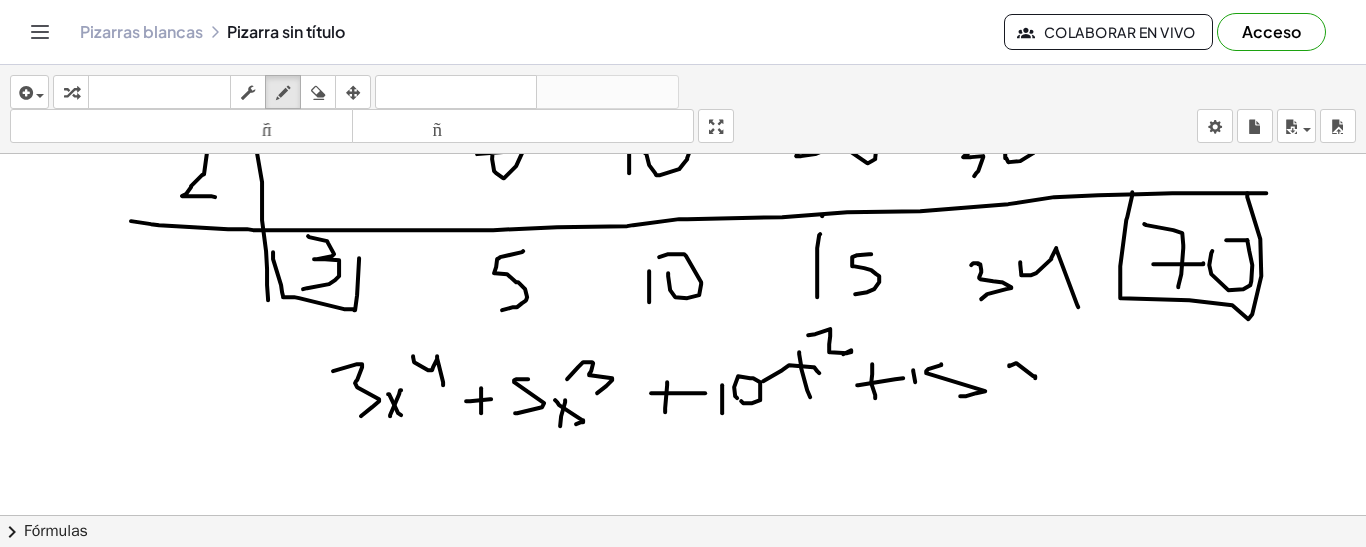 drag, startPoint x: 1009, startPoint y: 363, endPoint x: 1035, endPoint y: 376, distance: 29.068884 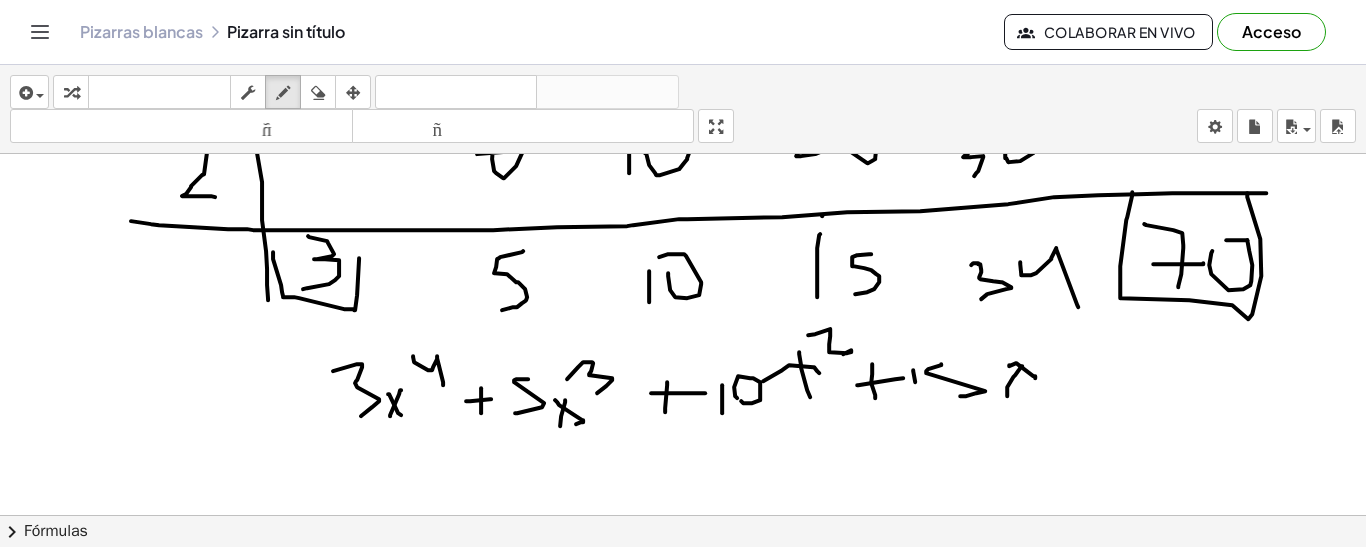 drag, startPoint x: 1007, startPoint y: 385, endPoint x: 1022, endPoint y: 364, distance: 25.806976 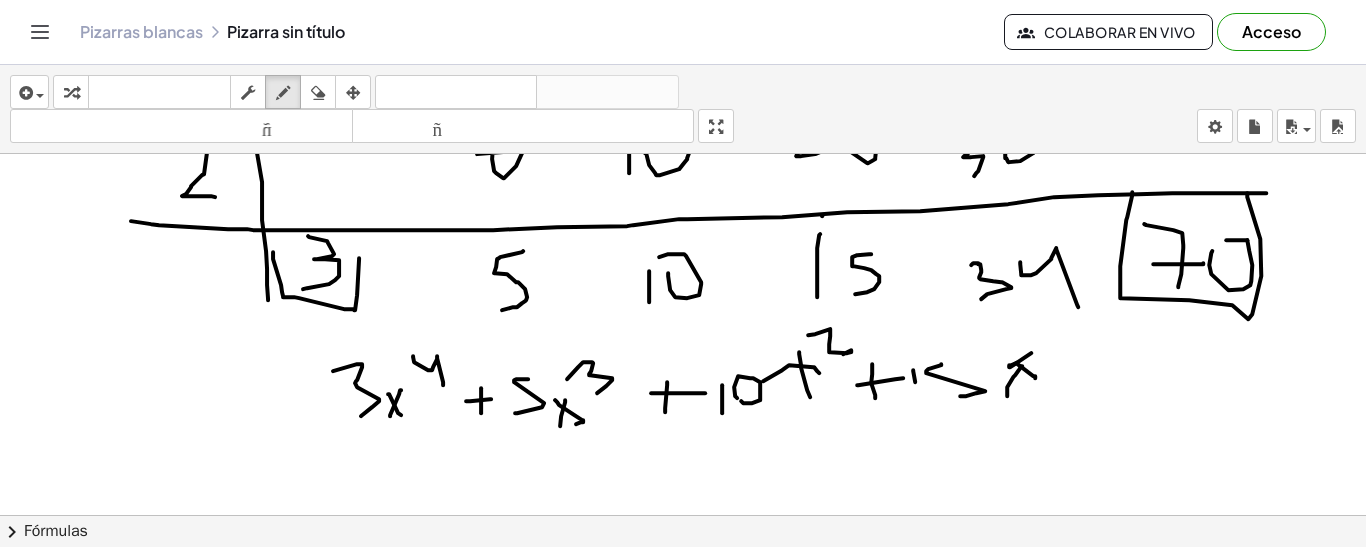 drag, startPoint x: 1009, startPoint y: 365, endPoint x: 1031, endPoint y: 351, distance: 26.076809 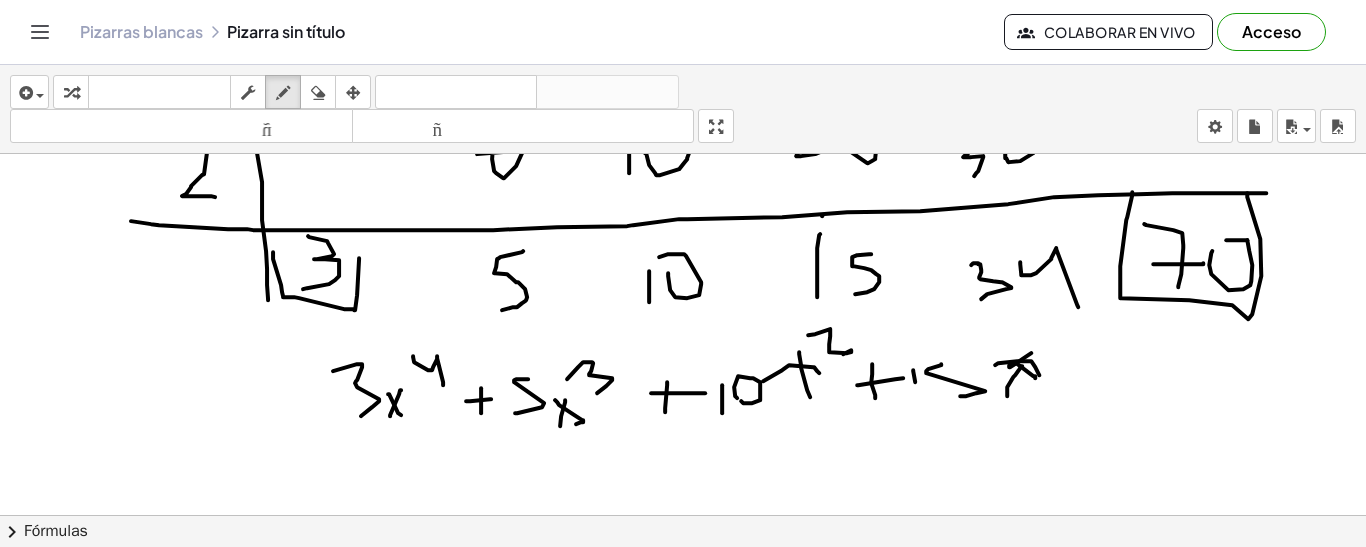 drag, startPoint x: 995, startPoint y: 363, endPoint x: 1039, endPoint y: 374, distance: 45.35416 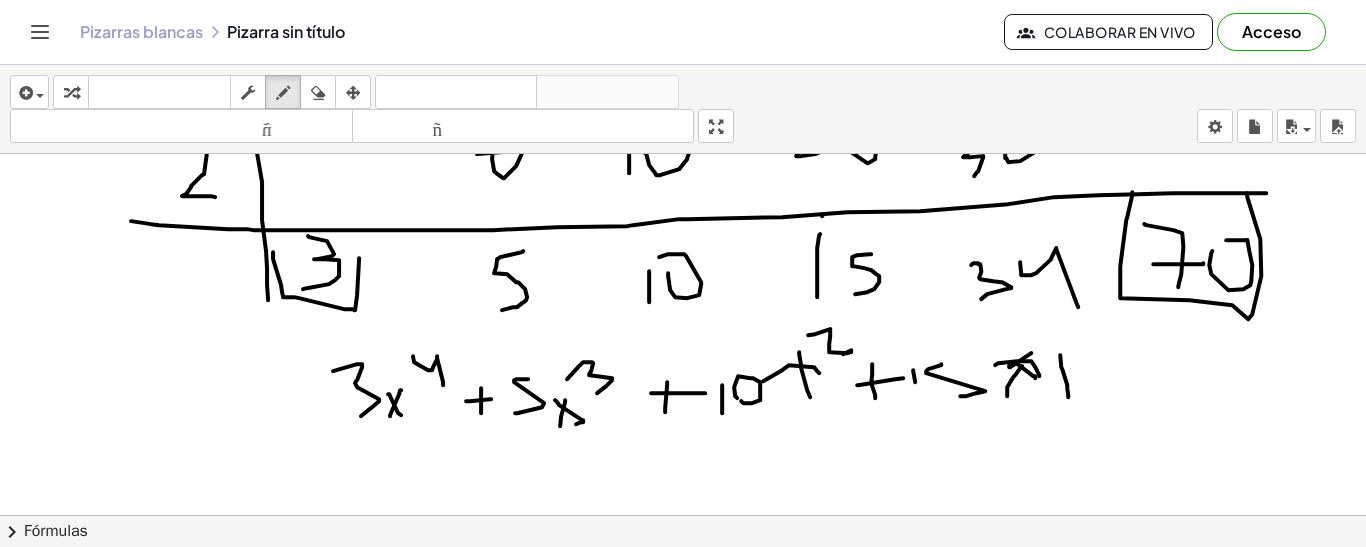 drag, startPoint x: 1060, startPoint y: 353, endPoint x: 1068, endPoint y: 395, distance: 42.755116 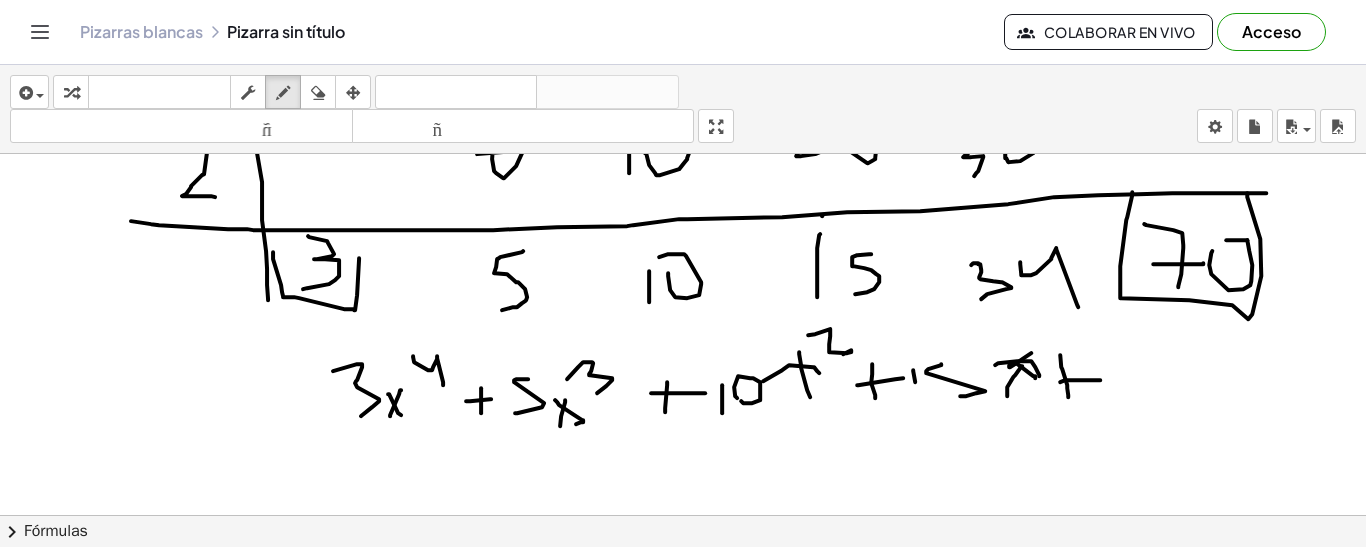 drag, startPoint x: 1060, startPoint y: 380, endPoint x: 1101, endPoint y: 378, distance: 41.04875 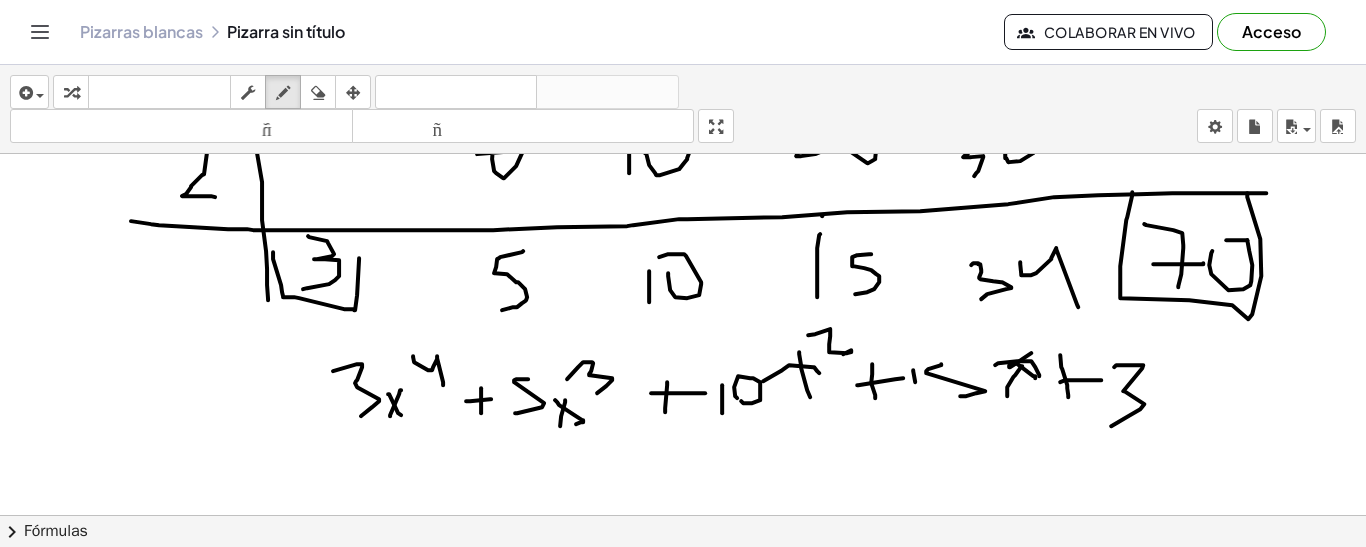 drag, startPoint x: 1114, startPoint y: 365, endPoint x: 1187, endPoint y: 357, distance: 73.43705 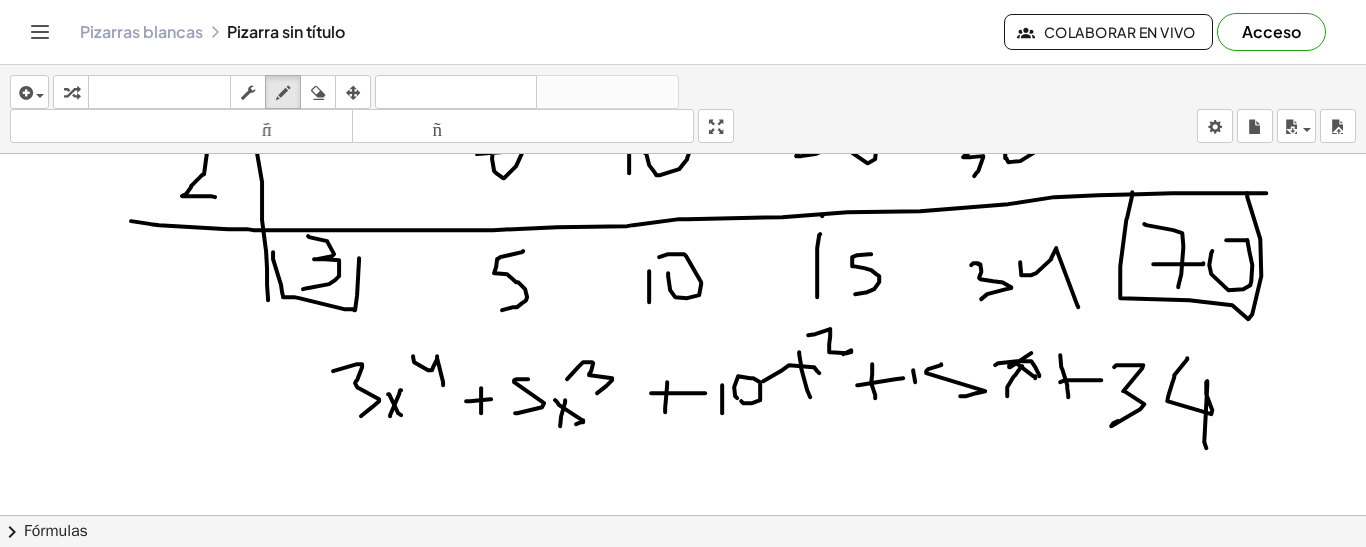drag, startPoint x: 1187, startPoint y: 356, endPoint x: 1206, endPoint y: 446, distance: 91.983696 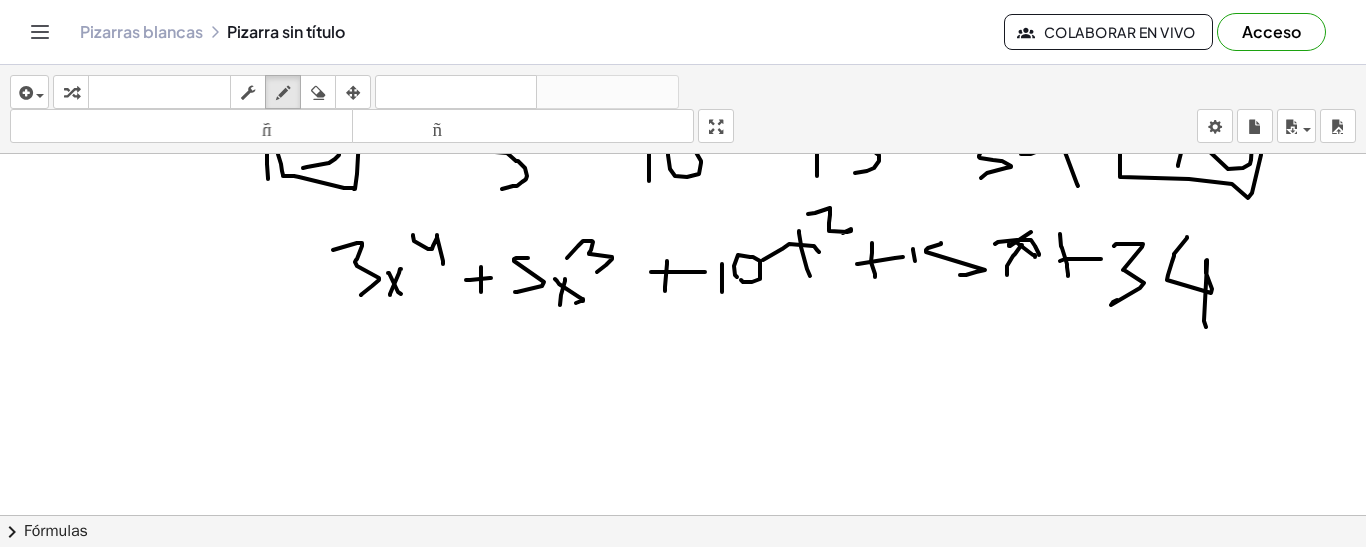 scroll, scrollTop: 726, scrollLeft: 0, axis: vertical 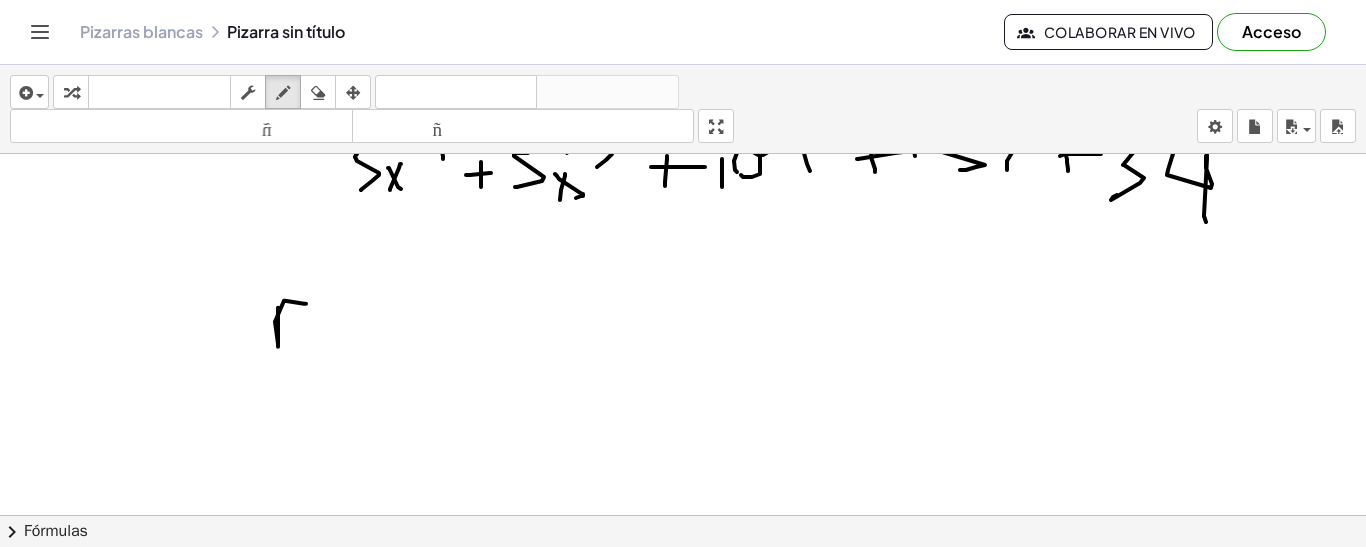 click at bounding box center (683, 154) 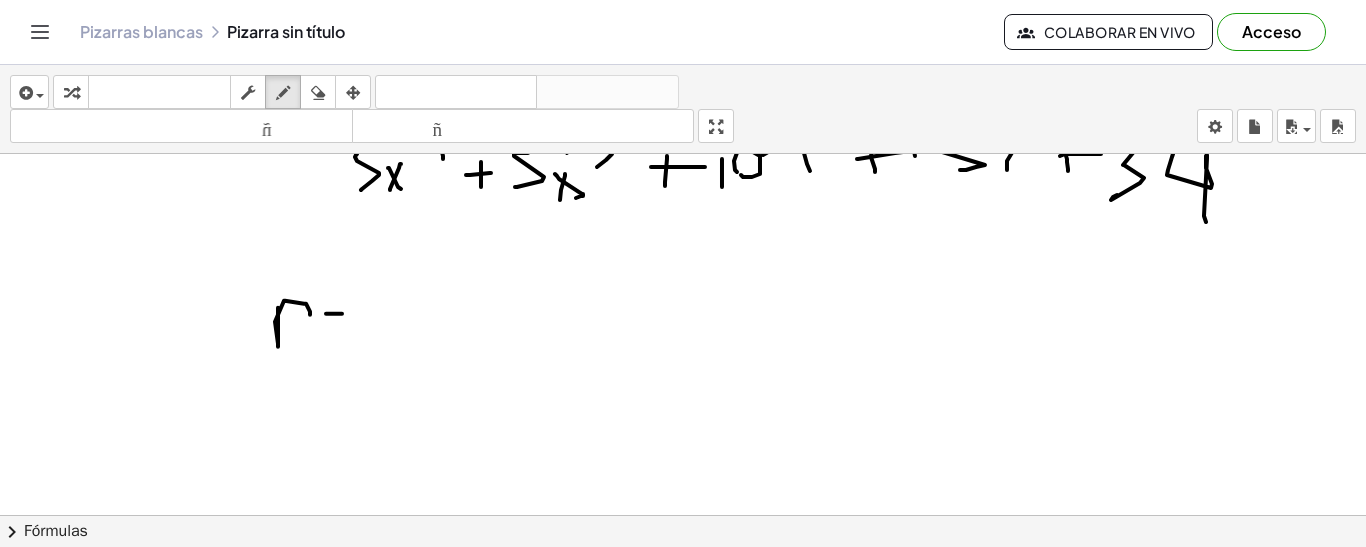 click at bounding box center (683, 154) 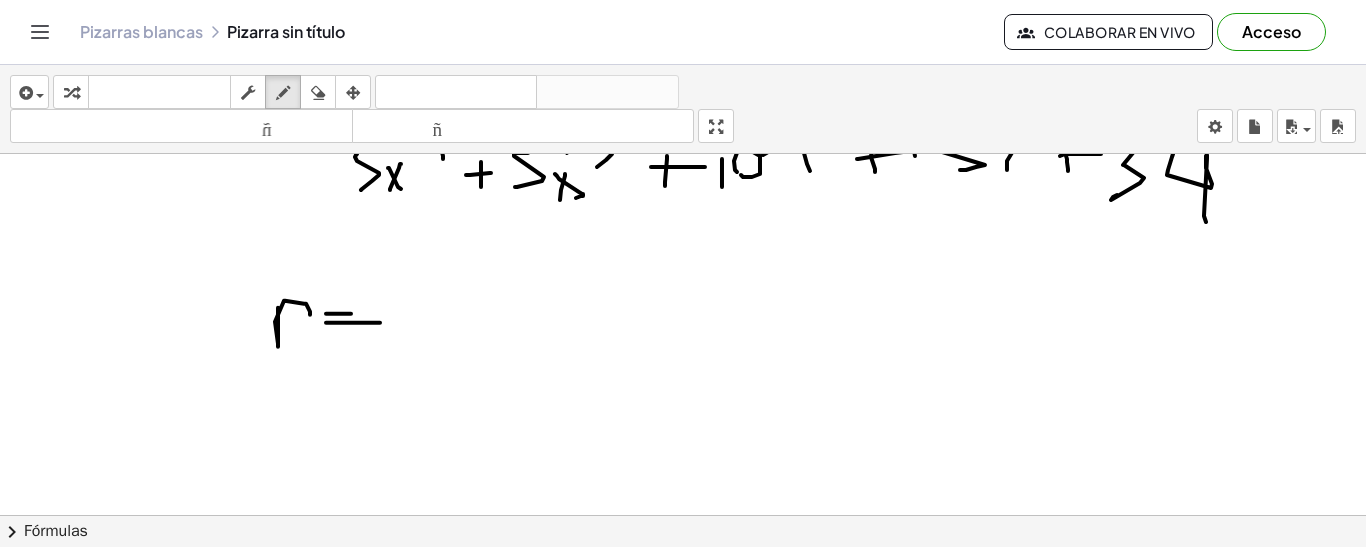 click at bounding box center [683, 154] 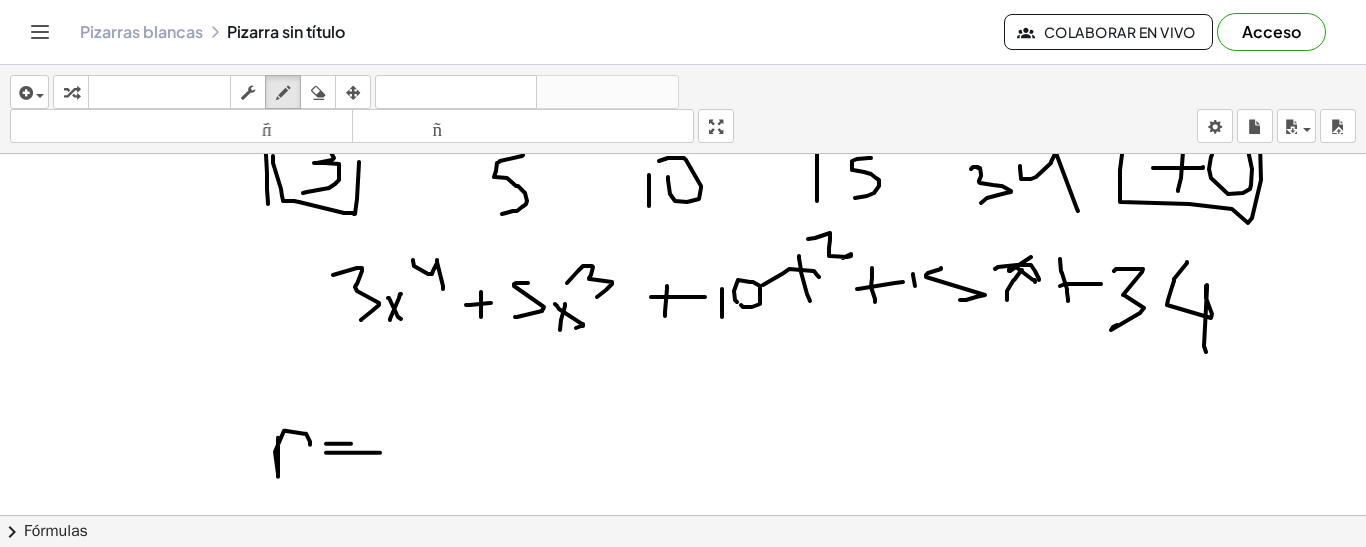 scroll, scrollTop: 626, scrollLeft: 0, axis: vertical 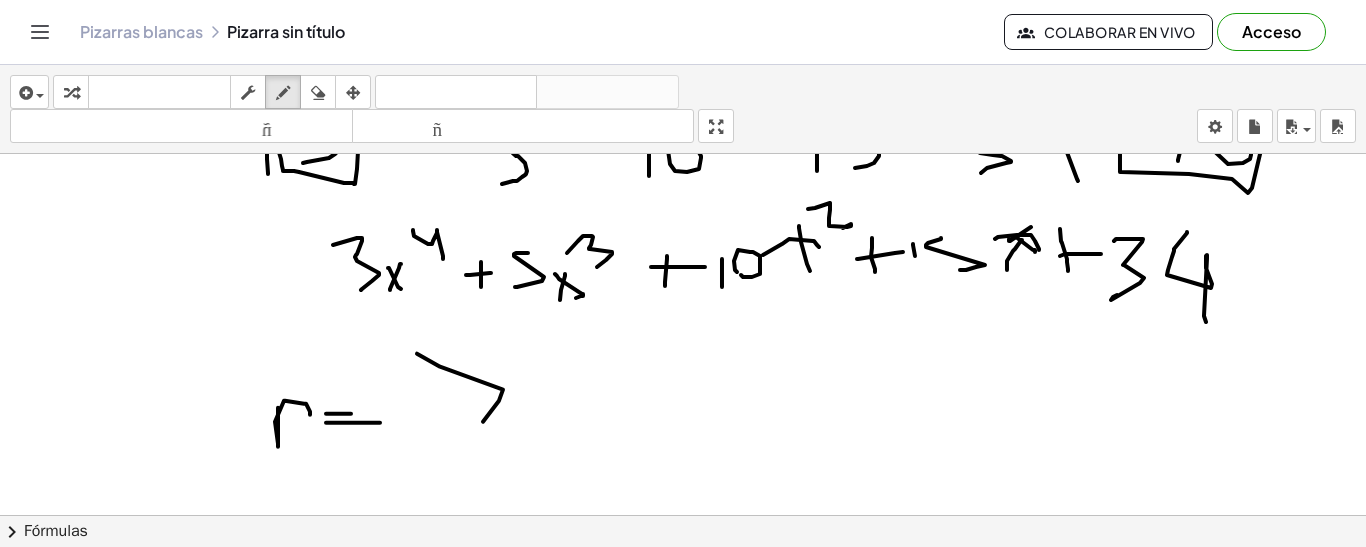 click at bounding box center (683, 254) 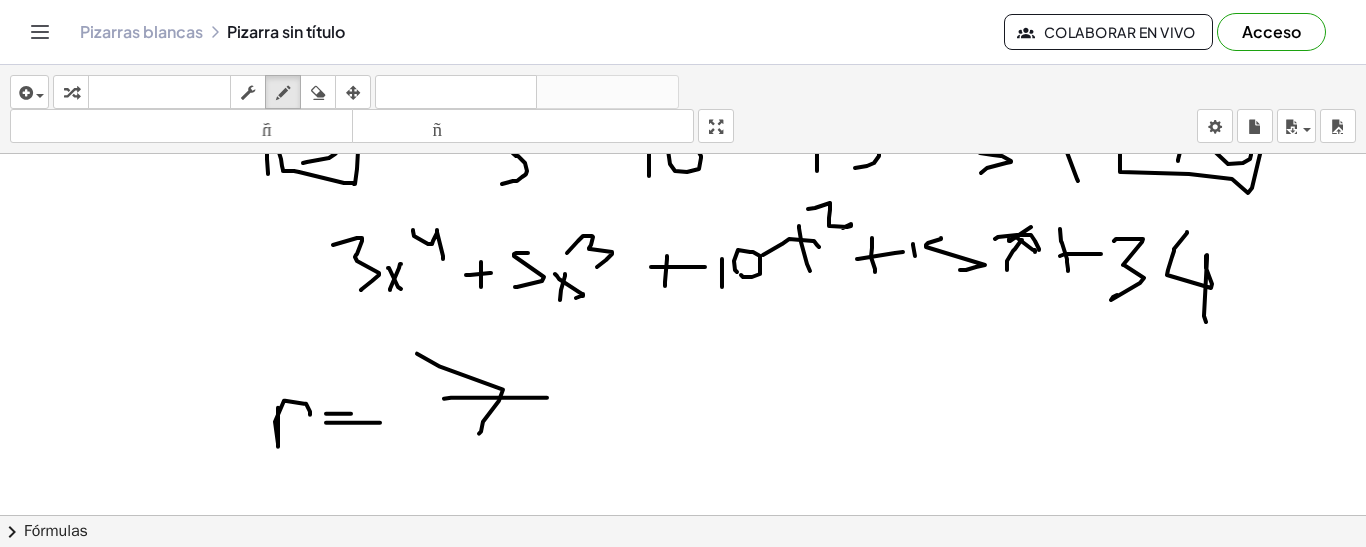 click at bounding box center [683, 254] 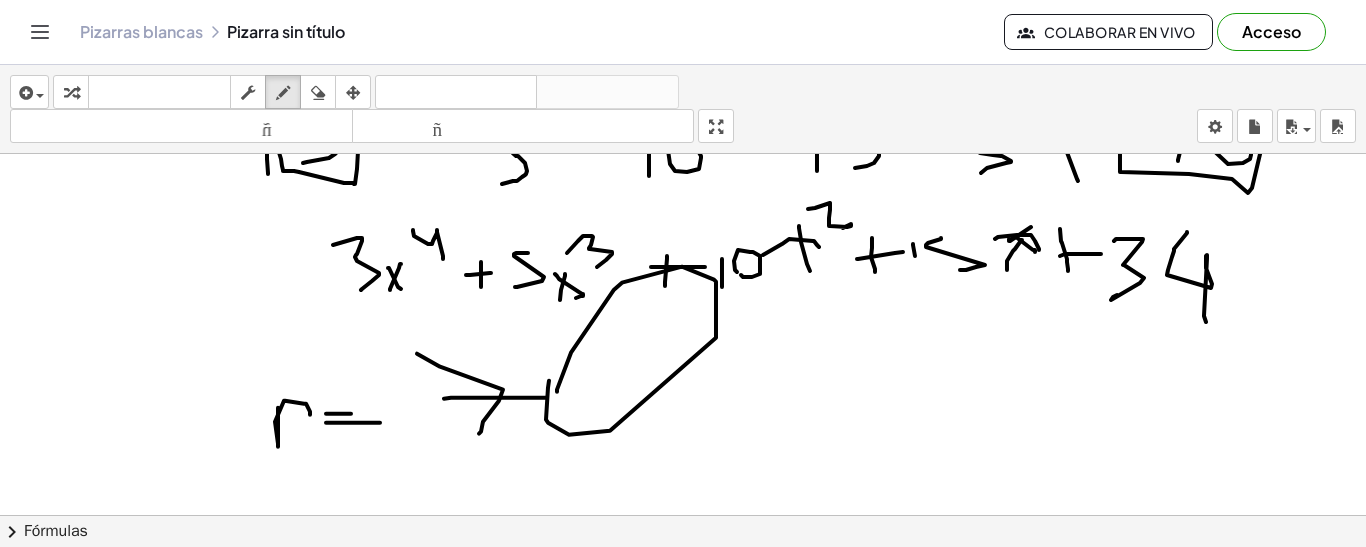 click at bounding box center (683, 254) 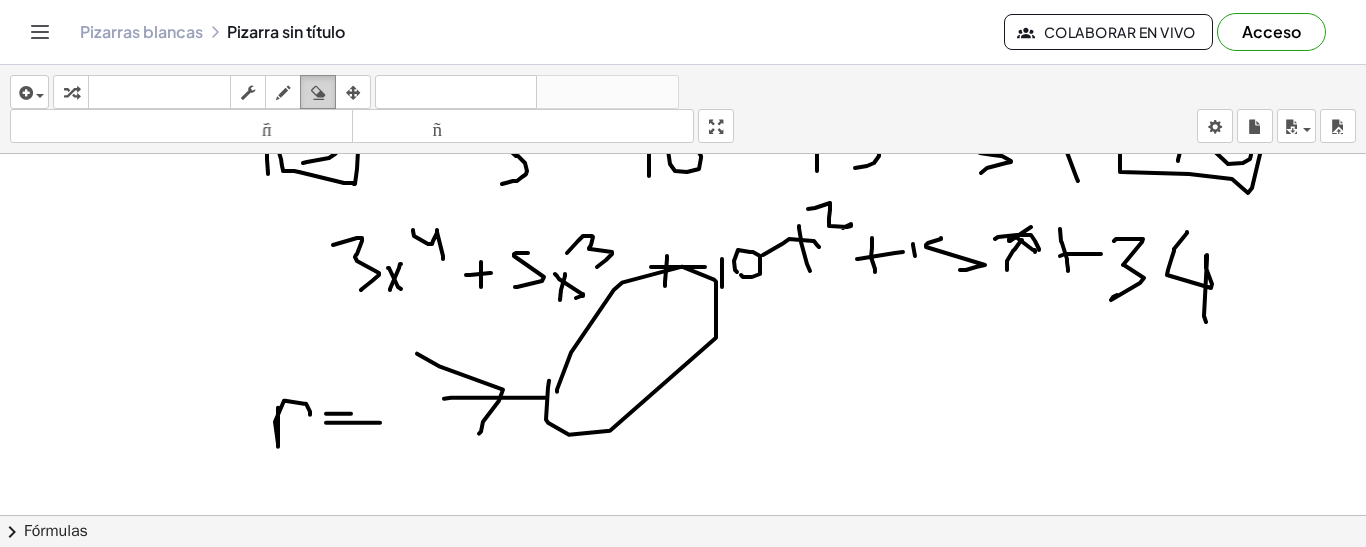 click at bounding box center [318, 92] 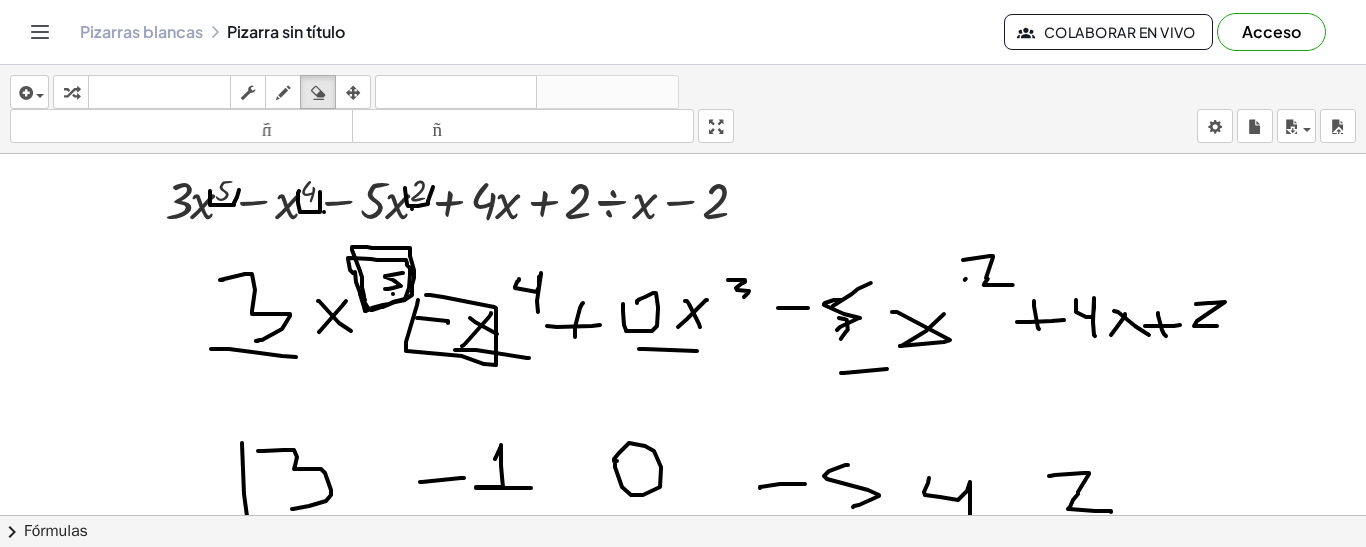 scroll, scrollTop: 0, scrollLeft: 0, axis: both 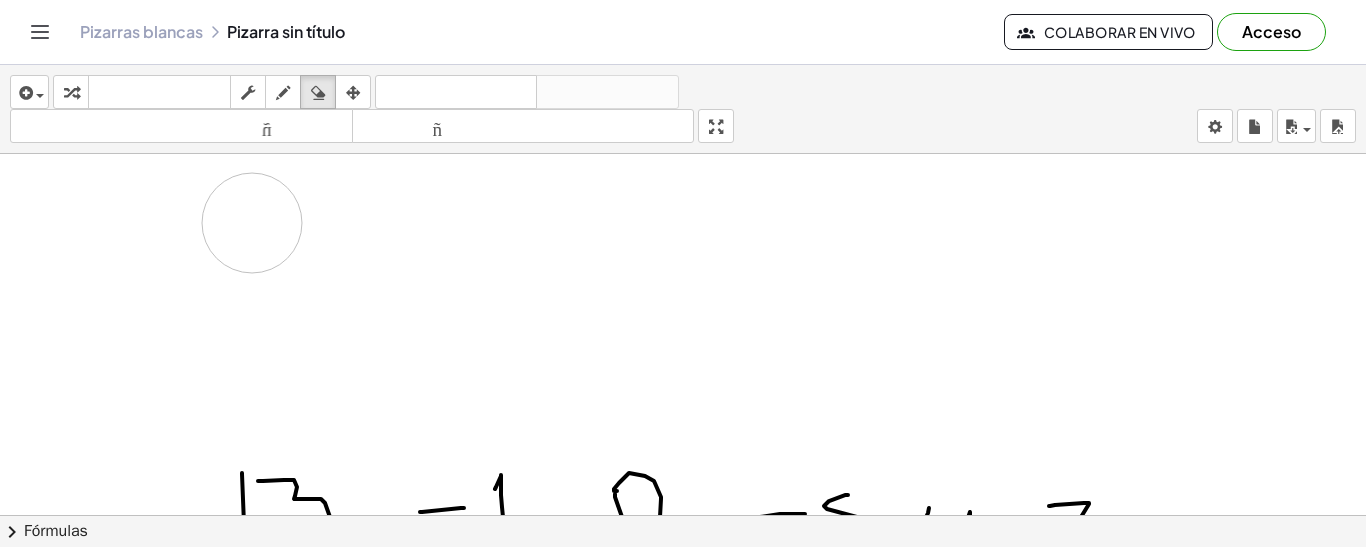 click at bounding box center (683, 880) 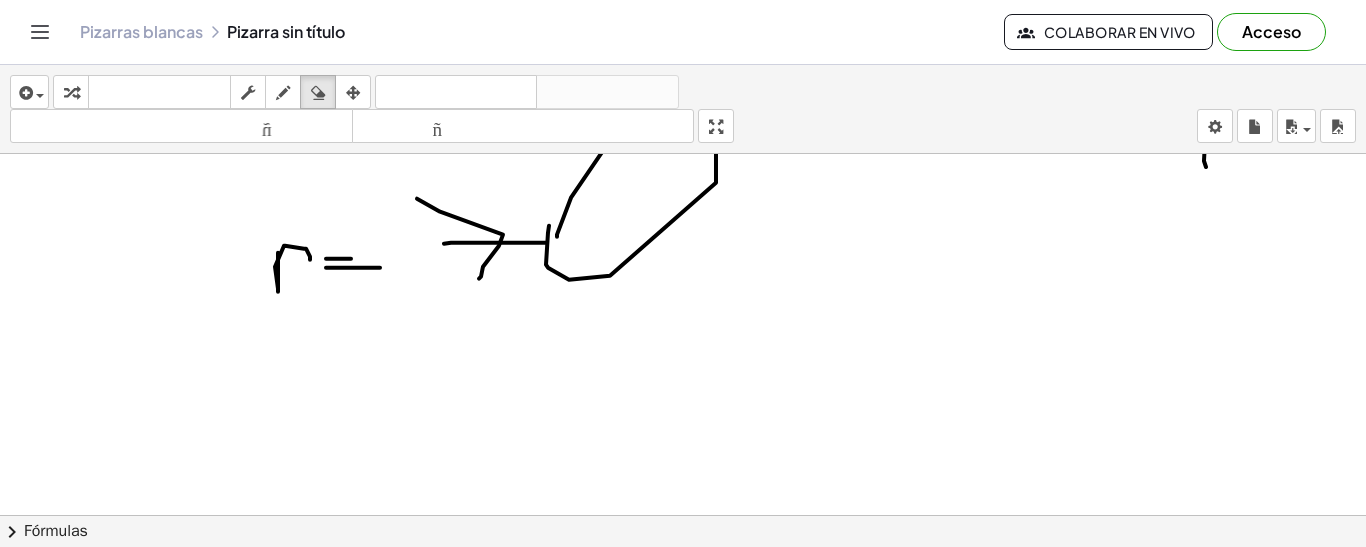 scroll, scrollTop: 800, scrollLeft: 0, axis: vertical 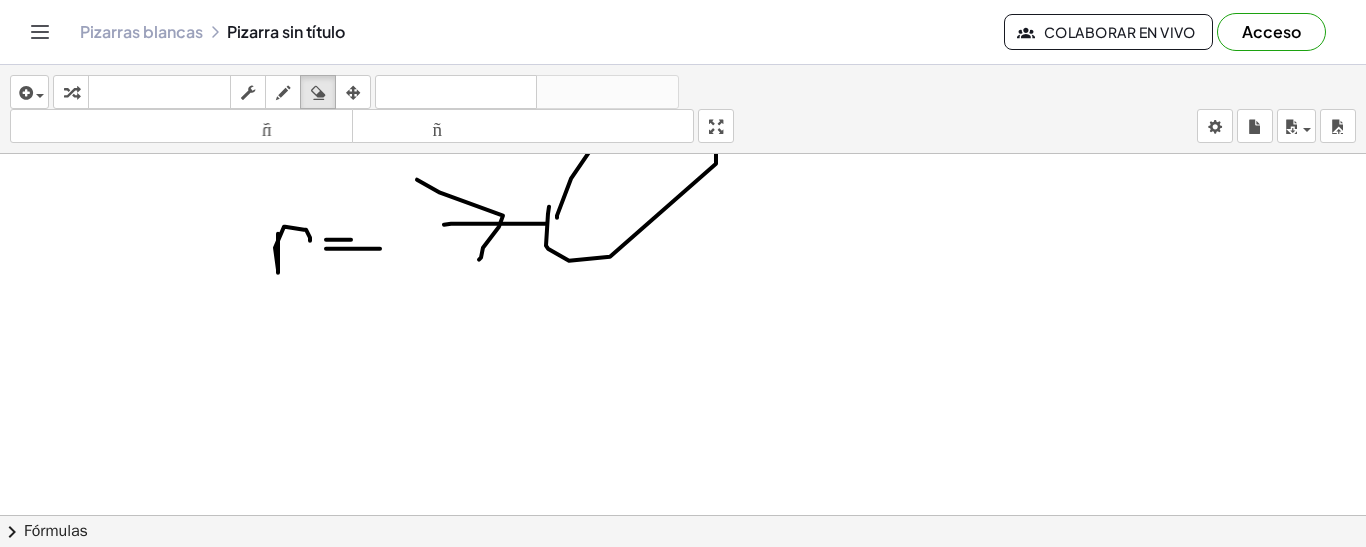 click at bounding box center [683, 80] 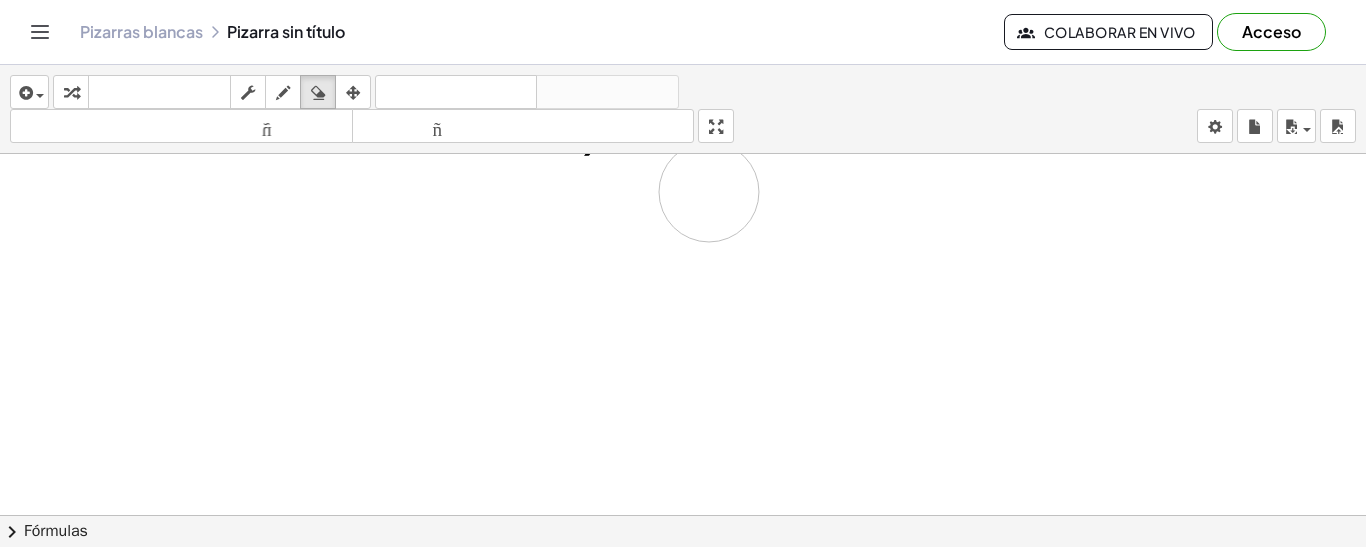 click at bounding box center (683, 80) 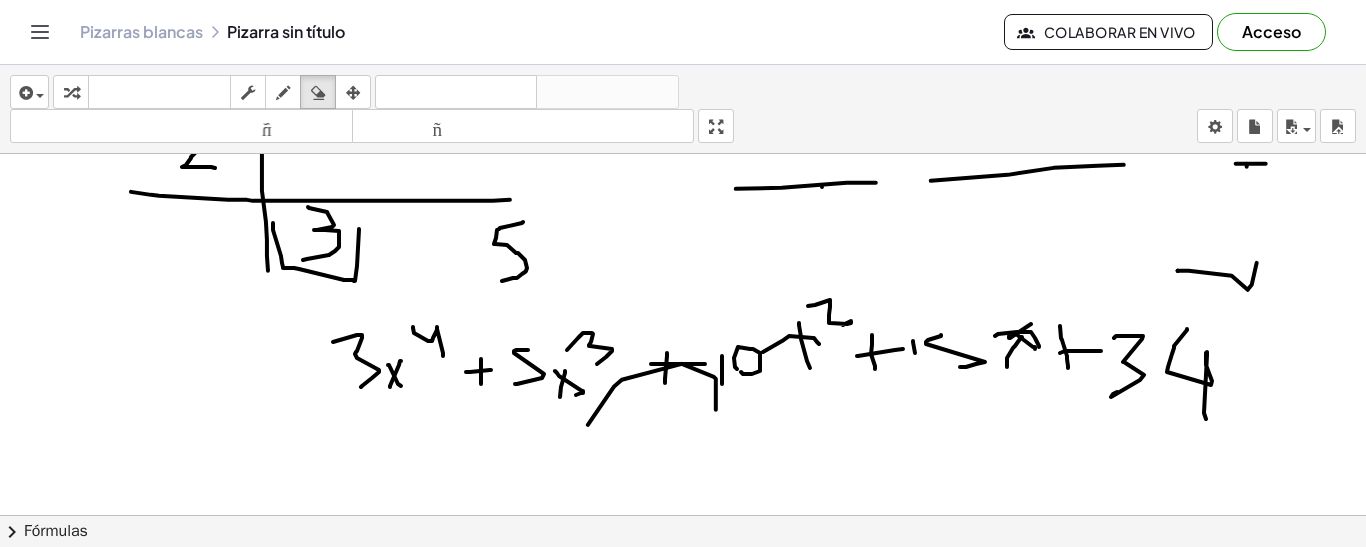 scroll, scrollTop: 400, scrollLeft: 0, axis: vertical 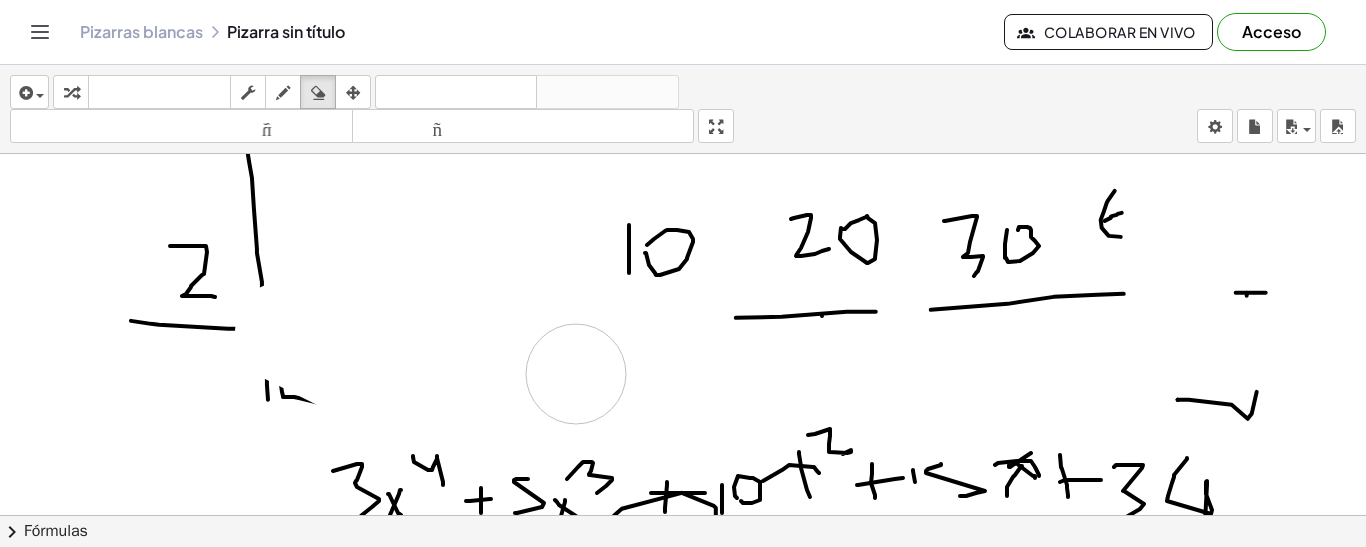 click at bounding box center [683, 480] 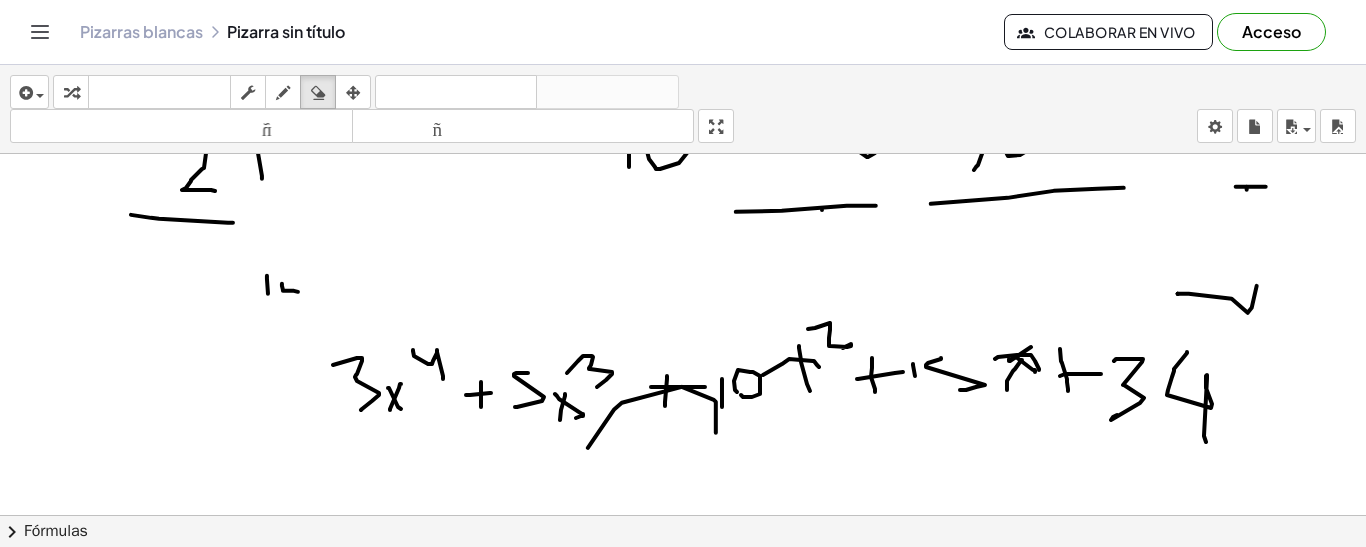 drag, startPoint x: 158, startPoint y: 375, endPoint x: 299, endPoint y: 463, distance: 166.2077 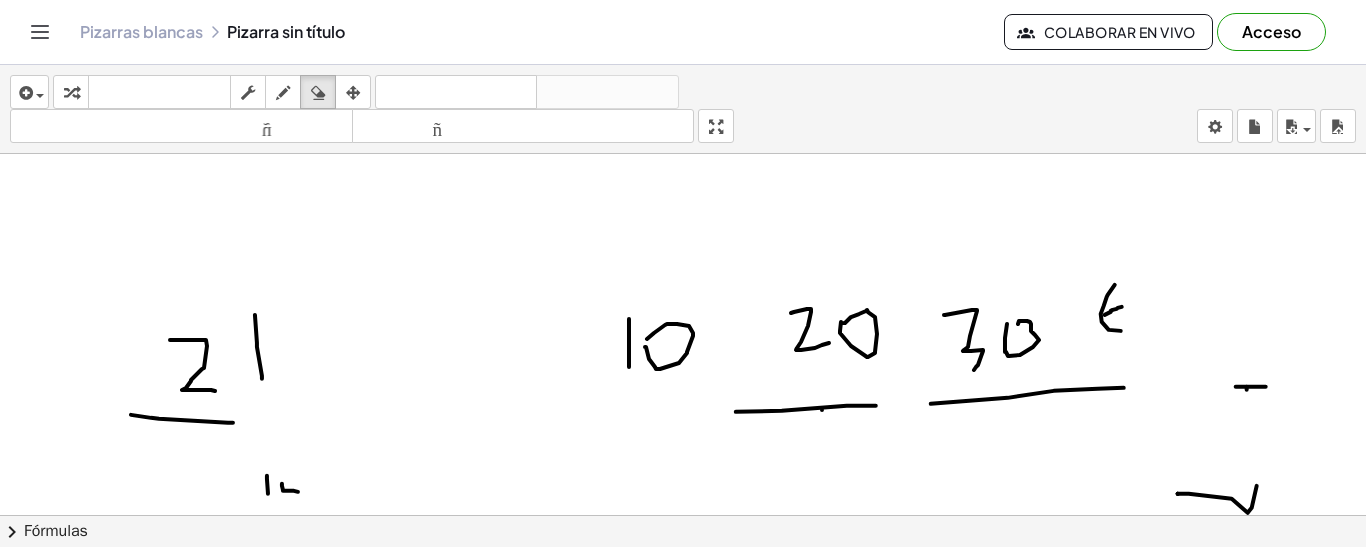 scroll, scrollTop: 300, scrollLeft: 0, axis: vertical 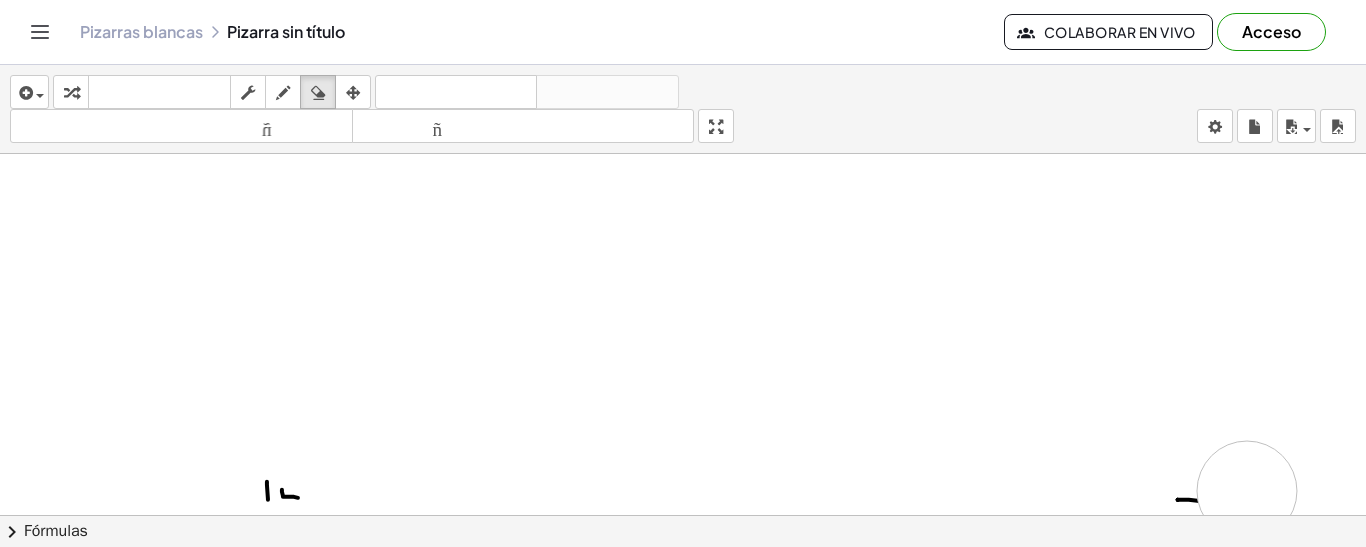 drag, startPoint x: 292, startPoint y: 359, endPoint x: 1230, endPoint y: 501, distance: 948.6875 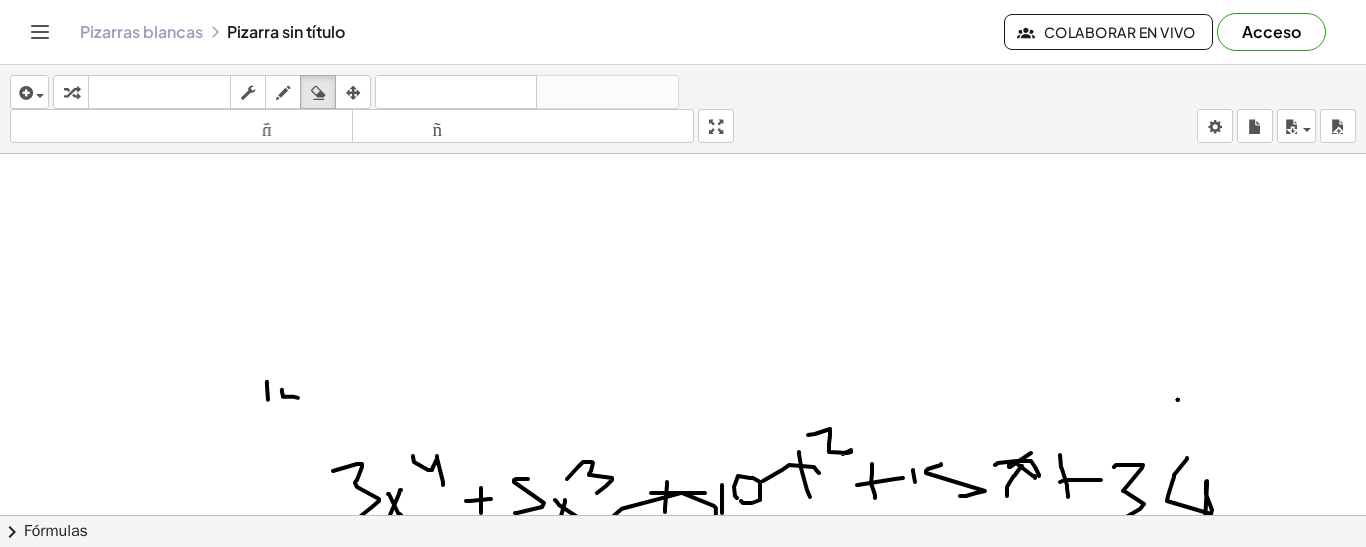 scroll, scrollTop: 500, scrollLeft: 0, axis: vertical 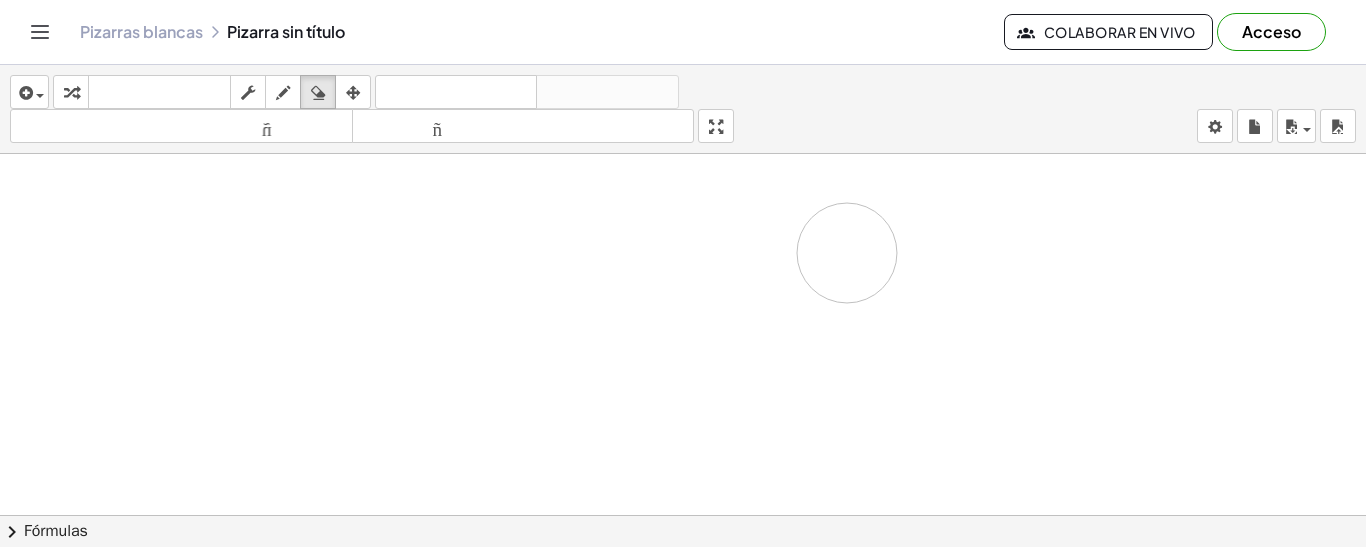 drag, startPoint x: 1229, startPoint y: 404, endPoint x: 847, endPoint y: 251, distance: 411.50092 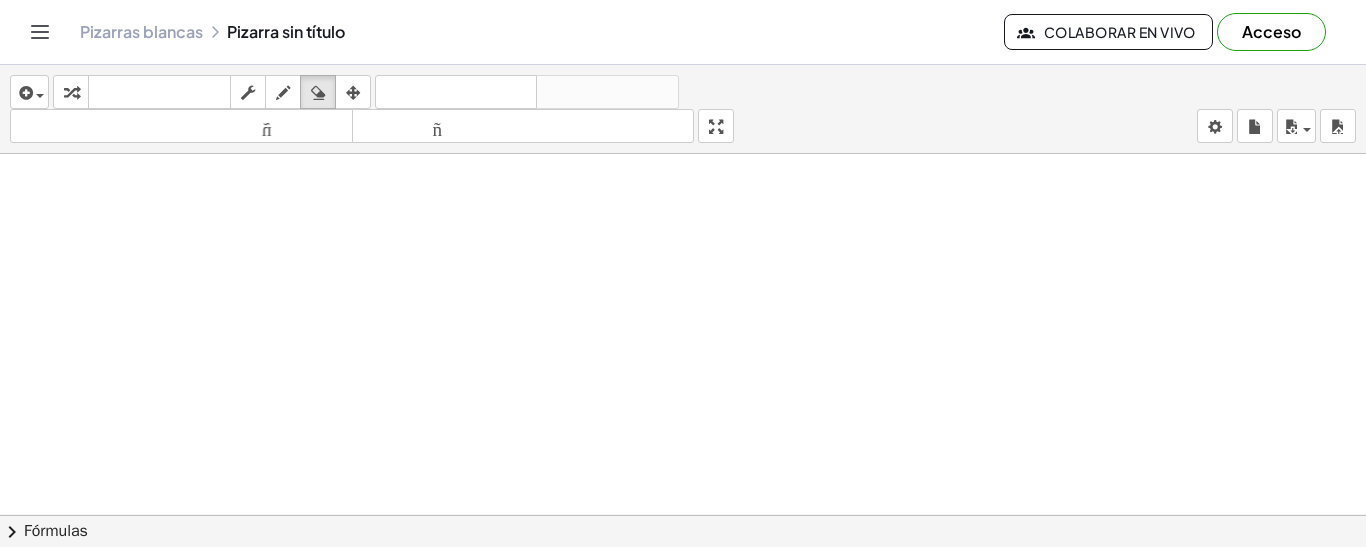 scroll, scrollTop: 0, scrollLeft: 0, axis: both 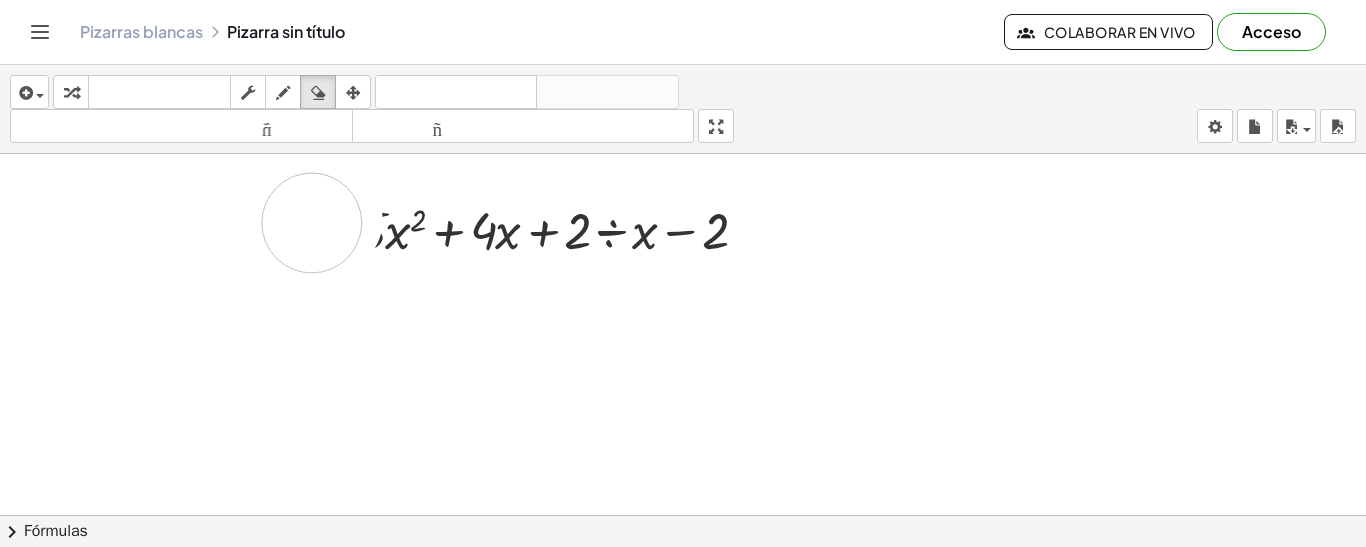 drag, startPoint x: 243, startPoint y: 222, endPoint x: 312, endPoint y: 221, distance: 69.00725 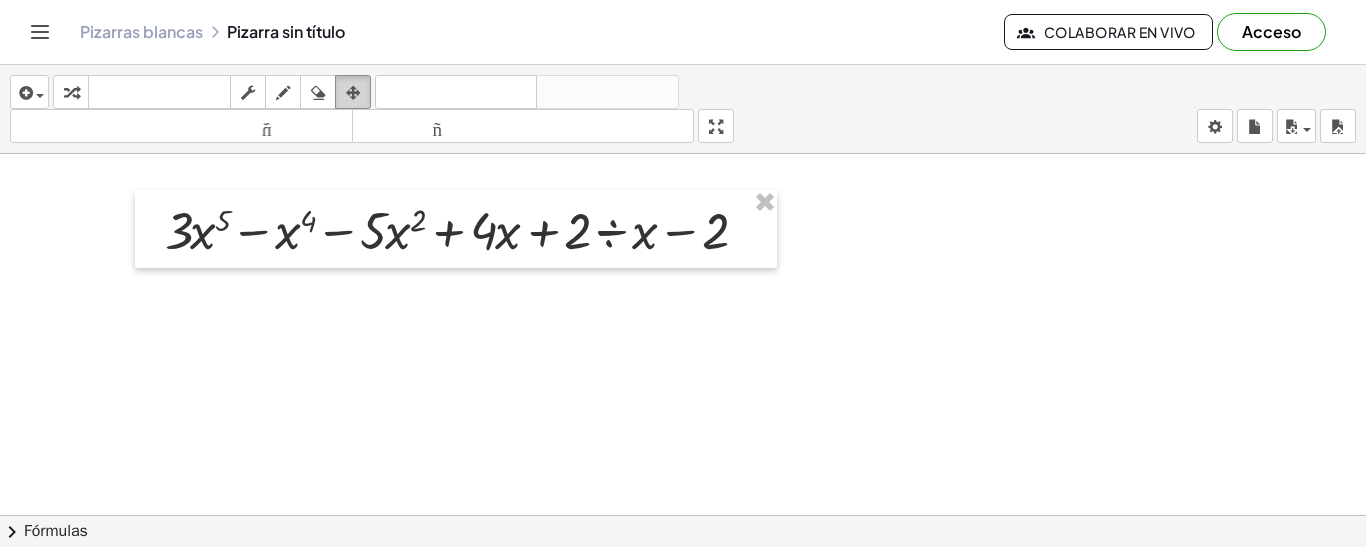 click at bounding box center (353, 93) 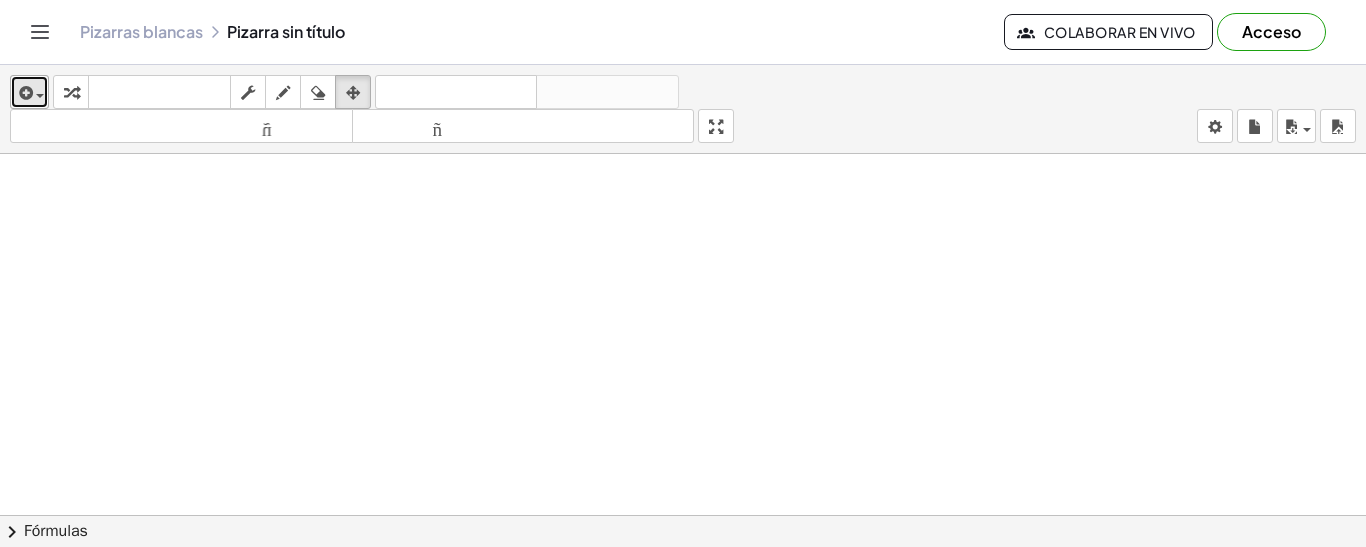 click at bounding box center [29, 92] 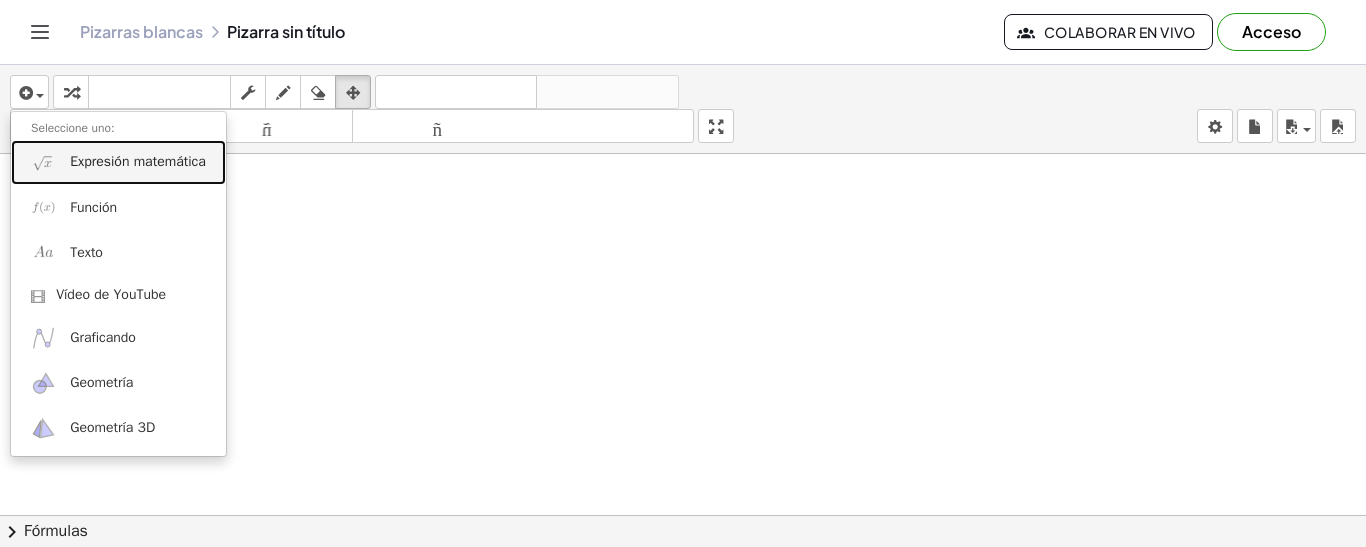 click on "Expresión matemática" at bounding box center [138, 162] 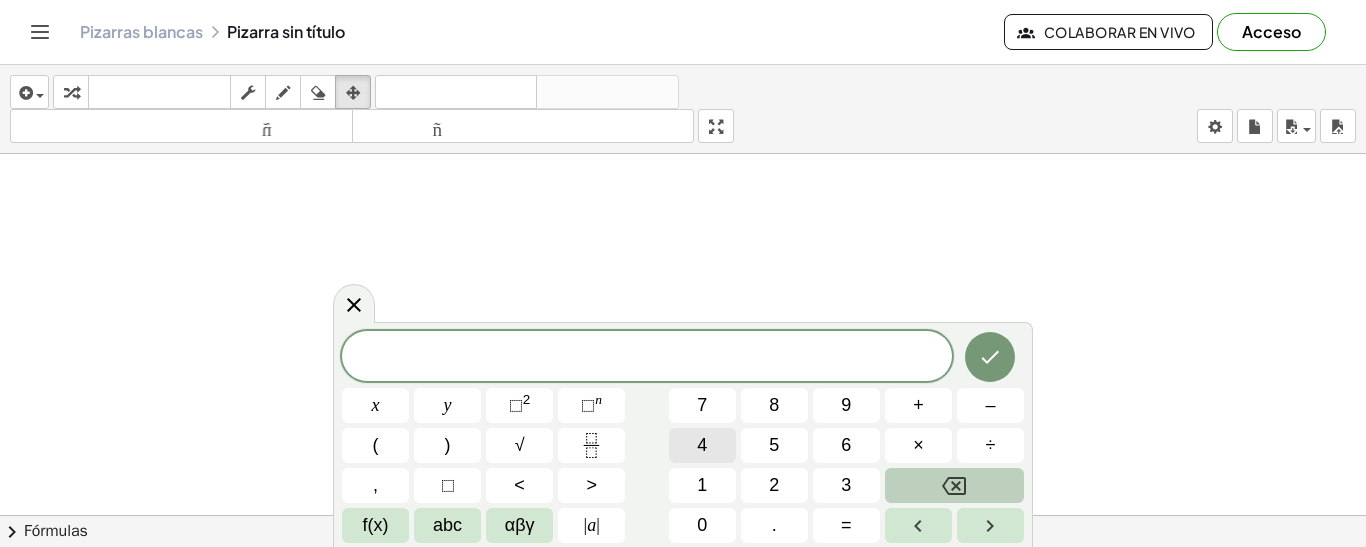 click on "4" at bounding box center (702, 445) 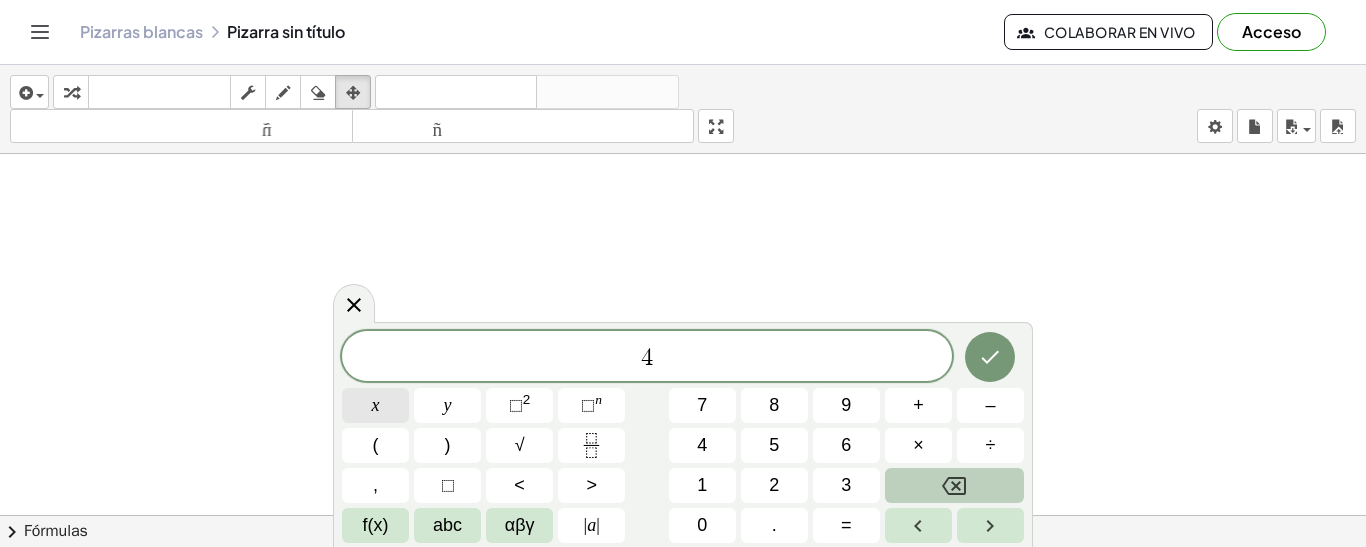 click on "x" at bounding box center (375, 405) 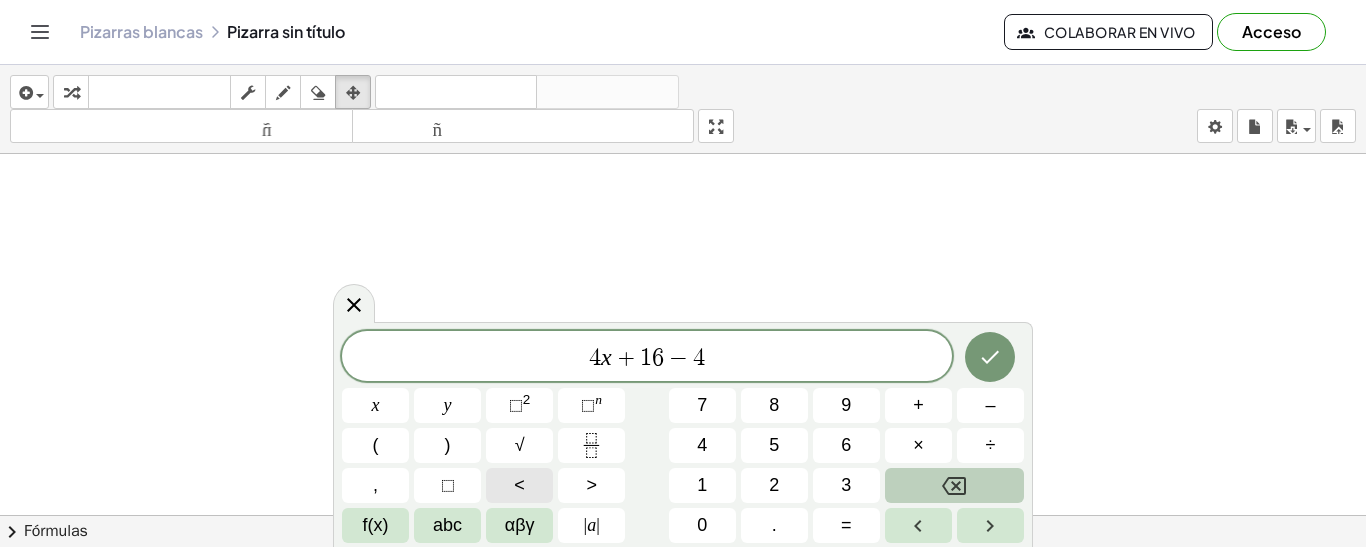click on "<" at bounding box center (519, 485) 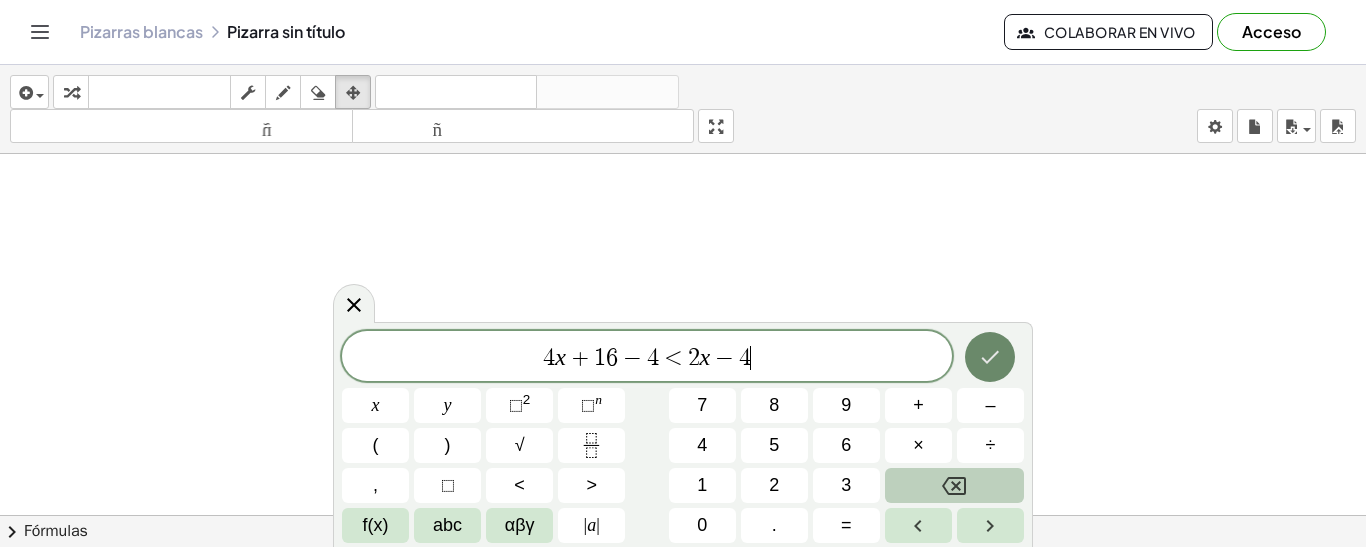 click at bounding box center (990, 357) 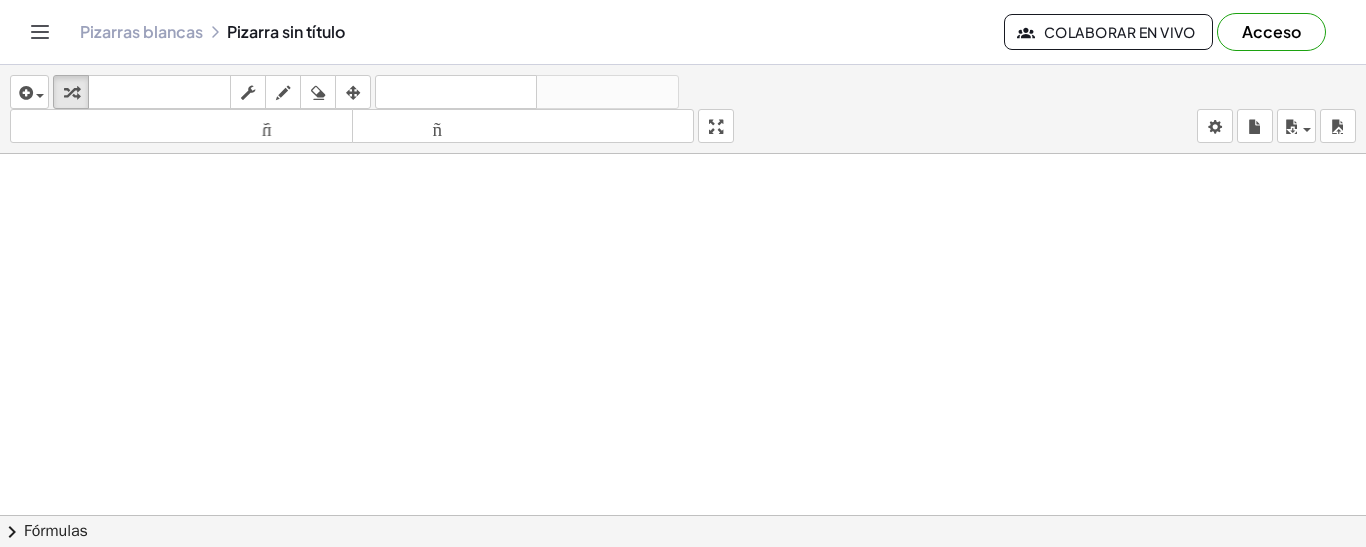 scroll, scrollTop: 0, scrollLeft: 0, axis: both 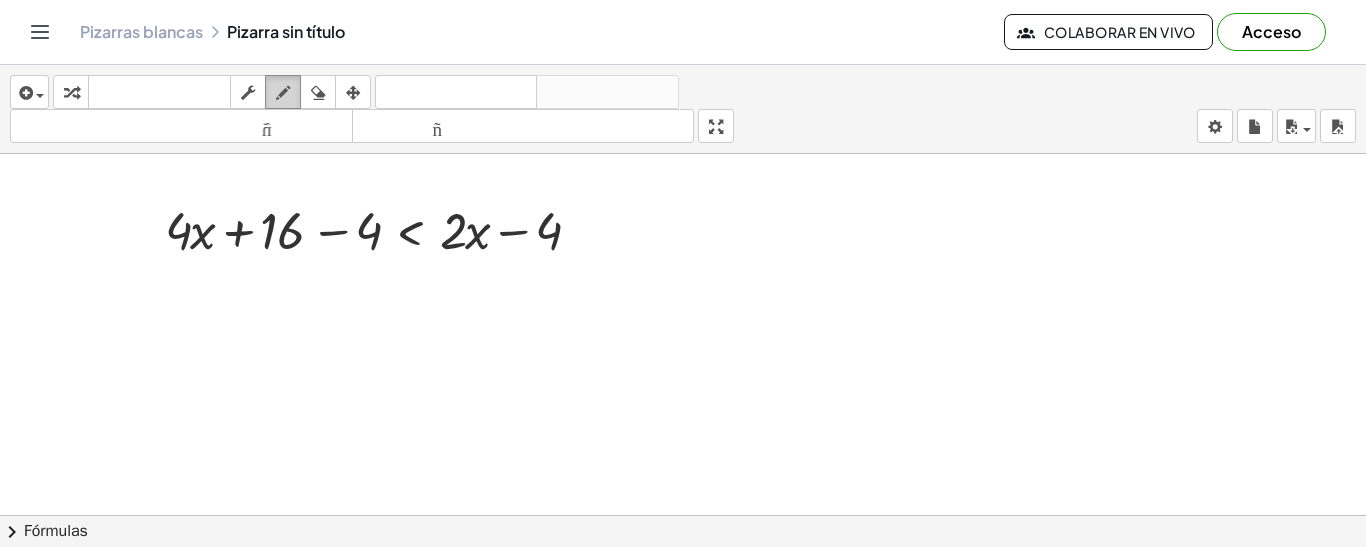 click at bounding box center [283, 93] 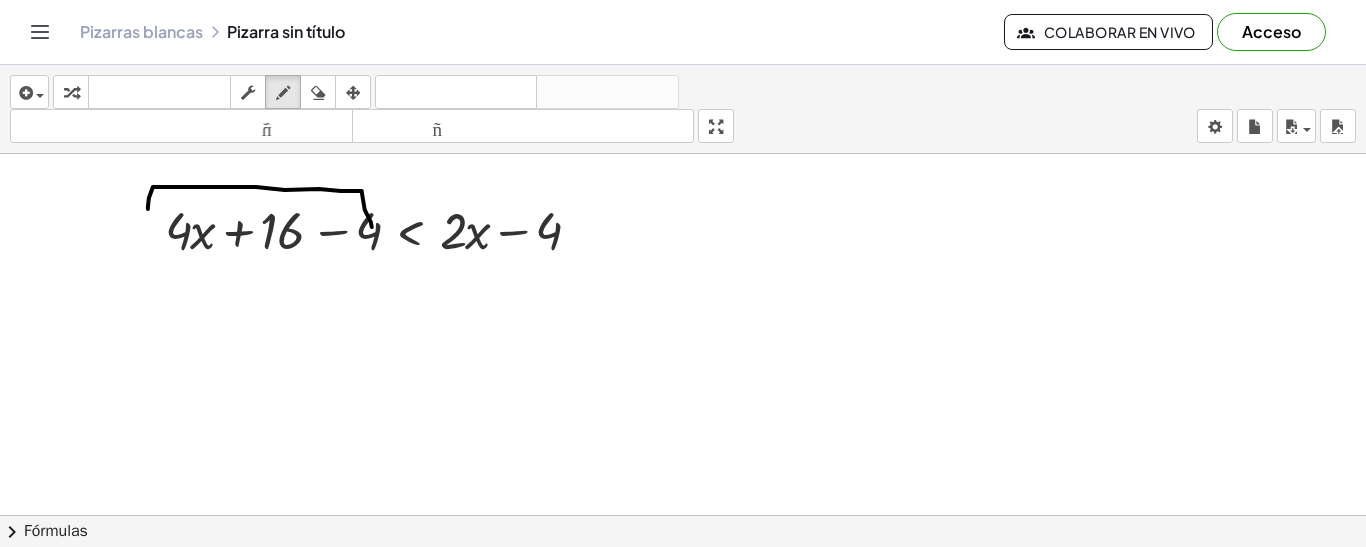drag, startPoint x: 148, startPoint y: 207, endPoint x: 372, endPoint y: 227, distance: 224.89108 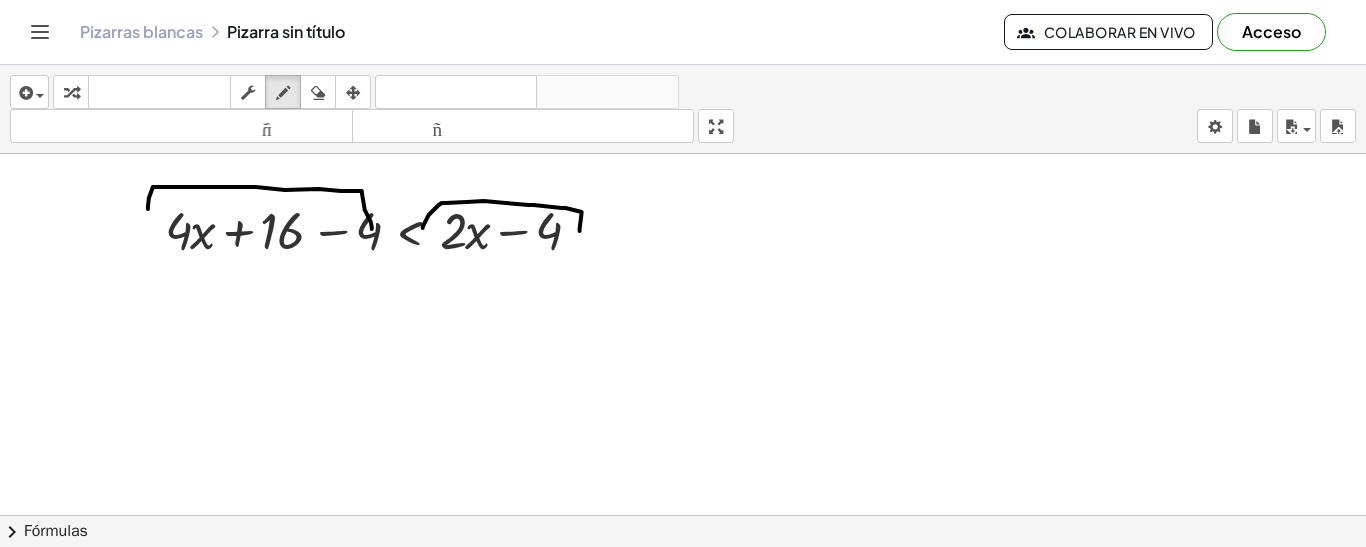 drag, startPoint x: 423, startPoint y: 226, endPoint x: 579, endPoint y: 240, distance: 156.62694 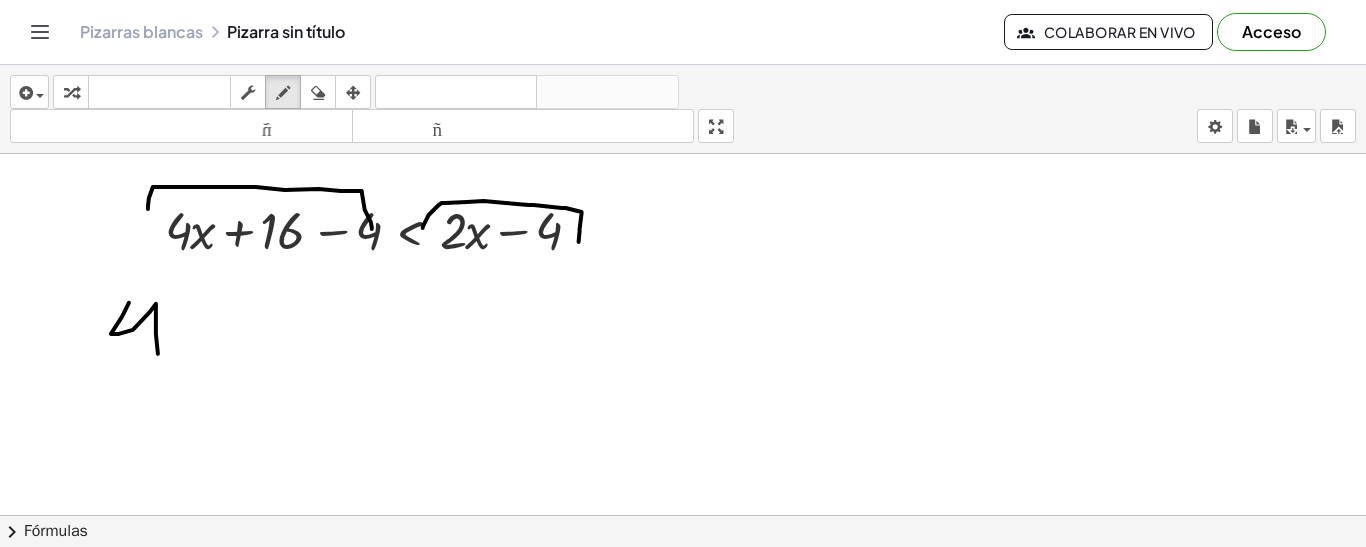drag, startPoint x: 129, startPoint y: 301, endPoint x: 158, endPoint y: 352, distance: 58.66856 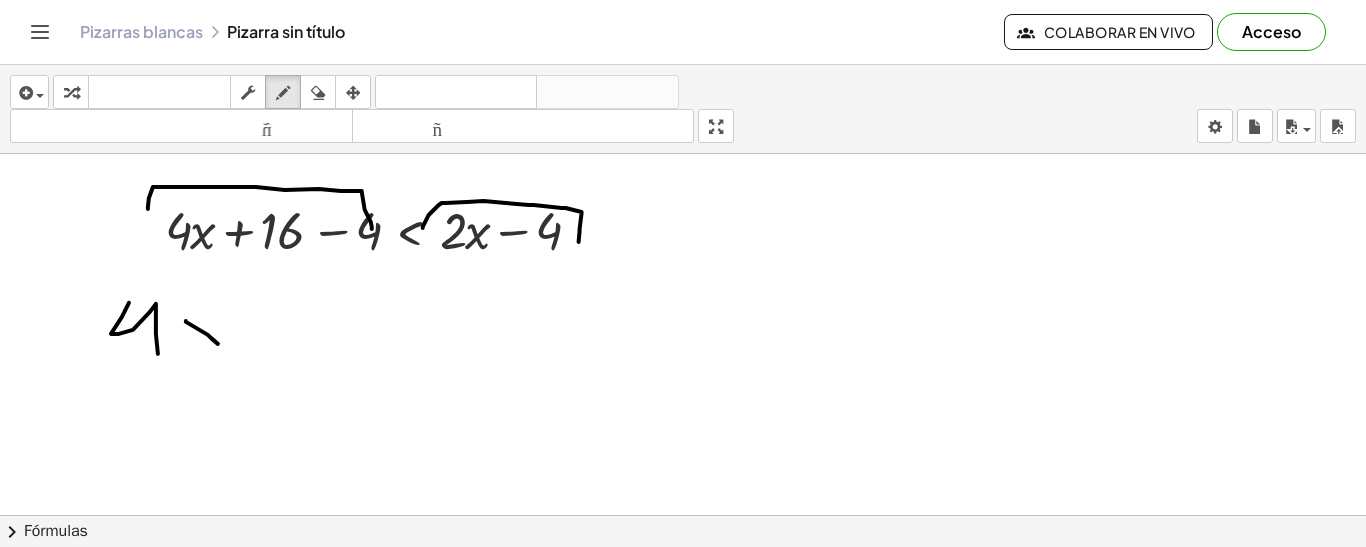 drag, startPoint x: 186, startPoint y: 319, endPoint x: 218, endPoint y: 342, distance: 39.40812 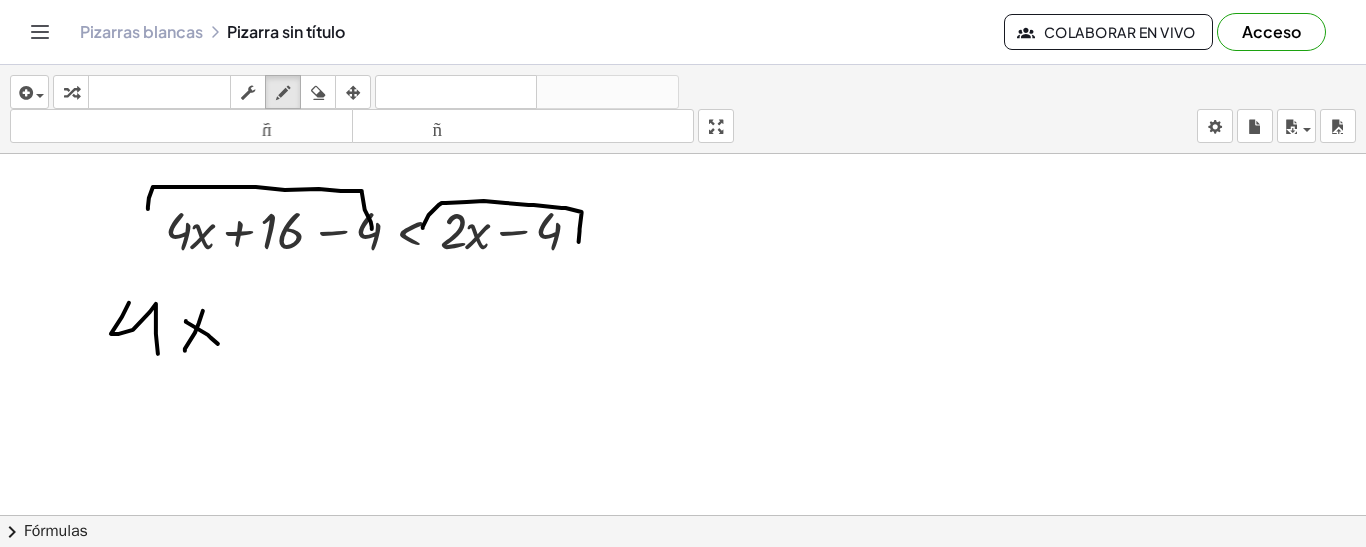 drag, startPoint x: 185, startPoint y: 349, endPoint x: 203, endPoint y: 309, distance: 43.863426 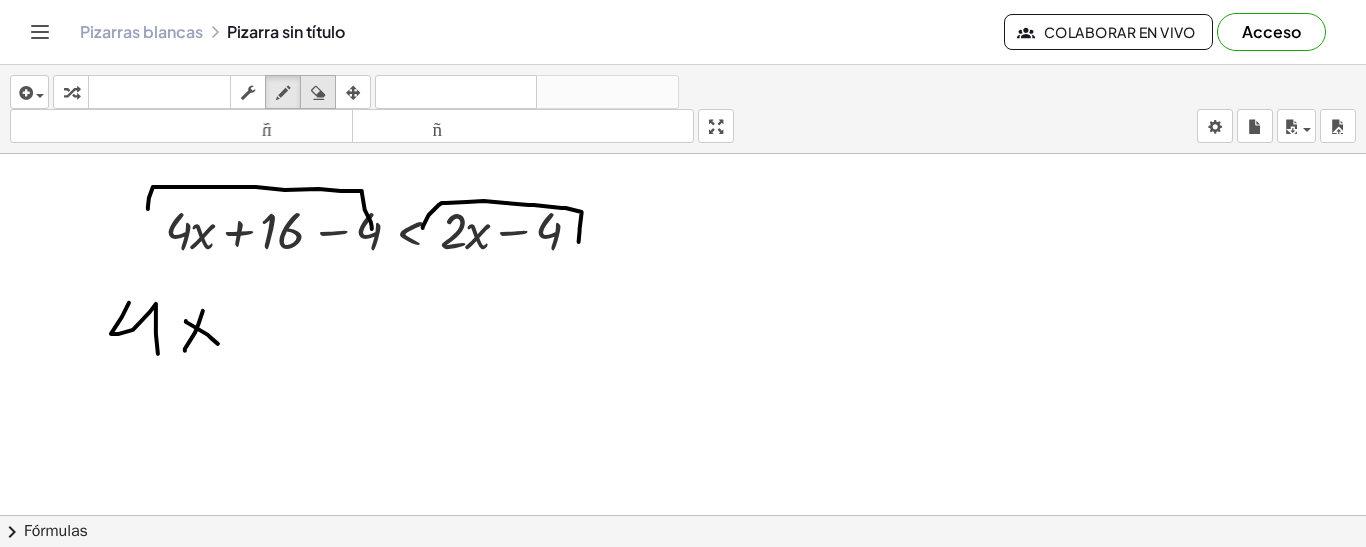 click at bounding box center [318, 92] 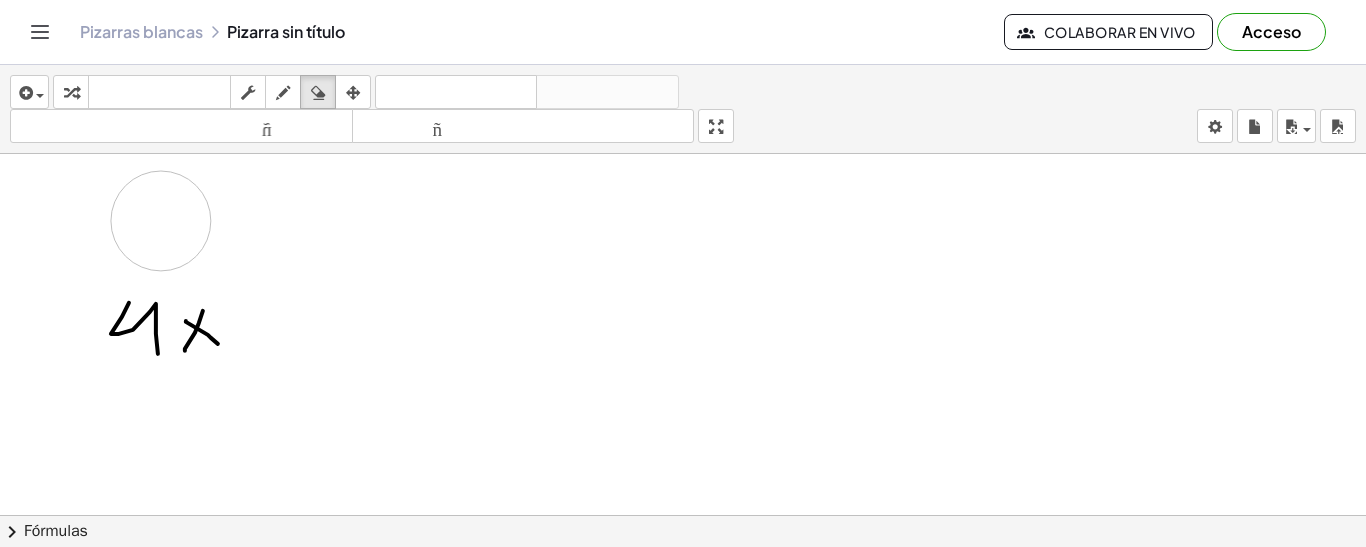 drag, startPoint x: 403, startPoint y: 188, endPoint x: 355, endPoint y: 185, distance: 48.09366 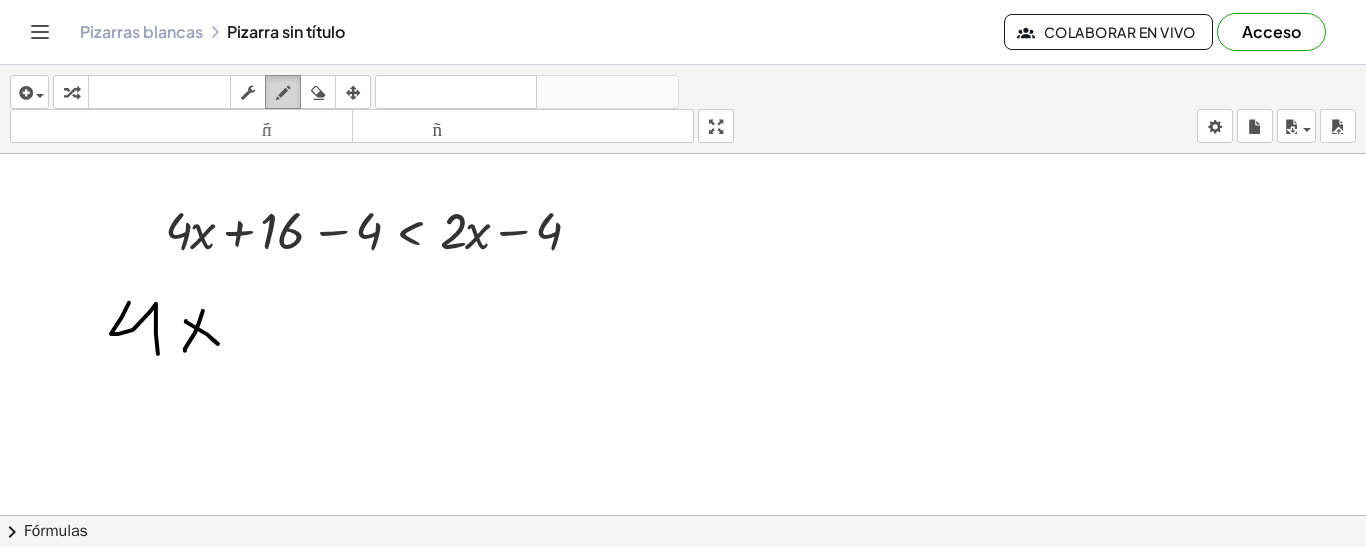 click at bounding box center [283, 93] 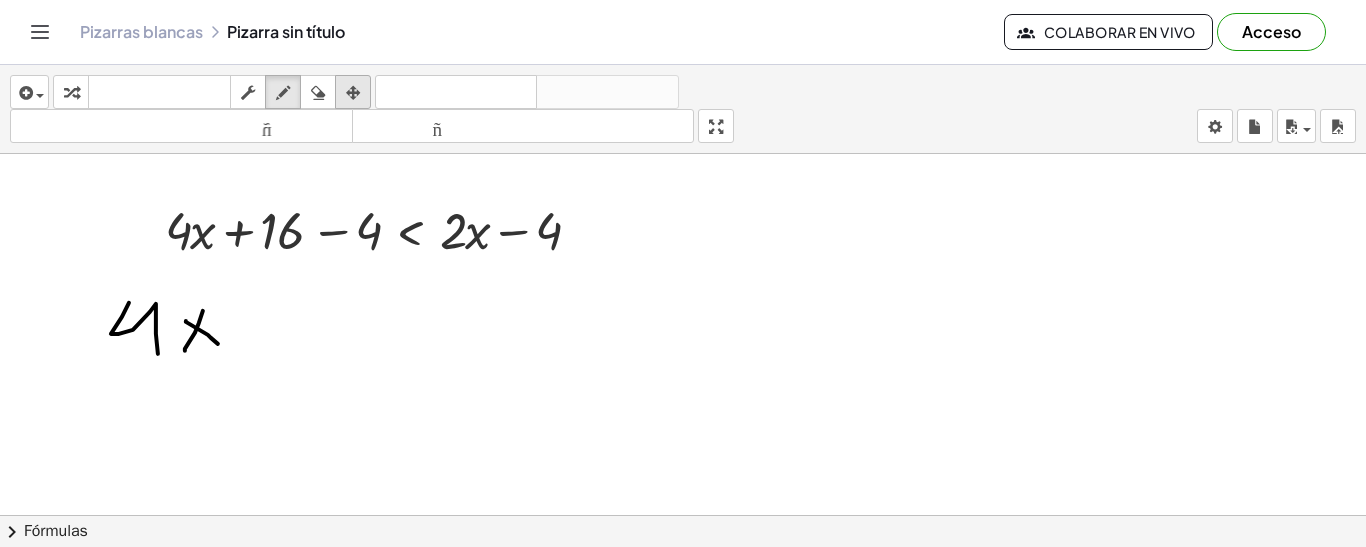 click at bounding box center (353, 93) 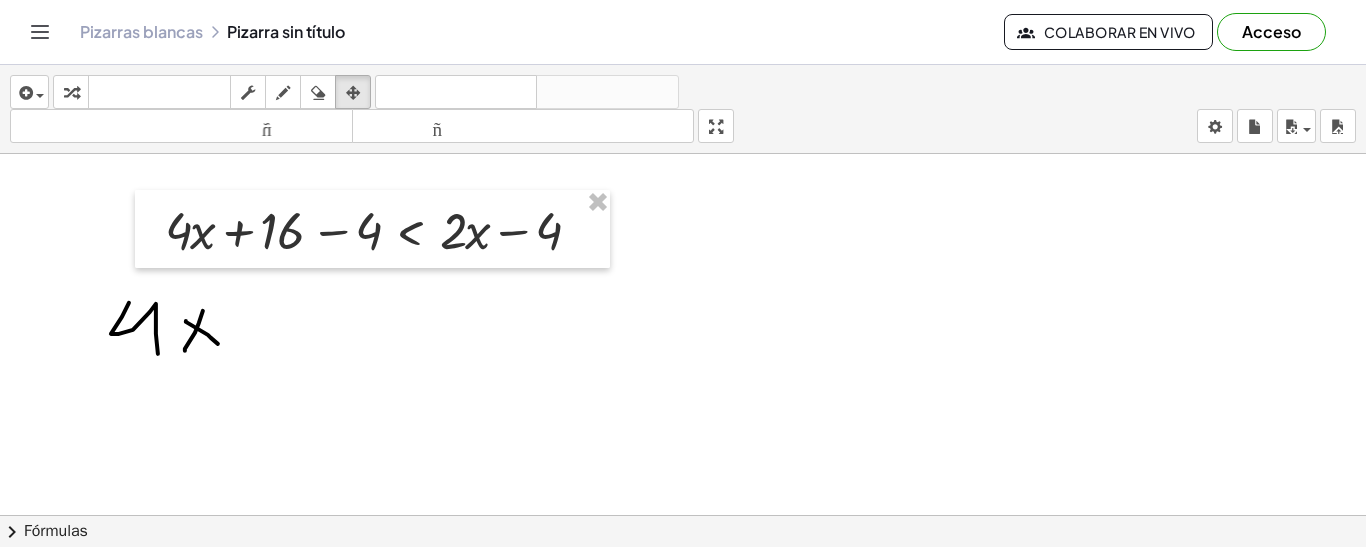 click at bounding box center (683, 517) 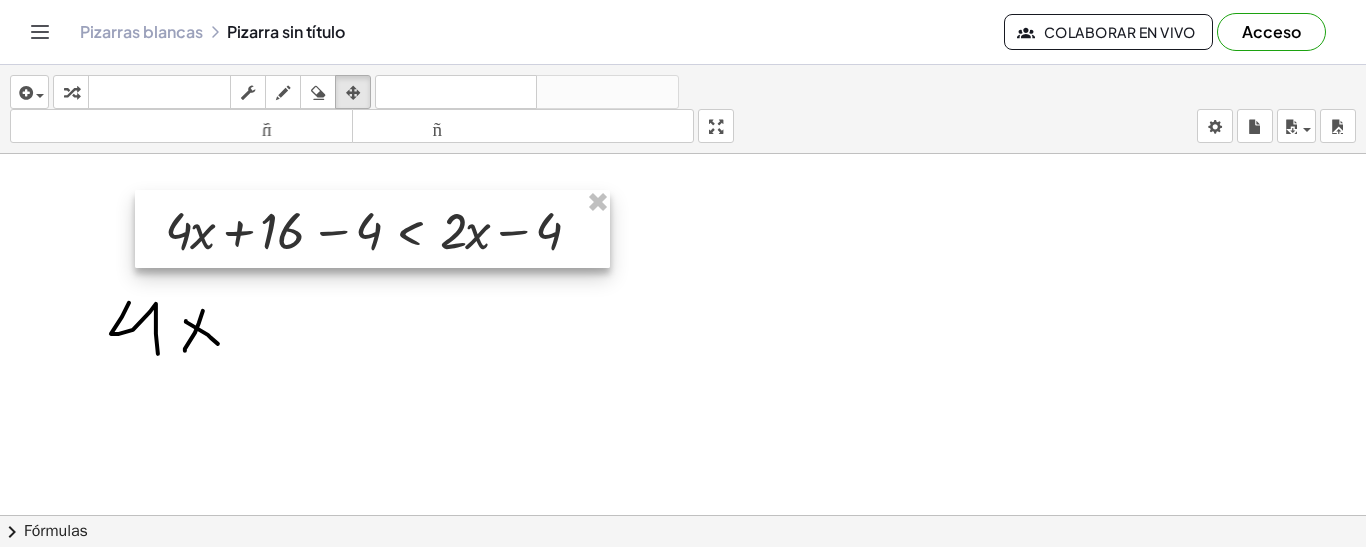 click at bounding box center [372, 229] 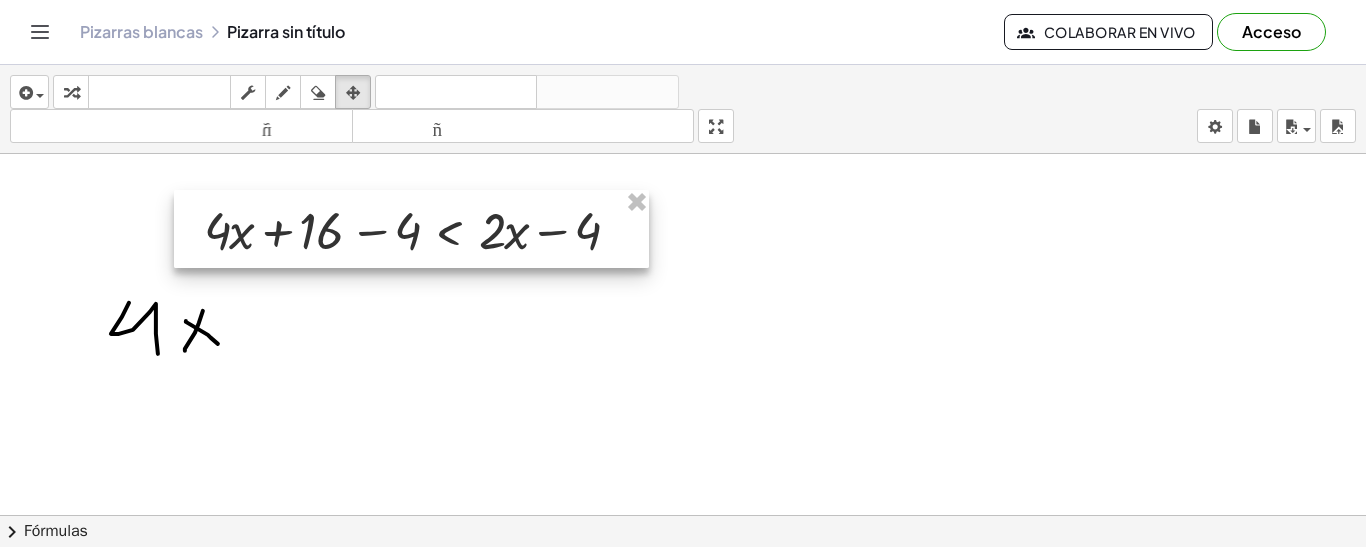 drag, startPoint x: 372, startPoint y: 241, endPoint x: 437, endPoint y: 241, distance: 65 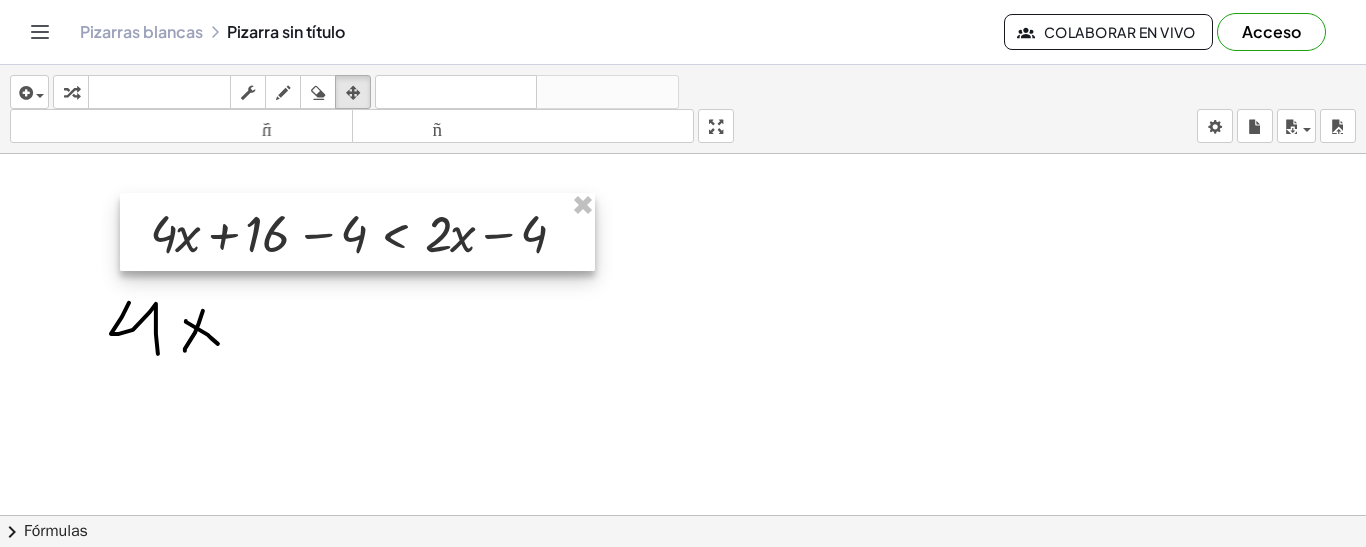 drag, startPoint x: 437, startPoint y: 241, endPoint x: 357, endPoint y: 244, distance: 80.05623 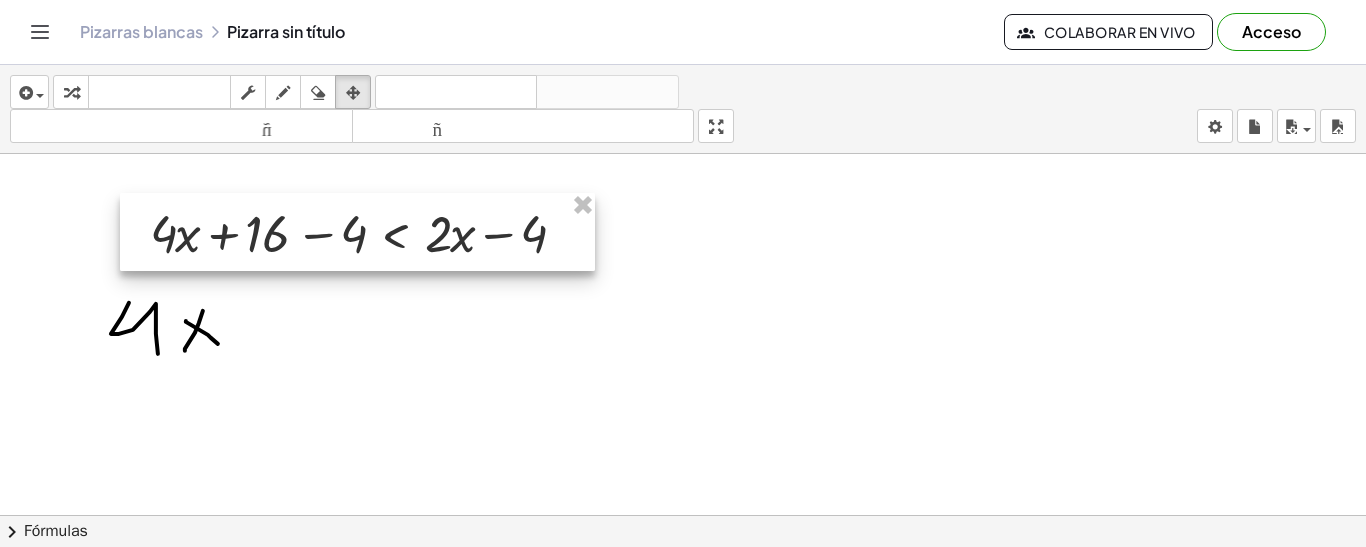 click at bounding box center (357, 232) 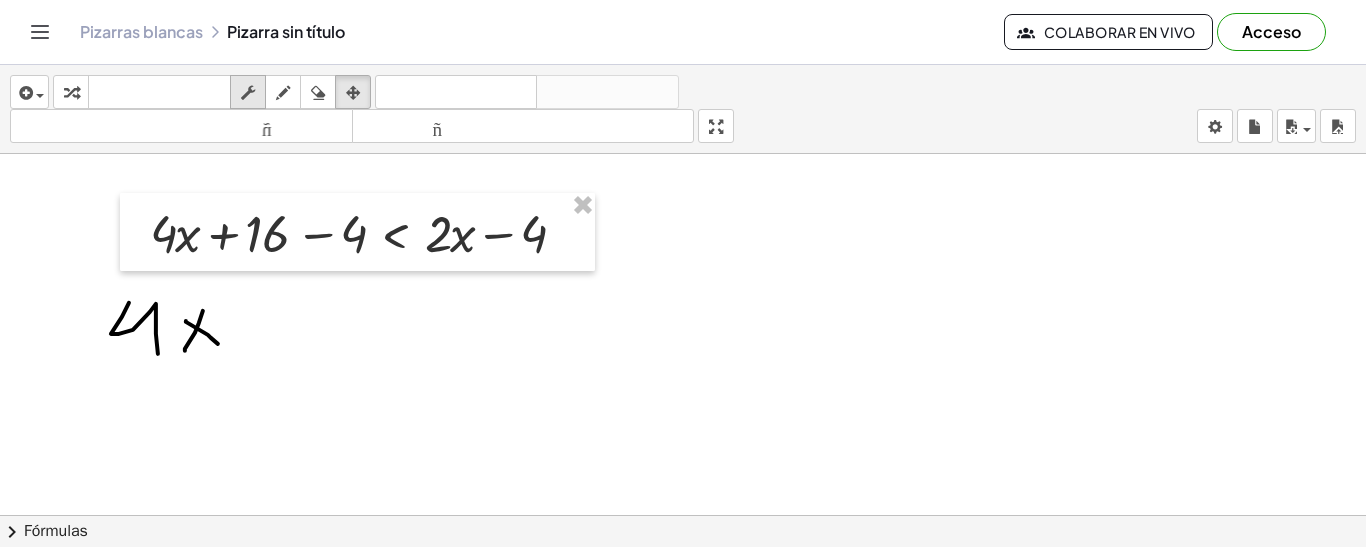 click at bounding box center (248, 93) 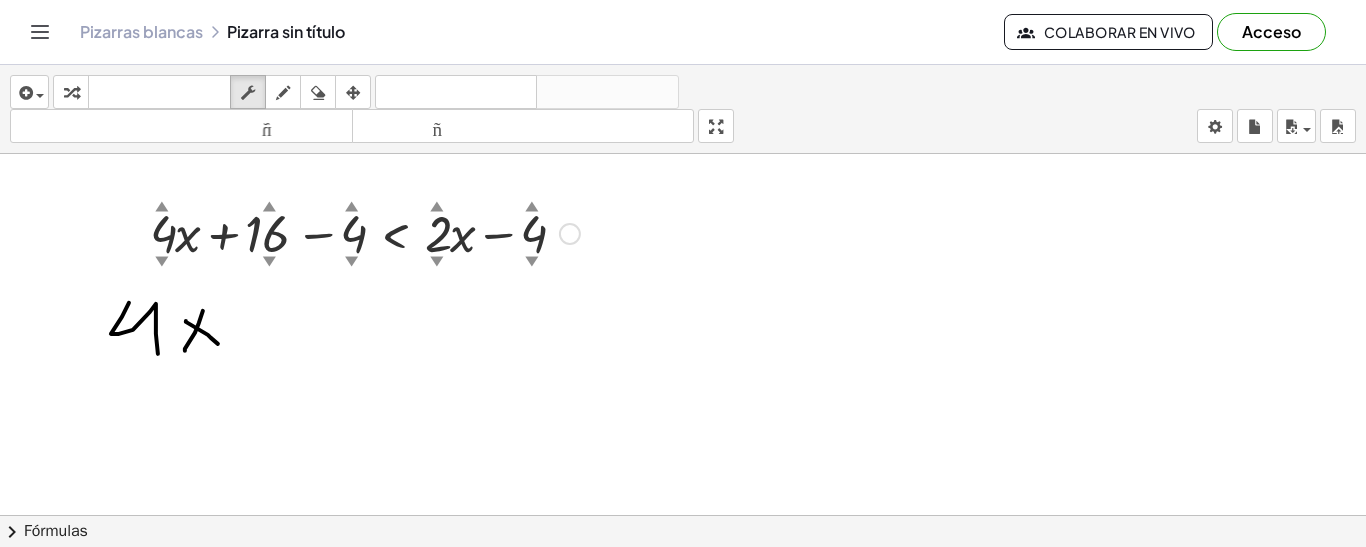 click at bounding box center [365, 232] 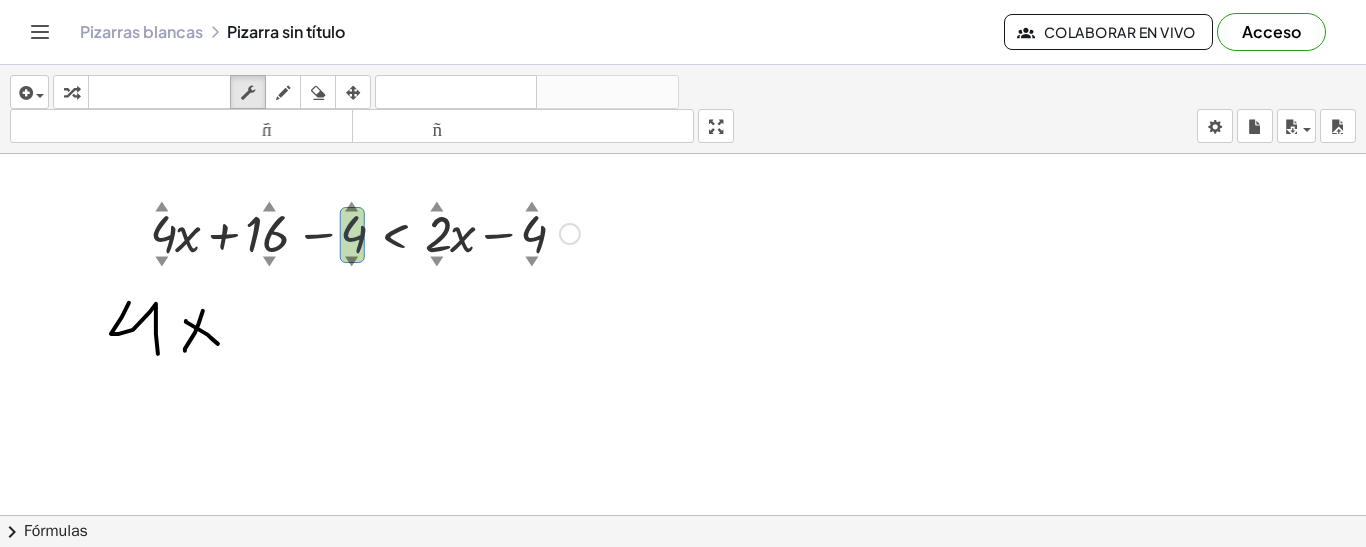 click at bounding box center (365, 232) 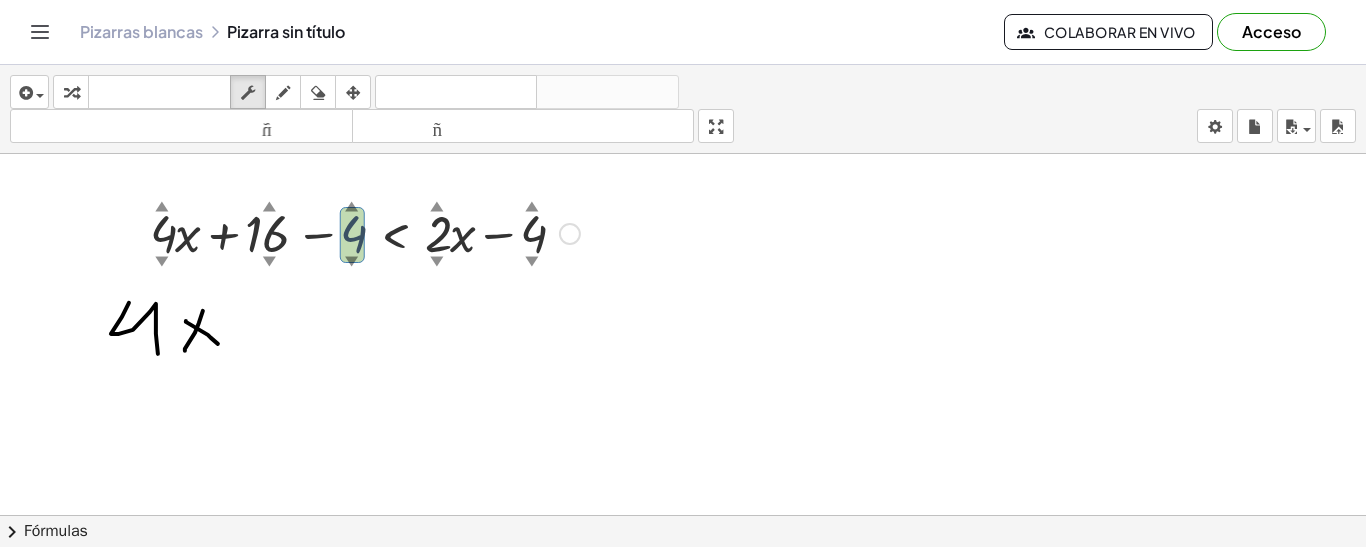 click at bounding box center (365, 232) 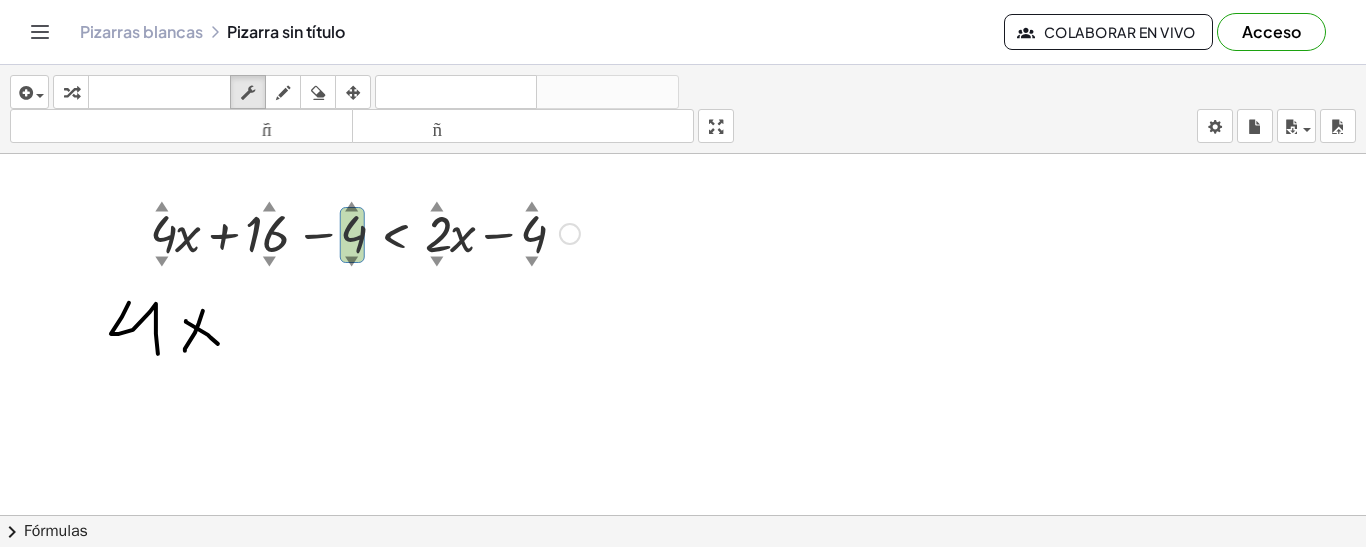 click at bounding box center (365, 232) 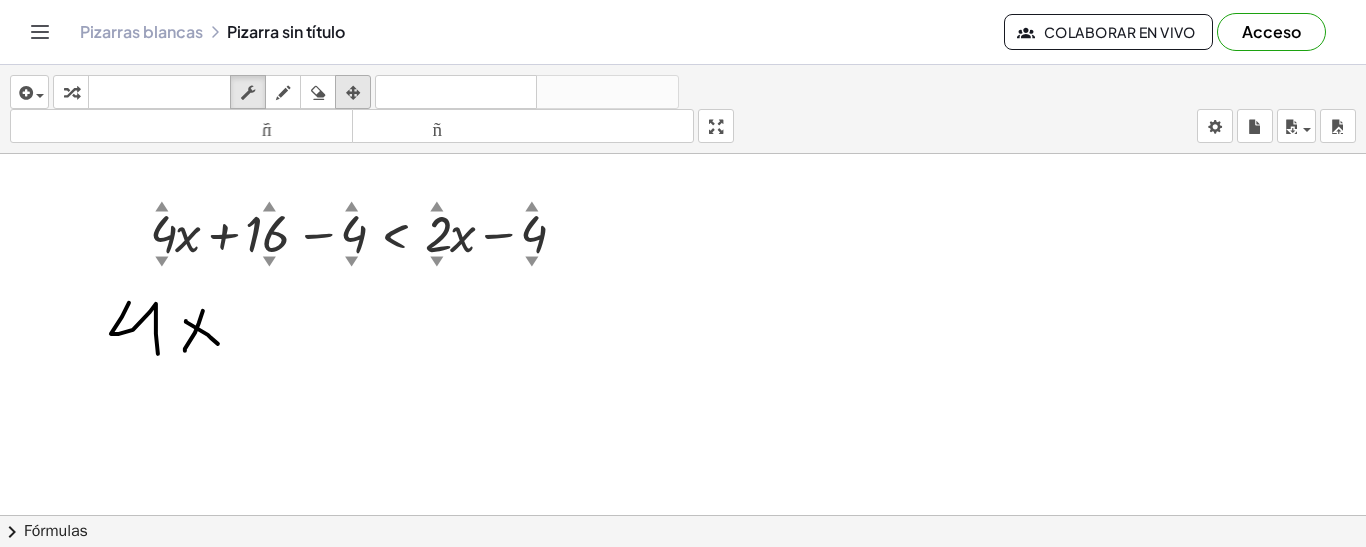 click at bounding box center (353, 93) 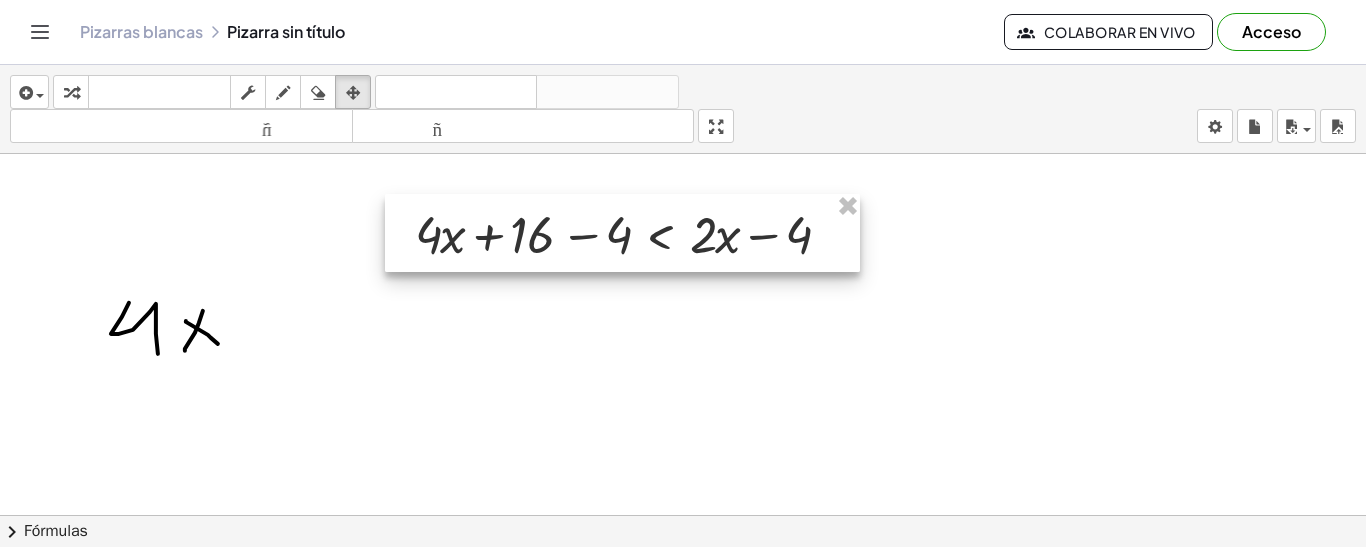 drag, startPoint x: 364, startPoint y: 213, endPoint x: 629, endPoint y: 214, distance: 265.0019 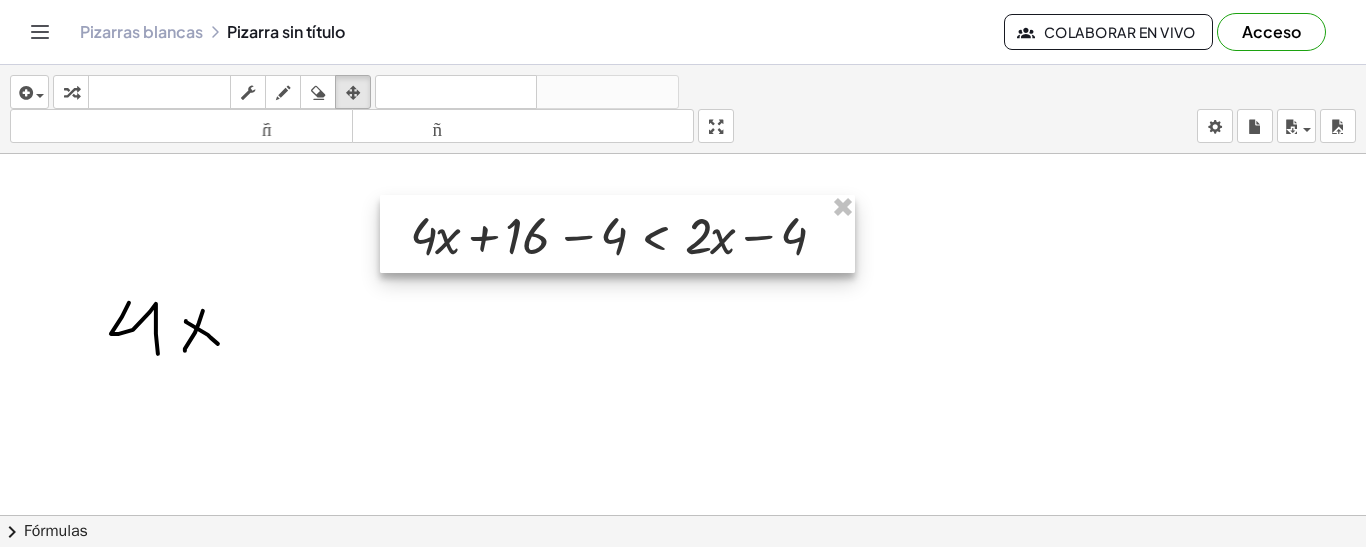 click at bounding box center [617, 234] 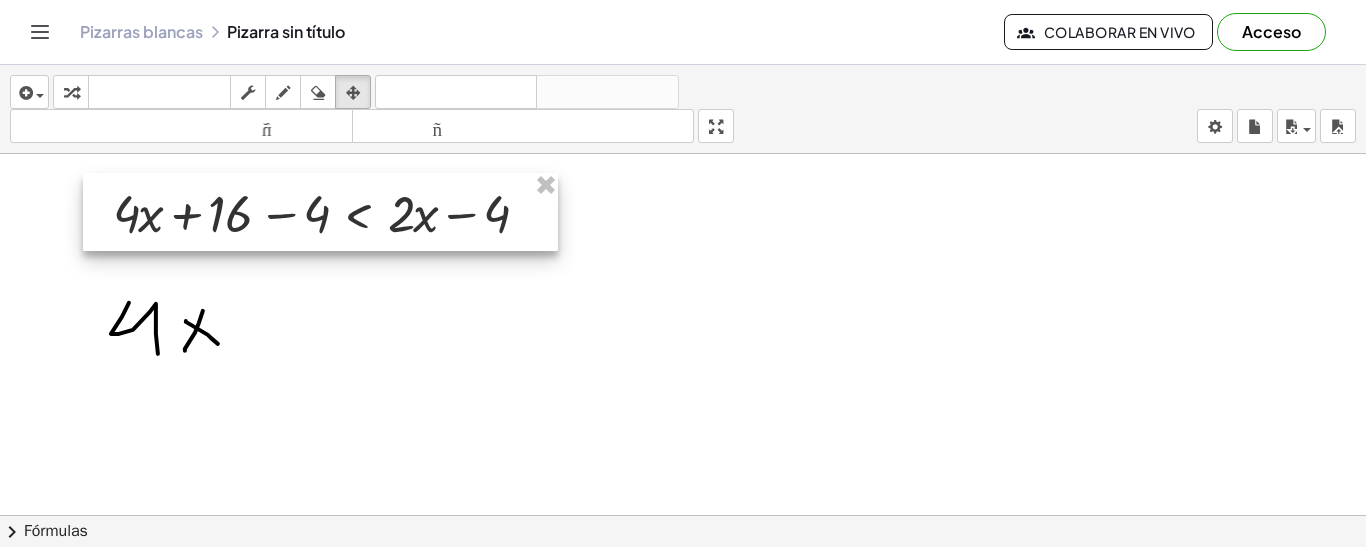 drag, startPoint x: 604, startPoint y: 226, endPoint x: 307, endPoint y: 204, distance: 297.8137 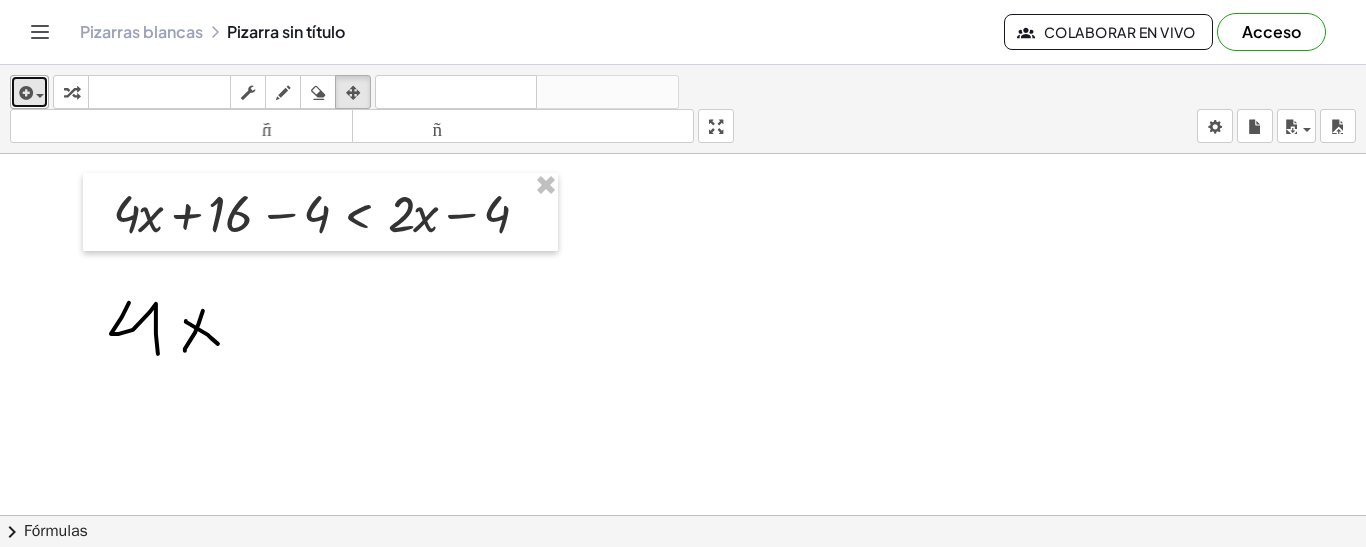 click at bounding box center [24, 93] 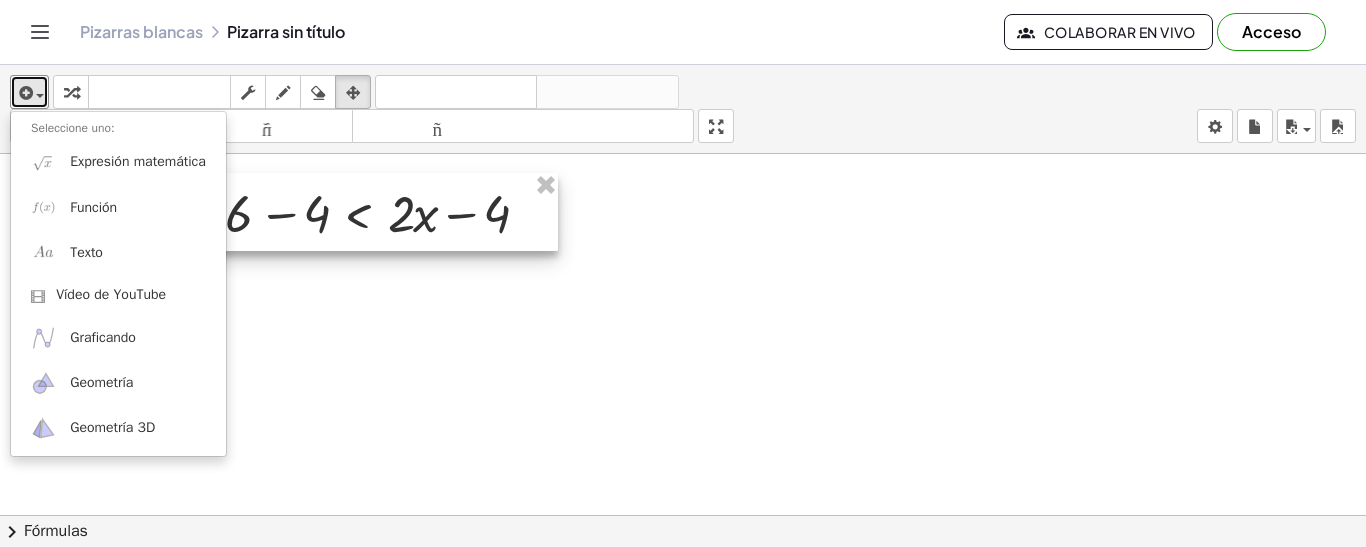 click at bounding box center [320, 212] 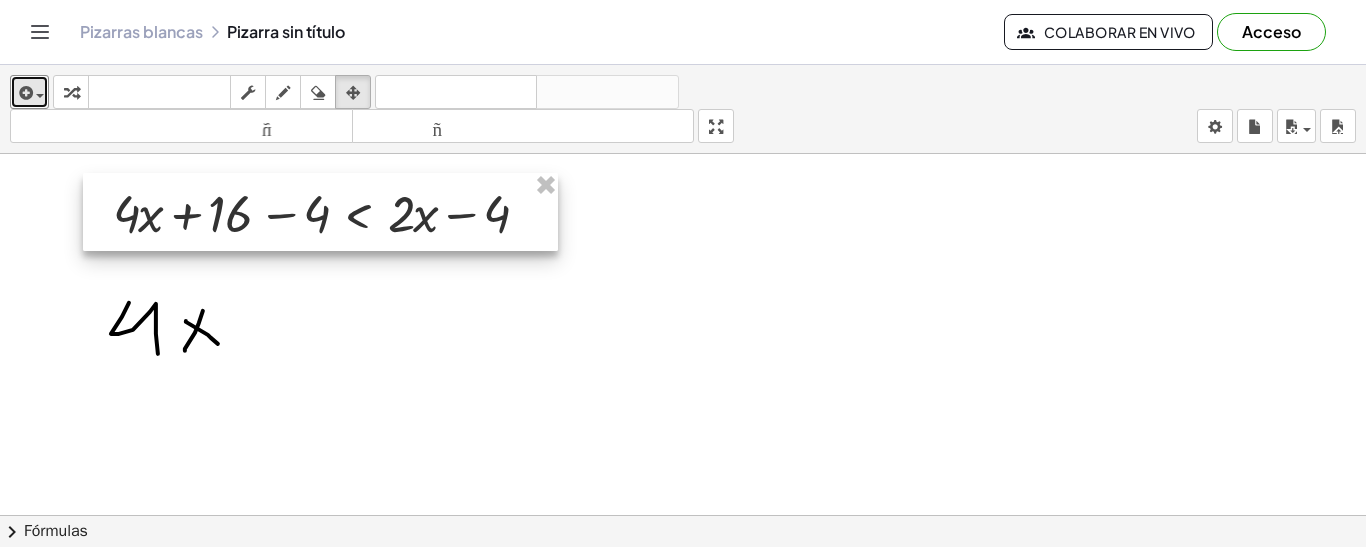 click at bounding box center [320, 212] 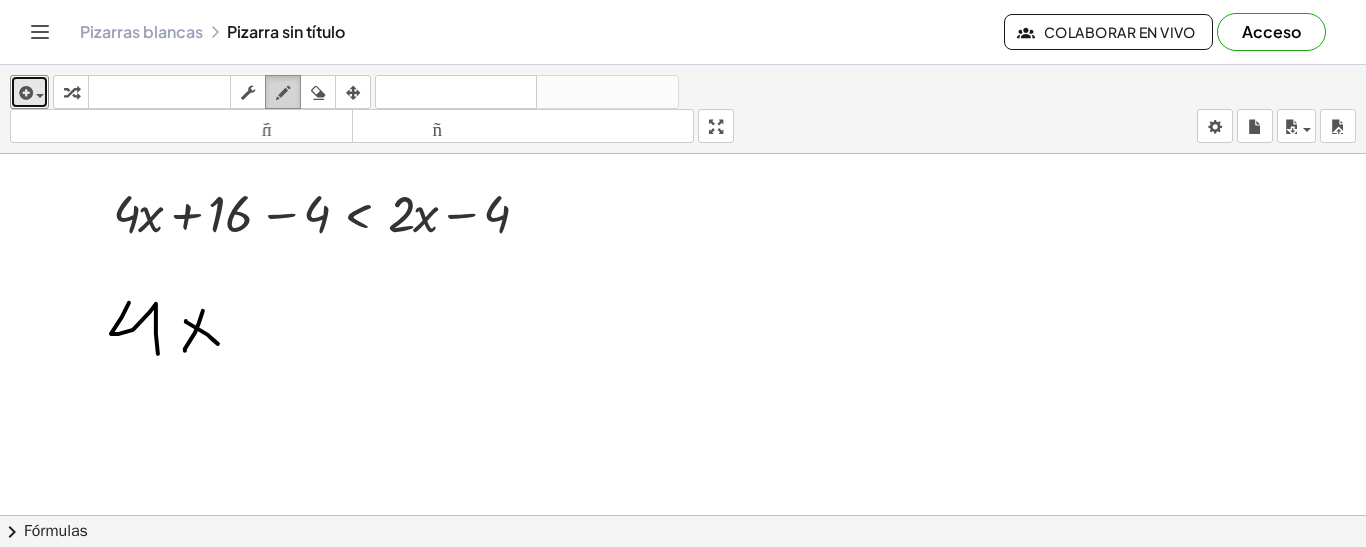 drag, startPoint x: 276, startPoint y: 89, endPoint x: 307, endPoint y: 138, distance: 57.982758 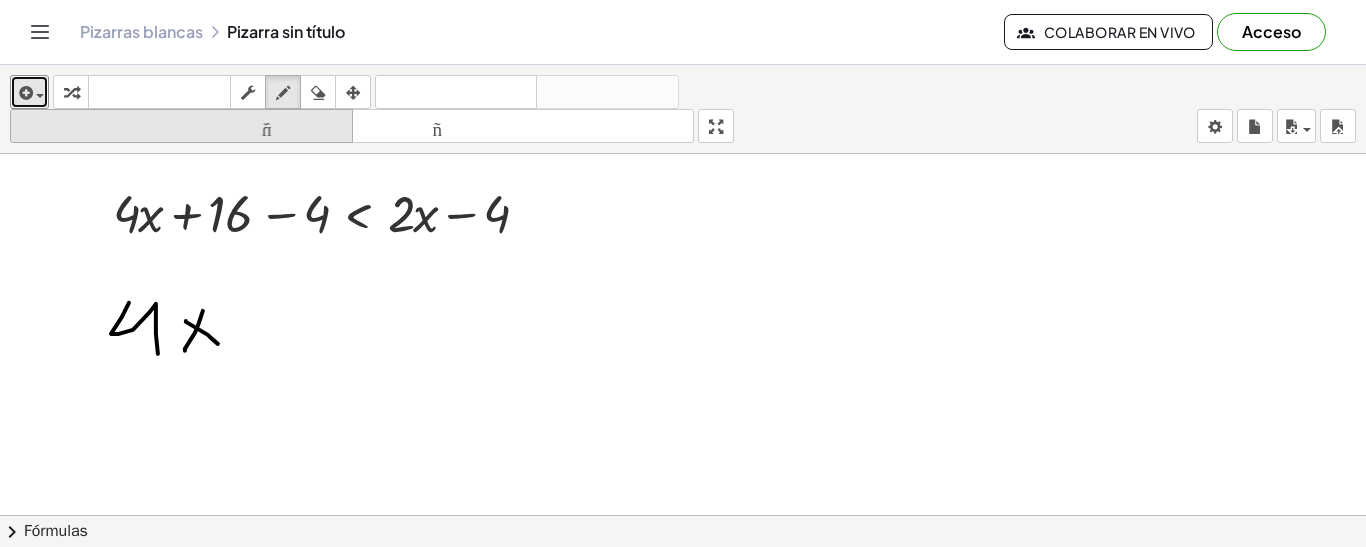 click at bounding box center (283, 93) 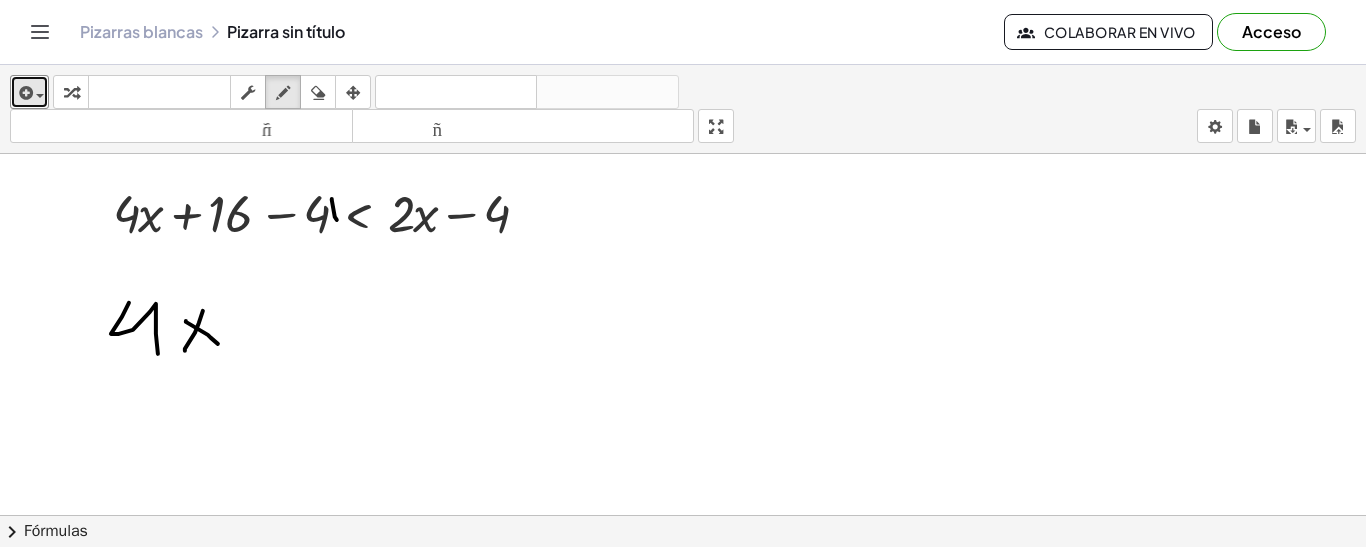 drag, startPoint x: 332, startPoint y: 197, endPoint x: 339, endPoint y: 230, distance: 33.734257 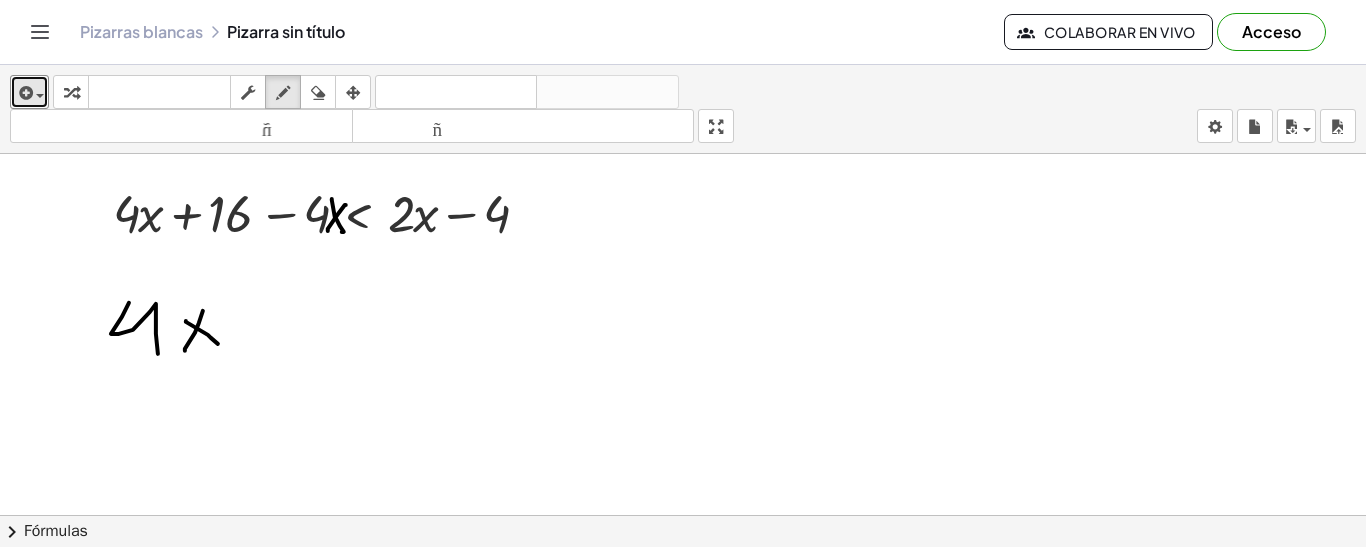 drag, startPoint x: 328, startPoint y: 229, endPoint x: 346, endPoint y: 203, distance: 31.622776 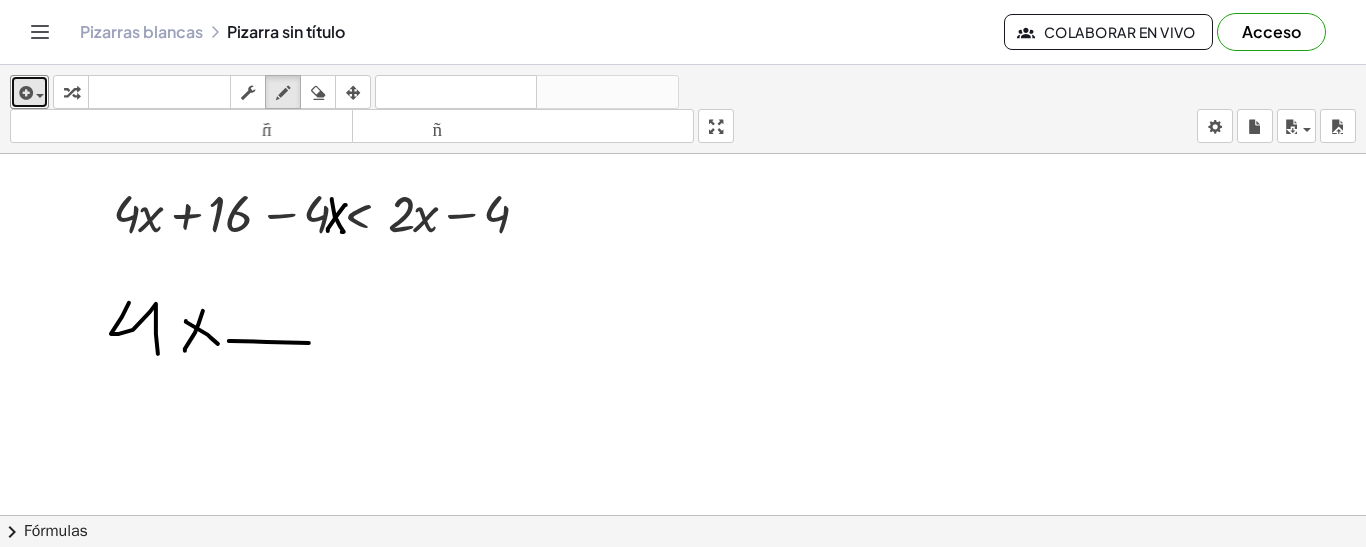 drag, startPoint x: 229, startPoint y: 339, endPoint x: 309, endPoint y: 341, distance: 80.024994 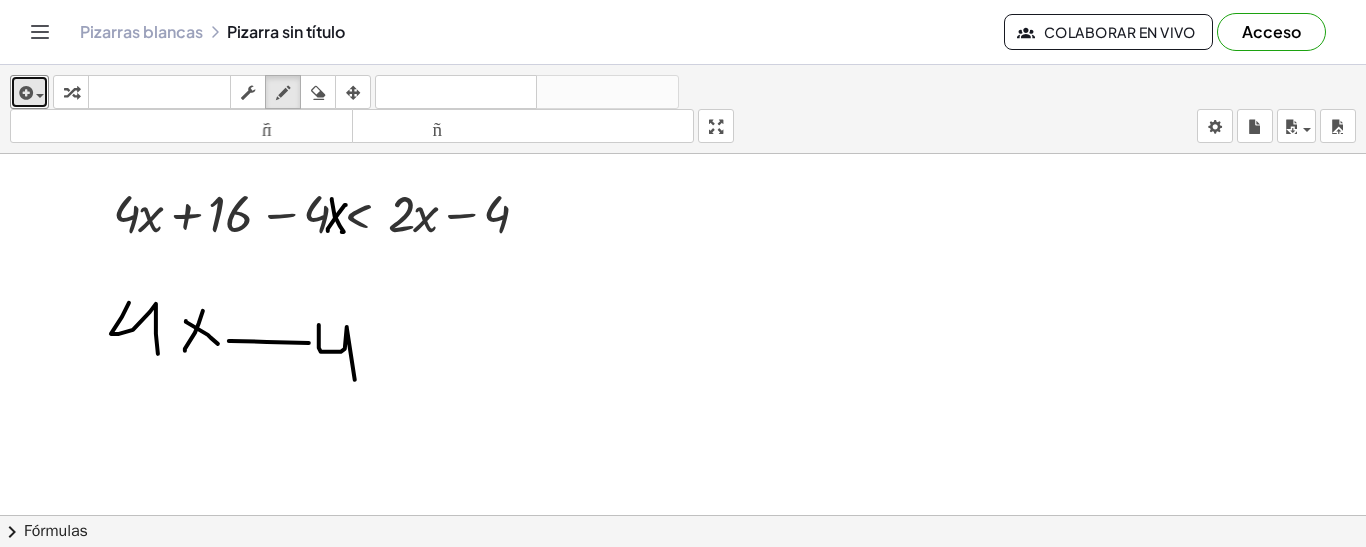 drag, startPoint x: 319, startPoint y: 323, endPoint x: 358, endPoint y: 385, distance: 73.24616 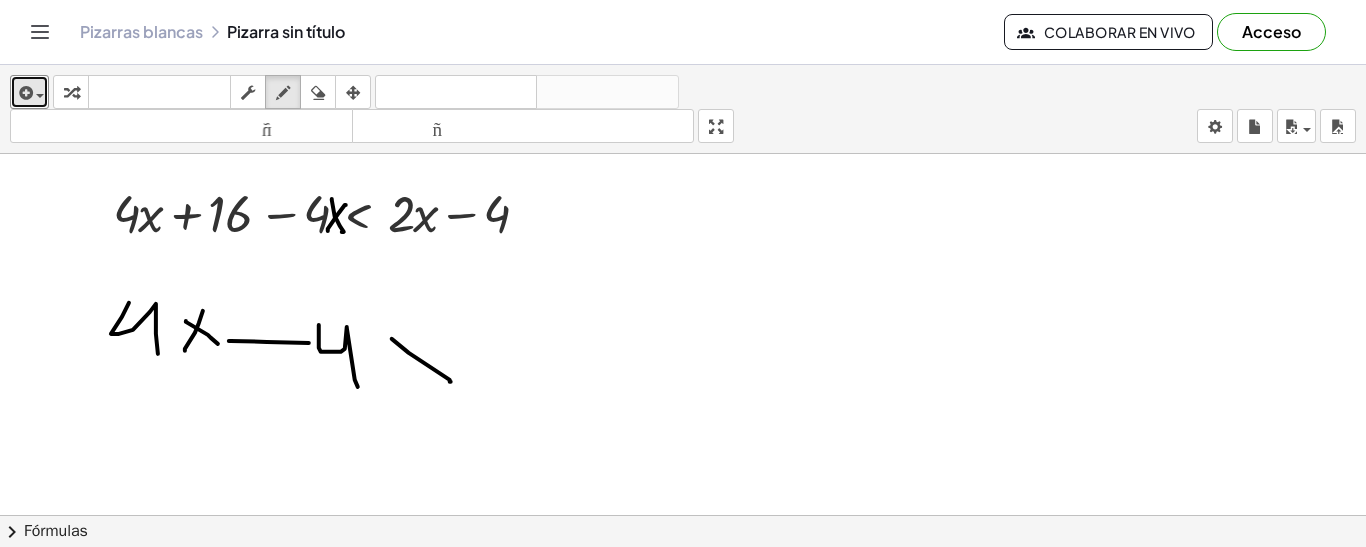 drag, startPoint x: 409, startPoint y: 351, endPoint x: 451, endPoint y: 380, distance: 51.0392 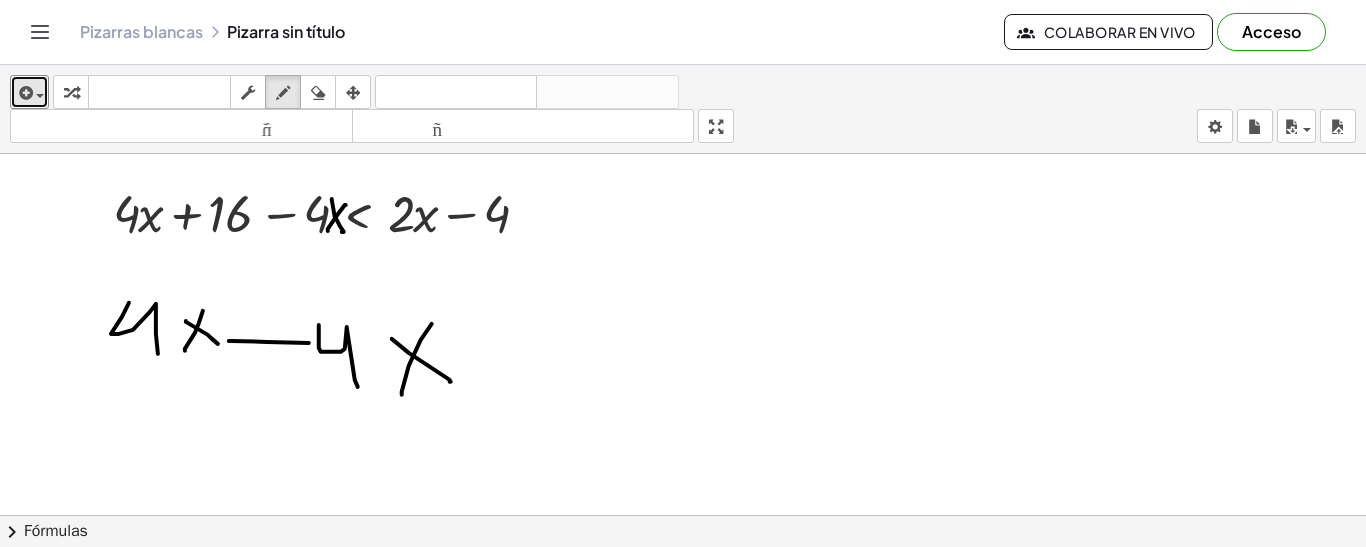 click at bounding box center [683, 517] 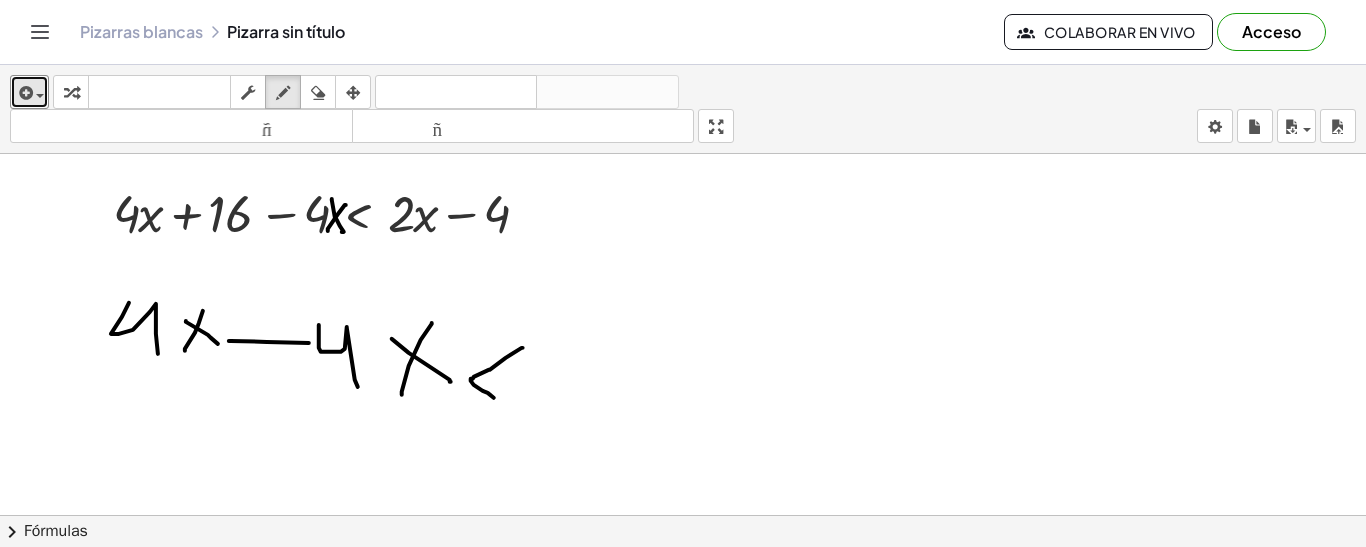 drag, startPoint x: 523, startPoint y: 346, endPoint x: 494, endPoint y: 396, distance: 57.801384 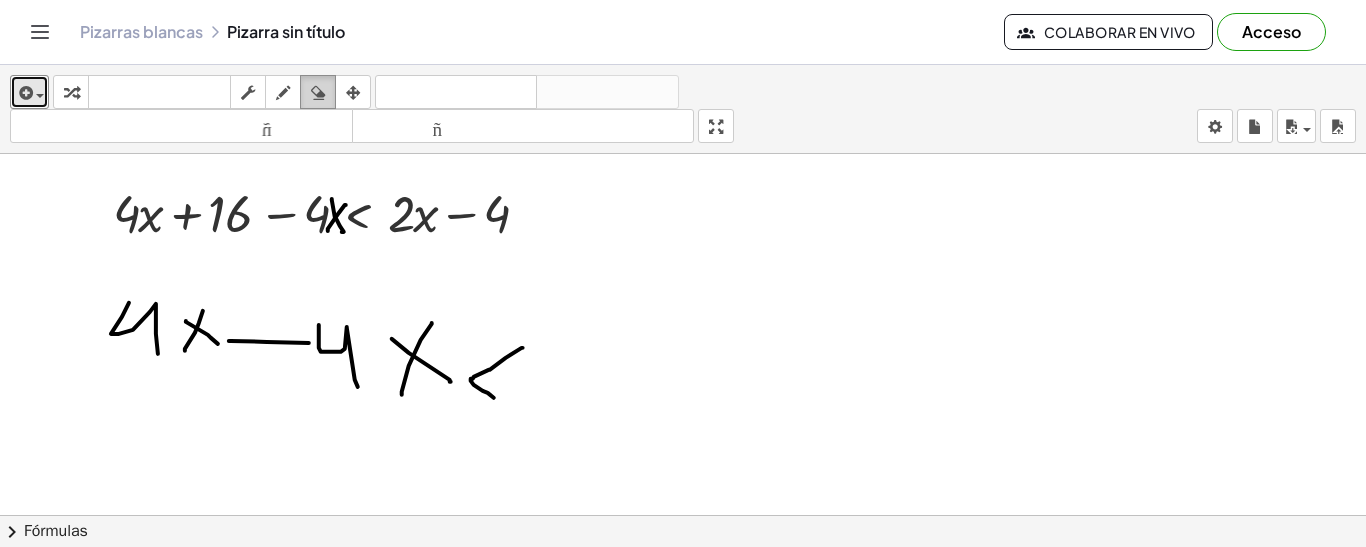 click at bounding box center (318, 93) 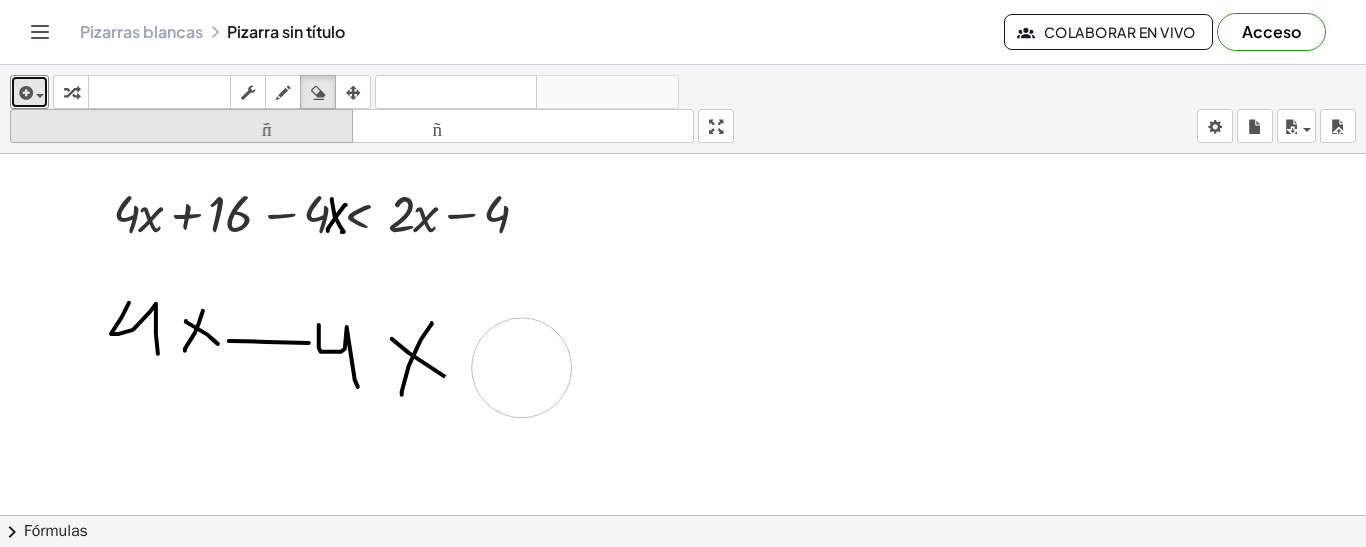 drag, startPoint x: 527, startPoint y: 387, endPoint x: 182, endPoint y: 113, distance: 440.56894 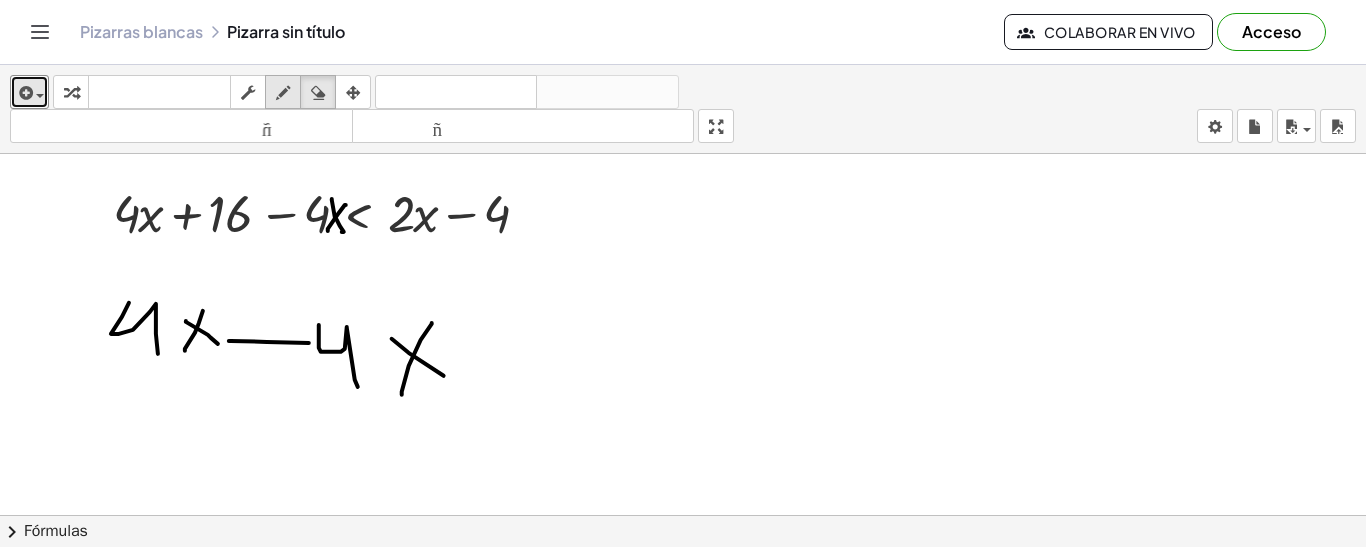 click at bounding box center [283, 92] 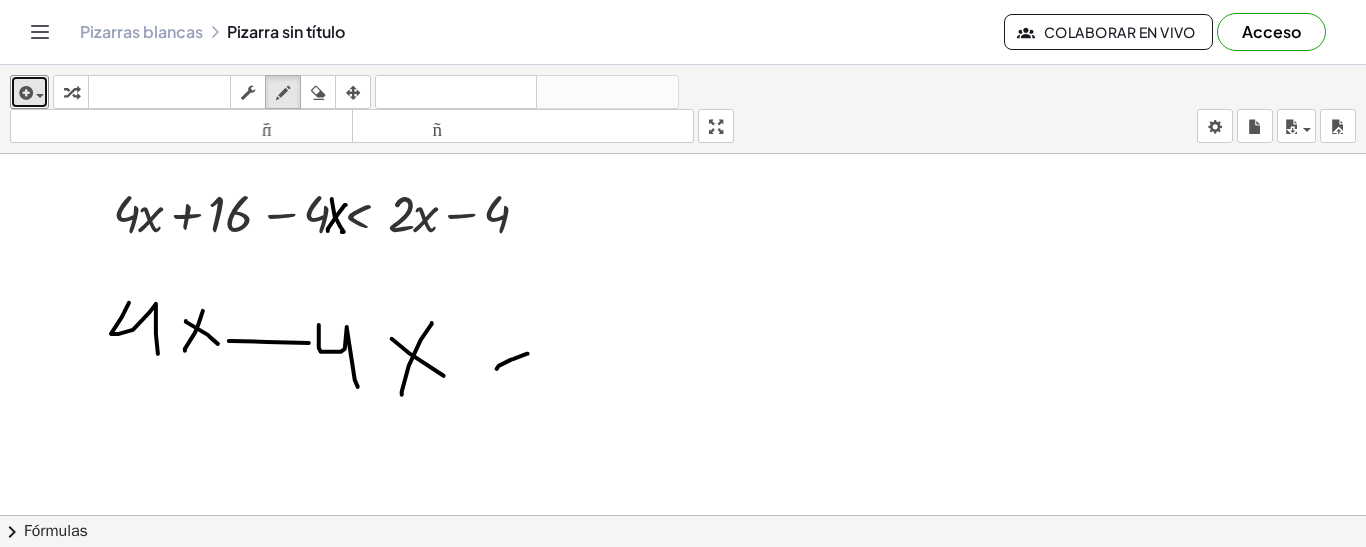 drag, startPoint x: 497, startPoint y: 367, endPoint x: 528, endPoint y: 352, distance: 34.43835 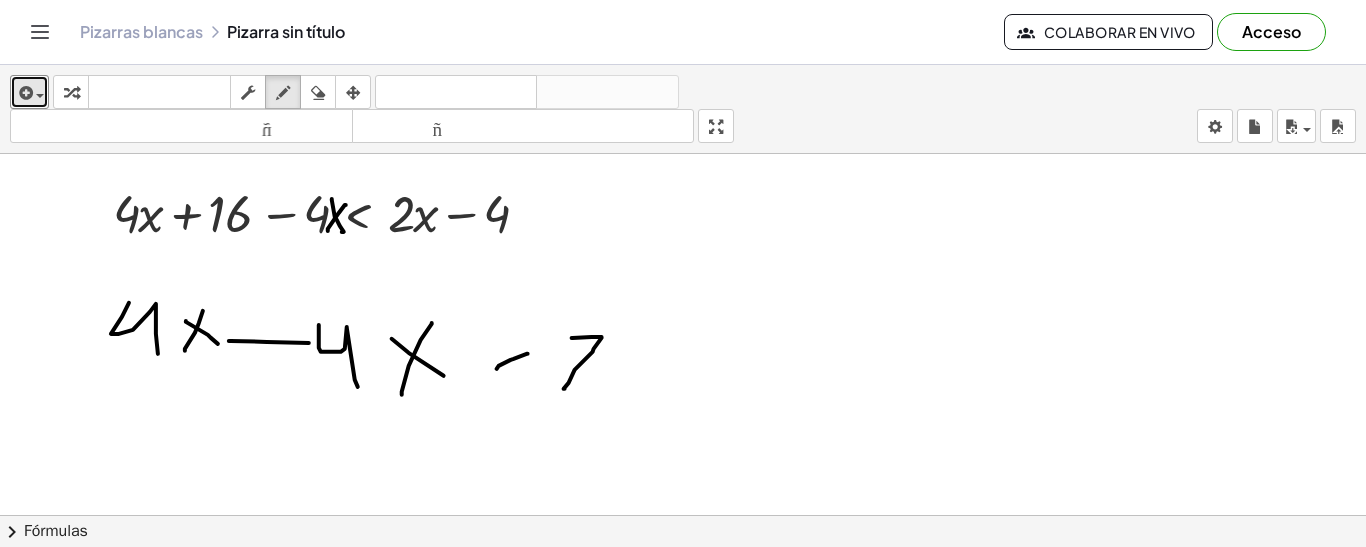 drag, startPoint x: 572, startPoint y: 336, endPoint x: 600, endPoint y: 381, distance: 53 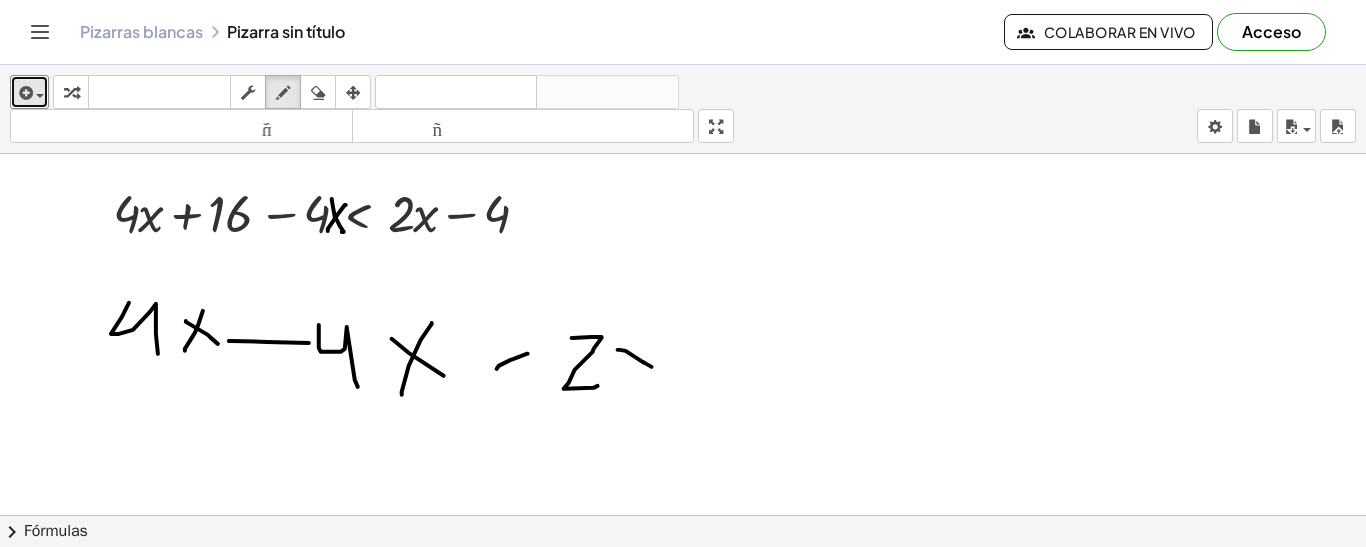 drag, startPoint x: 618, startPoint y: 348, endPoint x: 645, endPoint y: 369, distance: 34.20526 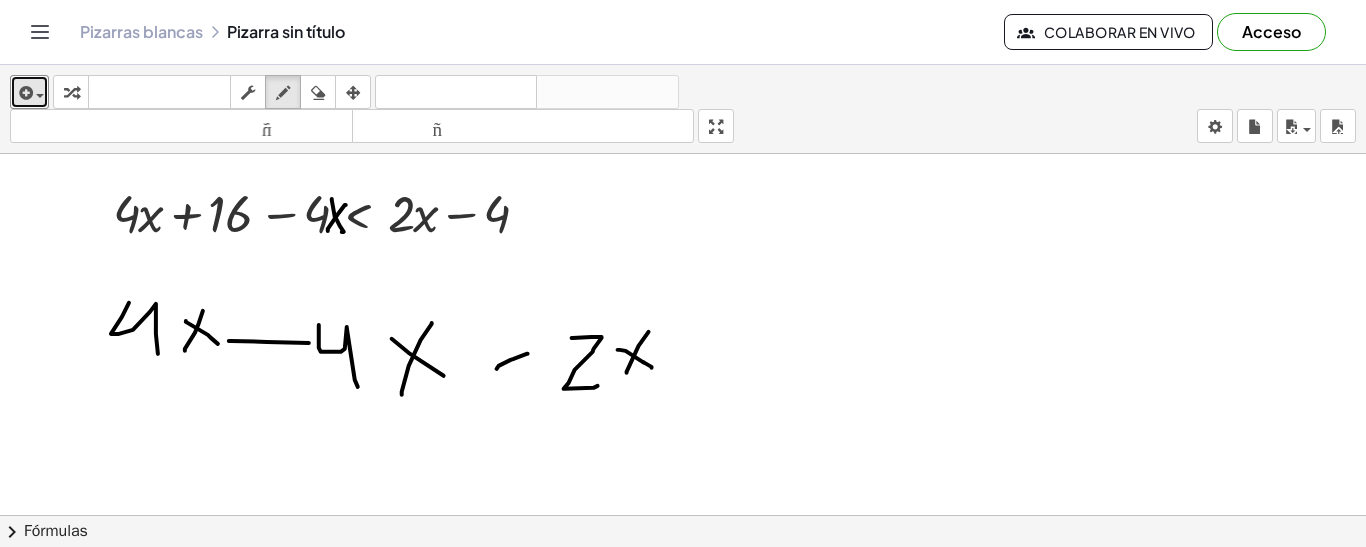 drag, startPoint x: 627, startPoint y: 371, endPoint x: 649, endPoint y: 330, distance: 46.52956 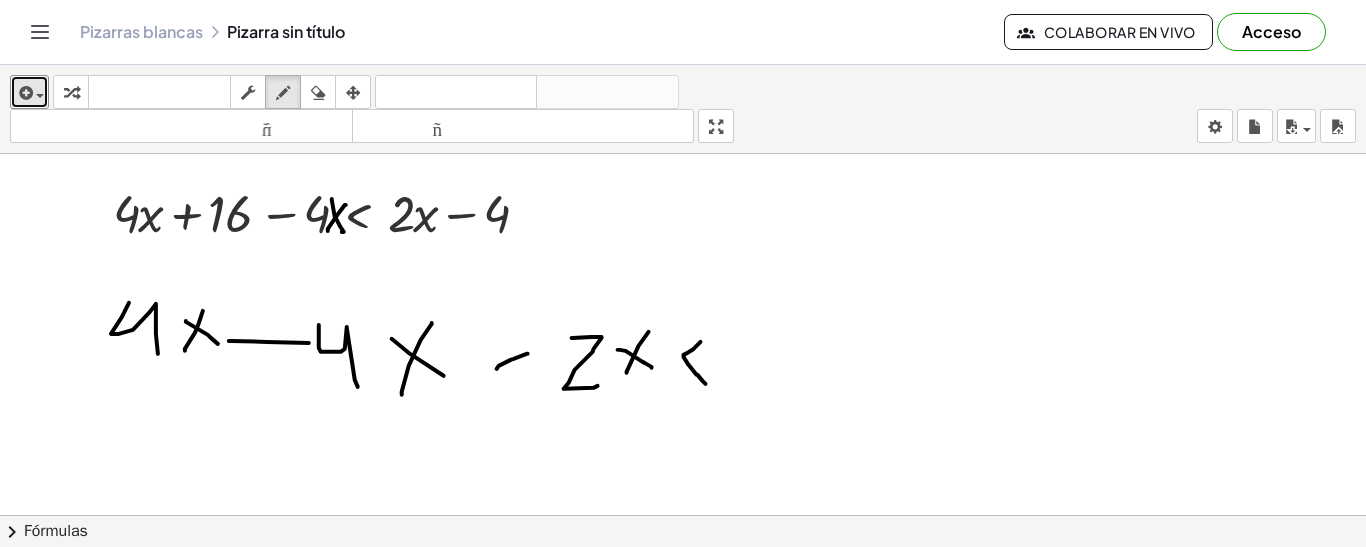 drag, startPoint x: 701, startPoint y: 340, endPoint x: 706, endPoint y: 382, distance: 42.296574 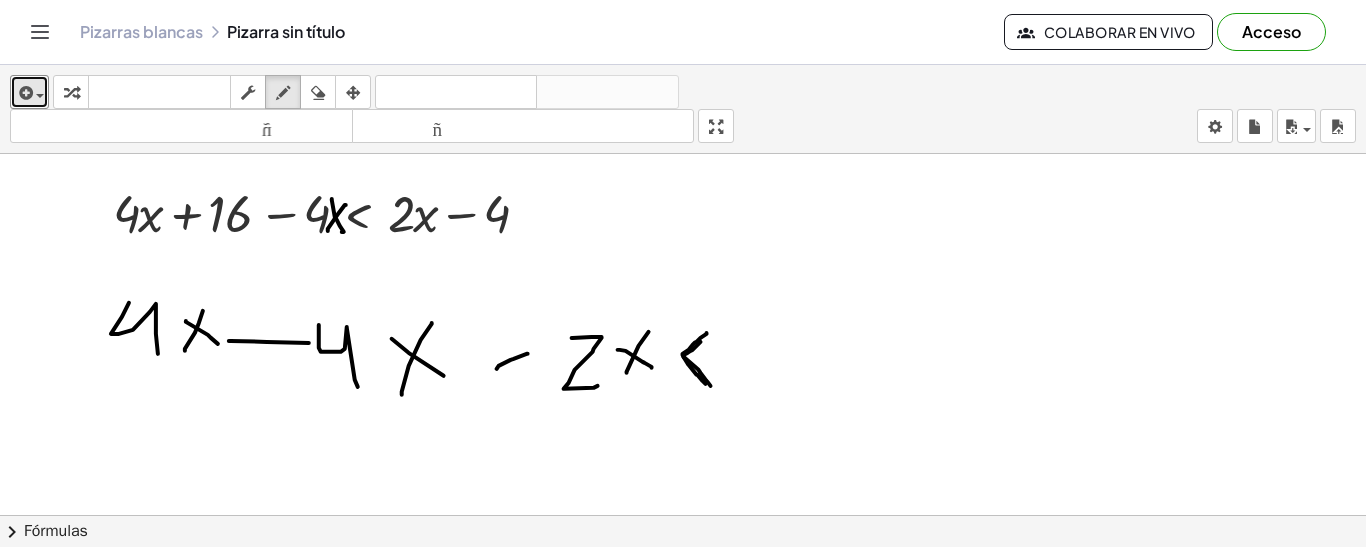 drag, startPoint x: 707, startPoint y: 331, endPoint x: 711, endPoint y: 384, distance: 53.15073 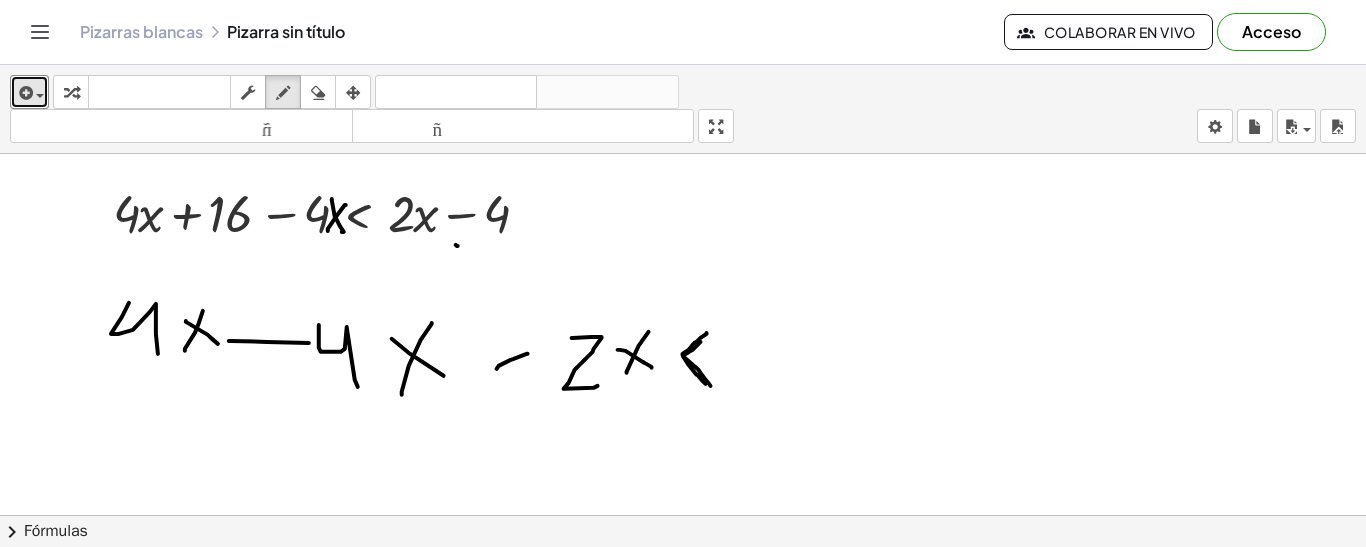 click at bounding box center (683, 517) 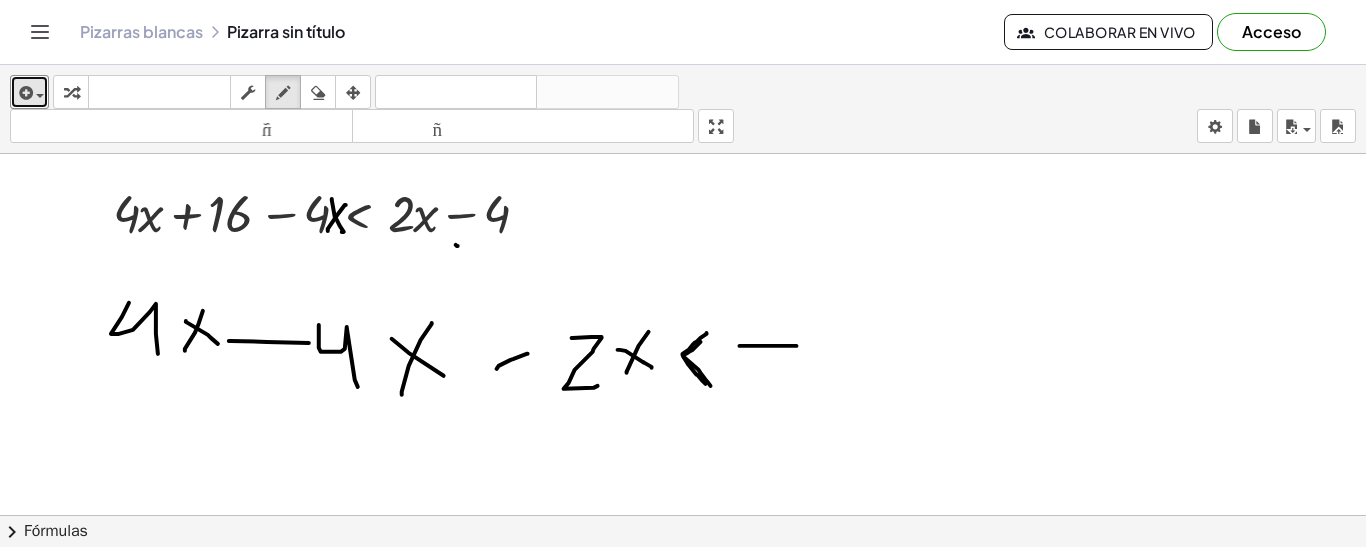 drag, startPoint x: 740, startPoint y: 344, endPoint x: 799, endPoint y: 344, distance: 59 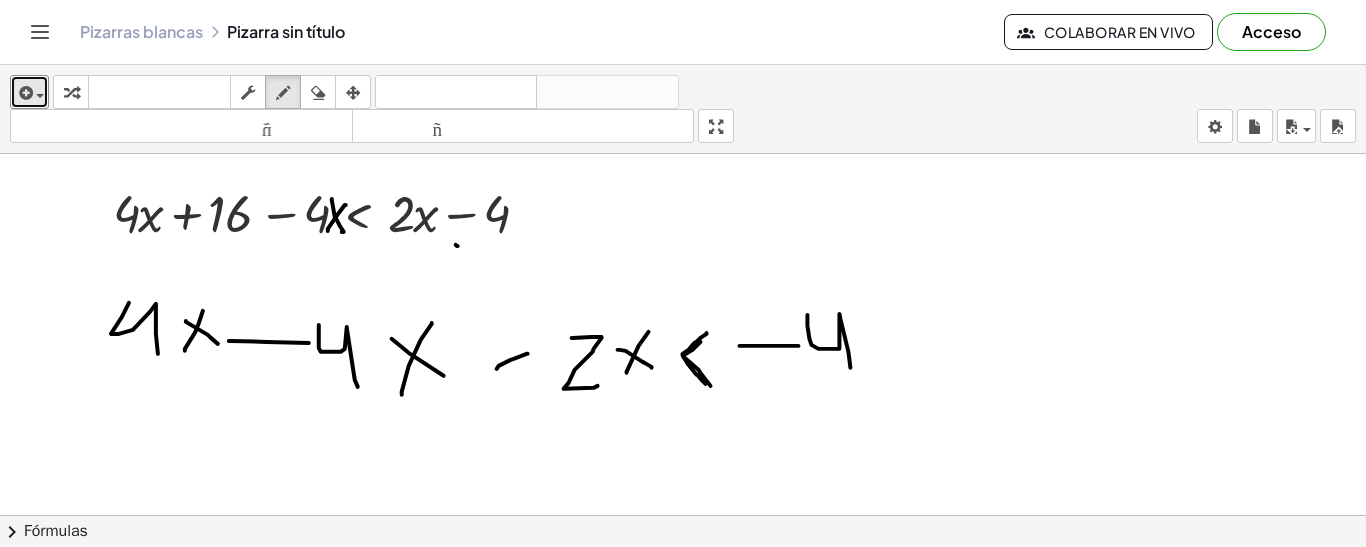 drag, startPoint x: 808, startPoint y: 313, endPoint x: 851, endPoint y: 366, distance: 68.24954 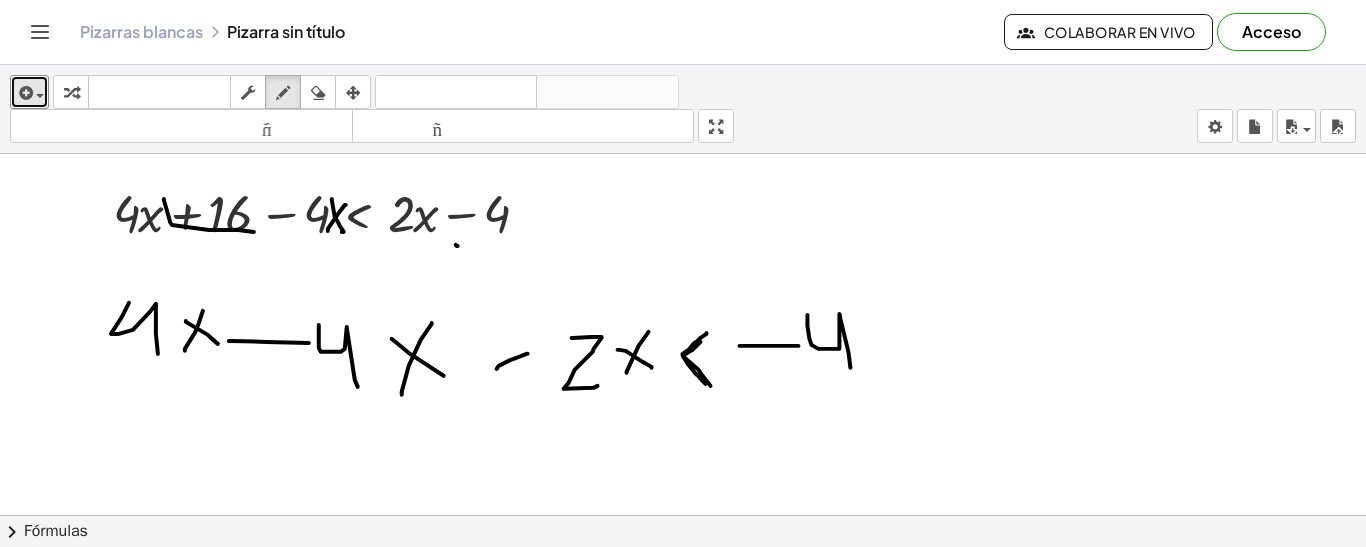 drag, startPoint x: 164, startPoint y: 197, endPoint x: 254, endPoint y: 230, distance: 95.85927 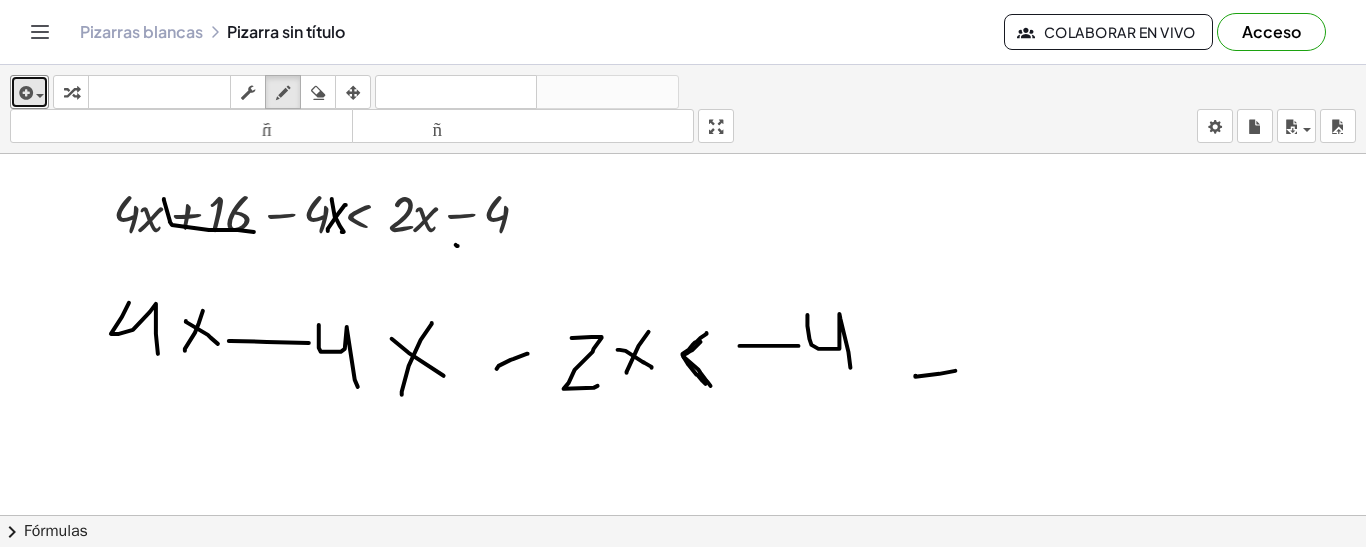 drag, startPoint x: 916, startPoint y: 374, endPoint x: 993, endPoint y: 348, distance: 81.27115 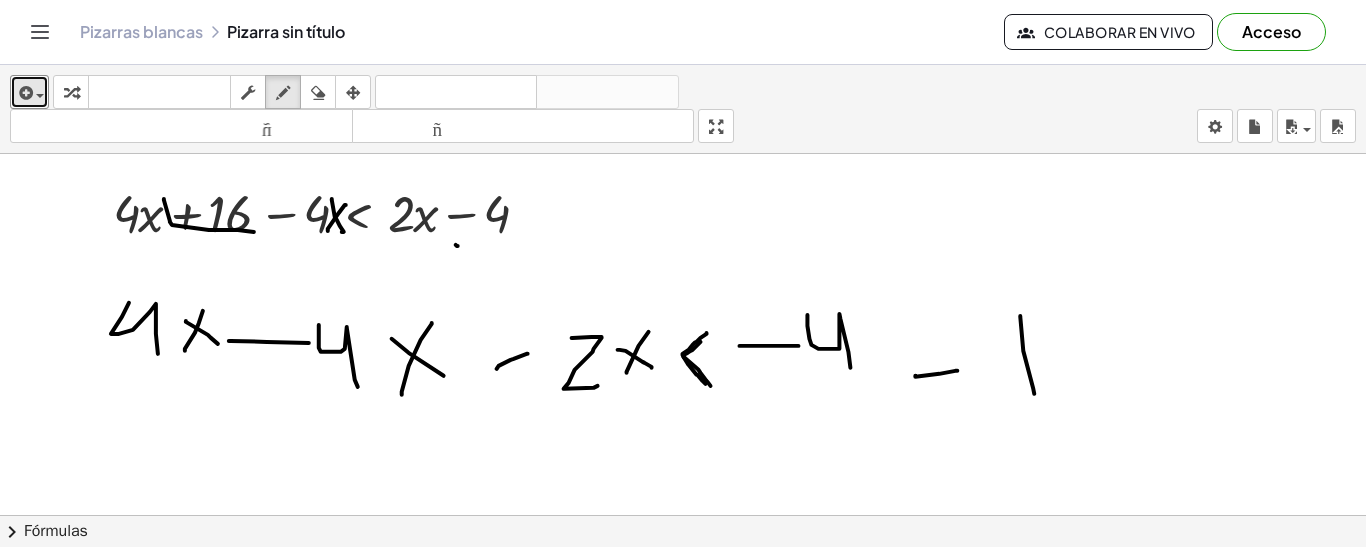 drag, startPoint x: 1021, startPoint y: 314, endPoint x: 1035, endPoint y: 392, distance: 79.24645 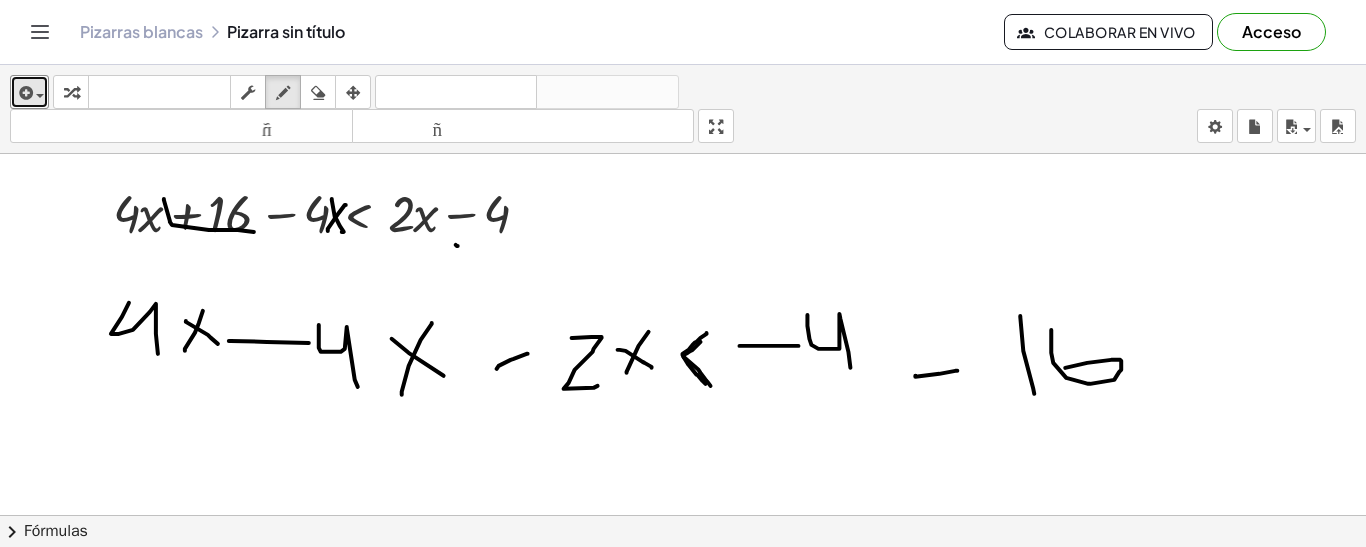 drag, startPoint x: 1052, startPoint y: 328, endPoint x: 1066, endPoint y: 366, distance: 40.496914 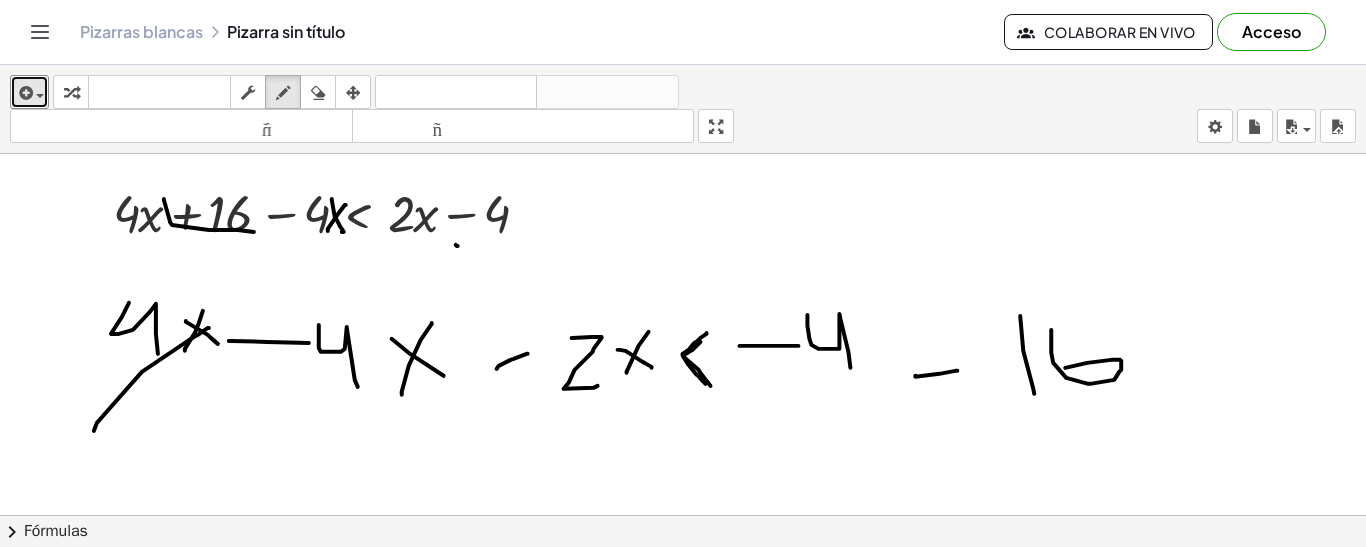 drag, startPoint x: 94, startPoint y: 429, endPoint x: 230, endPoint y: 309, distance: 181.37254 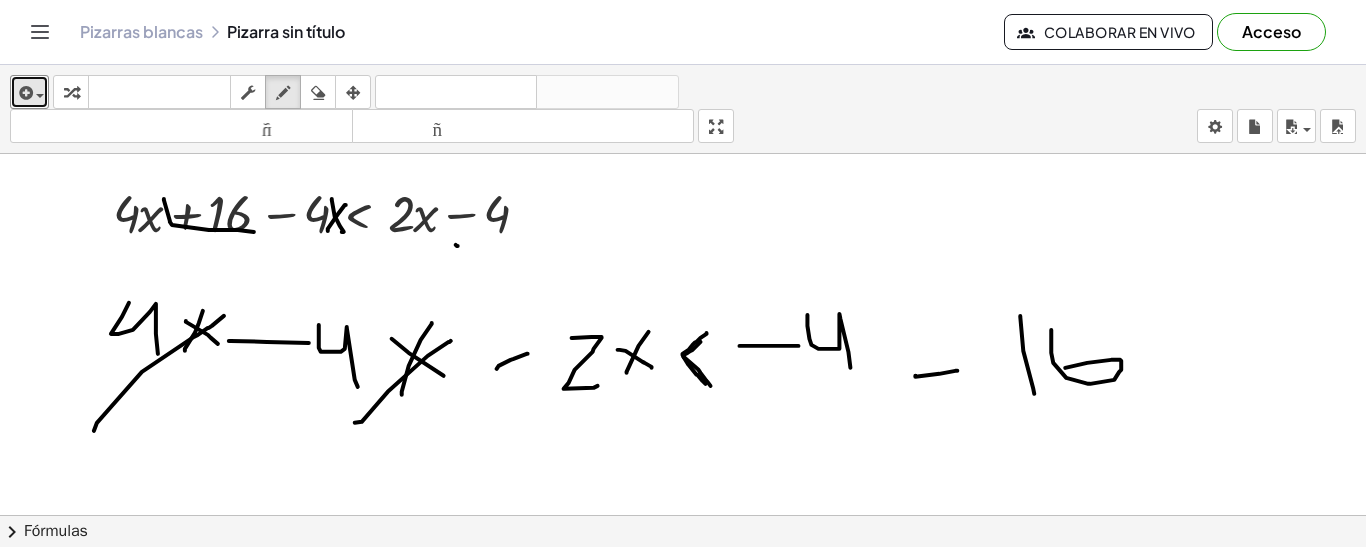 drag, startPoint x: 388, startPoint y: 390, endPoint x: 451, endPoint y: 339, distance: 81.055534 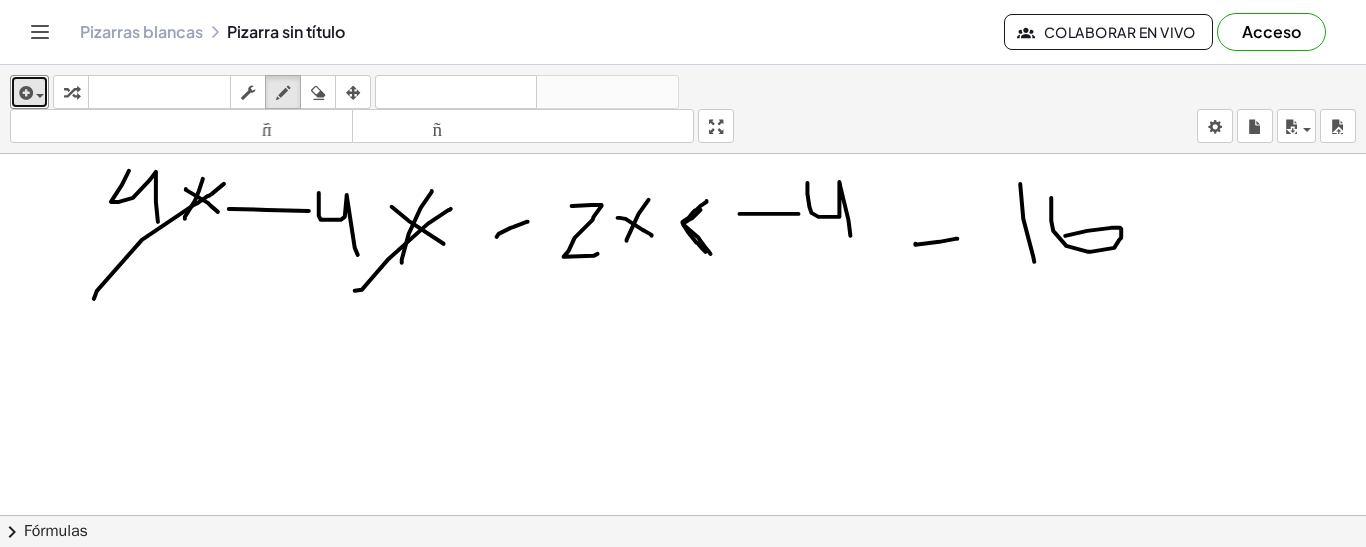 scroll, scrollTop: 100, scrollLeft: 0, axis: vertical 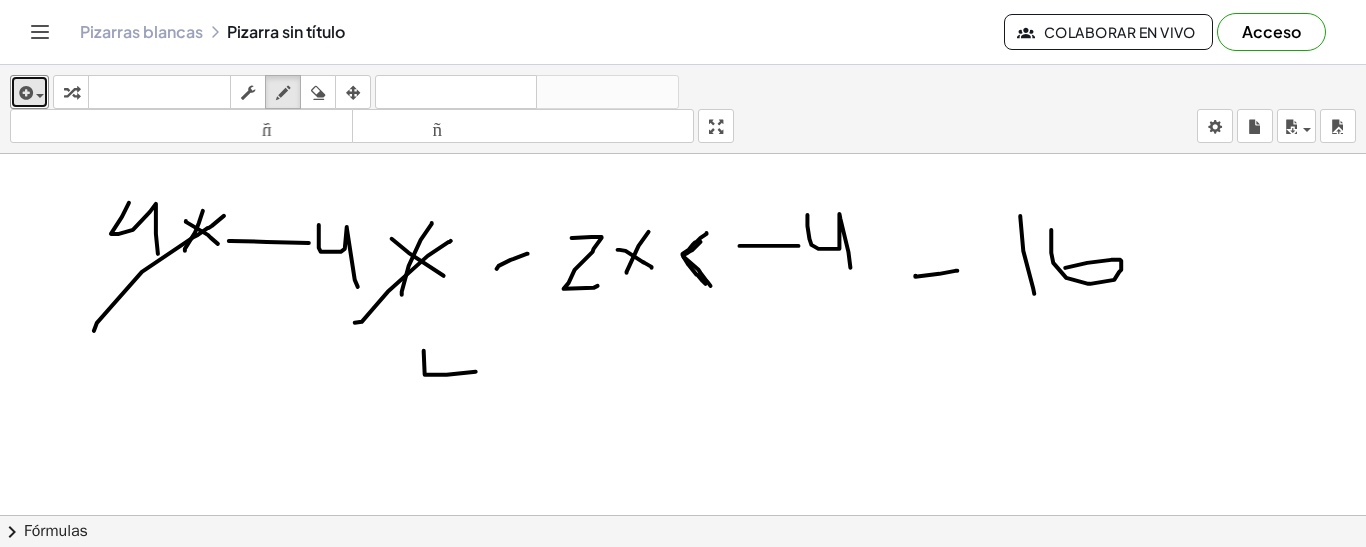 drag, startPoint x: 424, startPoint y: 350, endPoint x: 476, endPoint y: 370, distance: 55.713554 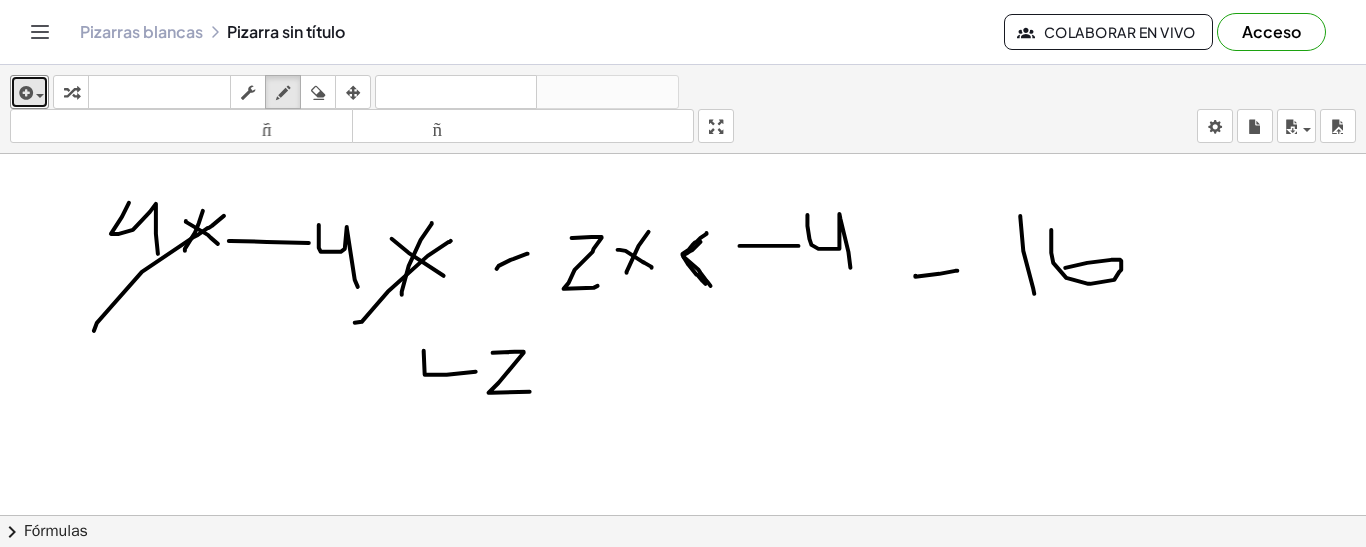 drag, startPoint x: 493, startPoint y: 351, endPoint x: 530, endPoint y: 390, distance: 53.75872 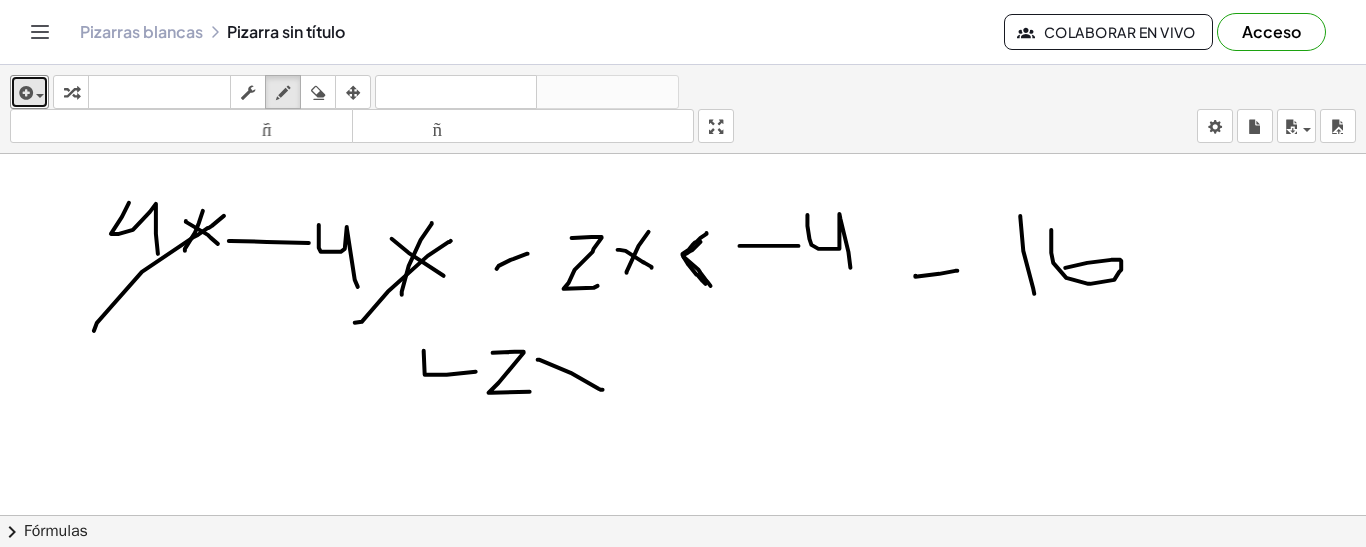 drag, startPoint x: 538, startPoint y: 358, endPoint x: 603, endPoint y: 388, distance: 71.5891 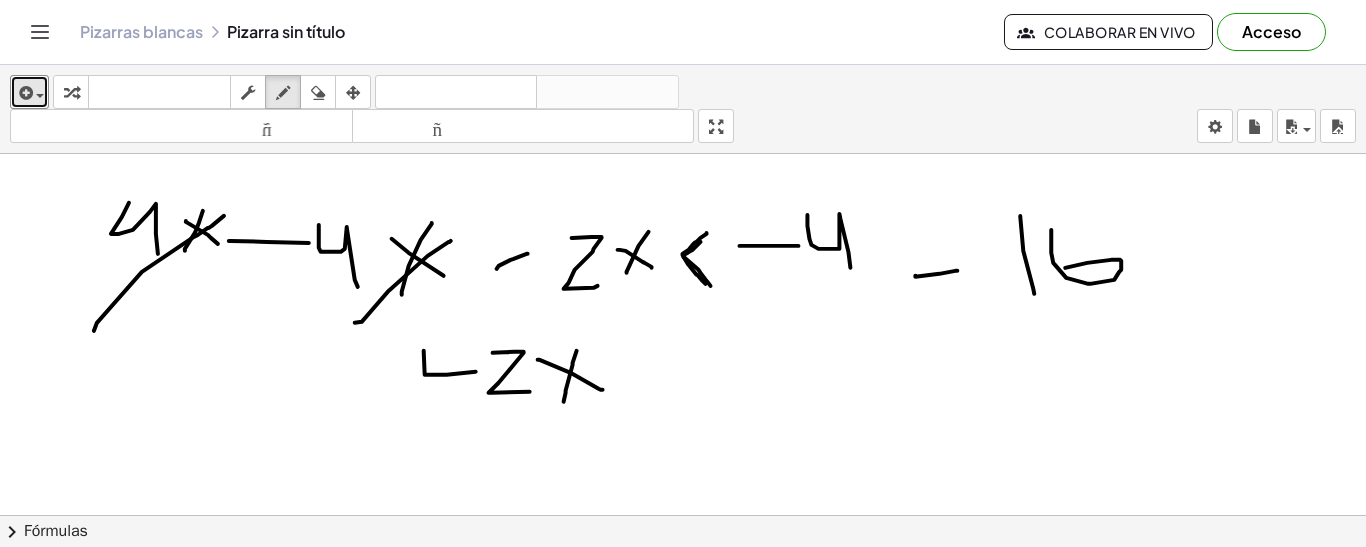 drag, startPoint x: 564, startPoint y: 400, endPoint x: 580, endPoint y: 350, distance: 52.49762 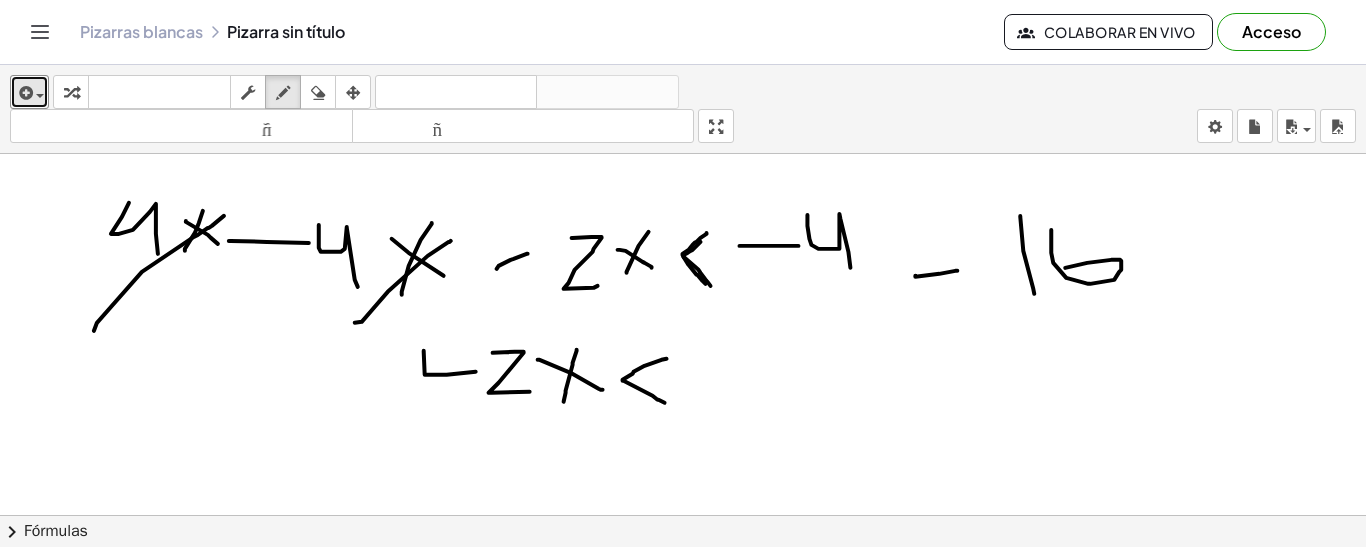 drag, startPoint x: 667, startPoint y: 357, endPoint x: 666, endPoint y: 402, distance: 45.01111 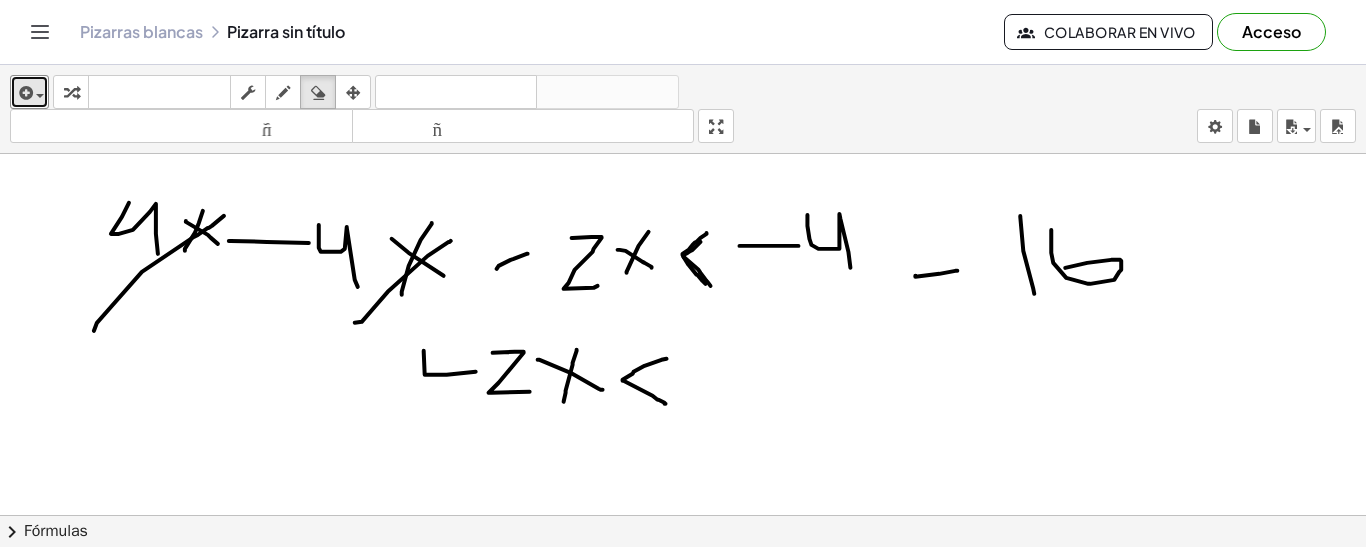 drag, startPoint x: 312, startPoint y: 93, endPoint x: 431, endPoint y: 287, distance: 227.58954 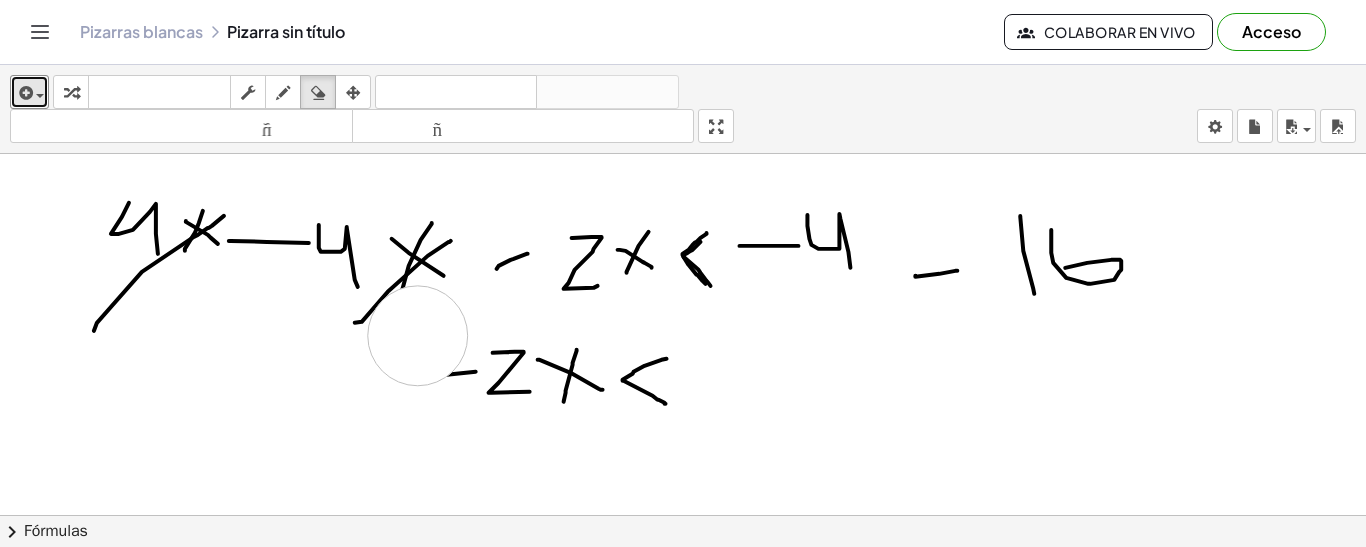 click at bounding box center (683, 417) 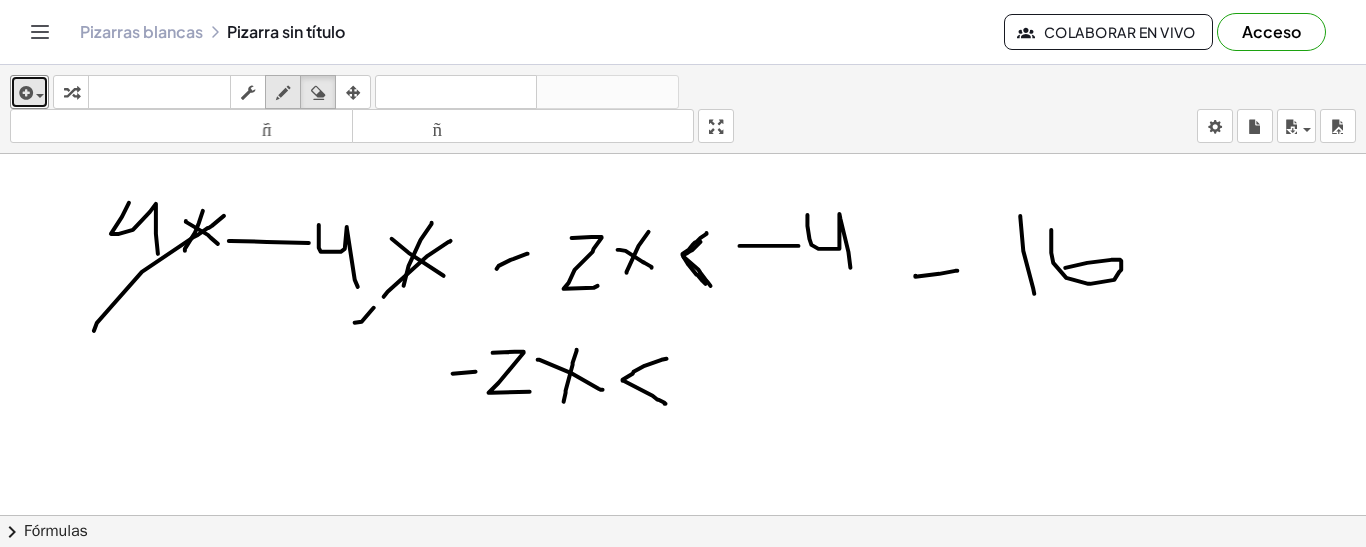 click at bounding box center (283, 92) 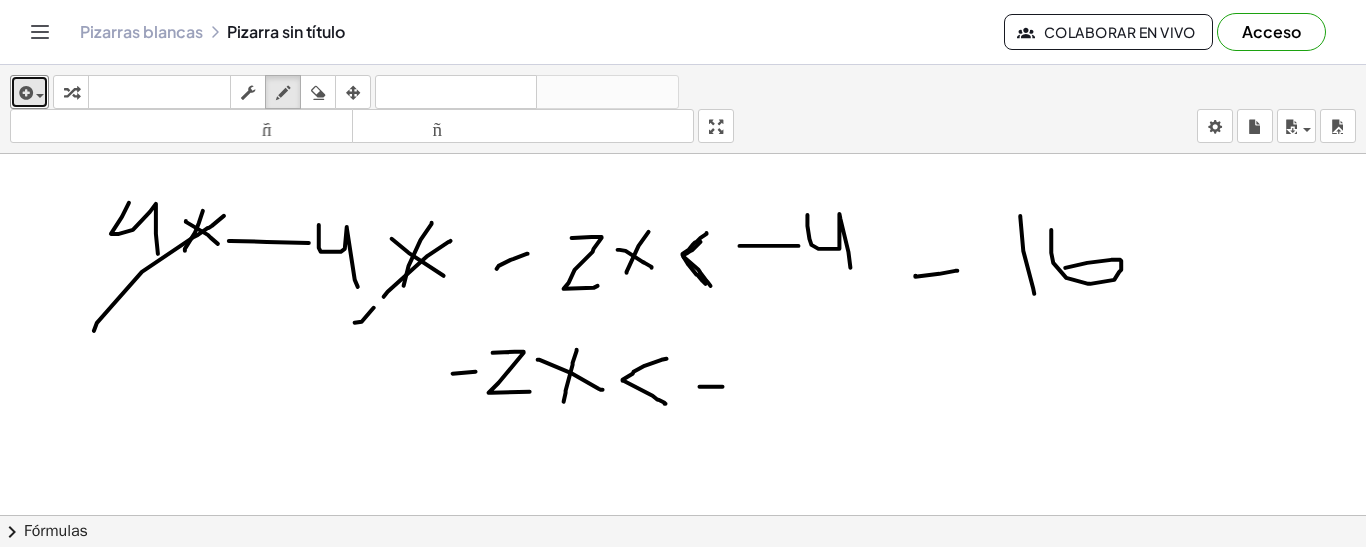 drag, startPoint x: 700, startPoint y: 385, endPoint x: 738, endPoint y: 385, distance: 38 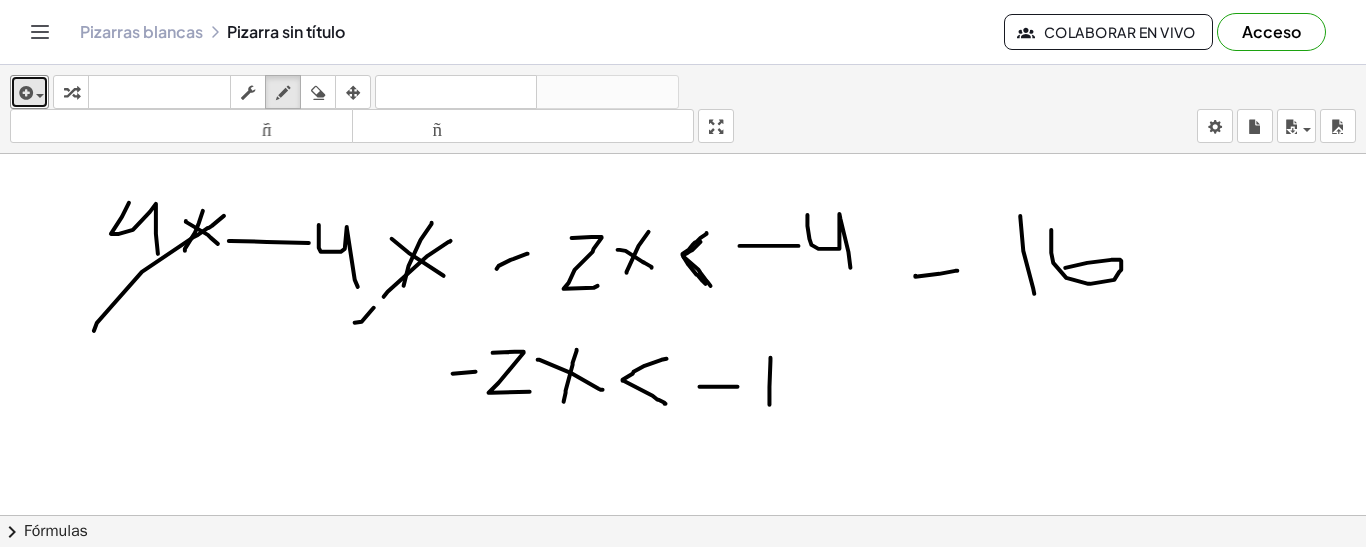 drag, startPoint x: 771, startPoint y: 357, endPoint x: 770, endPoint y: 403, distance: 46.010868 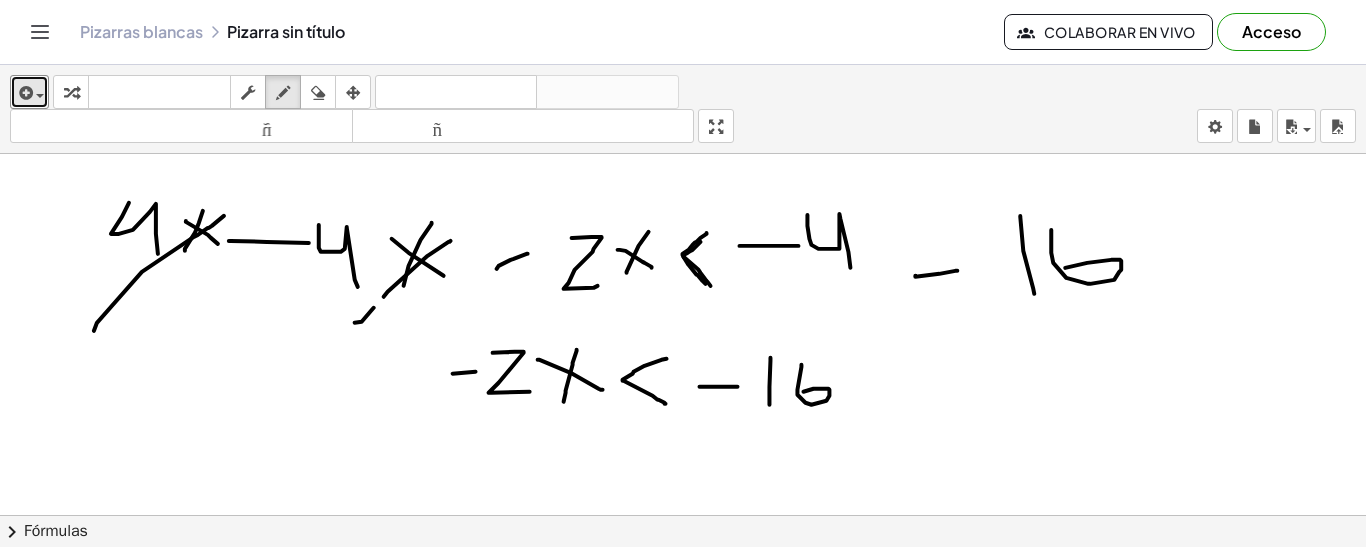 drag, startPoint x: 802, startPoint y: 363, endPoint x: 774, endPoint y: 427, distance: 69.856995 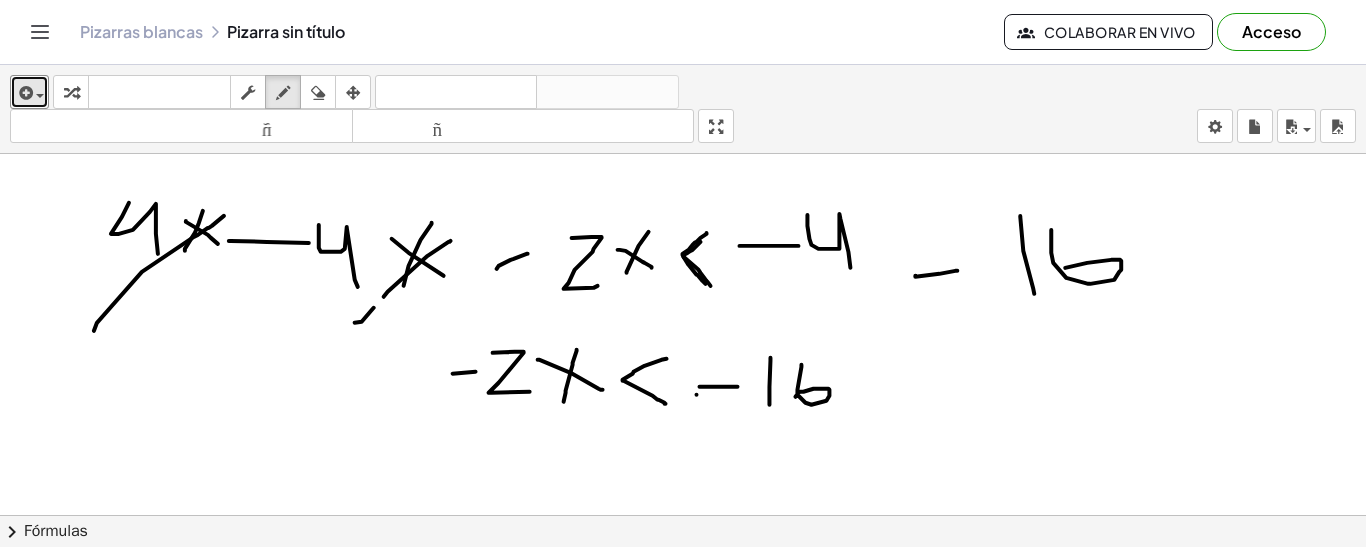 click at bounding box center (683, 417) 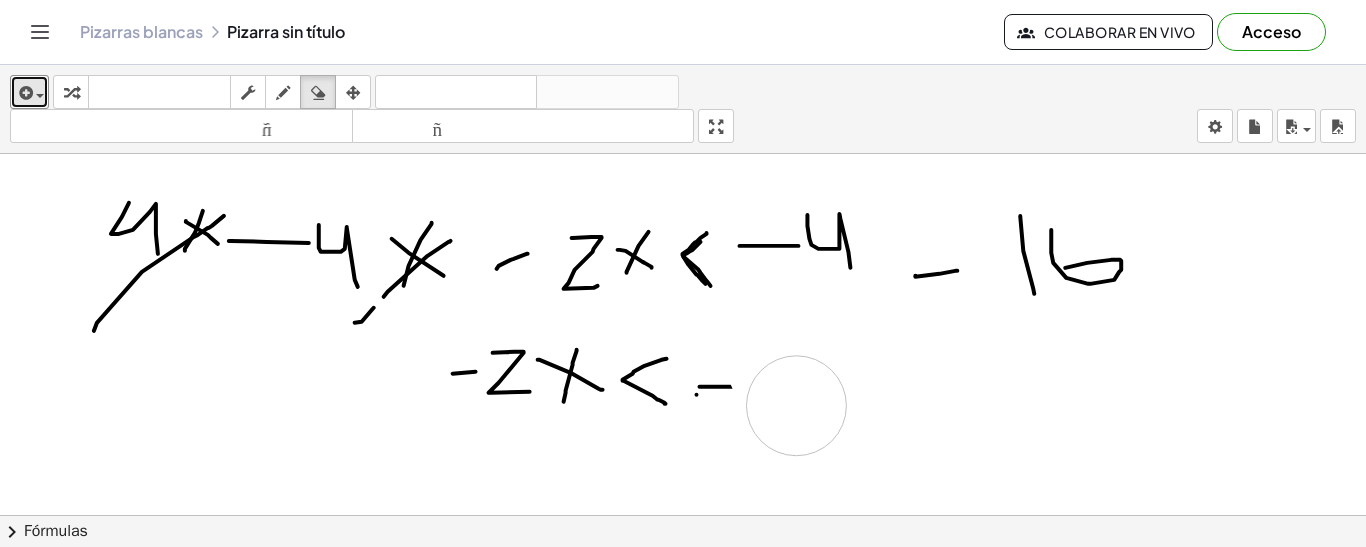 drag, startPoint x: 778, startPoint y: 365, endPoint x: 807, endPoint y: 416, distance: 58.66856 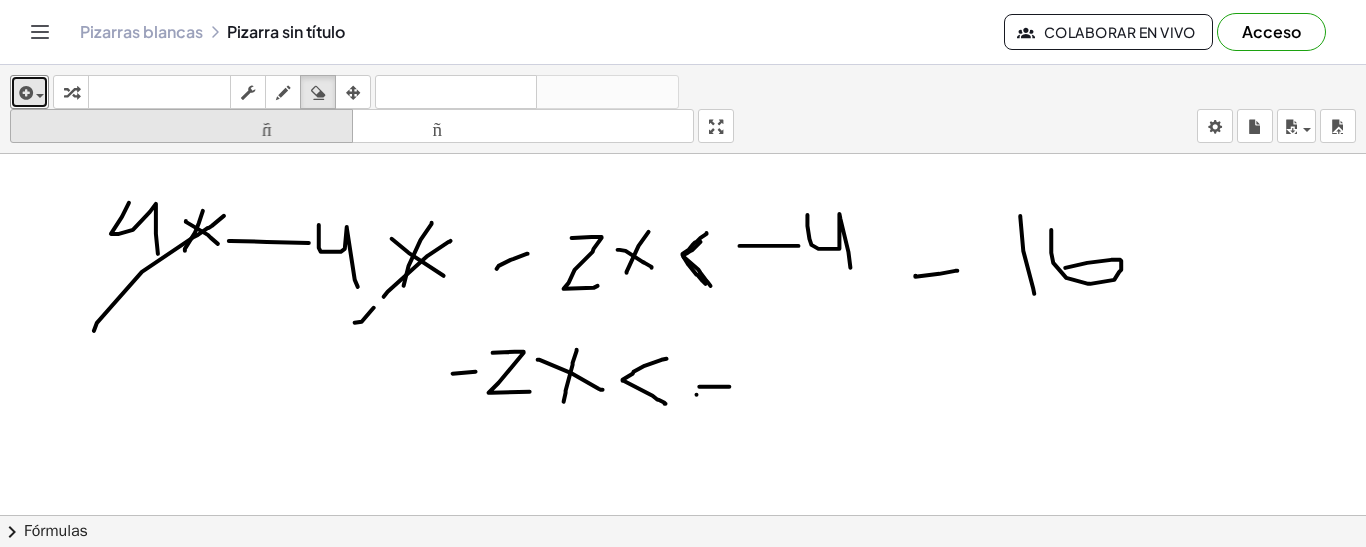 click on "tamaño_del_formato menor" at bounding box center (181, 126) 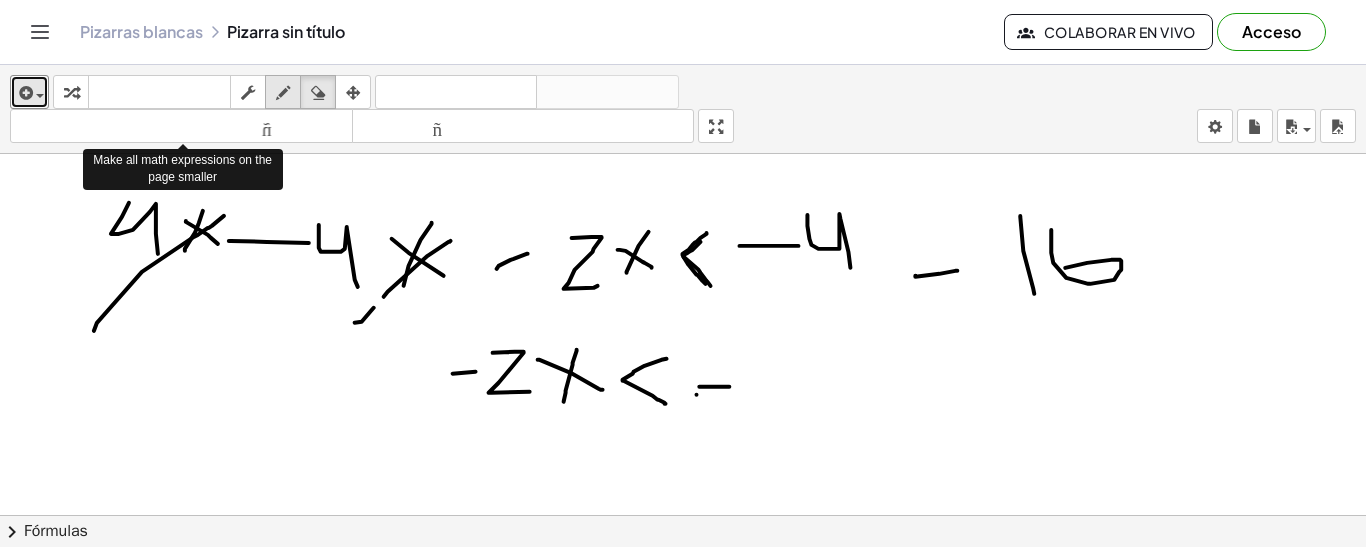 click at bounding box center (283, 93) 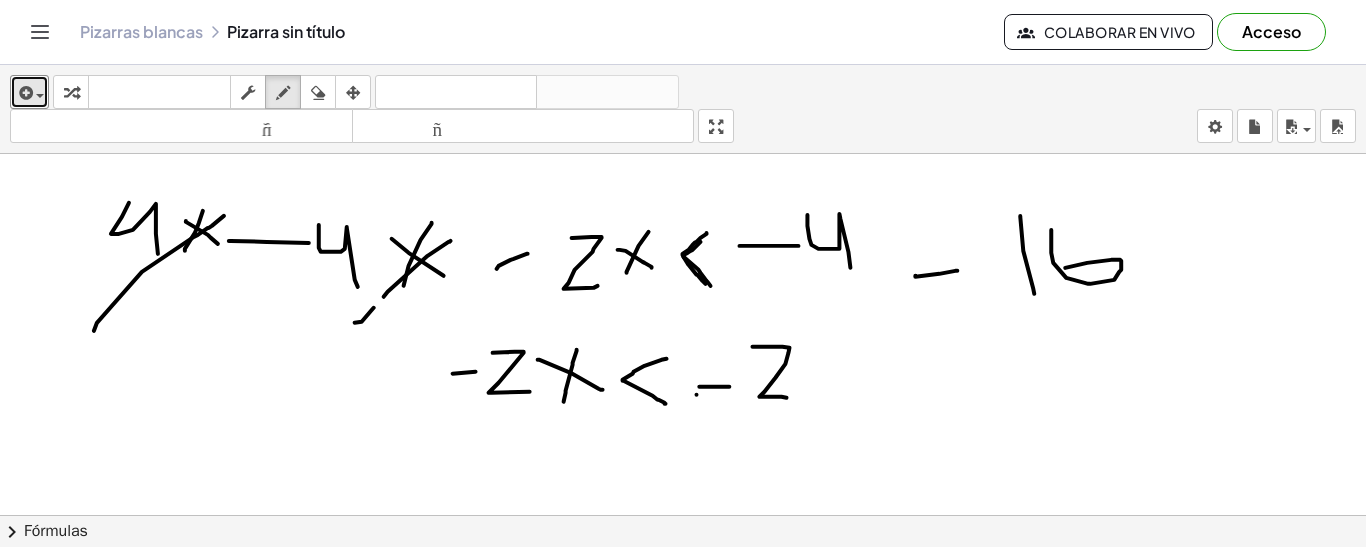 drag, startPoint x: 753, startPoint y: 345, endPoint x: 788, endPoint y: 396, distance: 61.854668 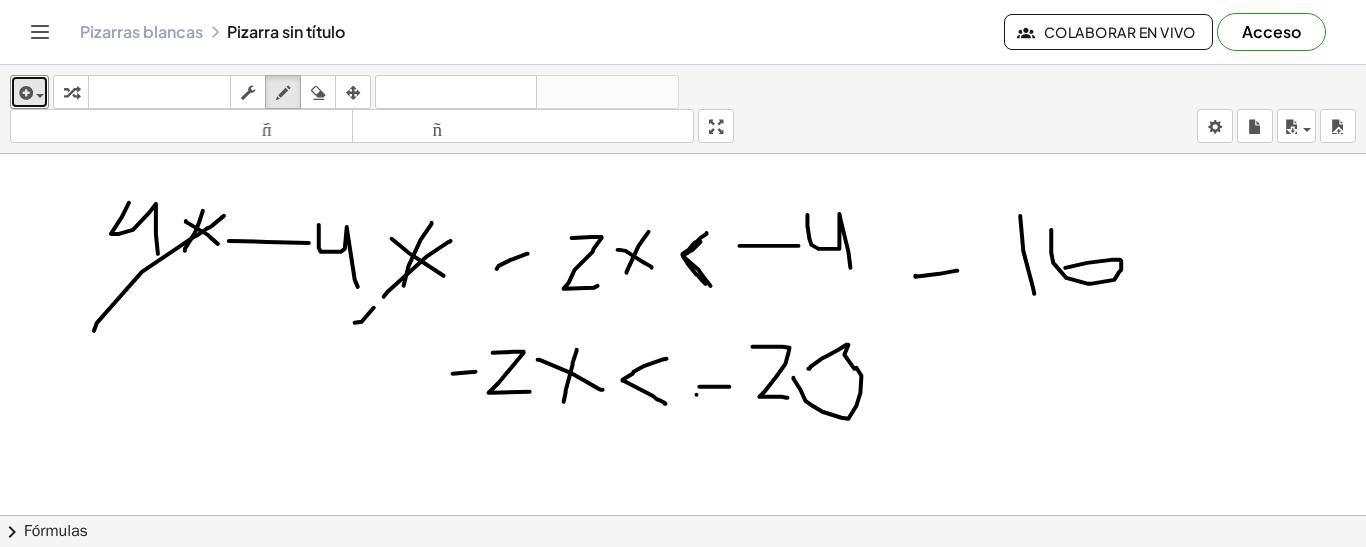 drag, startPoint x: 794, startPoint y: 376, endPoint x: 809, endPoint y: 367, distance: 17.492855 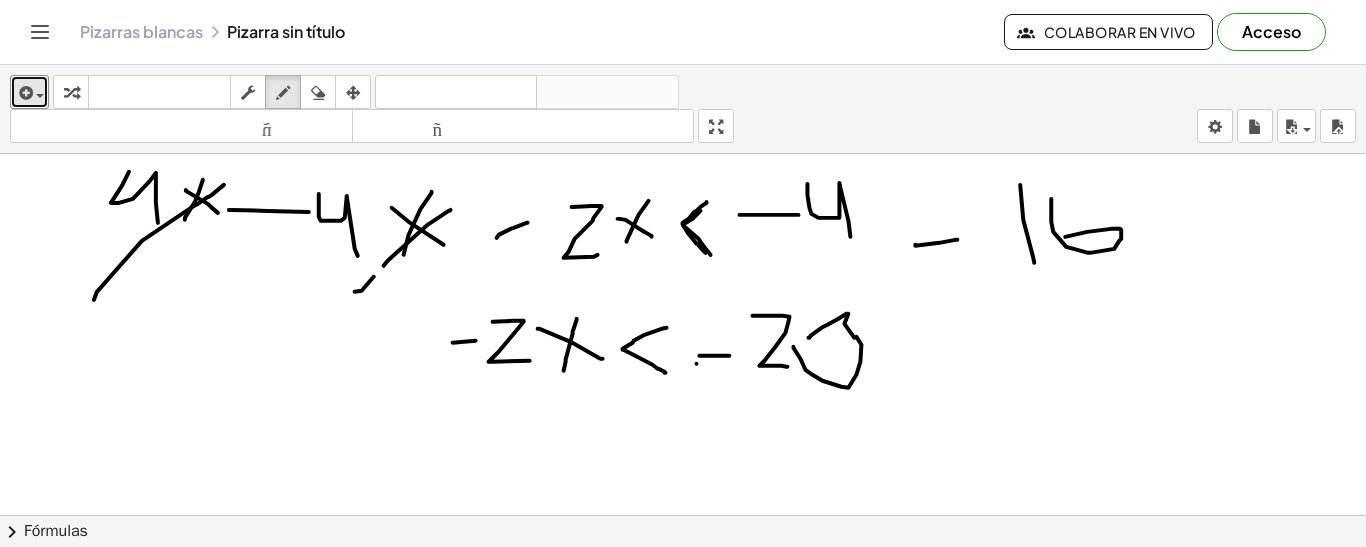 scroll, scrollTop: 100, scrollLeft: 0, axis: vertical 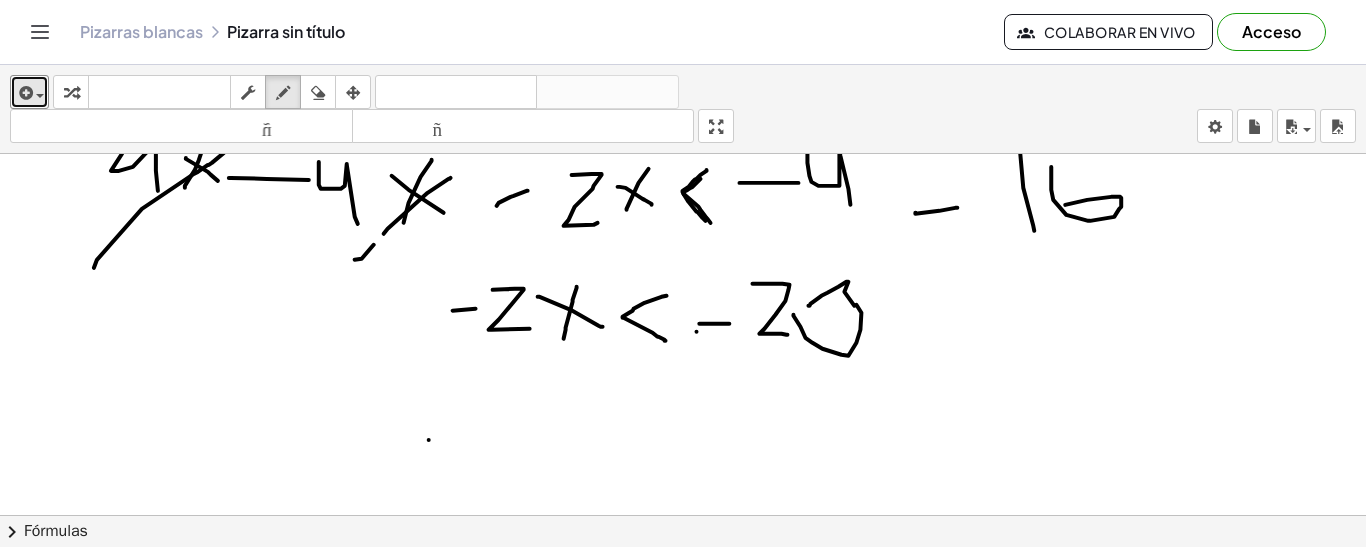 click at bounding box center [683, 354] 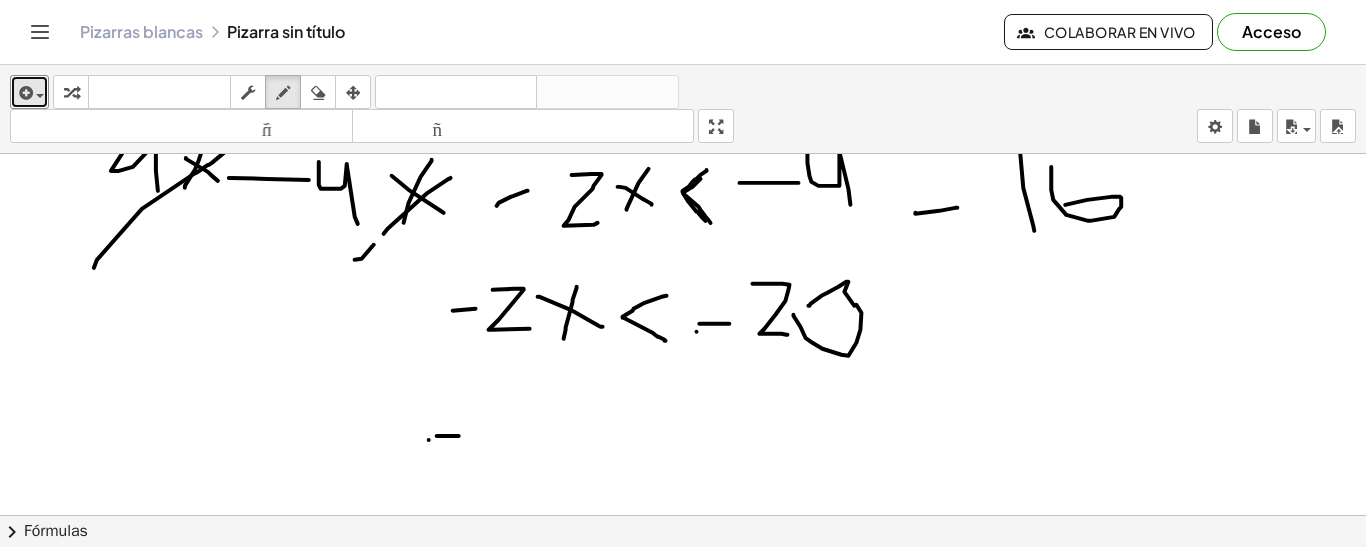 drag, startPoint x: 437, startPoint y: 434, endPoint x: 488, endPoint y: 424, distance: 51.971146 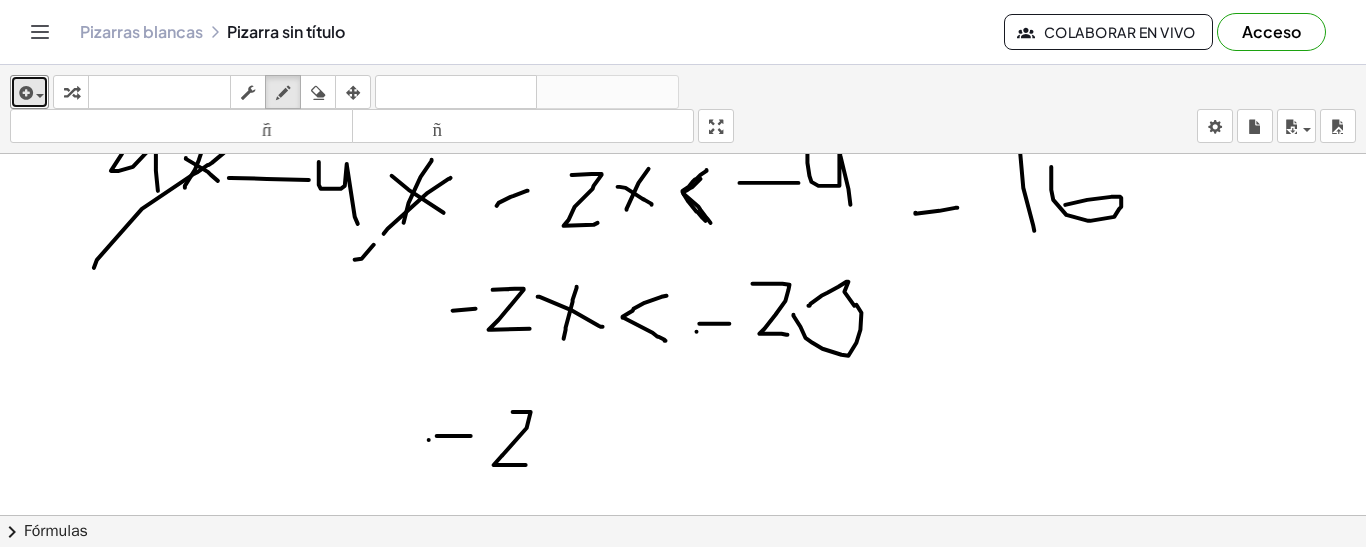 drag, startPoint x: 513, startPoint y: 410, endPoint x: 526, endPoint y: 463, distance: 54.571056 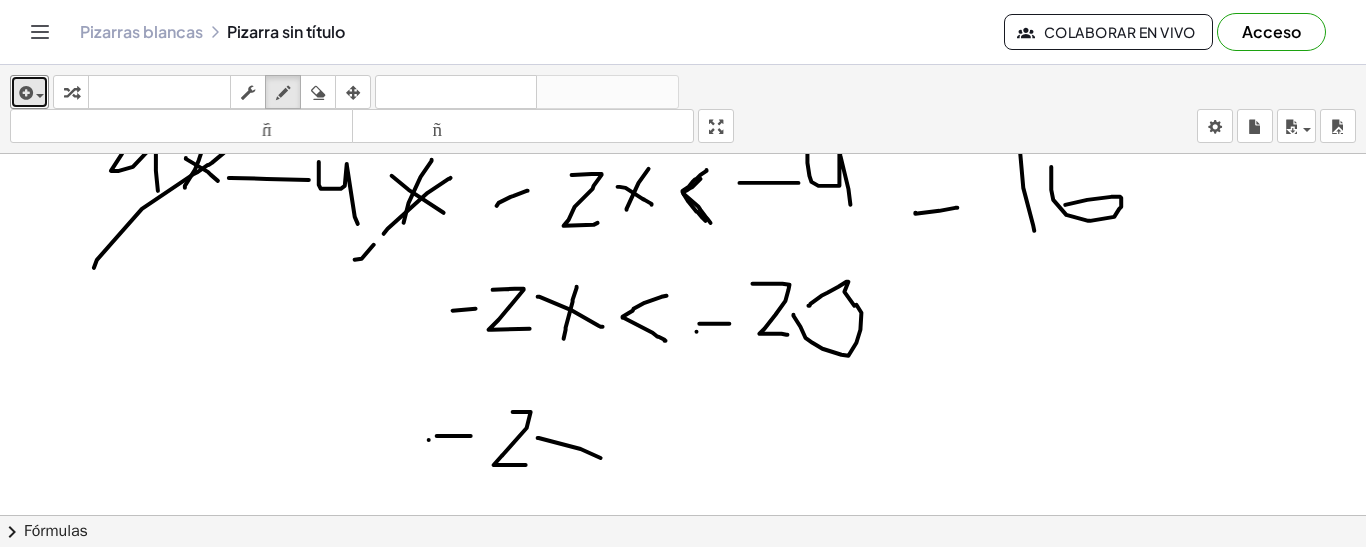 drag, startPoint x: 539, startPoint y: 436, endPoint x: 589, endPoint y: 461, distance: 55.9017 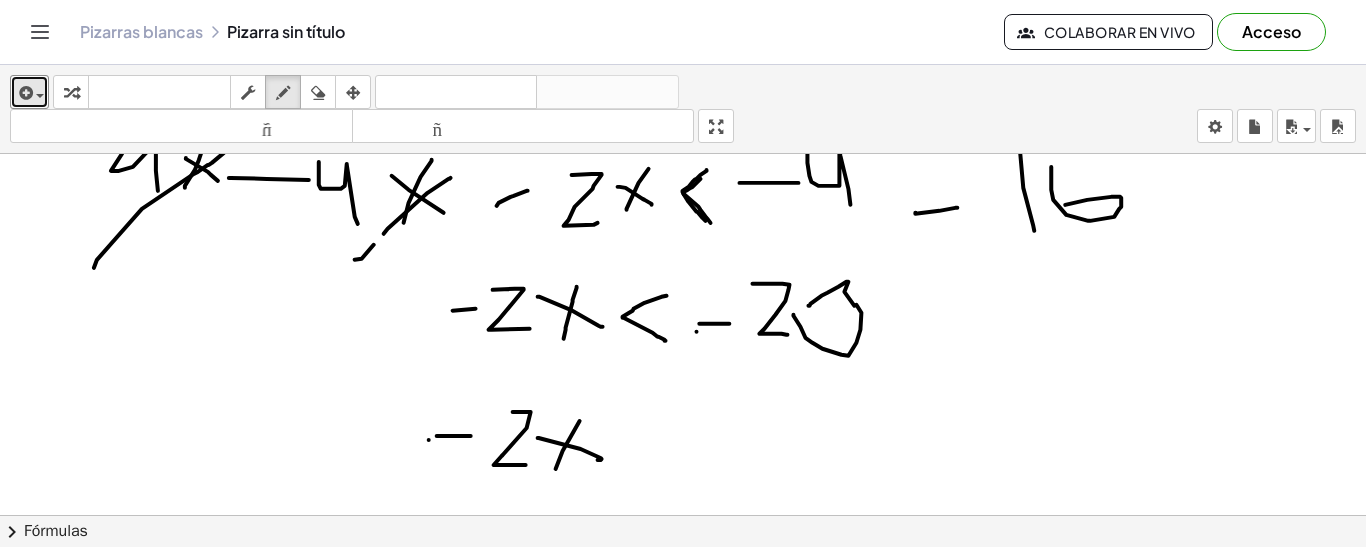 drag, startPoint x: 556, startPoint y: 467, endPoint x: 582, endPoint y: 413, distance: 59.933296 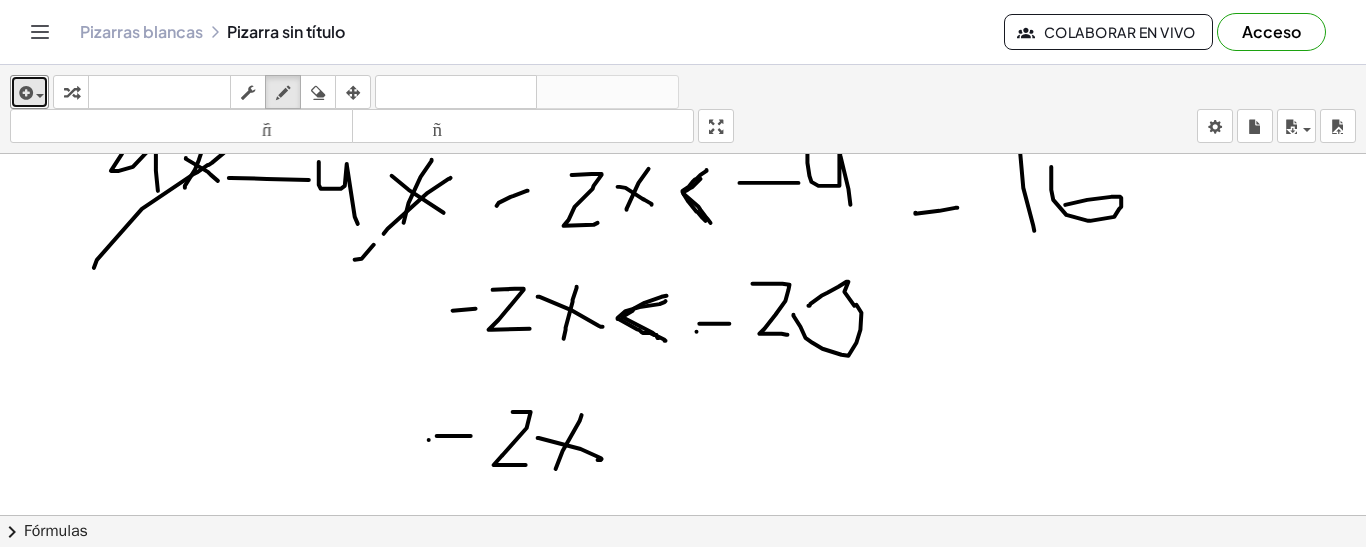drag, startPoint x: 666, startPoint y: 299, endPoint x: 659, endPoint y: 336, distance: 37.65634 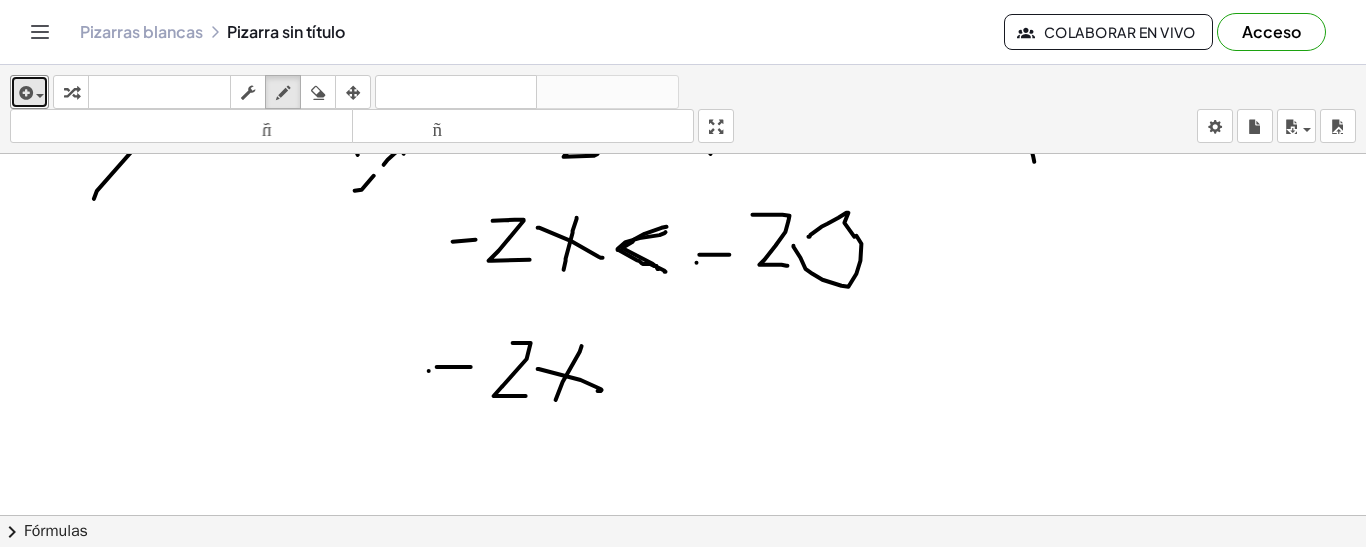 scroll, scrollTop: 263, scrollLeft: 0, axis: vertical 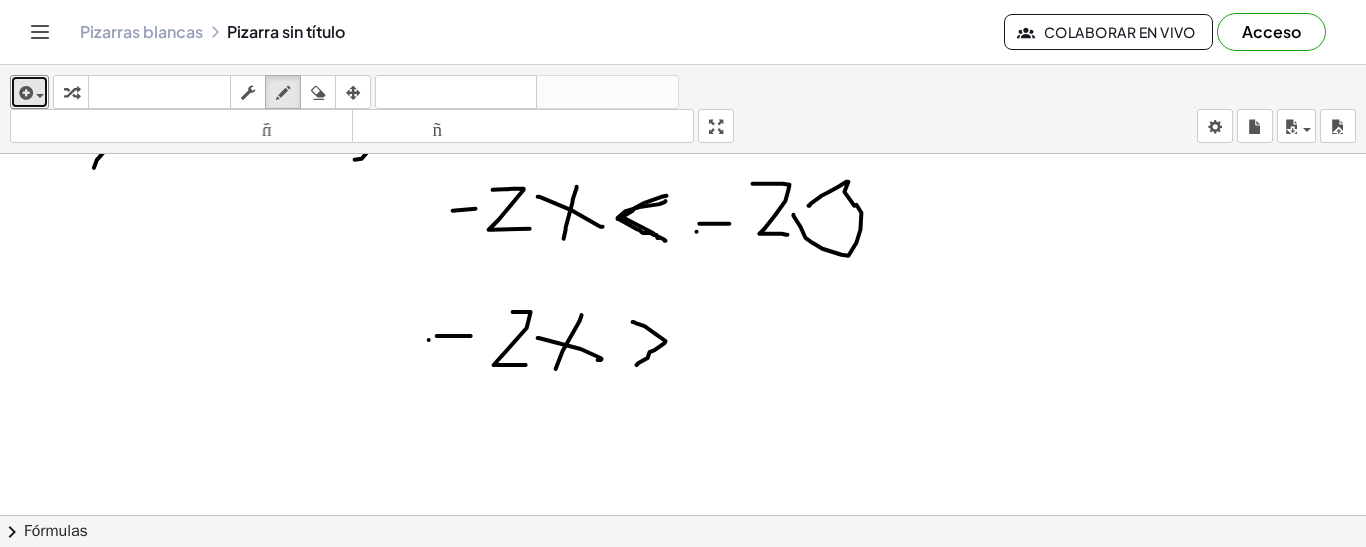 drag, startPoint x: 633, startPoint y: 320, endPoint x: 637, endPoint y: 363, distance: 43.185646 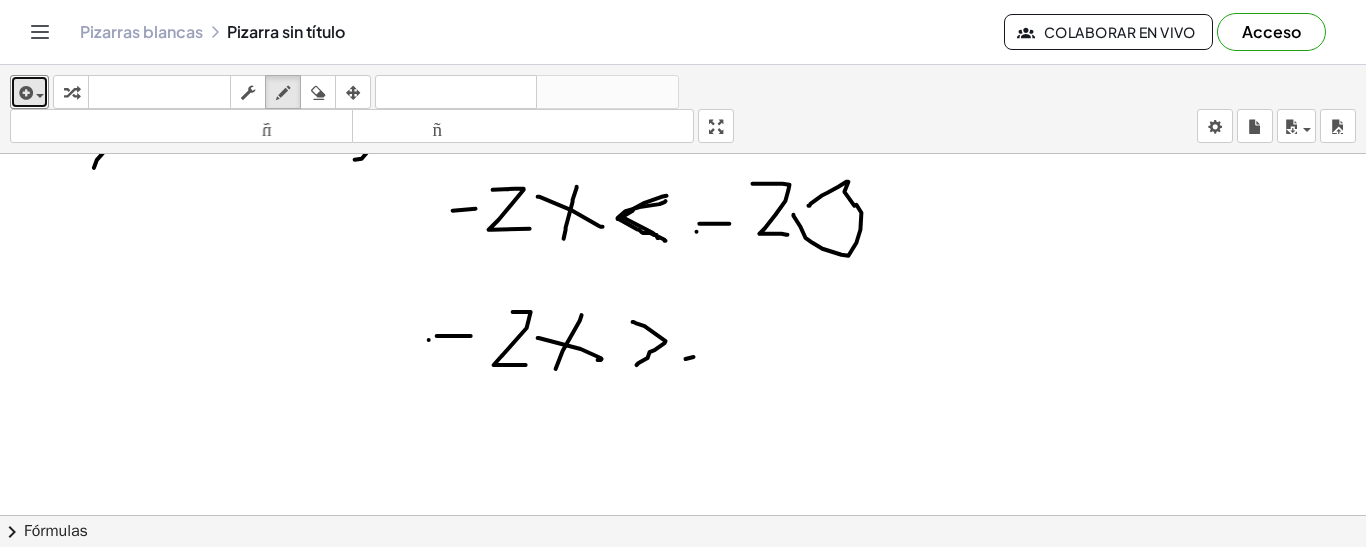 drag, startPoint x: 686, startPoint y: 357, endPoint x: 718, endPoint y: 349, distance: 32.984844 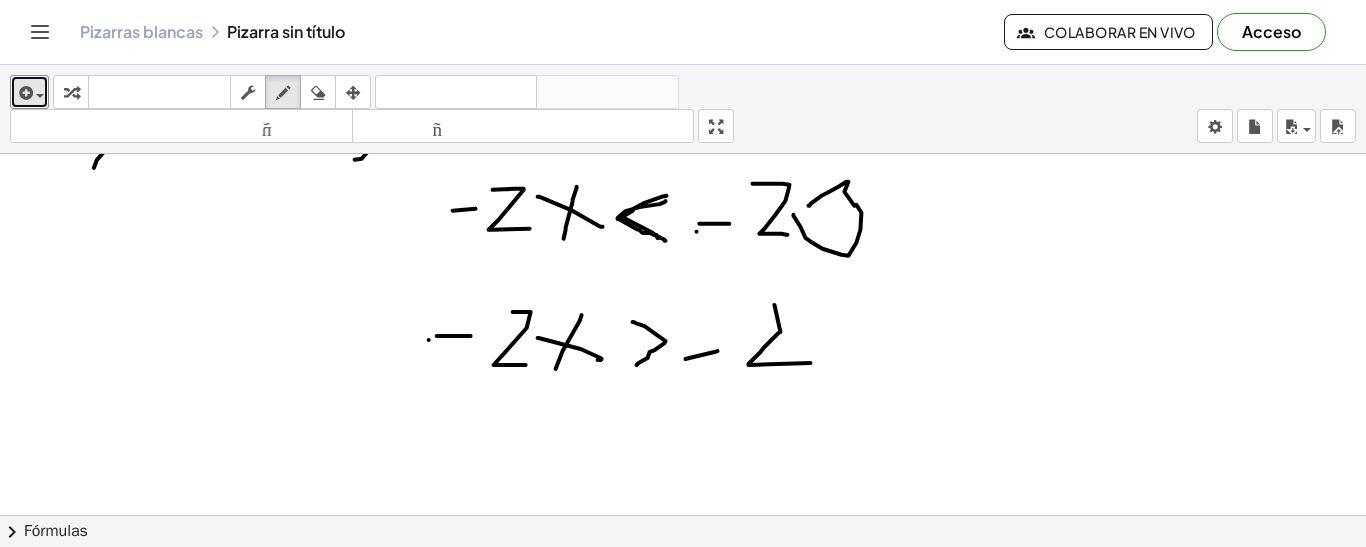 drag, startPoint x: 781, startPoint y: 330, endPoint x: 823, endPoint y: 344, distance: 44.27189 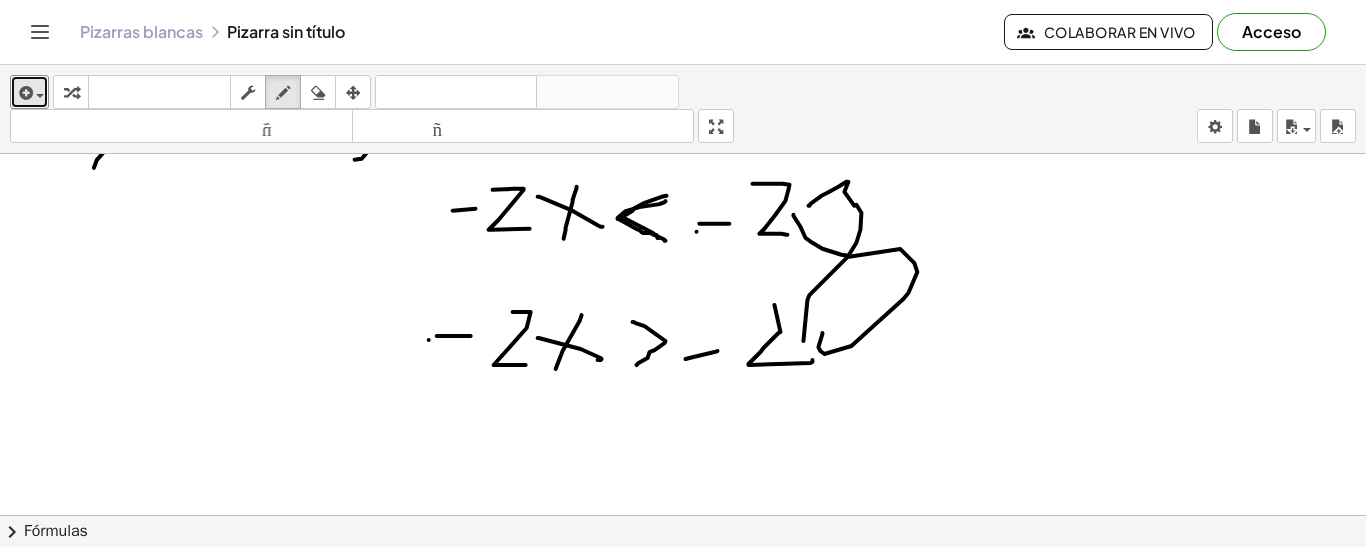 drag, startPoint x: 823, startPoint y: 331, endPoint x: 809, endPoint y: 357, distance: 29.529646 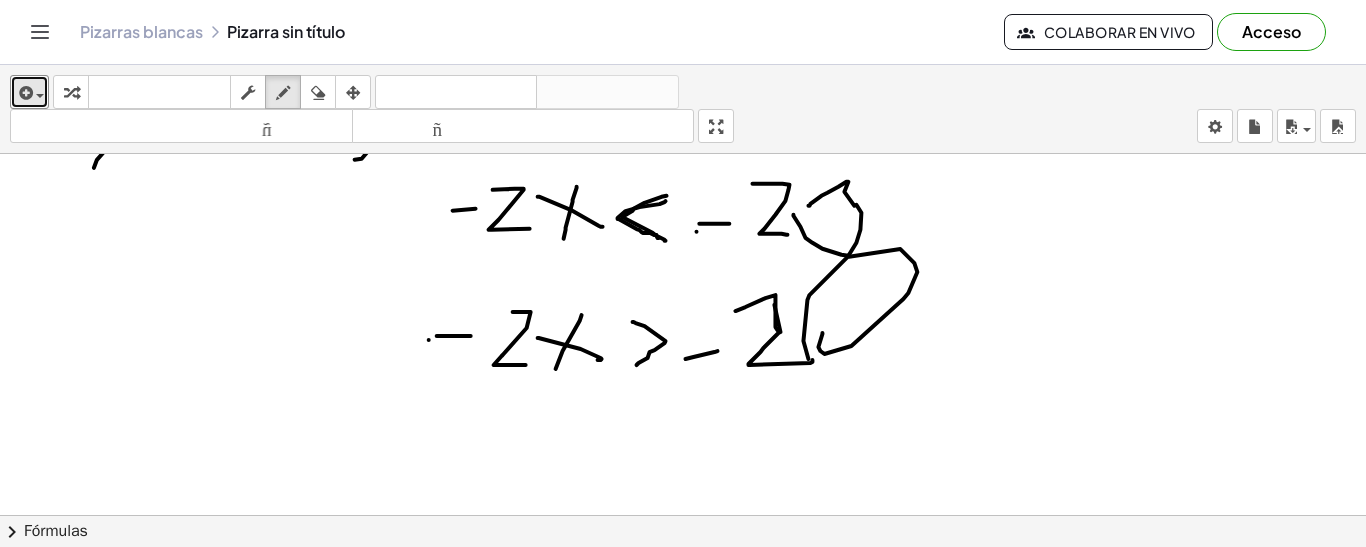 drag, startPoint x: 736, startPoint y: 309, endPoint x: 778, endPoint y: 328, distance: 46.09772 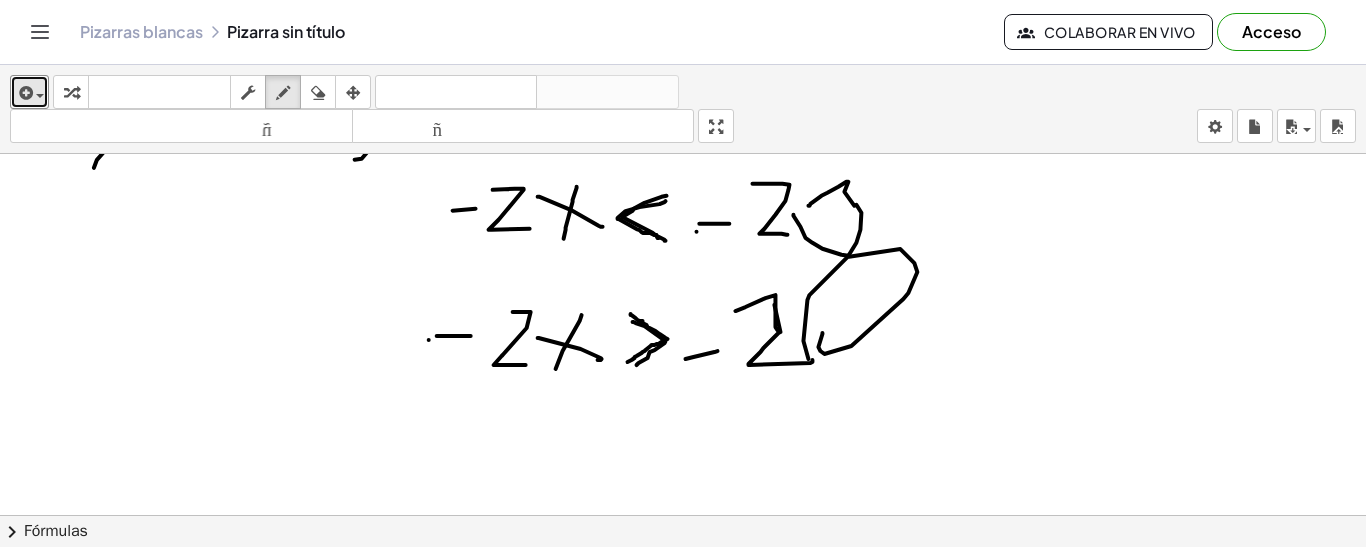 drag, startPoint x: 631, startPoint y: 312, endPoint x: 628, endPoint y: 360, distance: 48.09366 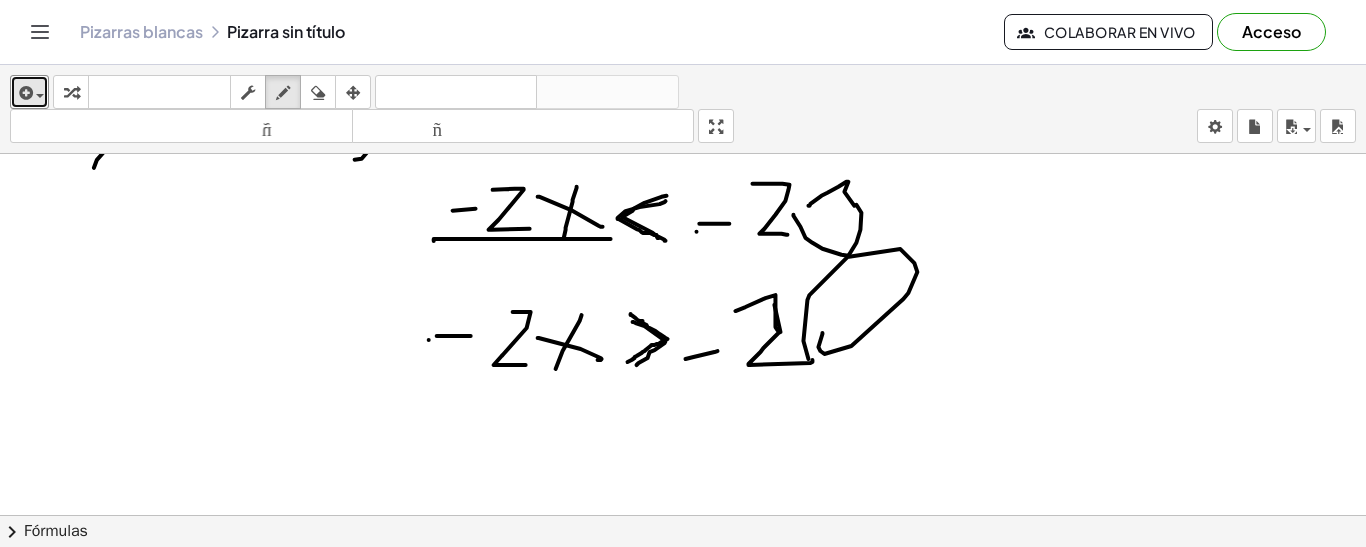 drag, startPoint x: 611, startPoint y: 237, endPoint x: 434, endPoint y: 239, distance: 177.01129 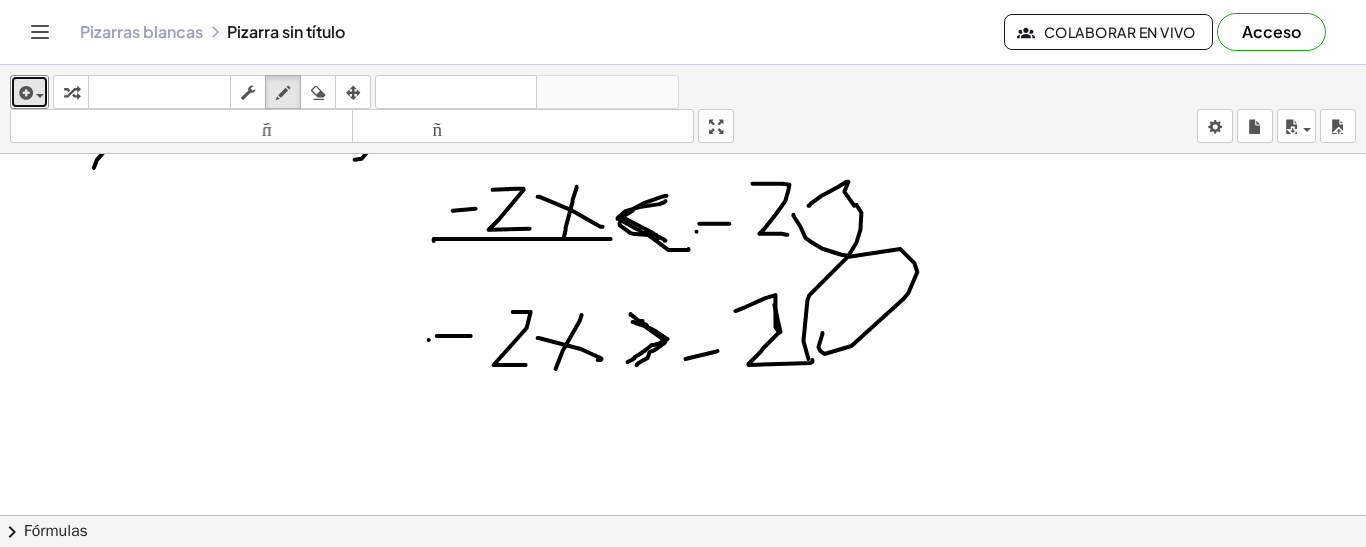 drag, startPoint x: 620, startPoint y: 221, endPoint x: 689, endPoint y: 247, distance: 73.736015 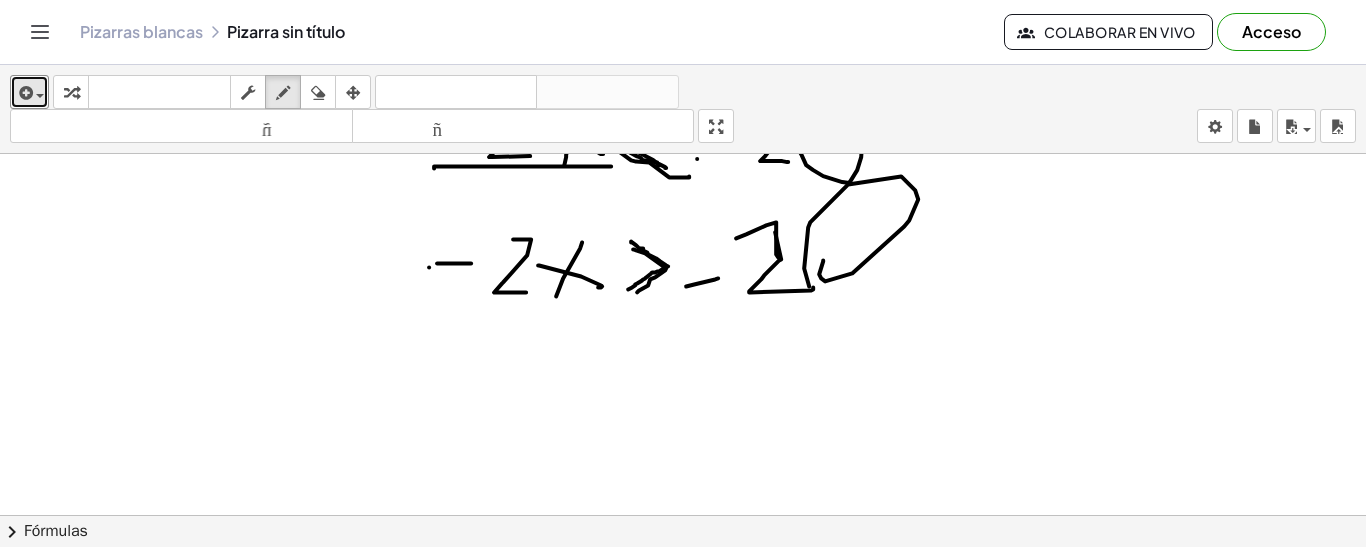 scroll, scrollTop: 363, scrollLeft: 0, axis: vertical 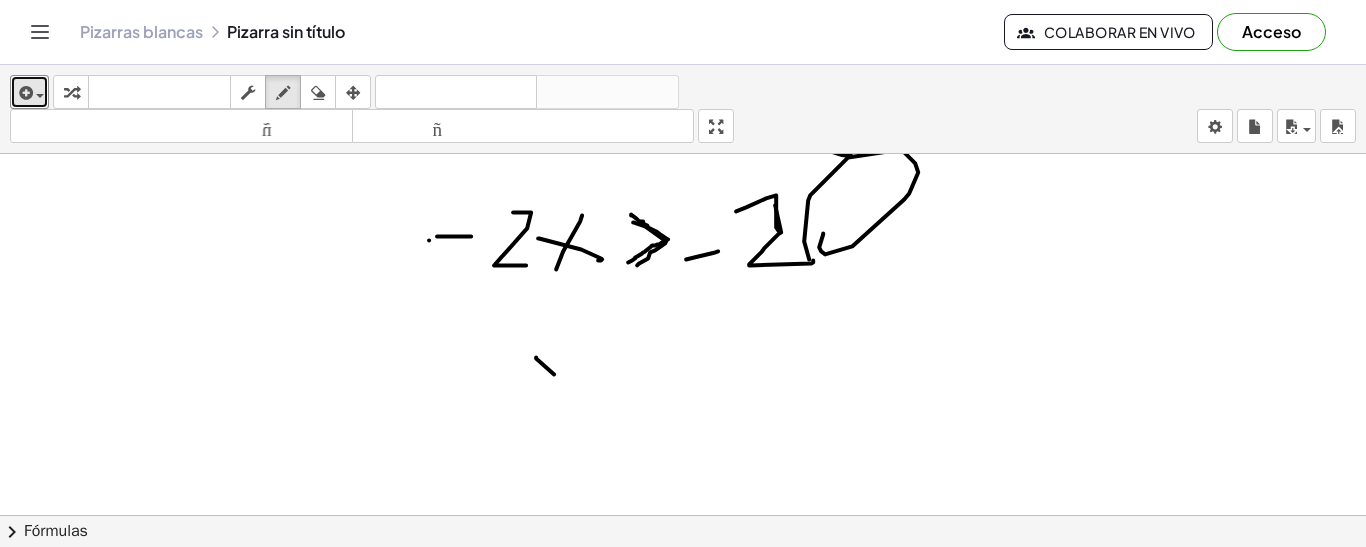 drag, startPoint x: 536, startPoint y: 355, endPoint x: 562, endPoint y: 380, distance: 36.069378 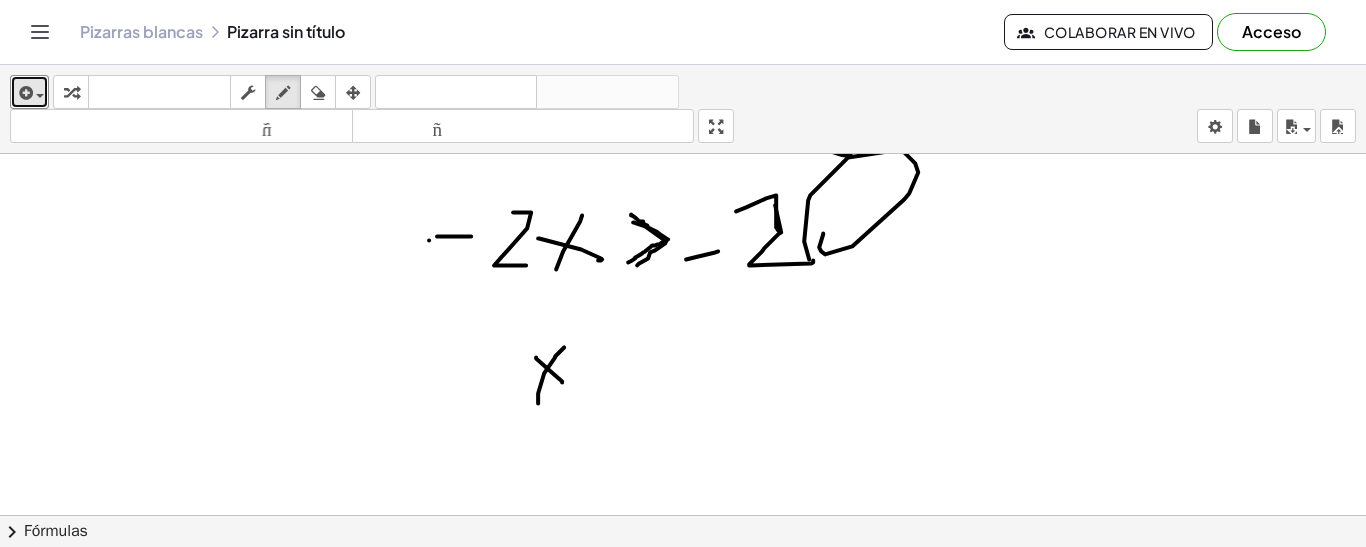 drag, startPoint x: 544, startPoint y: 371, endPoint x: 564, endPoint y: 345, distance: 32.80244 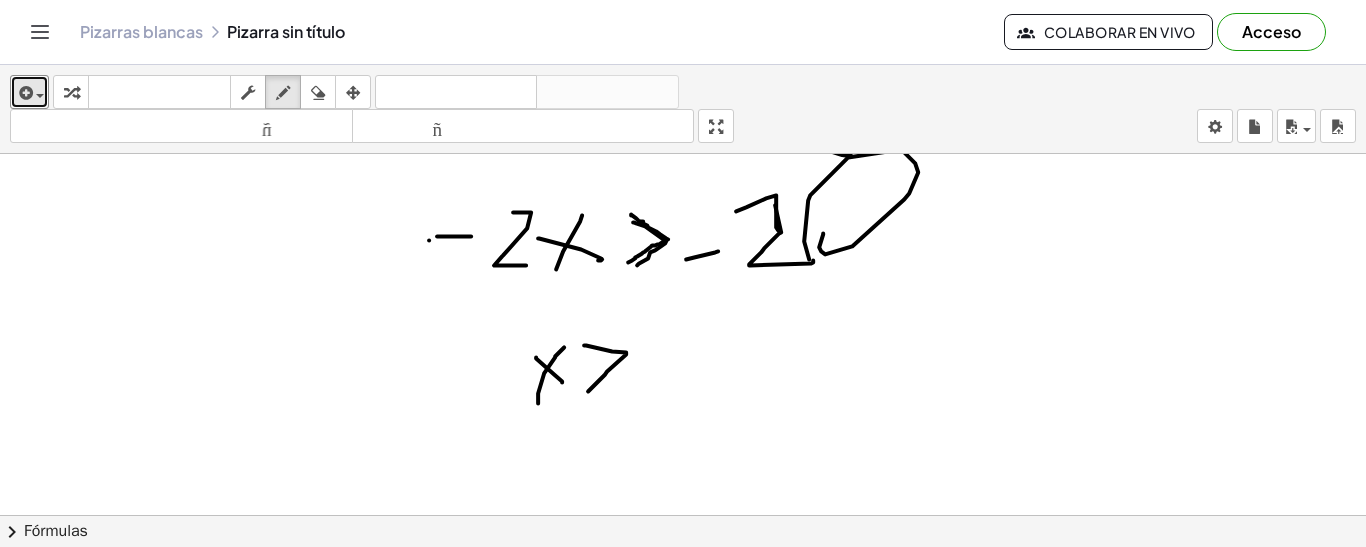 drag, startPoint x: 584, startPoint y: 343, endPoint x: 615, endPoint y: 397, distance: 62.26556 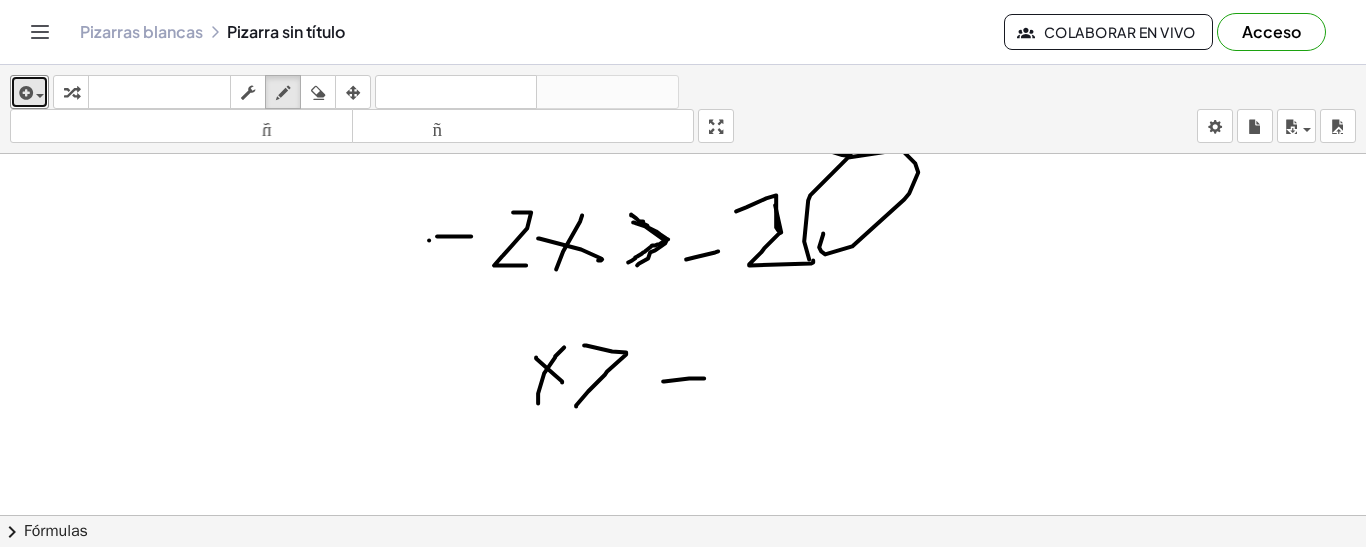 drag, startPoint x: 663, startPoint y: 379, endPoint x: 704, endPoint y: 376, distance: 41.109608 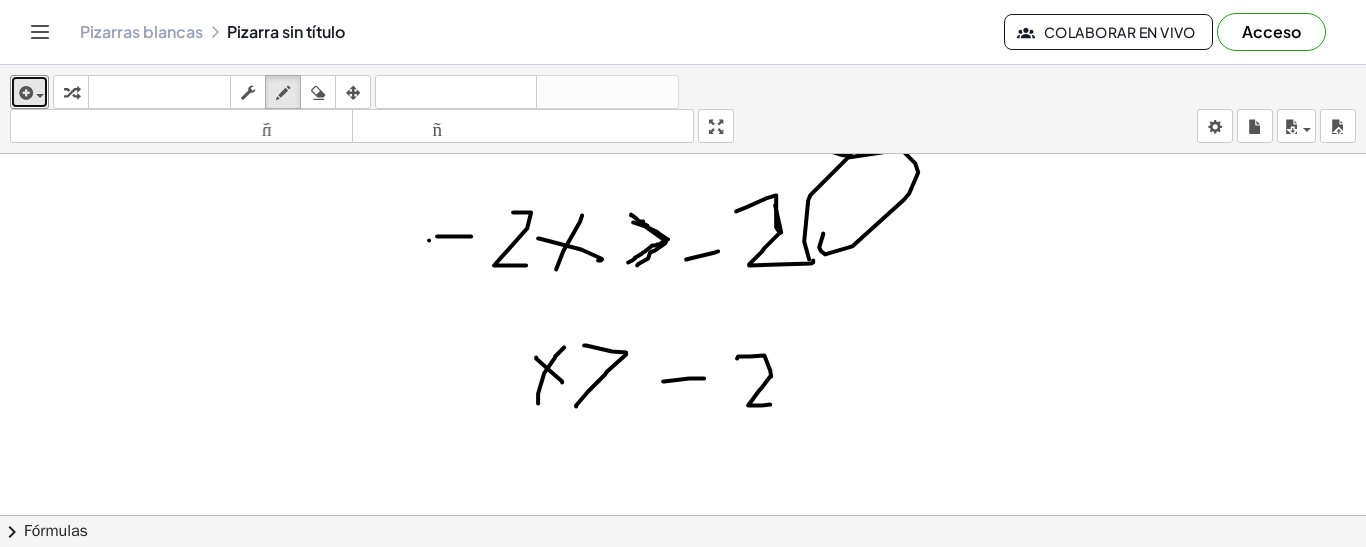 drag, startPoint x: 737, startPoint y: 356, endPoint x: 776, endPoint y: 398, distance: 57.31492 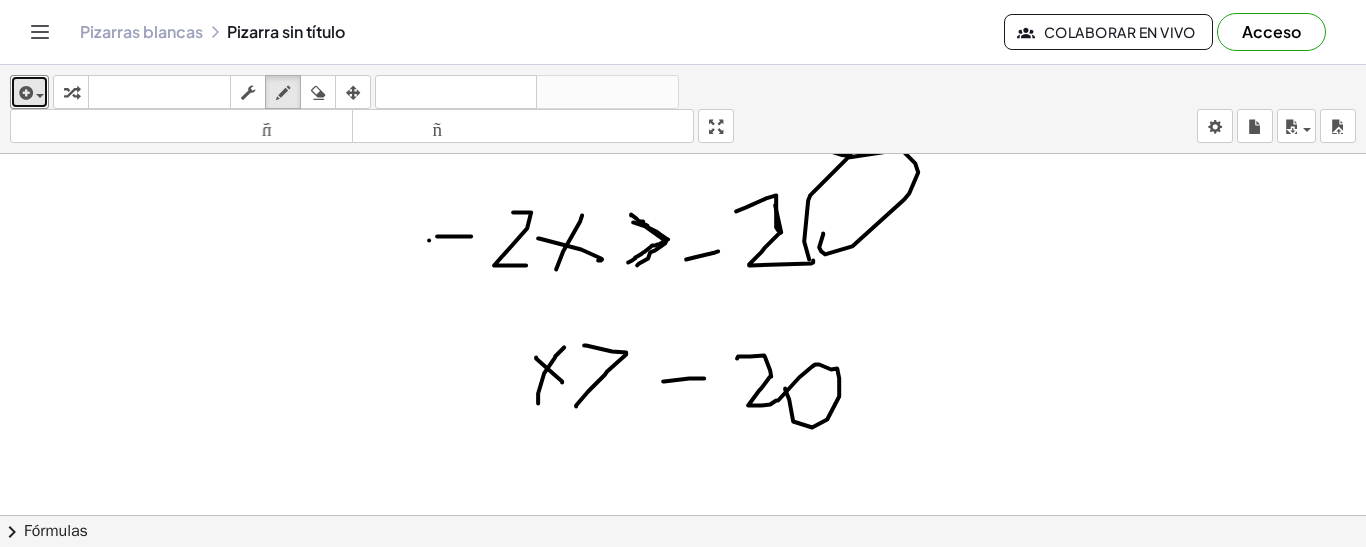 drag, startPoint x: 785, startPoint y: 386, endPoint x: 778, endPoint y: 398, distance: 13.892444 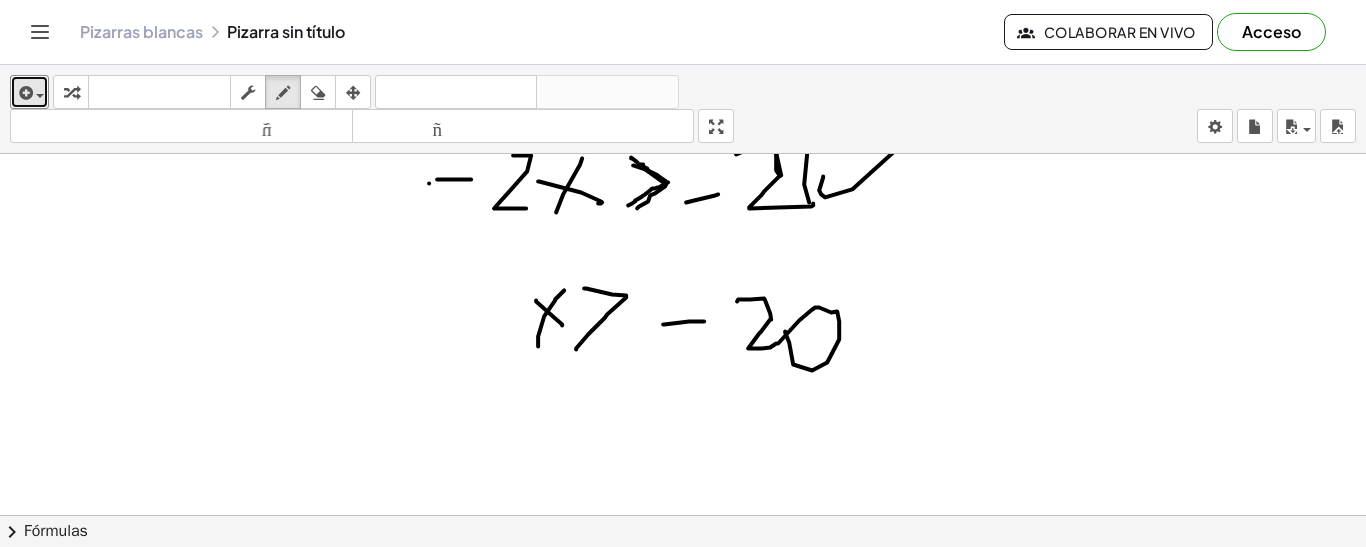 scroll, scrollTop: 463, scrollLeft: 0, axis: vertical 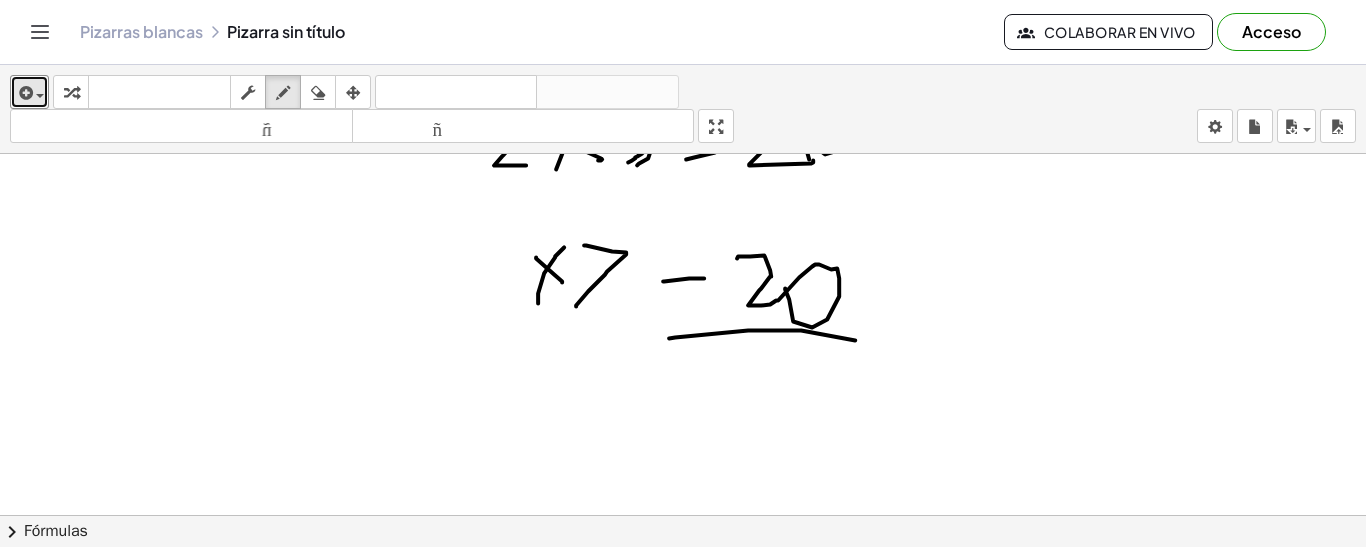 drag, startPoint x: 669, startPoint y: 336, endPoint x: 788, endPoint y: 363, distance: 122.02459 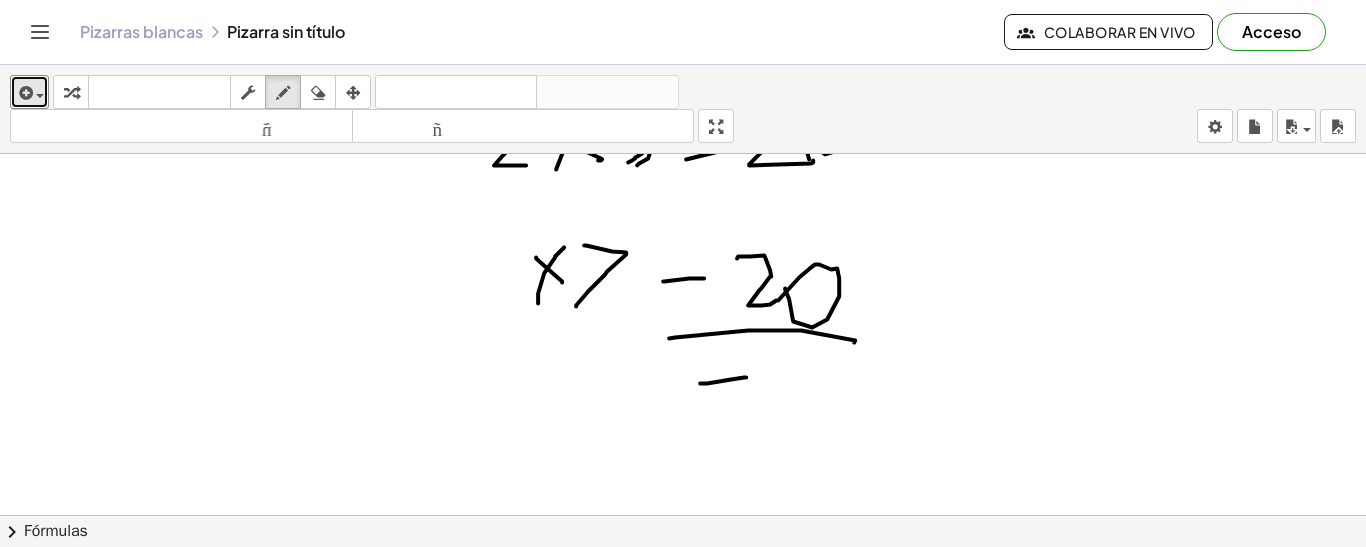 drag, startPoint x: 700, startPoint y: 381, endPoint x: 750, endPoint y: 370, distance: 51.1957 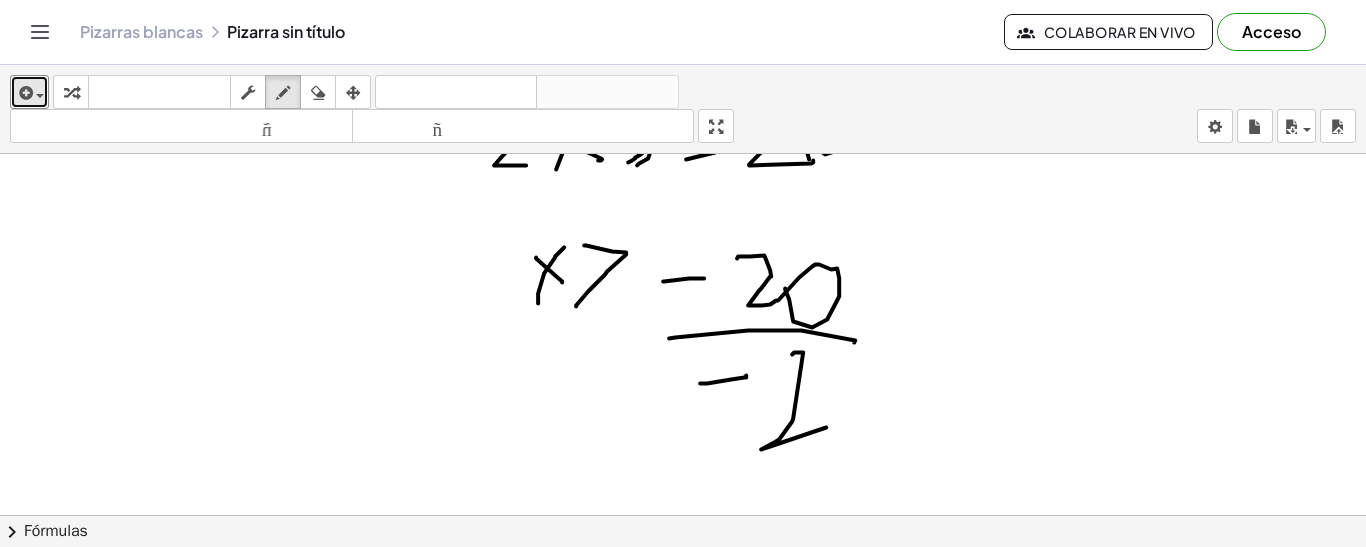 drag, startPoint x: 803, startPoint y: 350, endPoint x: 836, endPoint y: 420, distance: 77.388626 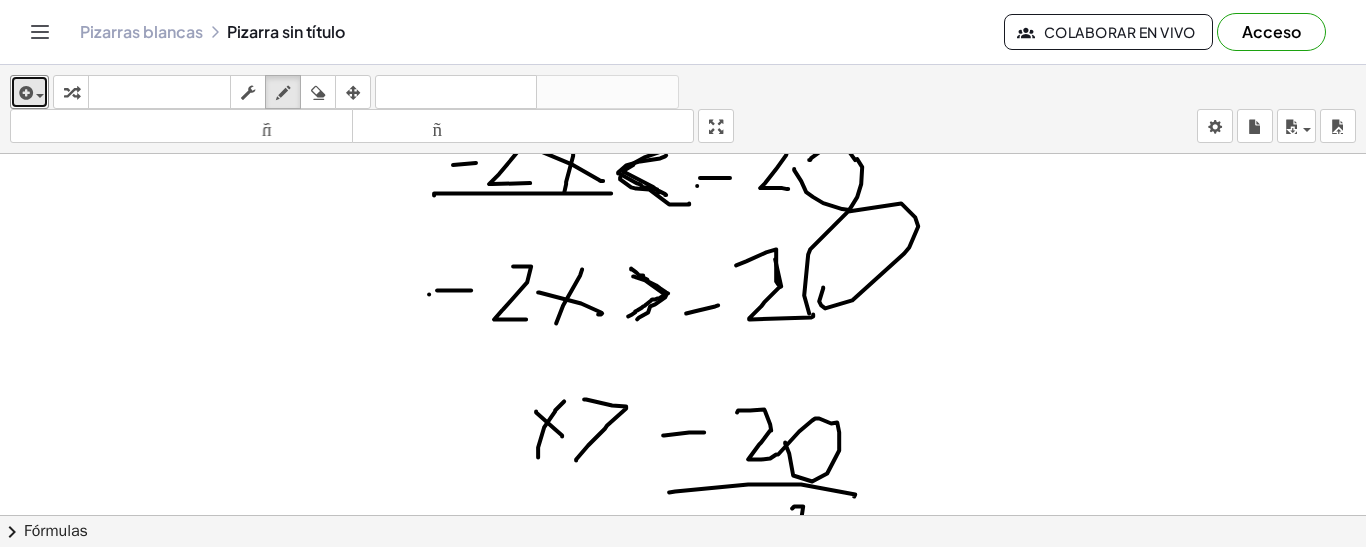 scroll, scrollTop: 263, scrollLeft: 0, axis: vertical 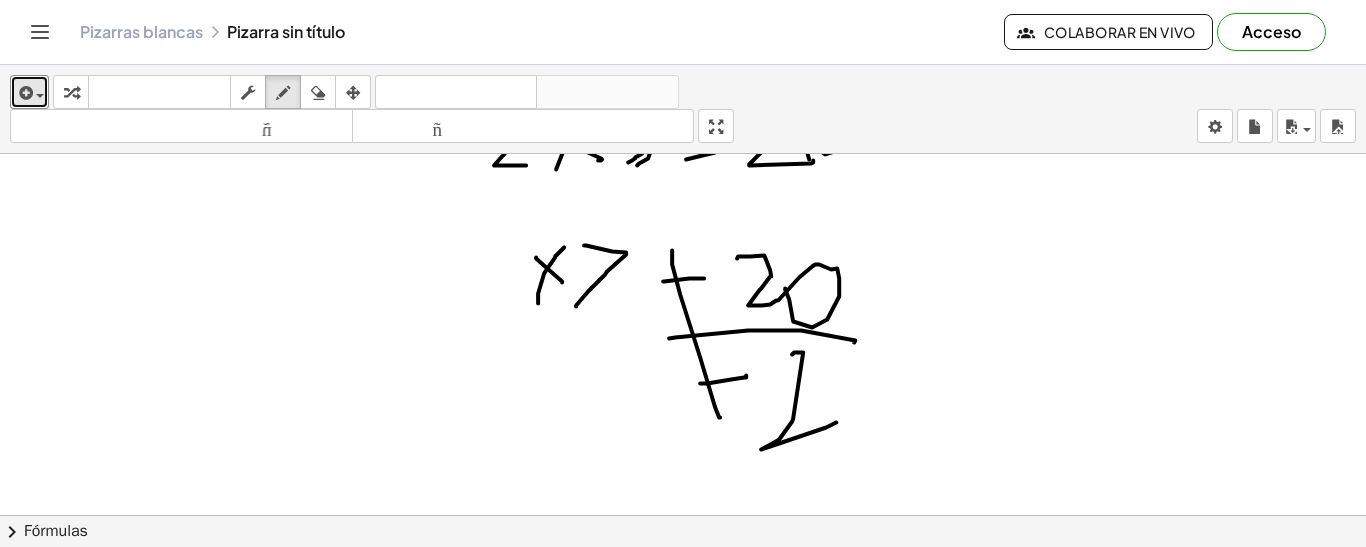drag, startPoint x: 672, startPoint y: 248, endPoint x: 720, endPoint y: 415, distance: 173.76134 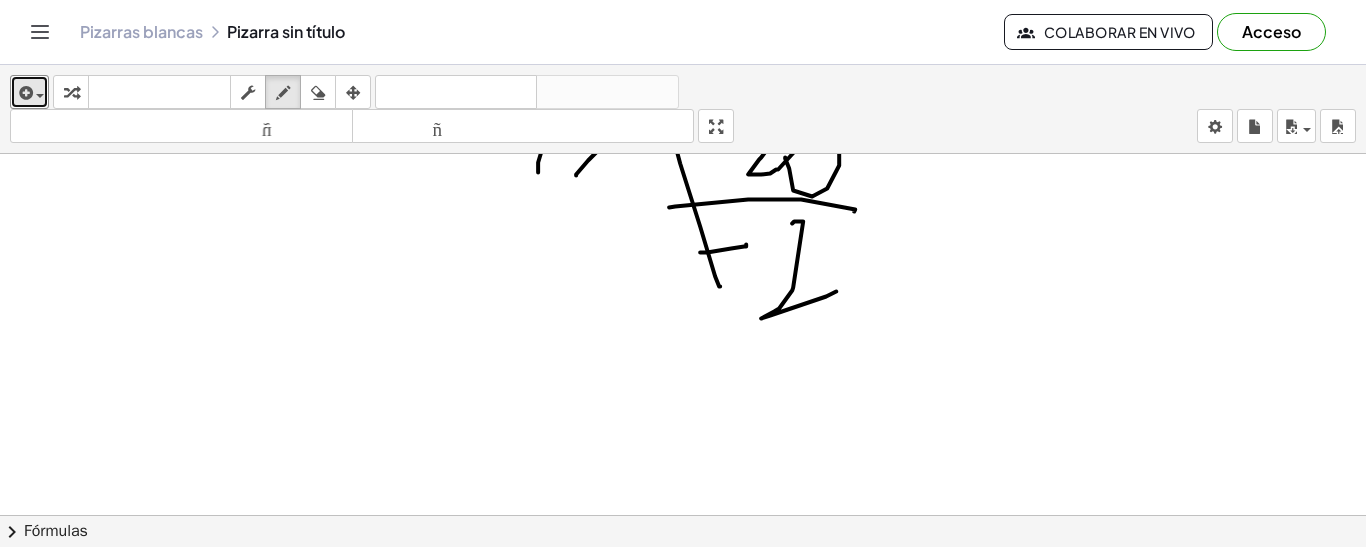 scroll, scrollTop: 563, scrollLeft: 0, axis: vertical 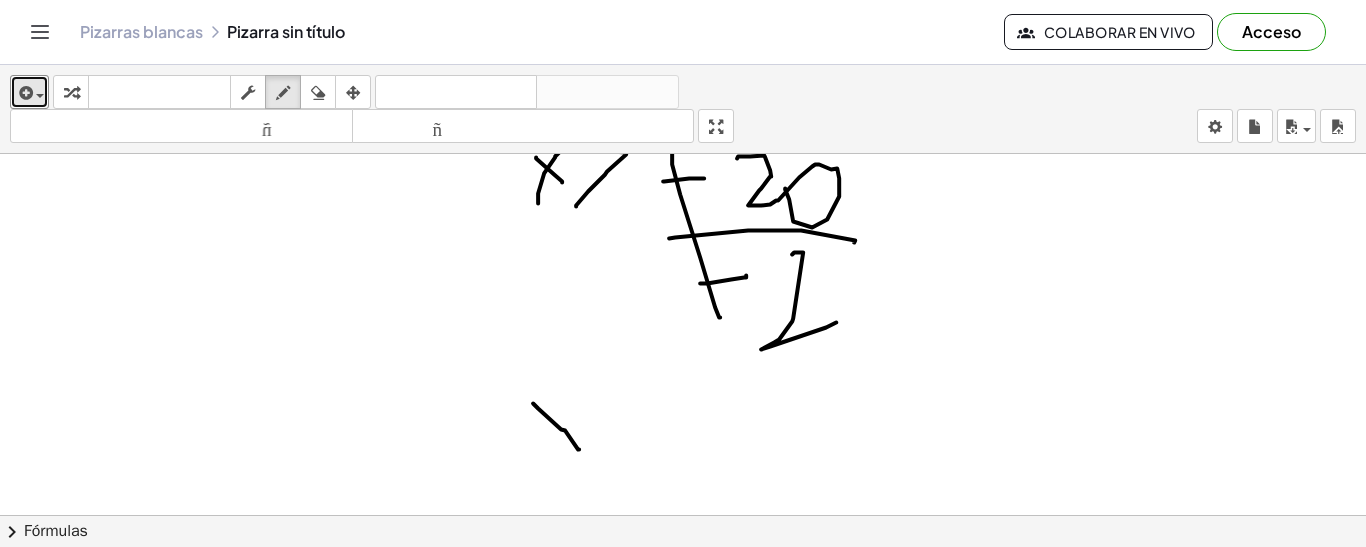 drag, startPoint x: 533, startPoint y: 401, endPoint x: 542, endPoint y: 454, distance: 53.75872 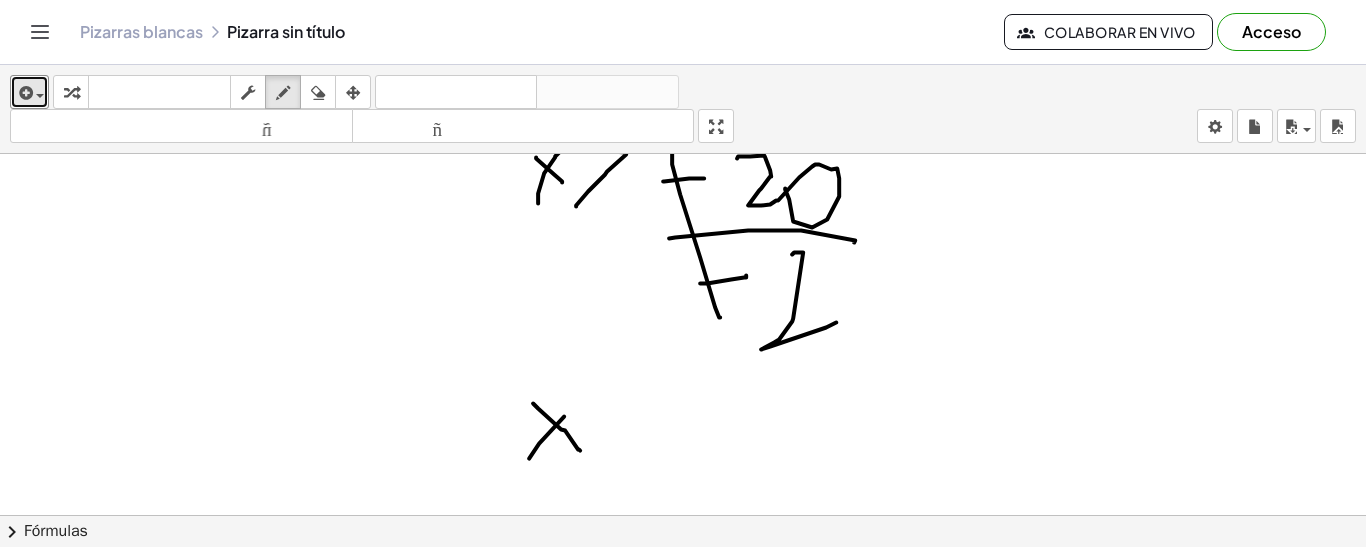 drag, startPoint x: 539, startPoint y: 441, endPoint x: 566, endPoint y: 410, distance: 41.109608 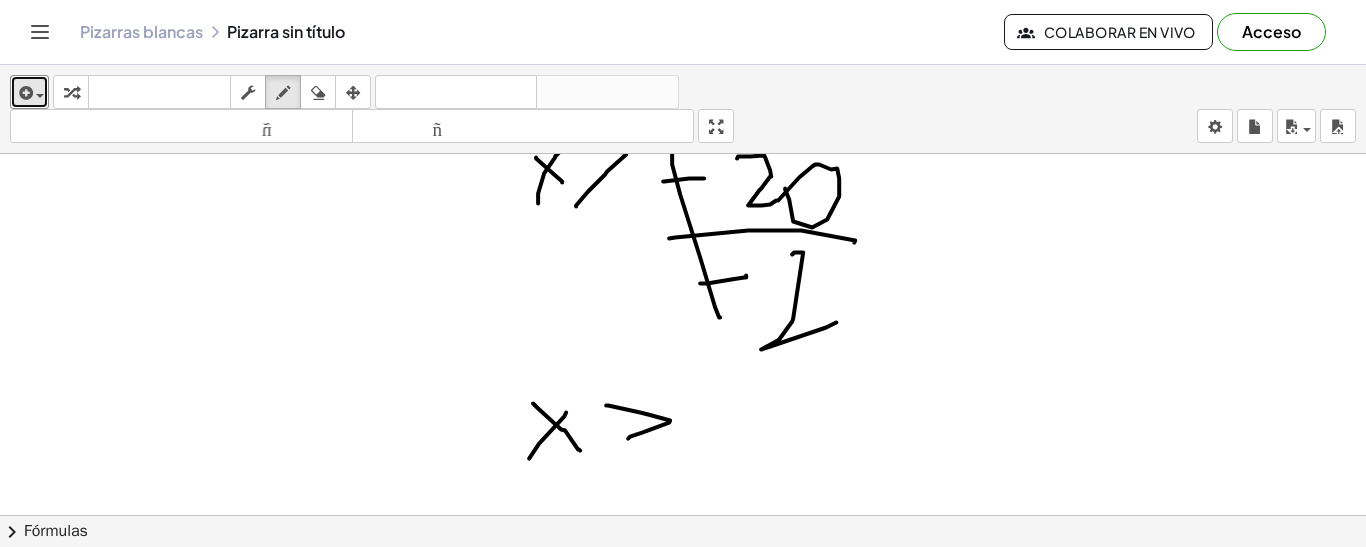 drag, startPoint x: 606, startPoint y: 403, endPoint x: 621, endPoint y: 440, distance: 39.92493 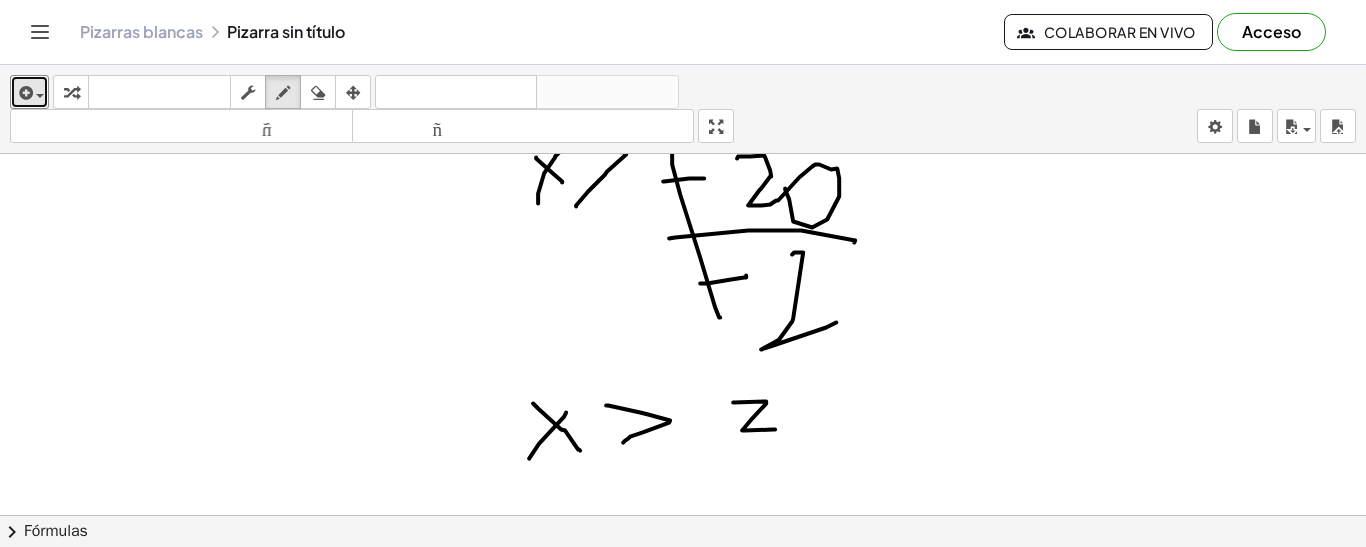 drag, startPoint x: 733, startPoint y: 400, endPoint x: 775, endPoint y: 427, distance: 49.92995 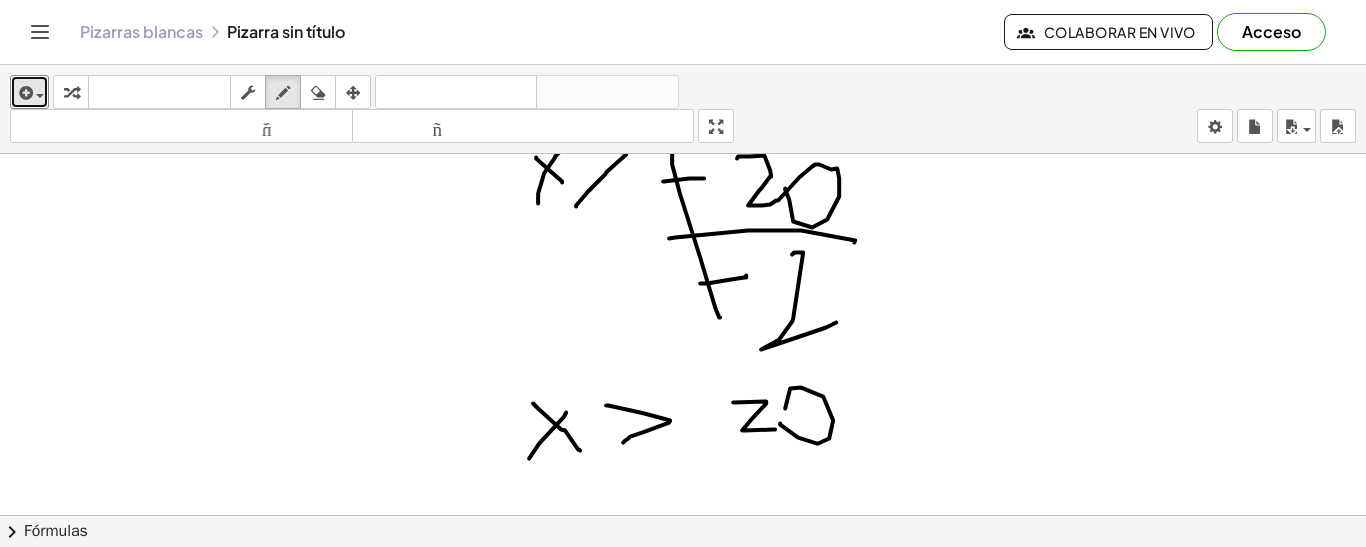 drag, startPoint x: 780, startPoint y: 421, endPoint x: 785, endPoint y: 412, distance: 10.29563 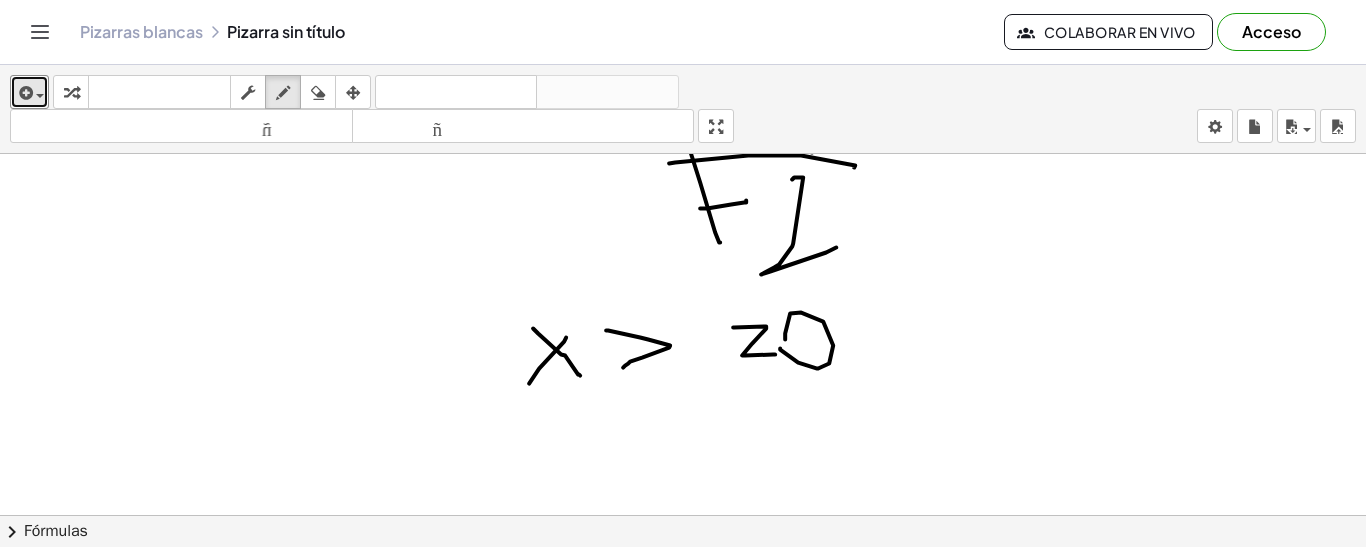 scroll, scrollTop: 663, scrollLeft: 0, axis: vertical 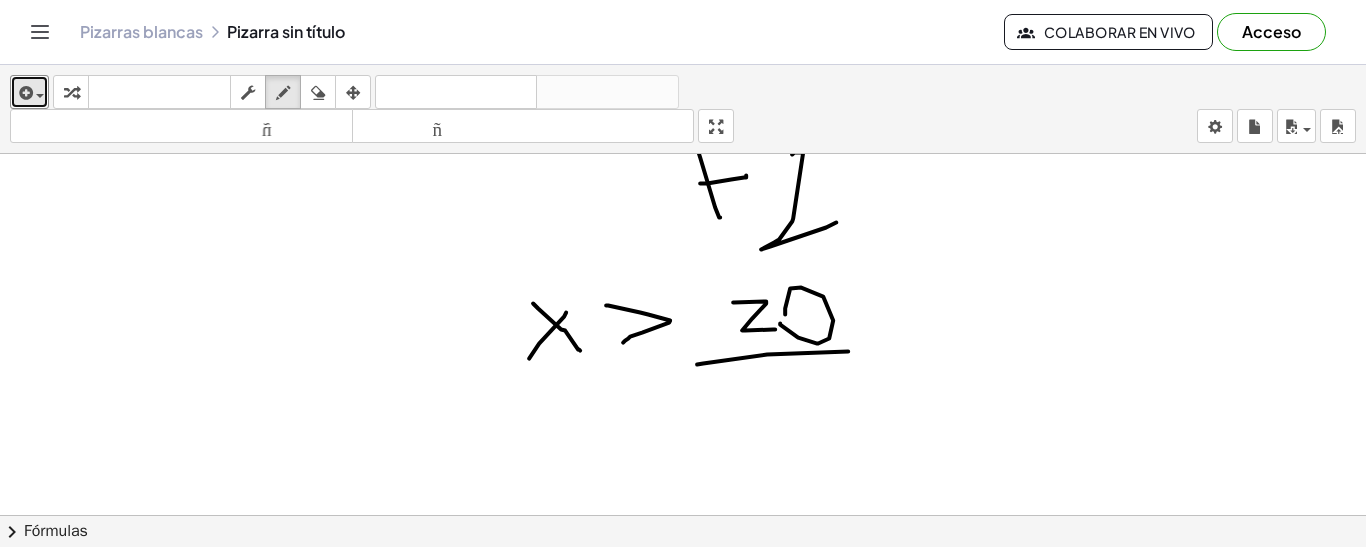 drag, startPoint x: 697, startPoint y: 362, endPoint x: 818, endPoint y: 360, distance: 121.016525 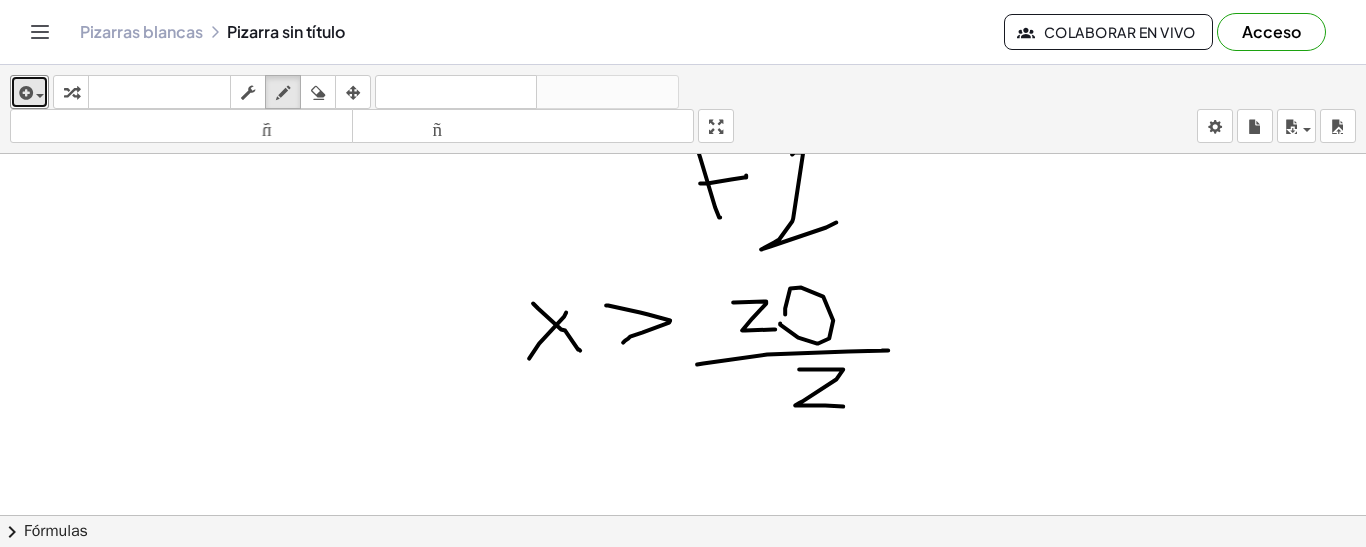 drag, startPoint x: 799, startPoint y: 367, endPoint x: 843, endPoint y: 404, distance: 57.48913 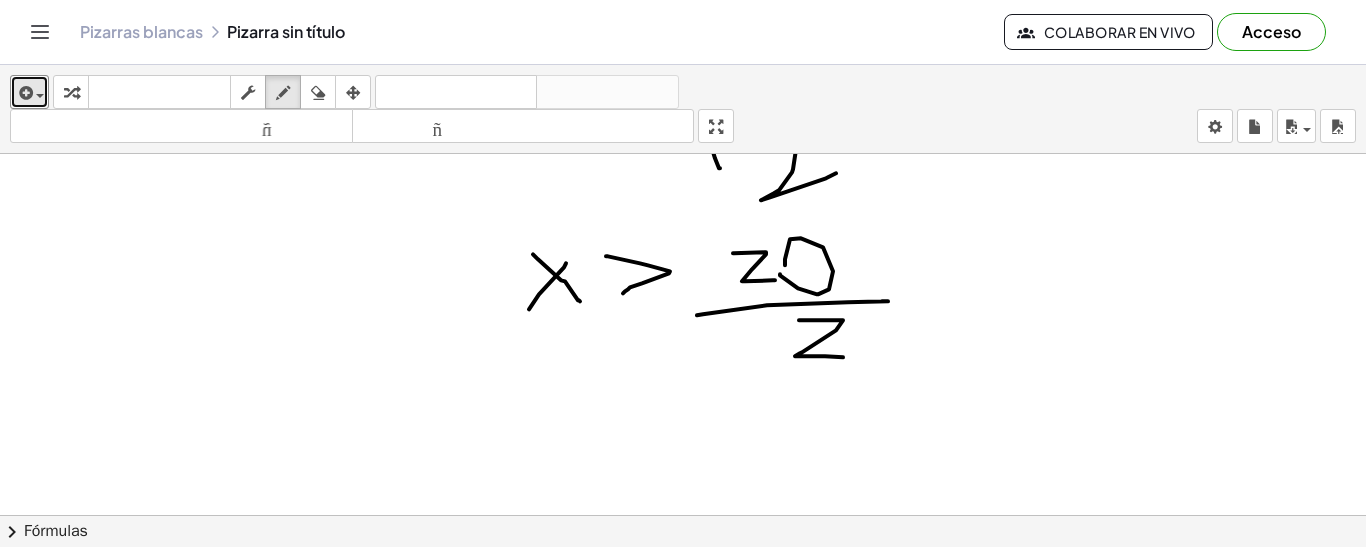scroll, scrollTop: 726, scrollLeft: 0, axis: vertical 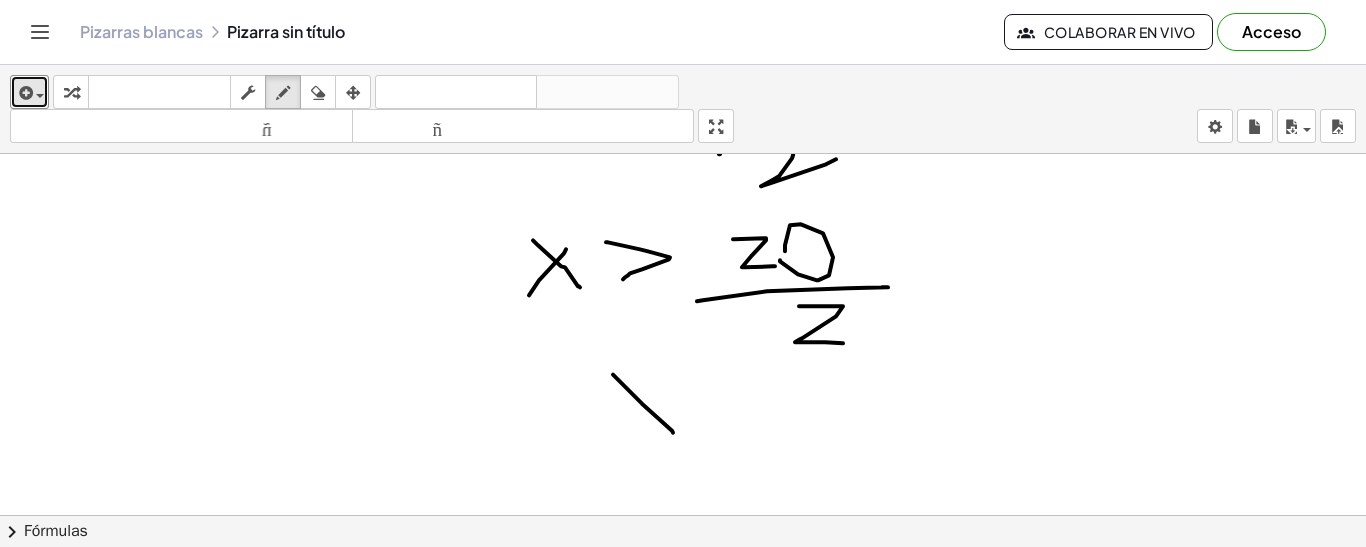 drag, startPoint x: 613, startPoint y: 372, endPoint x: 680, endPoint y: 440, distance: 95.462036 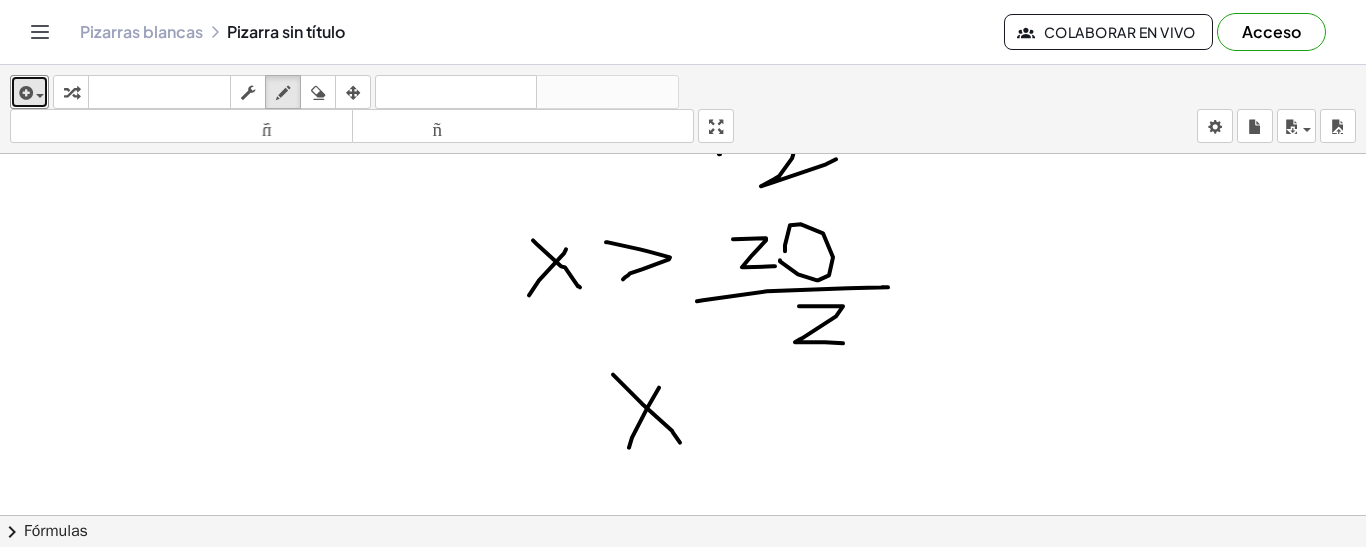 drag, startPoint x: 629, startPoint y: 445, endPoint x: 661, endPoint y: 382, distance: 70.66116 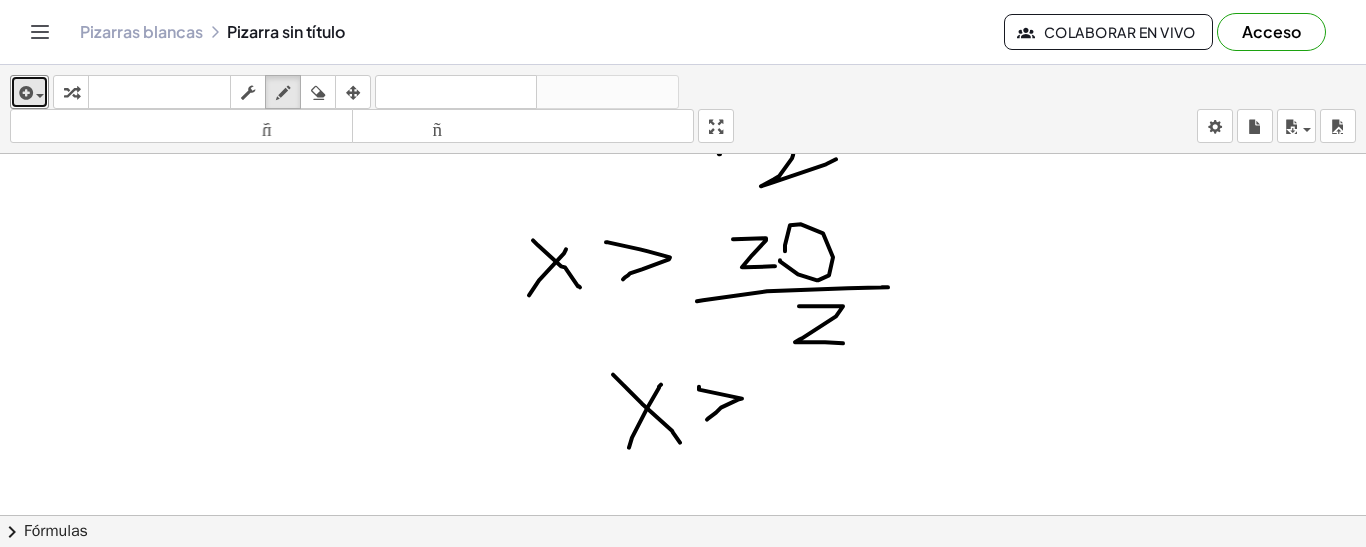 drag, startPoint x: 699, startPoint y: 387, endPoint x: 707, endPoint y: 417, distance: 31.04835 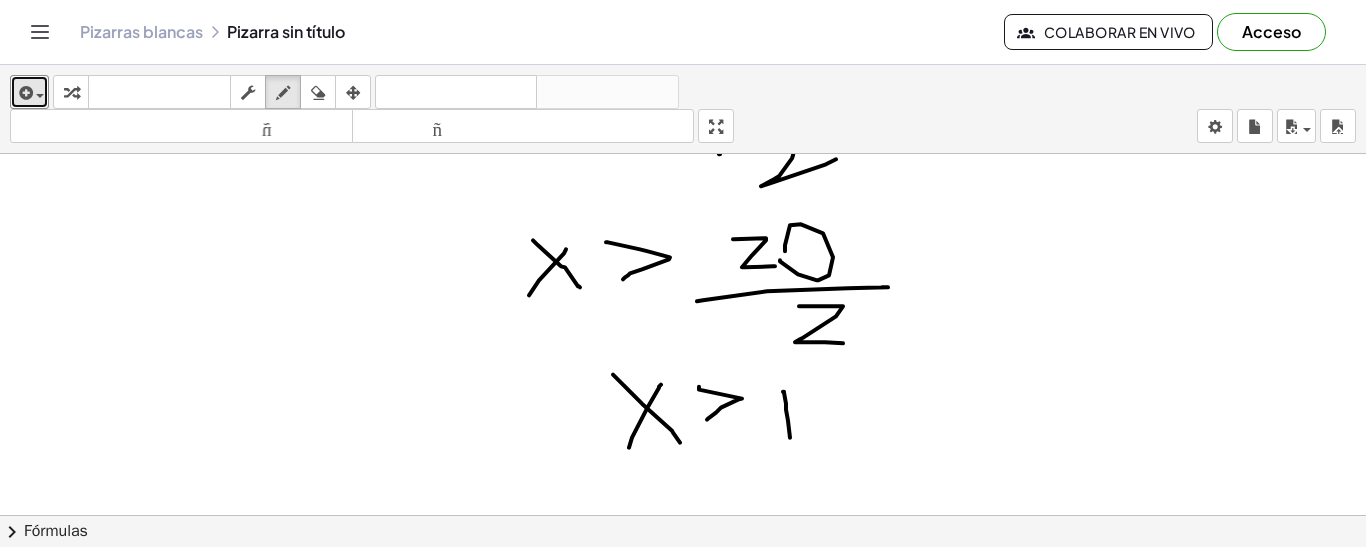 drag, startPoint x: 783, startPoint y: 389, endPoint x: 790, endPoint y: 435, distance: 46.52956 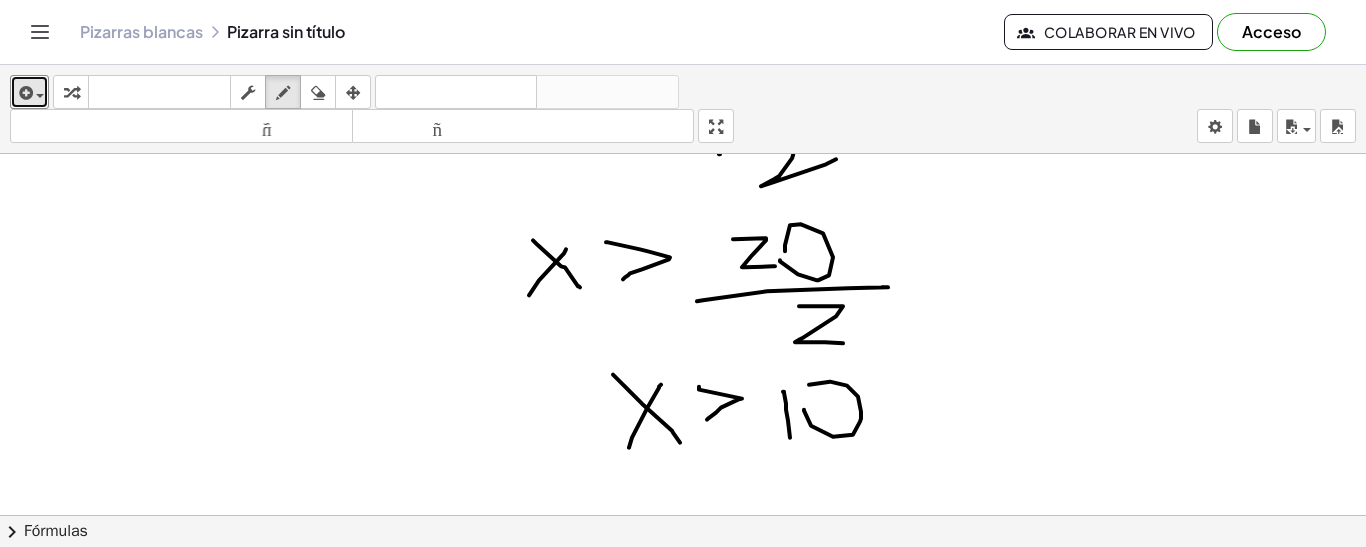 drag, startPoint x: 804, startPoint y: 407, endPoint x: 800, endPoint y: 389, distance: 18.439089 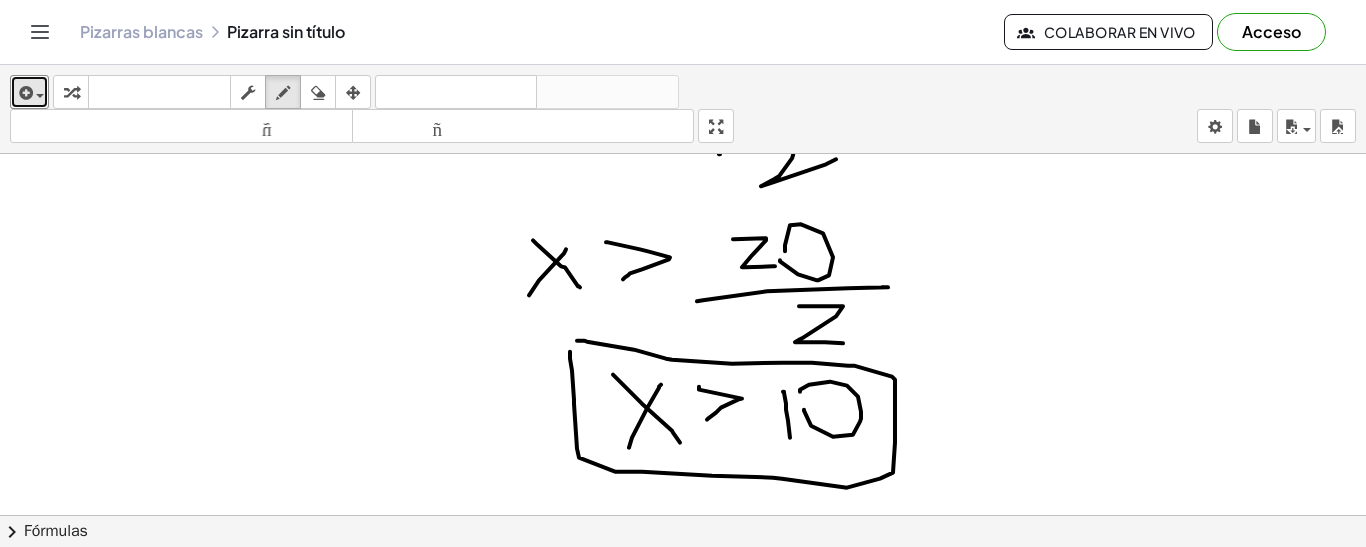 drag, startPoint x: 570, startPoint y: 349, endPoint x: 885, endPoint y: 413, distance: 321.43585 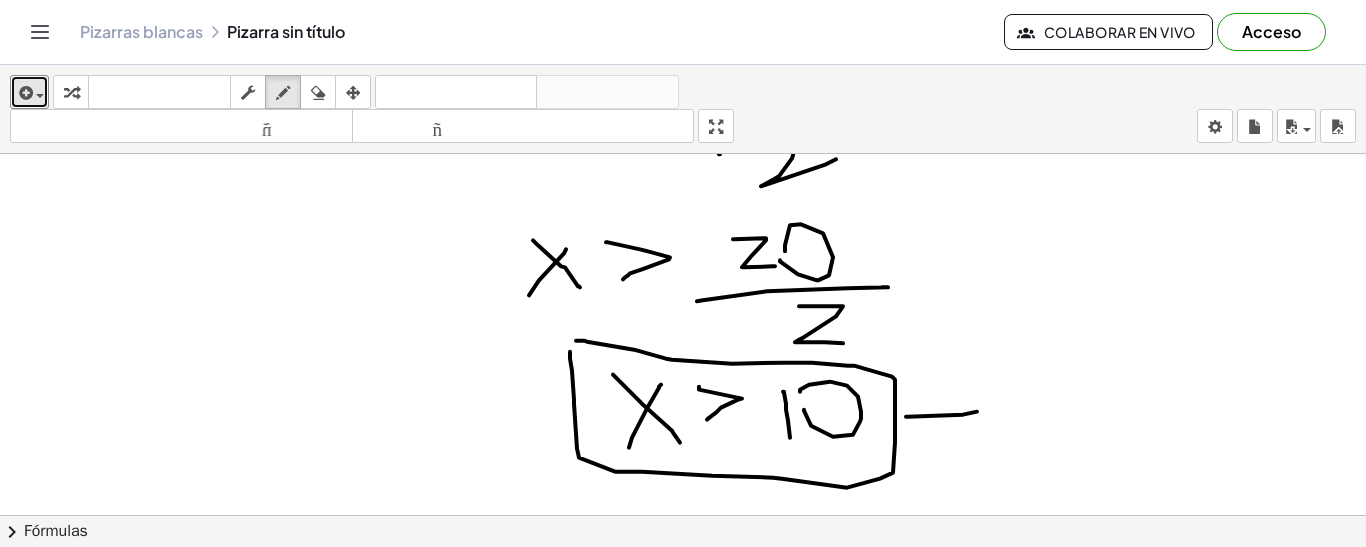 drag, startPoint x: 906, startPoint y: 414, endPoint x: 977, endPoint y: 409, distance: 71.17584 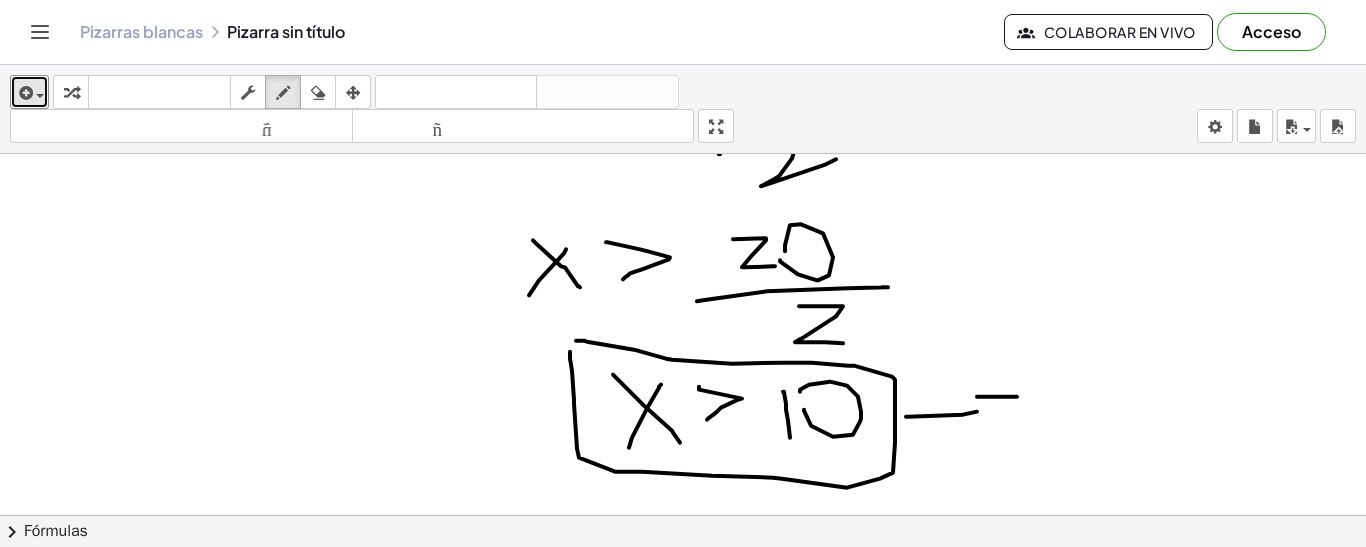 drag, startPoint x: 977, startPoint y: 394, endPoint x: 996, endPoint y: 425, distance: 36.359318 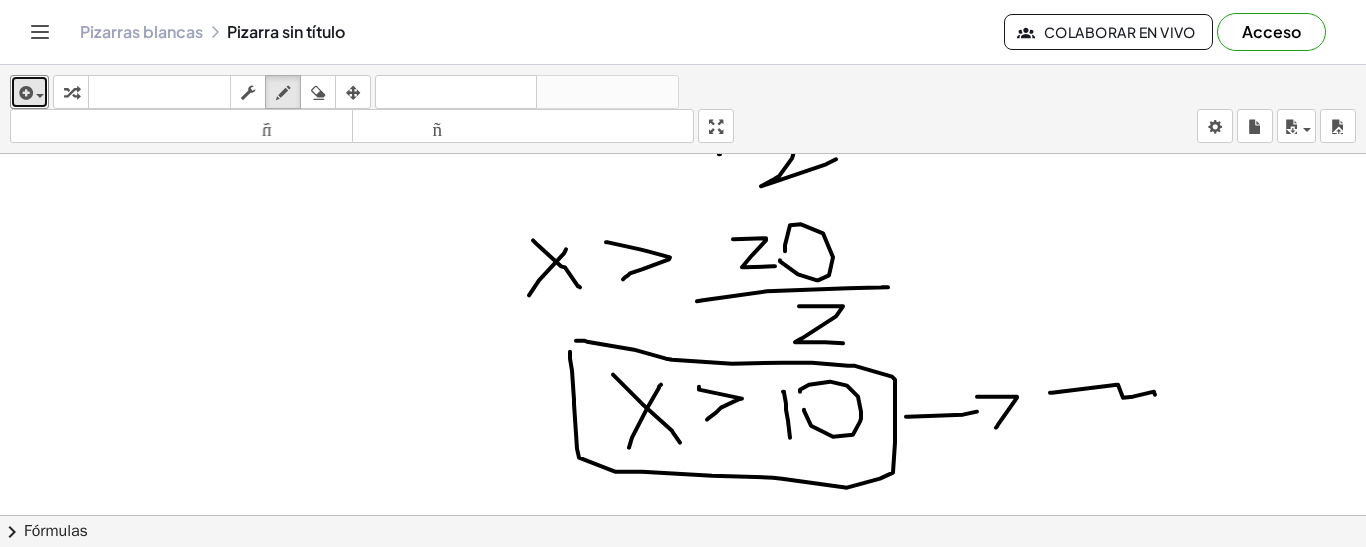 drag, startPoint x: 1050, startPoint y: 390, endPoint x: 1156, endPoint y: 394, distance: 106.07545 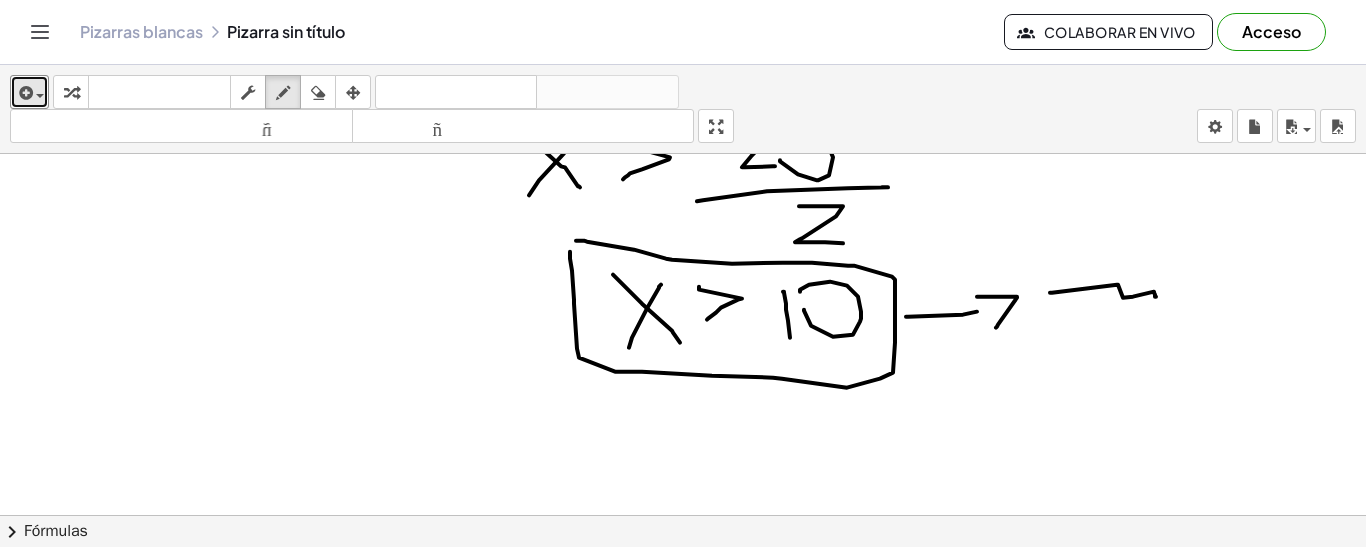 scroll, scrollTop: 926, scrollLeft: 0, axis: vertical 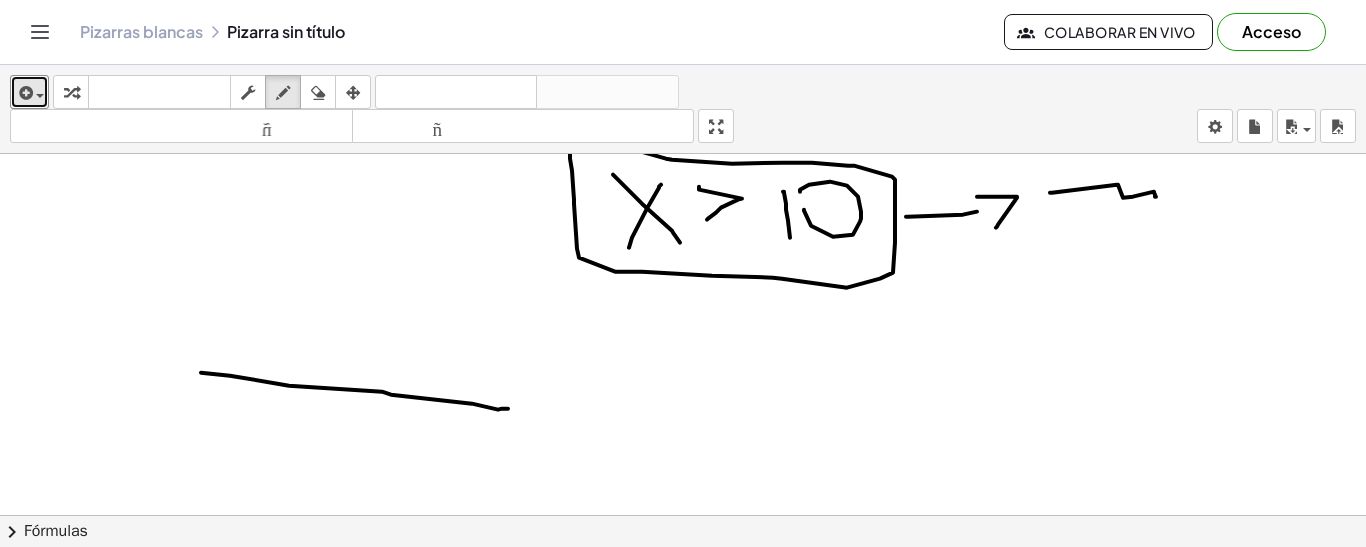 drag, startPoint x: 201, startPoint y: 370, endPoint x: 530, endPoint y: 407, distance: 331.074 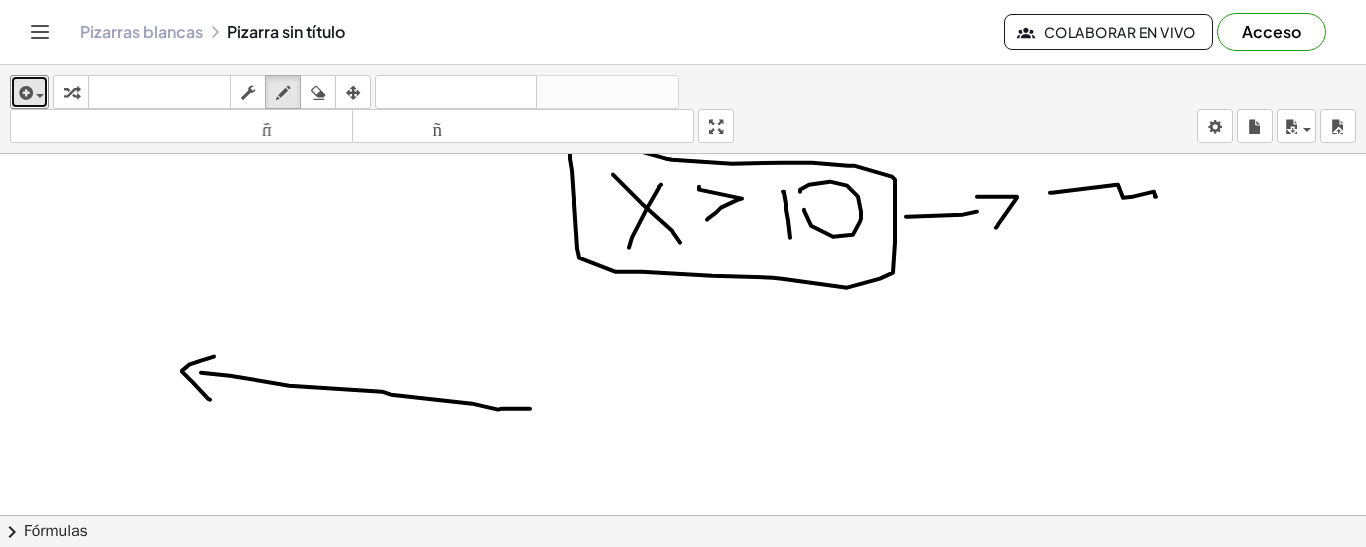 drag, startPoint x: 214, startPoint y: 354, endPoint x: 391, endPoint y: 386, distance: 179.8694 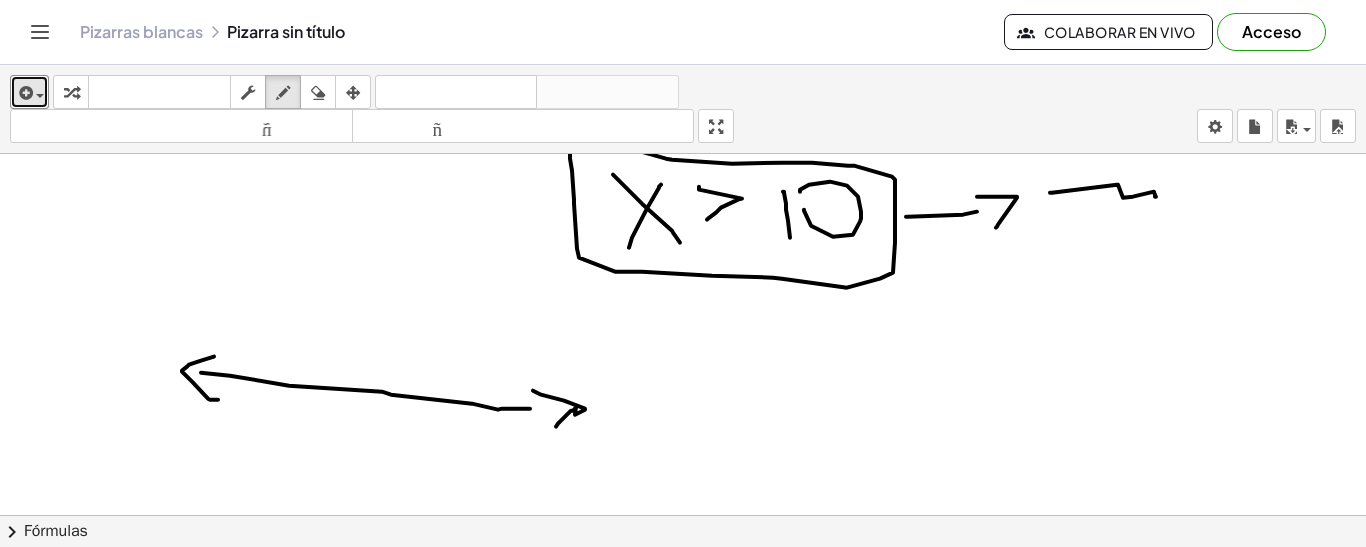 drag, startPoint x: 533, startPoint y: 388, endPoint x: 293, endPoint y: 456, distance: 249.44739 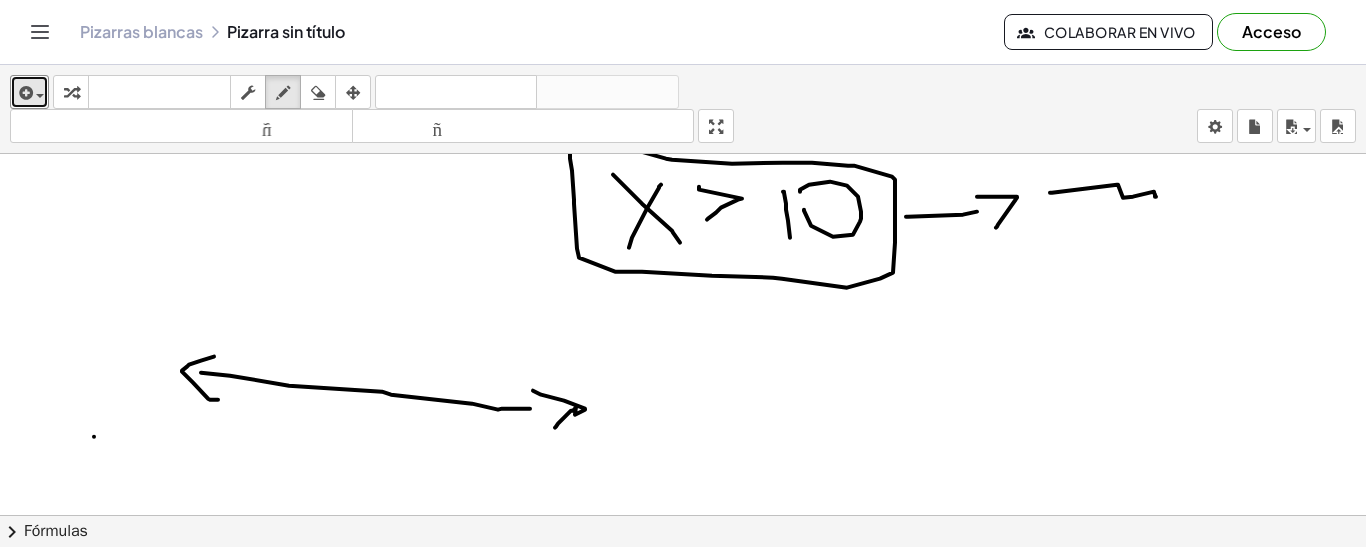 drag, startPoint x: 94, startPoint y: 434, endPoint x: 139, endPoint y: 431, distance: 45.099888 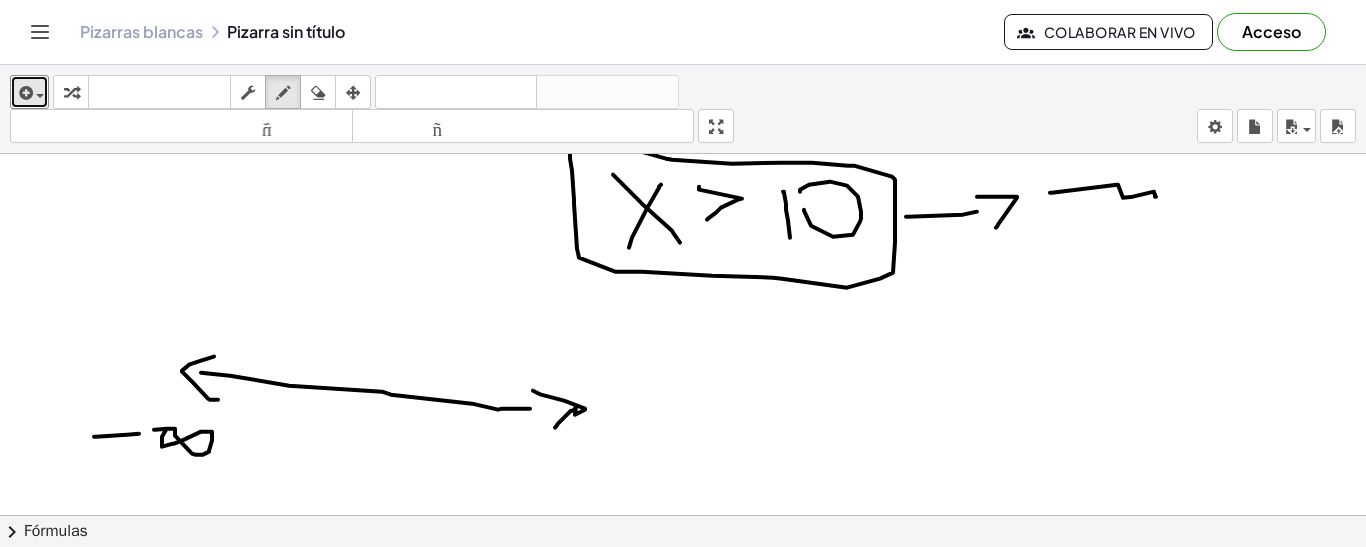 click at bounding box center [683, -46] 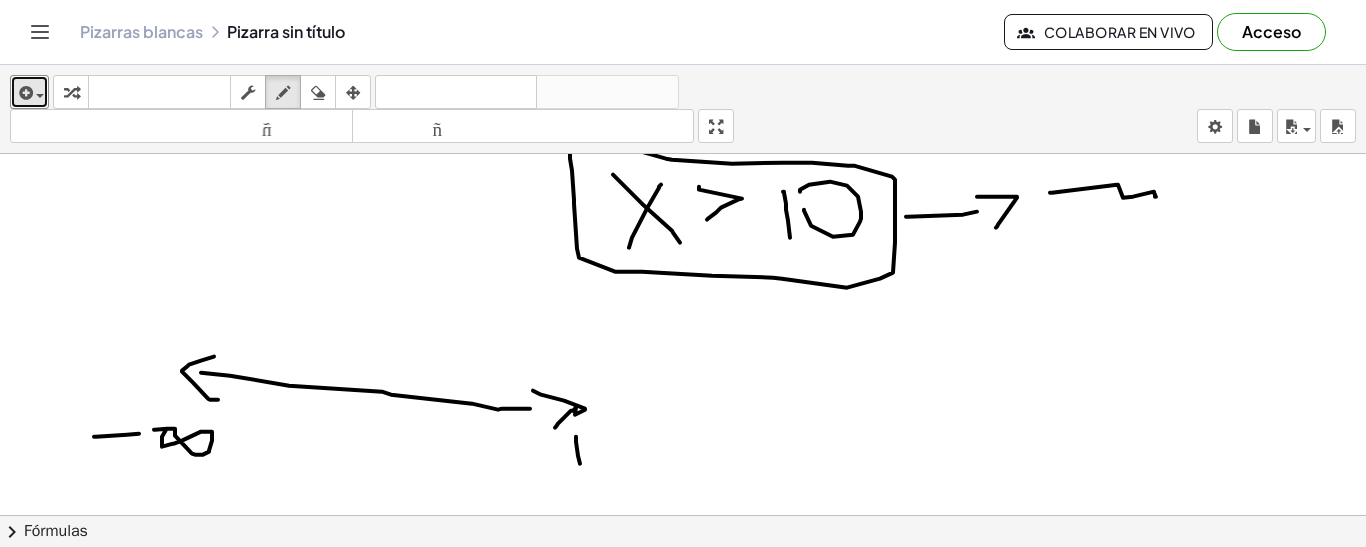 drag, startPoint x: 576, startPoint y: 434, endPoint x: 563, endPoint y: 460, distance: 29.068884 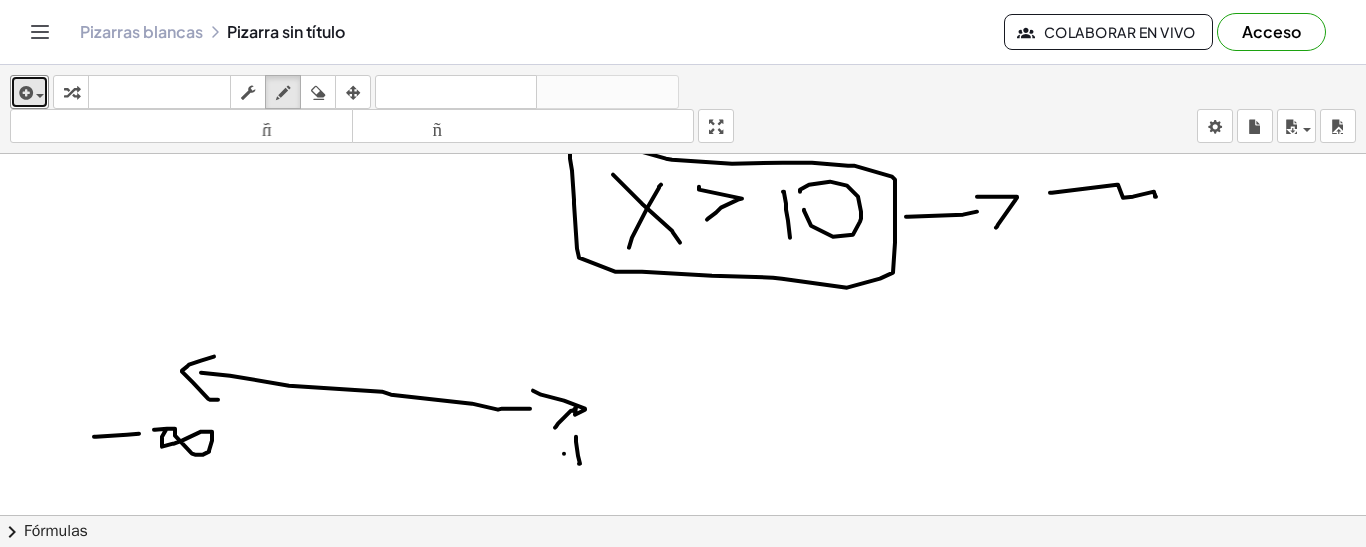 drag, startPoint x: 564, startPoint y: 451, endPoint x: 597, endPoint y: 449, distance: 33.06055 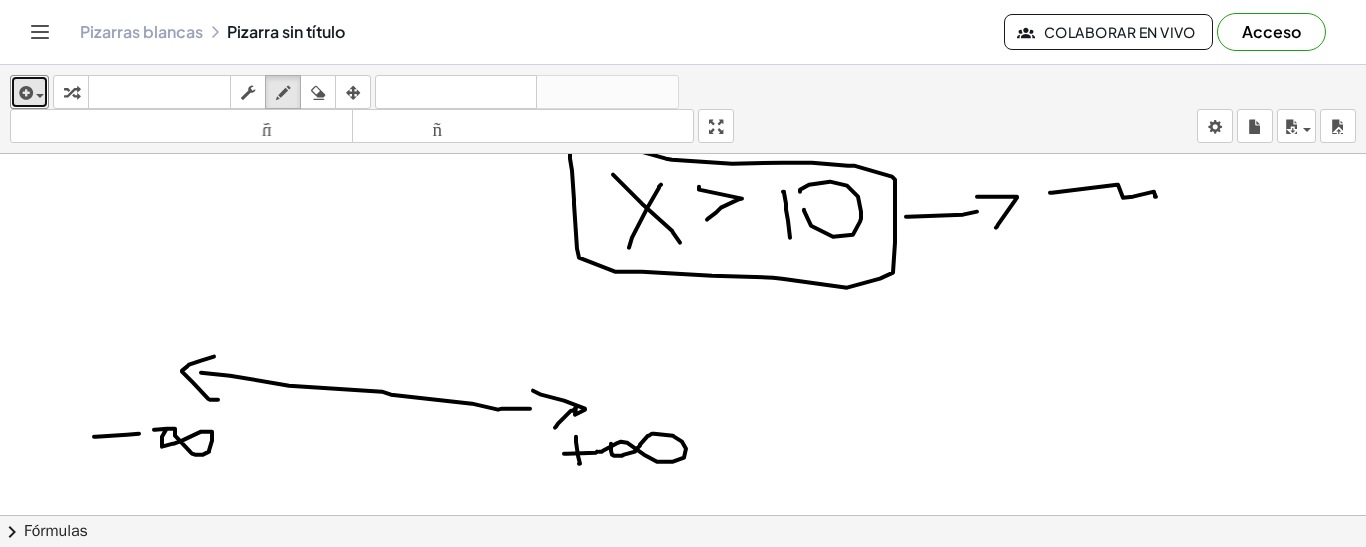 drag, startPoint x: 599, startPoint y: 449, endPoint x: 611, endPoint y: 441, distance: 14.422205 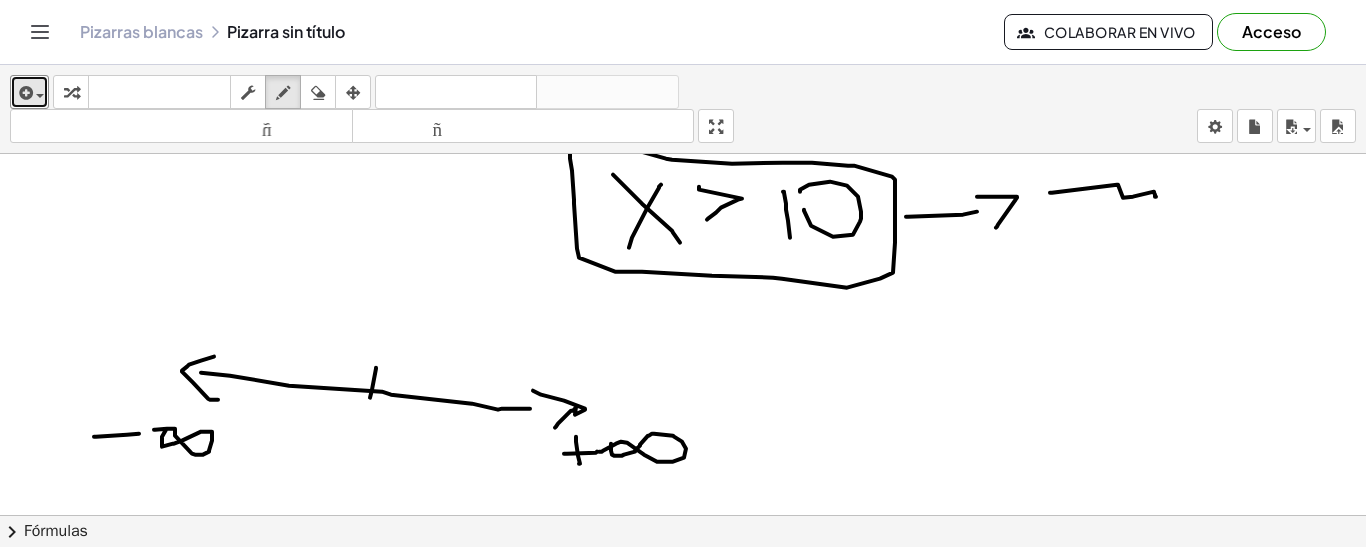 drag, startPoint x: 376, startPoint y: 365, endPoint x: 367, endPoint y: 409, distance: 44.911022 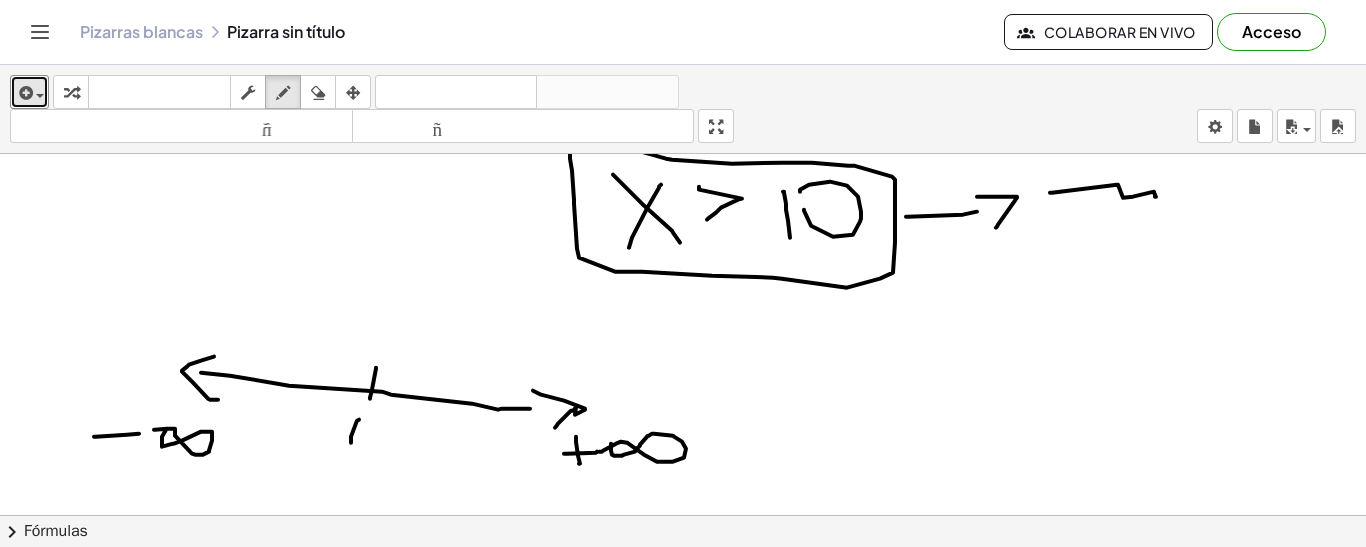 drag, startPoint x: 359, startPoint y: 417, endPoint x: 353, endPoint y: 440, distance: 23.769728 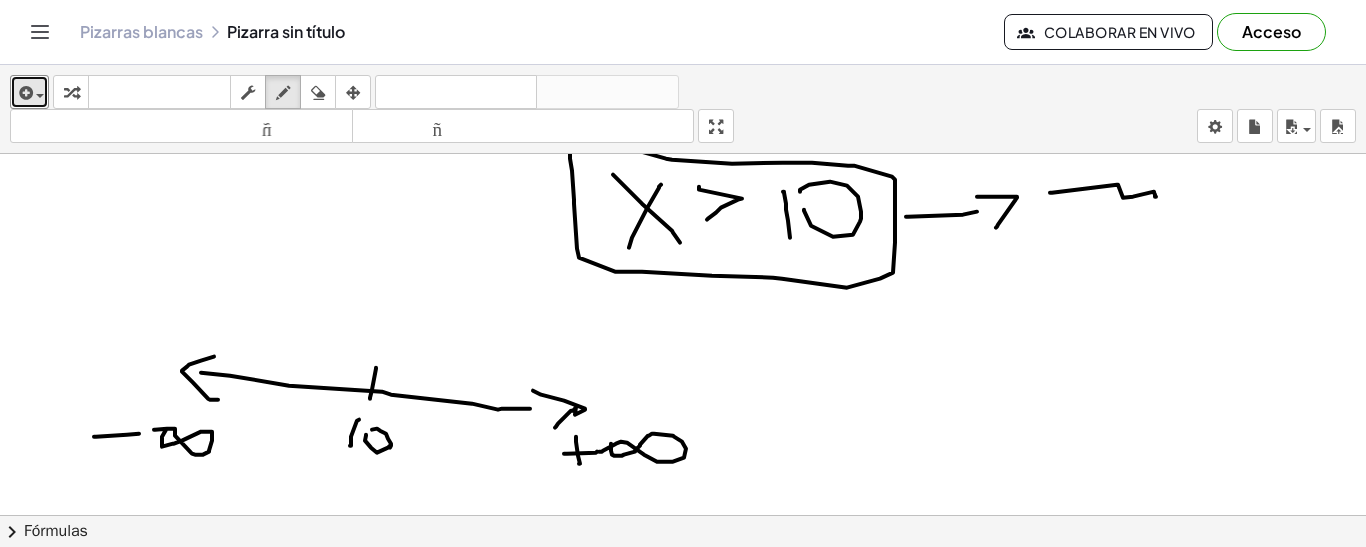 click at bounding box center [683, -46] 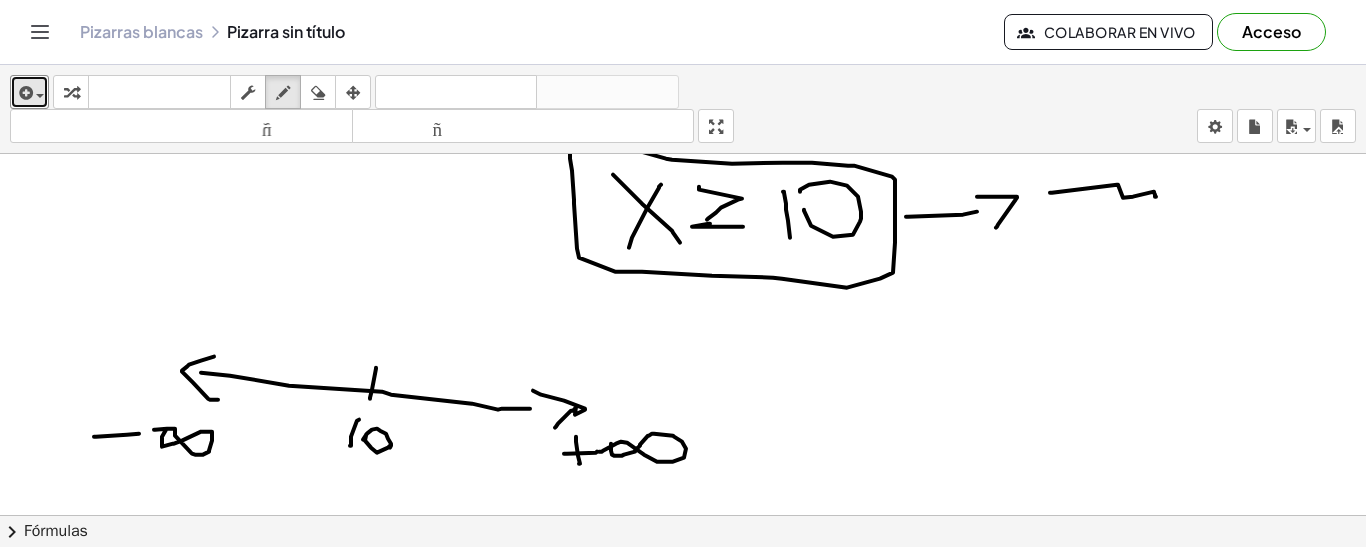 drag, startPoint x: 710, startPoint y: 221, endPoint x: 743, endPoint y: 224, distance: 33.13608 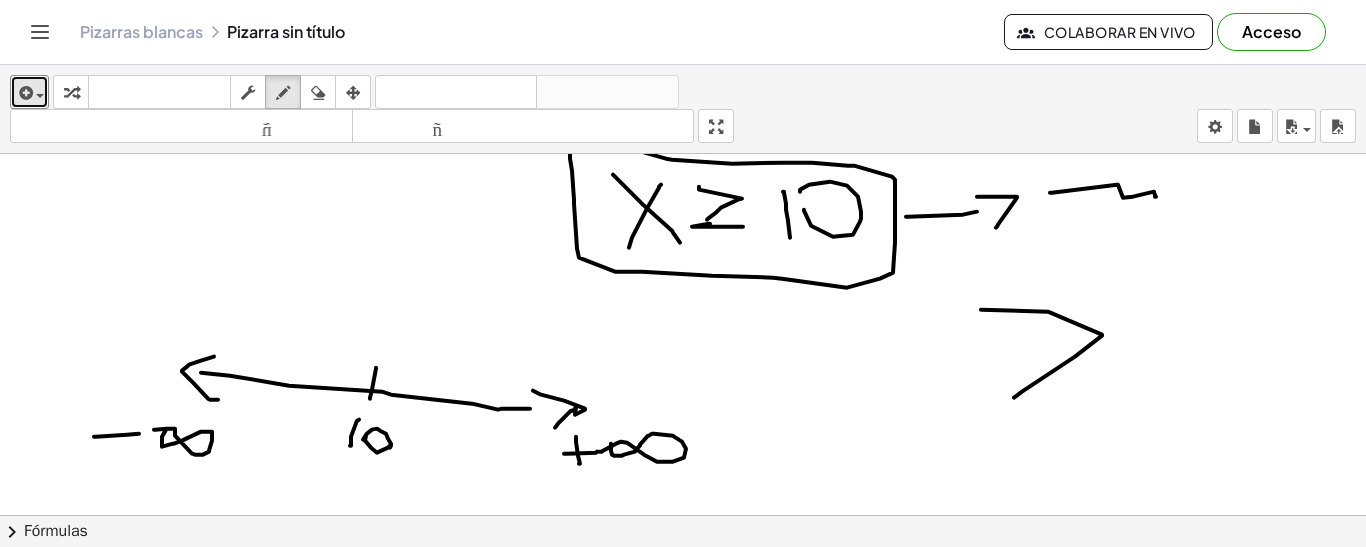 drag, startPoint x: 981, startPoint y: 307, endPoint x: 1134, endPoint y: 343, distance: 157.17824 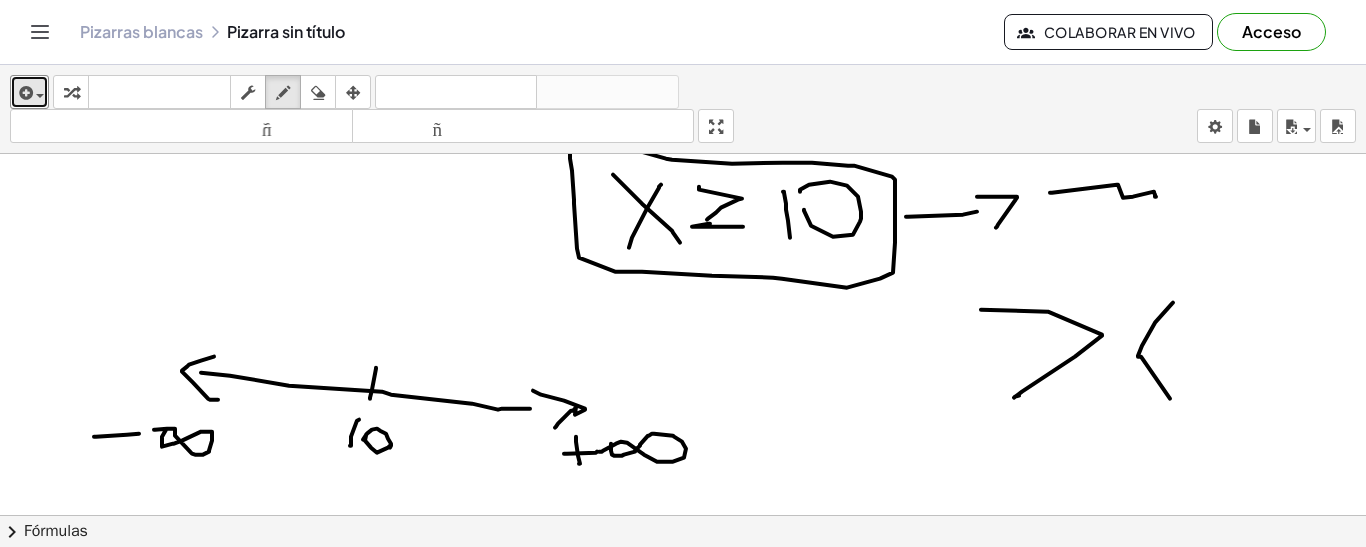 drag, startPoint x: 1173, startPoint y: 300, endPoint x: 1176, endPoint y: 407, distance: 107.042046 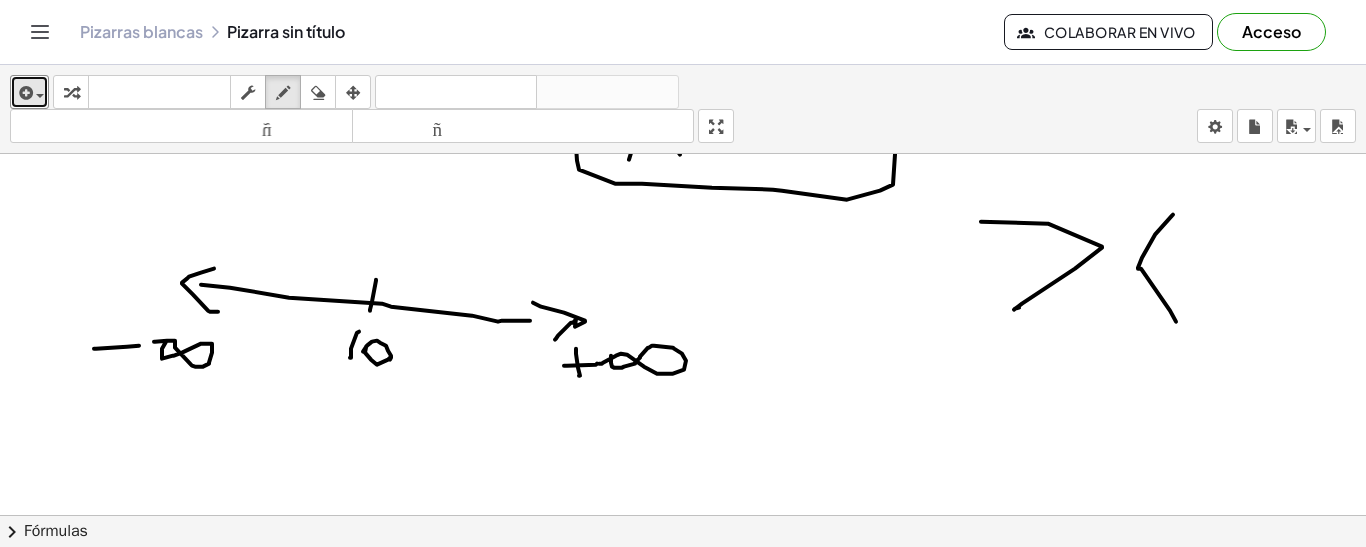 scroll, scrollTop: 1090, scrollLeft: 0, axis: vertical 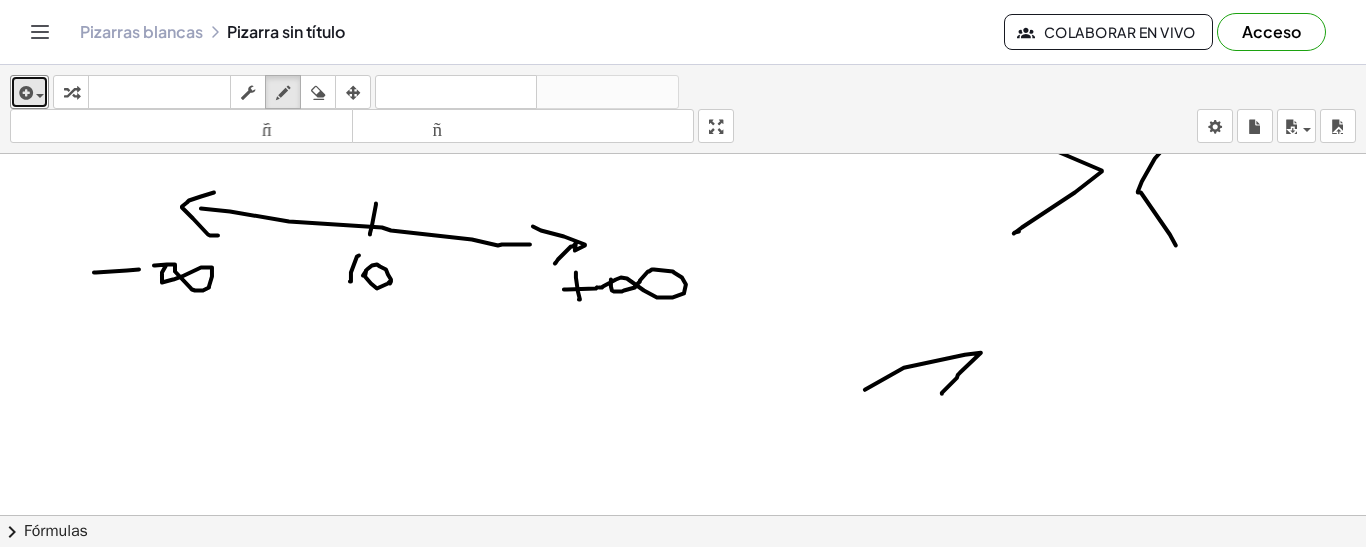 drag, startPoint x: 865, startPoint y: 388, endPoint x: 938, endPoint y: 395, distance: 73.33485 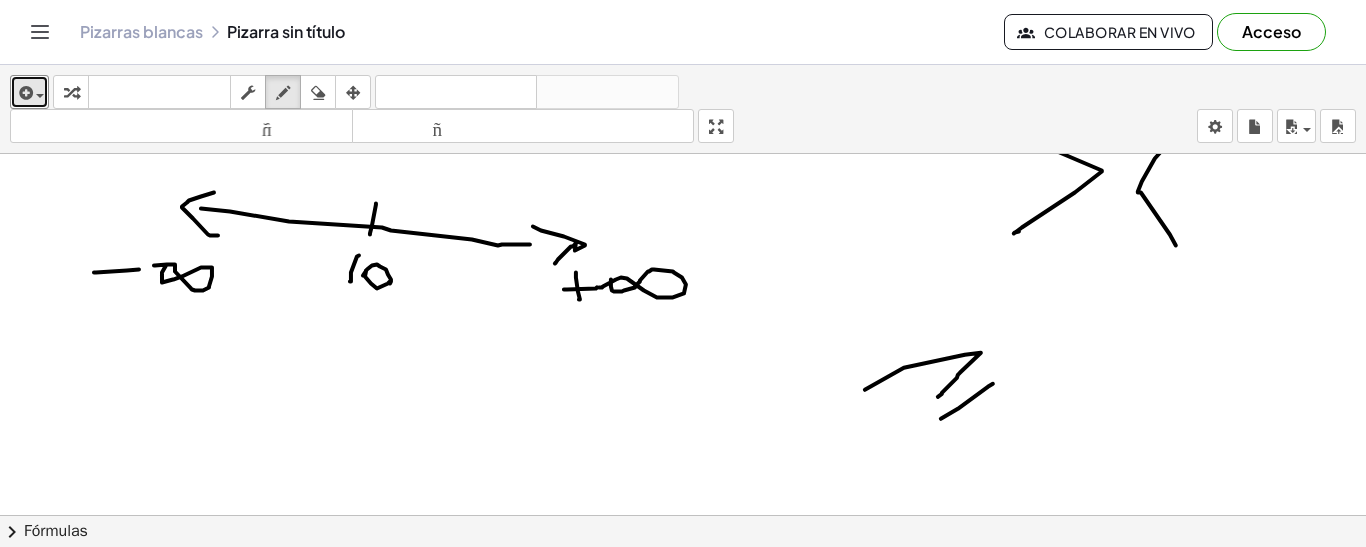 drag, startPoint x: 941, startPoint y: 417, endPoint x: 993, endPoint y: 382, distance: 62.681736 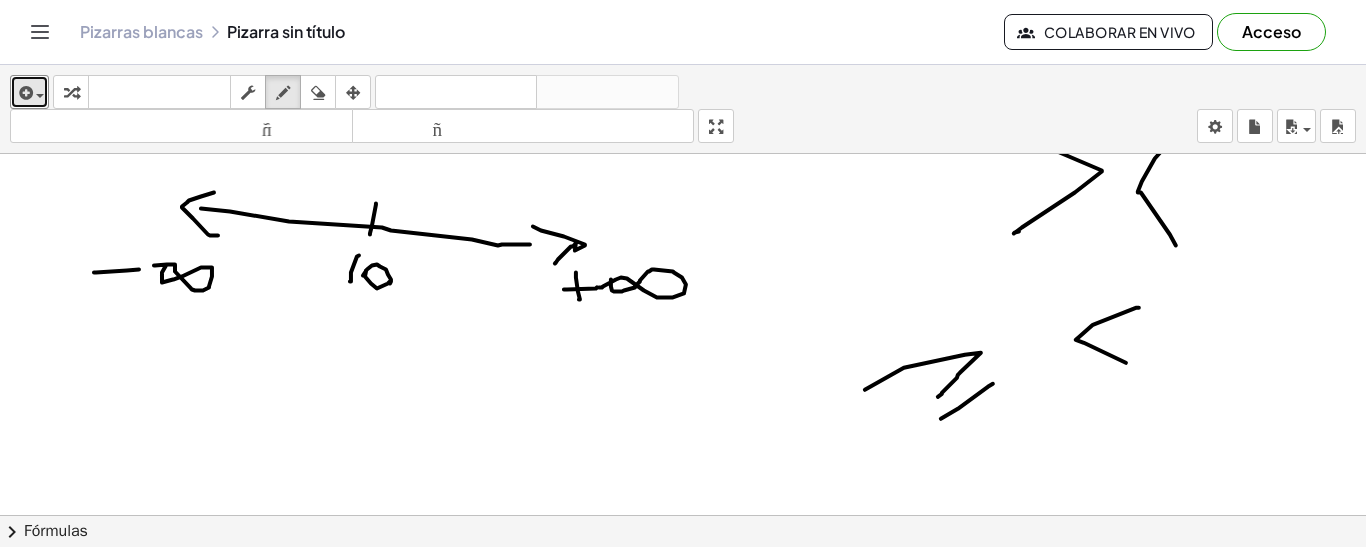 drag, startPoint x: 1139, startPoint y: 306, endPoint x: 1126, endPoint y: 361, distance: 56.515484 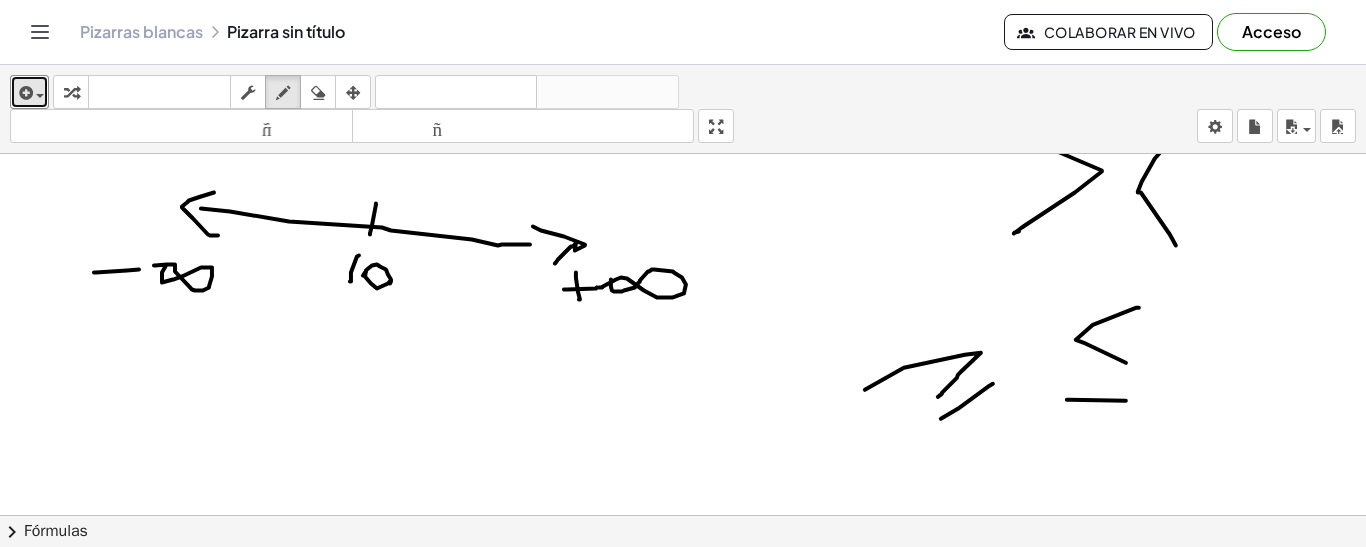 drag, startPoint x: 1126, startPoint y: 399, endPoint x: 885, endPoint y: 269, distance: 273.8266 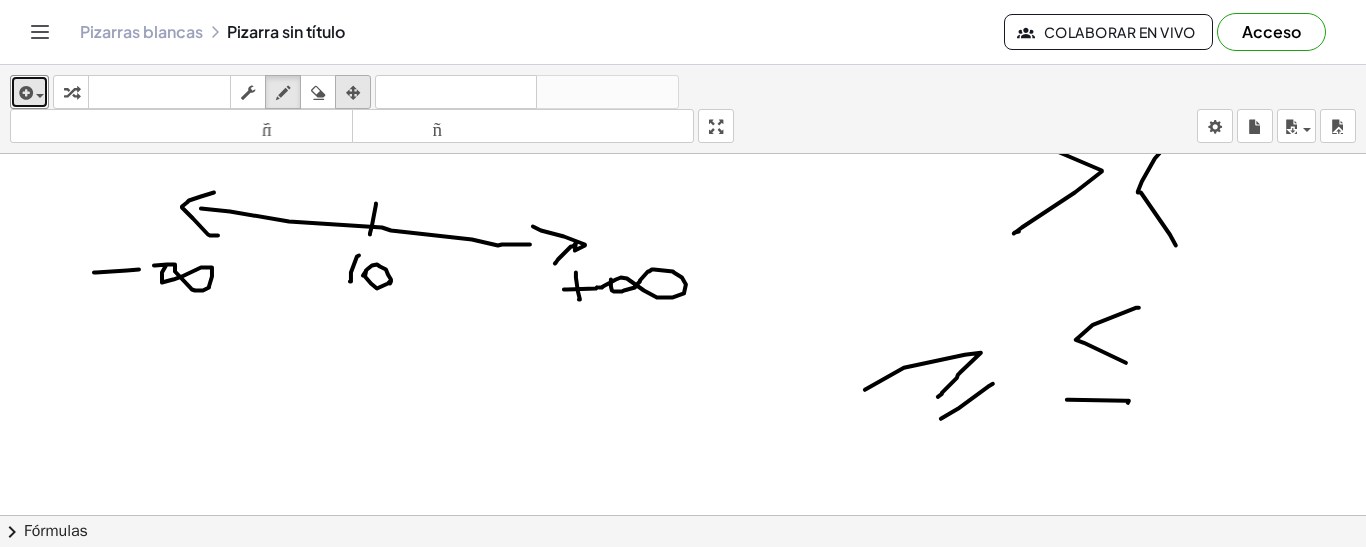 drag, startPoint x: 322, startPoint y: 99, endPoint x: 339, endPoint y: 99, distance: 17 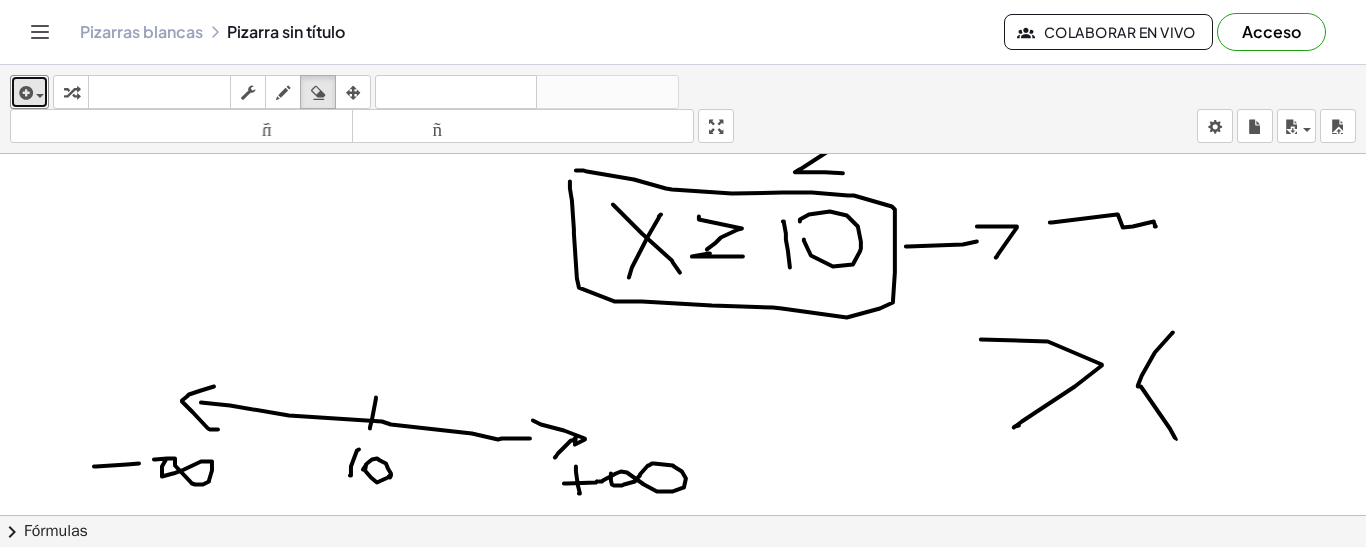 scroll, scrollTop: 890, scrollLeft: 0, axis: vertical 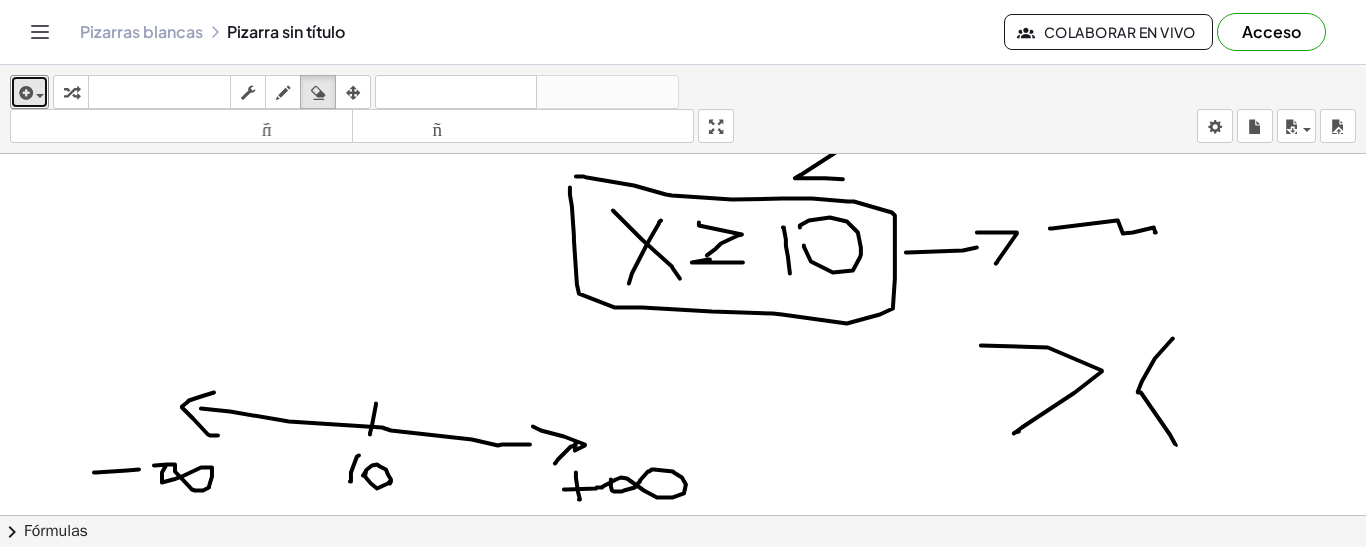 drag, startPoint x: 1019, startPoint y: 398, endPoint x: 1066, endPoint y: 353, distance: 65.06919 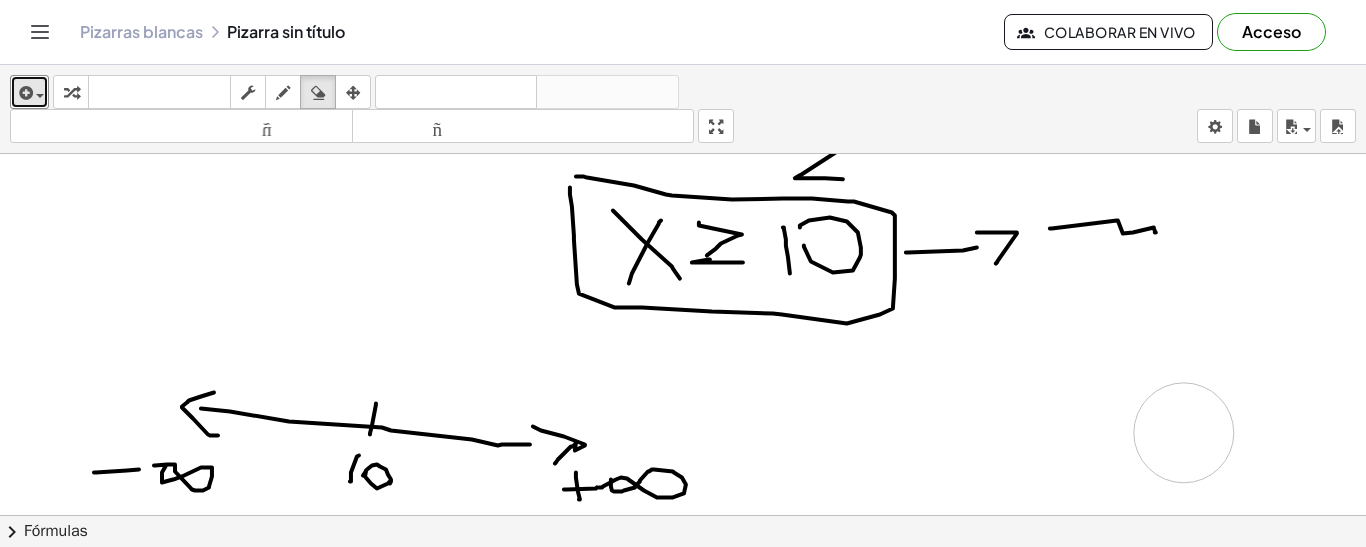 drag, startPoint x: 1066, startPoint y: 353, endPoint x: 1184, endPoint y: 431, distance: 141.44963 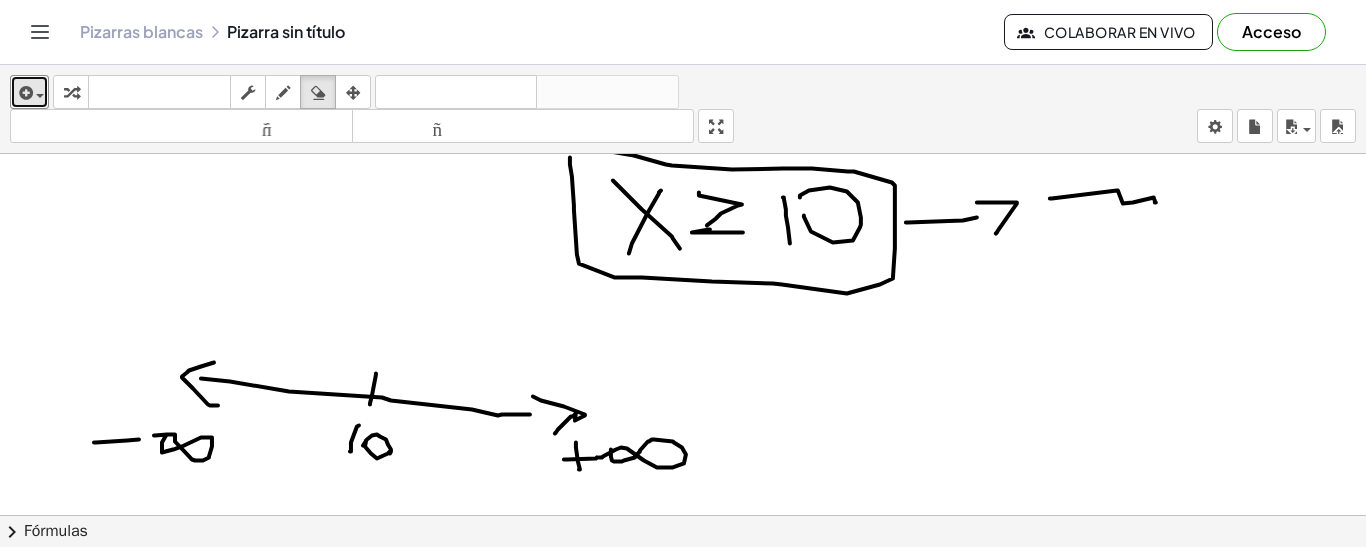 scroll, scrollTop: 890, scrollLeft: 0, axis: vertical 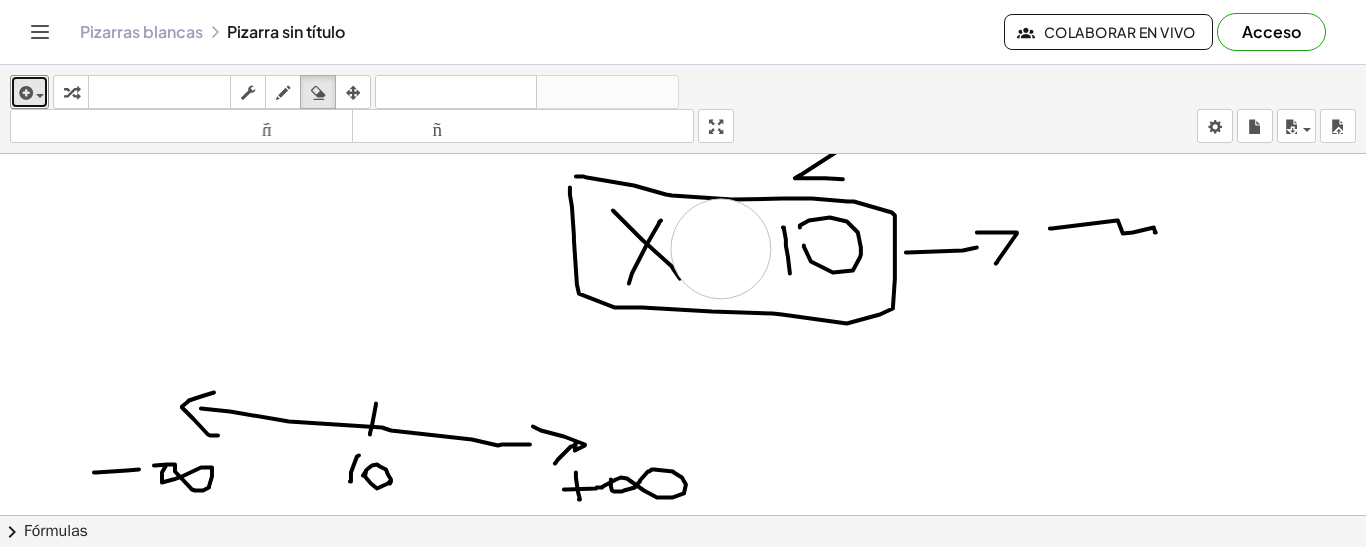 click at bounding box center [683, 172] 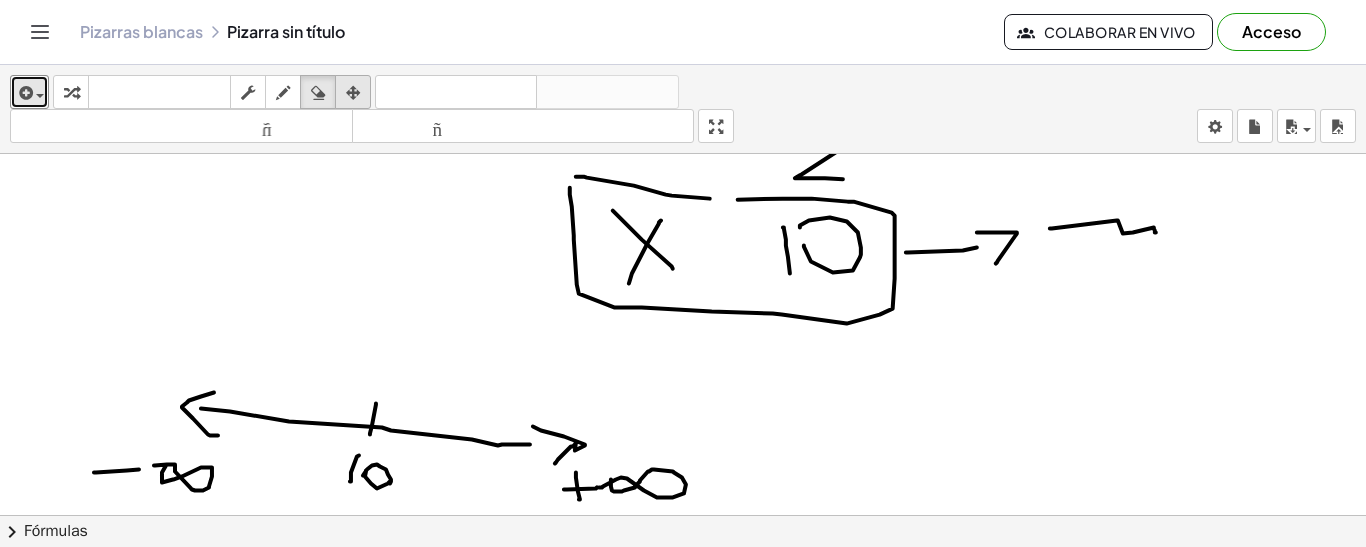 drag, startPoint x: 286, startPoint y: 91, endPoint x: 364, endPoint y: 97, distance: 78.23043 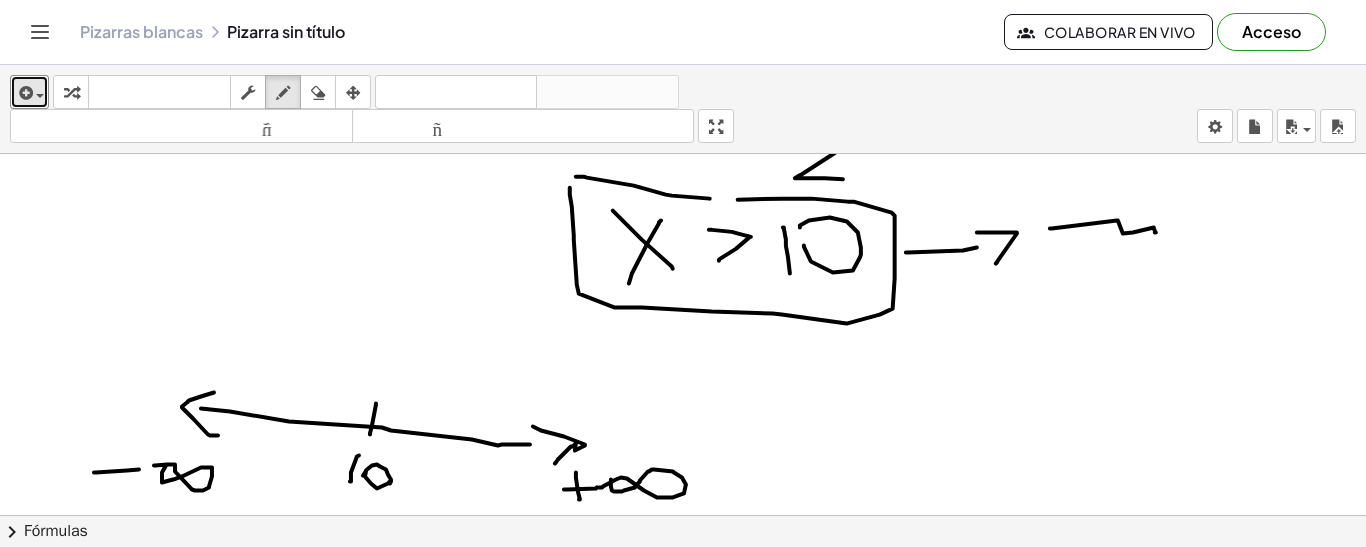 drag, startPoint x: 709, startPoint y: 228, endPoint x: 719, endPoint y: 259, distance: 32.572994 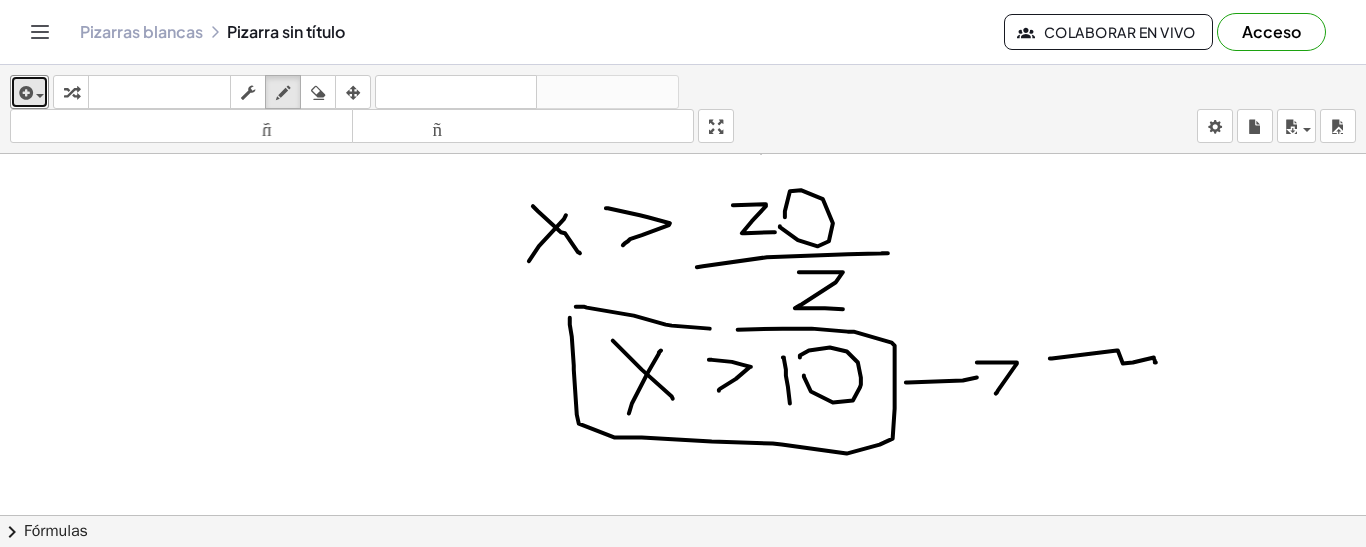 scroll, scrollTop: 790, scrollLeft: 0, axis: vertical 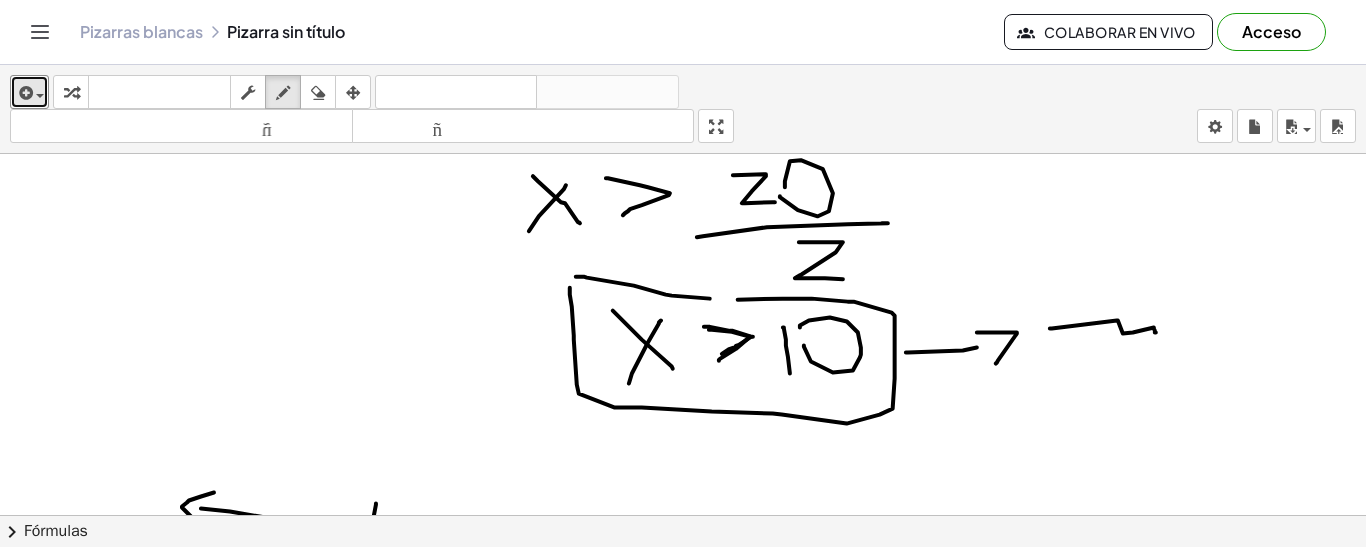 drag, startPoint x: 706, startPoint y: 325, endPoint x: 722, endPoint y: 352, distance: 31.38471 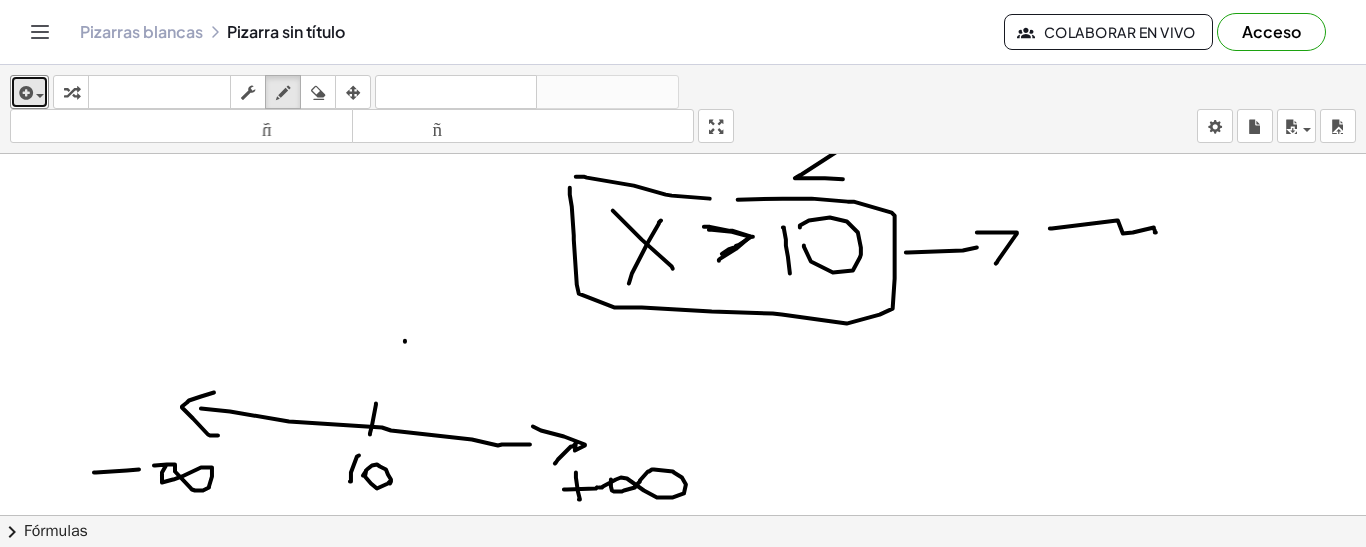 click at bounding box center (683, 172) 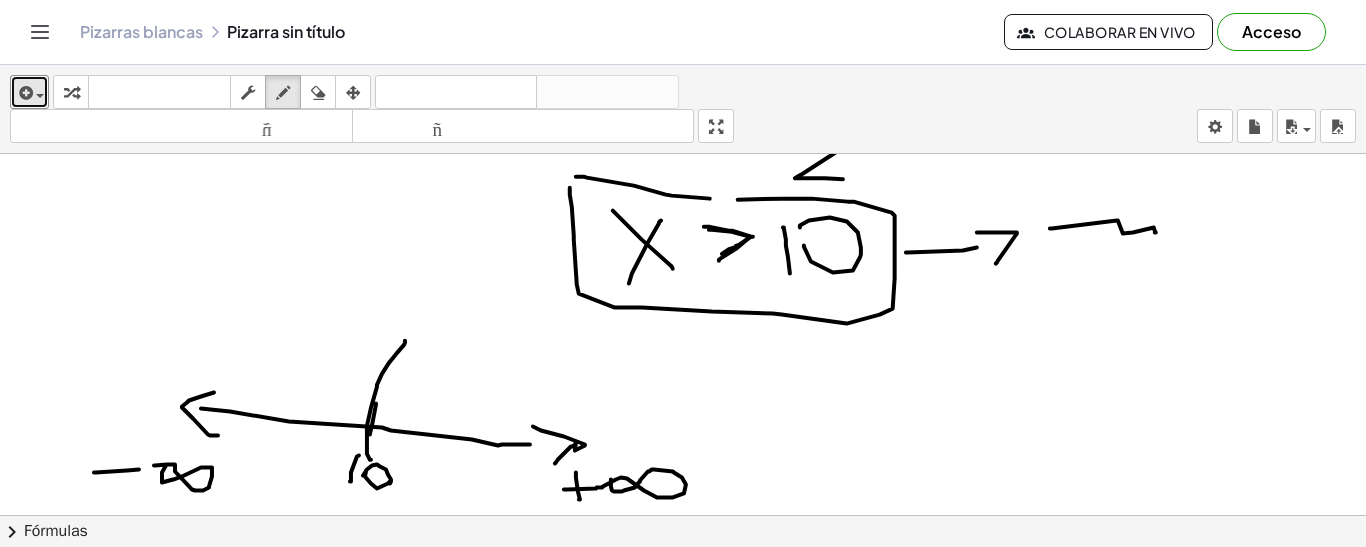 drag, startPoint x: 405, startPoint y: 341, endPoint x: 372, endPoint y: 458, distance: 121.5648 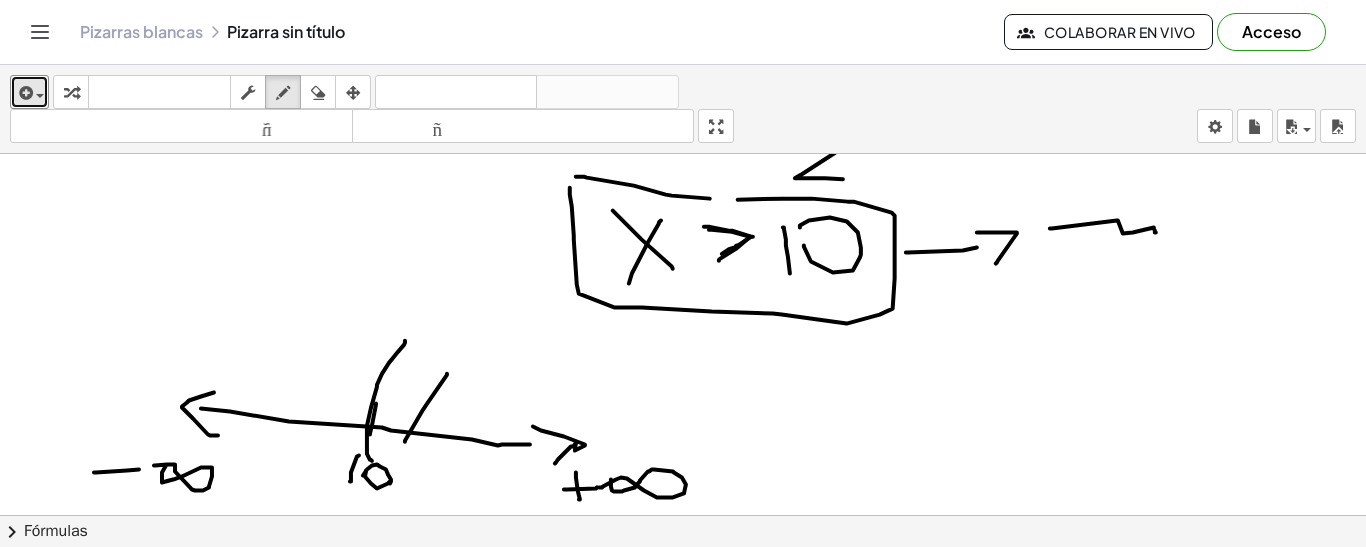 drag, startPoint x: 447, startPoint y: 372, endPoint x: 405, endPoint y: 440, distance: 79.924965 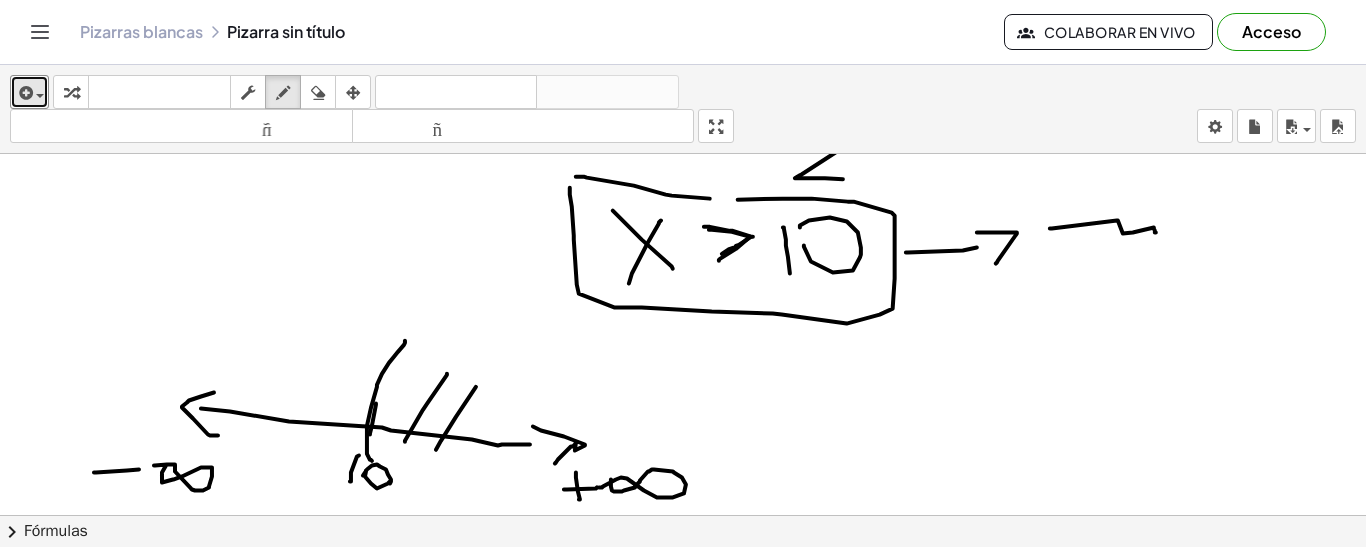 drag, startPoint x: 476, startPoint y: 385, endPoint x: 436, endPoint y: 448, distance: 74.62573 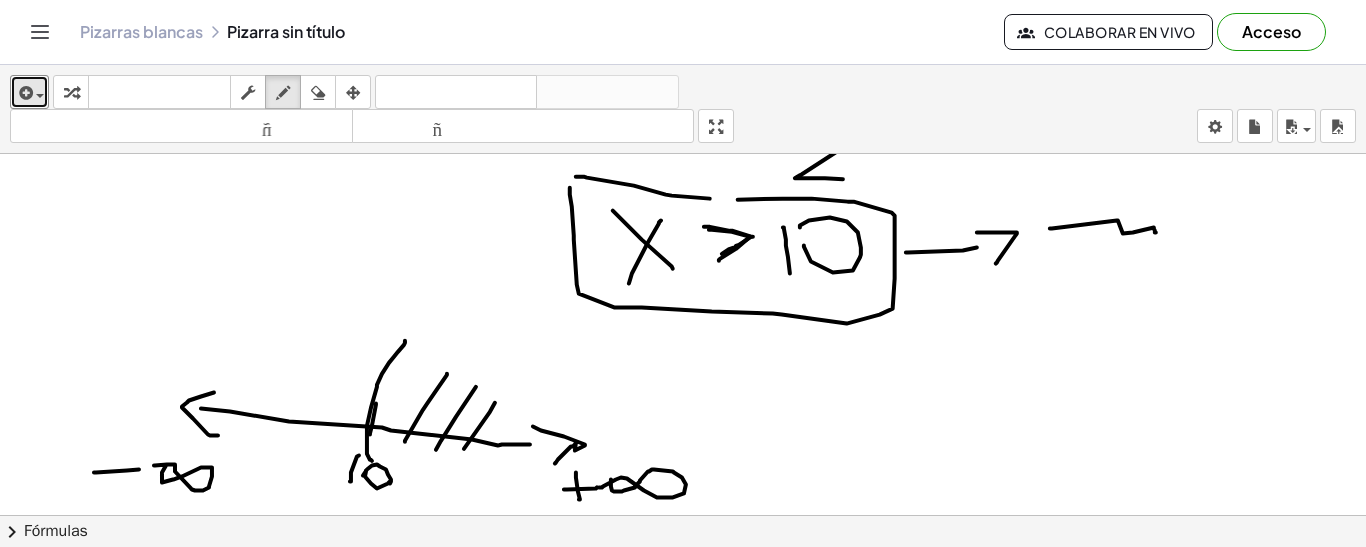 drag, startPoint x: 495, startPoint y: 401, endPoint x: 455, endPoint y: 467, distance: 77.175125 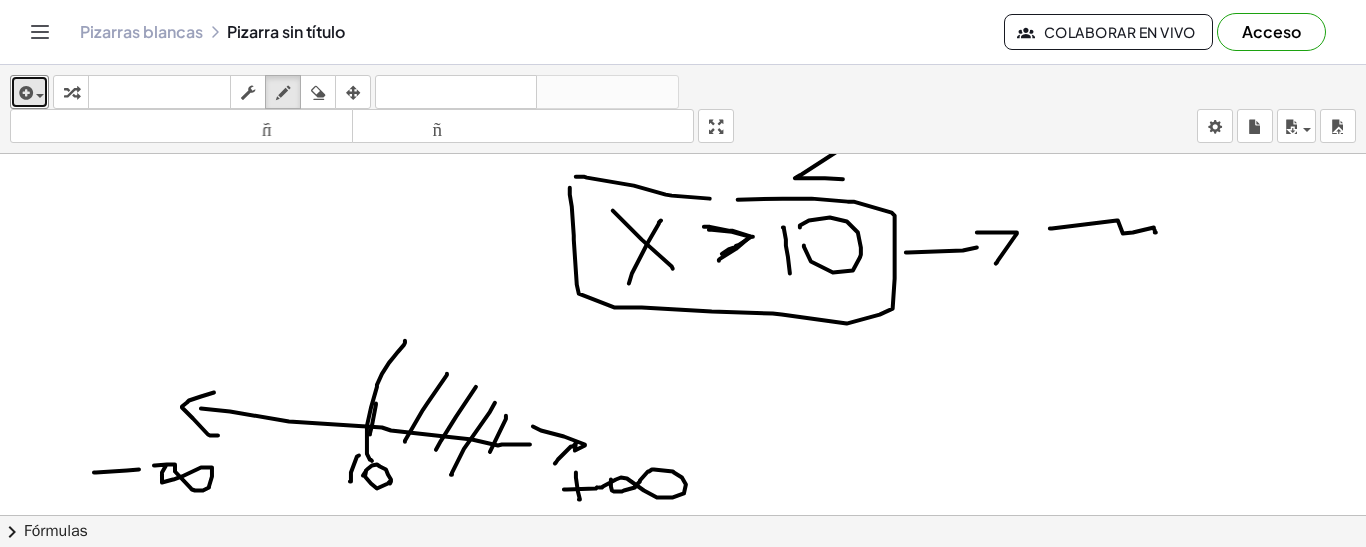drag, startPoint x: 506, startPoint y: 414, endPoint x: 481, endPoint y: 465, distance: 56.797886 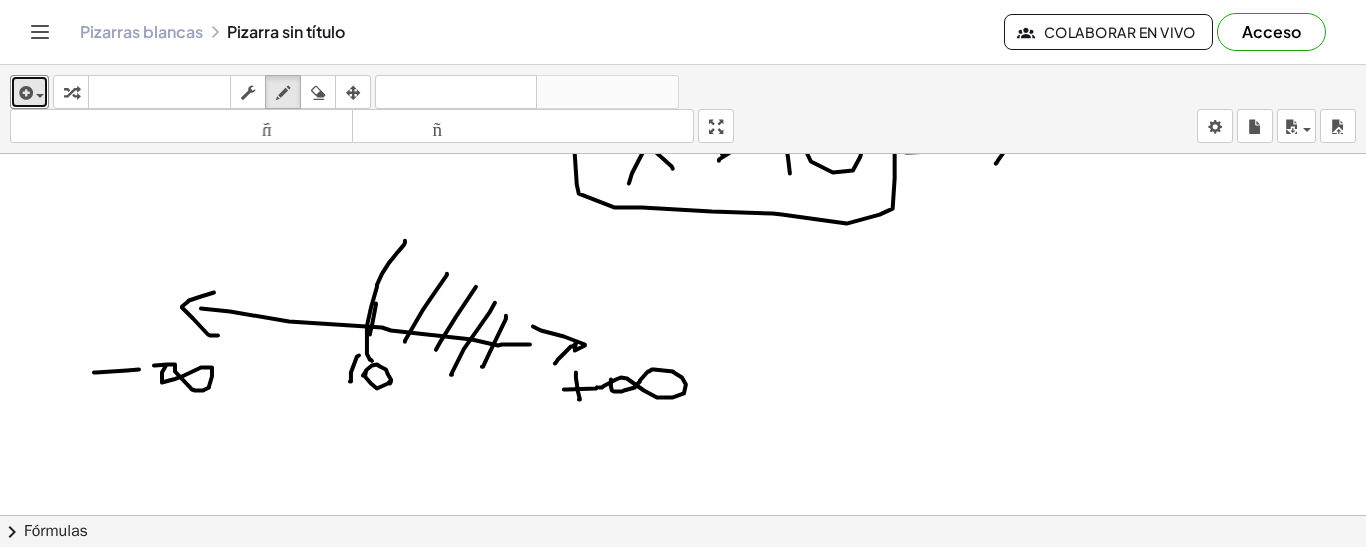 scroll, scrollTop: 1090, scrollLeft: 0, axis: vertical 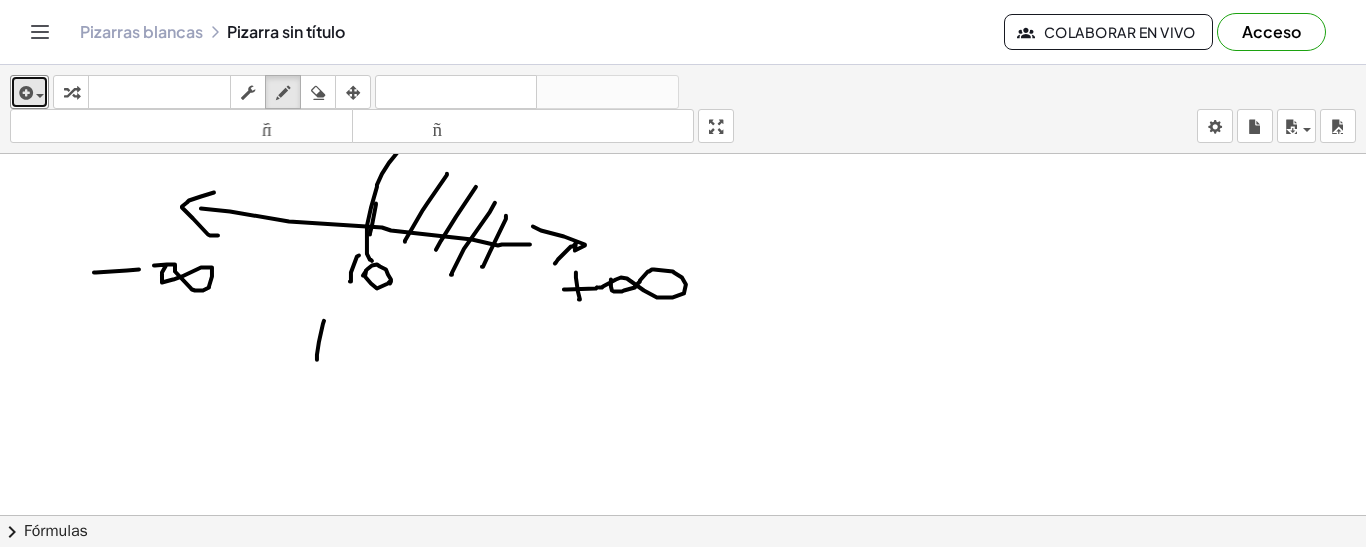 drag, startPoint x: 324, startPoint y: 319, endPoint x: 317, endPoint y: 358, distance: 39.623226 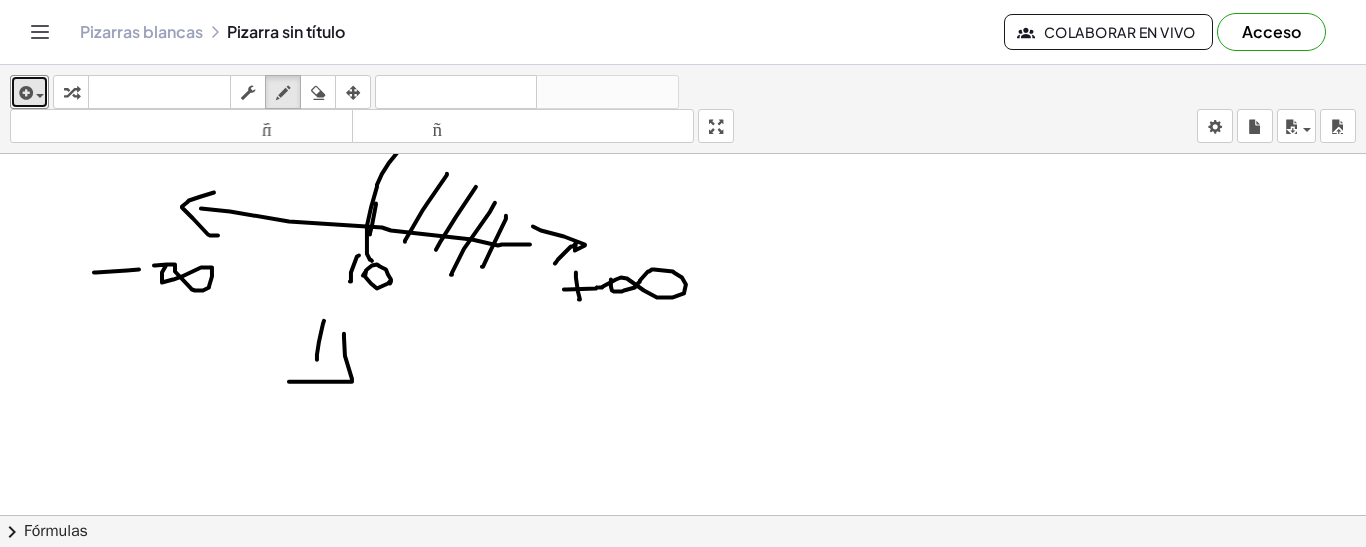 drag, startPoint x: 345, startPoint y: 354, endPoint x: 309, endPoint y: 380, distance: 44.407207 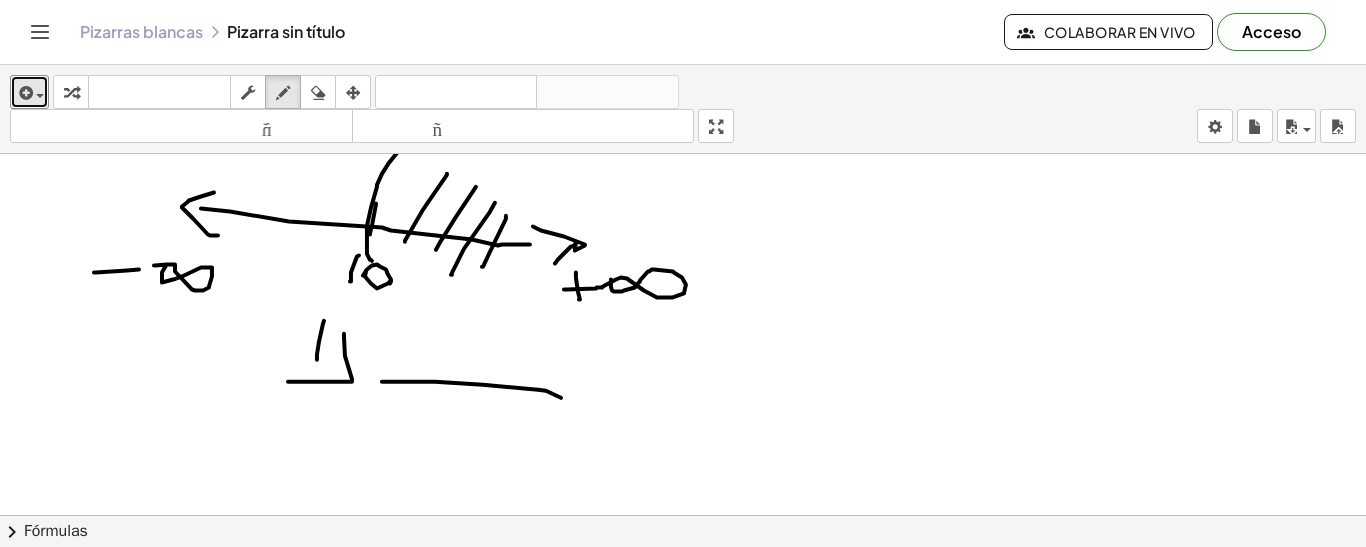 drag, startPoint x: 382, startPoint y: 380, endPoint x: 561, endPoint y: 396, distance: 179.71365 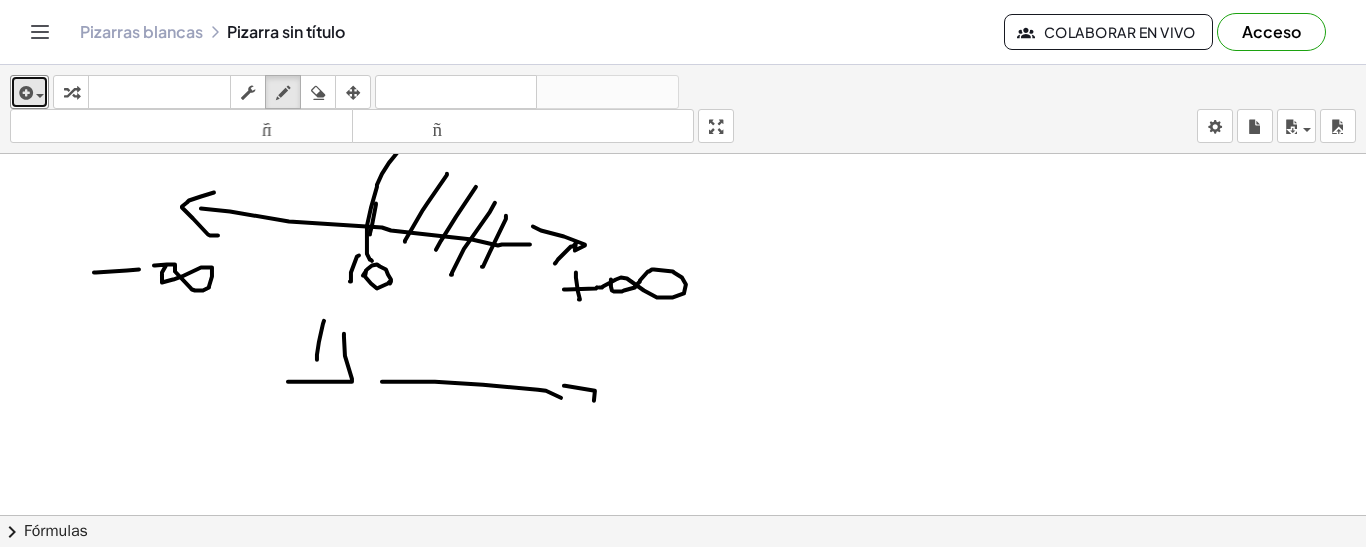 drag, startPoint x: 564, startPoint y: 384, endPoint x: 573, endPoint y: 414, distance: 31.320919 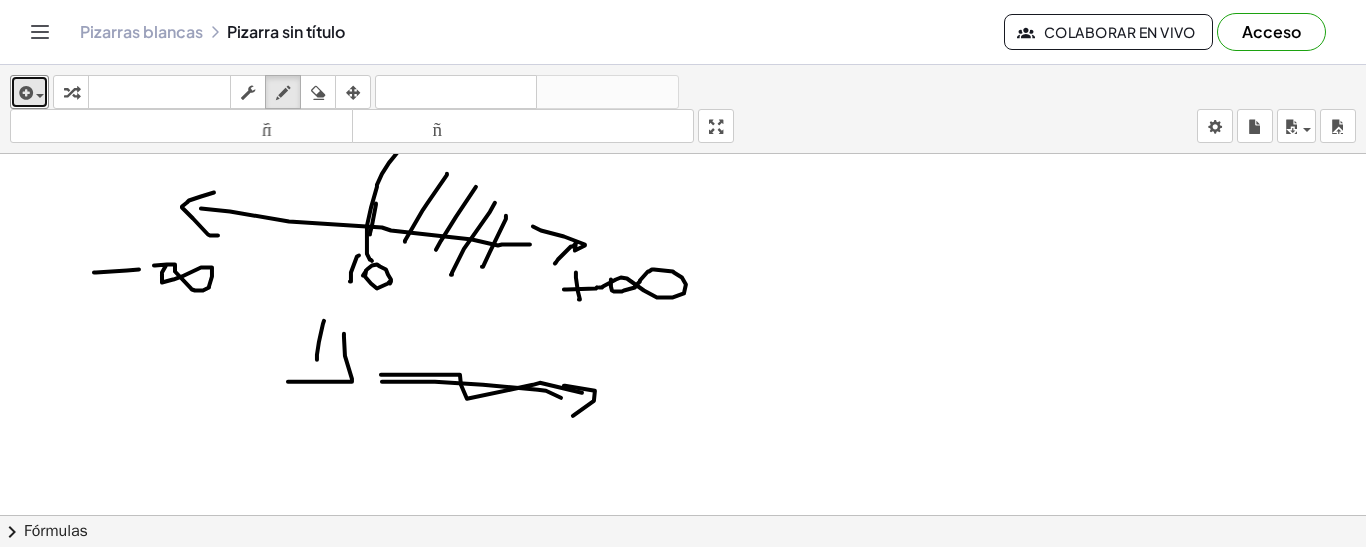 drag, startPoint x: 381, startPoint y: 373, endPoint x: 628, endPoint y: 396, distance: 248.06854 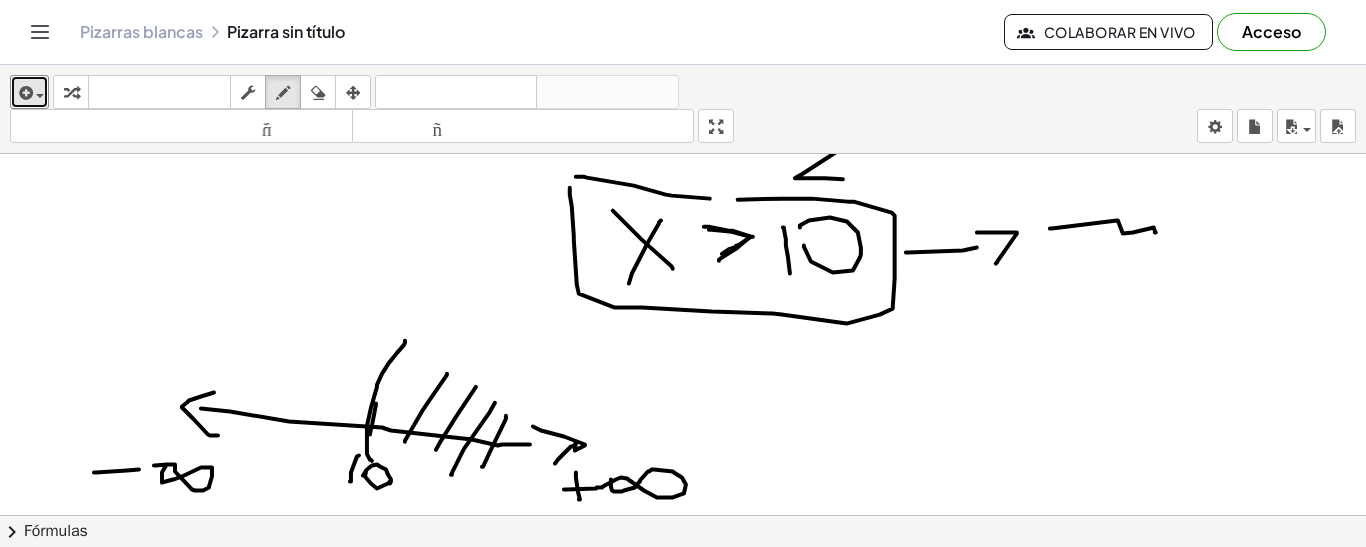 scroll, scrollTop: 990, scrollLeft: 0, axis: vertical 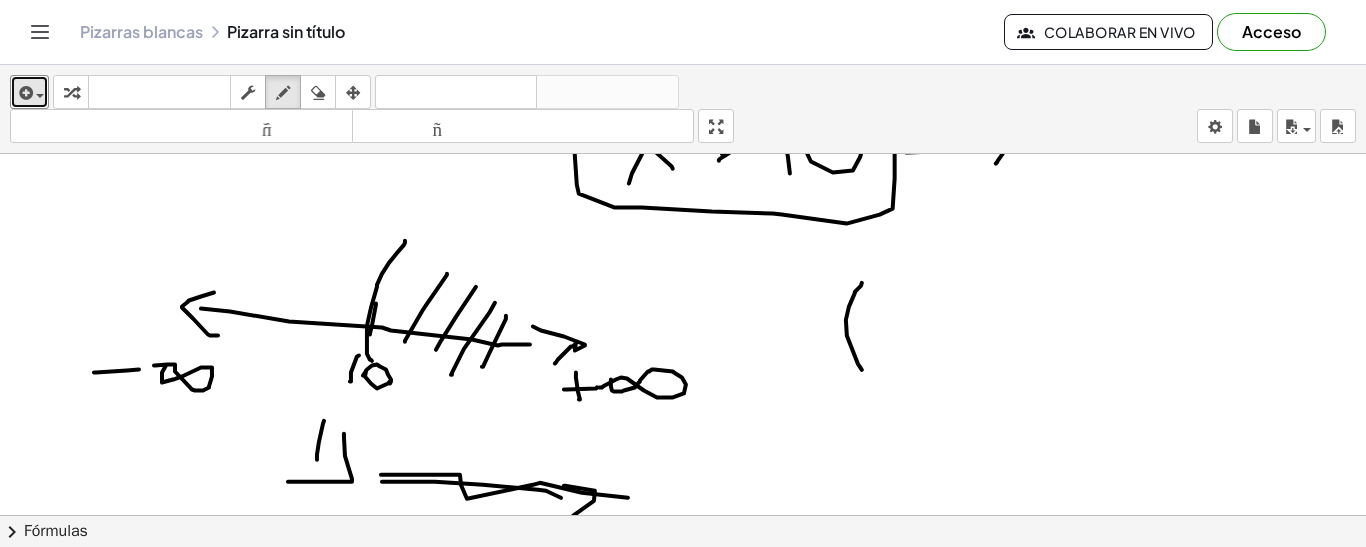 drag, startPoint x: 862, startPoint y: 281, endPoint x: 863, endPoint y: 369, distance: 88.005684 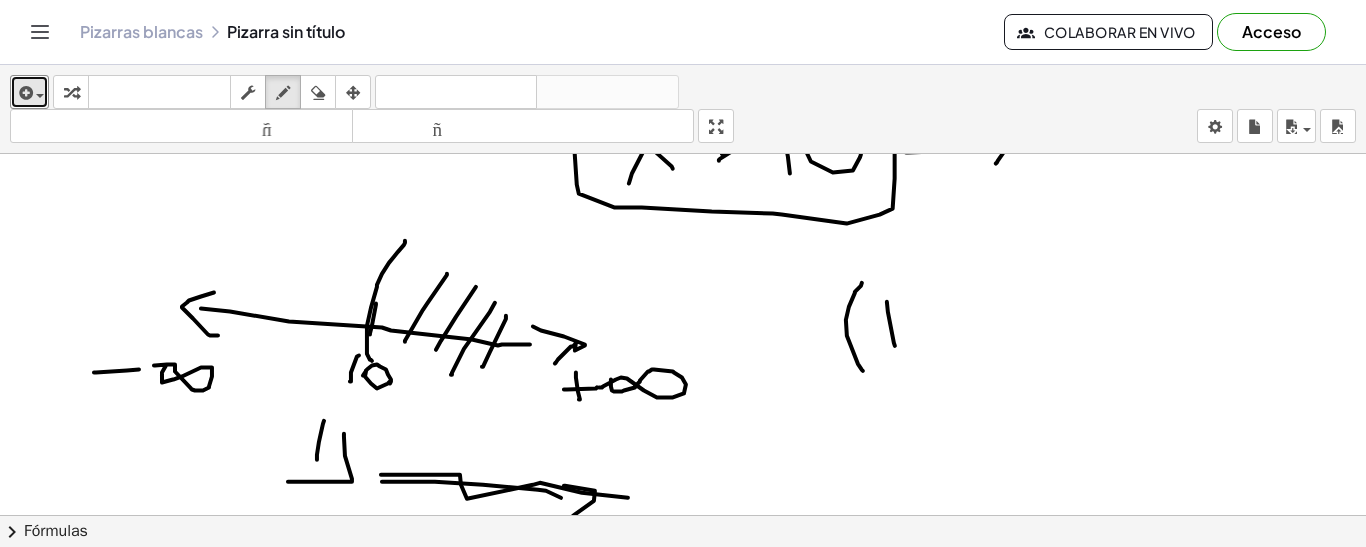 drag, startPoint x: 888, startPoint y: 310, endPoint x: 895, endPoint y: 344, distance: 34.713108 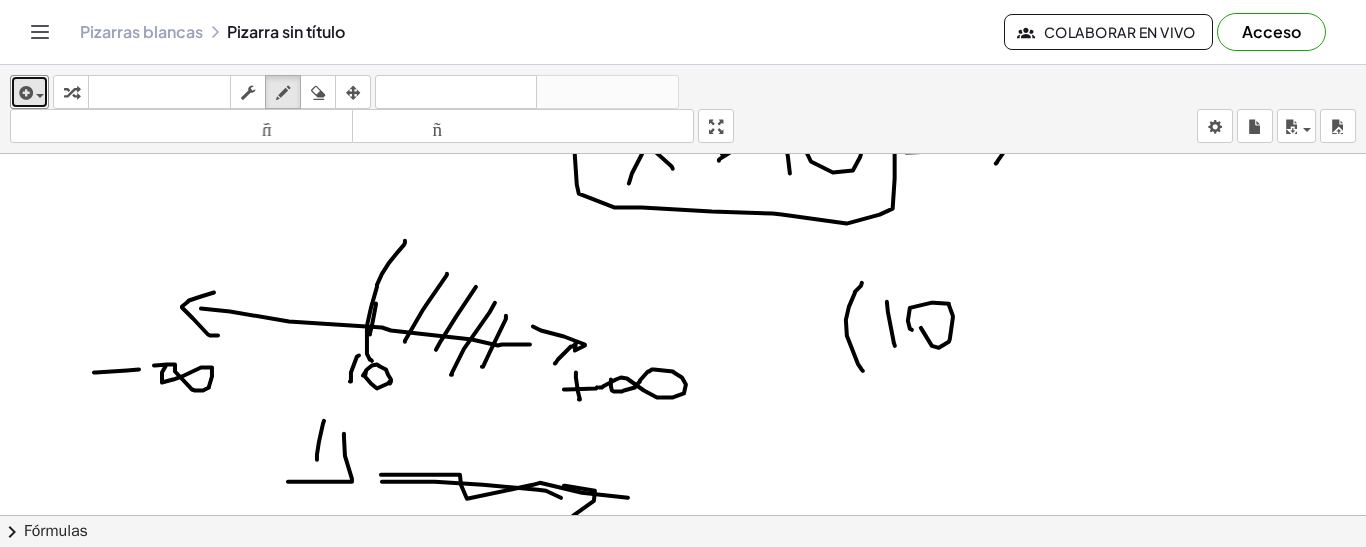 click at bounding box center [683, 72] 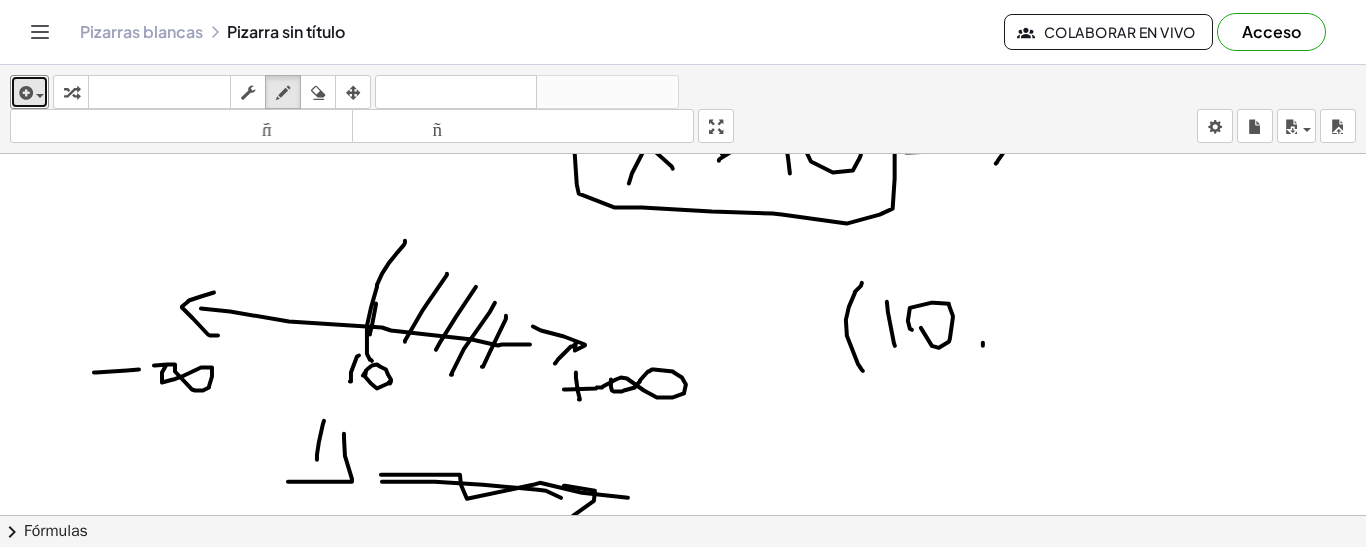 click at bounding box center (683, 72) 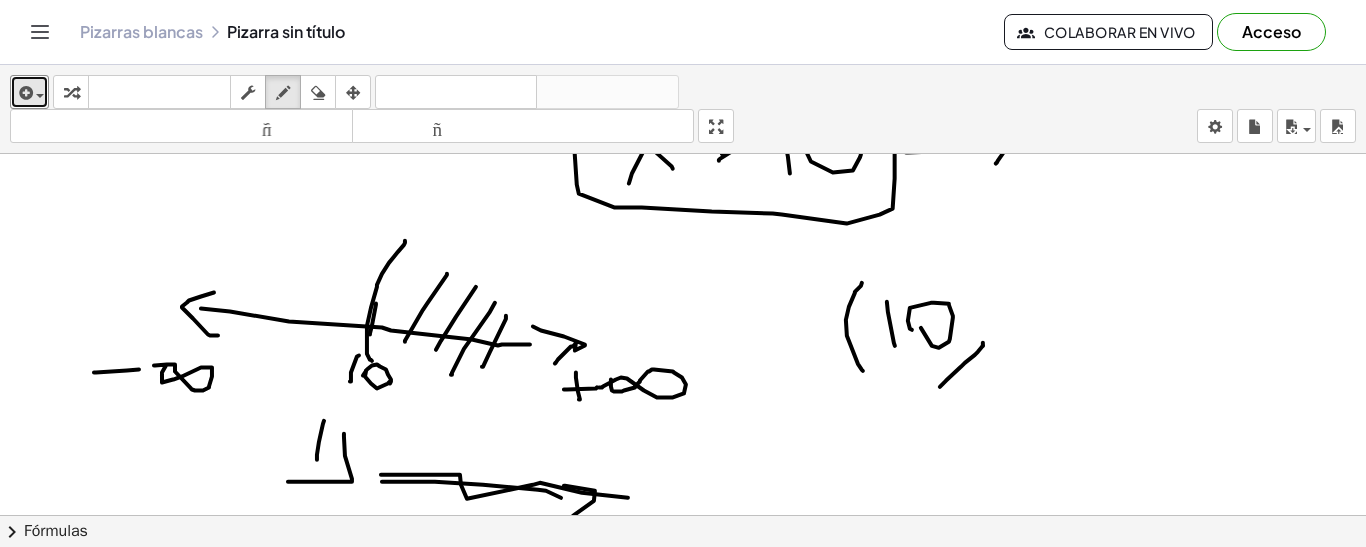 drag, startPoint x: 975, startPoint y: 353, endPoint x: 940, endPoint y: 385, distance: 47.423622 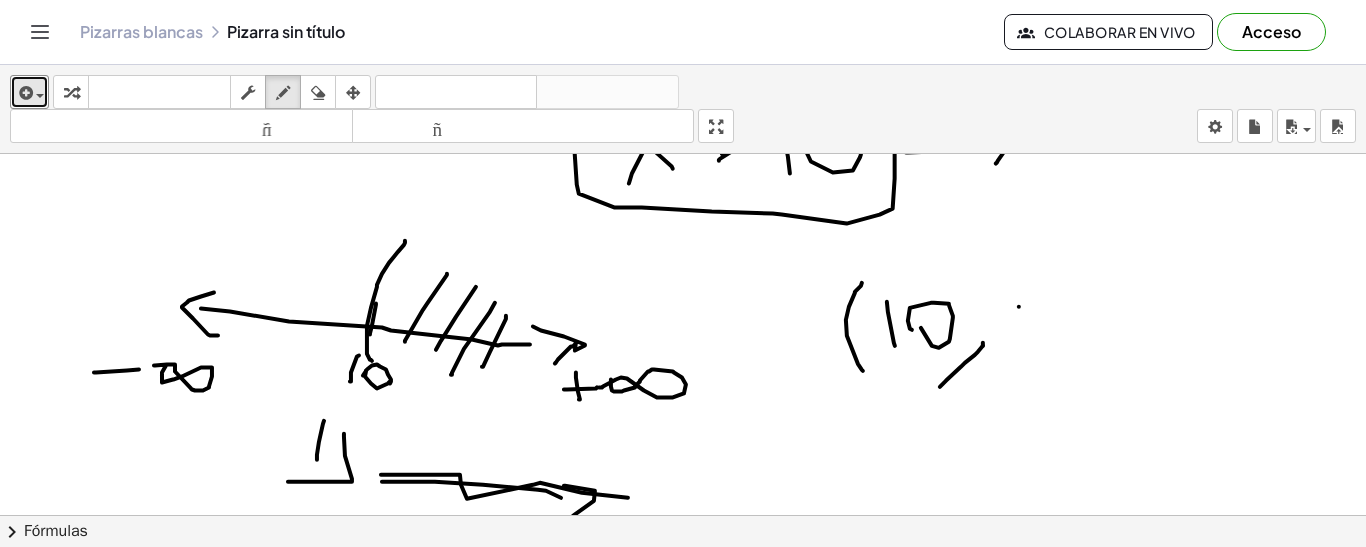 click at bounding box center (683, 72) 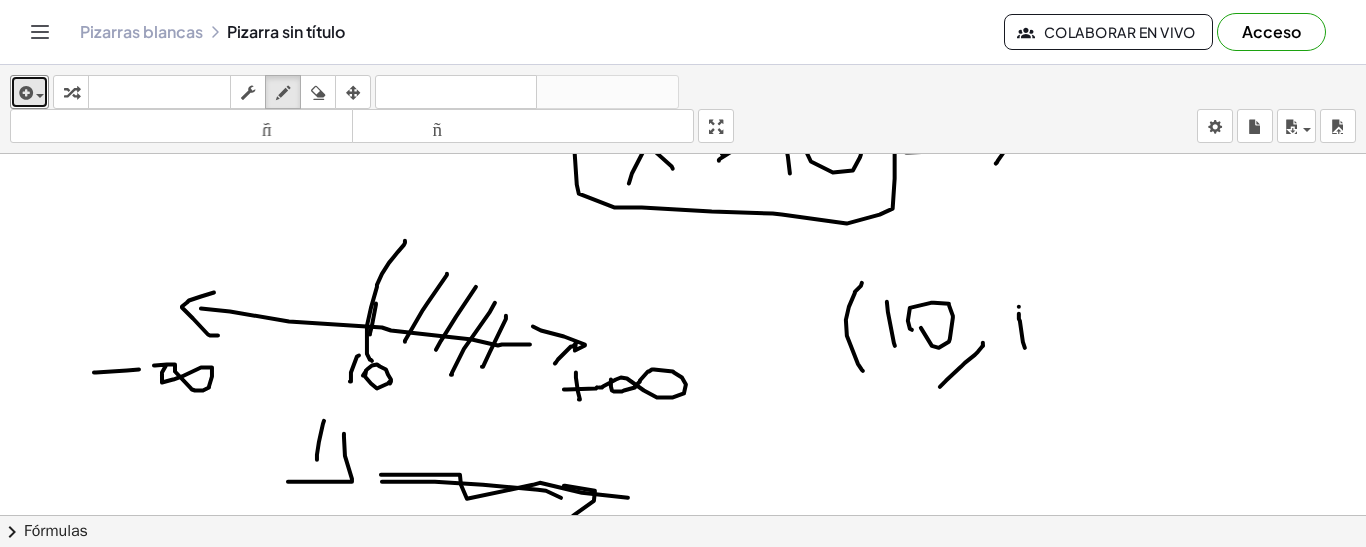 click at bounding box center (683, 72) 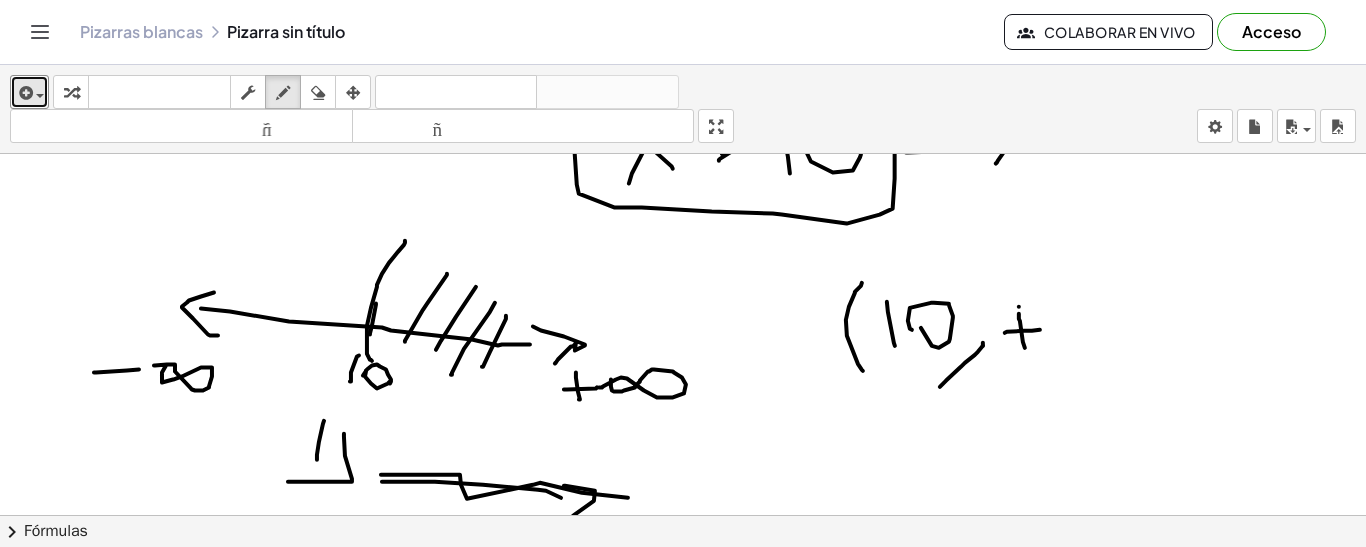 drag, startPoint x: 1005, startPoint y: 331, endPoint x: 1040, endPoint y: 328, distance: 35.128338 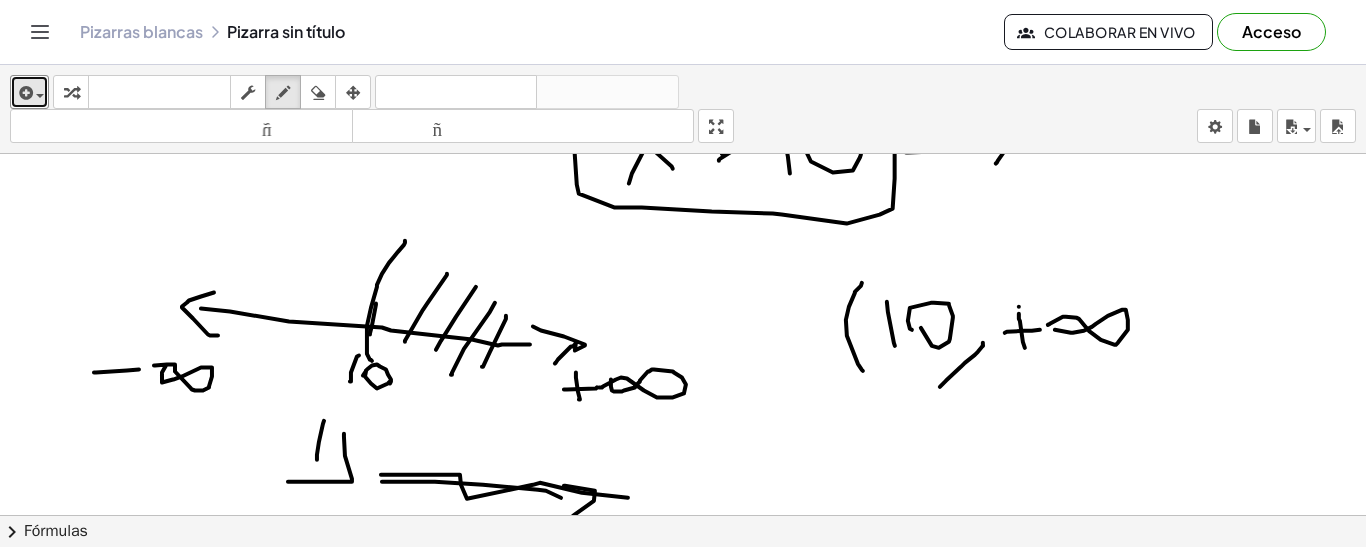 click at bounding box center [683, 72] 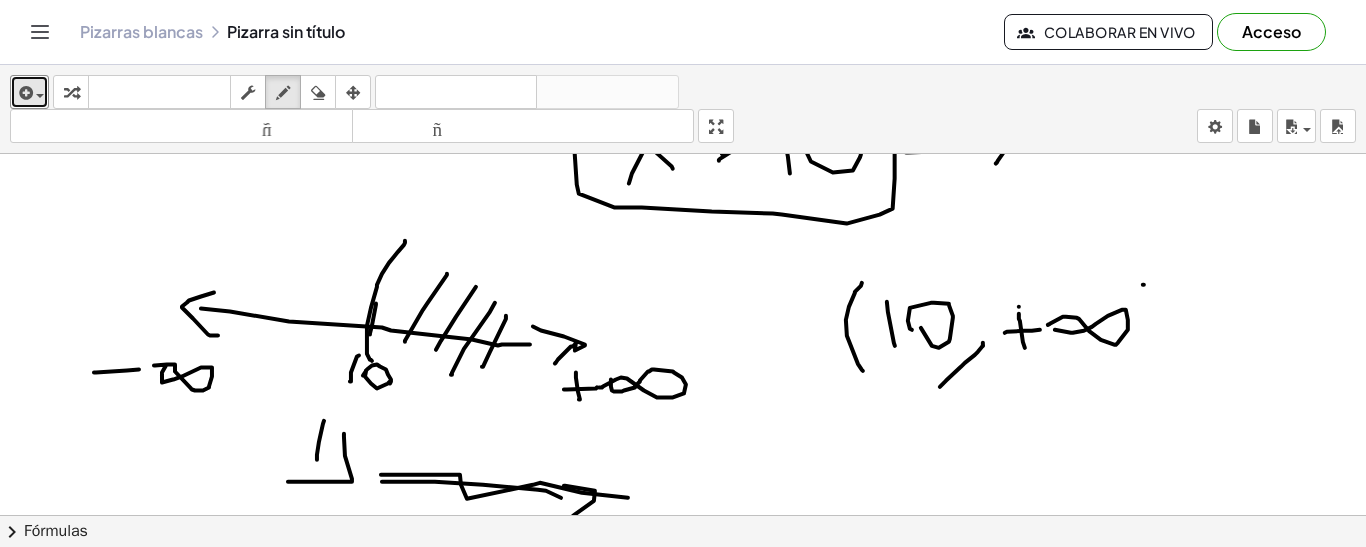 drag, startPoint x: 1143, startPoint y: 283, endPoint x: 1155, endPoint y: 378, distance: 95.7549 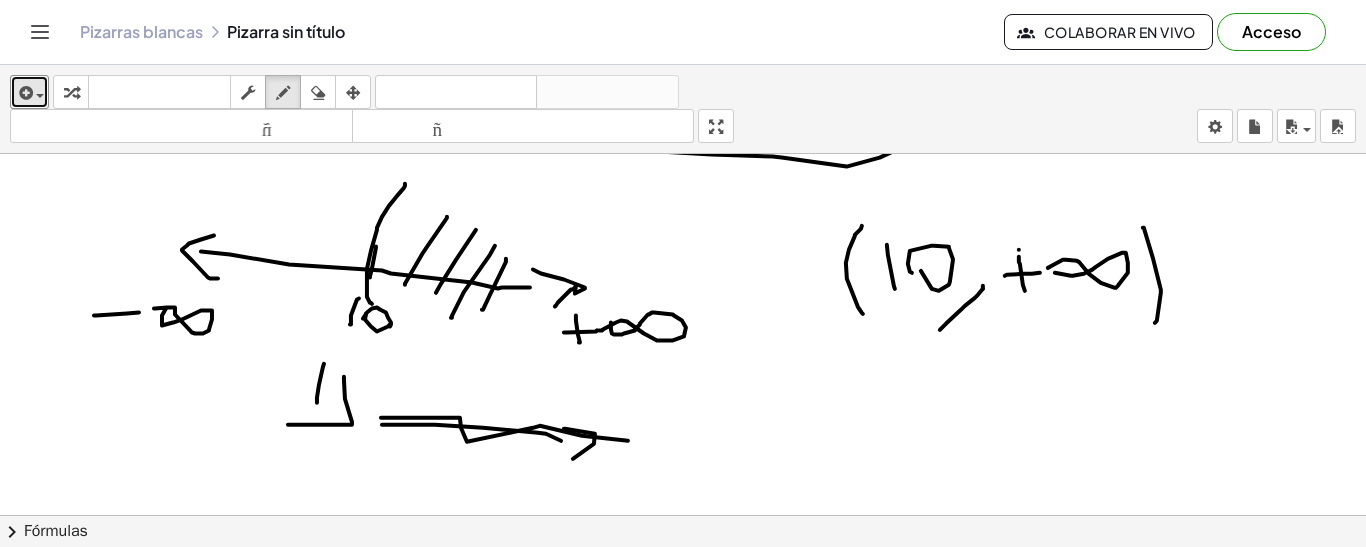 scroll, scrollTop: 1090, scrollLeft: 0, axis: vertical 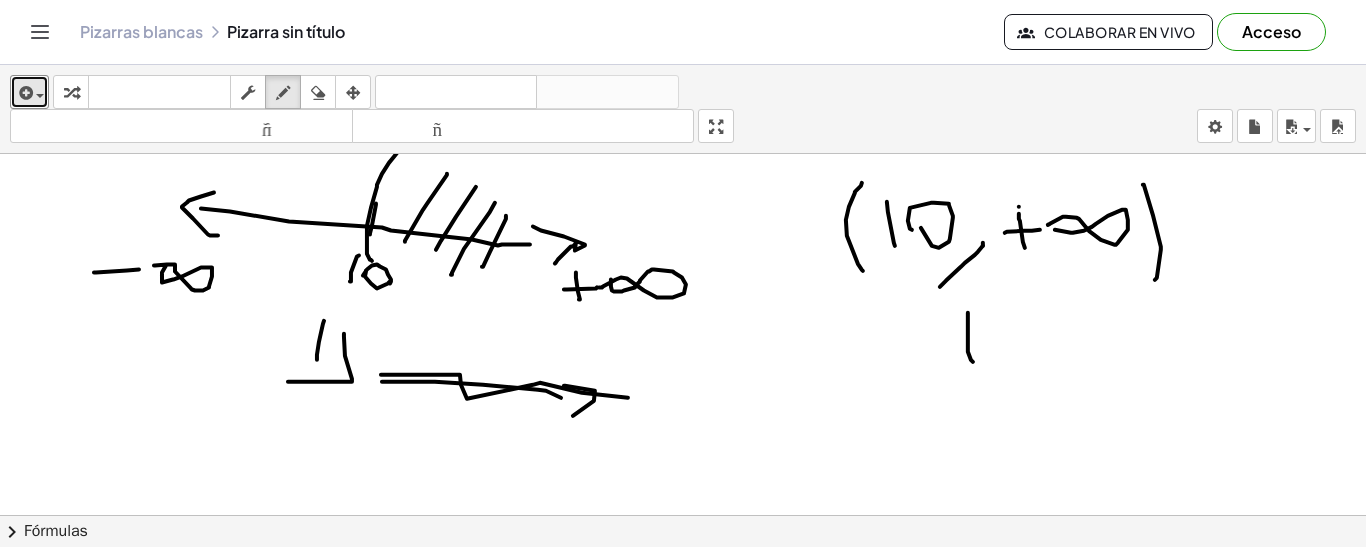 drag, startPoint x: 968, startPoint y: 311, endPoint x: 973, endPoint y: 360, distance: 49.25444 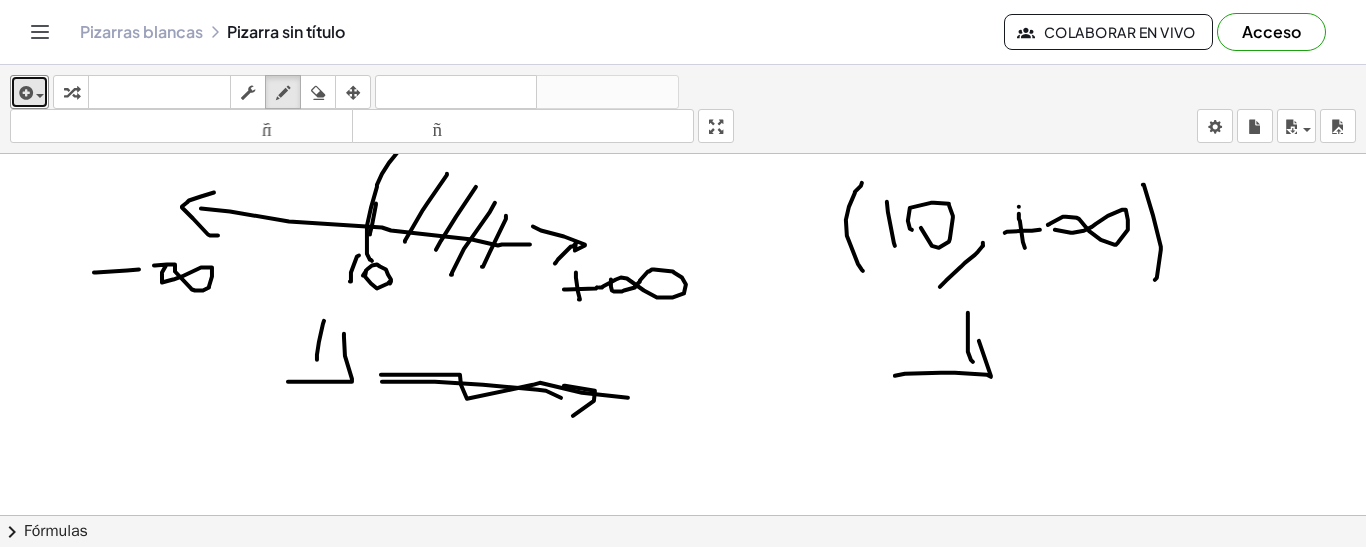 drag, startPoint x: 895, startPoint y: 374, endPoint x: 973, endPoint y: 321, distance: 94.302704 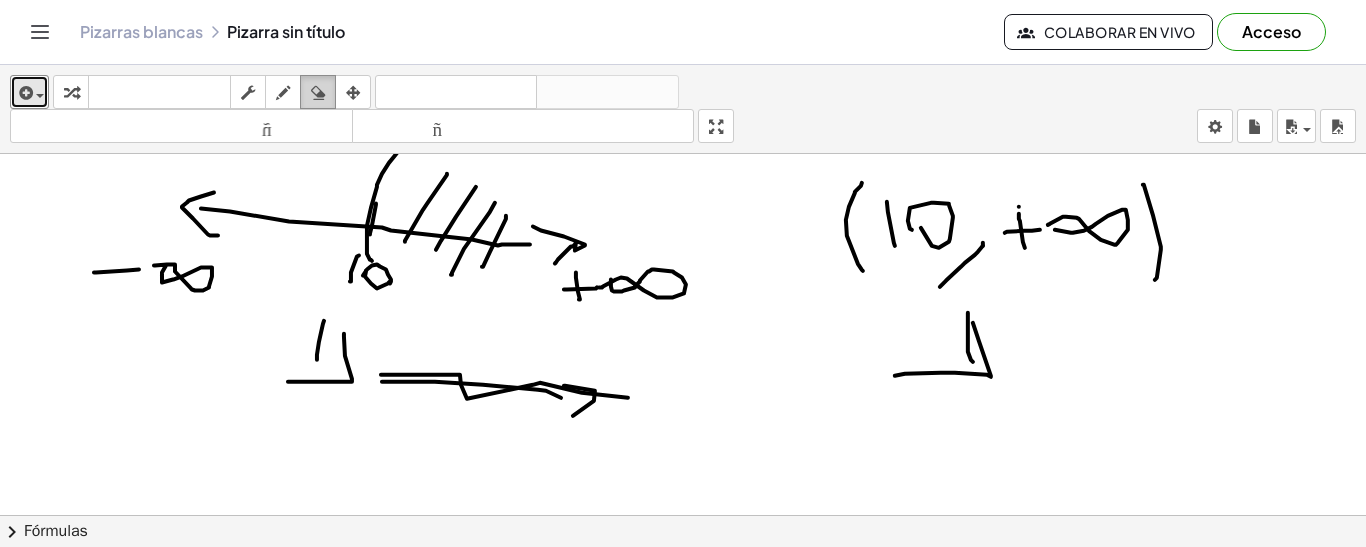 click at bounding box center (318, 92) 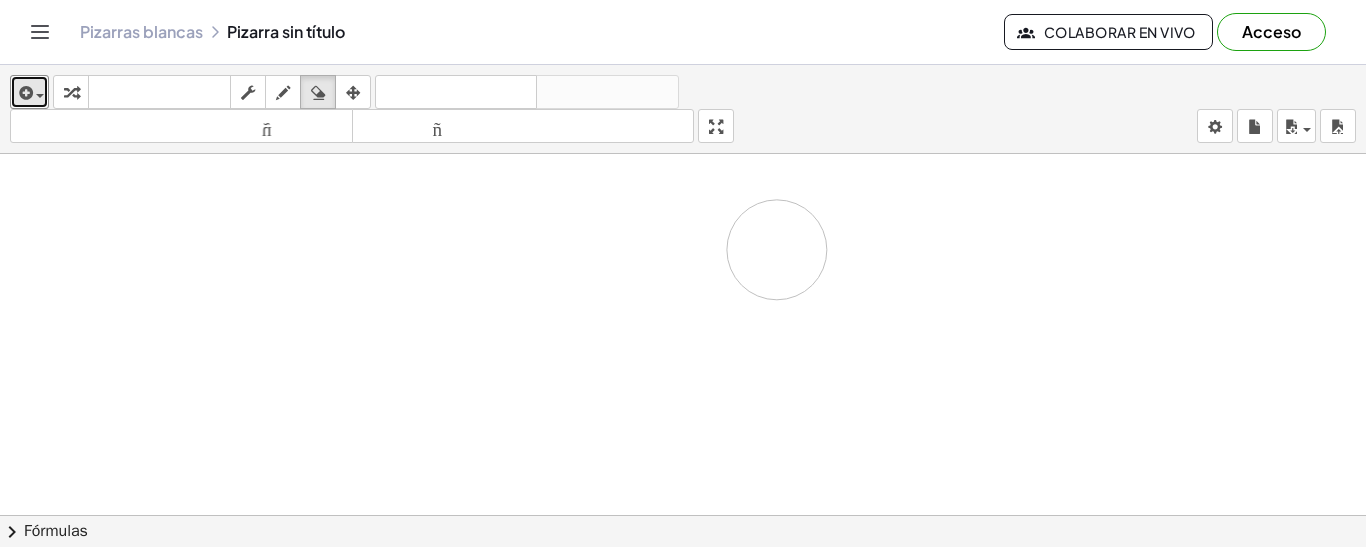 drag, startPoint x: 652, startPoint y: 308, endPoint x: 808, endPoint y: 267, distance: 161.29787 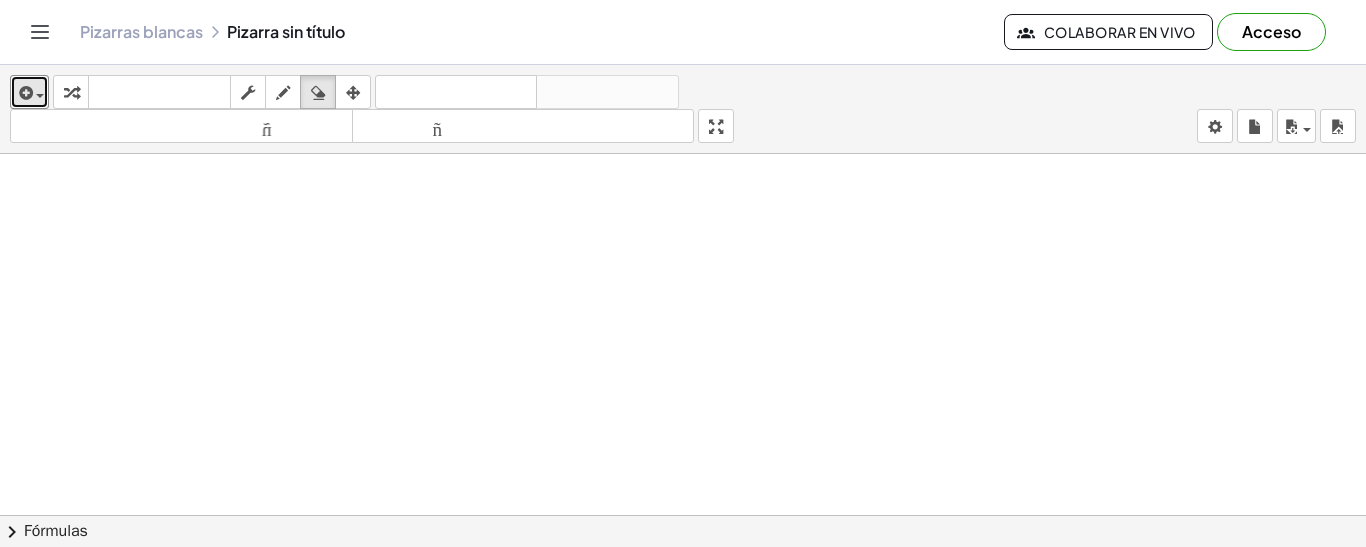 scroll, scrollTop: 890, scrollLeft: 0, axis: vertical 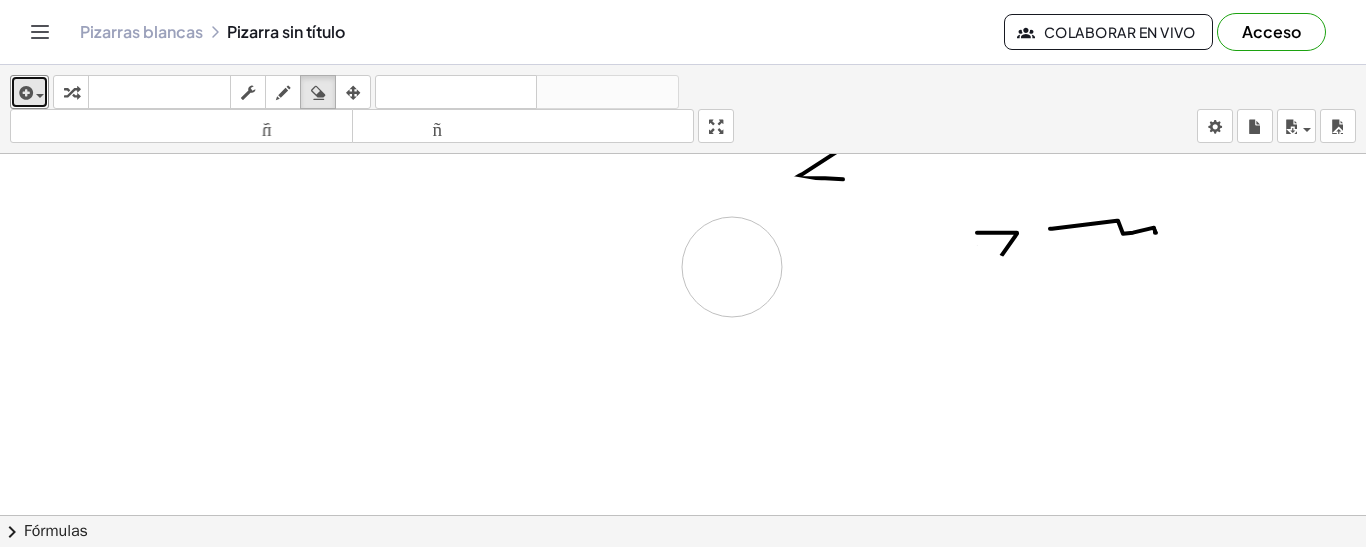 drag, startPoint x: 1033, startPoint y: 322, endPoint x: 732, endPoint y: 265, distance: 306.3495 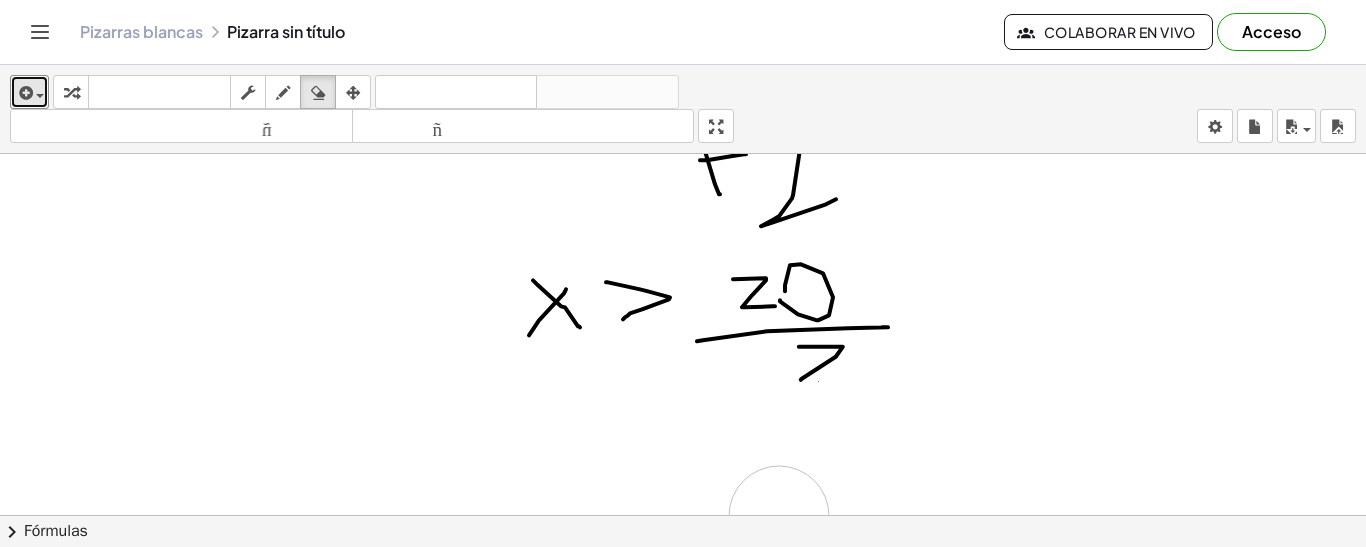 scroll, scrollTop: 590, scrollLeft: 0, axis: vertical 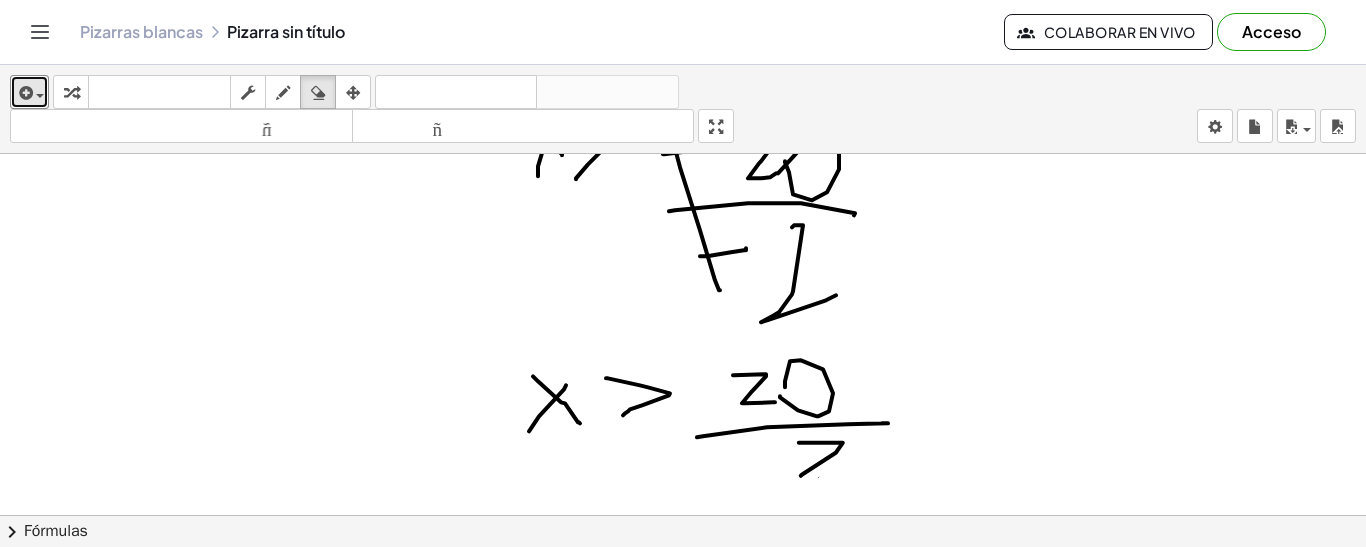drag, startPoint x: 732, startPoint y: 265, endPoint x: 785, endPoint y: 445, distance: 187.64061 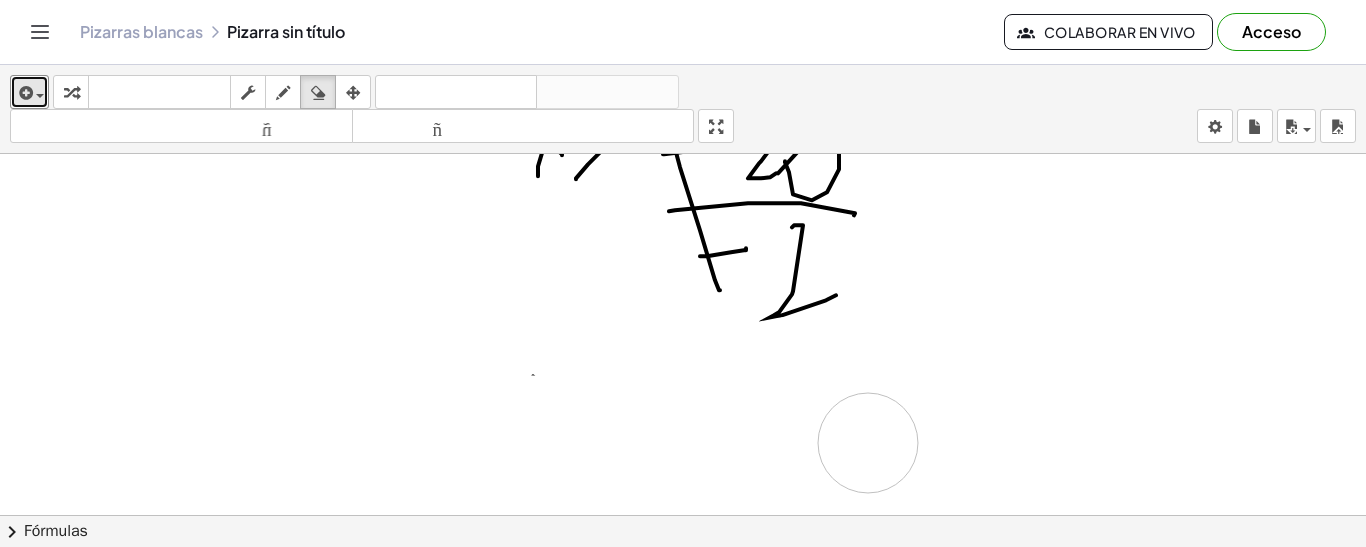 drag, startPoint x: 821, startPoint y: 438, endPoint x: 849, endPoint y: 443, distance: 28.442924 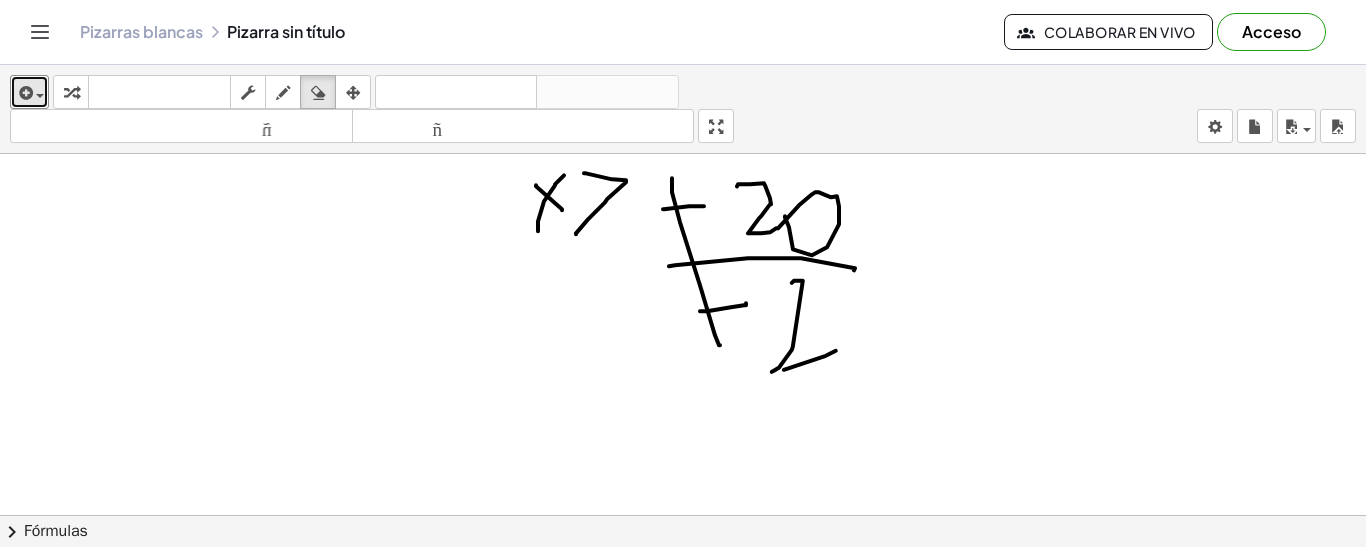 scroll, scrollTop: 490, scrollLeft: 0, axis: vertical 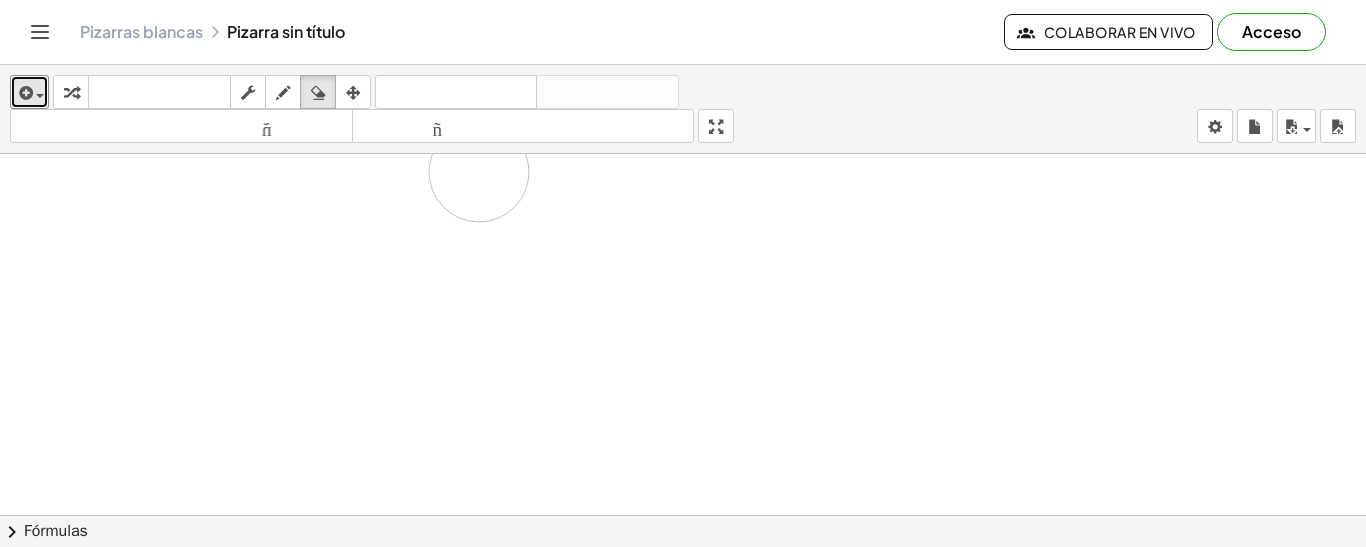 drag, startPoint x: 779, startPoint y: 451, endPoint x: 479, endPoint y: 170, distance: 411.04865 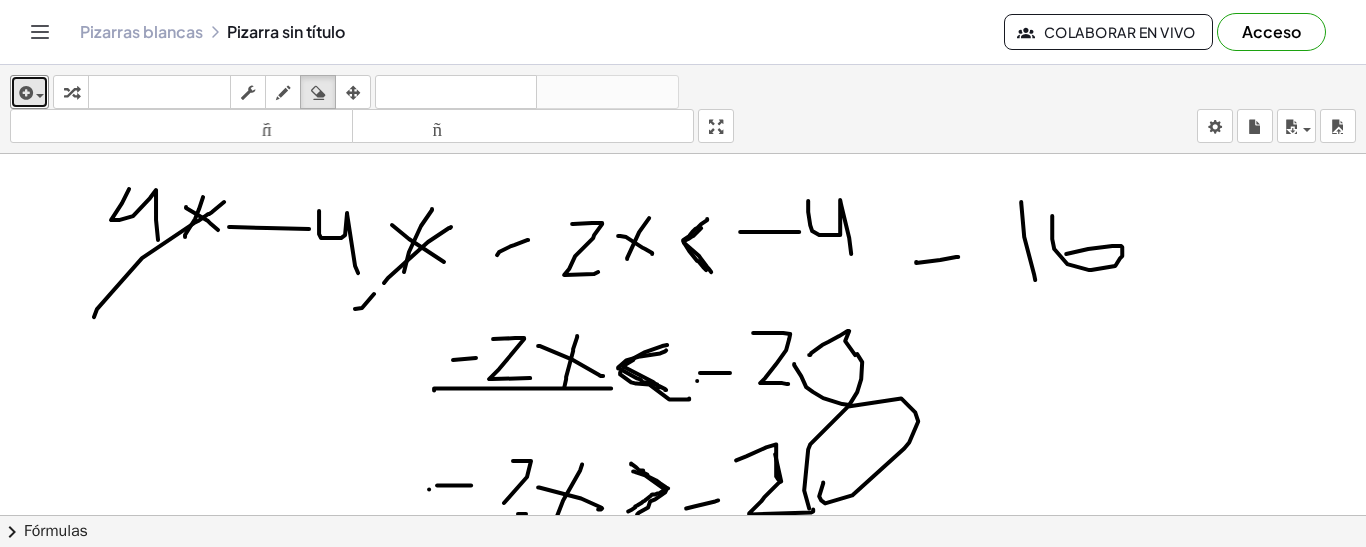 scroll, scrollTop: 0, scrollLeft: 0, axis: both 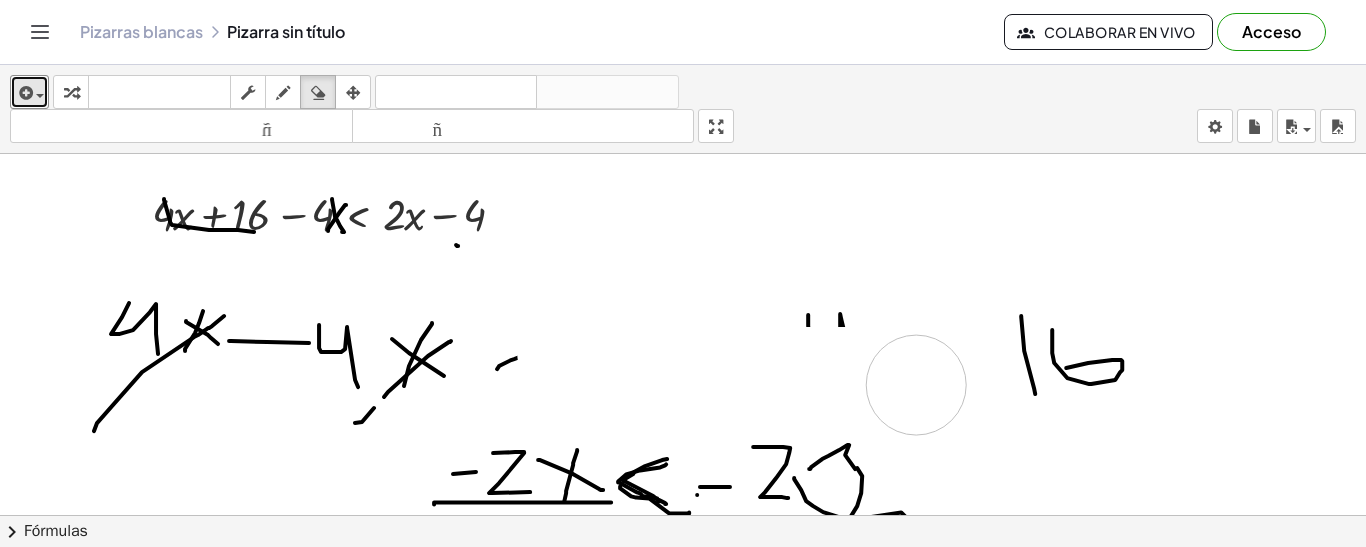 drag, startPoint x: 645, startPoint y: 312, endPoint x: 916, endPoint y: 383, distance: 280.1464 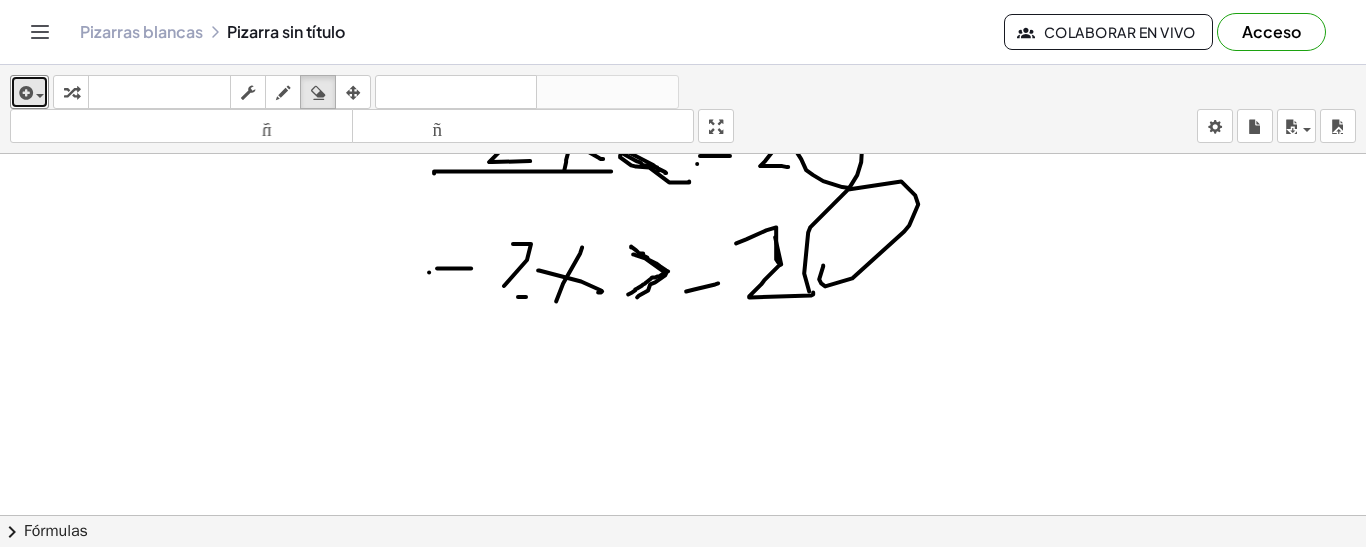 scroll, scrollTop: 400, scrollLeft: 0, axis: vertical 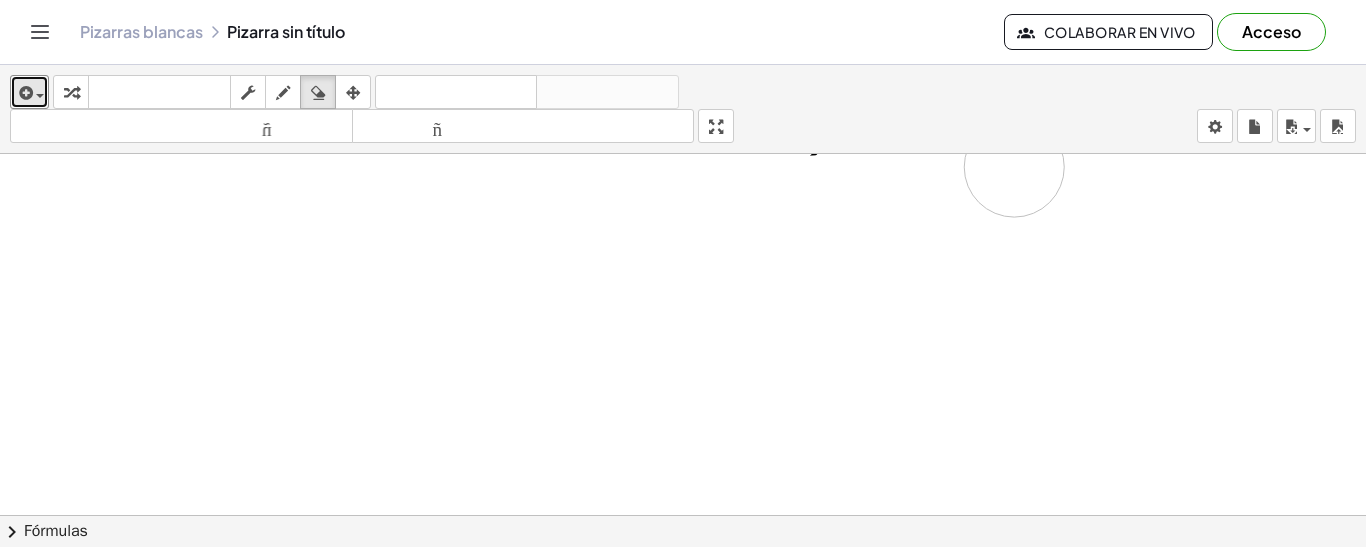 drag, startPoint x: 855, startPoint y: 222, endPoint x: 843, endPoint y: 192, distance: 32.31099 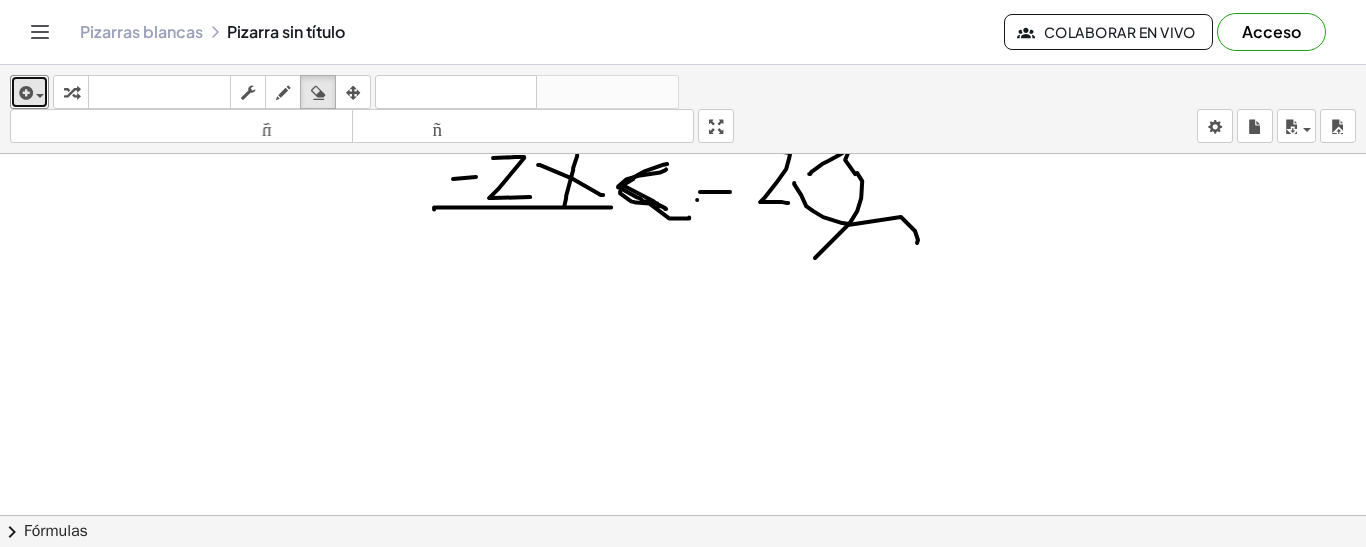 scroll, scrollTop: 200, scrollLeft: 0, axis: vertical 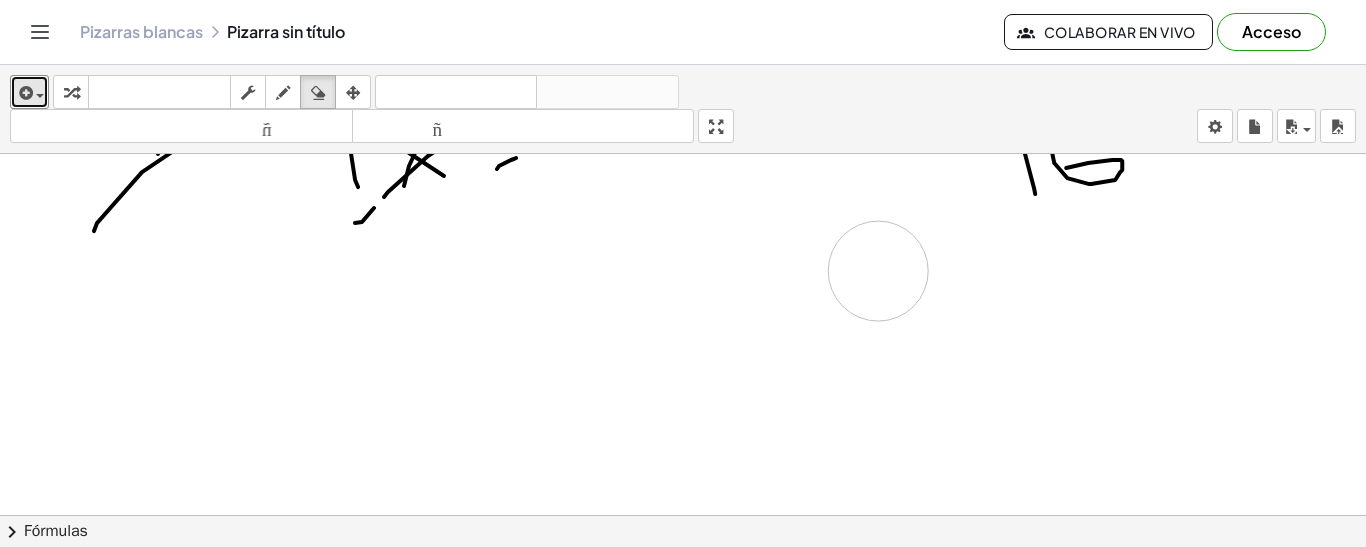 drag, startPoint x: 908, startPoint y: 294, endPoint x: 972, endPoint y: 266, distance: 69.856995 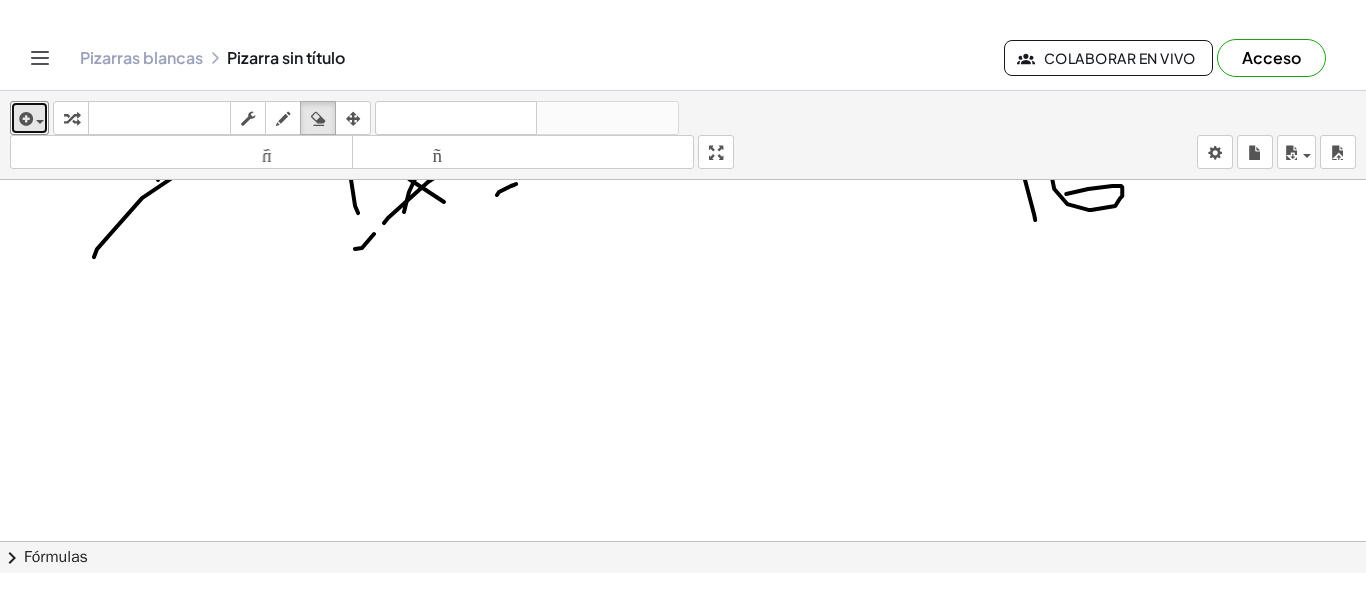 scroll, scrollTop: 0, scrollLeft: 0, axis: both 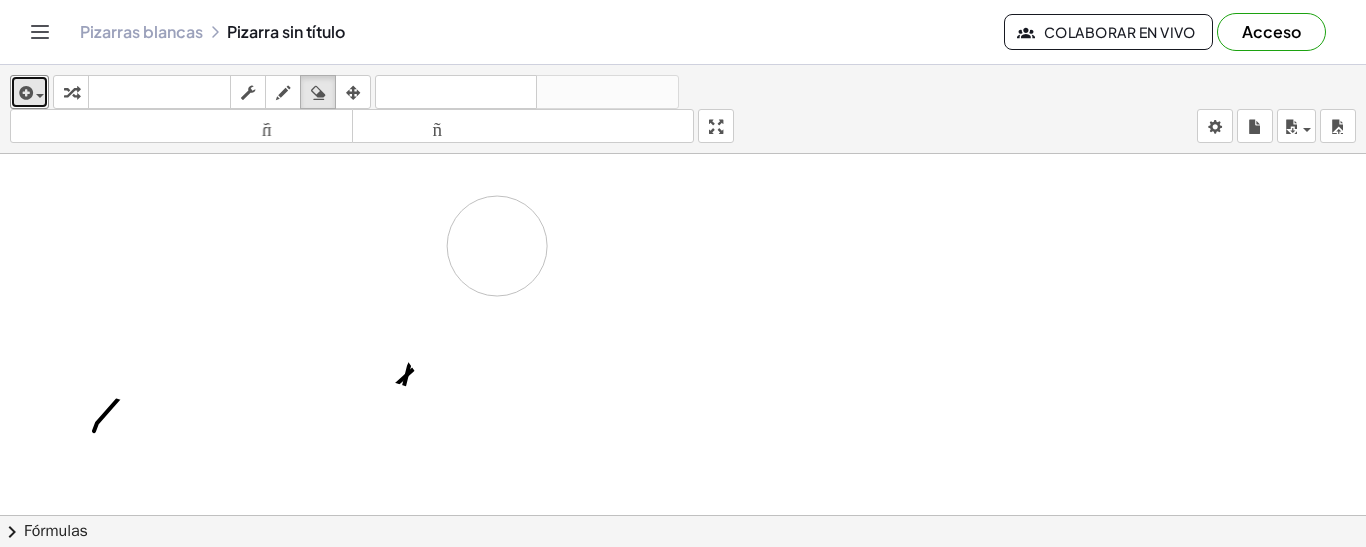 drag, startPoint x: 1103, startPoint y: 337, endPoint x: 454, endPoint y: 6, distance: 728.5341 